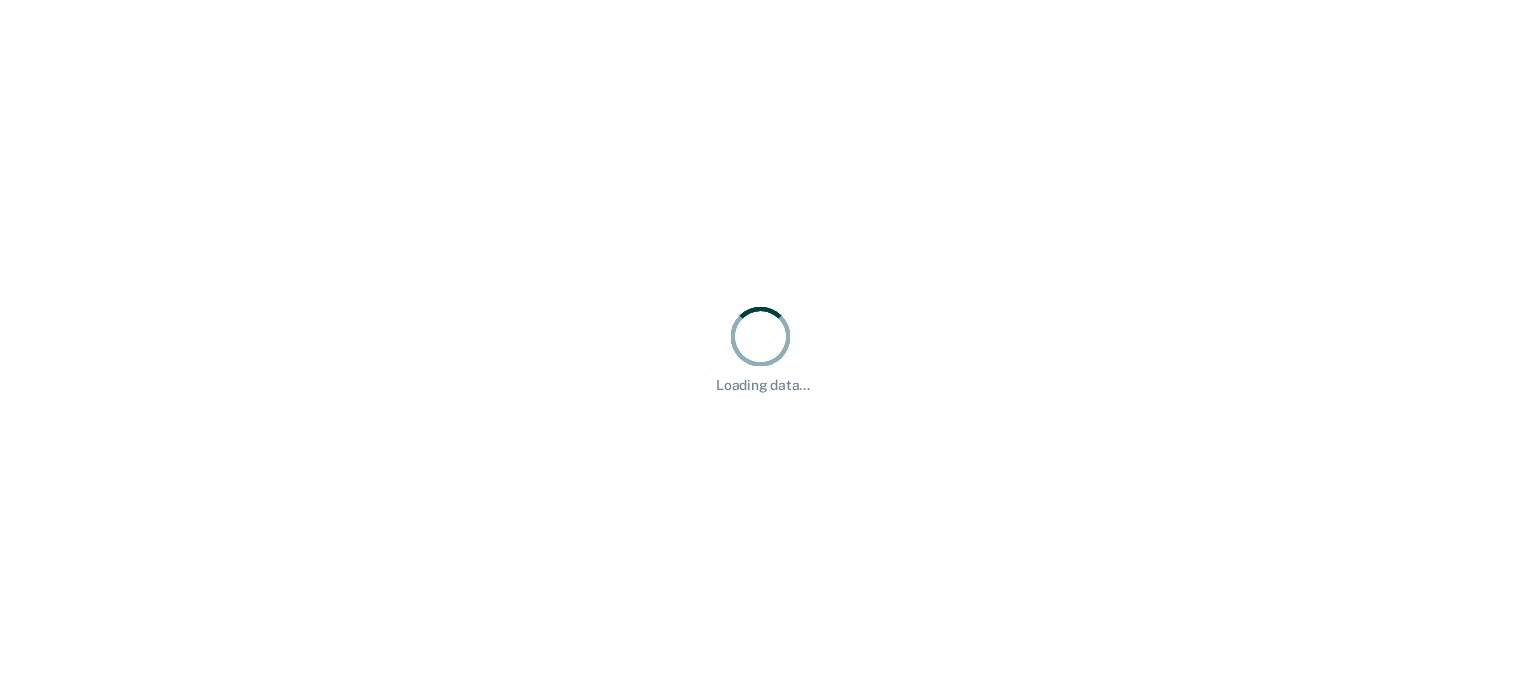 scroll, scrollTop: 0, scrollLeft: 0, axis: both 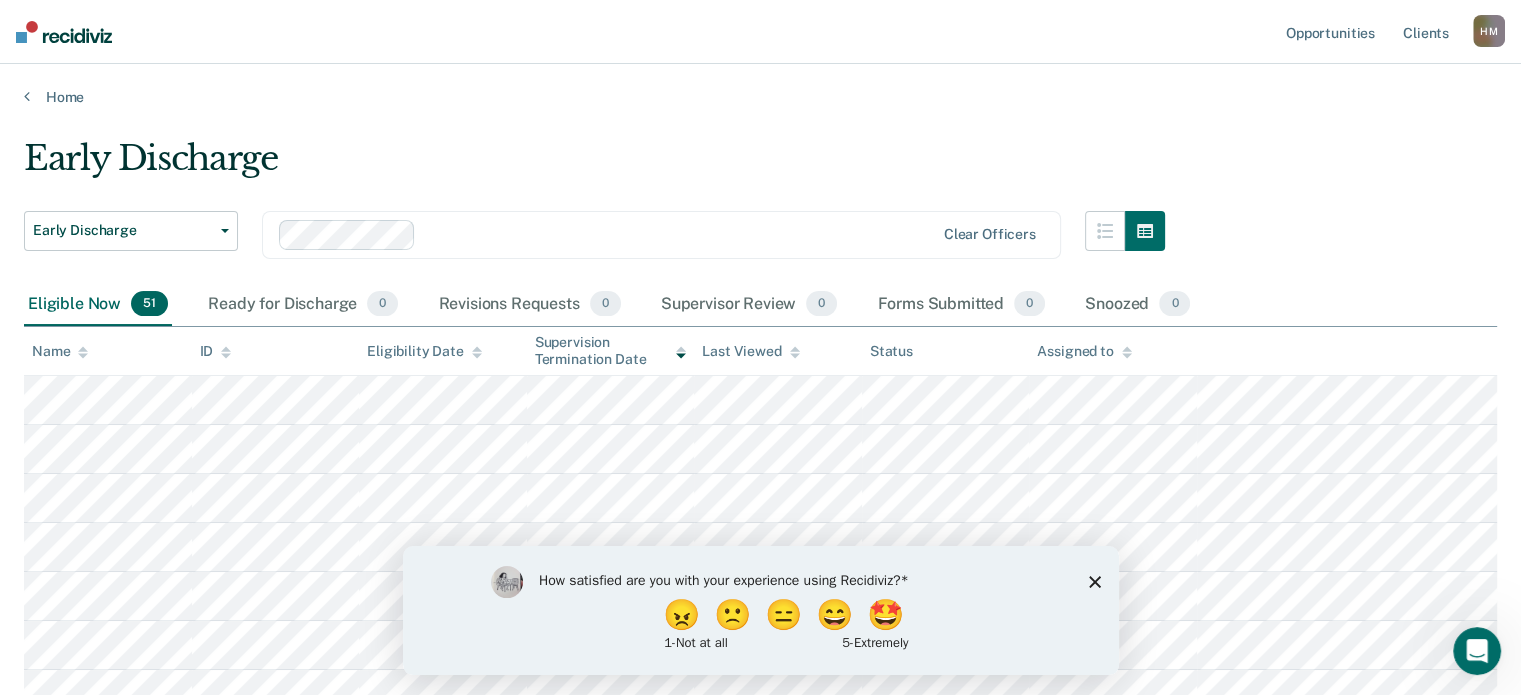 click 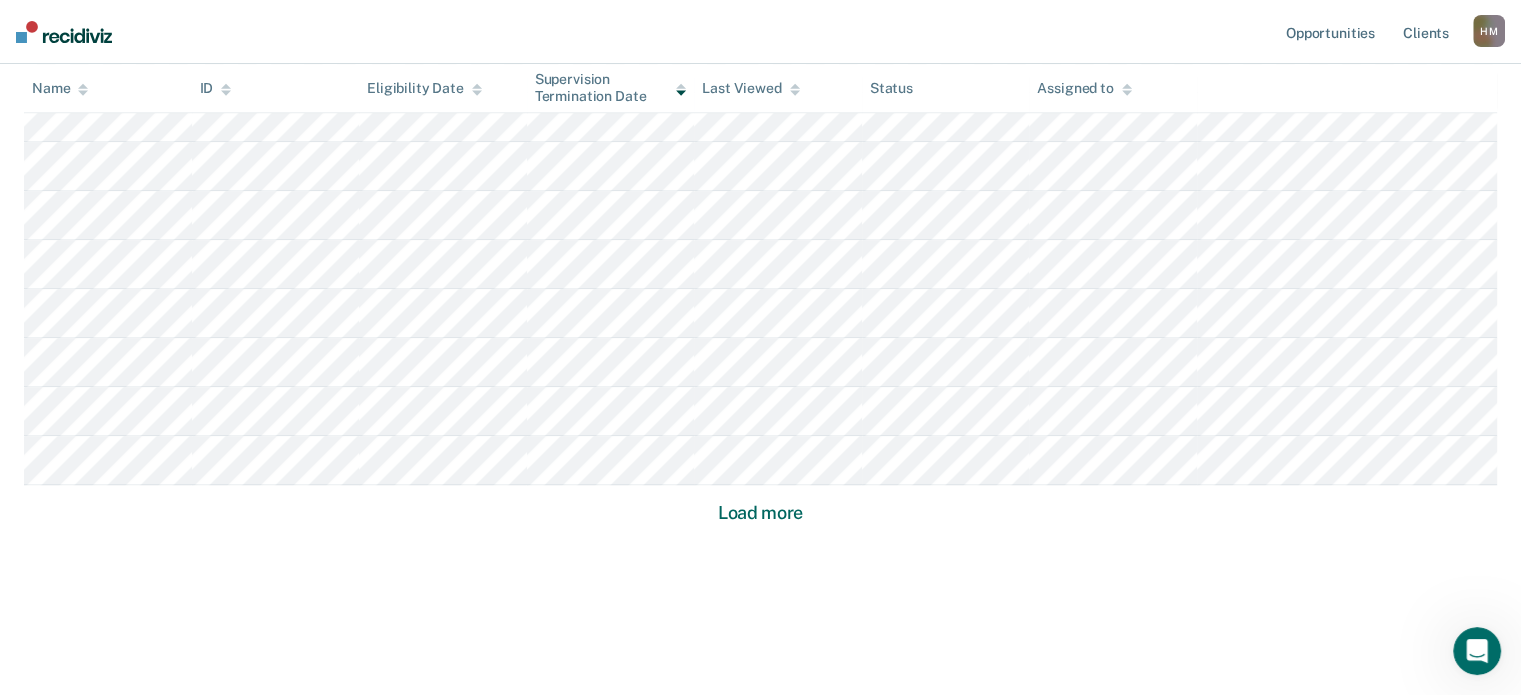 scroll, scrollTop: 1364, scrollLeft: 0, axis: vertical 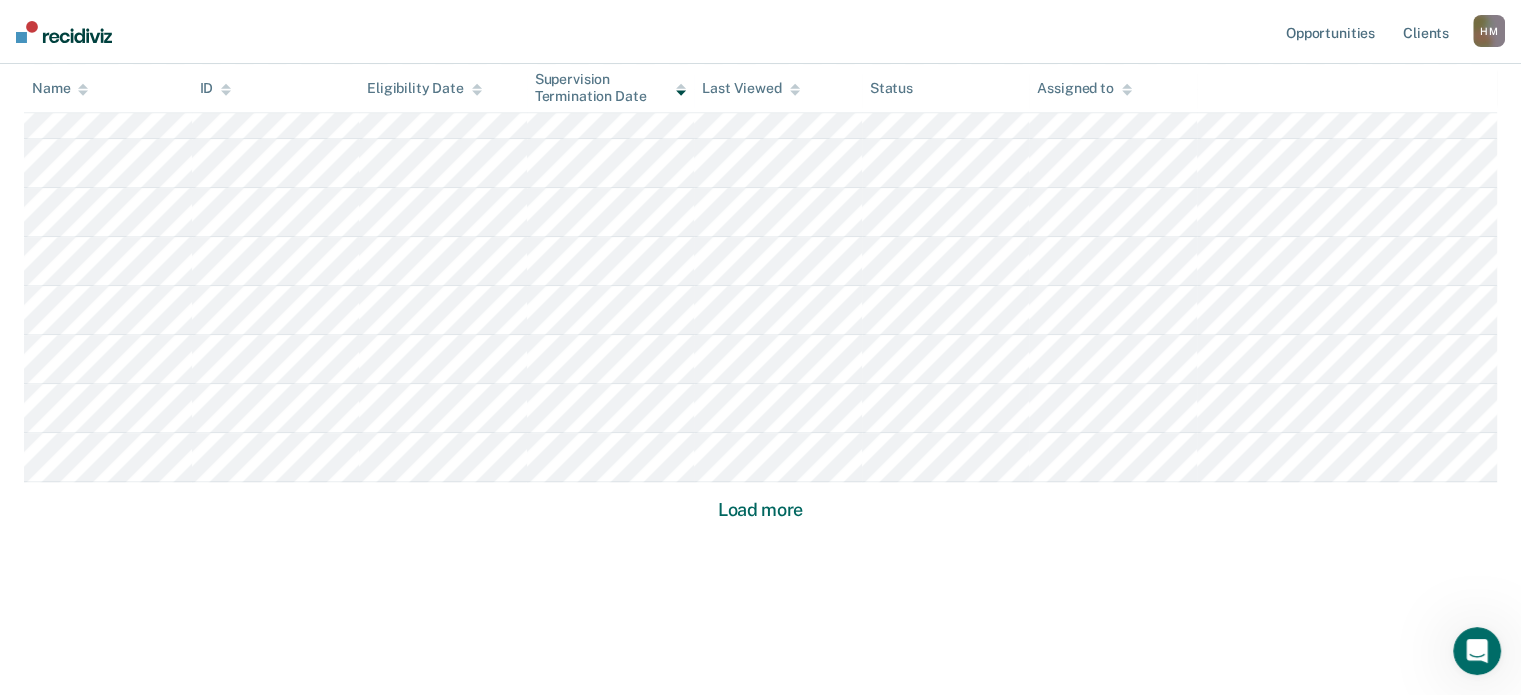 click on "Load more" at bounding box center [760, 510] 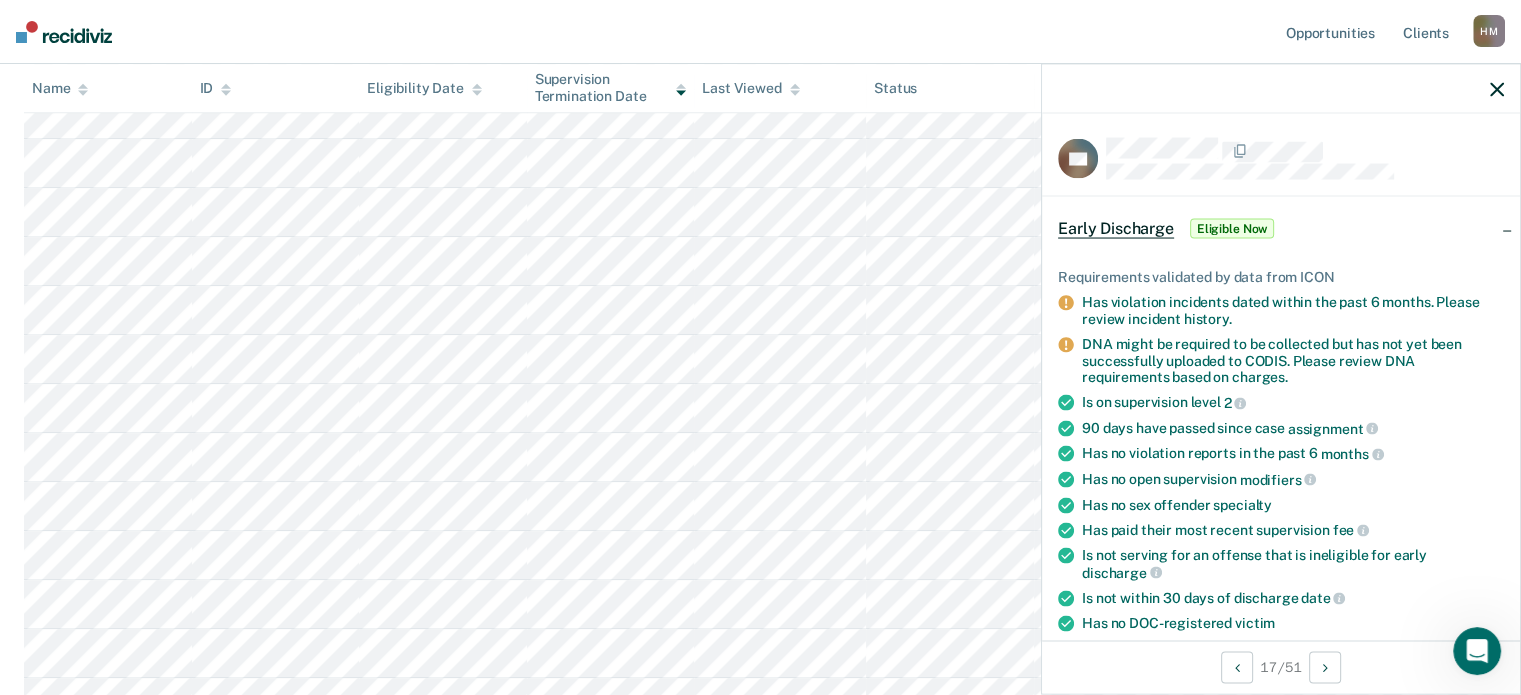 click at bounding box center [1281, 89] 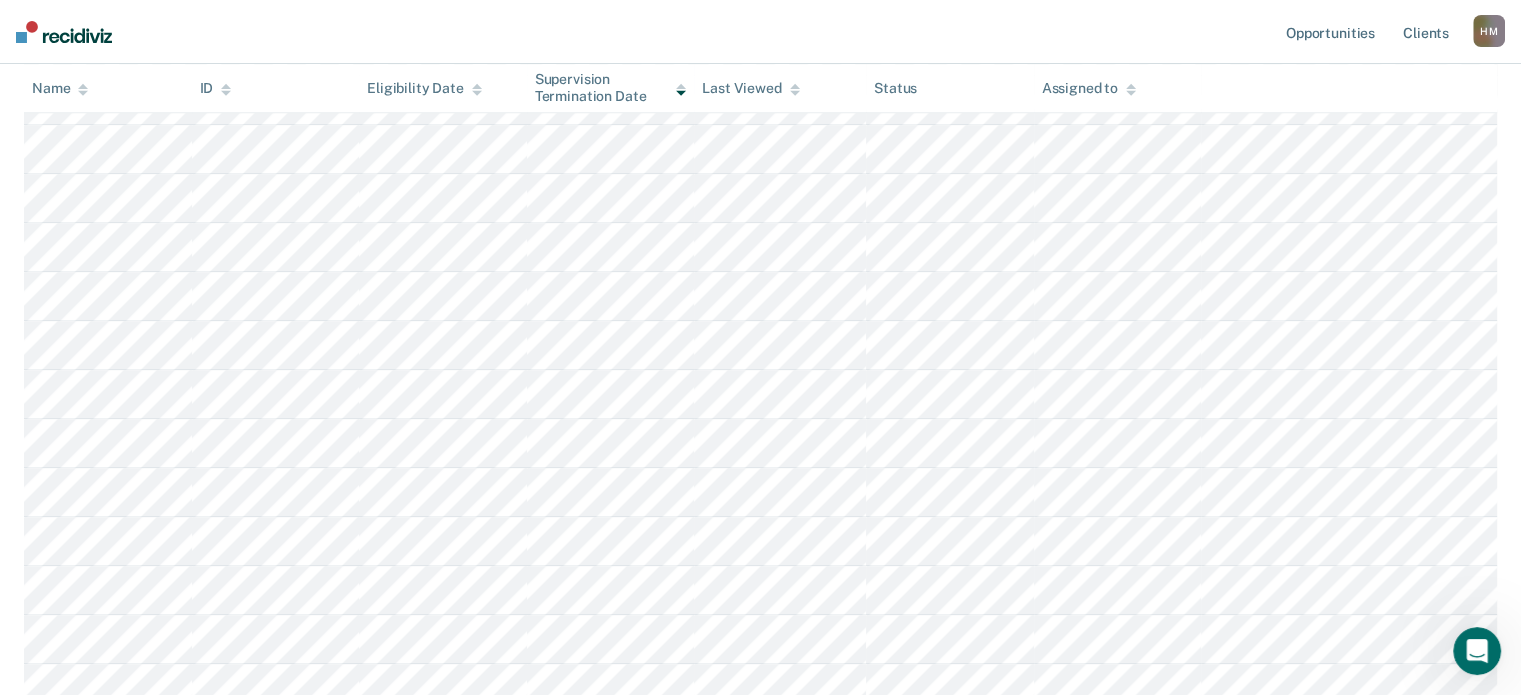 scroll, scrollTop: 2322, scrollLeft: 0, axis: vertical 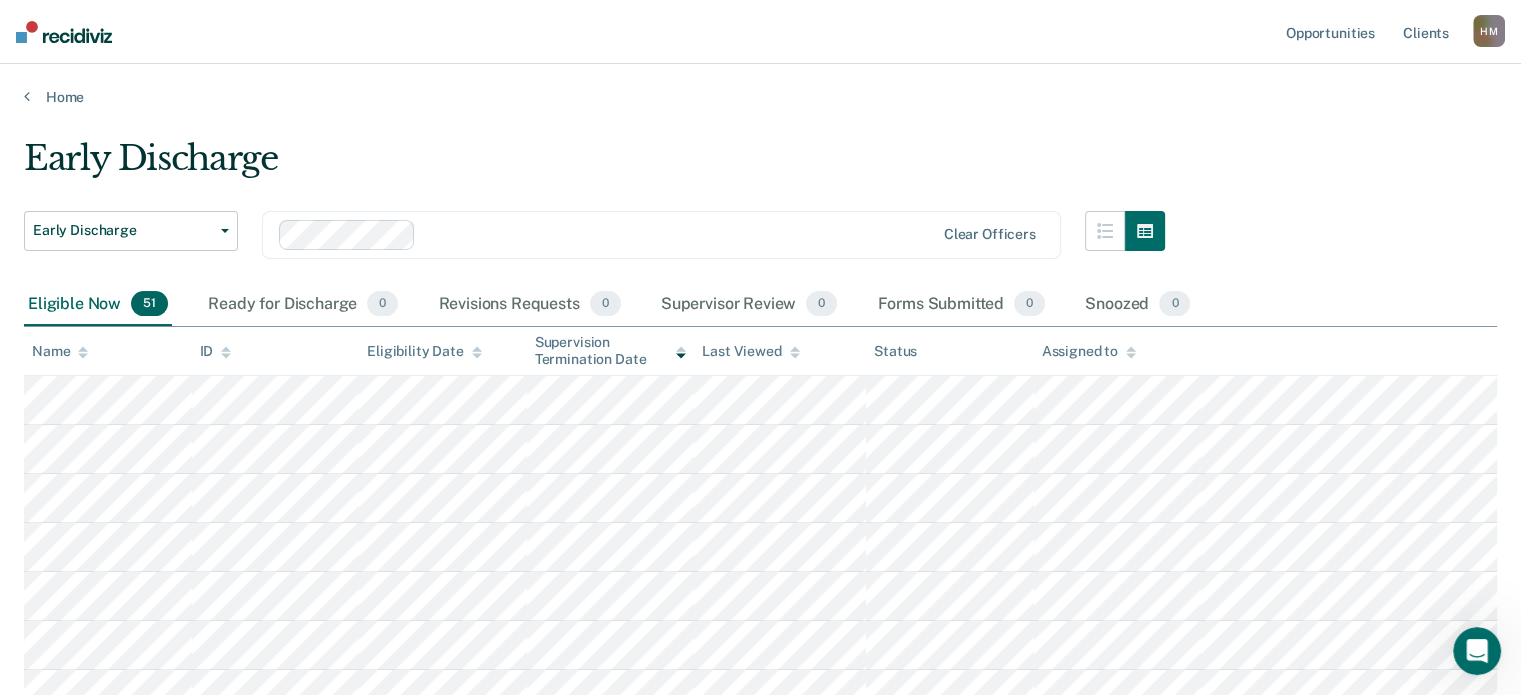 drag, startPoint x: 712, startPoint y: 611, endPoint x: 705, endPoint y: 192, distance: 419.05847 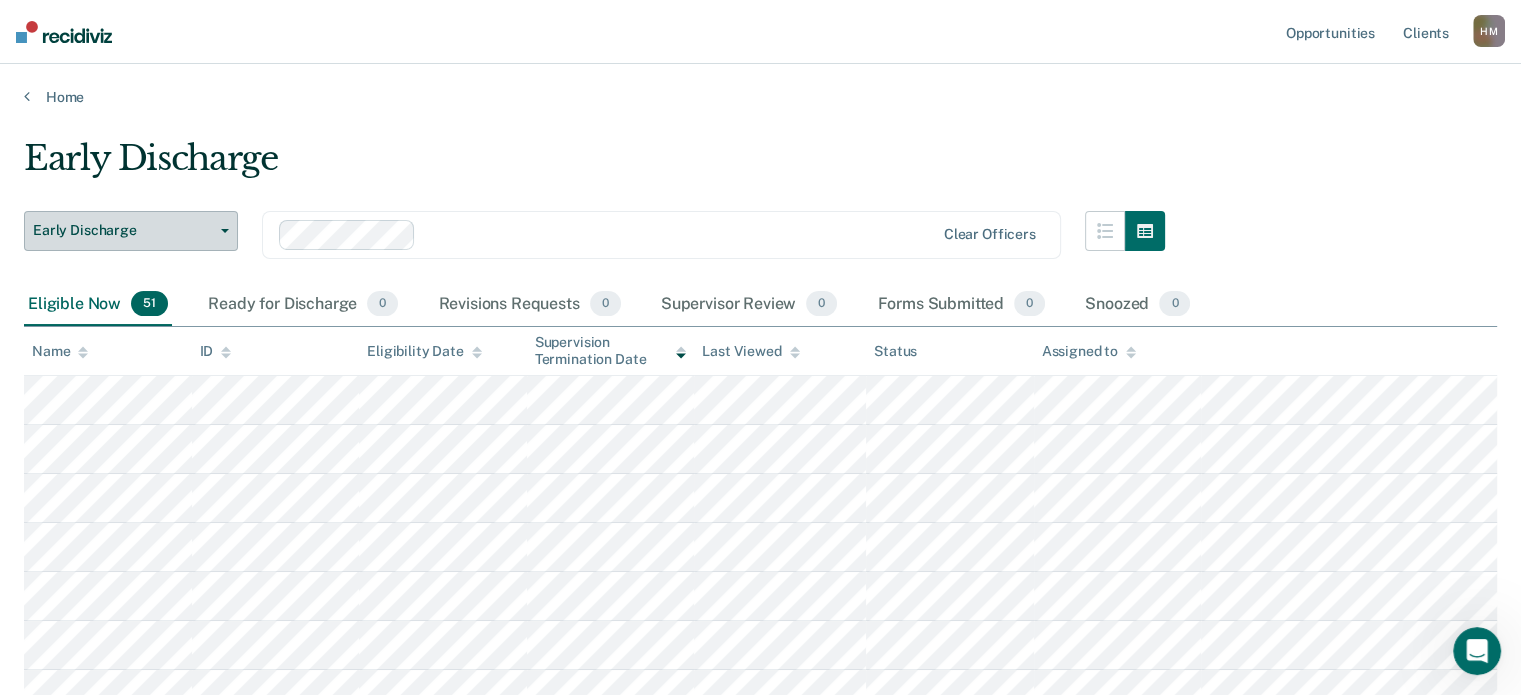 click on "Early Discharge" at bounding box center [131, 231] 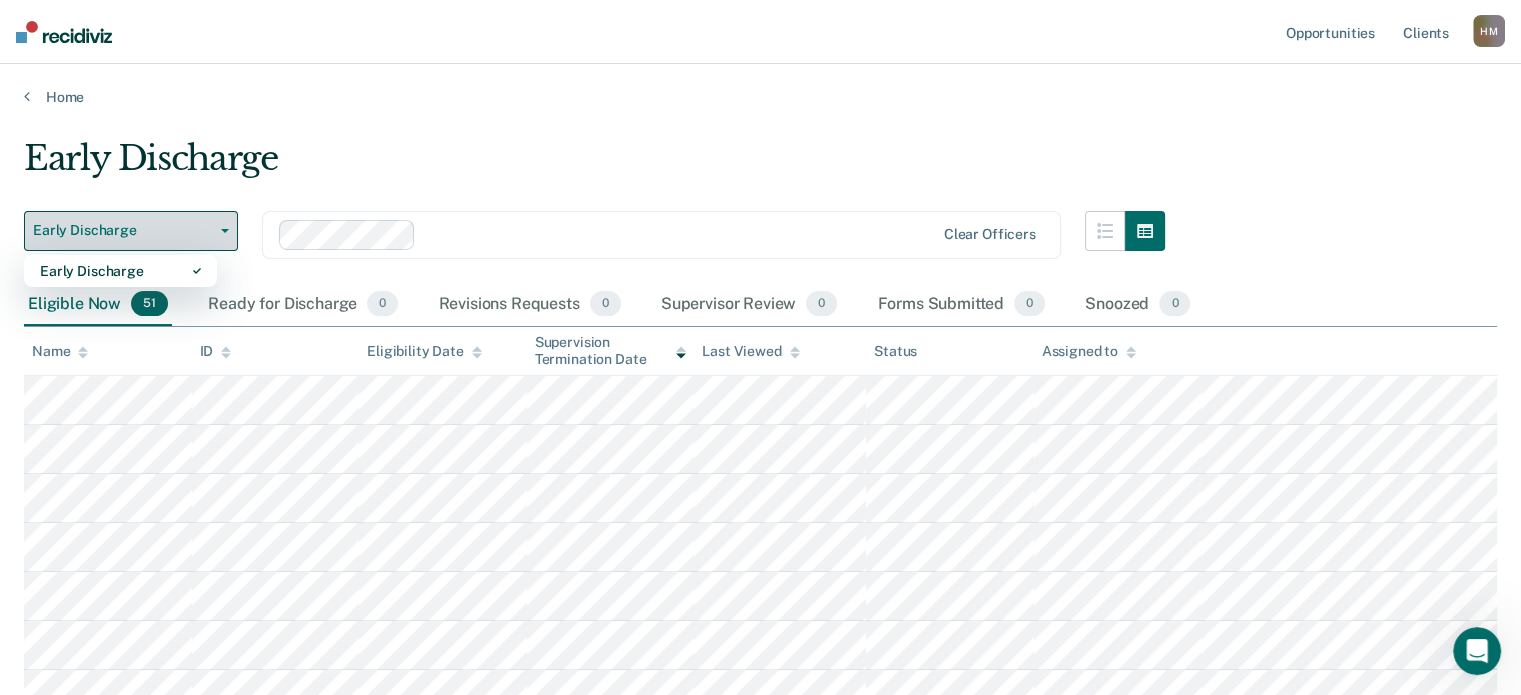 click on "Early Discharge" at bounding box center [131, 231] 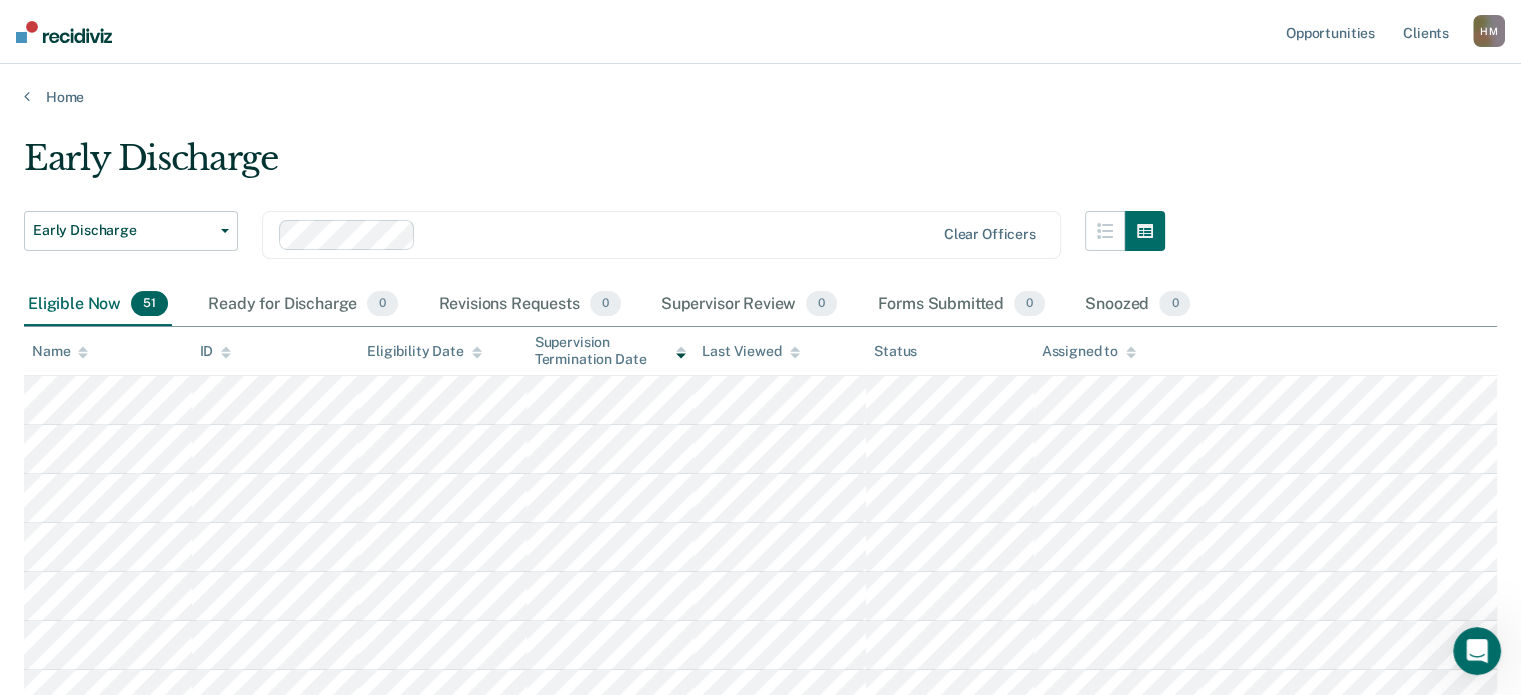 click on "Early Discharge   Early Discharge Early Discharge Clear   officers Eligible Now 51 Ready for Discharge 0 Revisions Requests 0 Supervisor Review 0 Forms Submitted 0 Snoozed 0
To pick up a draggable item, press the space bar.
While dragging, use the arrow keys to move the item.
Press space again to drop the item in its new position, or press escape to cancel.
Name ID Eligibility Date Supervision Termination Date Last Viewed Status Assigned to" at bounding box center (760, 1559) 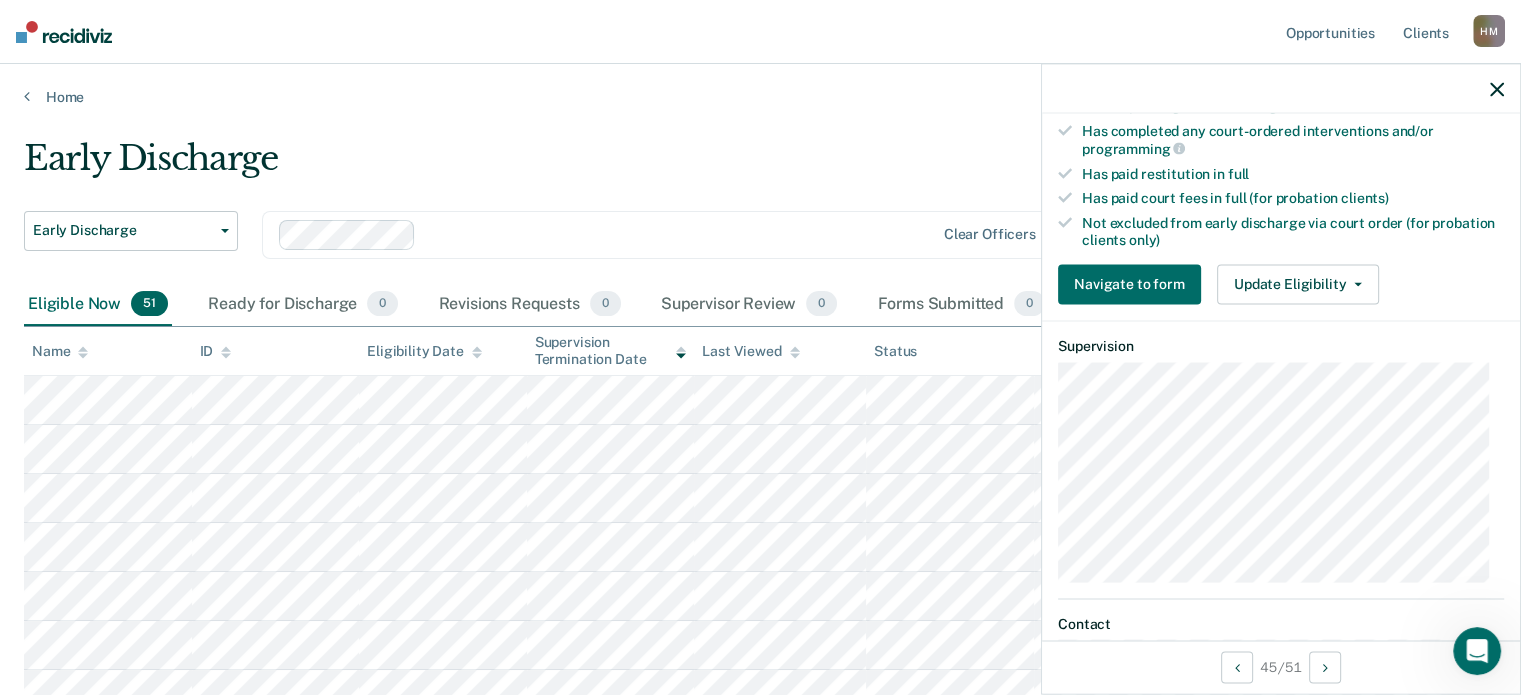 scroll, scrollTop: 600, scrollLeft: 0, axis: vertical 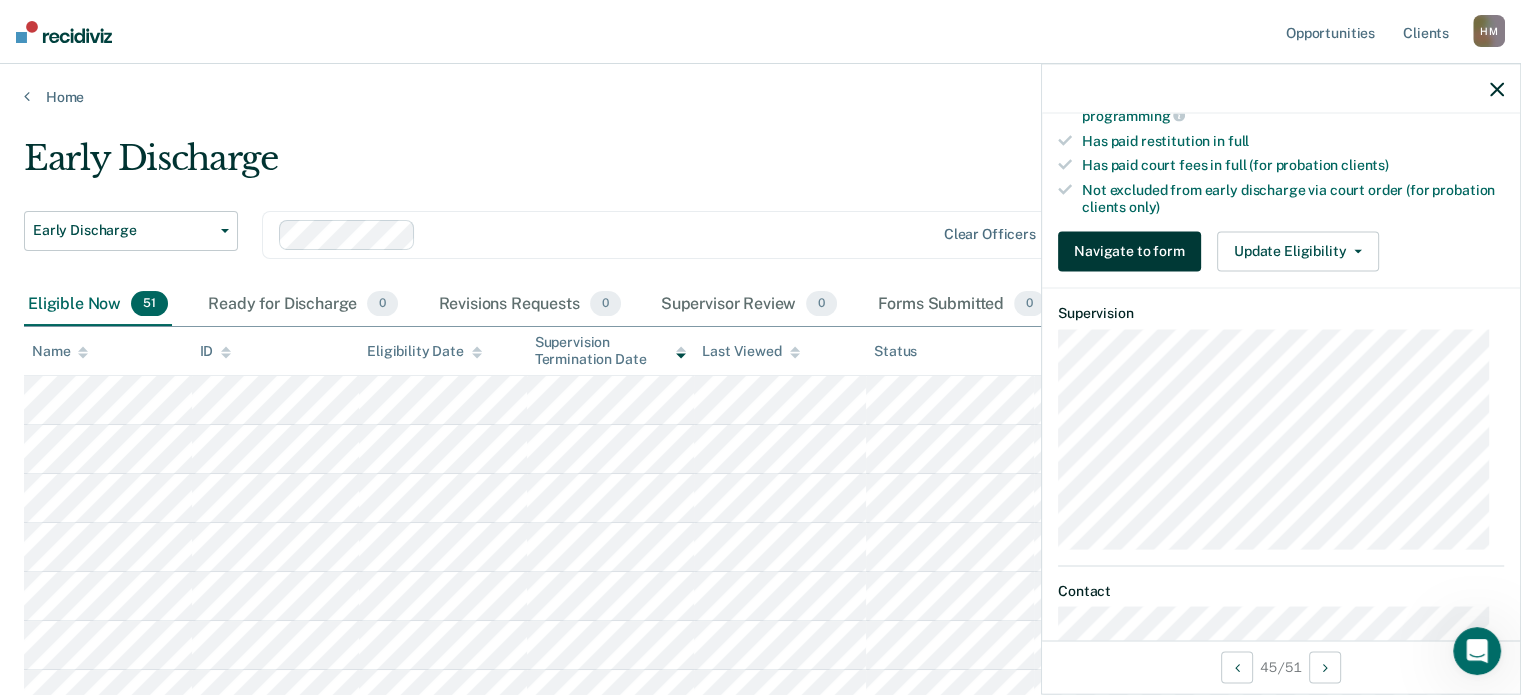 click on "Navigate to form" at bounding box center [1129, 251] 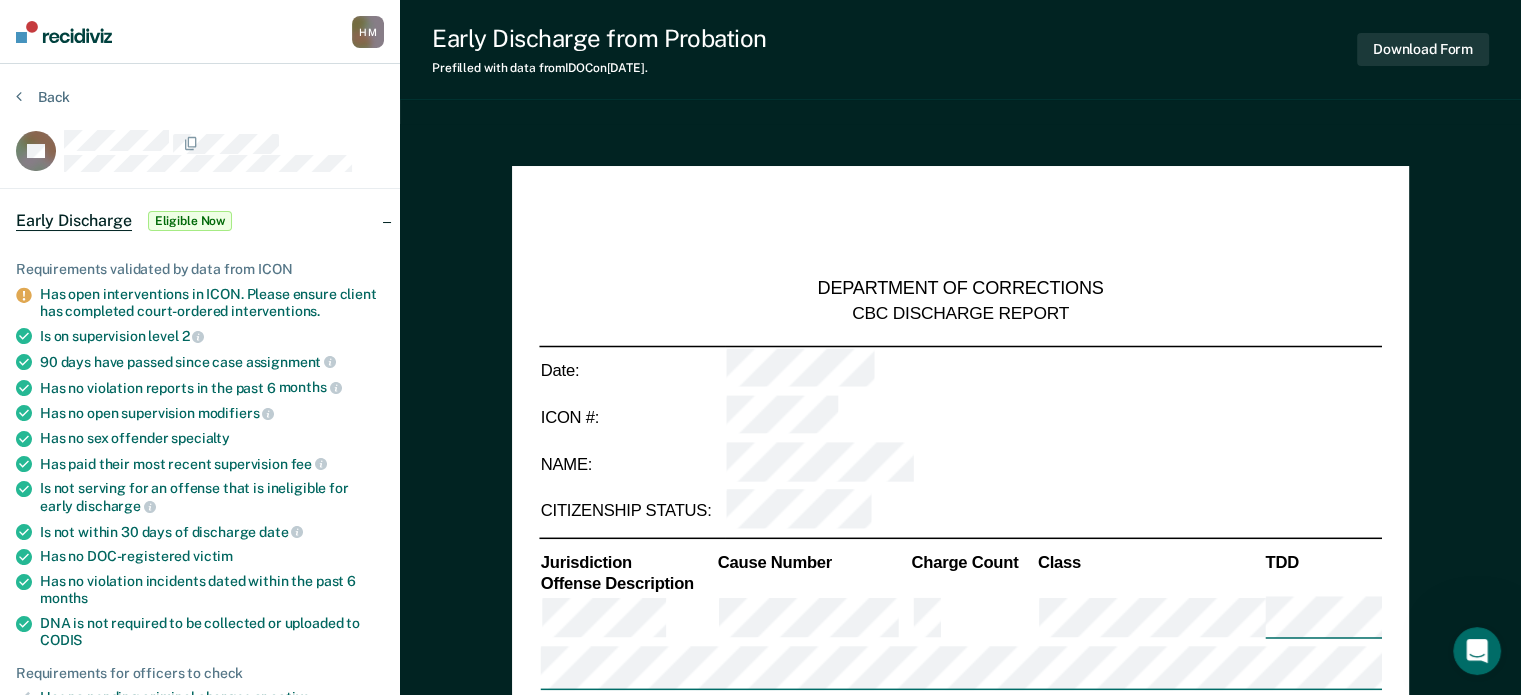 type on "x" 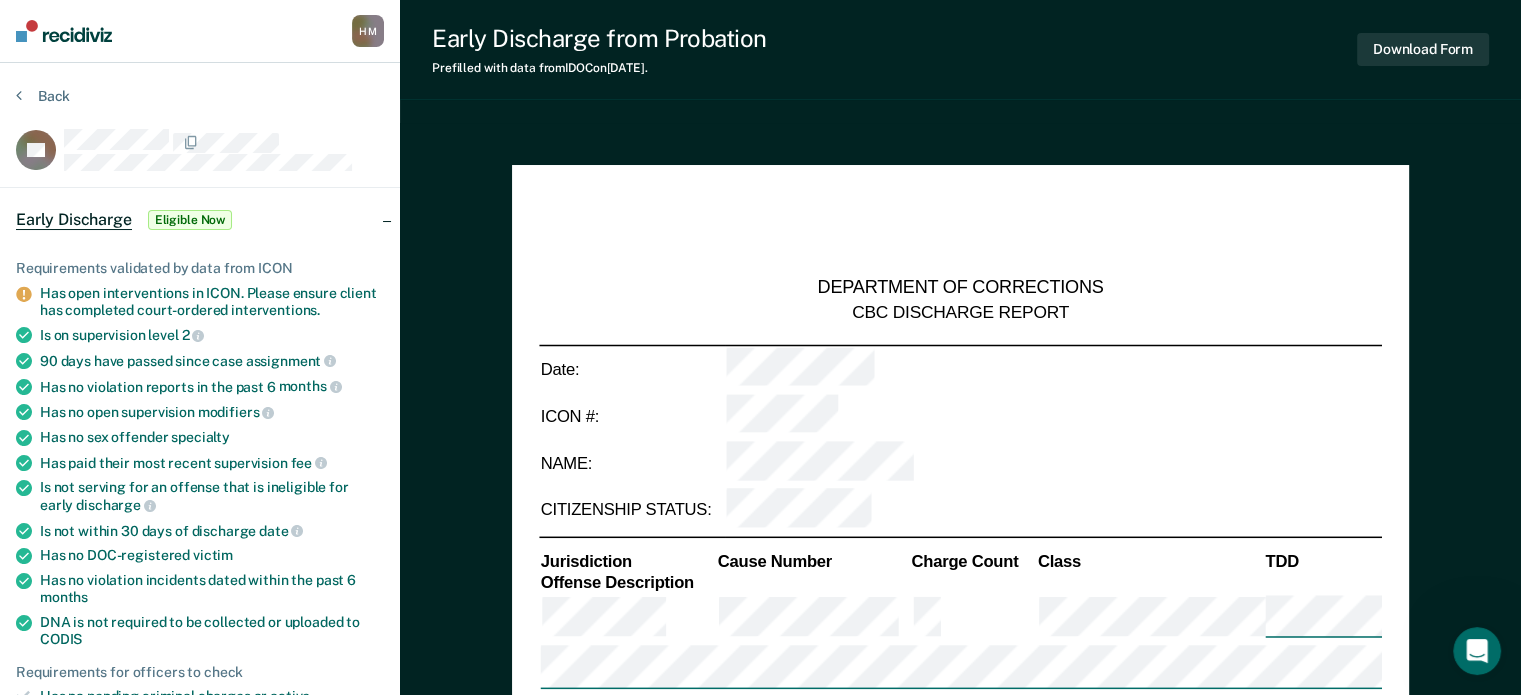 scroll, scrollTop: 0, scrollLeft: 0, axis: both 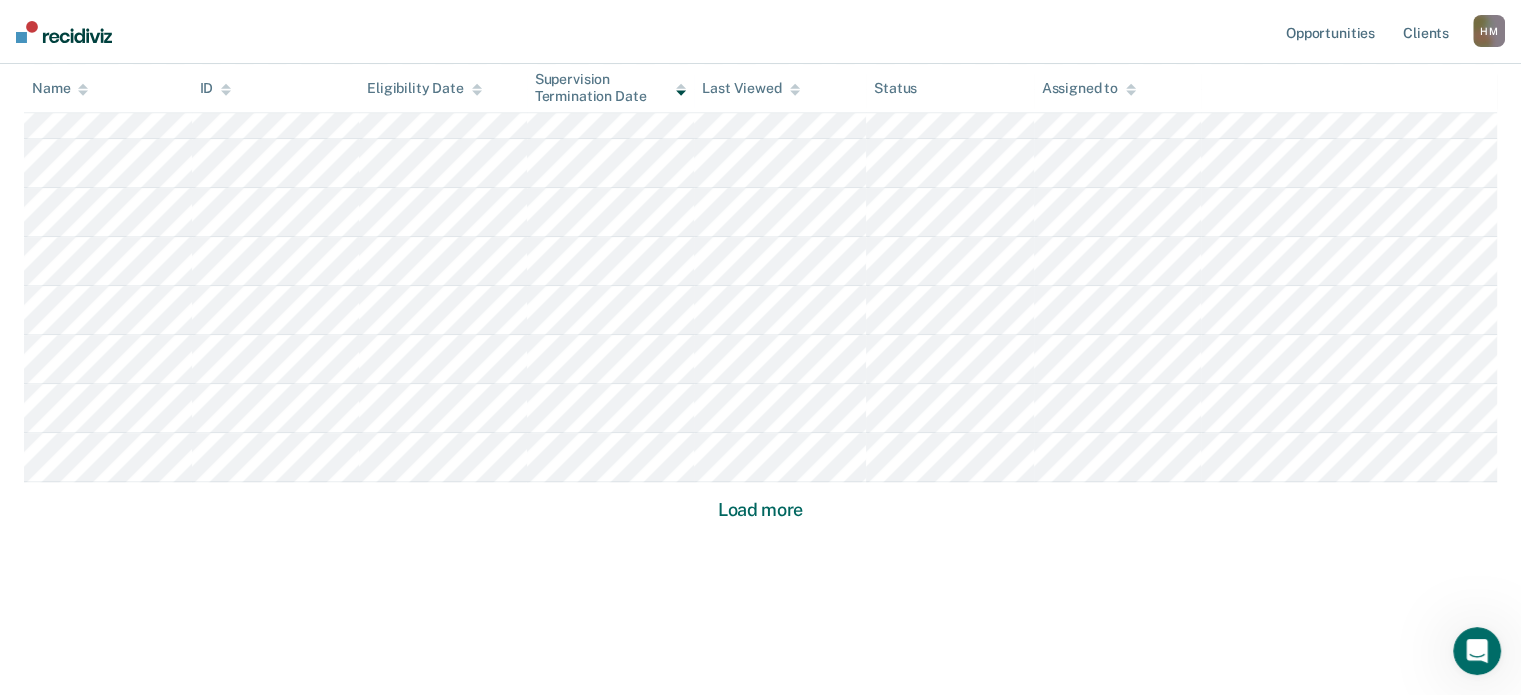 click on "Load more" at bounding box center [760, 510] 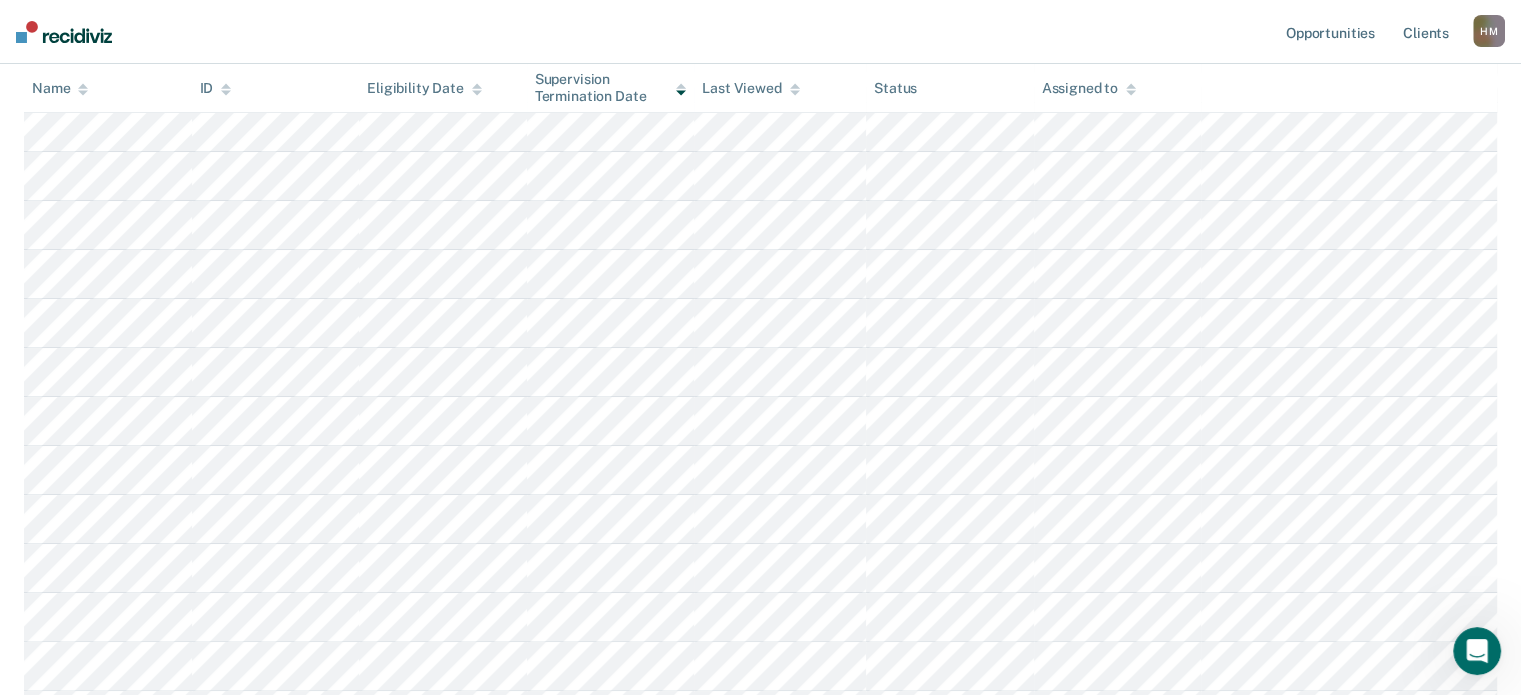 scroll, scrollTop: 0, scrollLeft: 0, axis: both 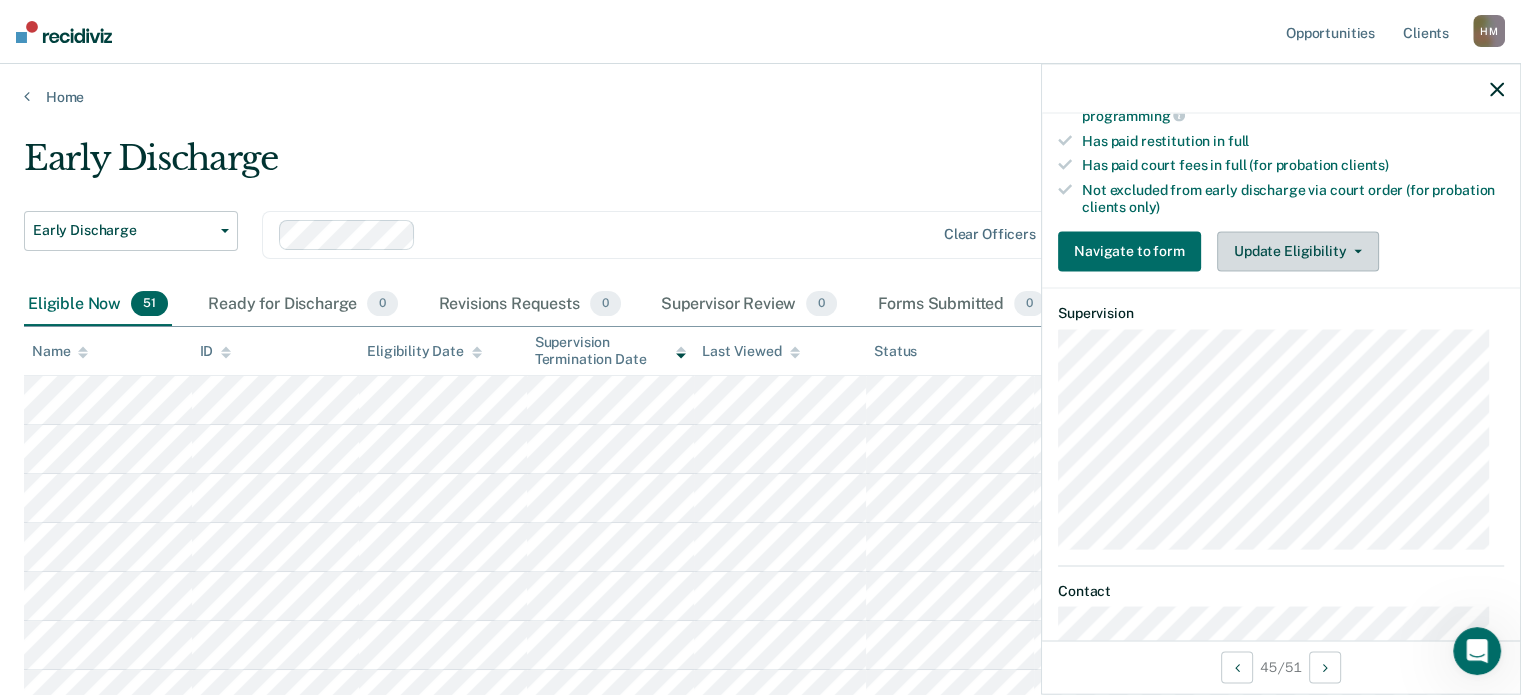 click on "Update Eligibility" at bounding box center [1298, 251] 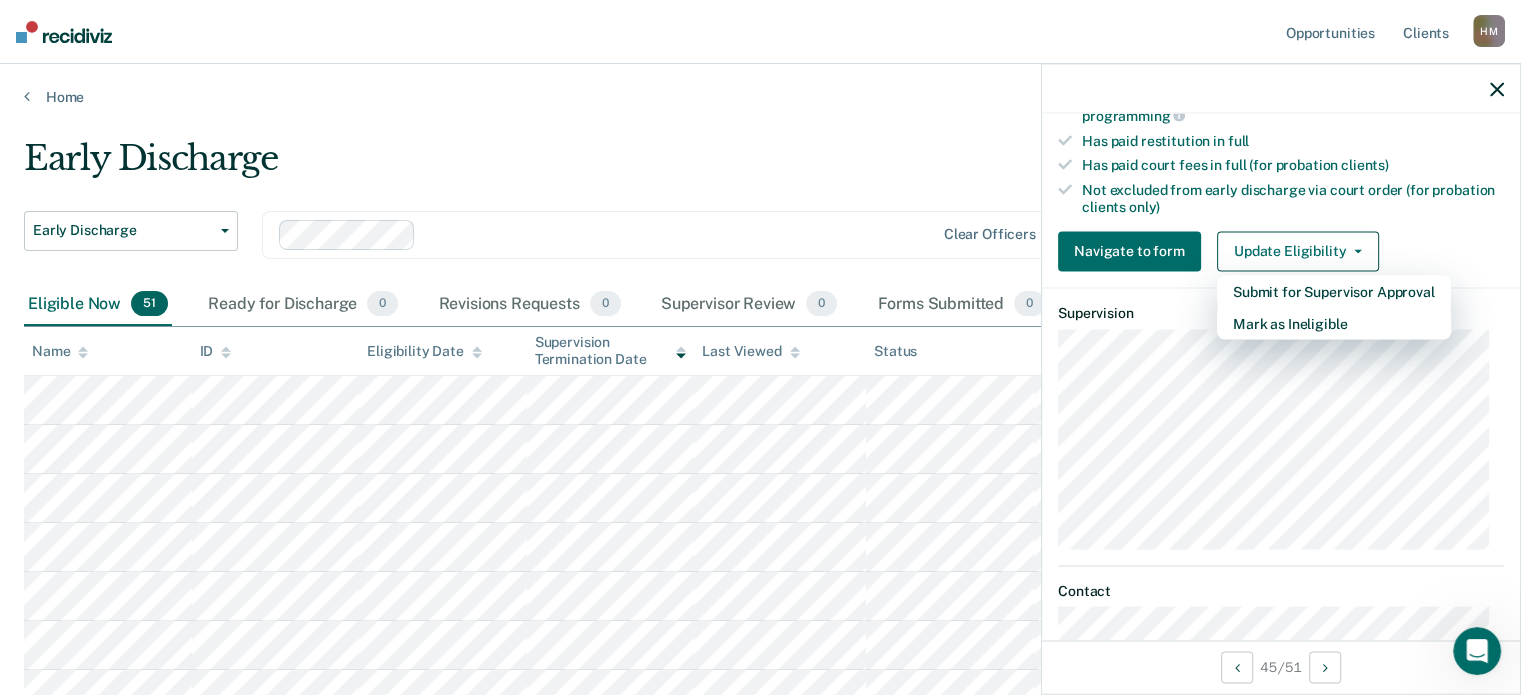 click on "Early Discharge   Early Discharge Early Discharge Clear   officers Eligible Now 51 Ready for Discharge 0 Revisions Requests 0 Supervisor Review 0 Forms Submitted 0 Snoozed 0
To pick up a draggable item, press the space bar.
While dragging, use the arrow keys to move the item.
Press space again to drop the item in its new position, or press escape to cancel.
Name ID Eligibility Date Supervision Termination Date Last Viewed Status Assigned to" at bounding box center [760, 1559] 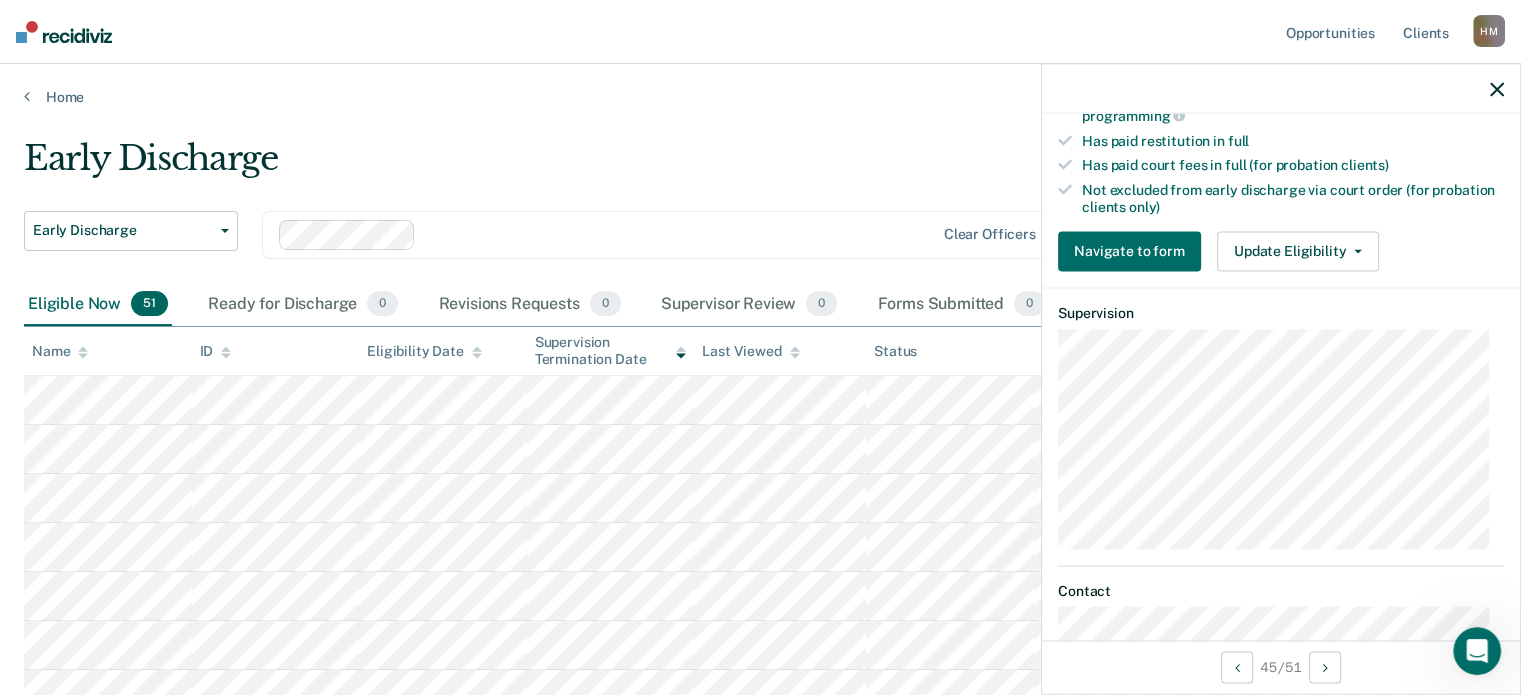 click 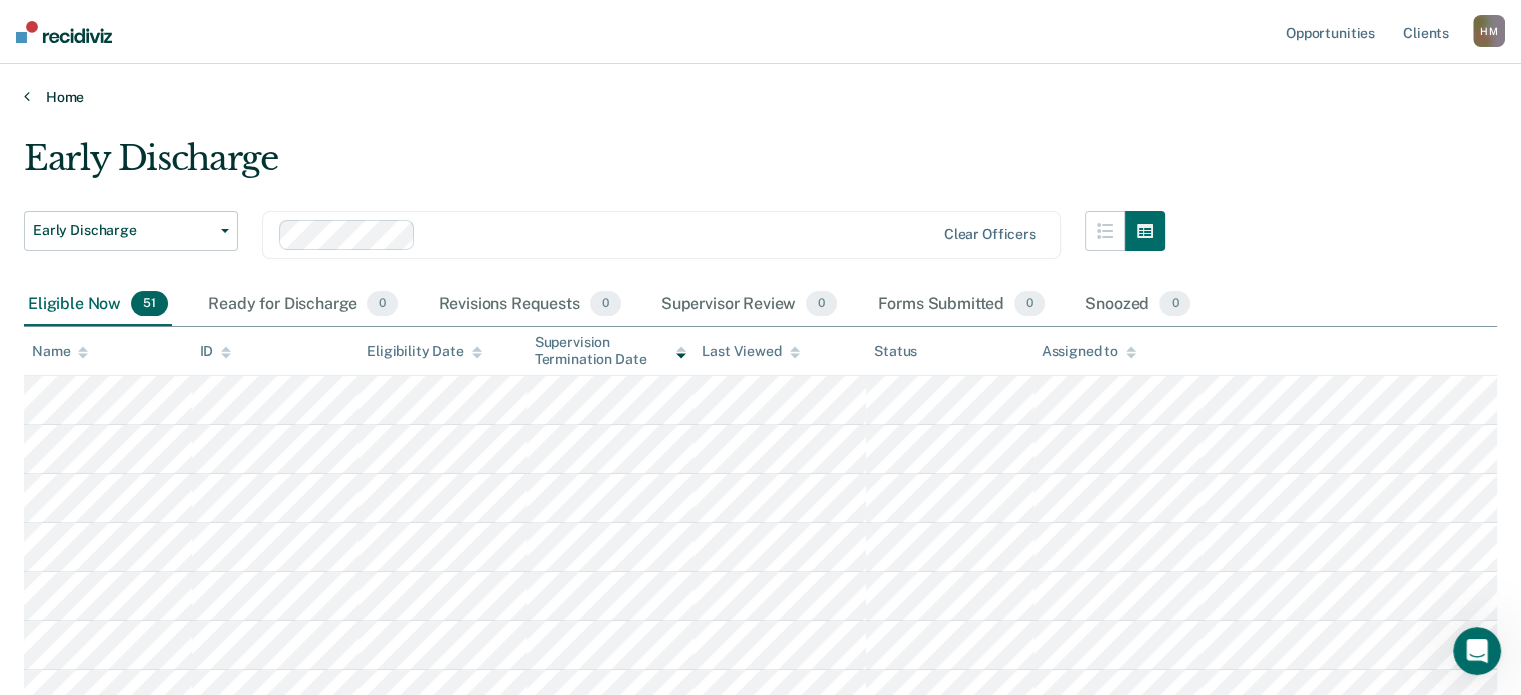 click on "Home" at bounding box center [760, 97] 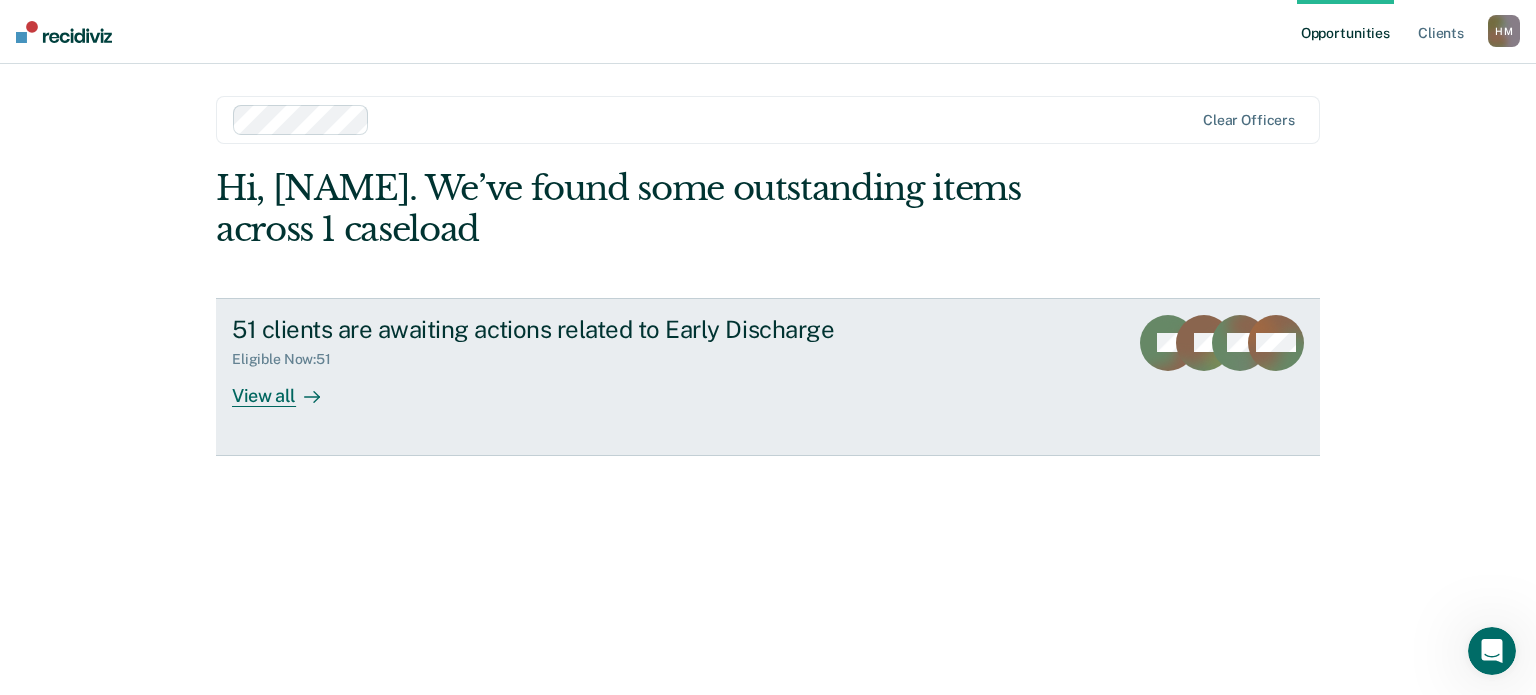 click on "View all" at bounding box center (288, 387) 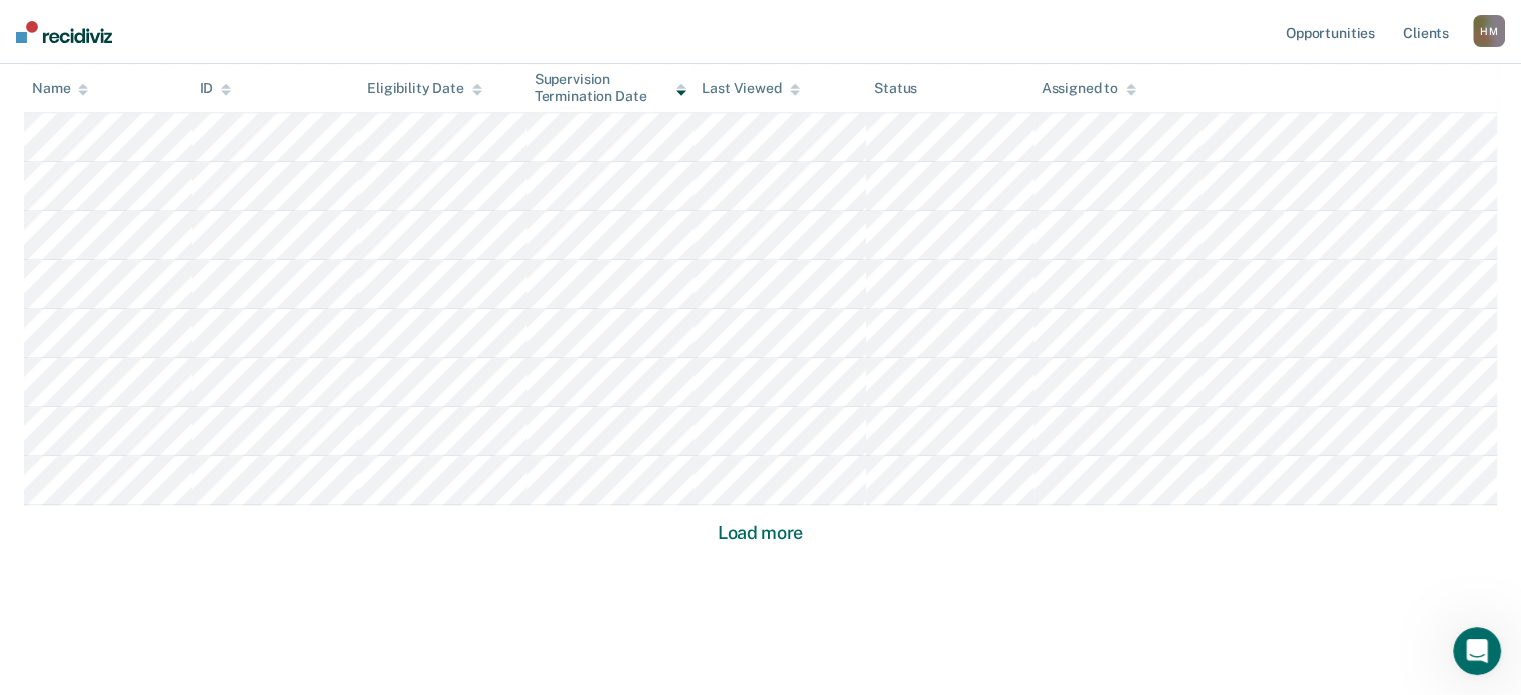 scroll, scrollTop: 1364, scrollLeft: 0, axis: vertical 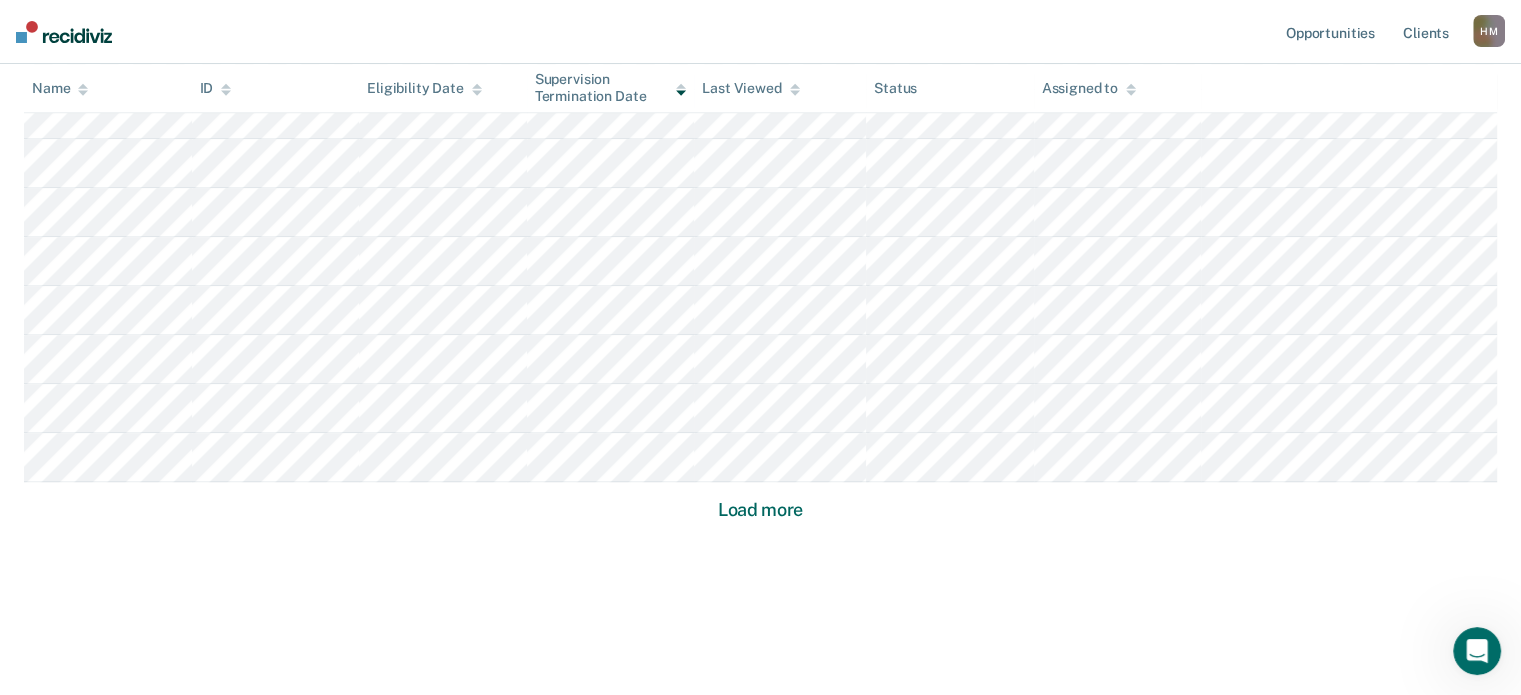 click on "Load more" at bounding box center [760, 510] 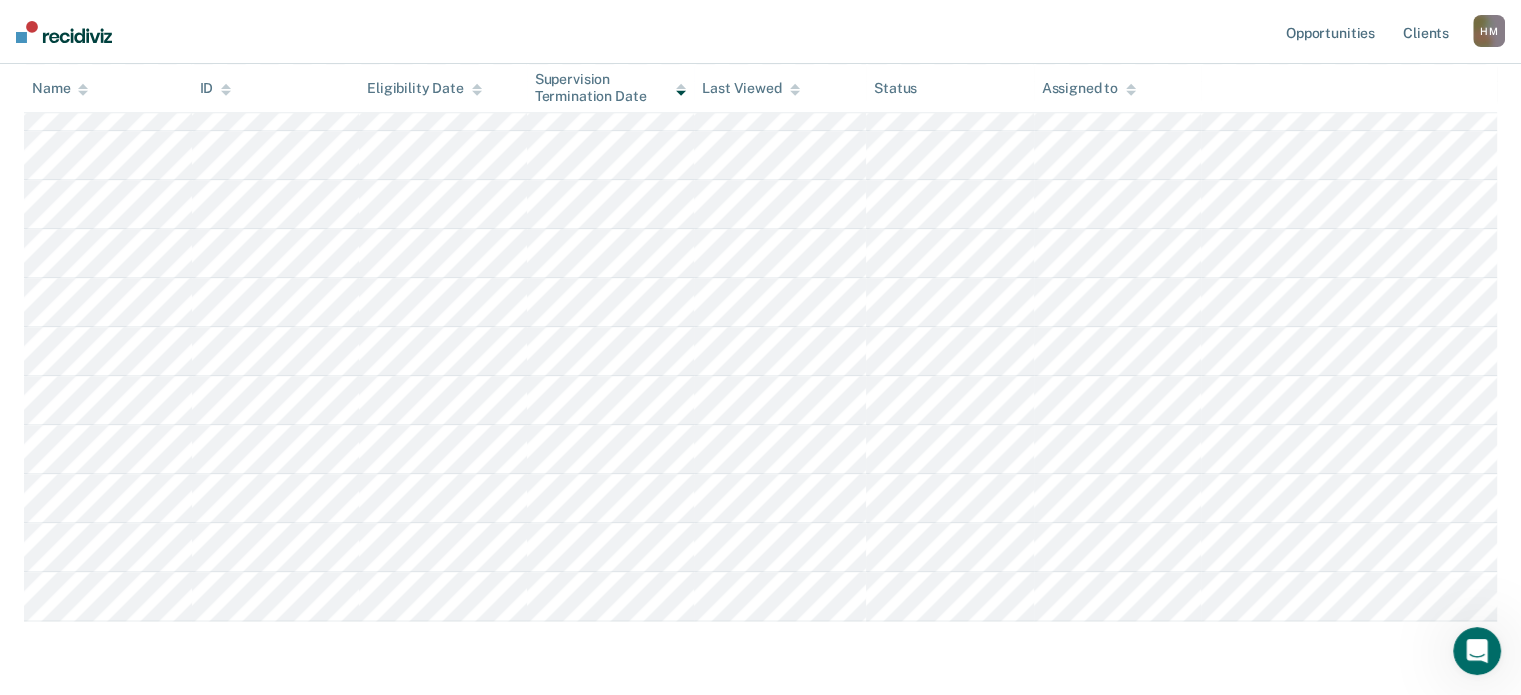 scroll, scrollTop: 2322, scrollLeft: 0, axis: vertical 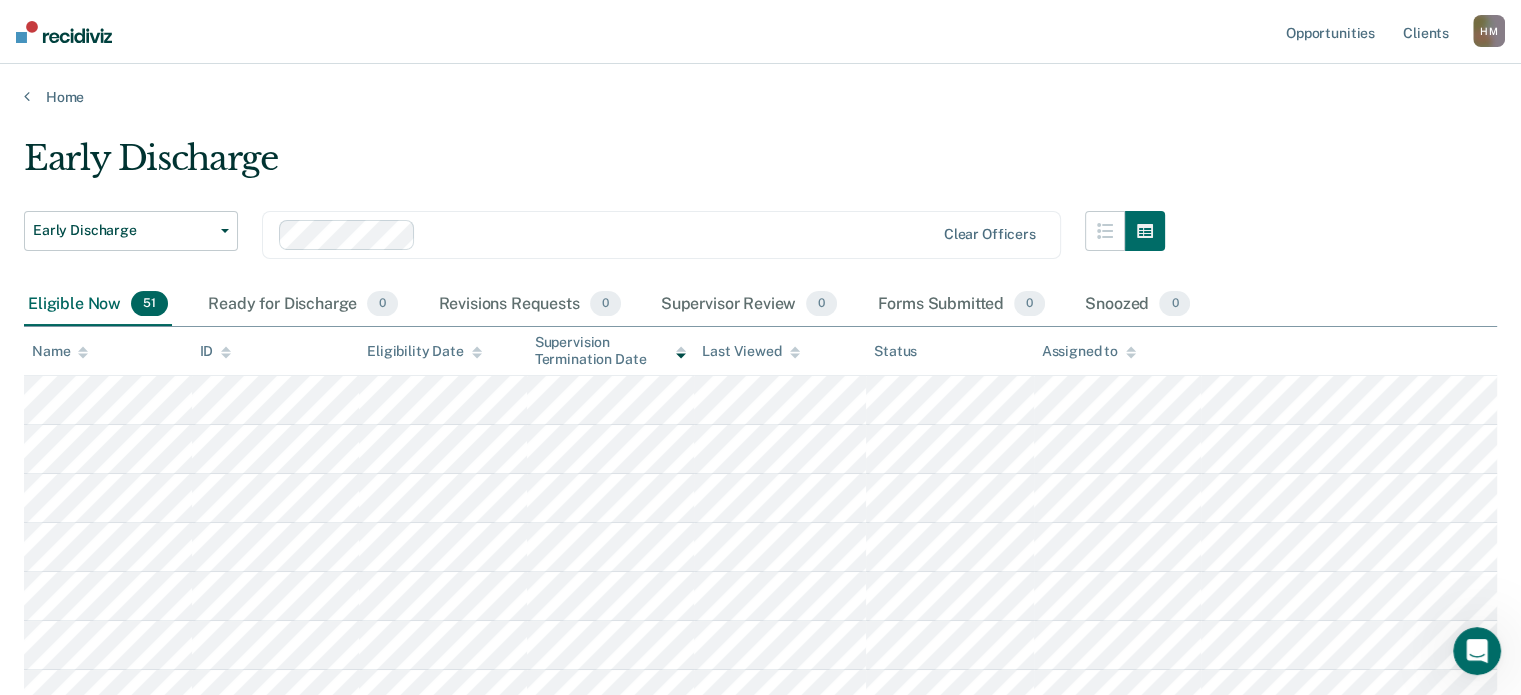 drag, startPoint x: 512, startPoint y: 596, endPoint x: 453, endPoint y: 241, distance: 359.86942 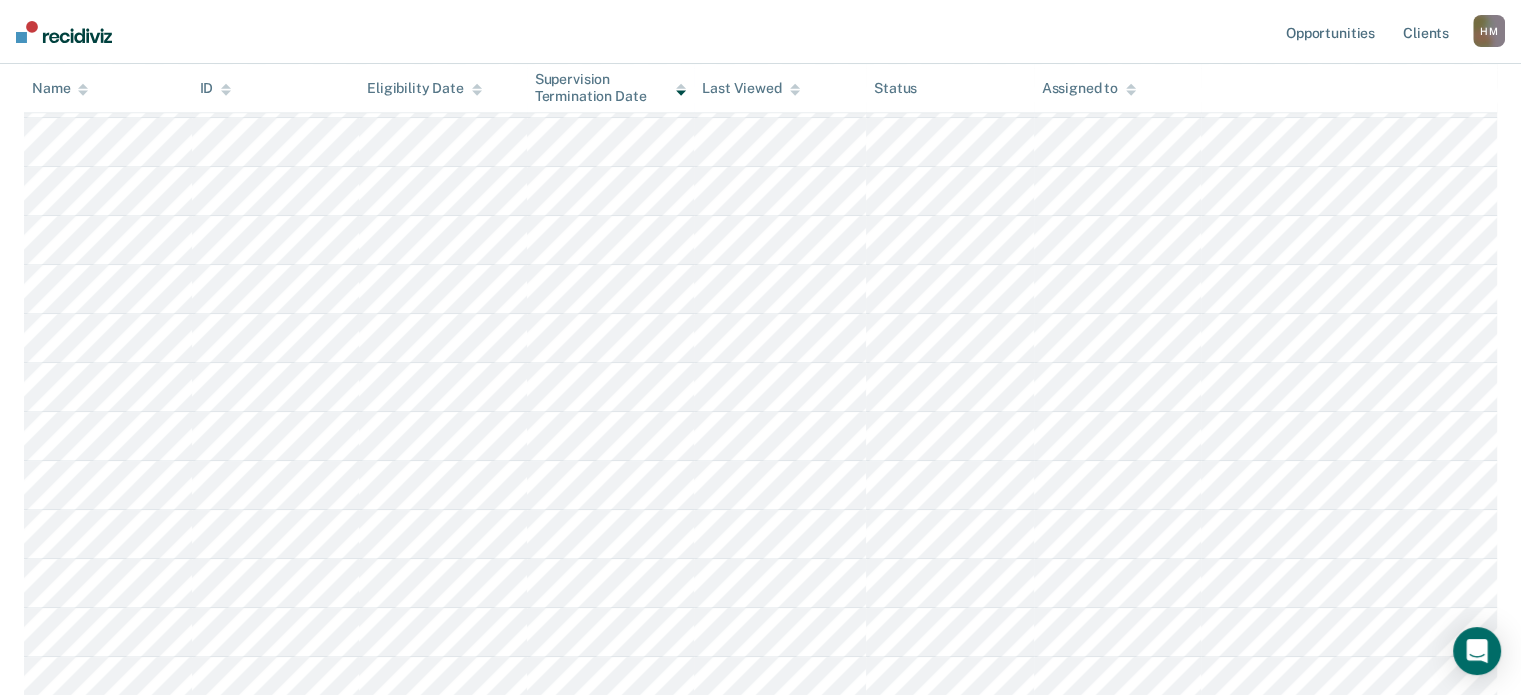 scroll, scrollTop: 1188, scrollLeft: 0, axis: vertical 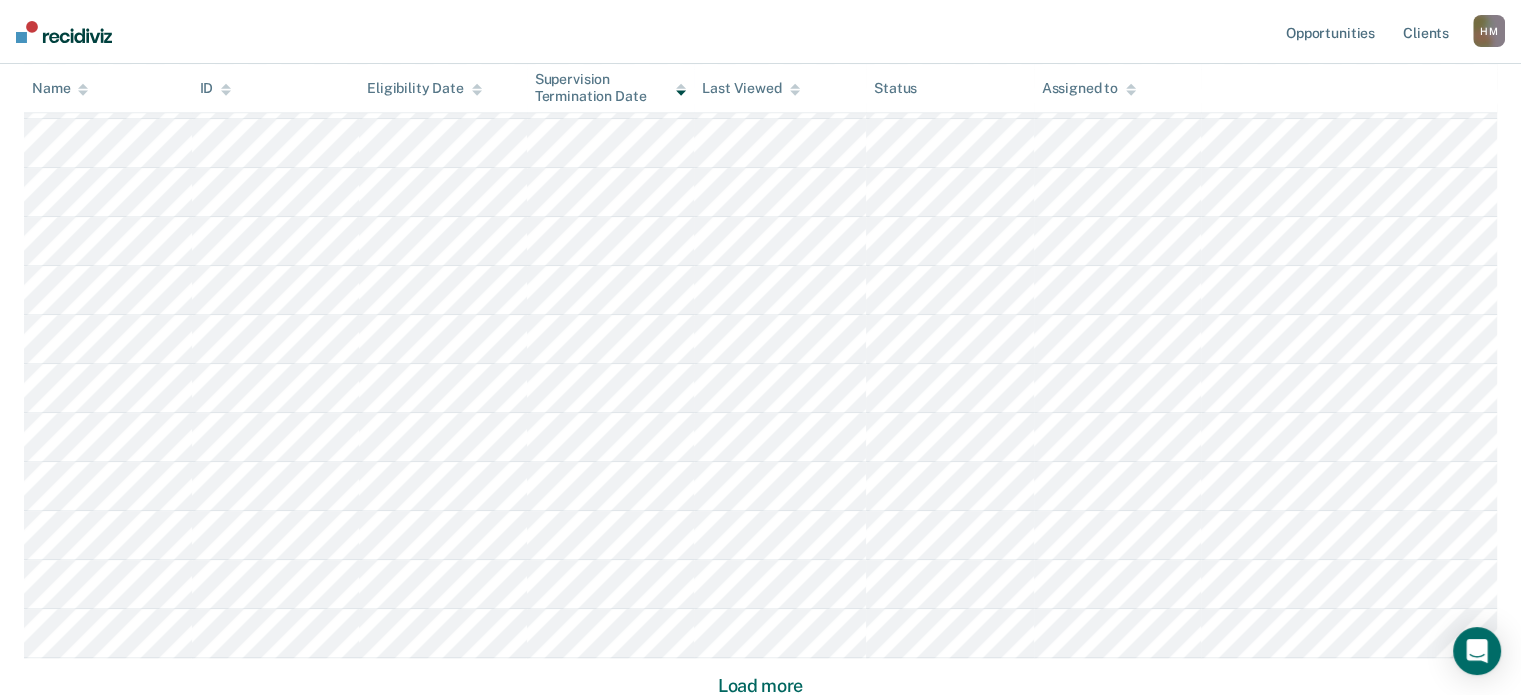 click on "Load more" at bounding box center (760, 686) 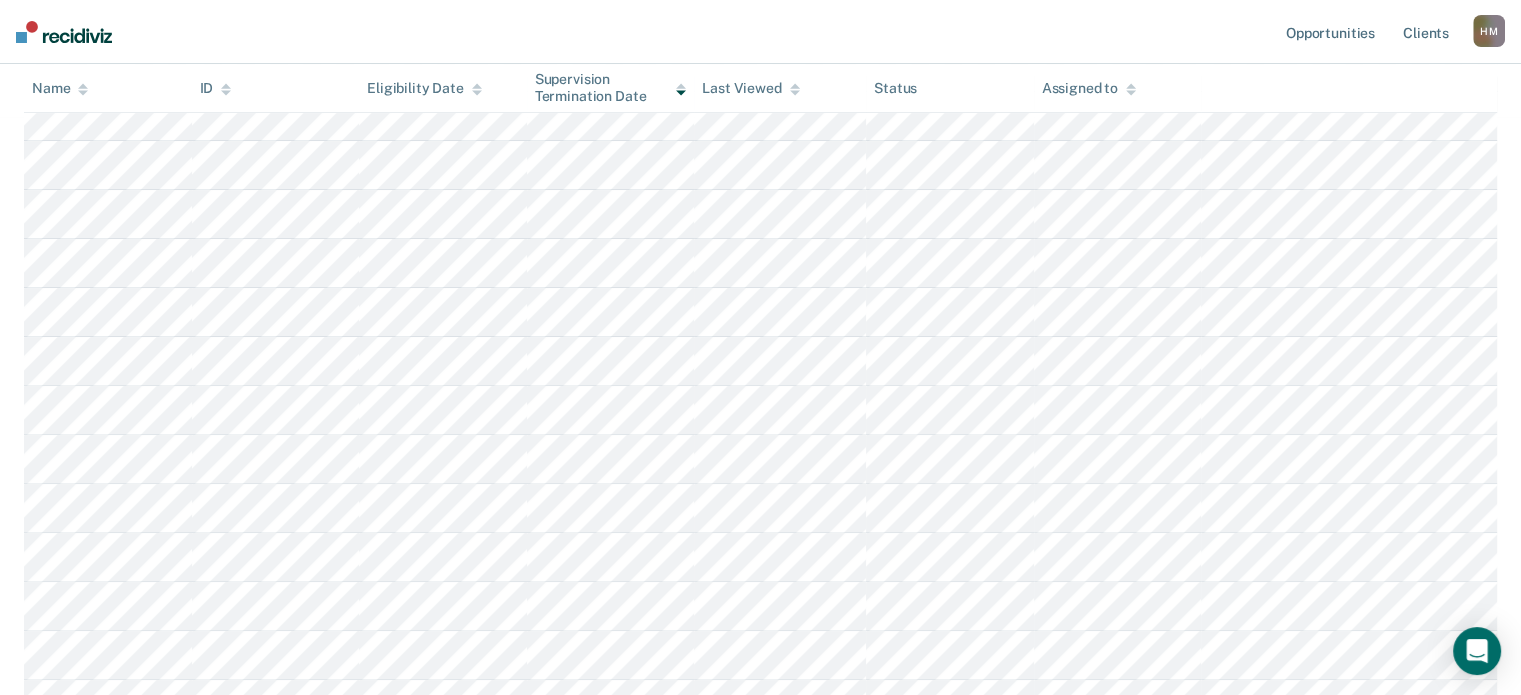 scroll, scrollTop: 0, scrollLeft: 0, axis: both 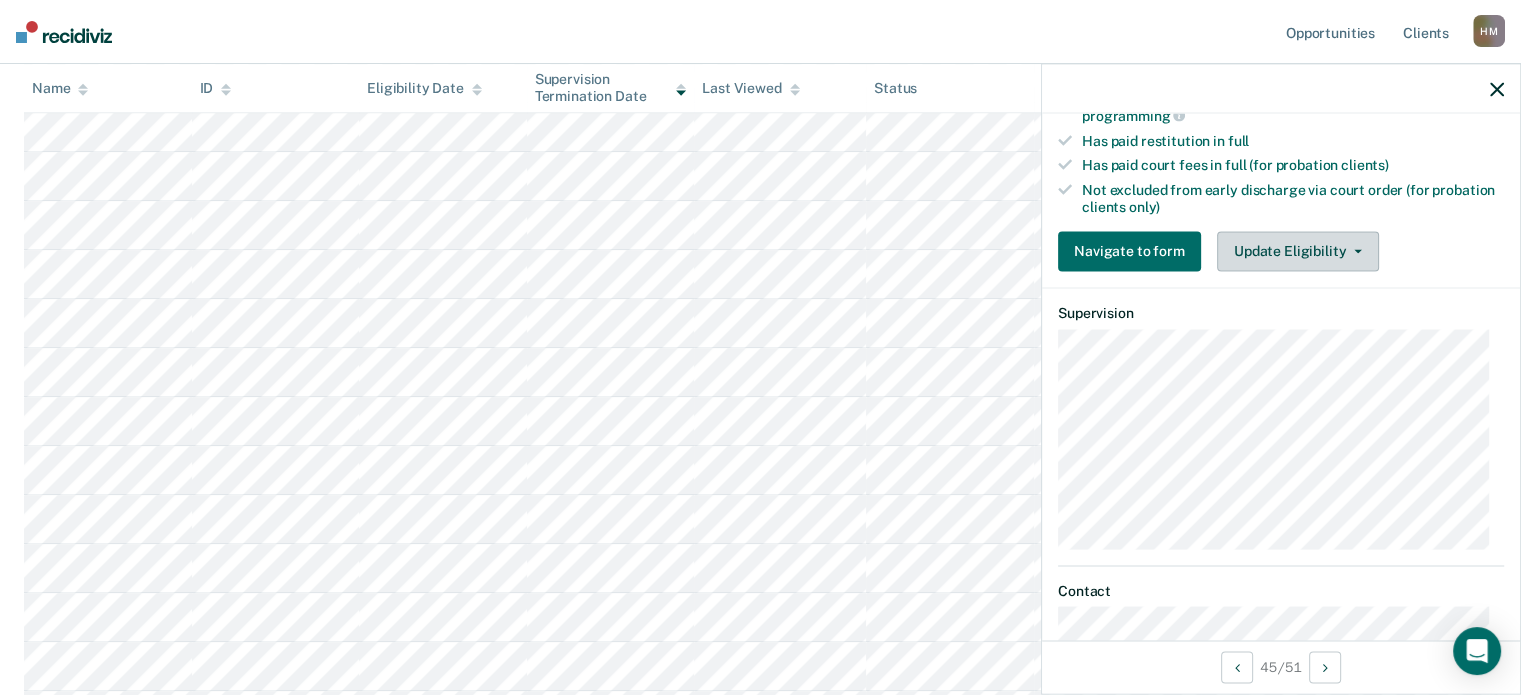 click on "Update Eligibility" at bounding box center (1298, 251) 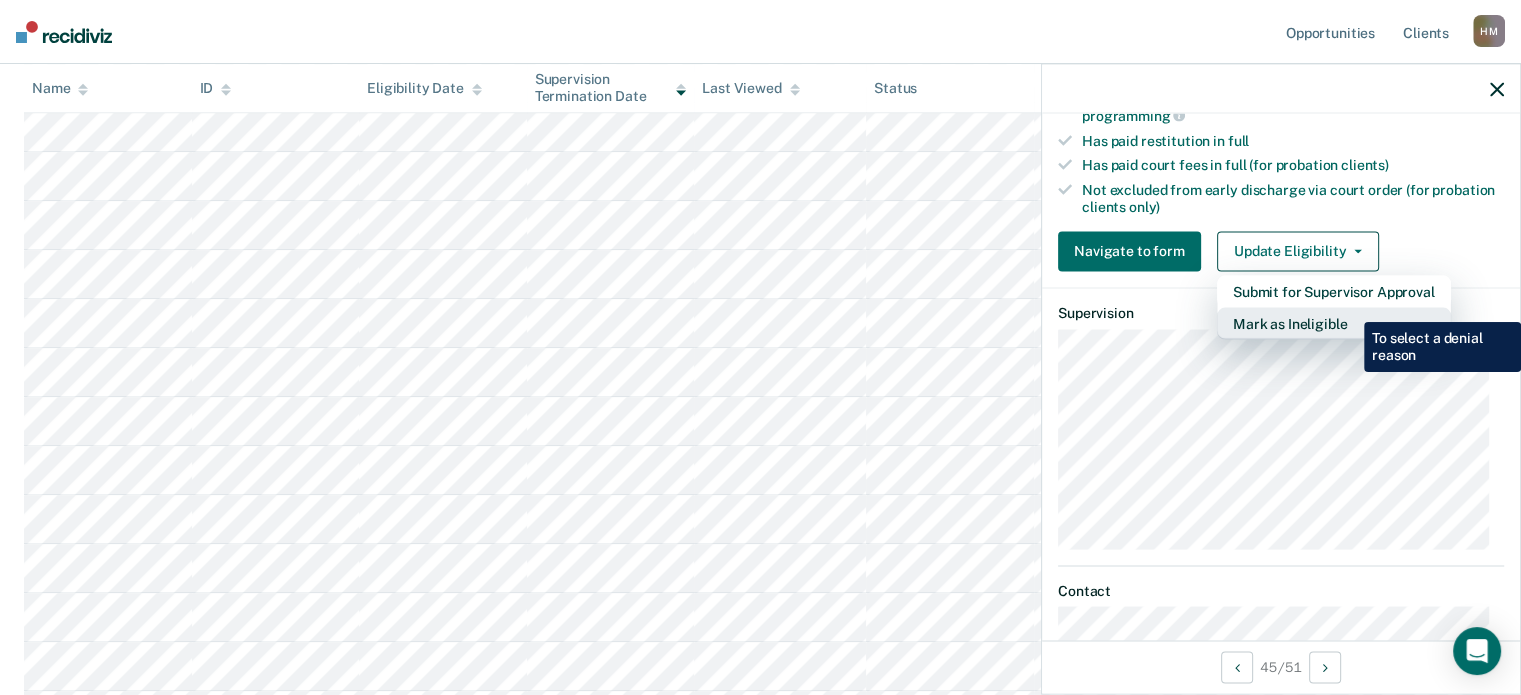 click on "Mark as Ineligible" at bounding box center [1334, 323] 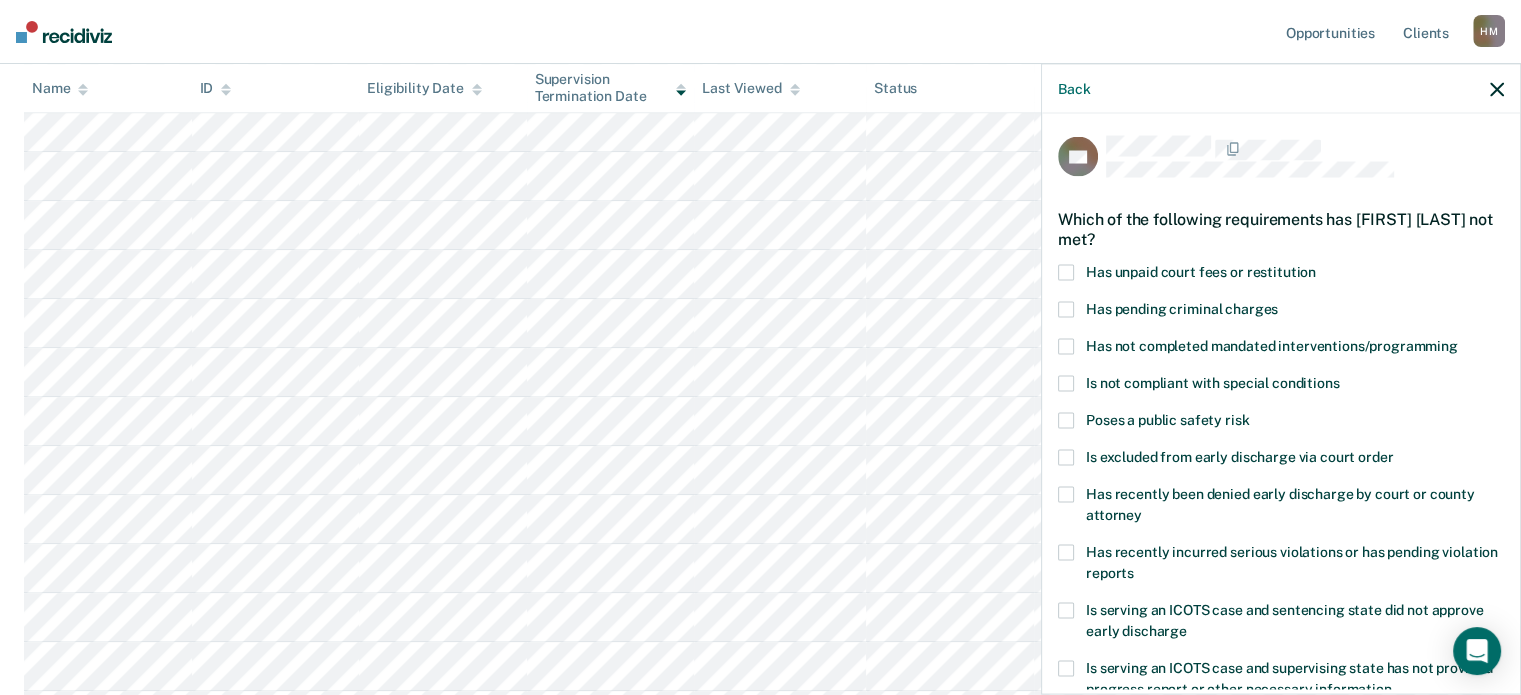 scroll, scrollTop: 0, scrollLeft: 0, axis: both 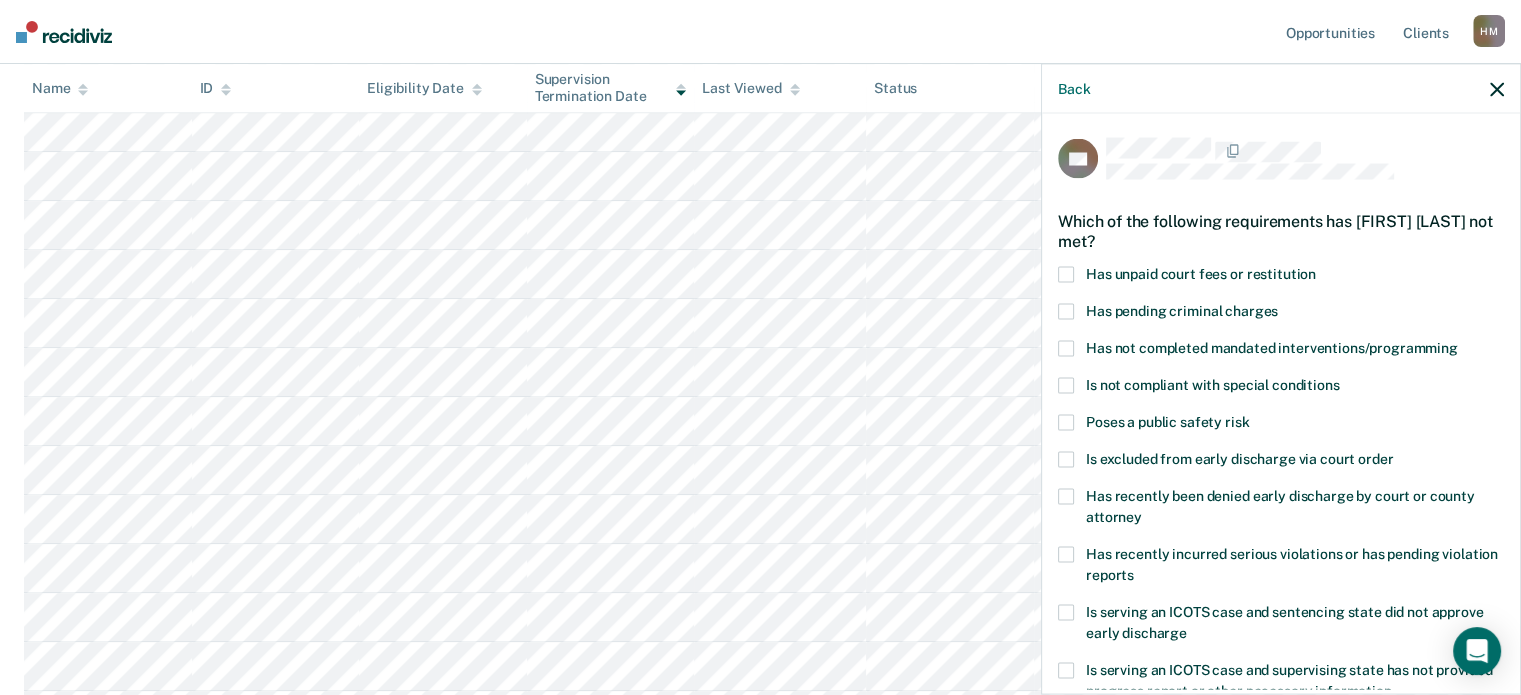 click at bounding box center [1066, 274] 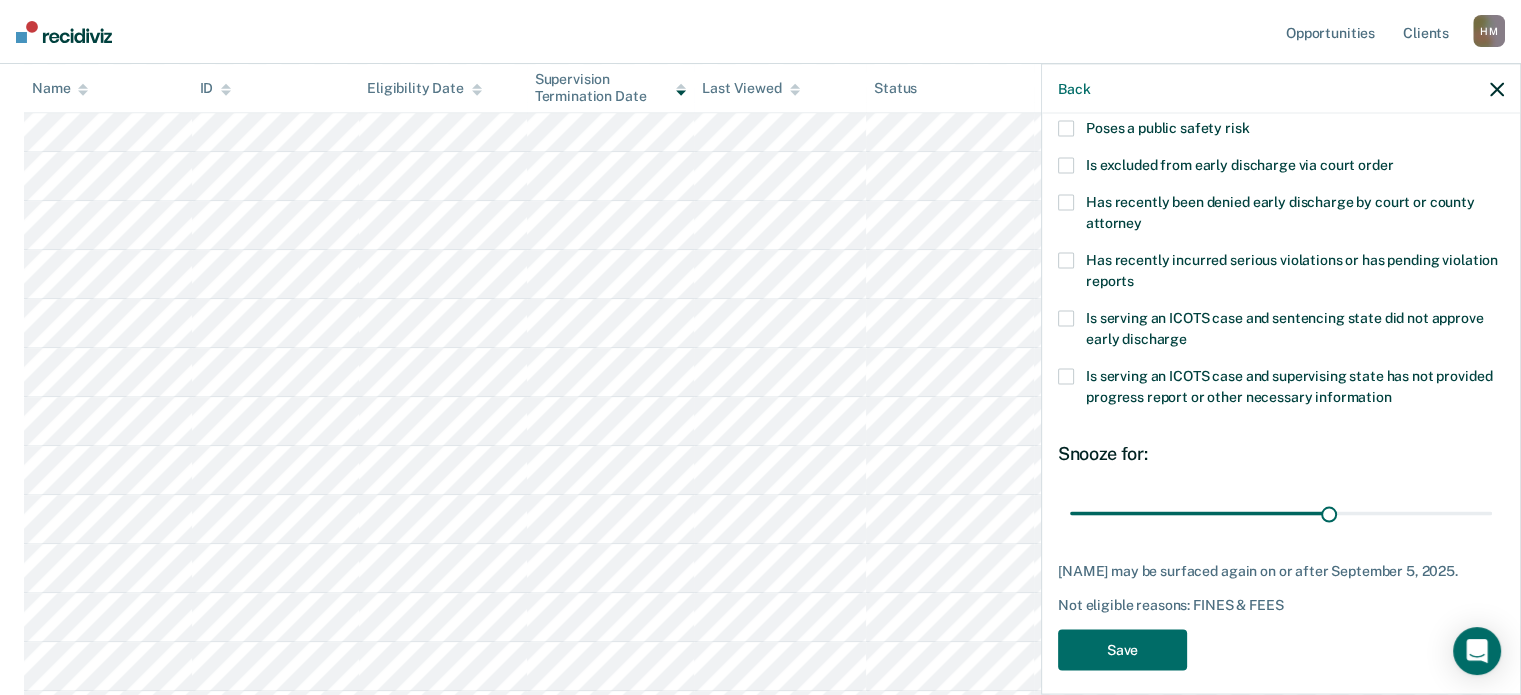 scroll, scrollTop: 324, scrollLeft: 0, axis: vertical 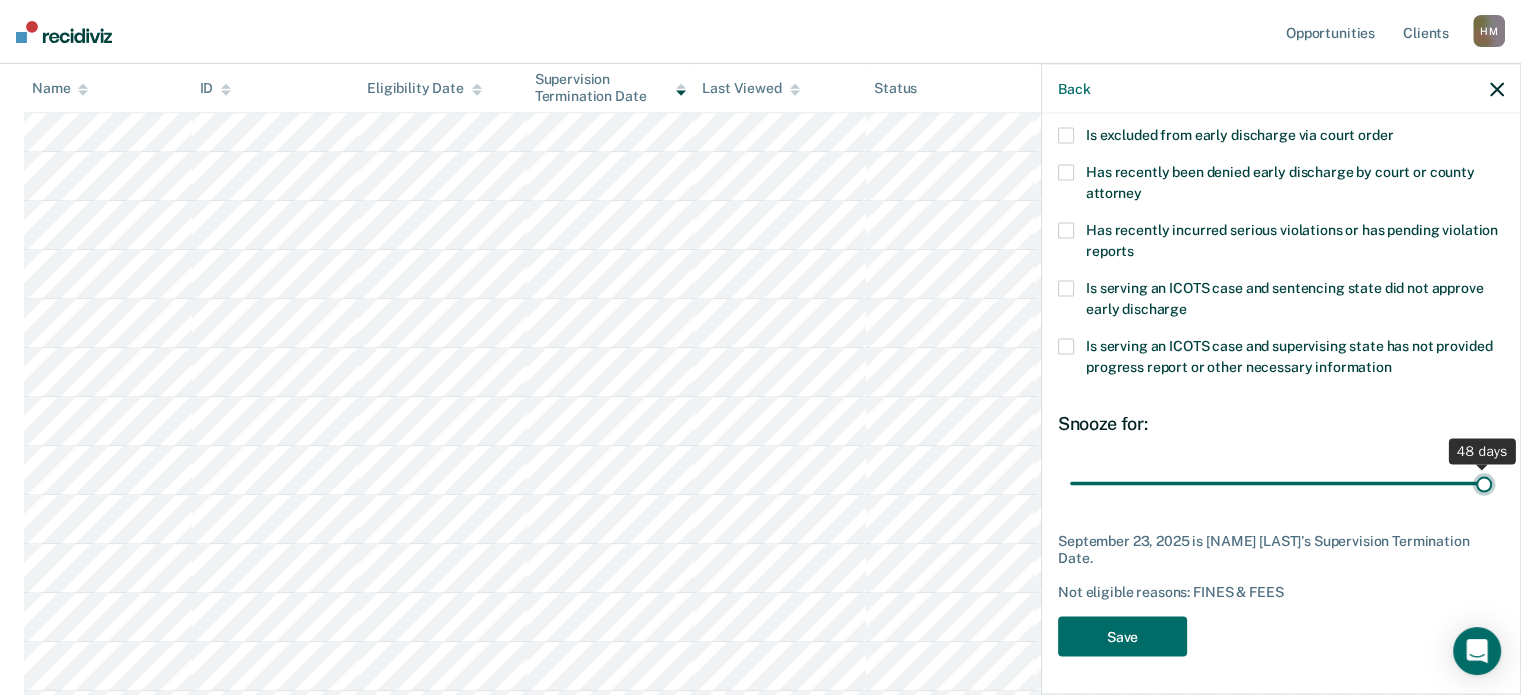 drag, startPoint x: 1312, startPoint y: 477, endPoint x: 1544, endPoint y: 469, distance: 232.1379 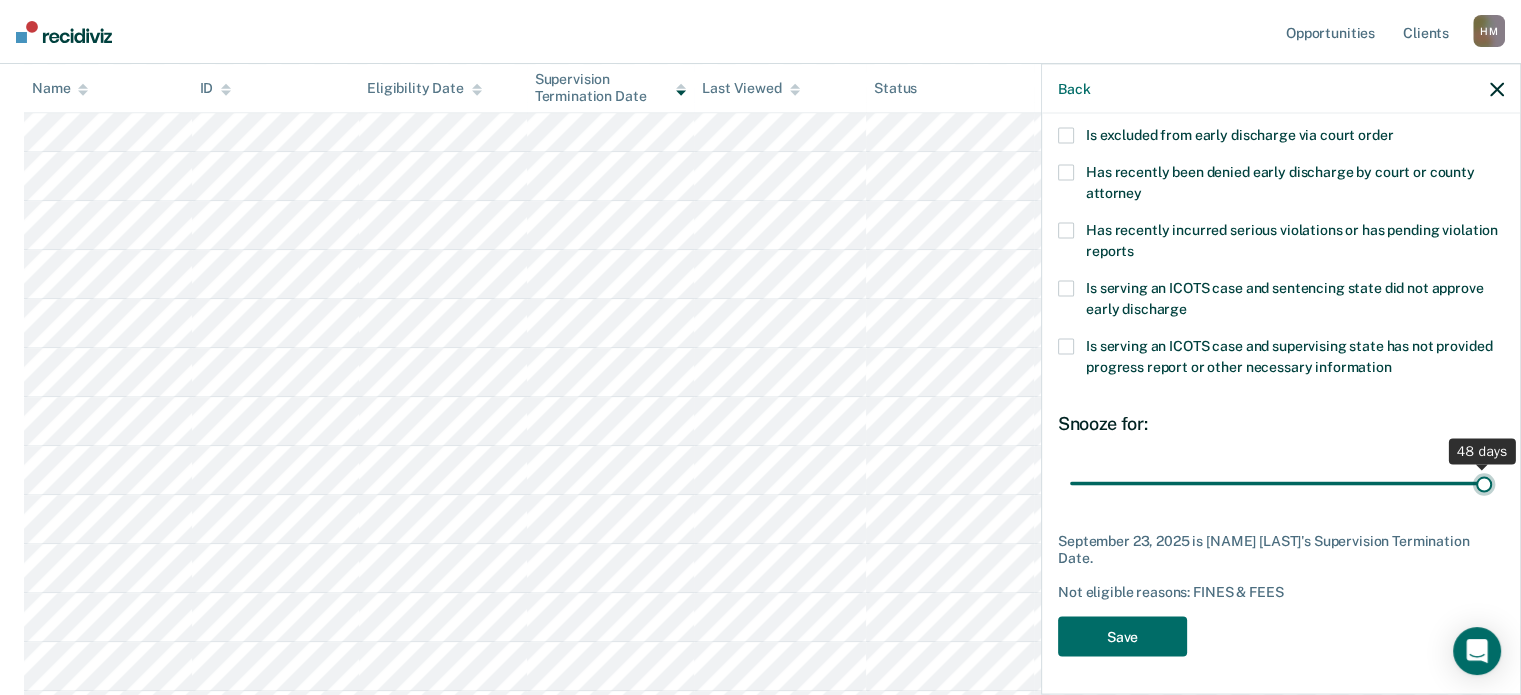 type on "48" 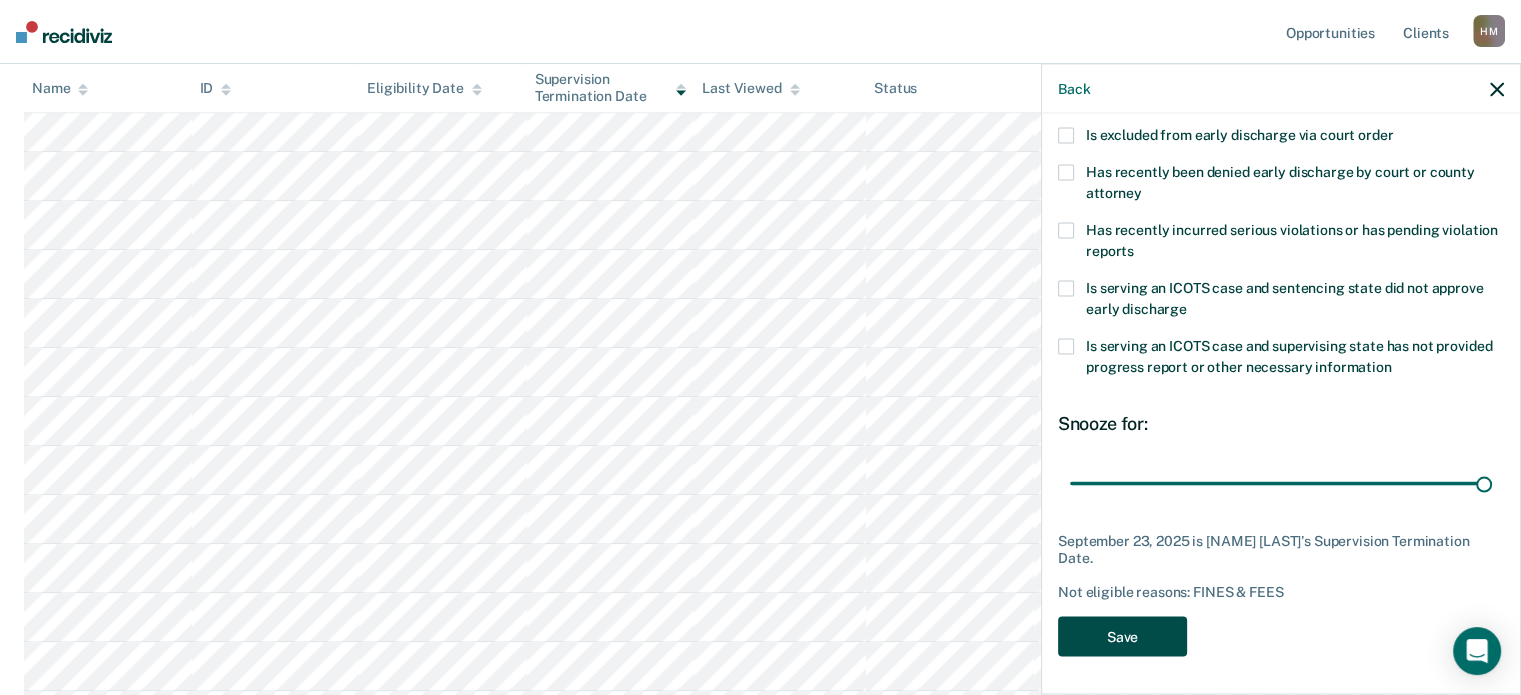 click on "Save" at bounding box center (1122, 636) 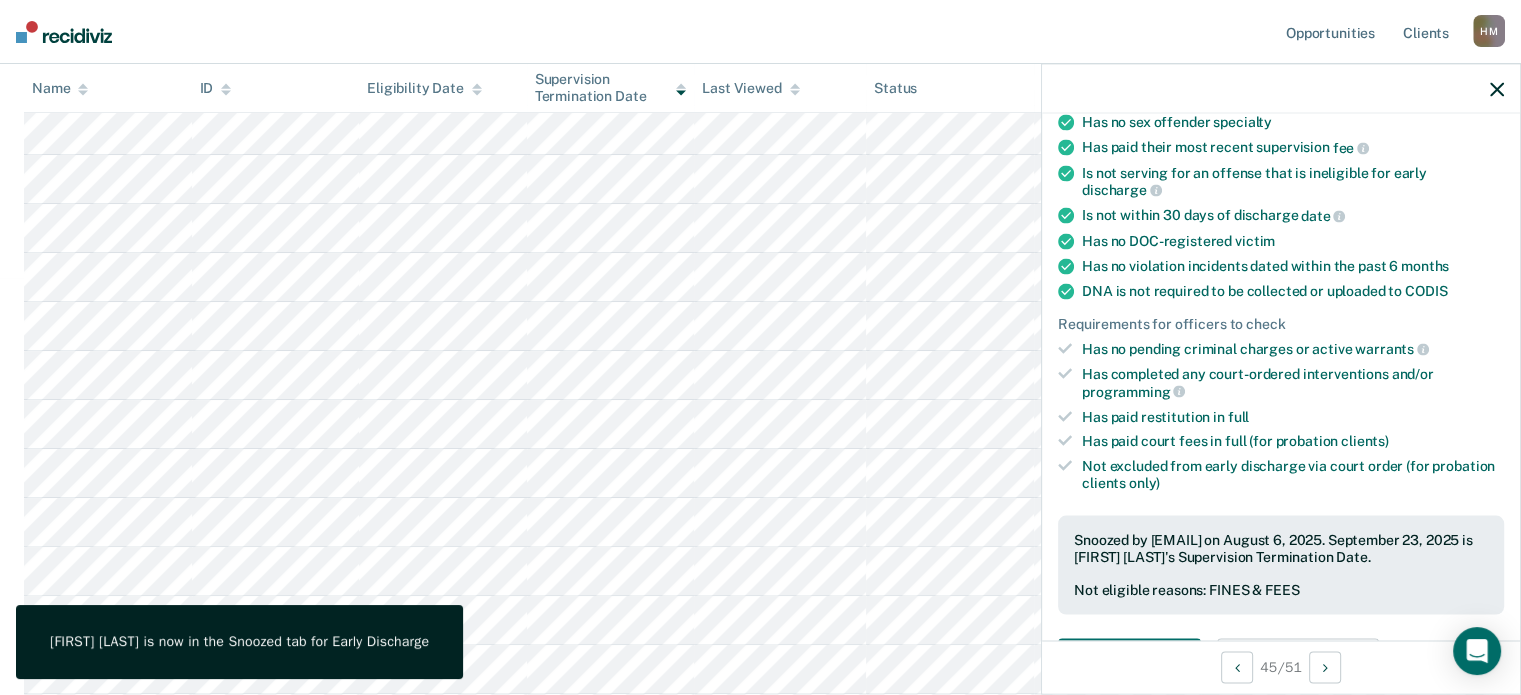 scroll, scrollTop: 413, scrollLeft: 0, axis: vertical 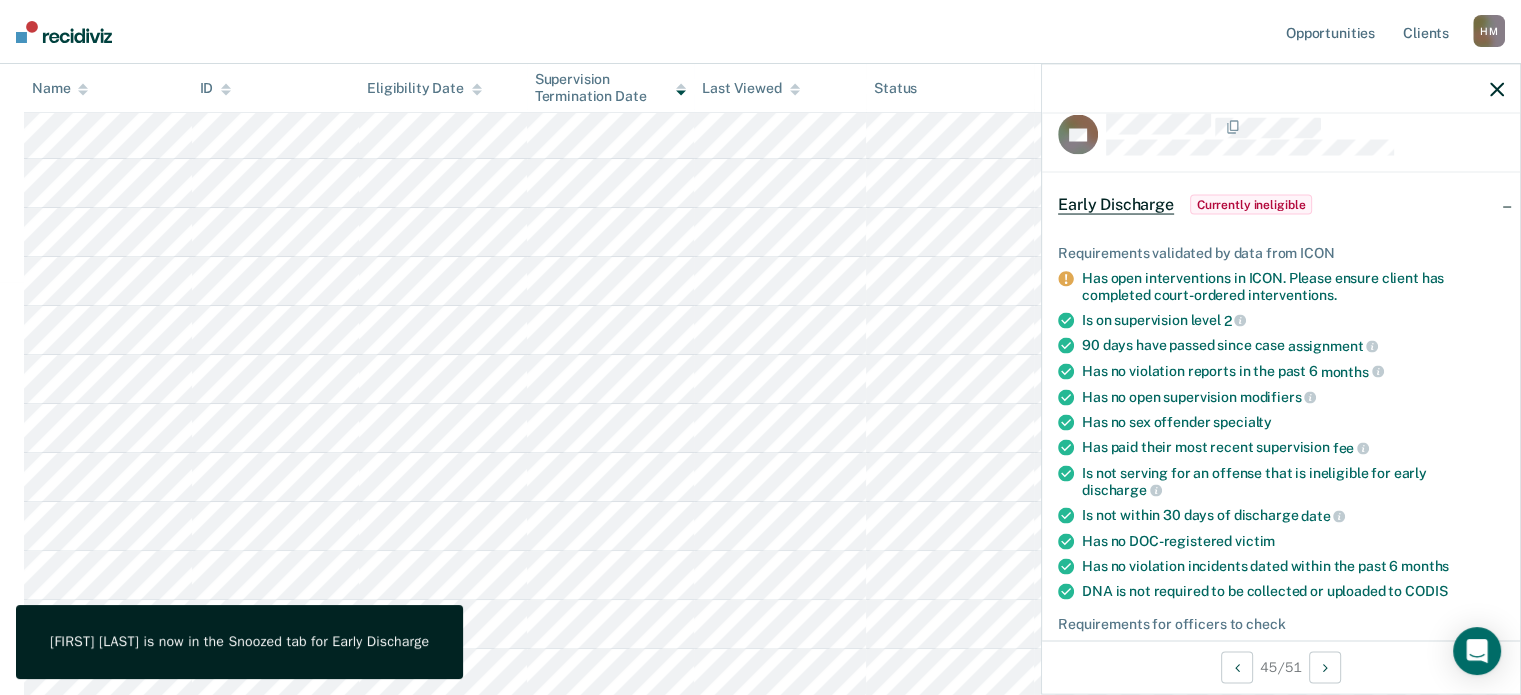click 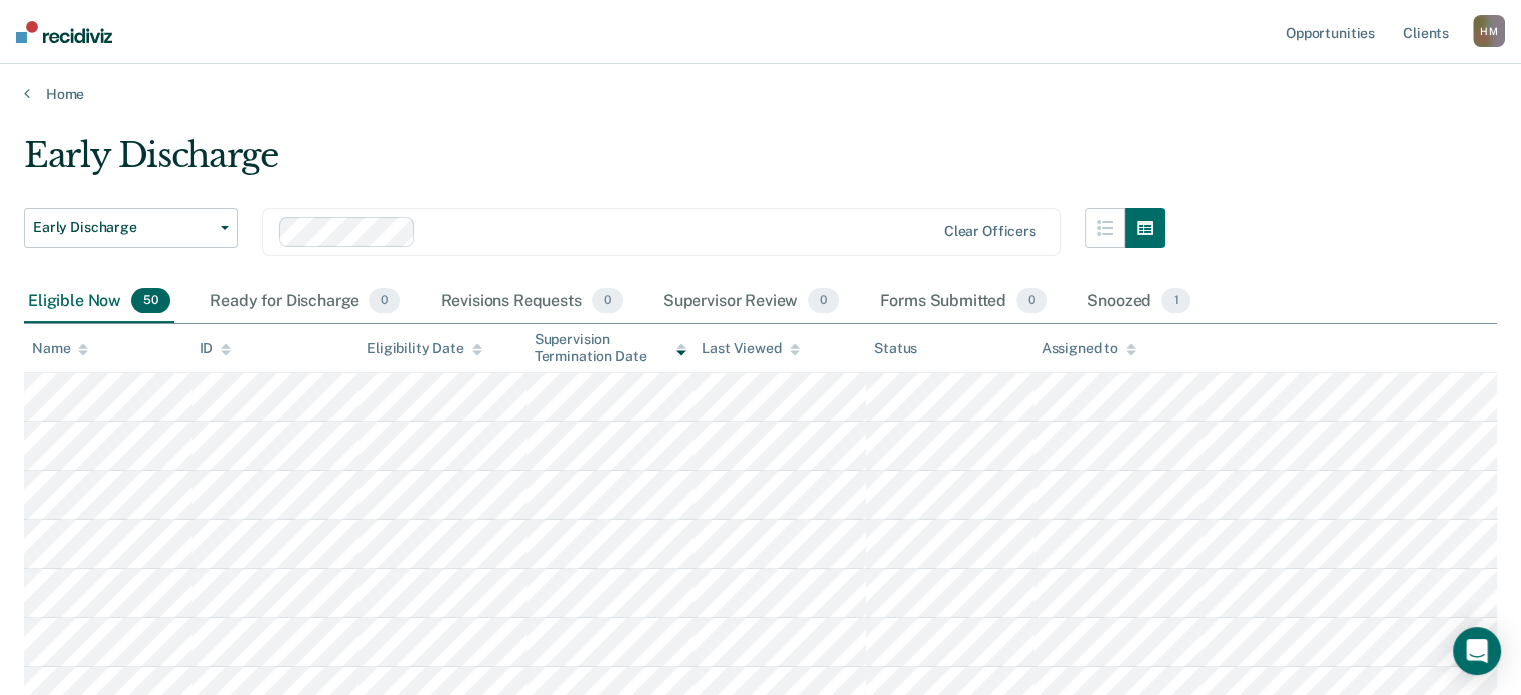 scroll, scrollTop: 0, scrollLeft: 0, axis: both 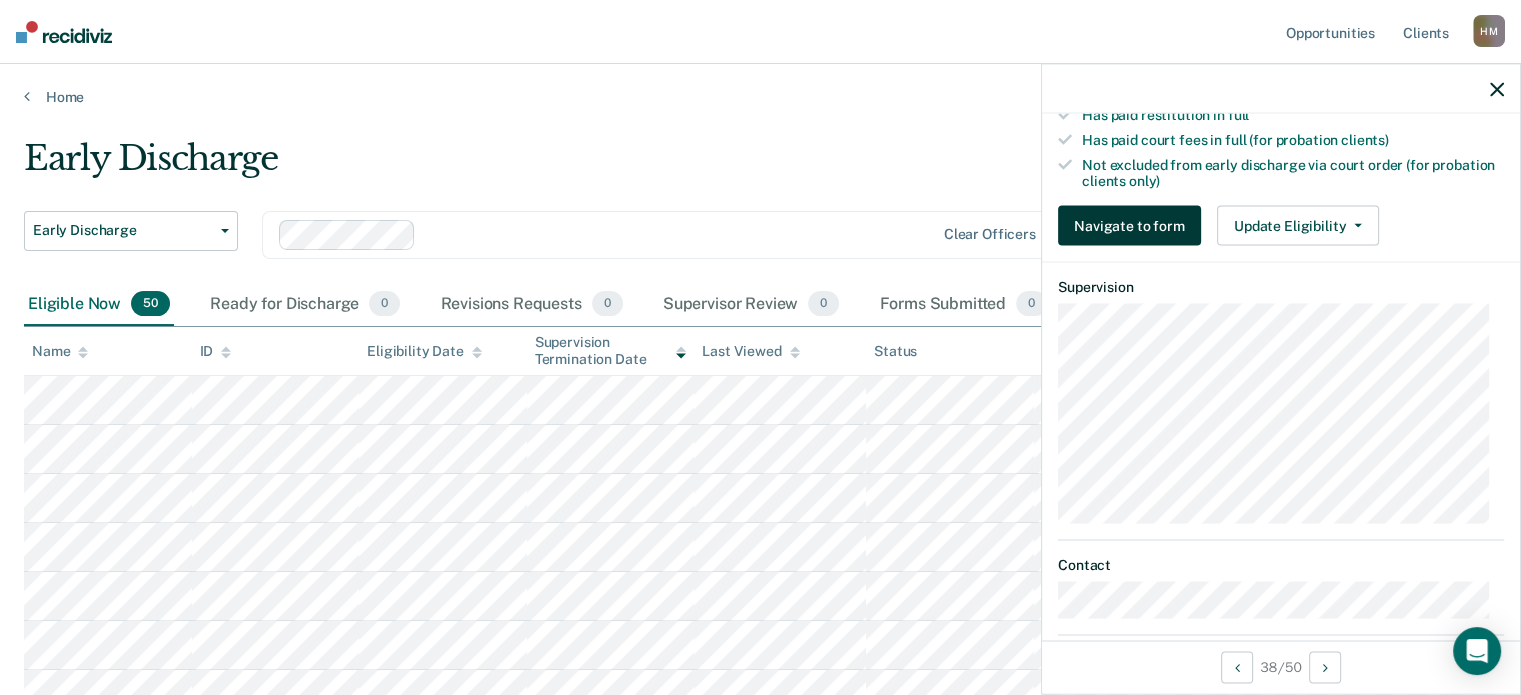 click on "Navigate to form" at bounding box center (1129, 226) 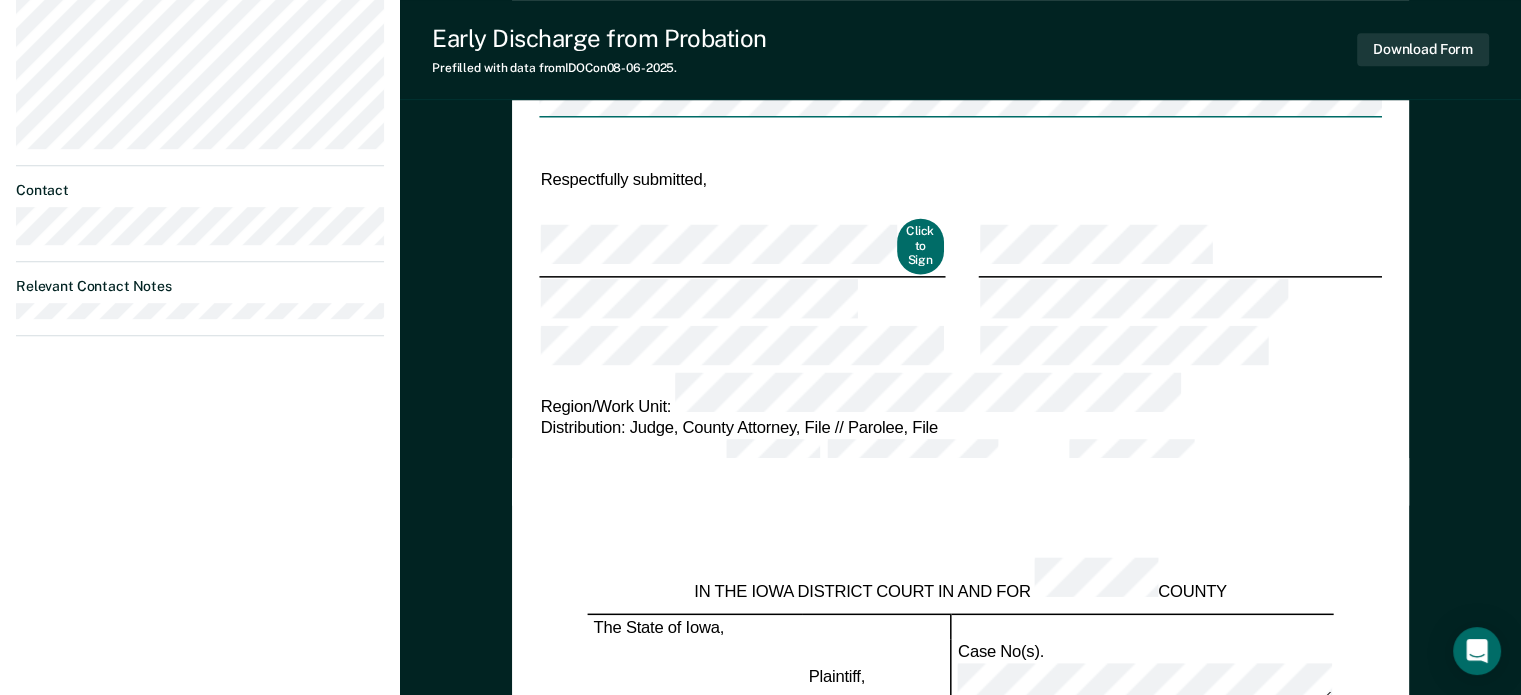 type on "x" 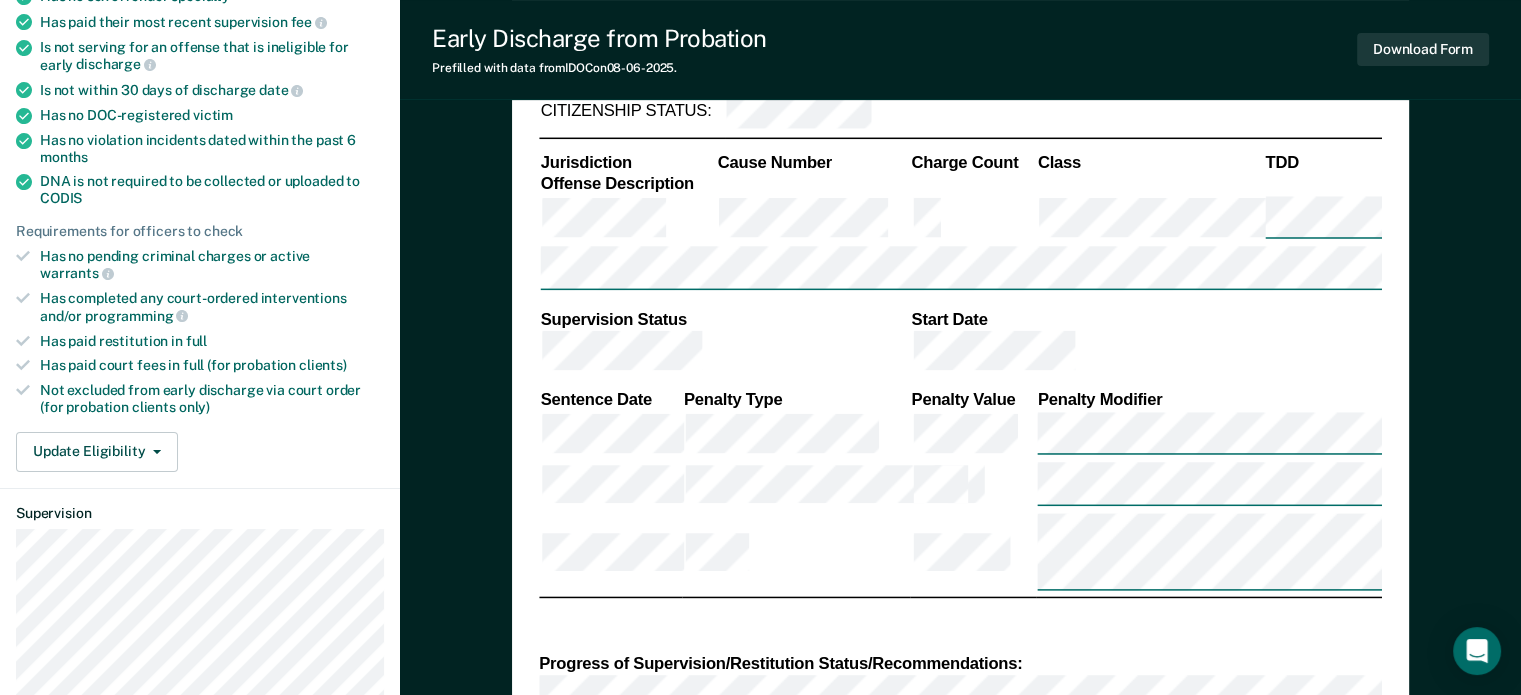 scroll, scrollTop: 0, scrollLeft: 0, axis: both 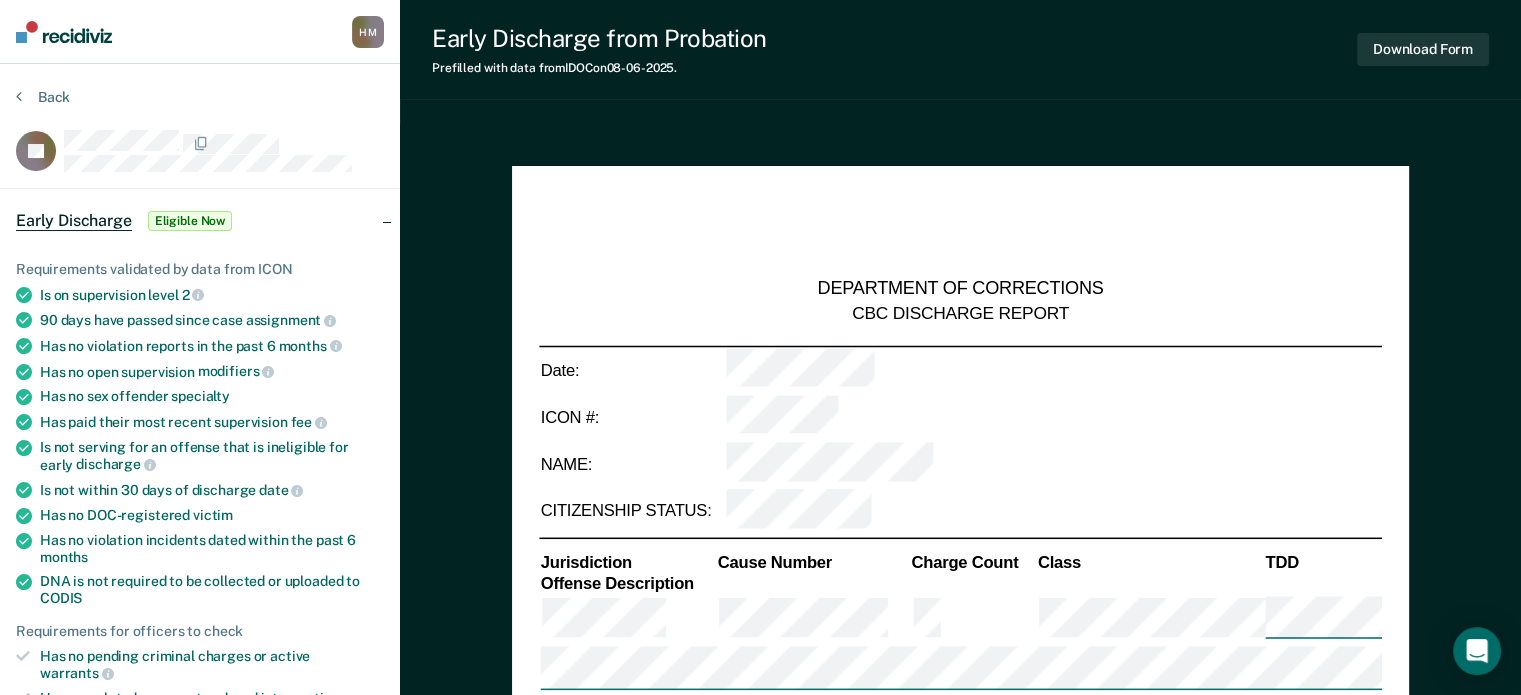 click on "[FIRST] [LAST] H M Profile How it works Log Out" at bounding box center (200, 32) 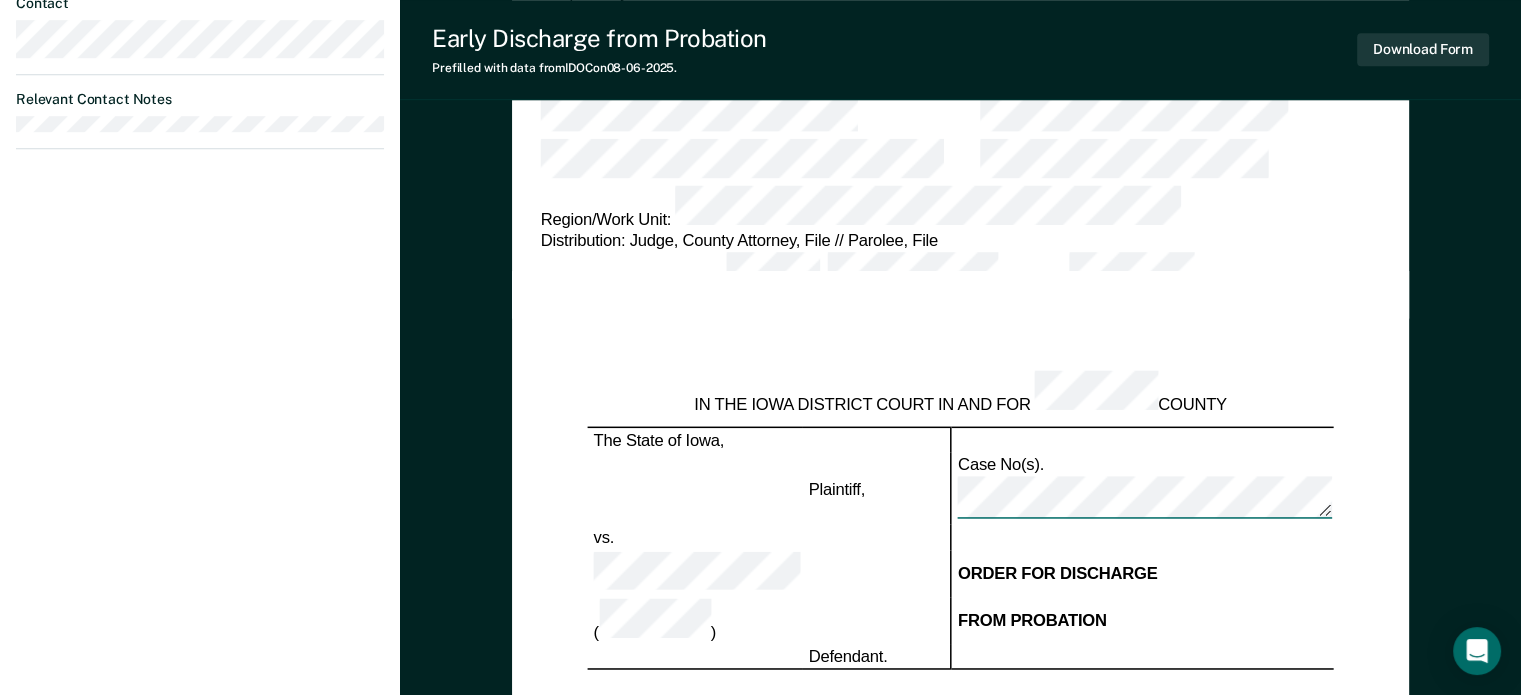 scroll, scrollTop: 900, scrollLeft: 0, axis: vertical 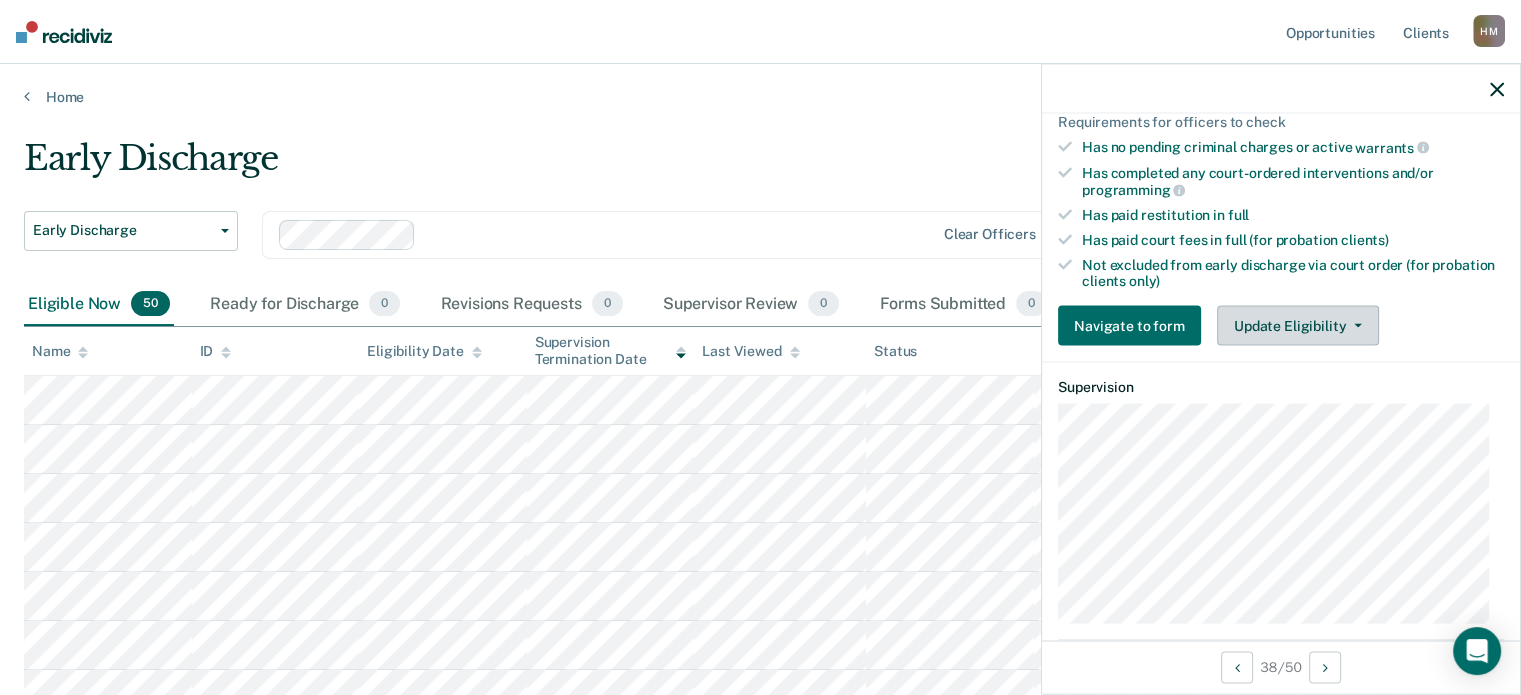 click on "Update Eligibility" at bounding box center (1298, 326) 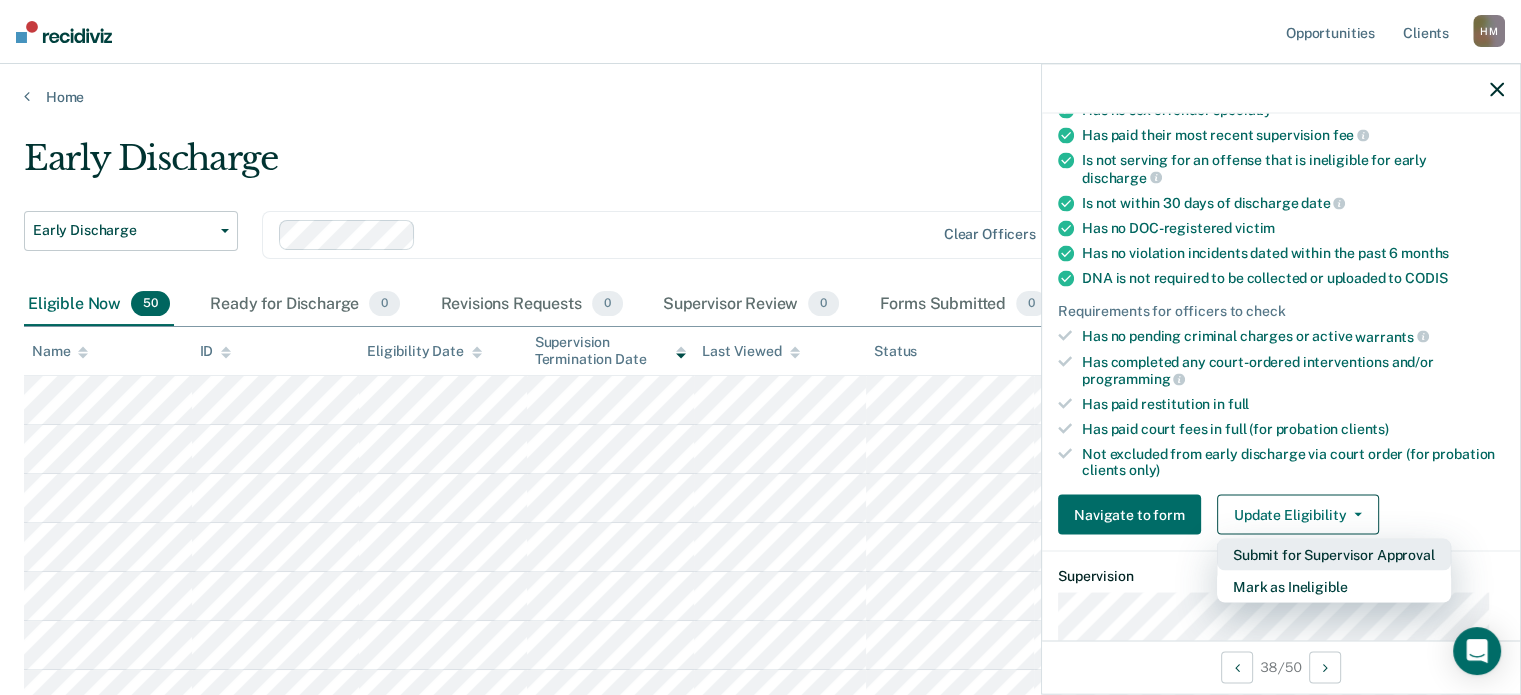 scroll, scrollTop: 284, scrollLeft: 0, axis: vertical 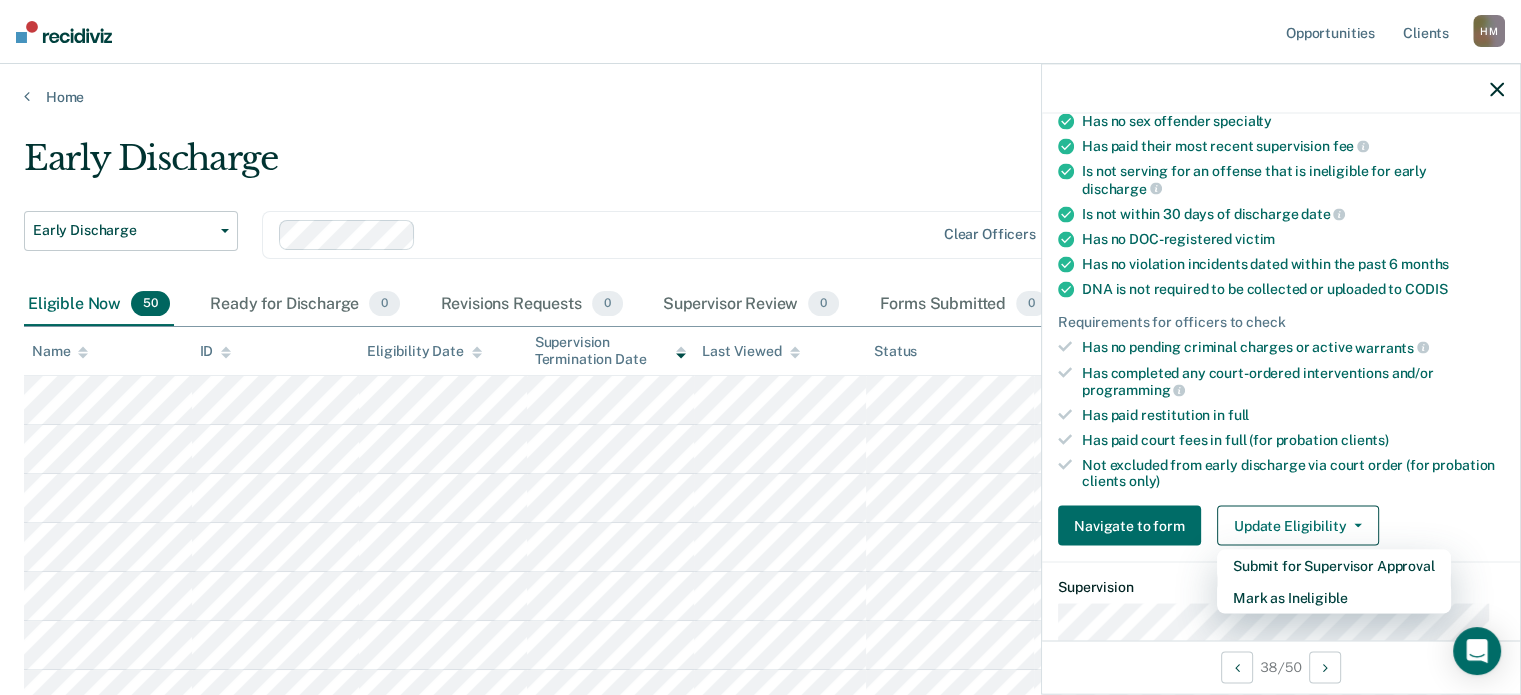 click on "Has paid restitution in   full" at bounding box center (1293, 415) 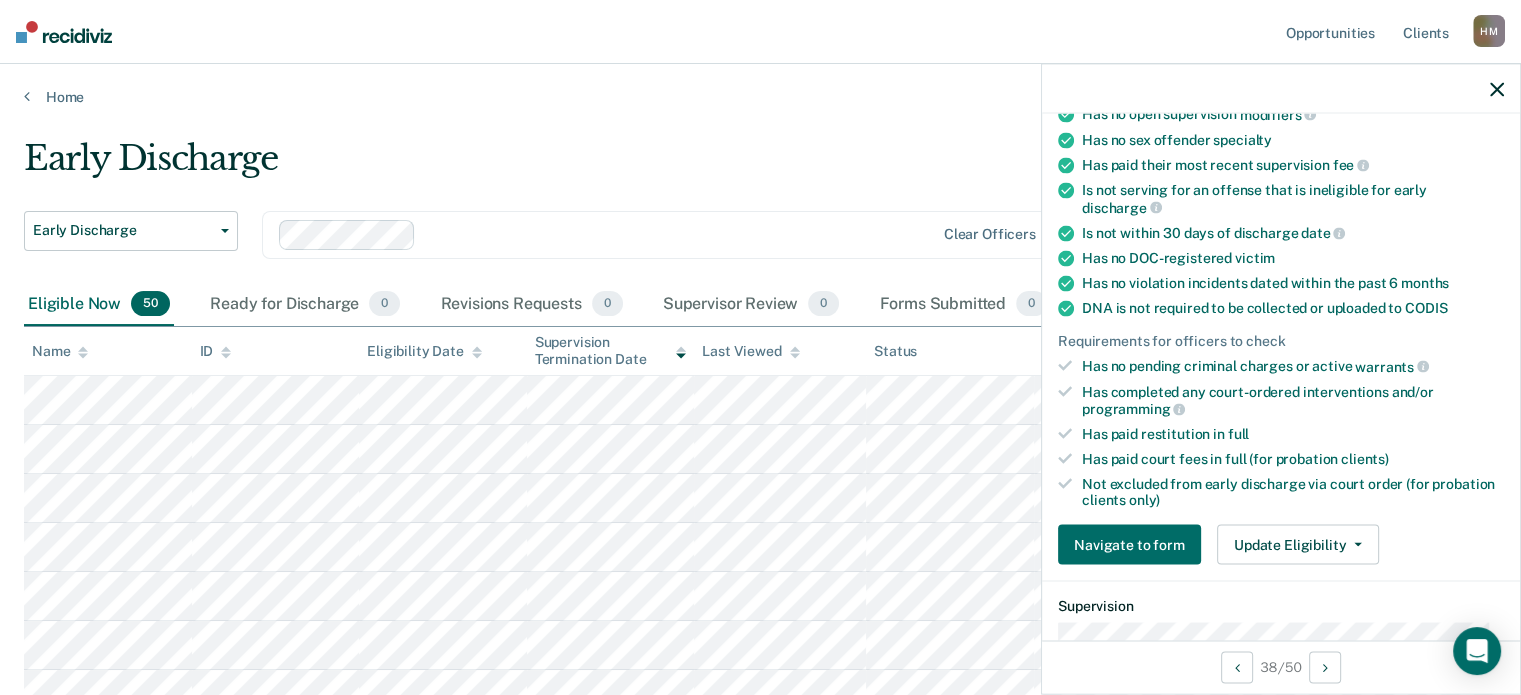 scroll, scrollTop: 300, scrollLeft: 0, axis: vertical 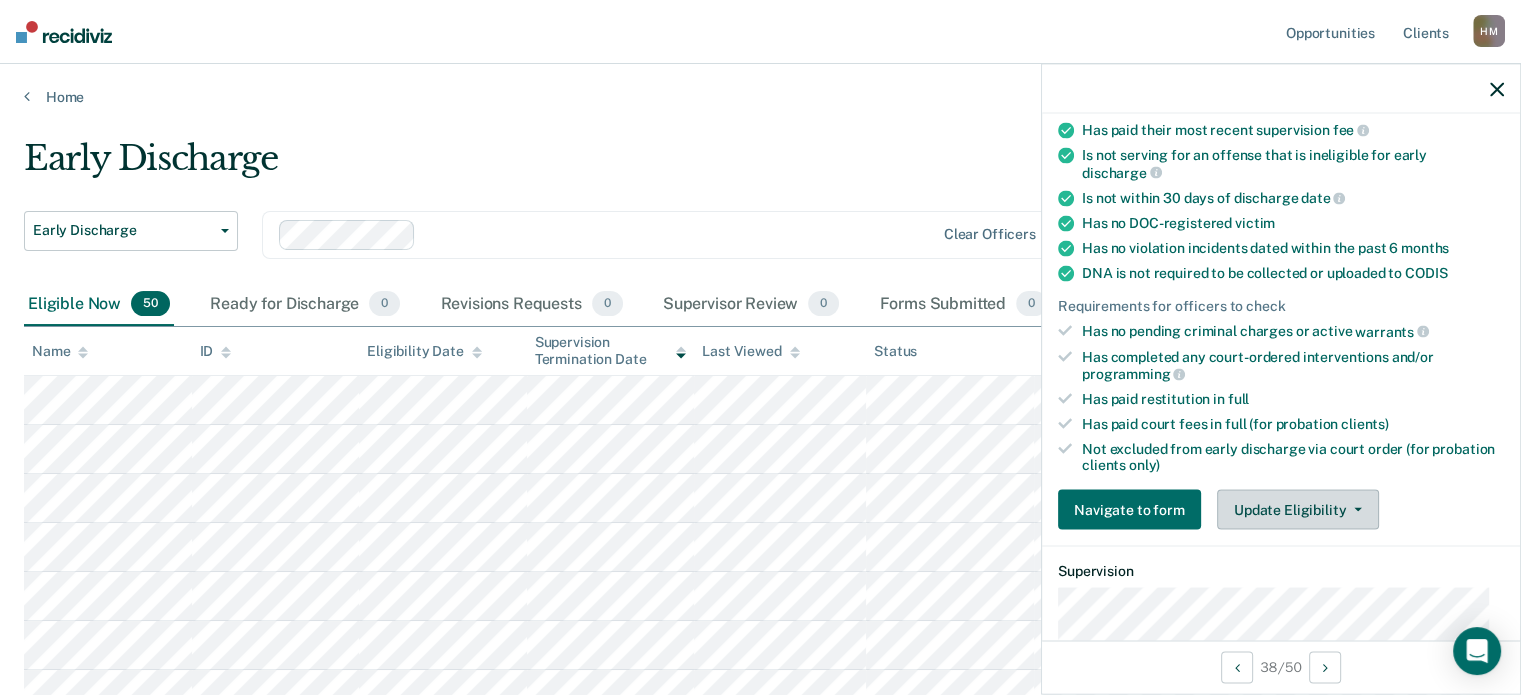 click on "Update Eligibility" at bounding box center [1298, 510] 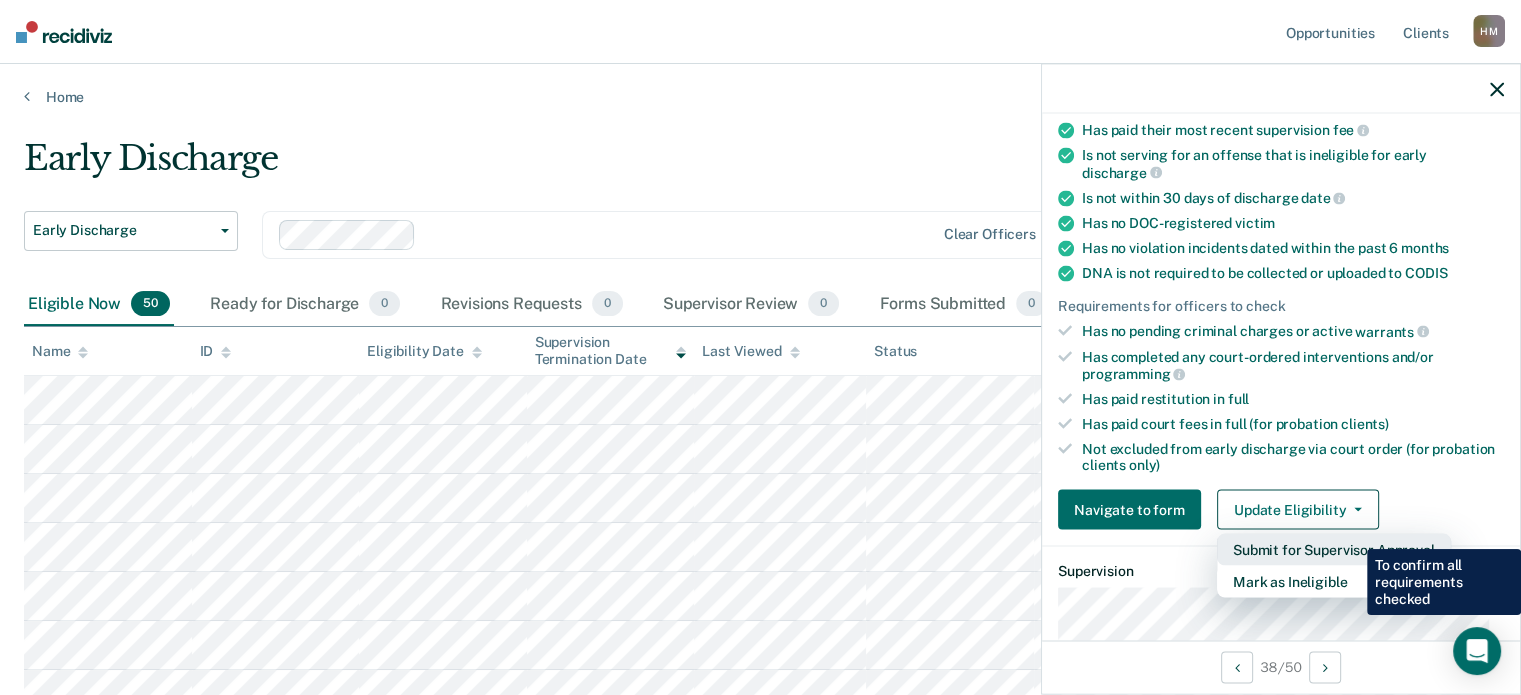 click on "Submit for Supervisor Approval" at bounding box center (1334, 550) 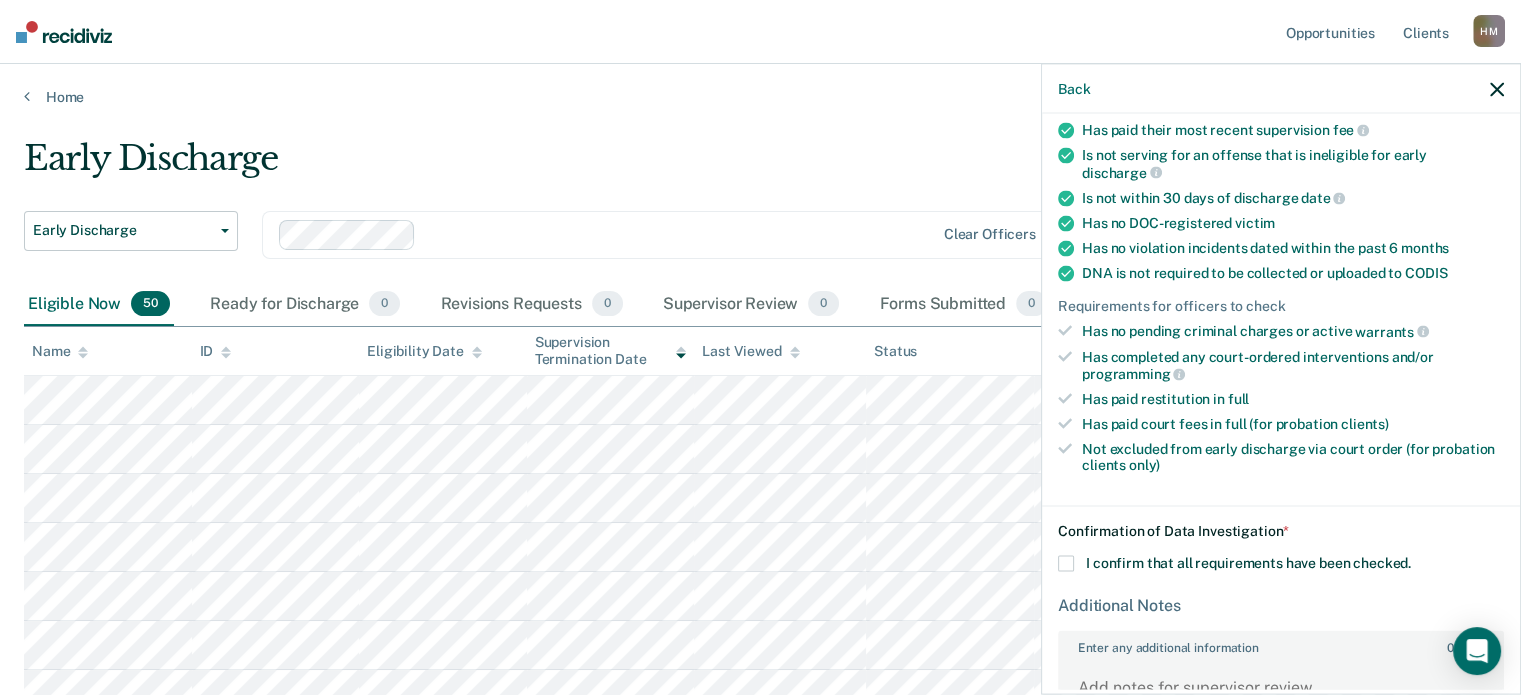 scroll, scrollTop: 400, scrollLeft: 0, axis: vertical 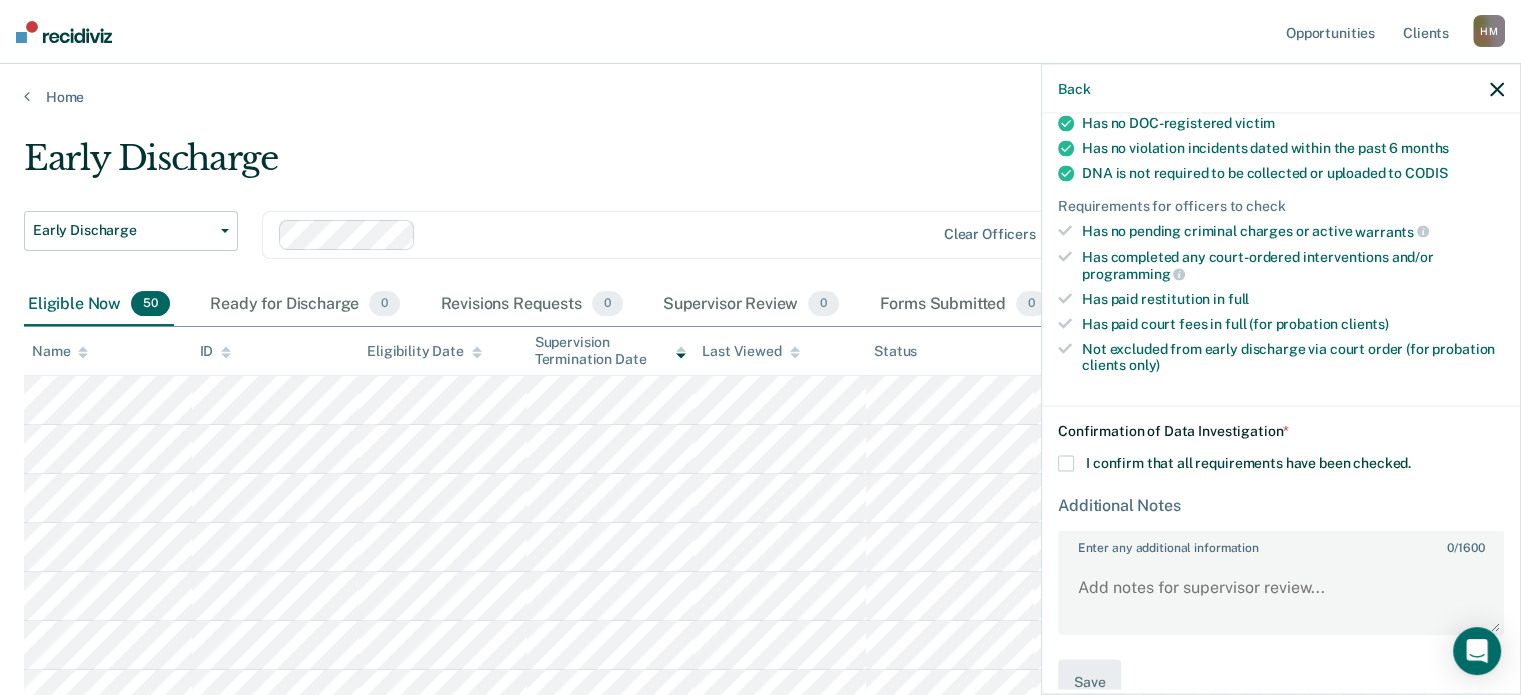 click at bounding box center (1066, 464) 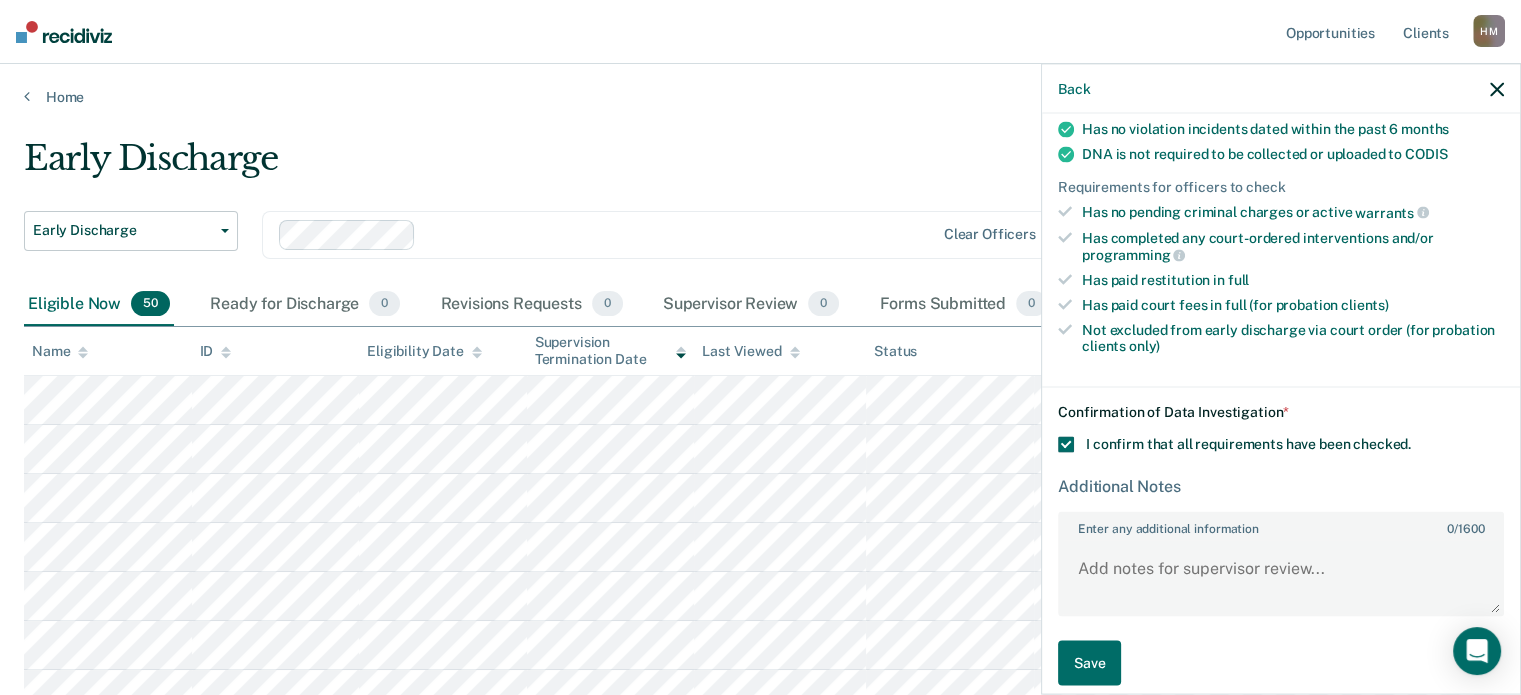 scroll, scrollTop: 428, scrollLeft: 0, axis: vertical 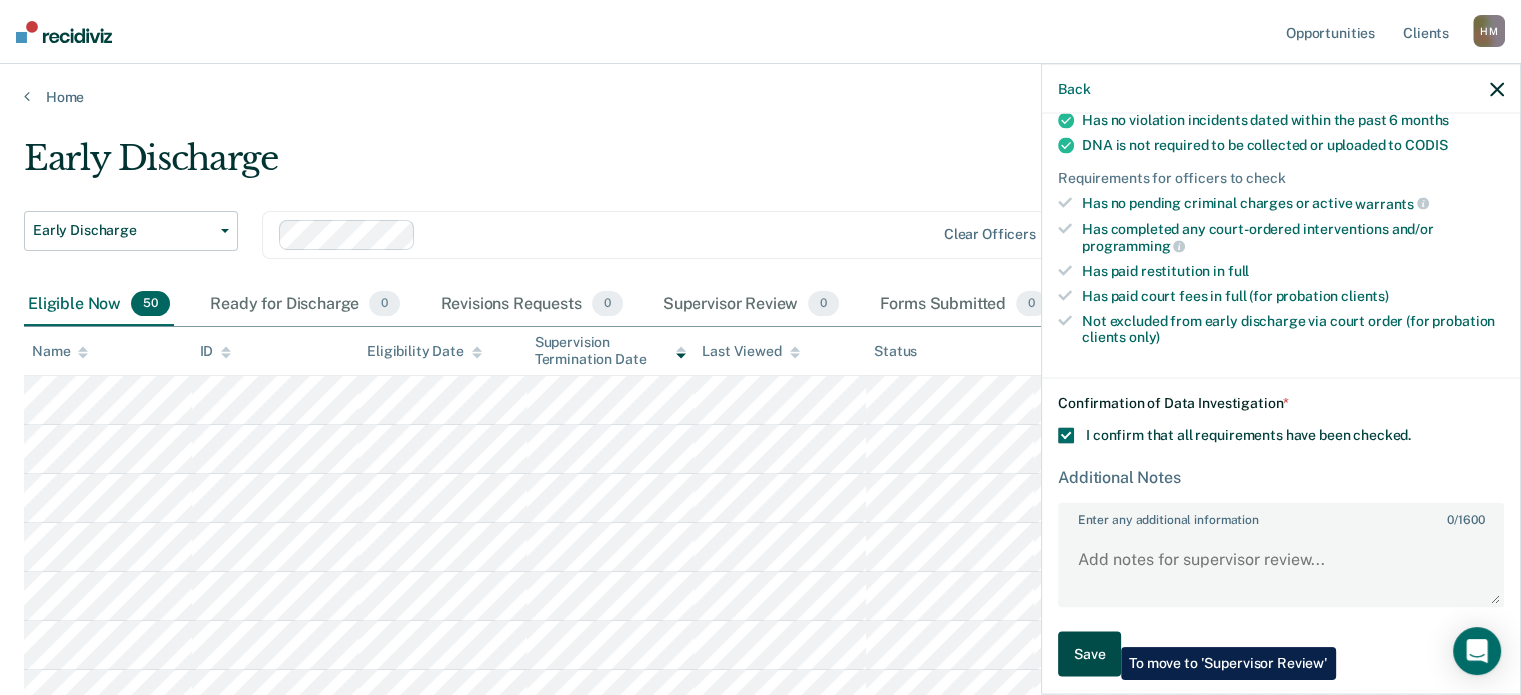 click on "Save" at bounding box center [1089, 653] 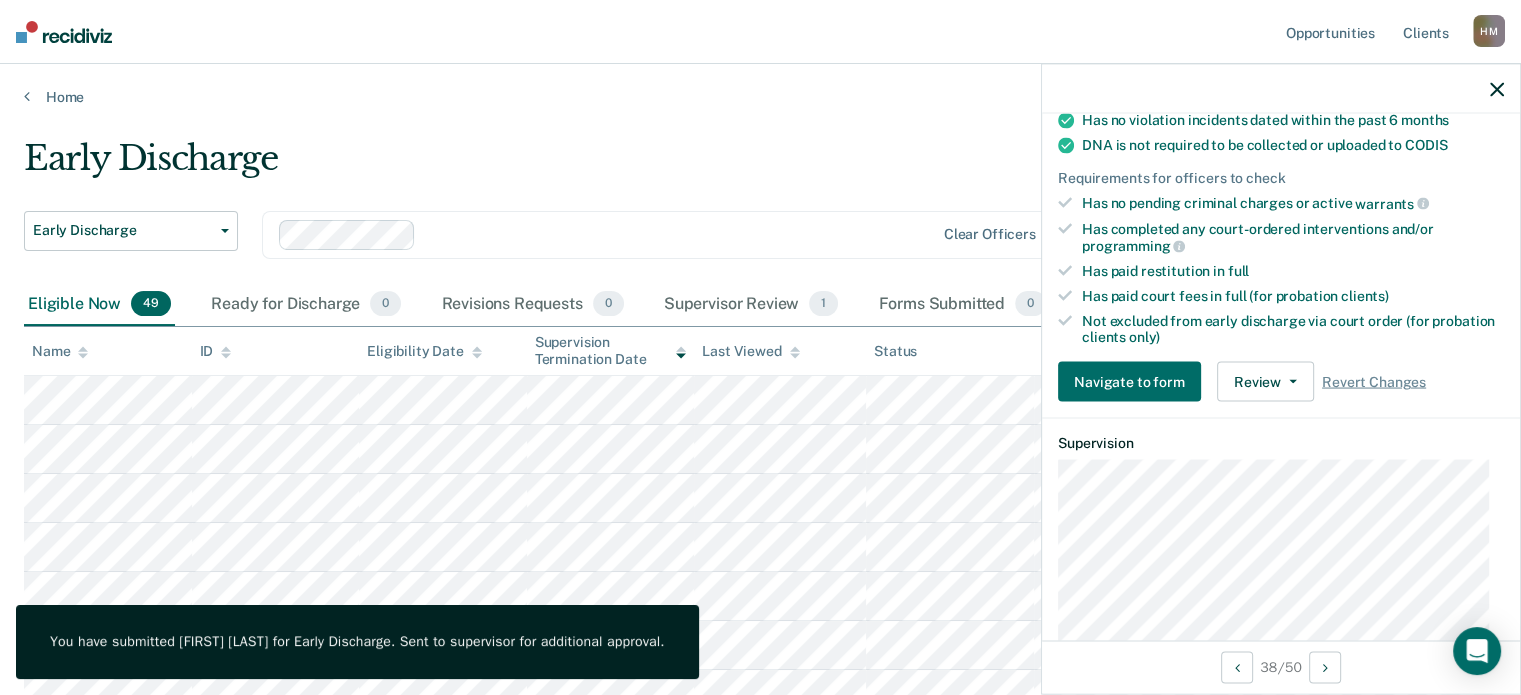 click 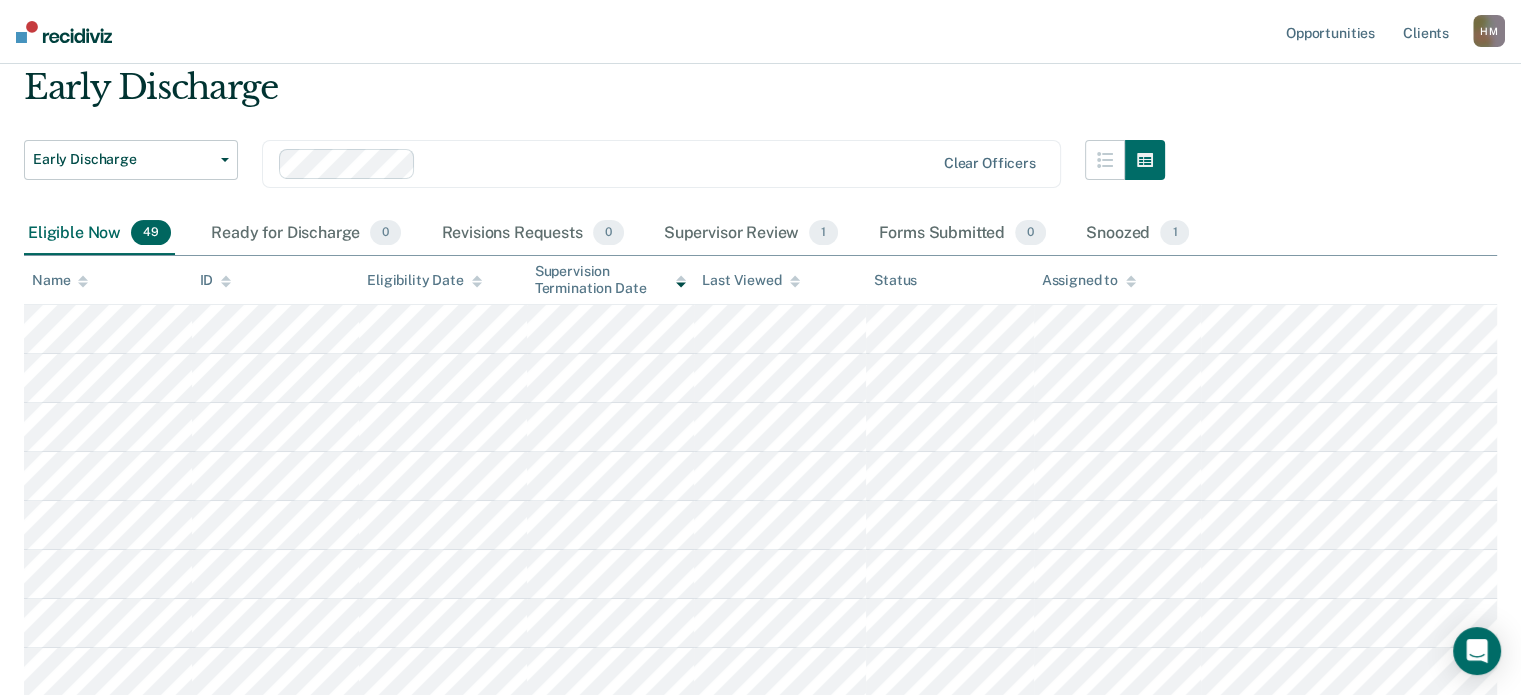 scroll, scrollTop: 100, scrollLeft: 0, axis: vertical 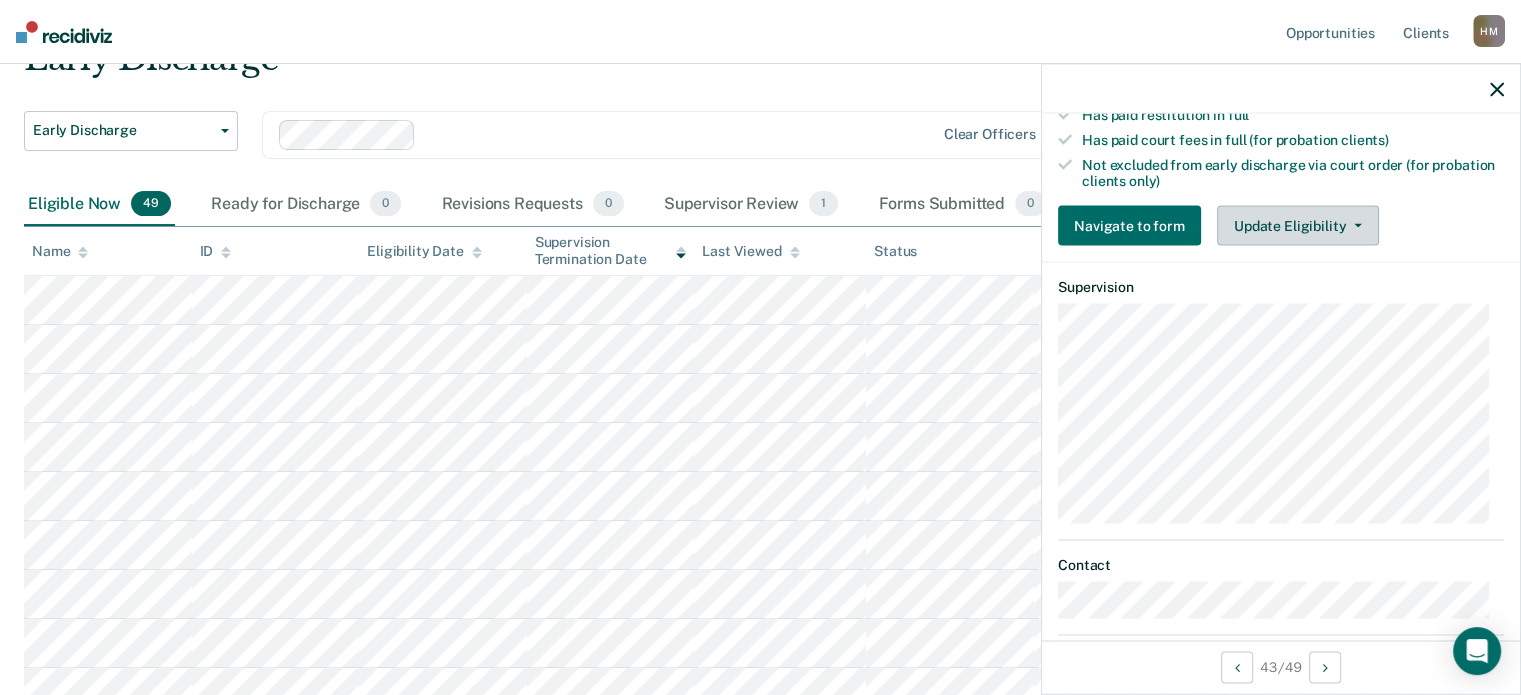 click on "Update Eligibility" at bounding box center (1298, 226) 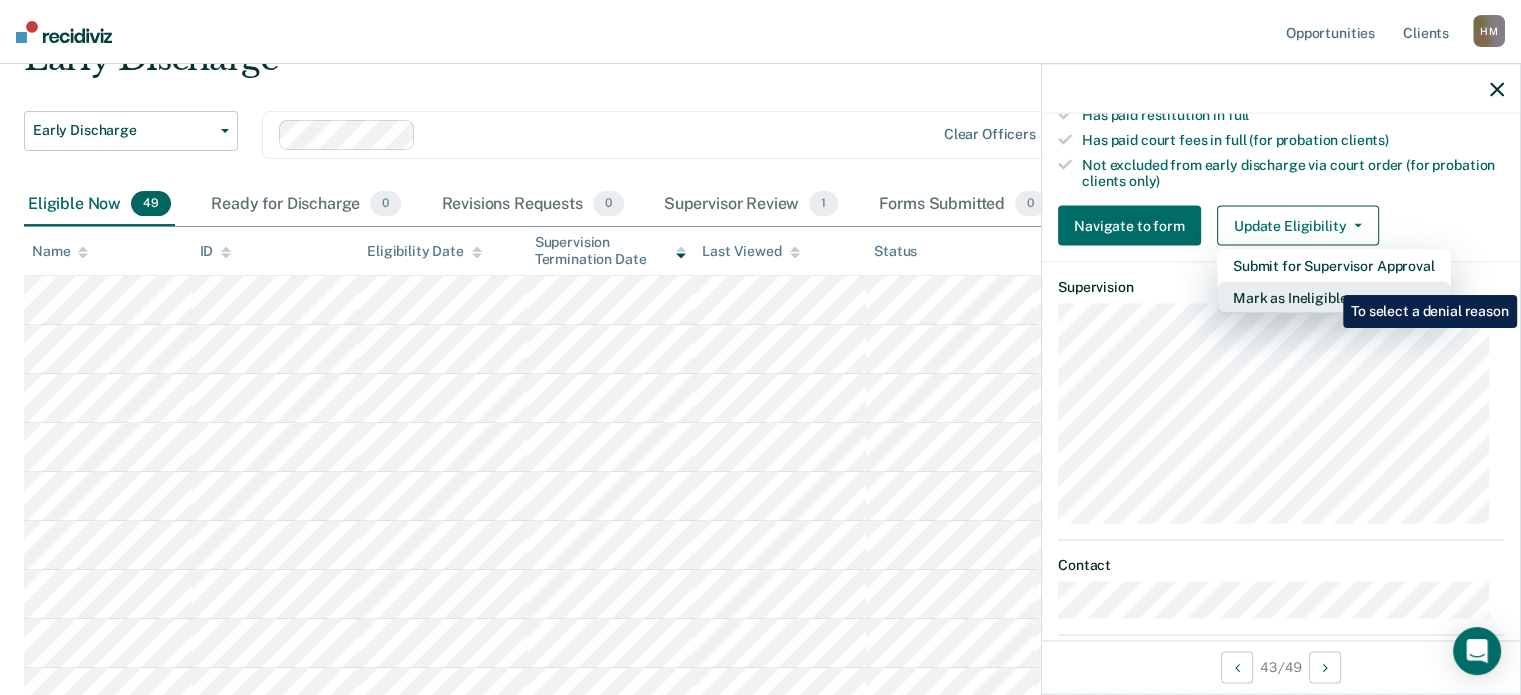 click on "Mark as Ineligible" at bounding box center [1334, 298] 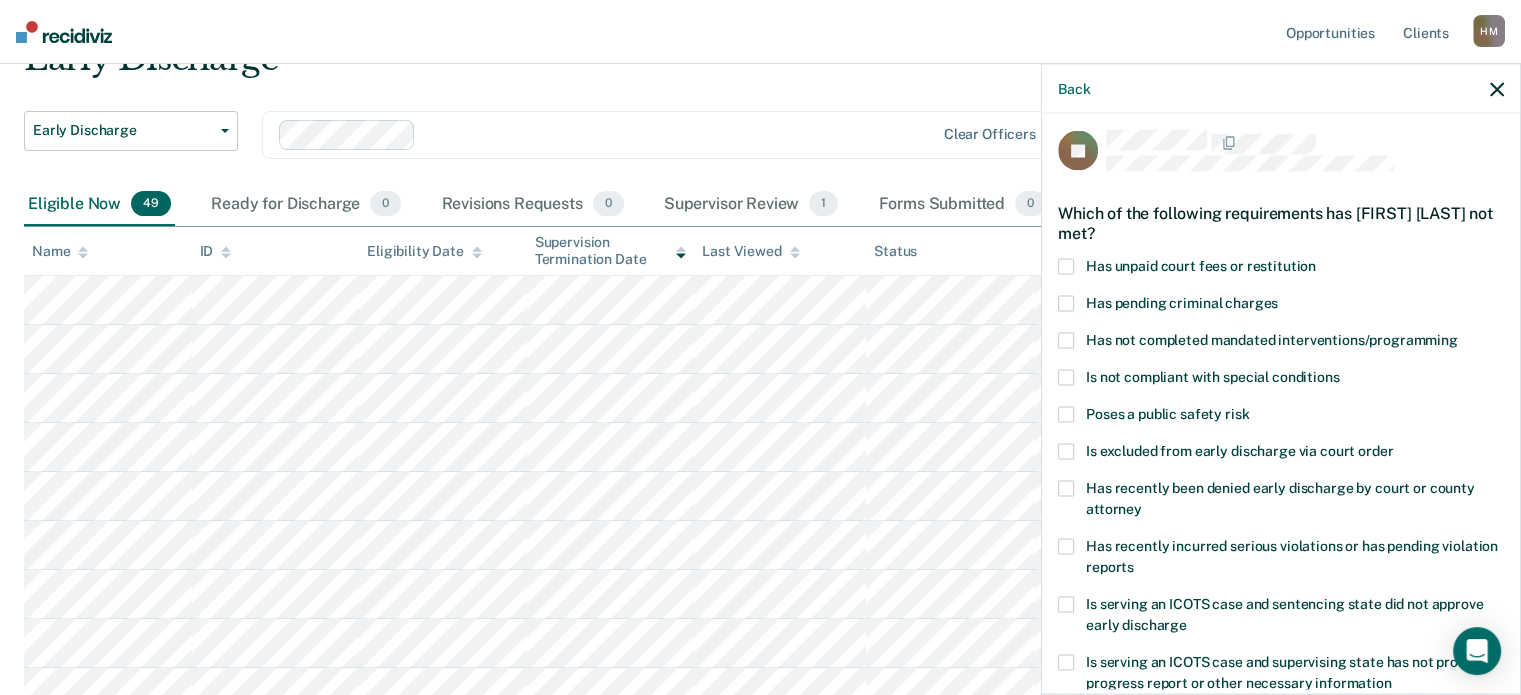 scroll, scrollTop: 7, scrollLeft: 0, axis: vertical 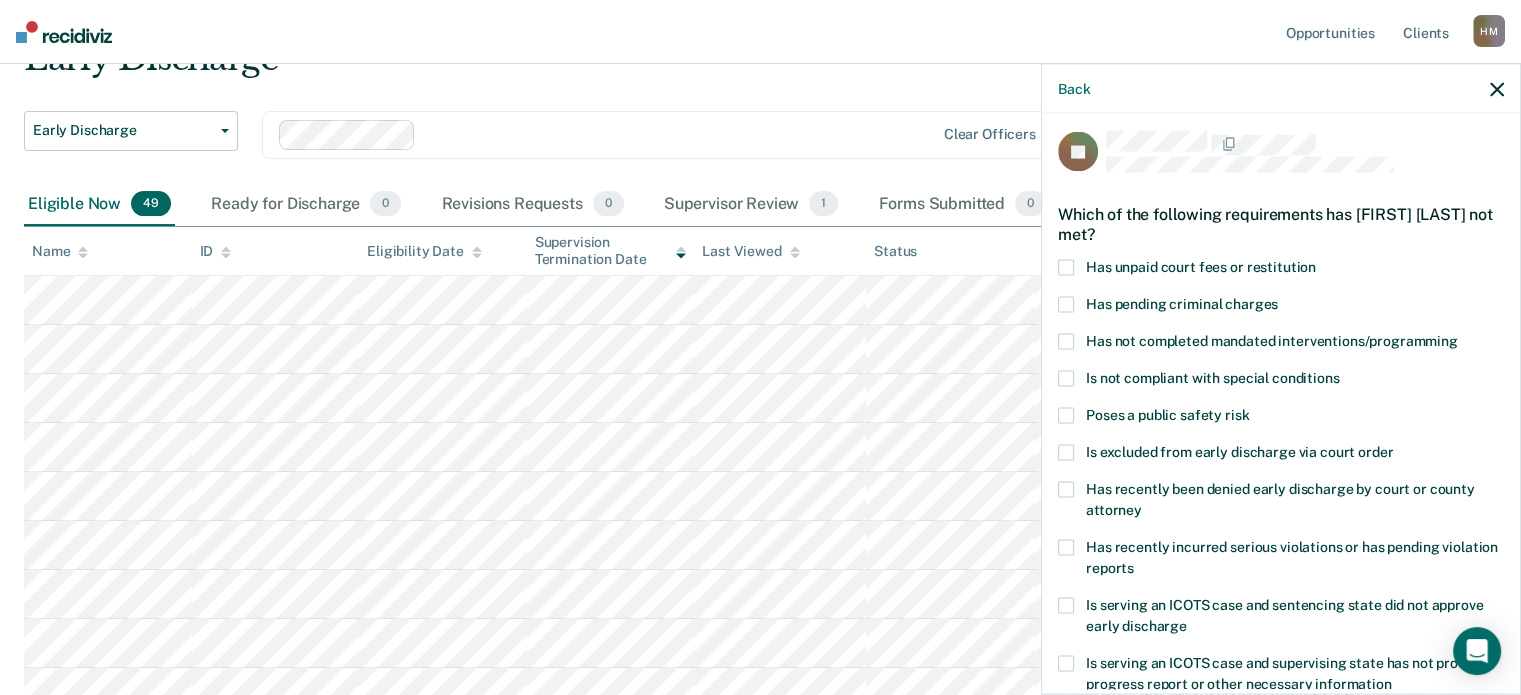 click at bounding box center (1066, 267) 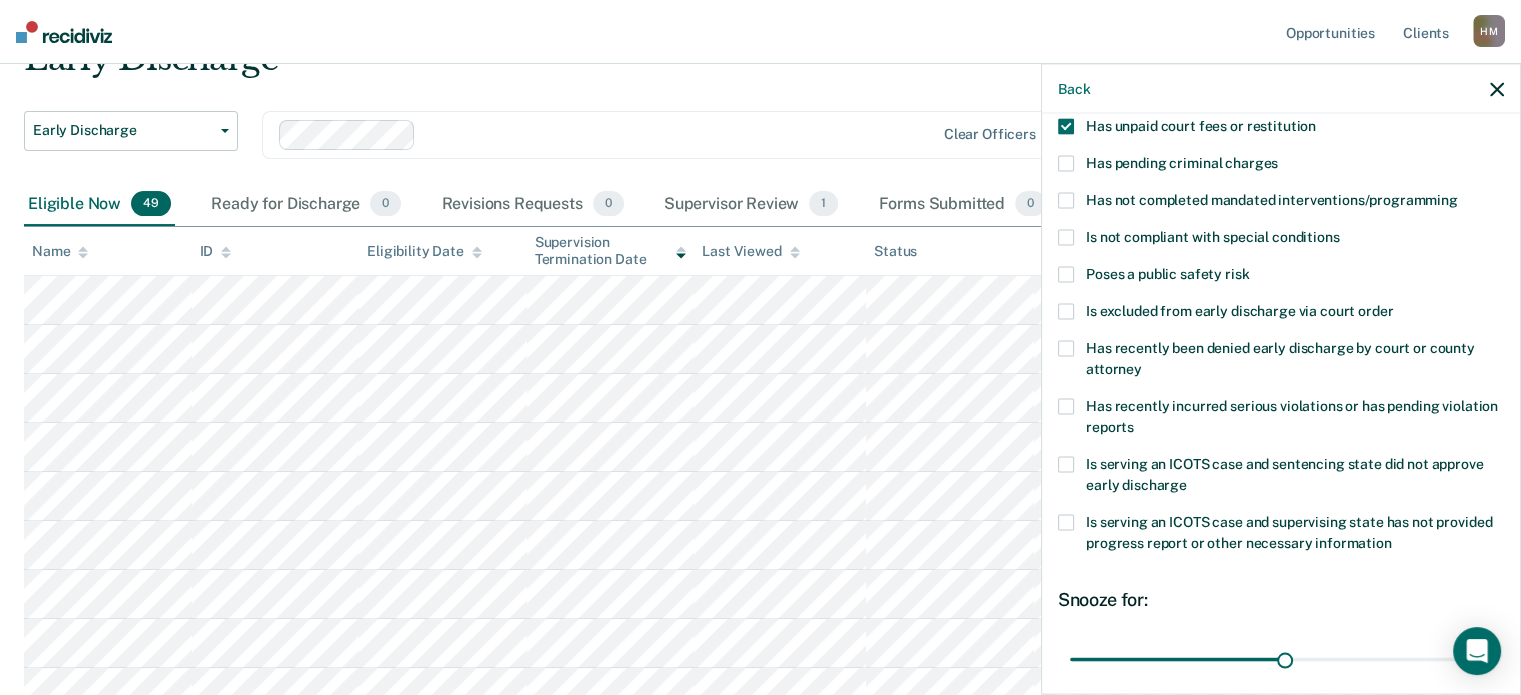 scroll, scrollTop: 307, scrollLeft: 0, axis: vertical 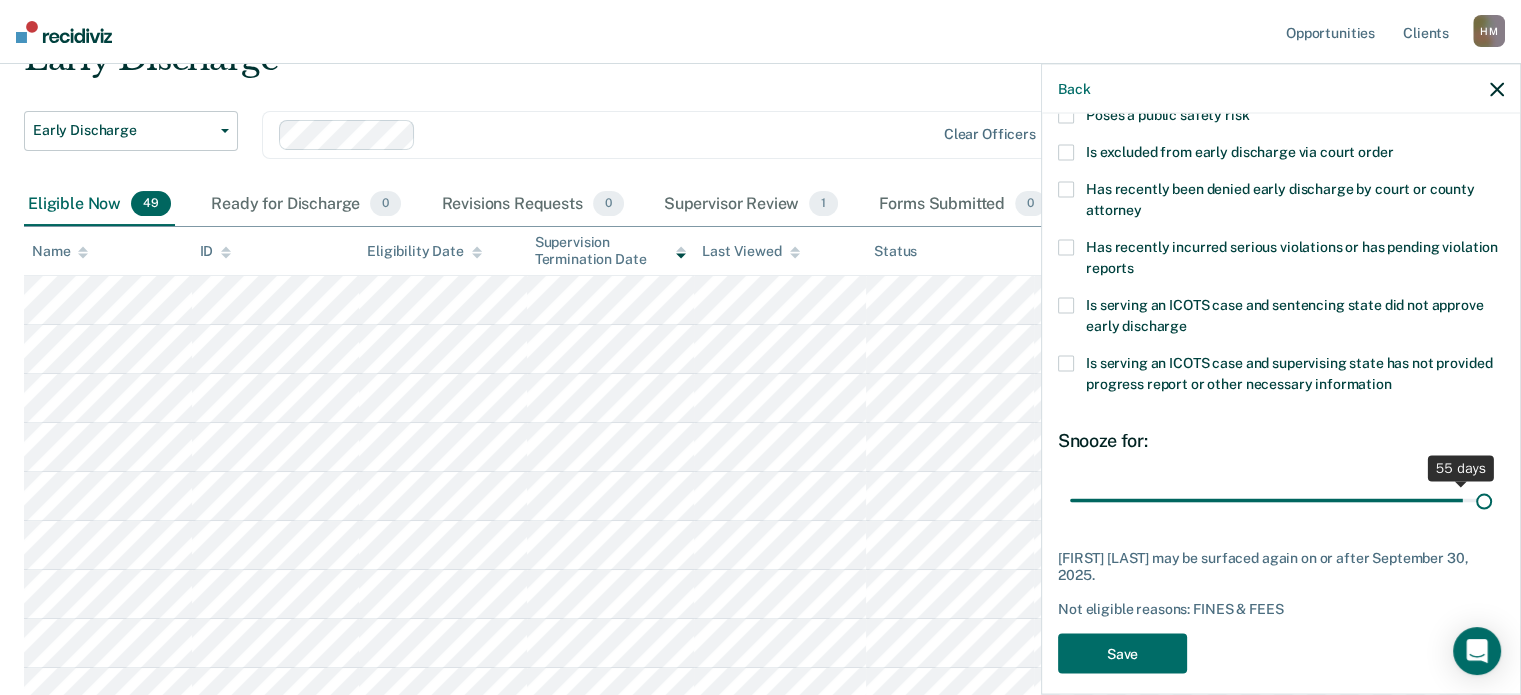 drag, startPoint x: 1281, startPoint y: 505, endPoint x: 1558, endPoint y: 467, distance: 279.59436 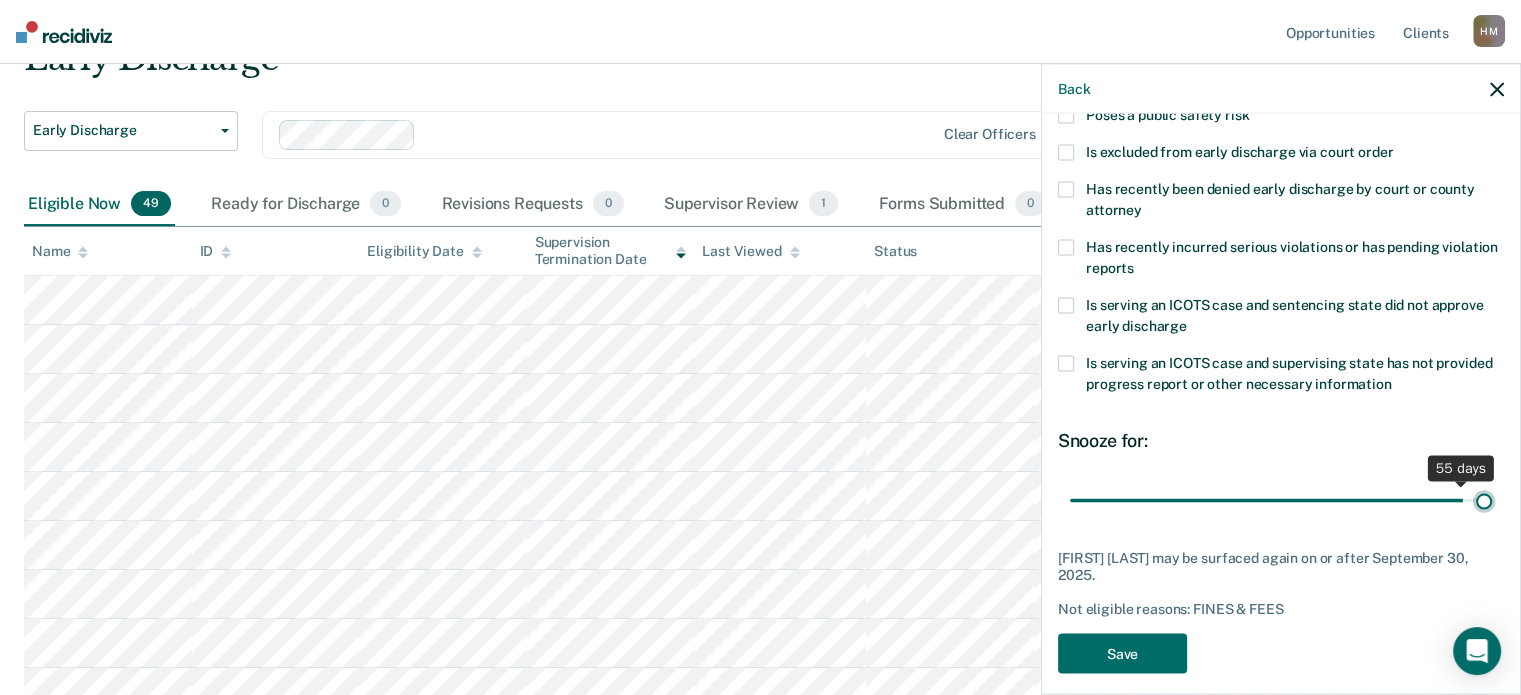 type on "58" 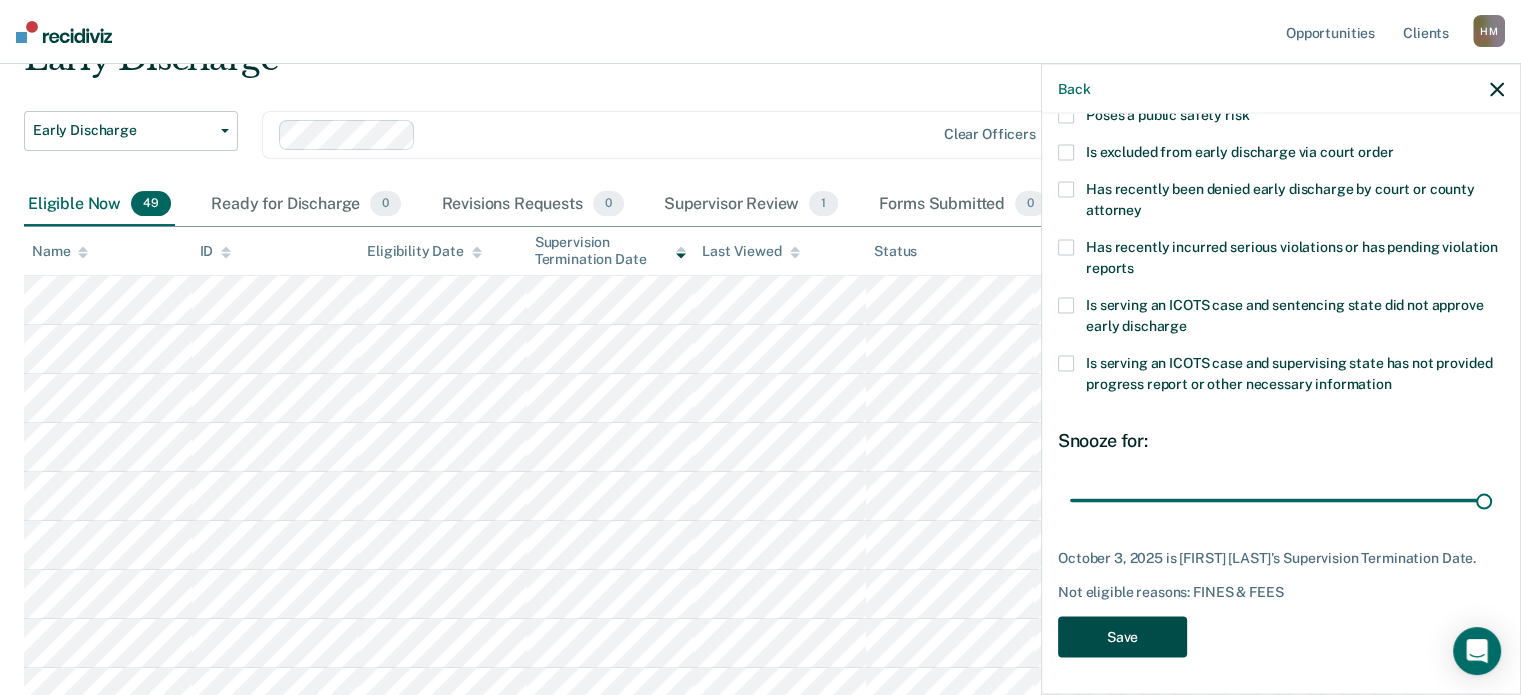 click on "Save" at bounding box center (1122, 636) 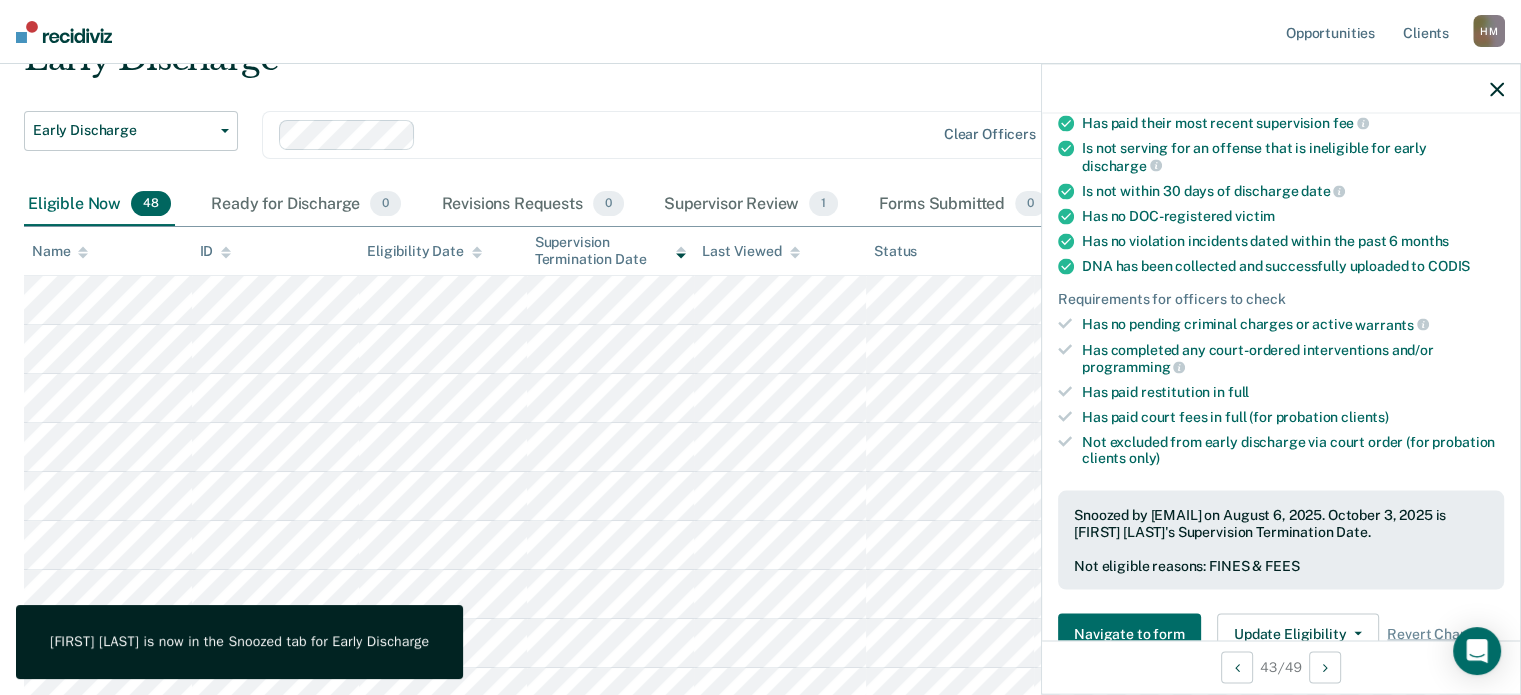 click 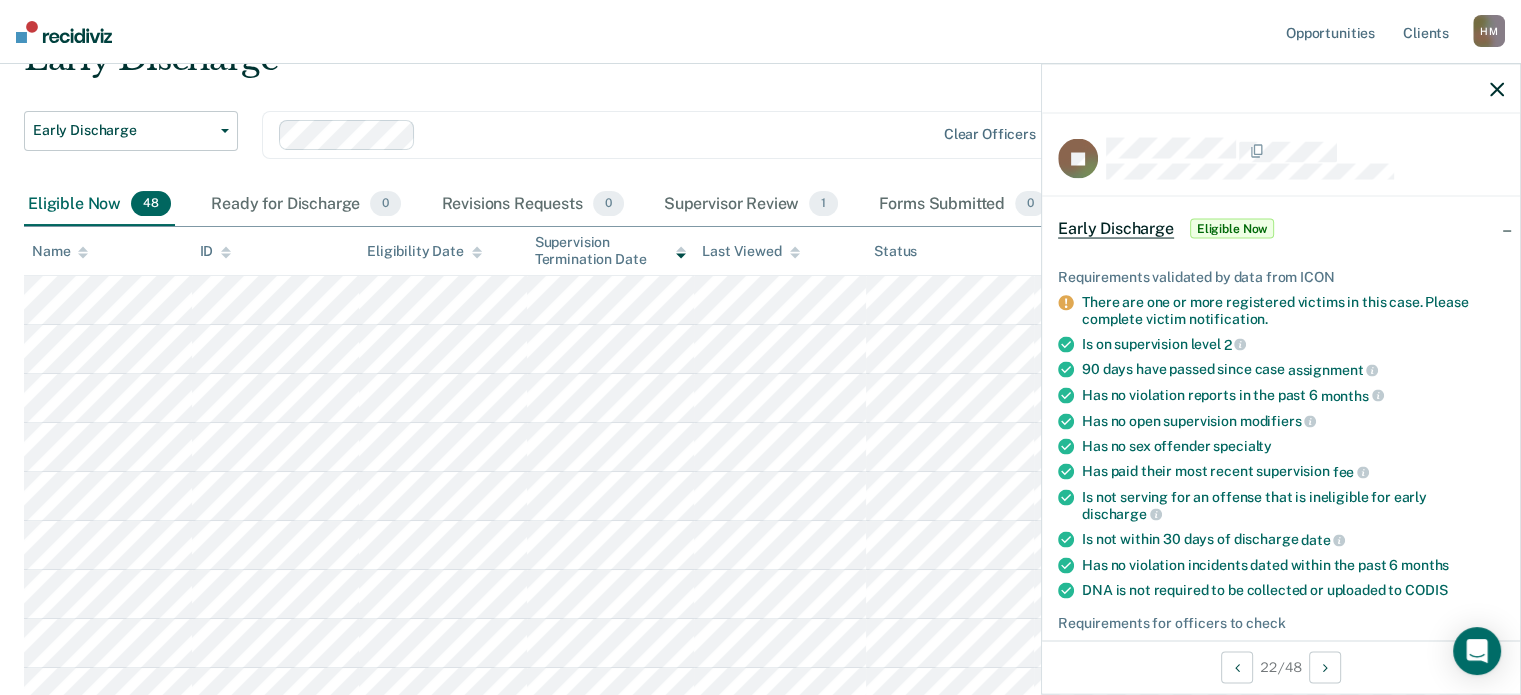 scroll, scrollTop: 400, scrollLeft: 0, axis: vertical 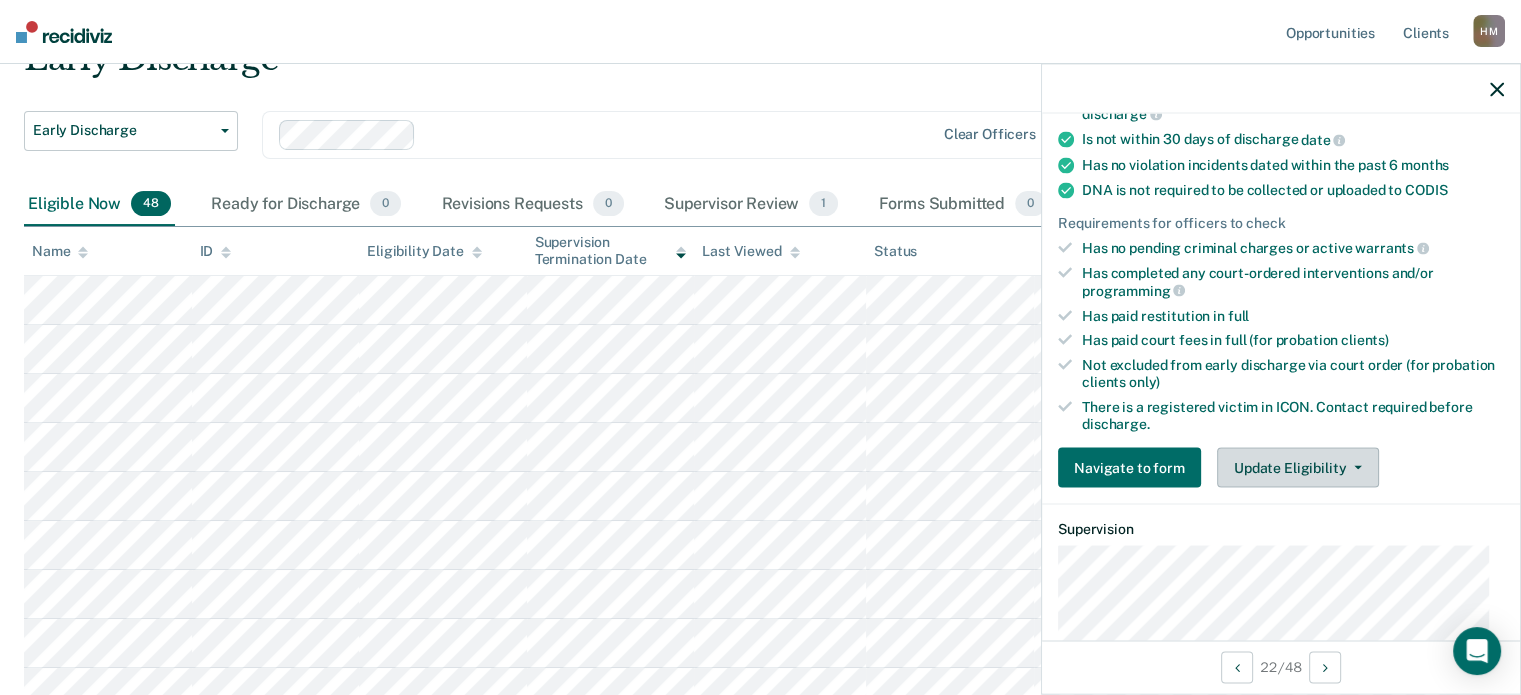 click at bounding box center [1354, 468] 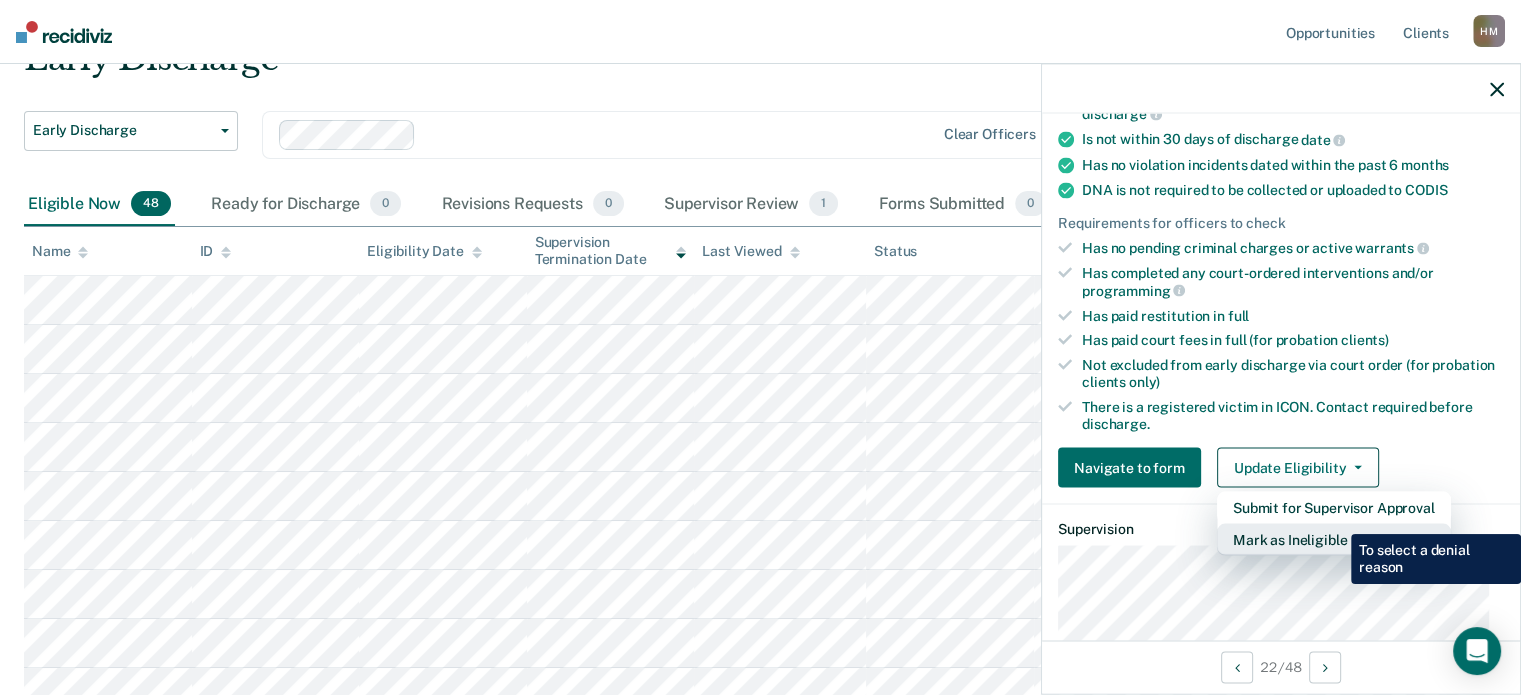 click on "Mark as Ineligible" at bounding box center [1334, 540] 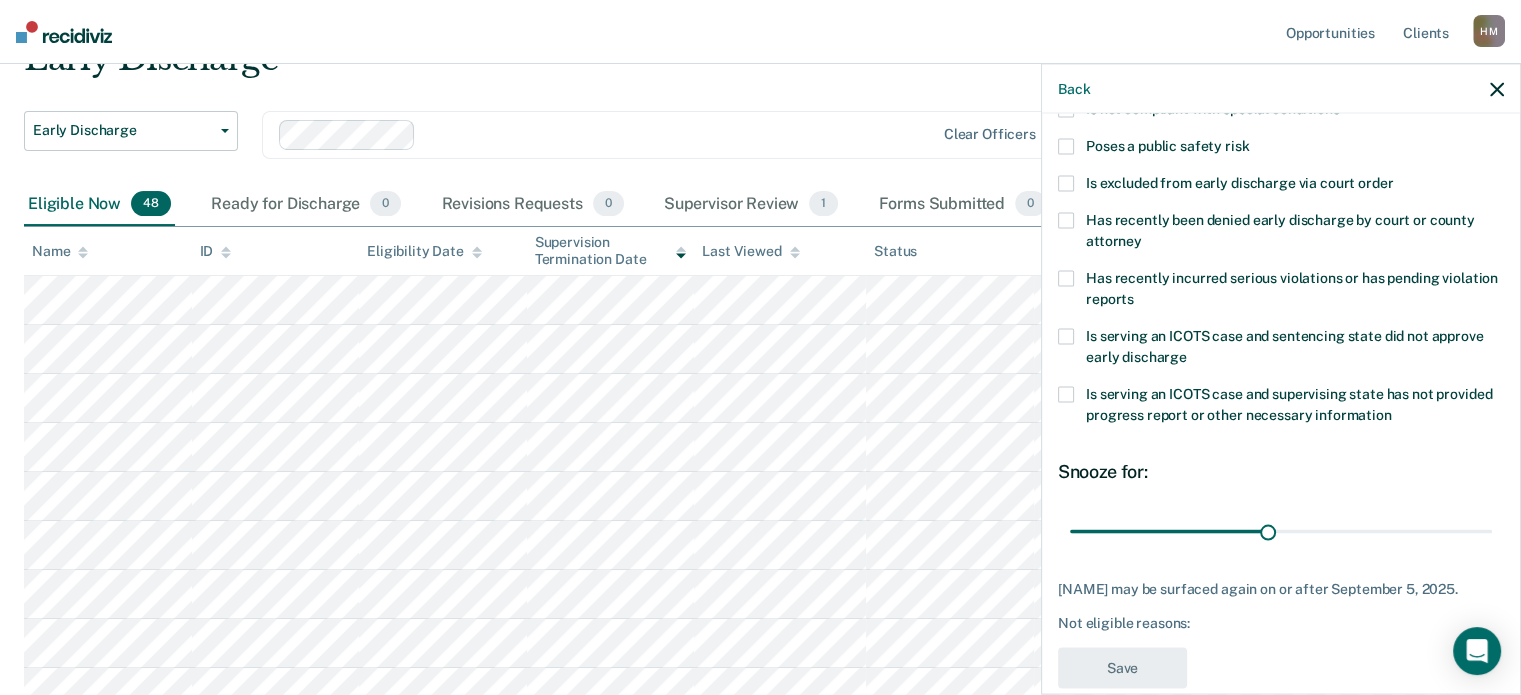 scroll, scrollTop: 324, scrollLeft: 0, axis: vertical 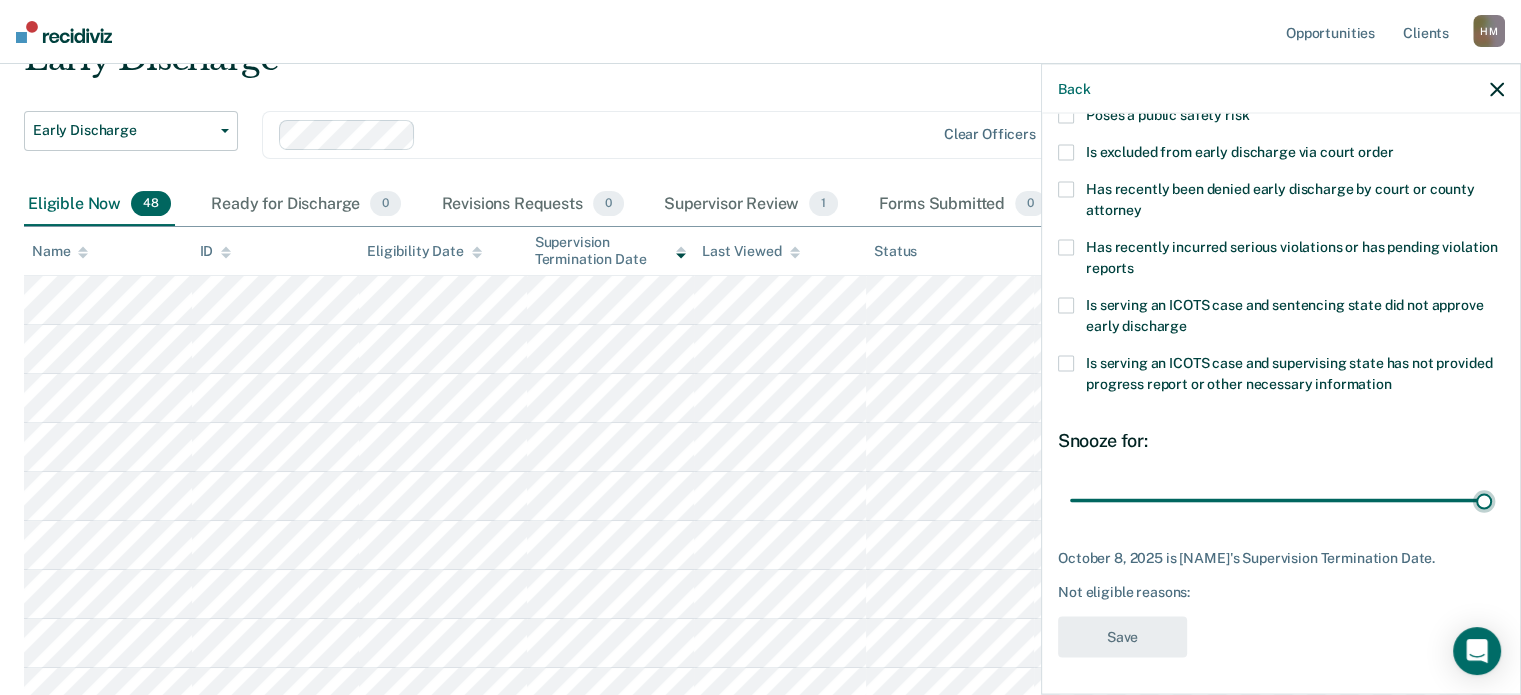 drag, startPoint x: 1257, startPoint y: 487, endPoint x: 1535, endPoint y: 459, distance: 279.40652 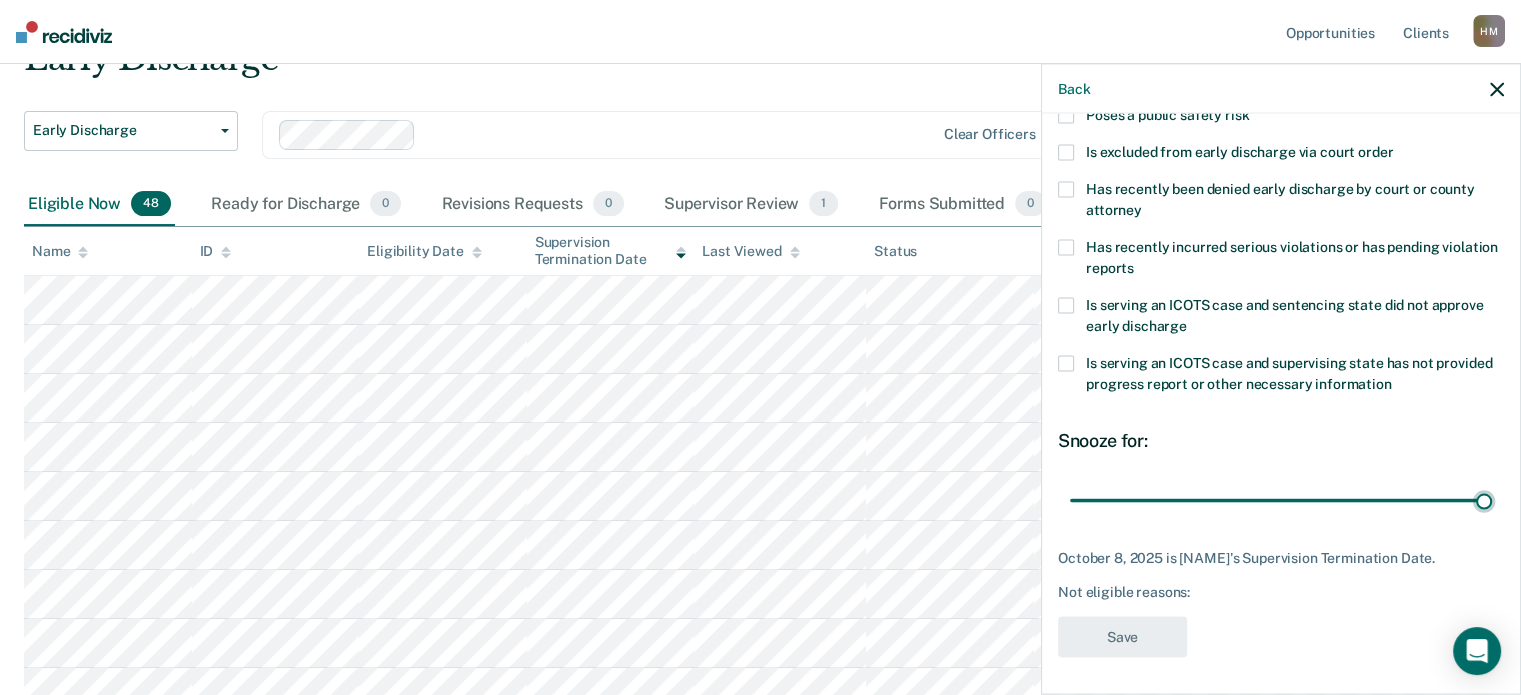 type on "63" 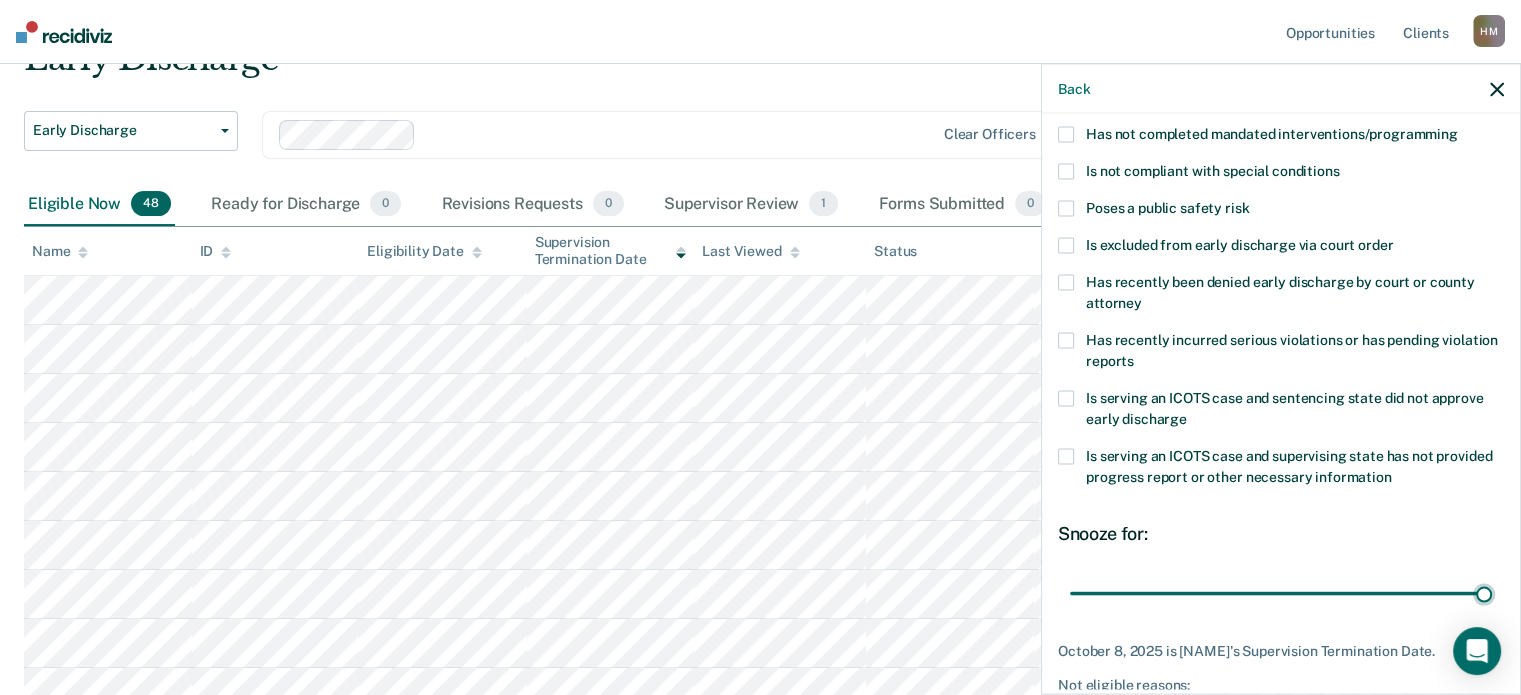 scroll, scrollTop: 0, scrollLeft: 0, axis: both 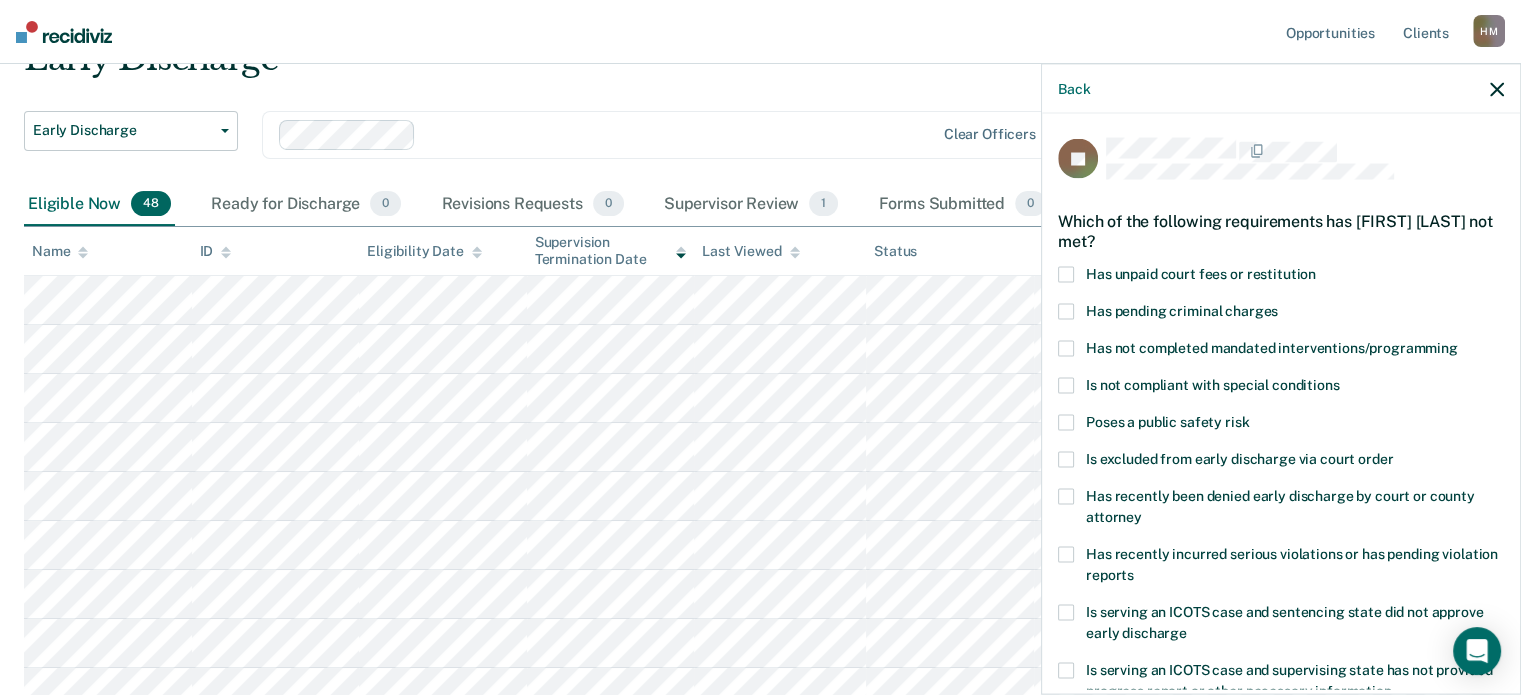 click at bounding box center [1066, 274] 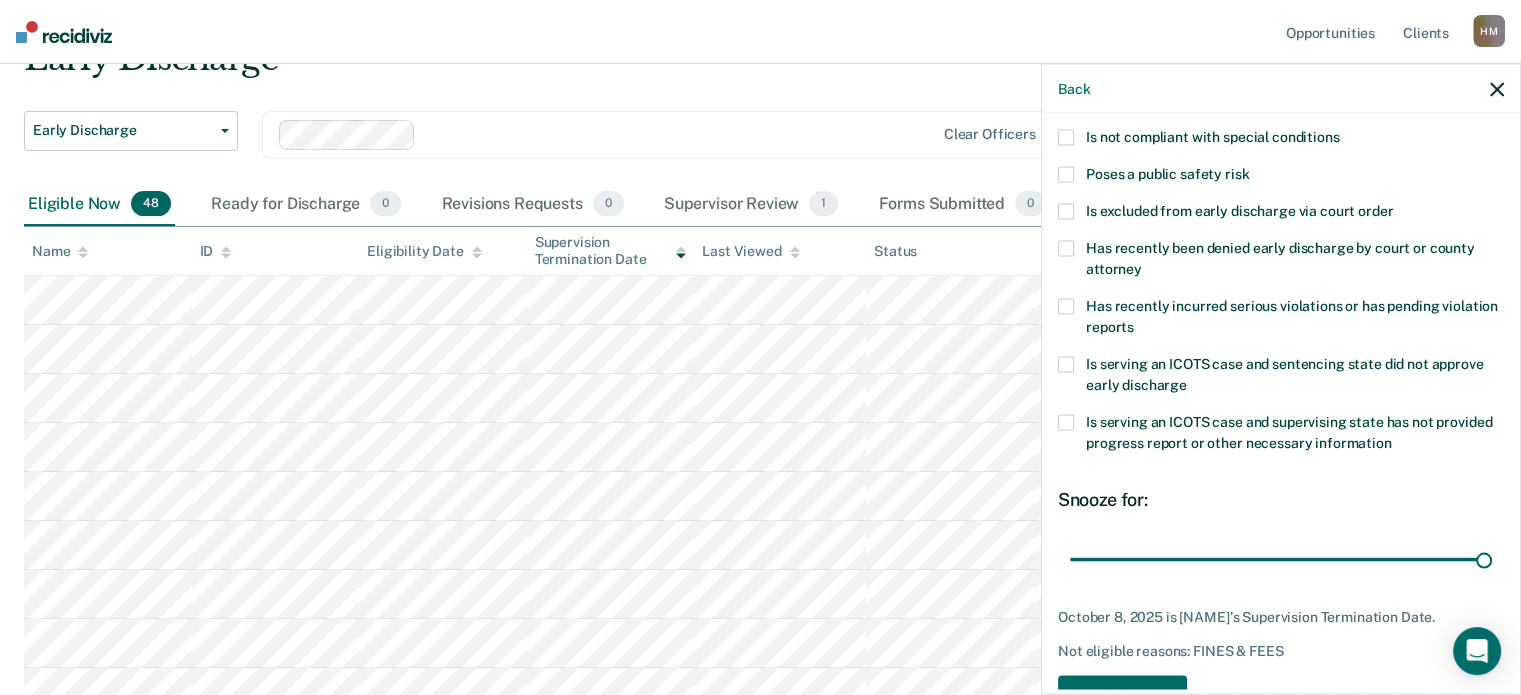 scroll, scrollTop: 307, scrollLeft: 0, axis: vertical 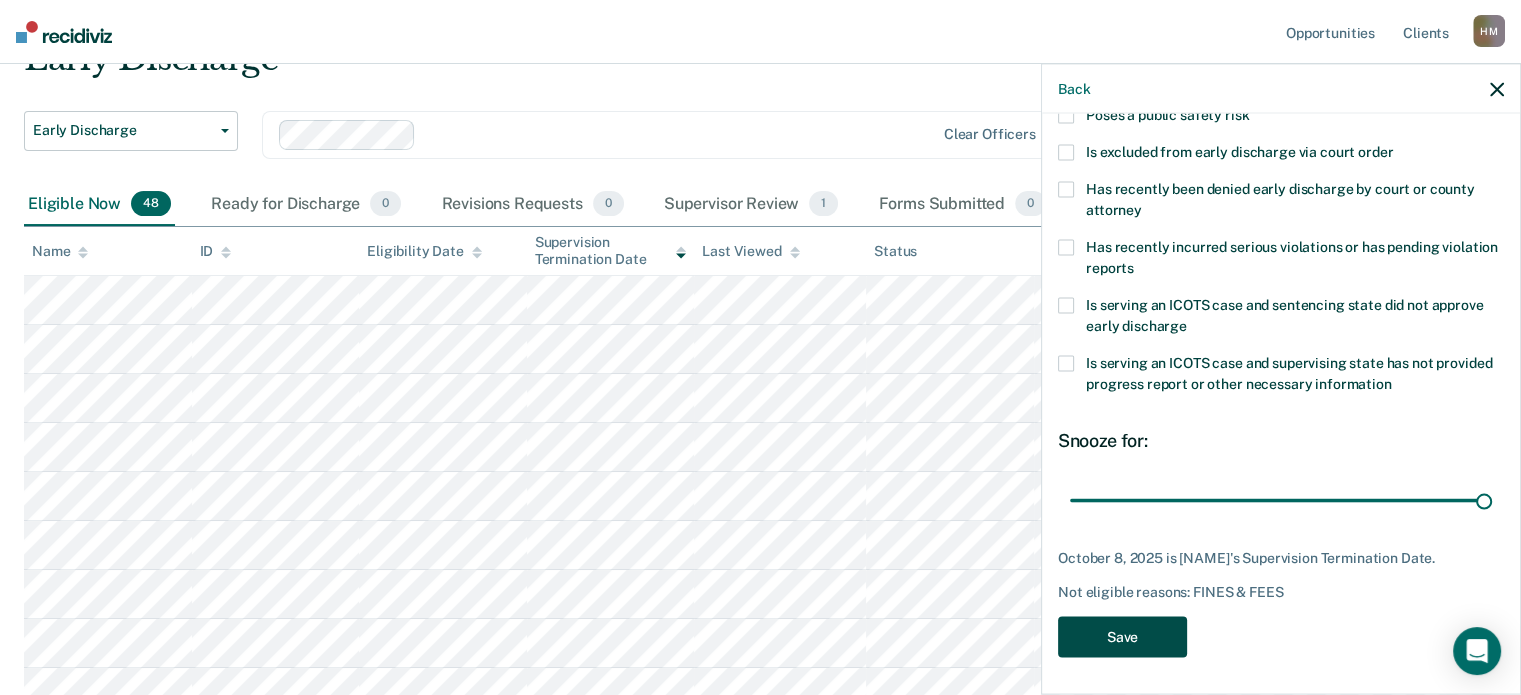 click on "Save" at bounding box center [1122, 636] 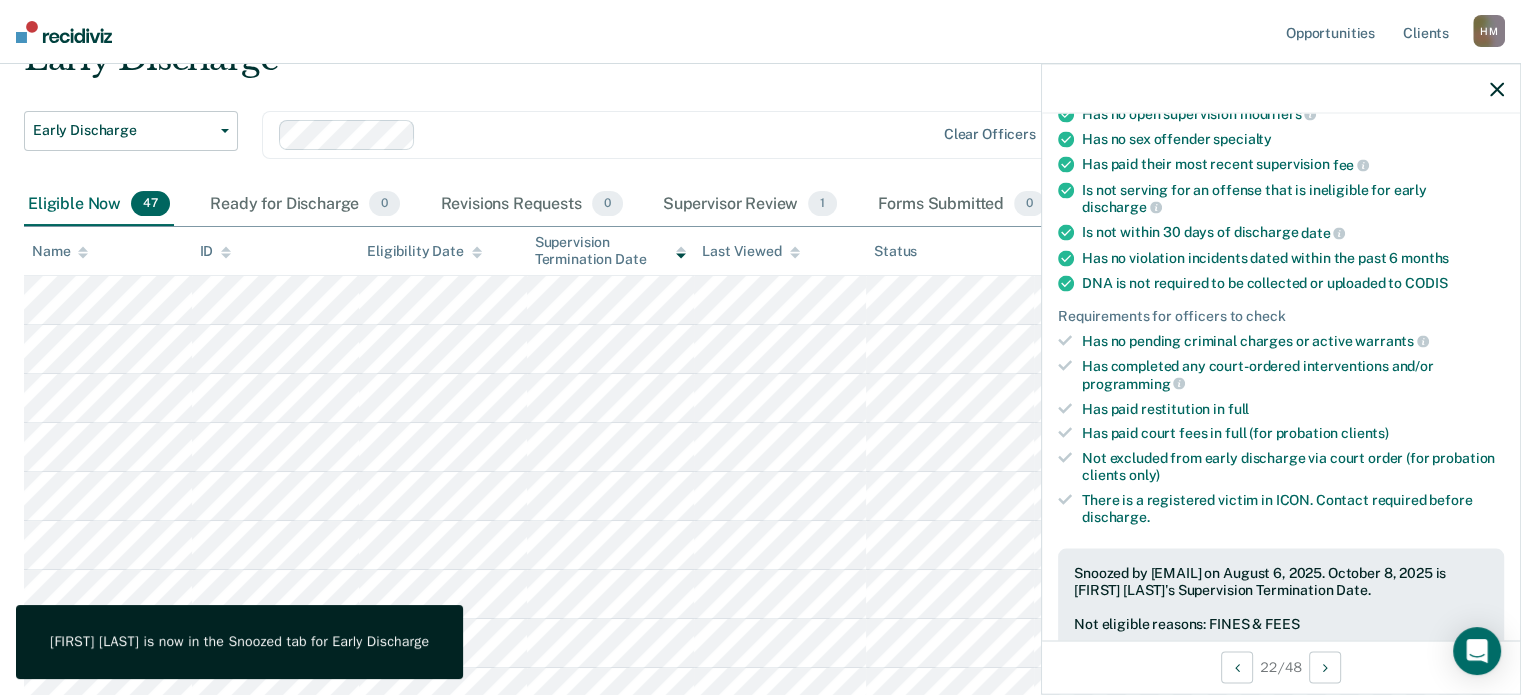 click at bounding box center [1281, 89] 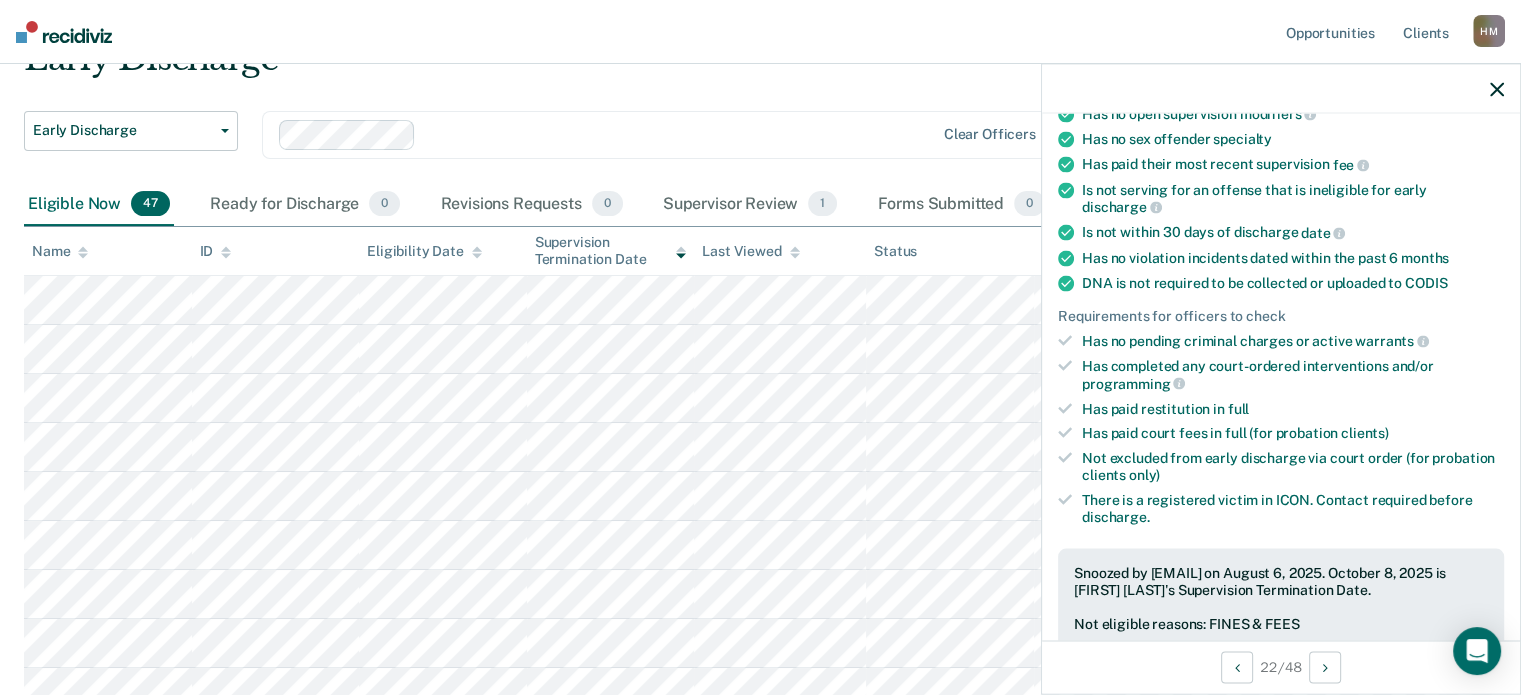 click 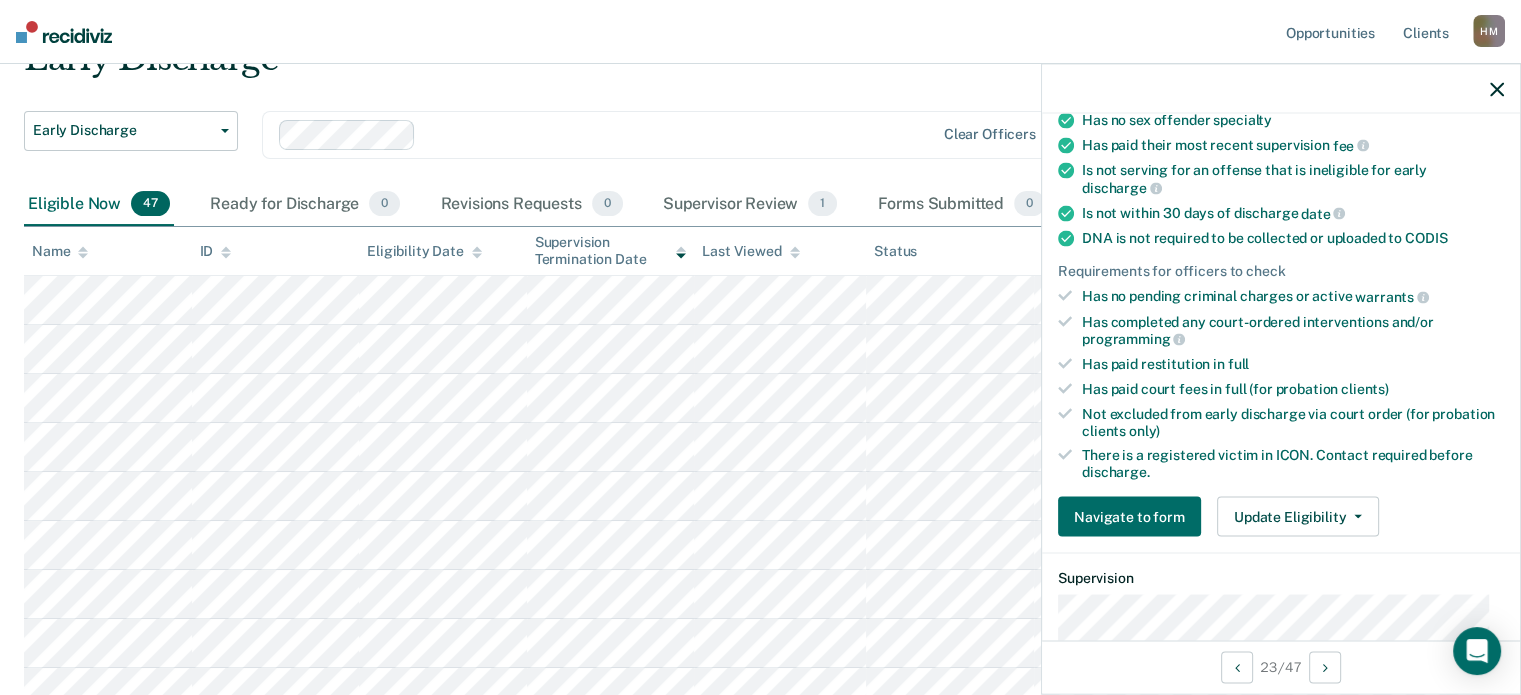 scroll, scrollTop: 400, scrollLeft: 0, axis: vertical 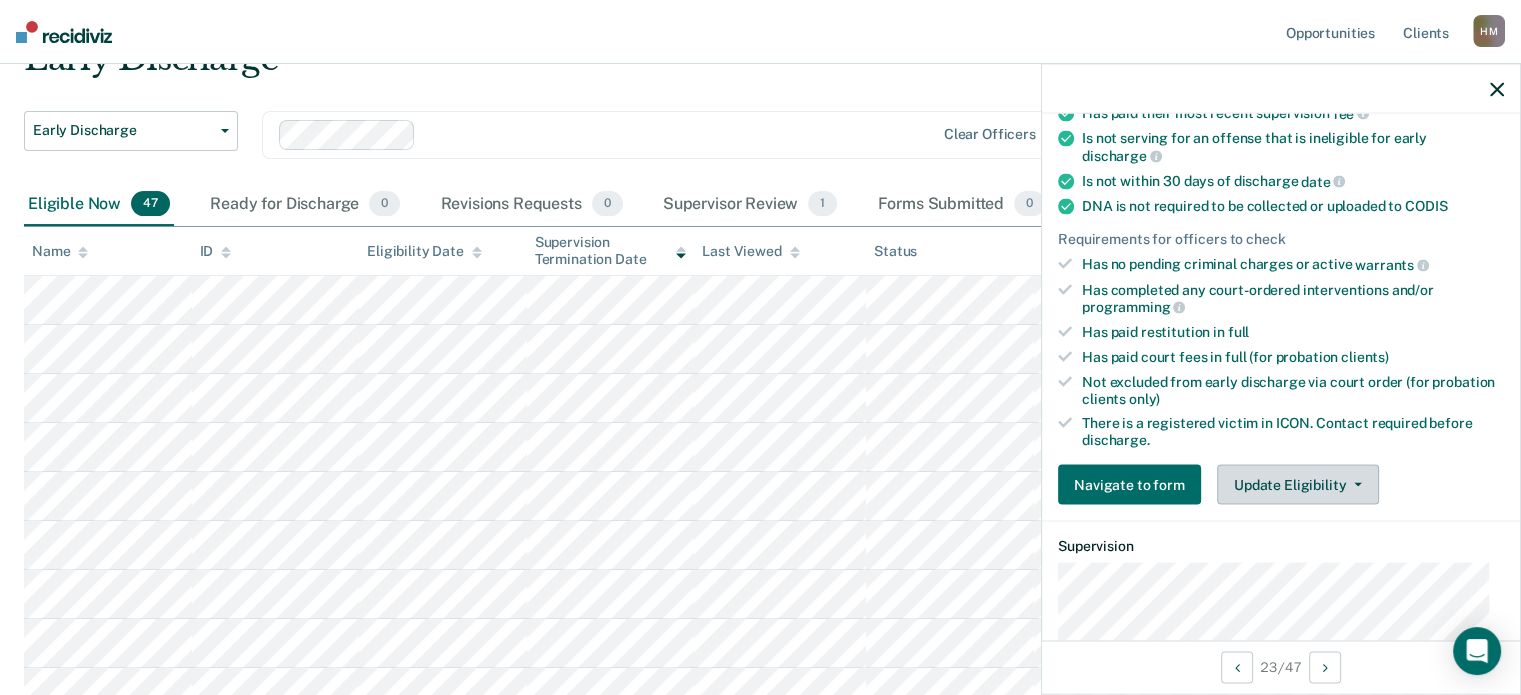 click on "Update Eligibility" at bounding box center [1298, 484] 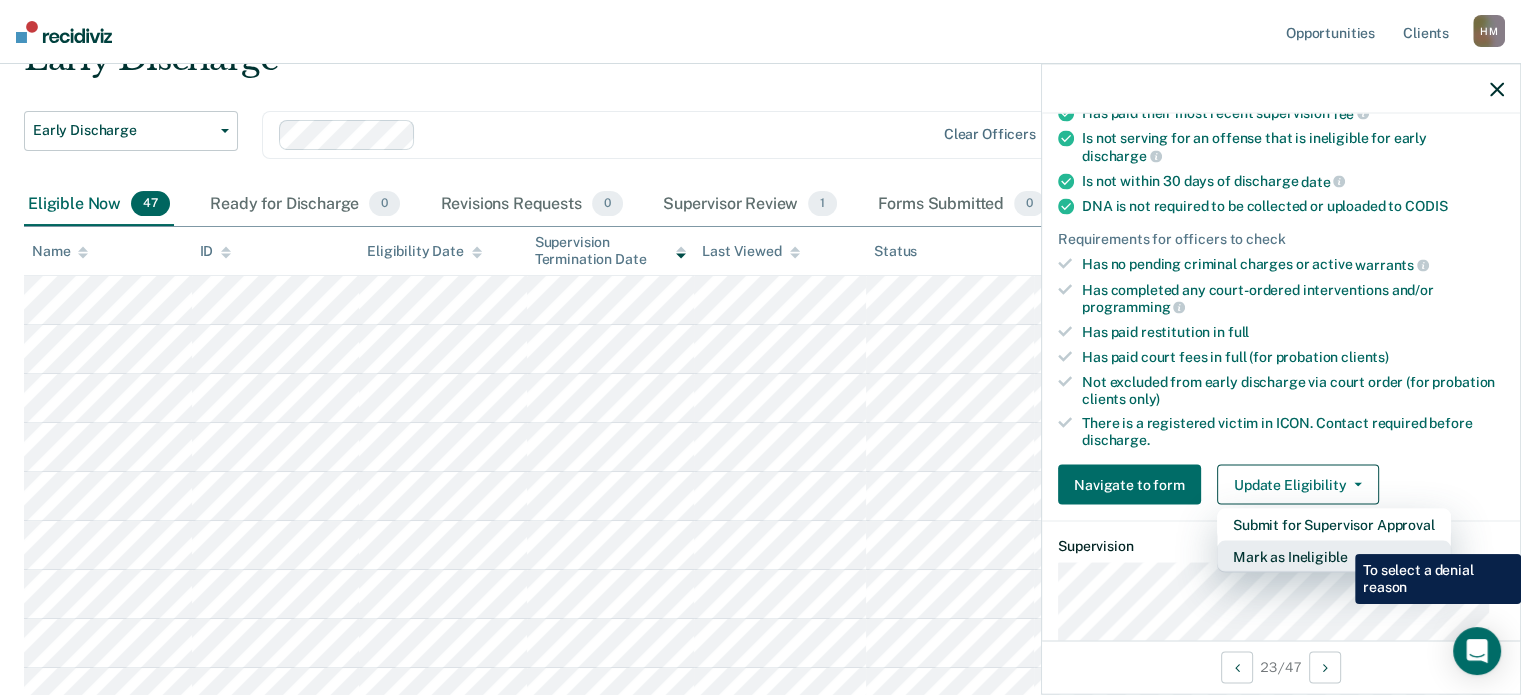 click on "Mark as Ineligible" at bounding box center [1334, 556] 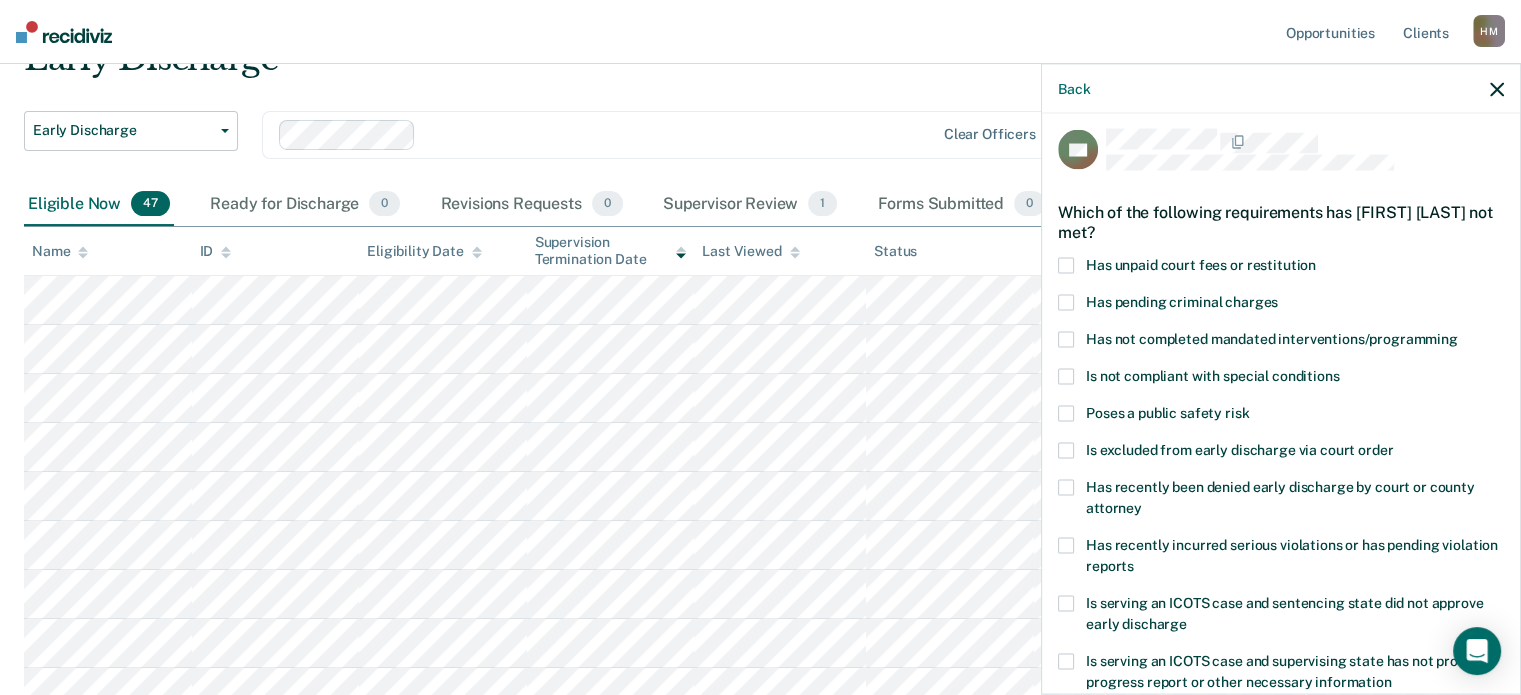 scroll, scrollTop: 0, scrollLeft: 0, axis: both 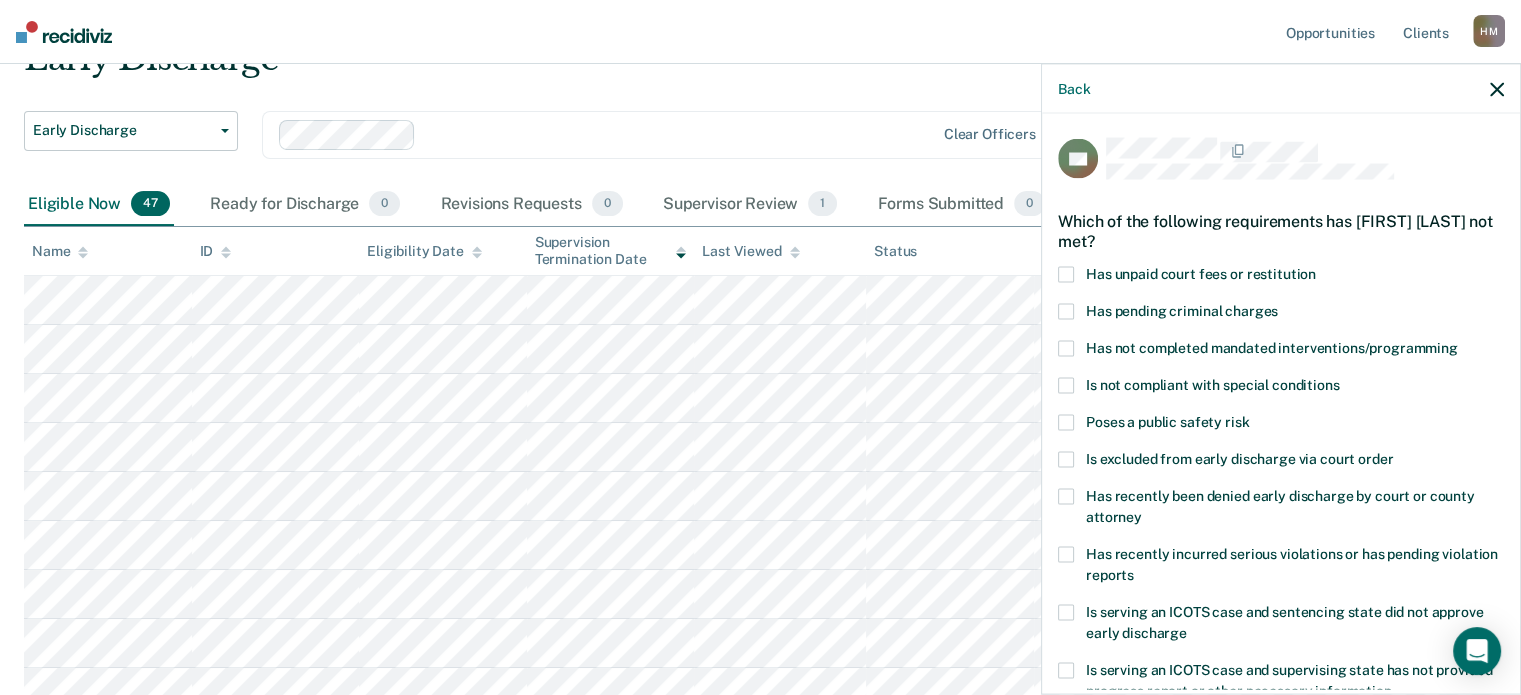 click on "Has unpaid court fees or restitution" at bounding box center (1281, 276) 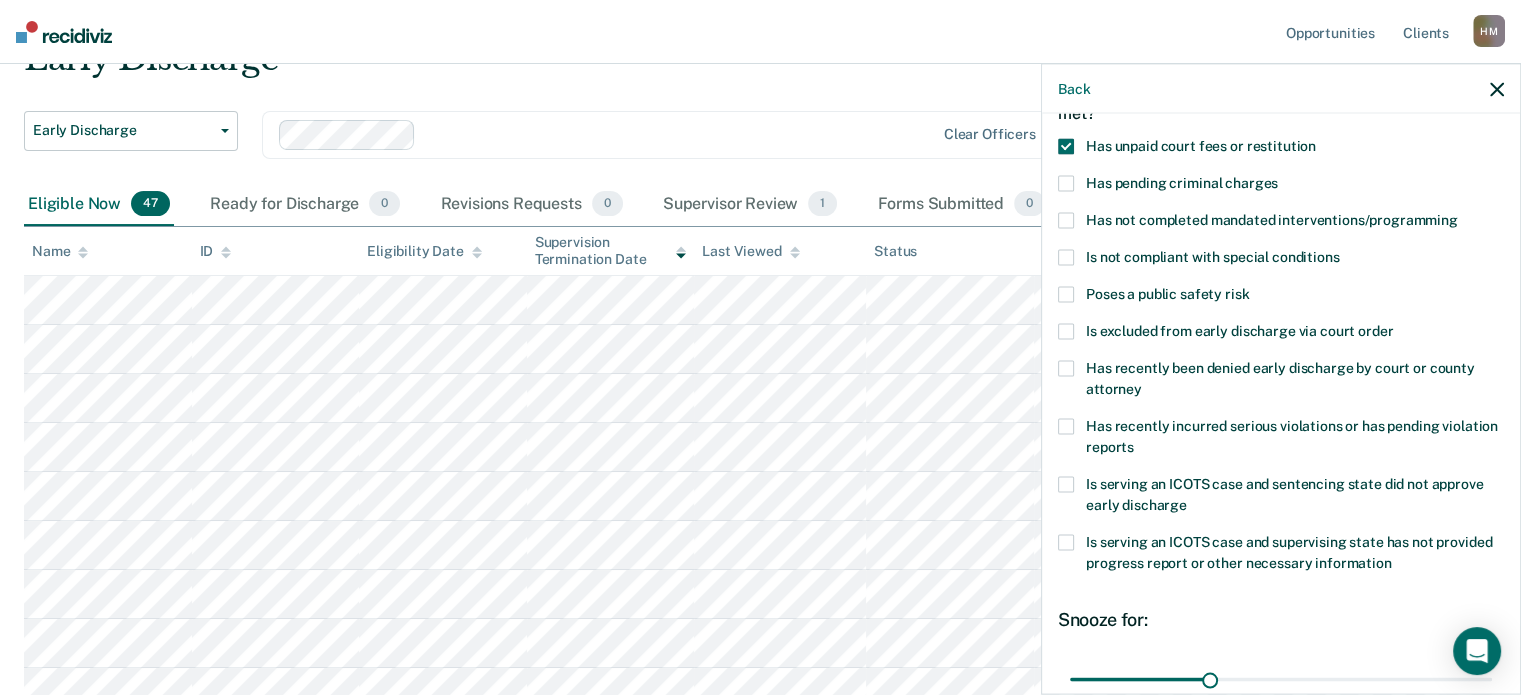 scroll, scrollTop: 300, scrollLeft: 0, axis: vertical 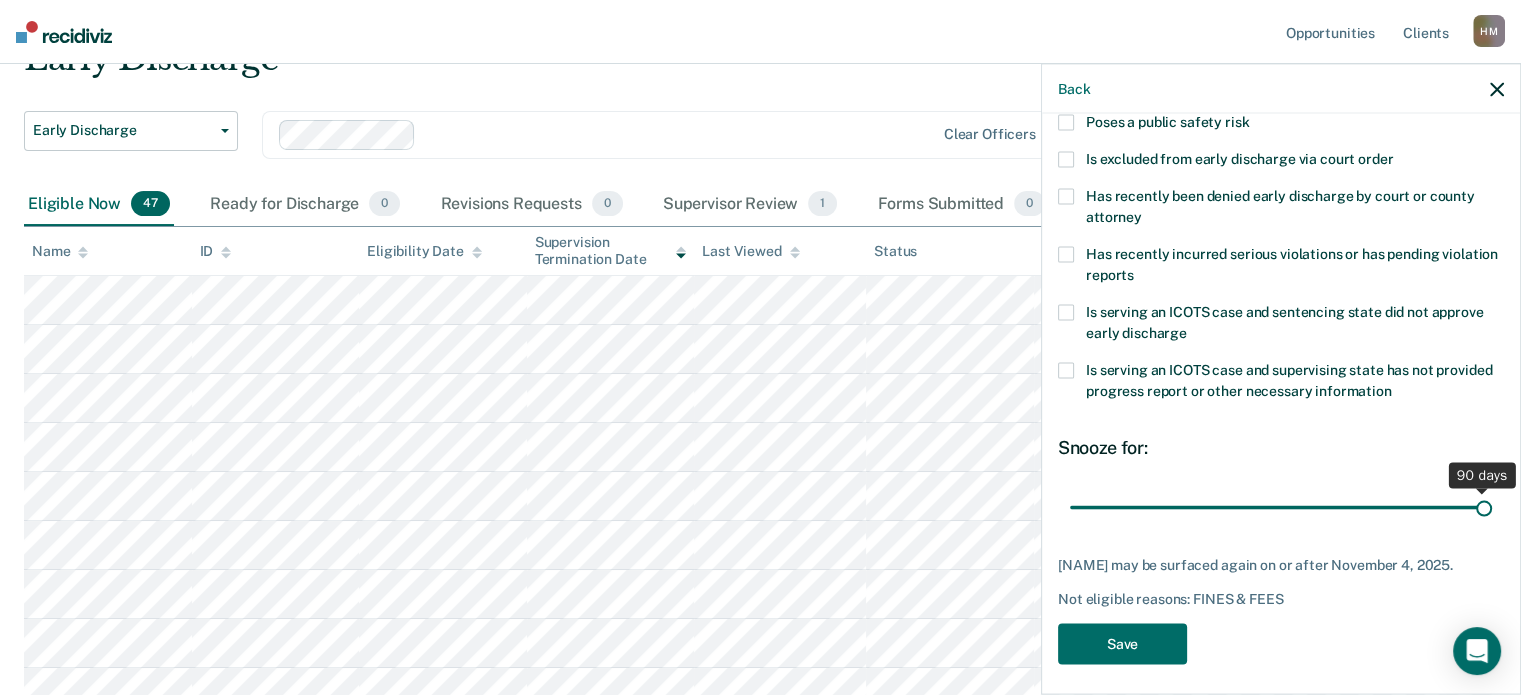 drag, startPoint x: 1208, startPoint y: 505, endPoint x: 1675, endPoint y: 461, distance: 469.06824 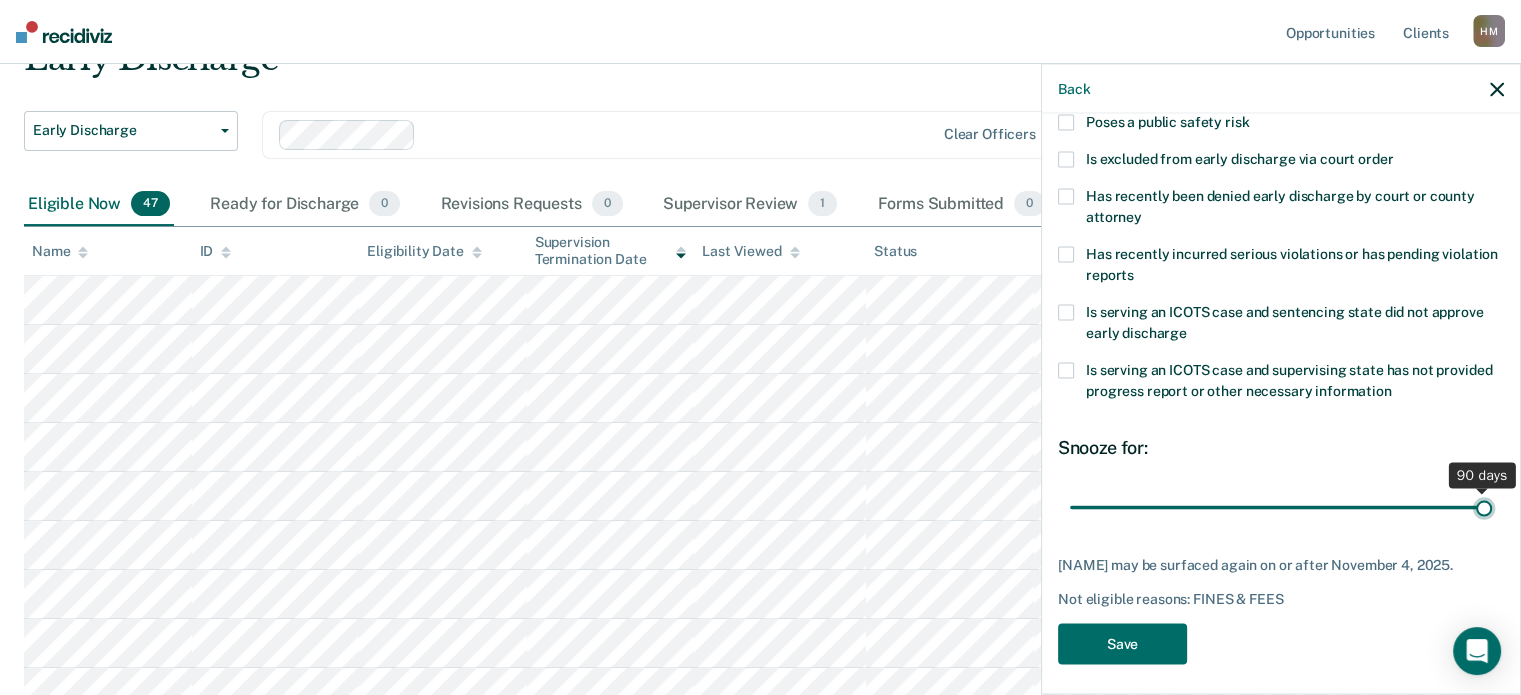 type on "90" 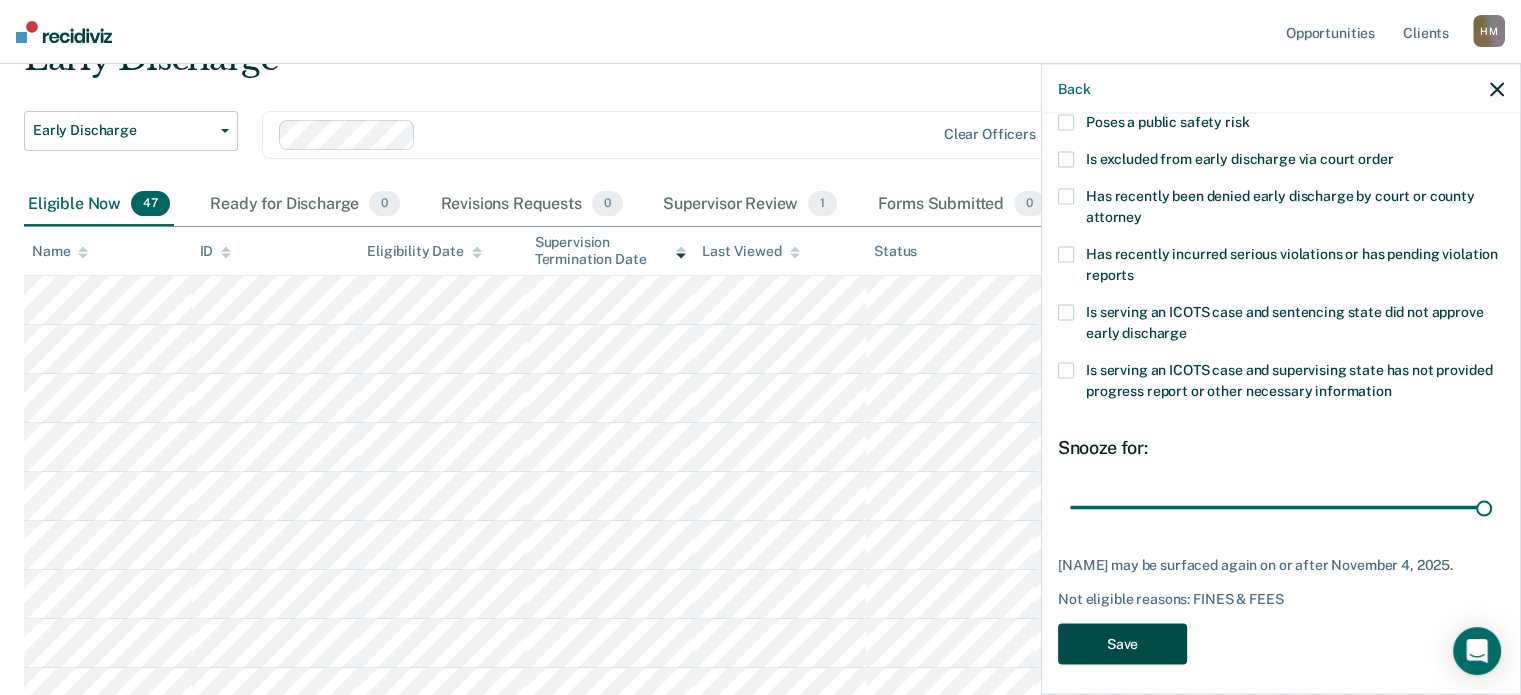 click on "Save" at bounding box center [1122, 643] 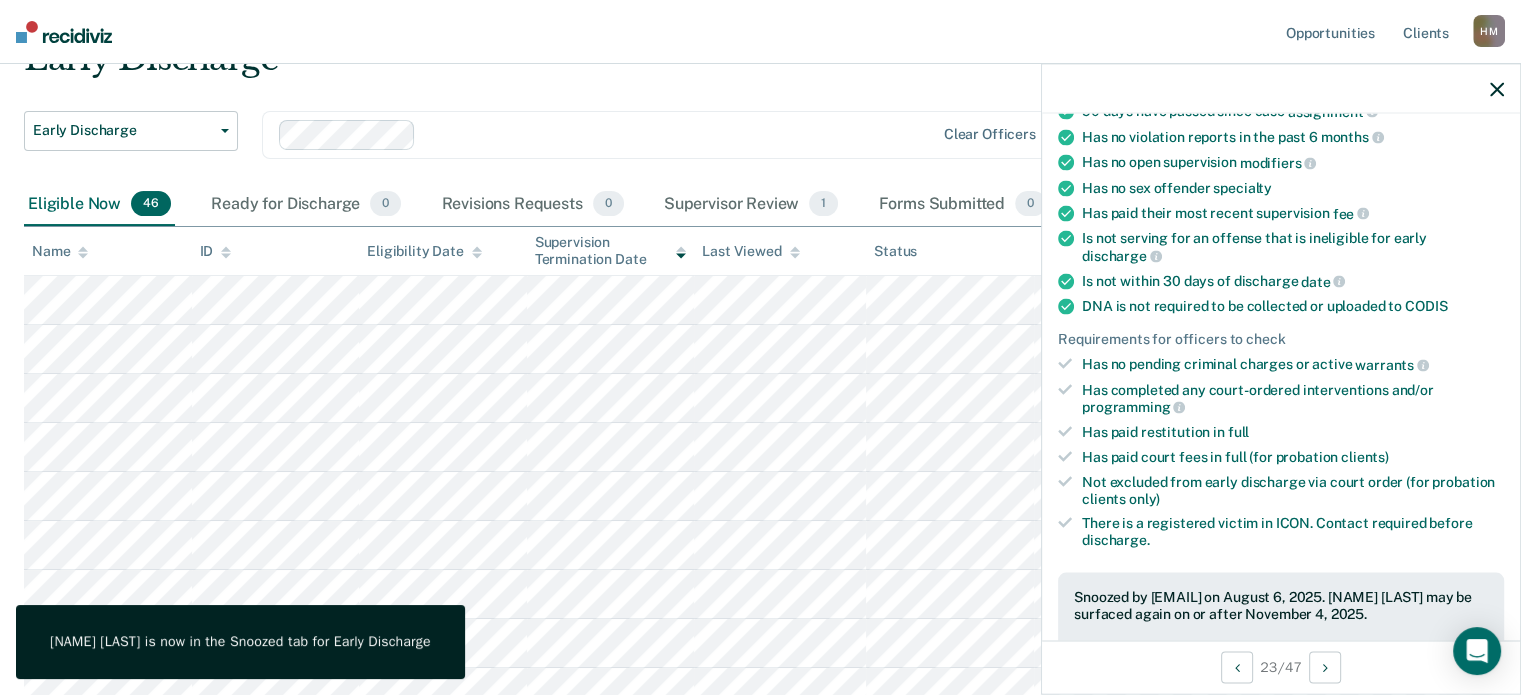 click 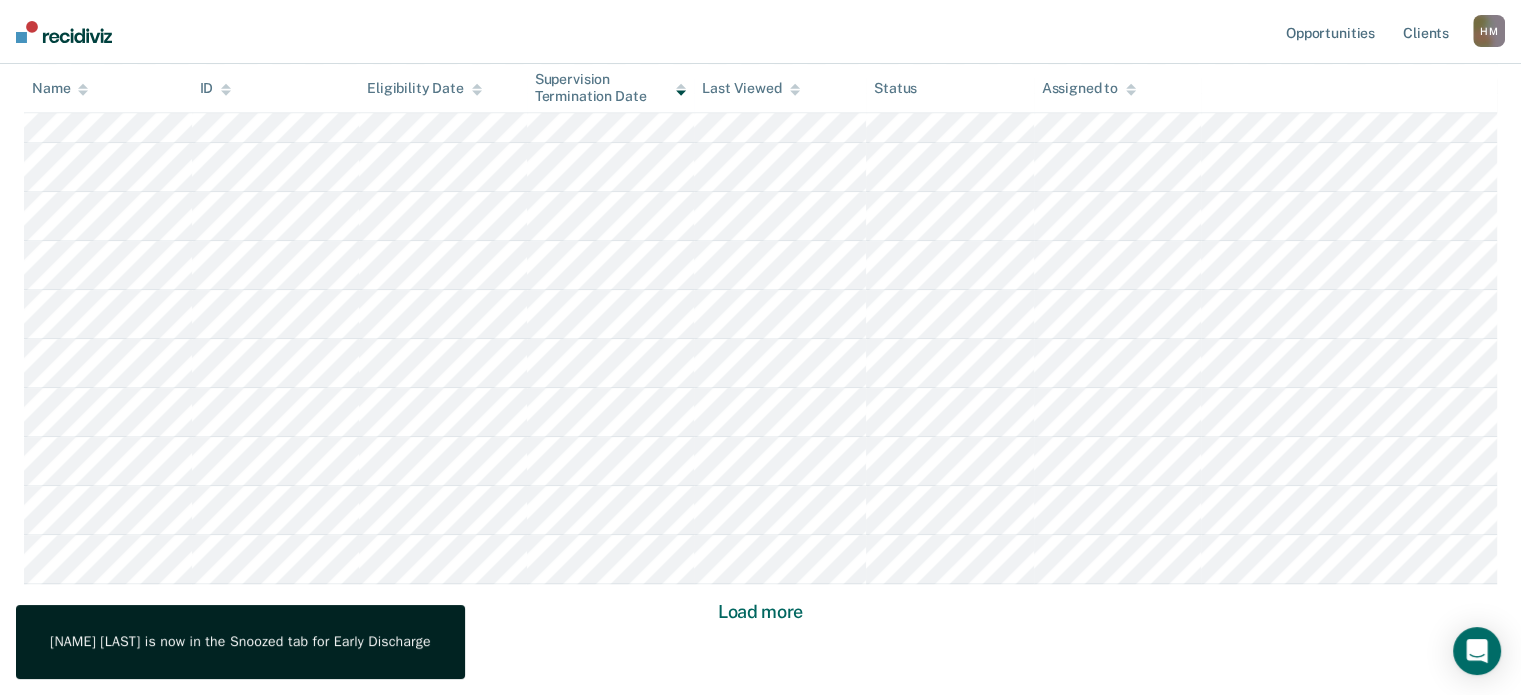 scroll, scrollTop: 1364, scrollLeft: 0, axis: vertical 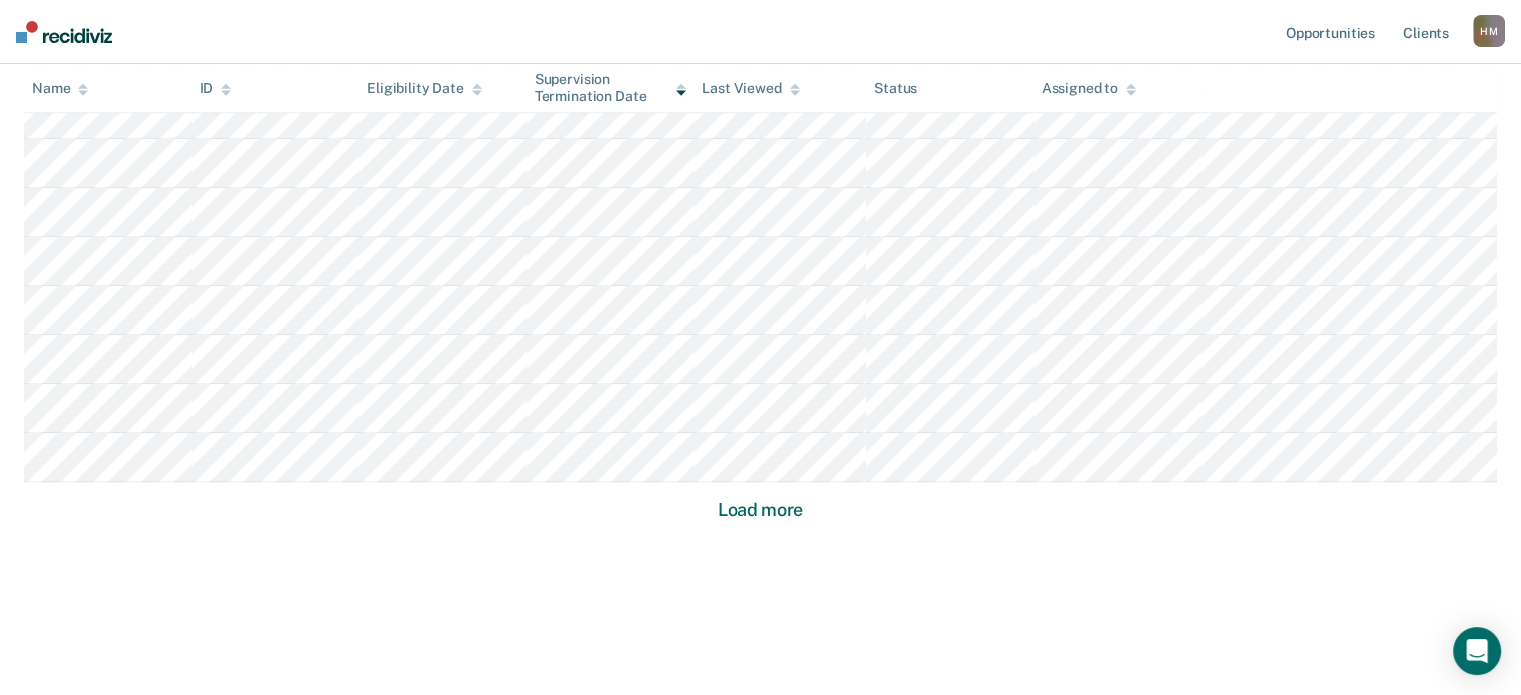 click on "Load more" at bounding box center (760, 510) 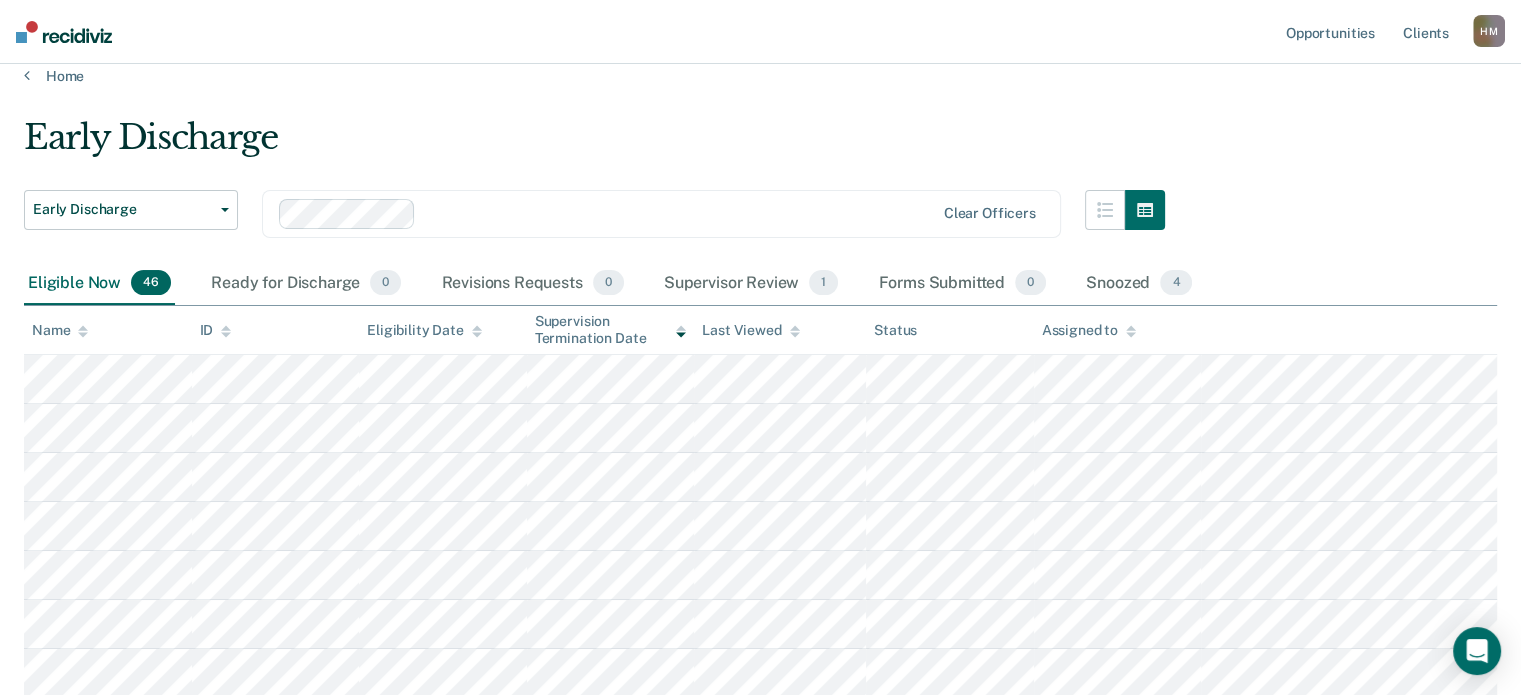 scroll, scrollTop: 0, scrollLeft: 0, axis: both 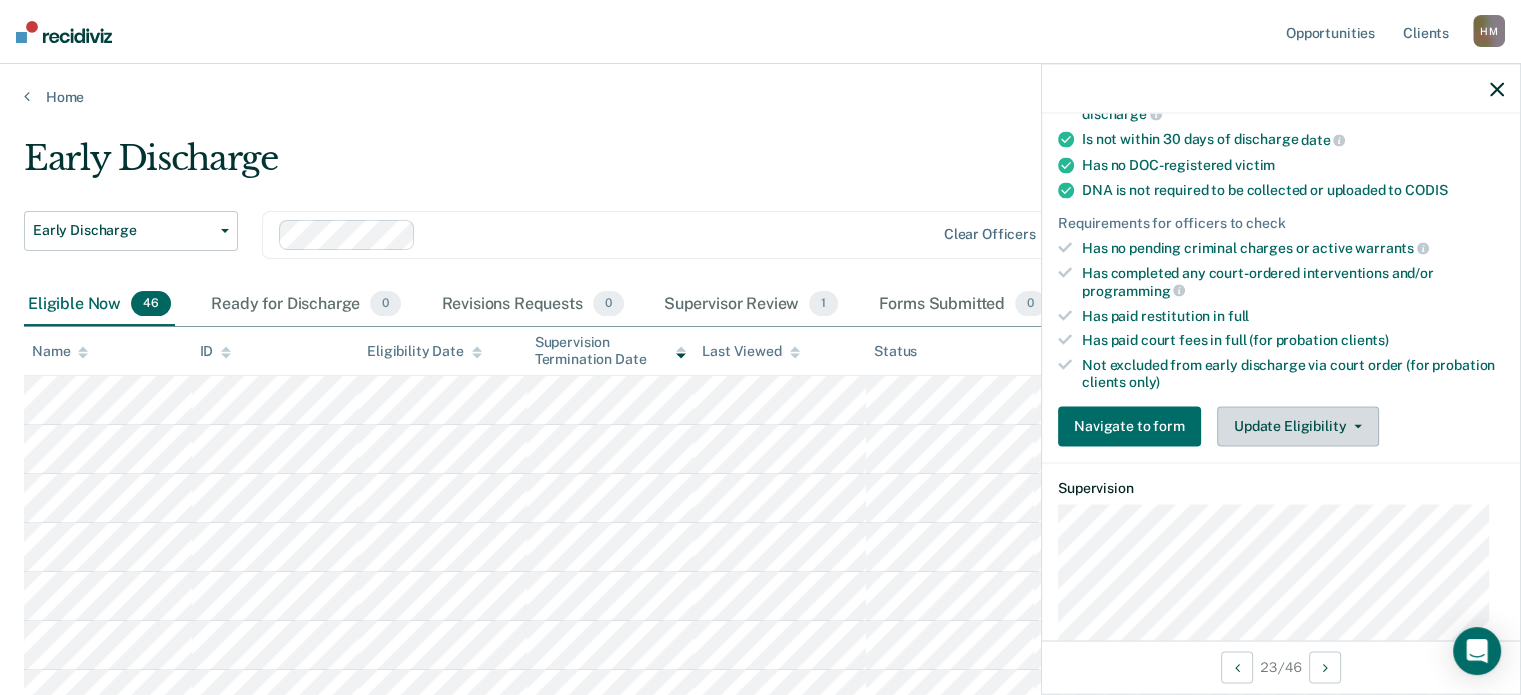 click on "Update Eligibility" at bounding box center (1298, 426) 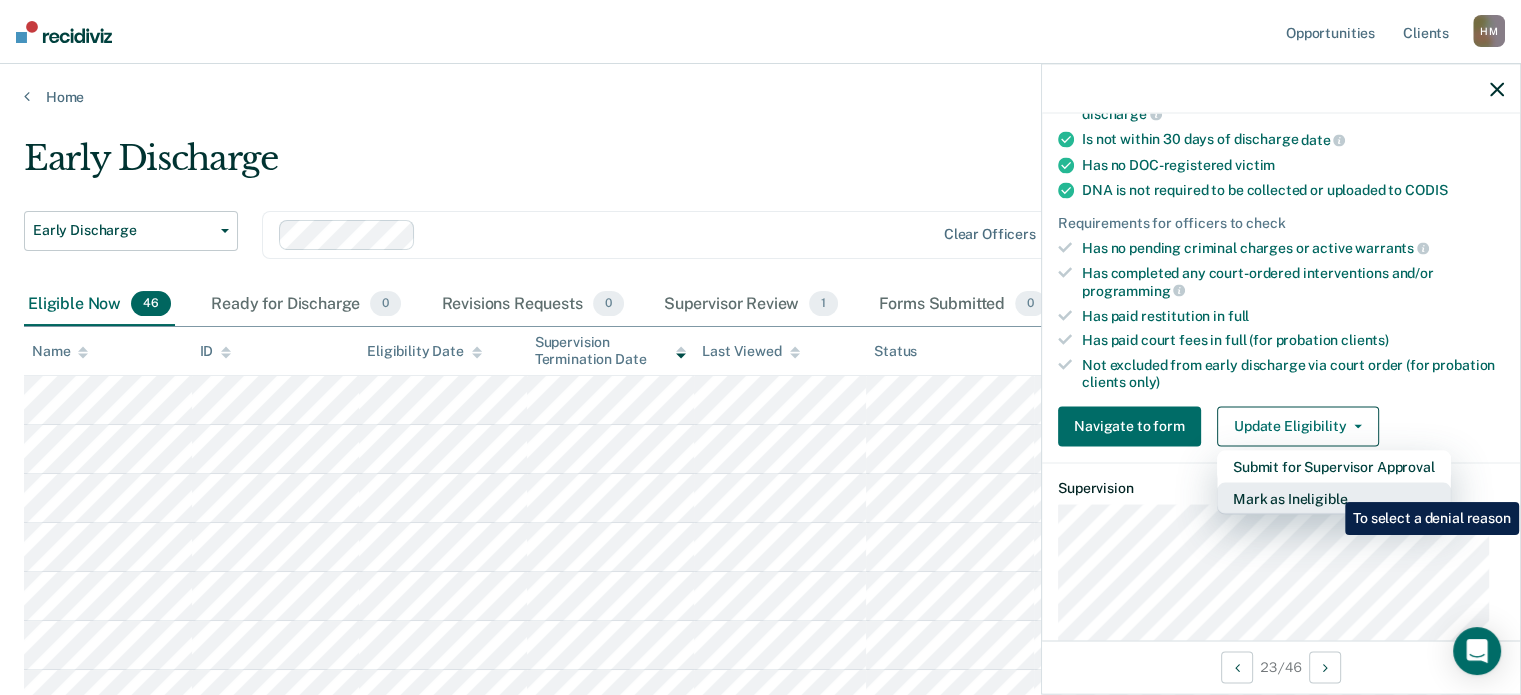 click on "Mark as Ineligible" at bounding box center (1334, 498) 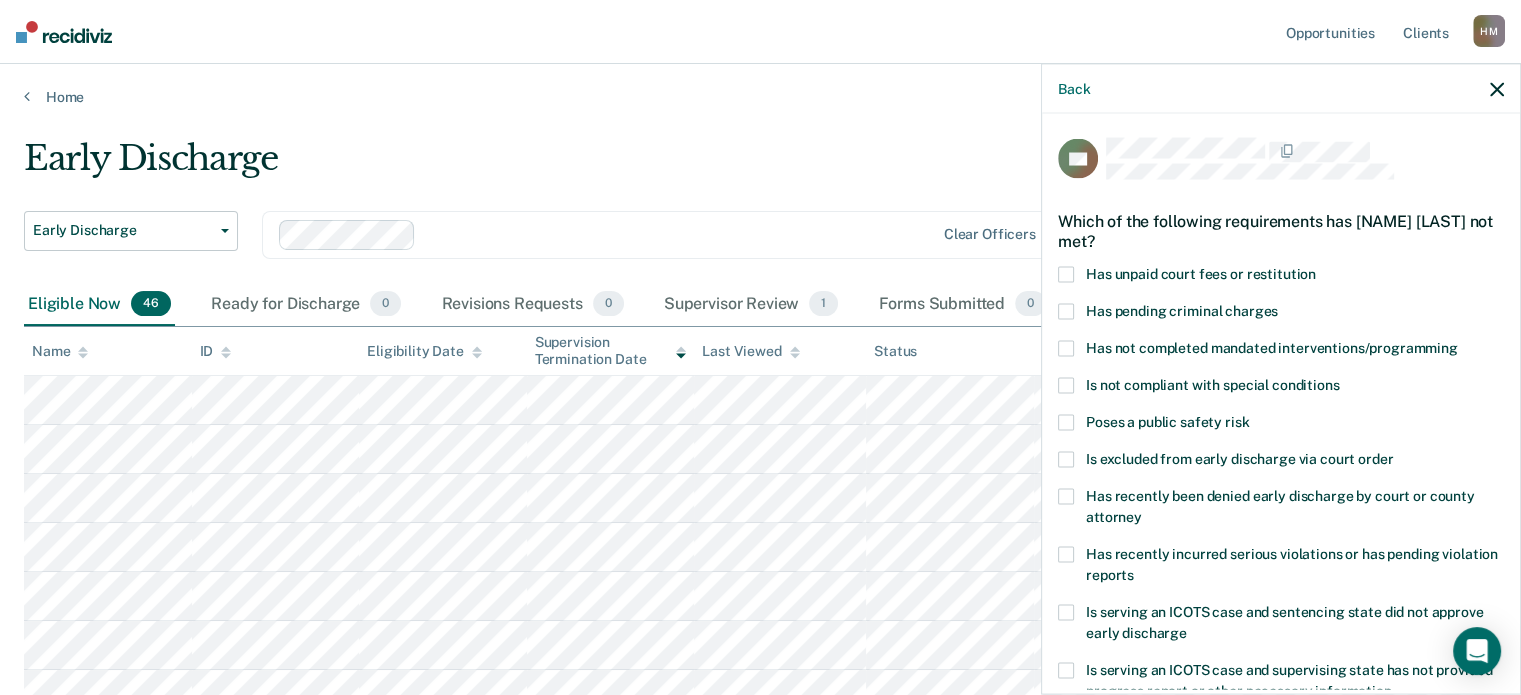 scroll, scrollTop: 100, scrollLeft: 0, axis: vertical 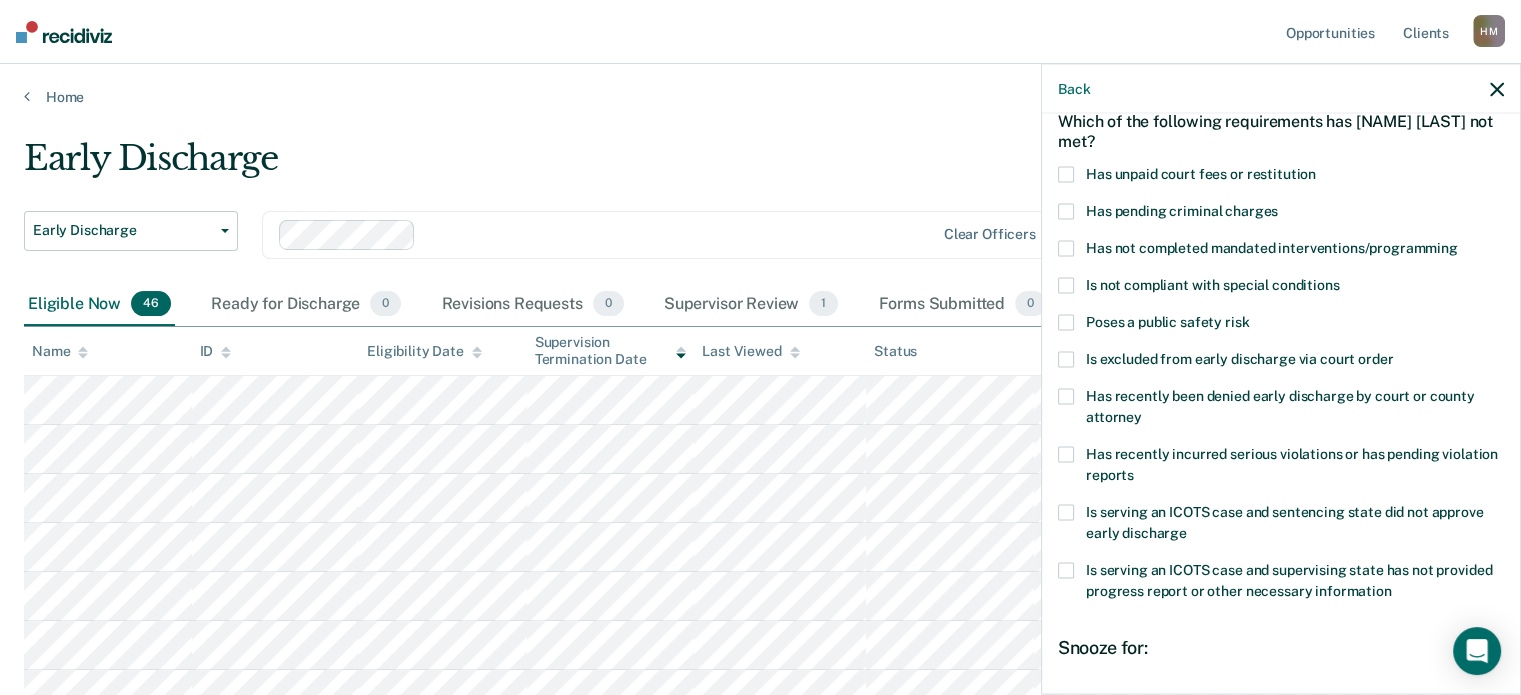 click on "Early Discharge" at bounding box center (594, 166) 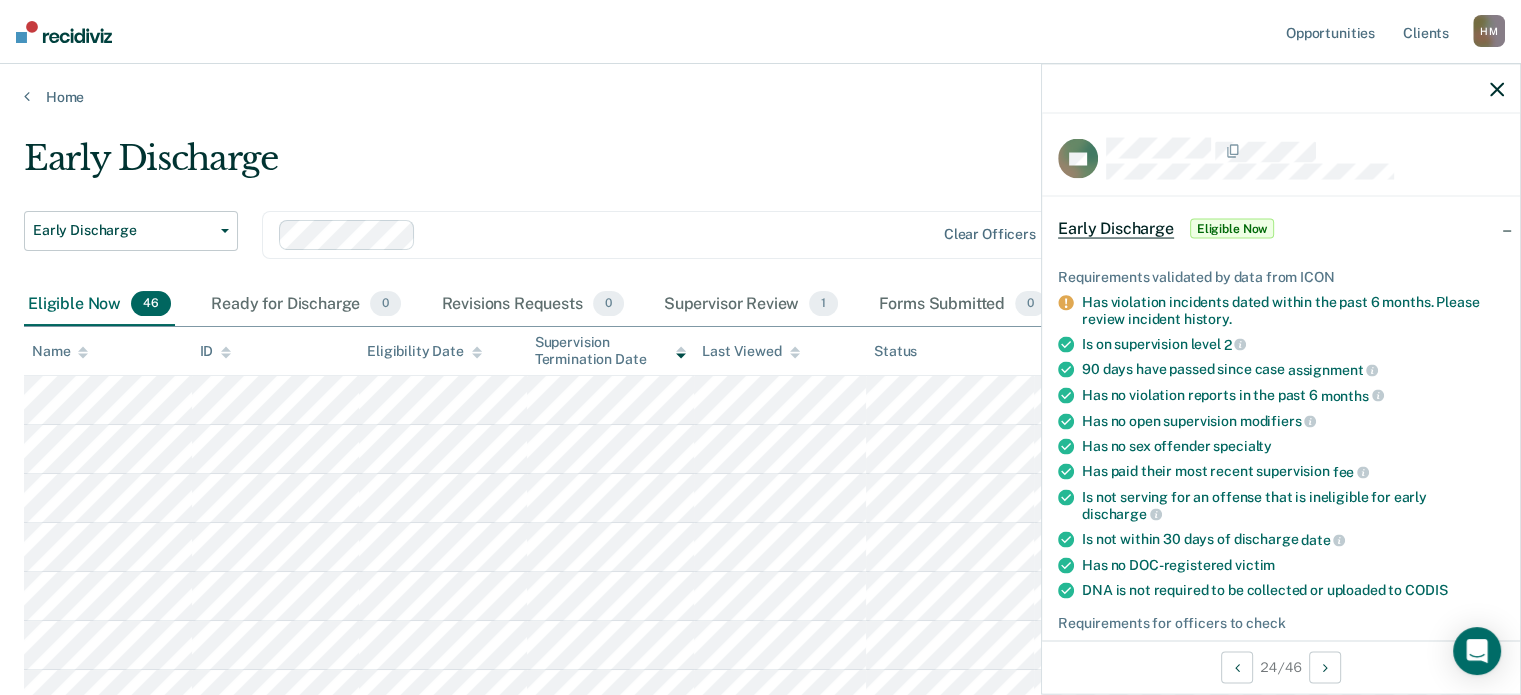scroll, scrollTop: 600, scrollLeft: 0, axis: vertical 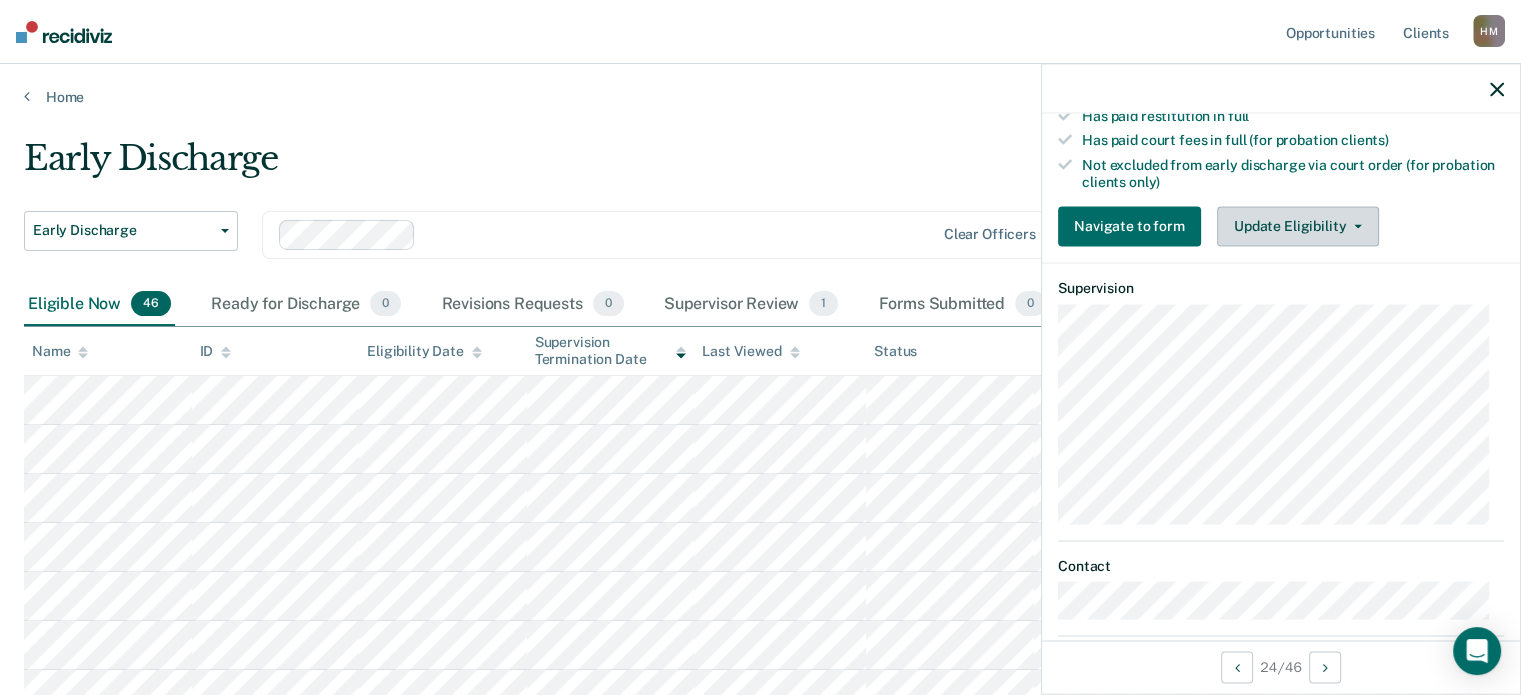 click on "Update Eligibility" at bounding box center [1298, 226] 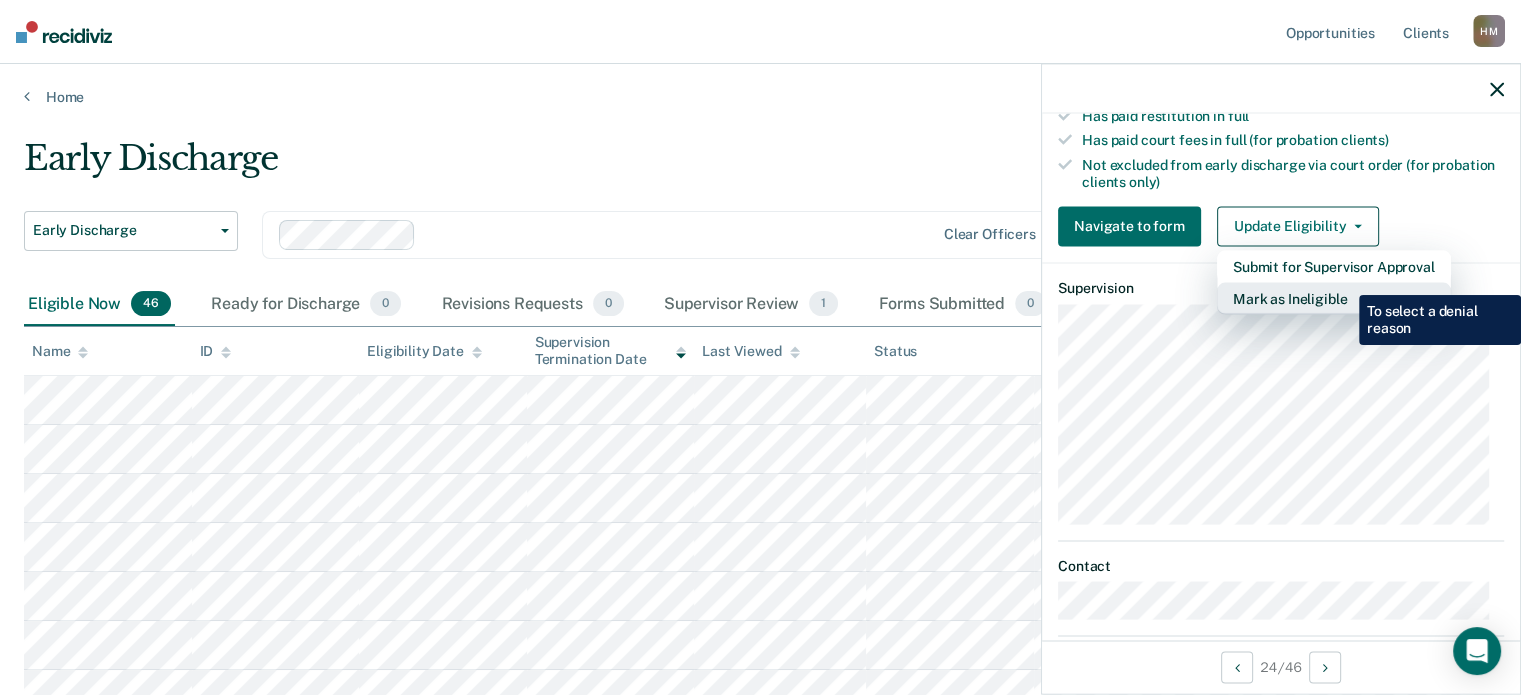 click on "Mark as Ineligible" at bounding box center [1334, 298] 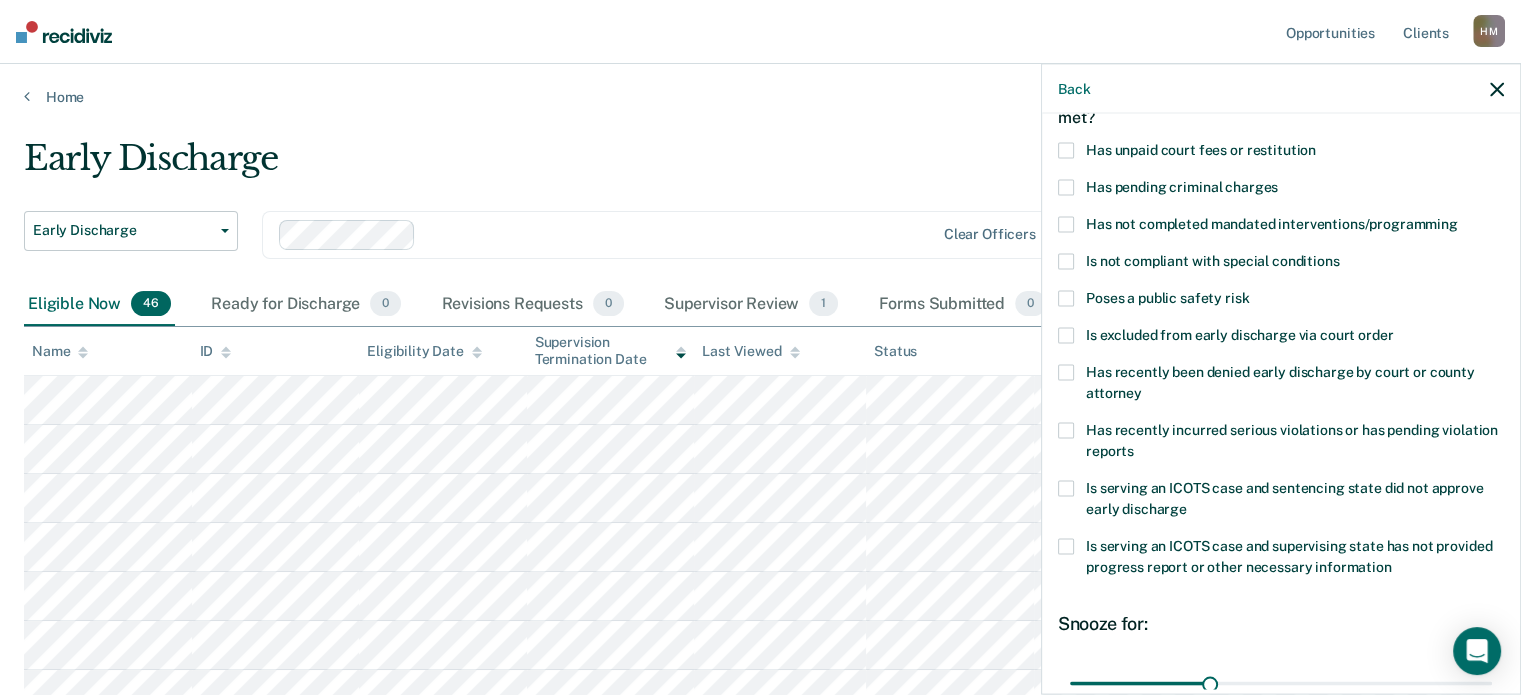 scroll, scrollTop: 24, scrollLeft: 0, axis: vertical 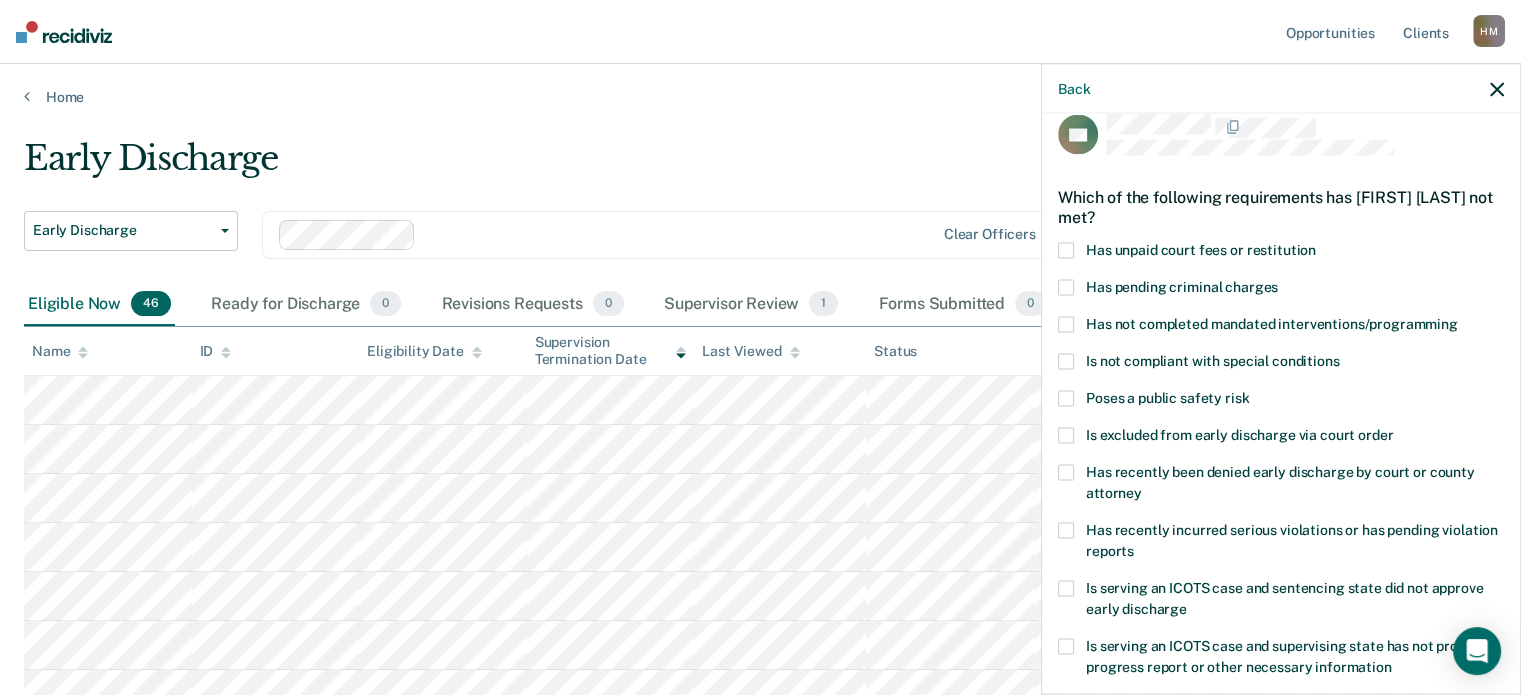 click at bounding box center [1066, 324] 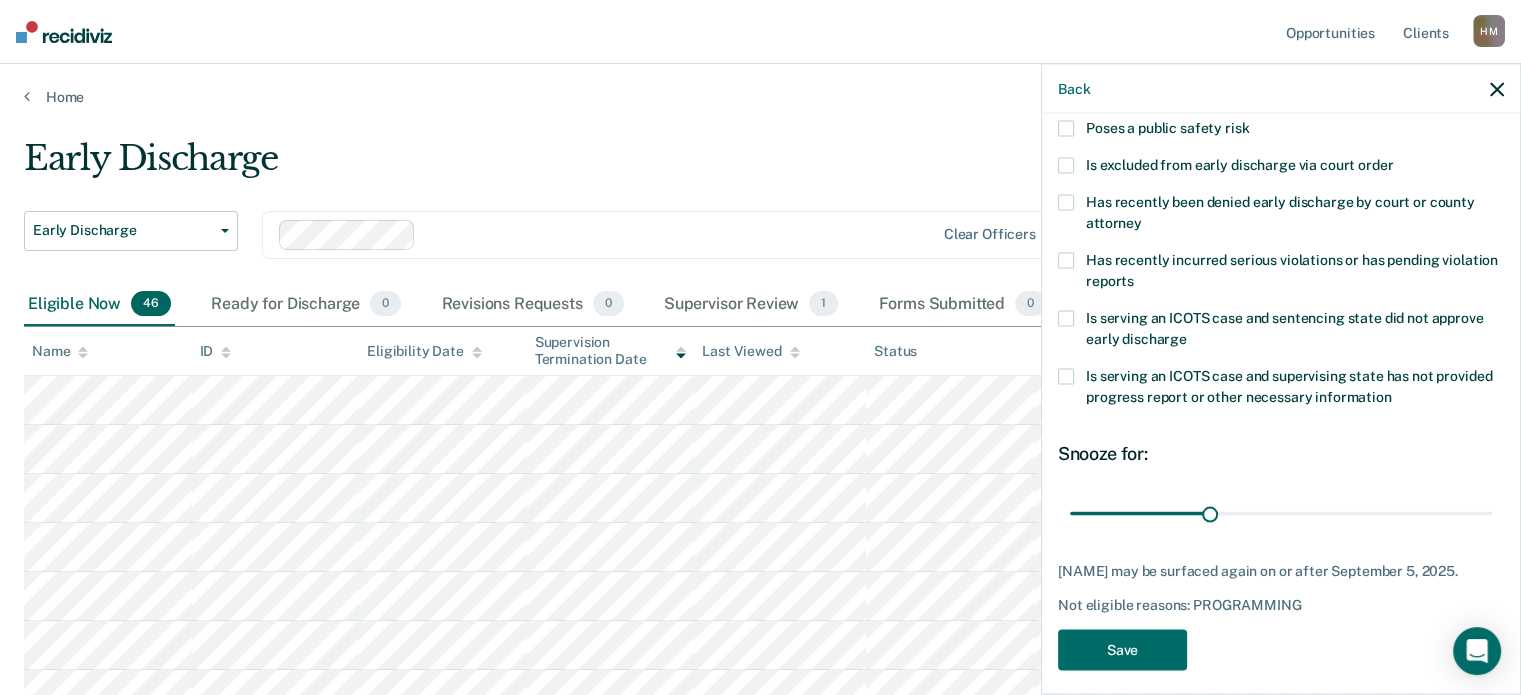 scroll, scrollTop: 324, scrollLeft: 0, axis: vertical 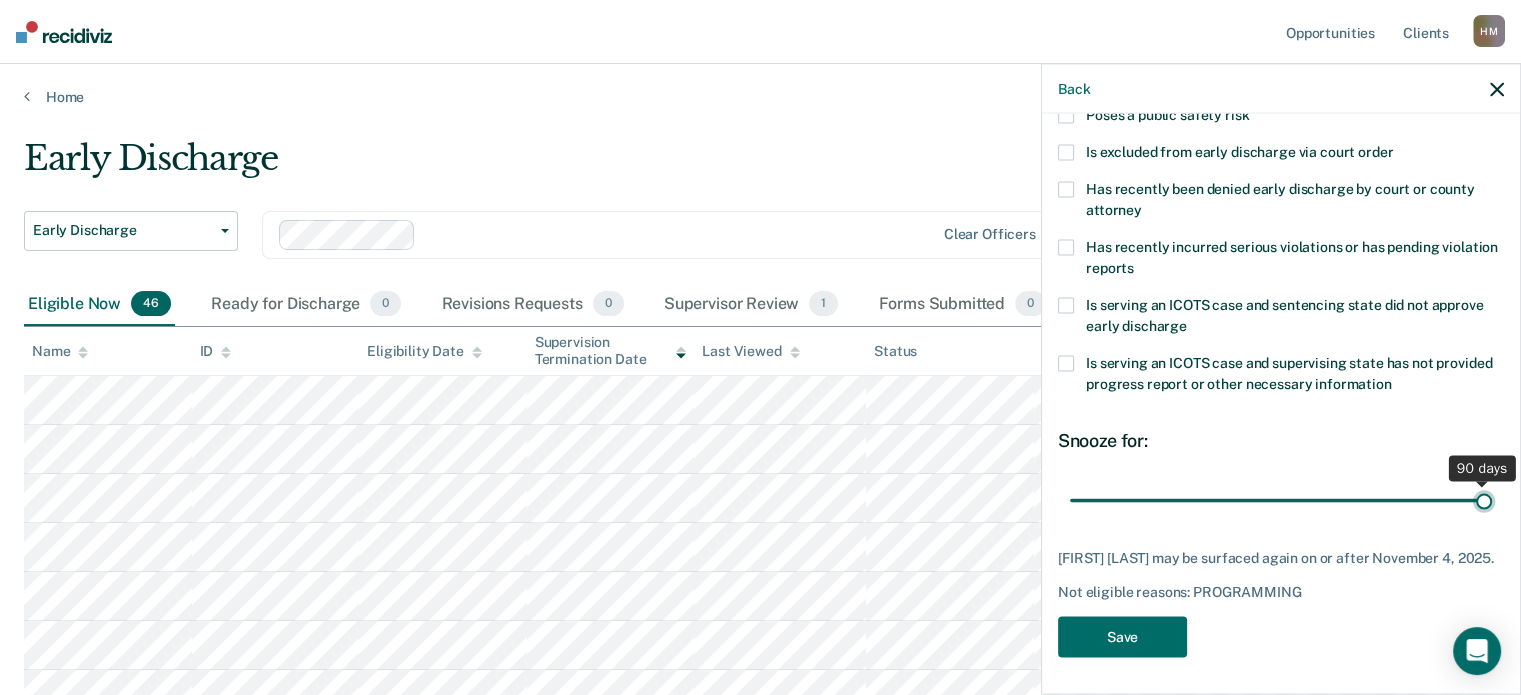 drag, startPoint x: 1213, startPoint y: 478, endPoint x: 1565, endPoint y: 474, distance: 352.02274 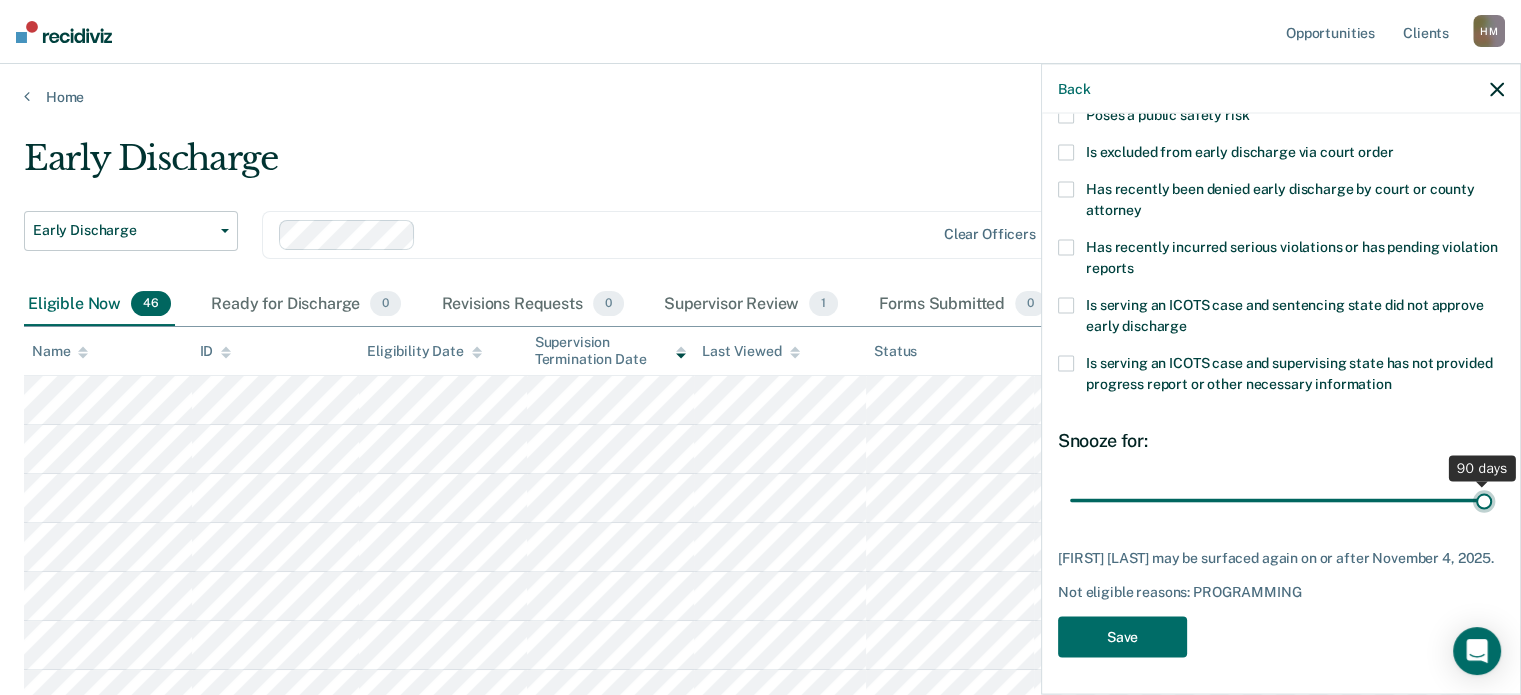 type on "90" 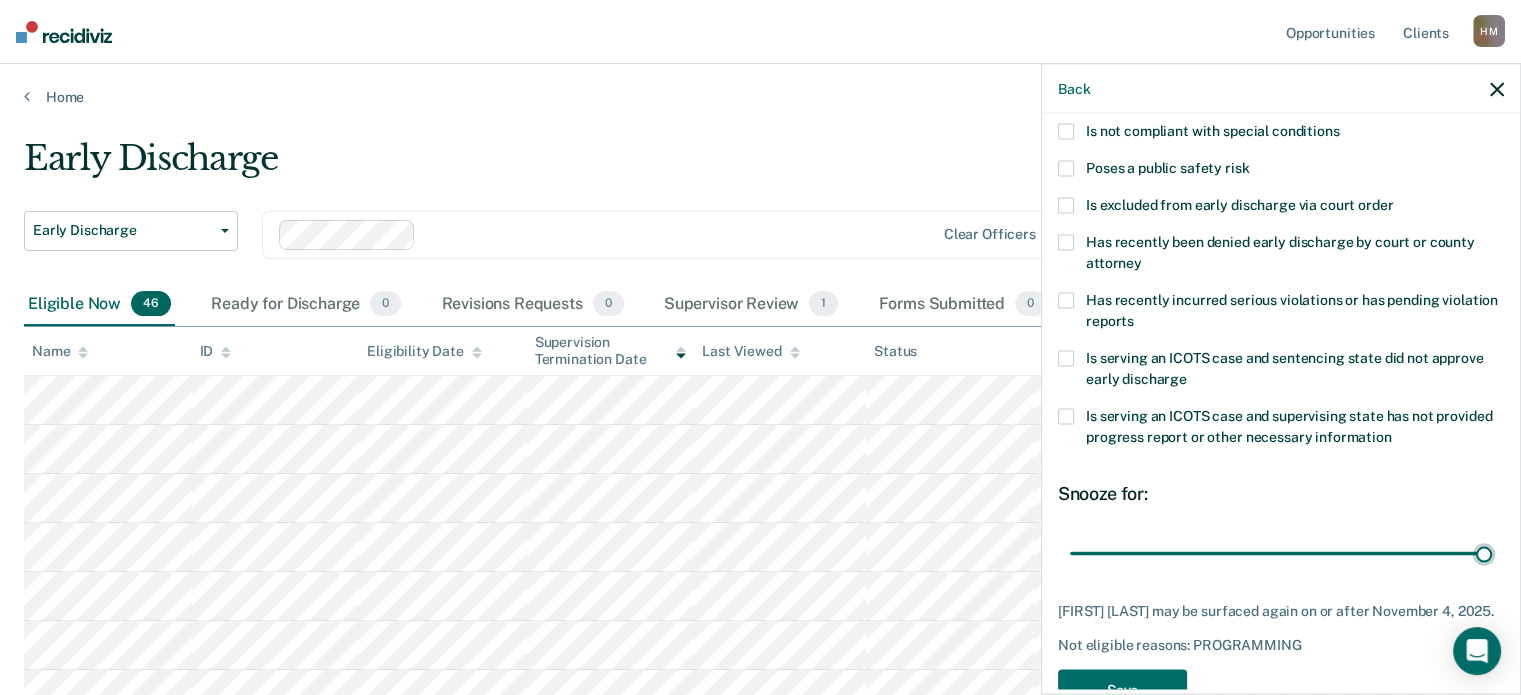 scroll, scrollTop: 207, scrollLeft: 0, axis: vertical 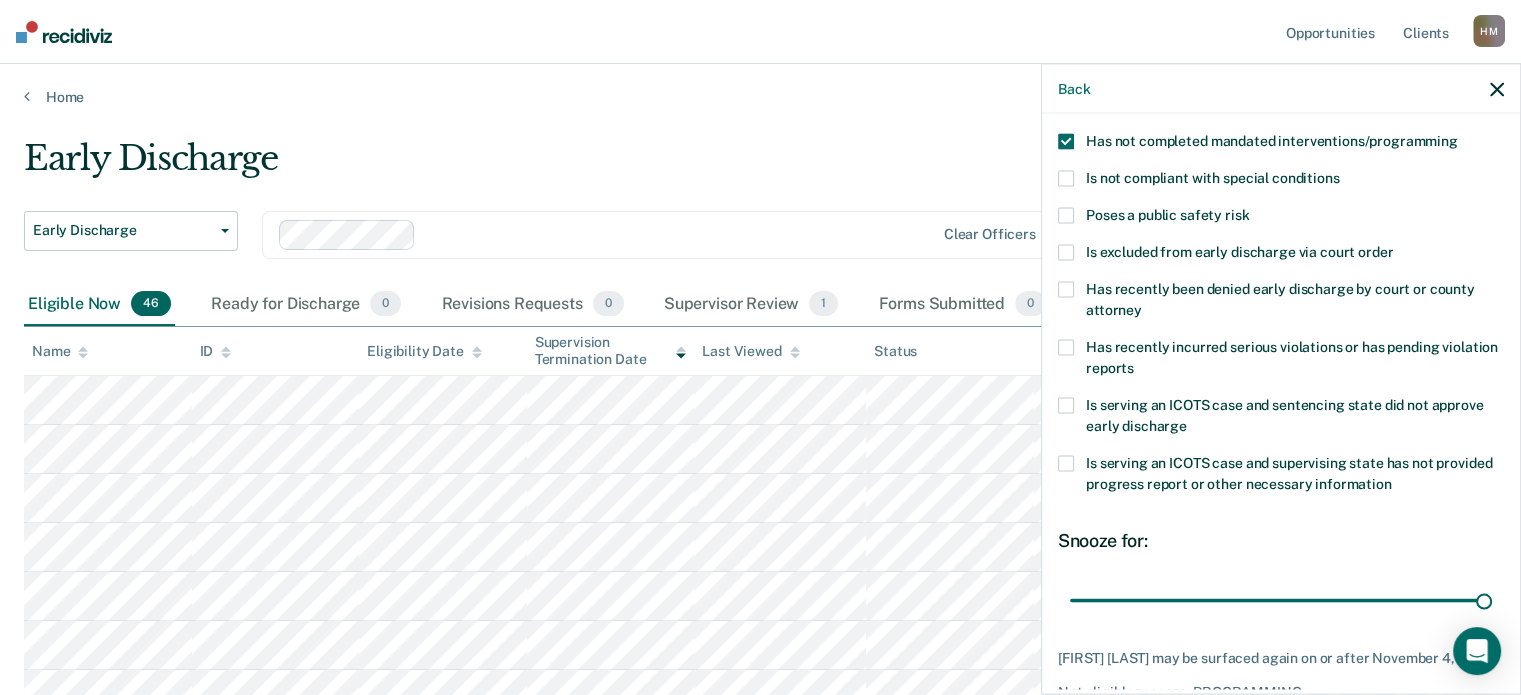 click on "Has recently incurred serious violations or has pending violation reports" at bounding box center (1281, 360) 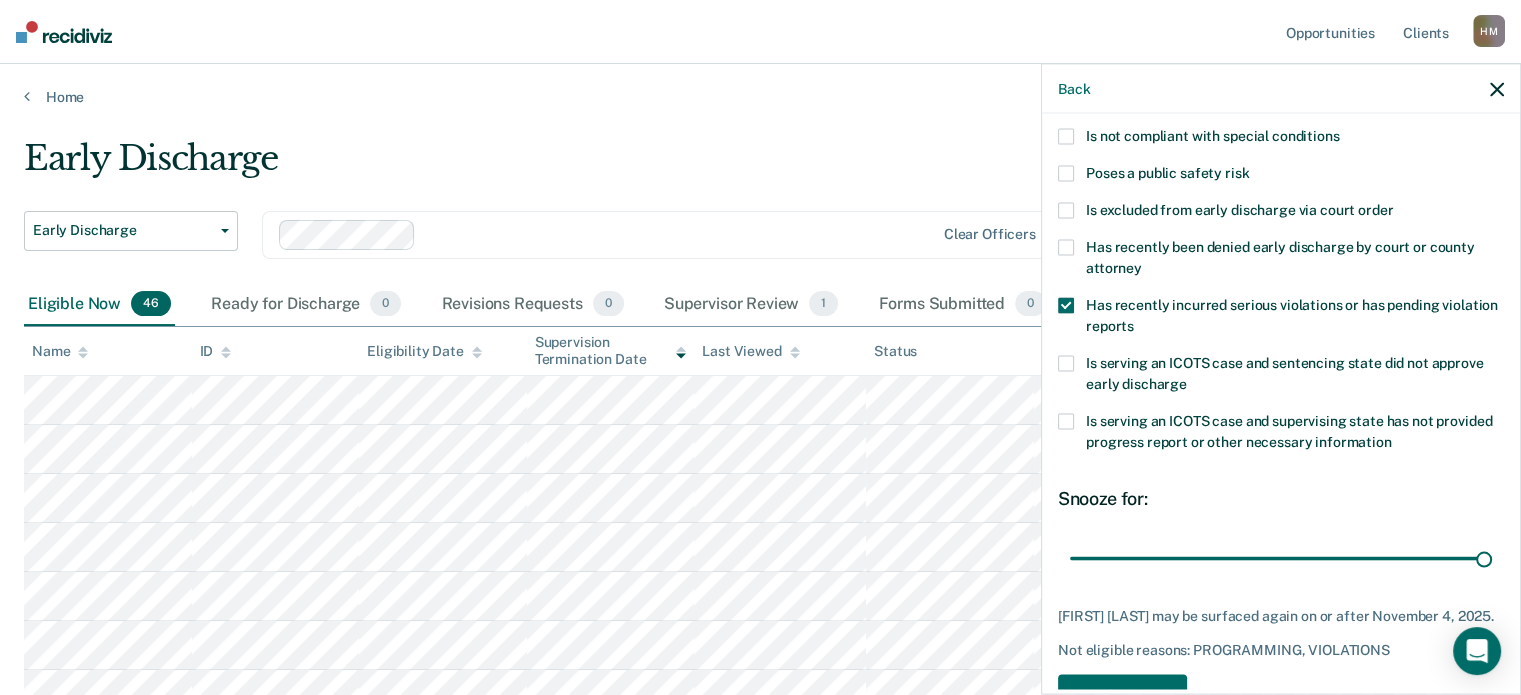 scroll, scrollTop: 307, scrollLeft: 0, axis: vertical 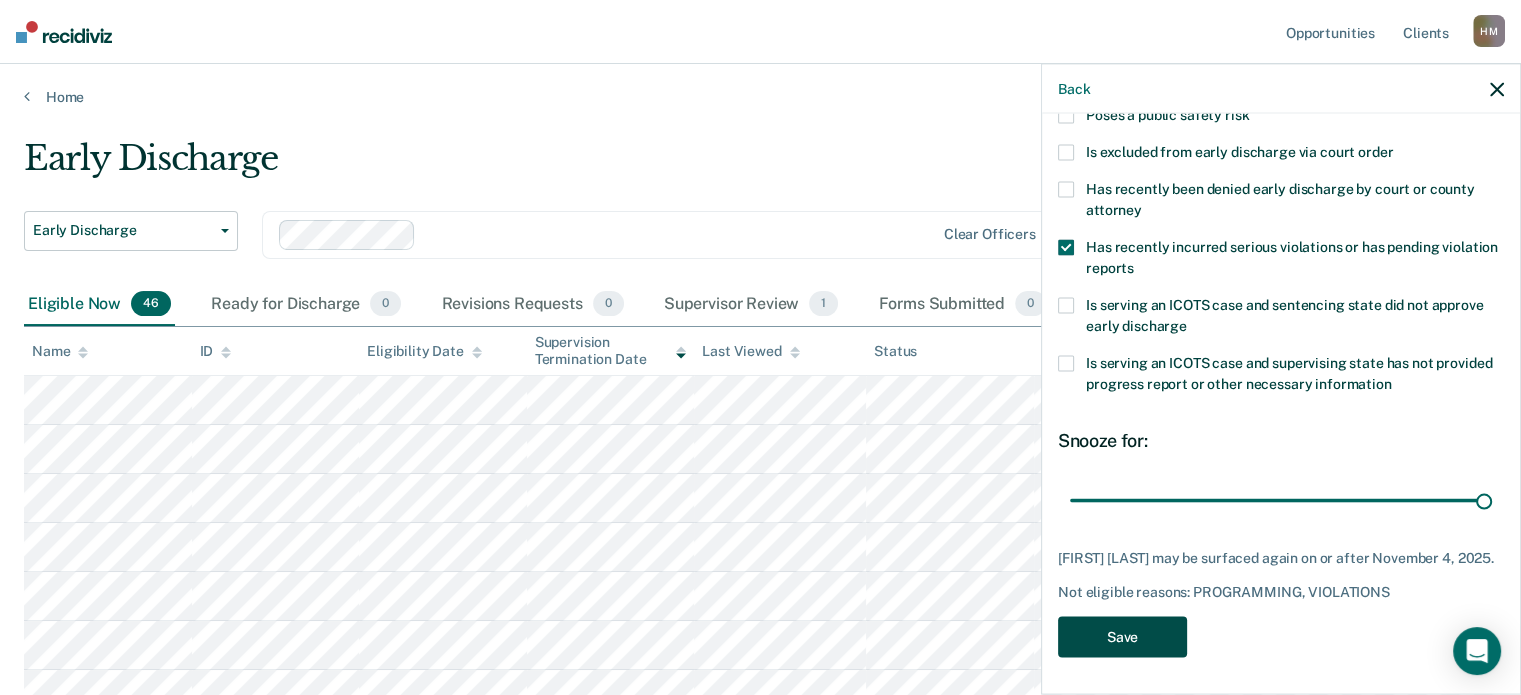 click on "Save" at bounding box center (1122, 636) 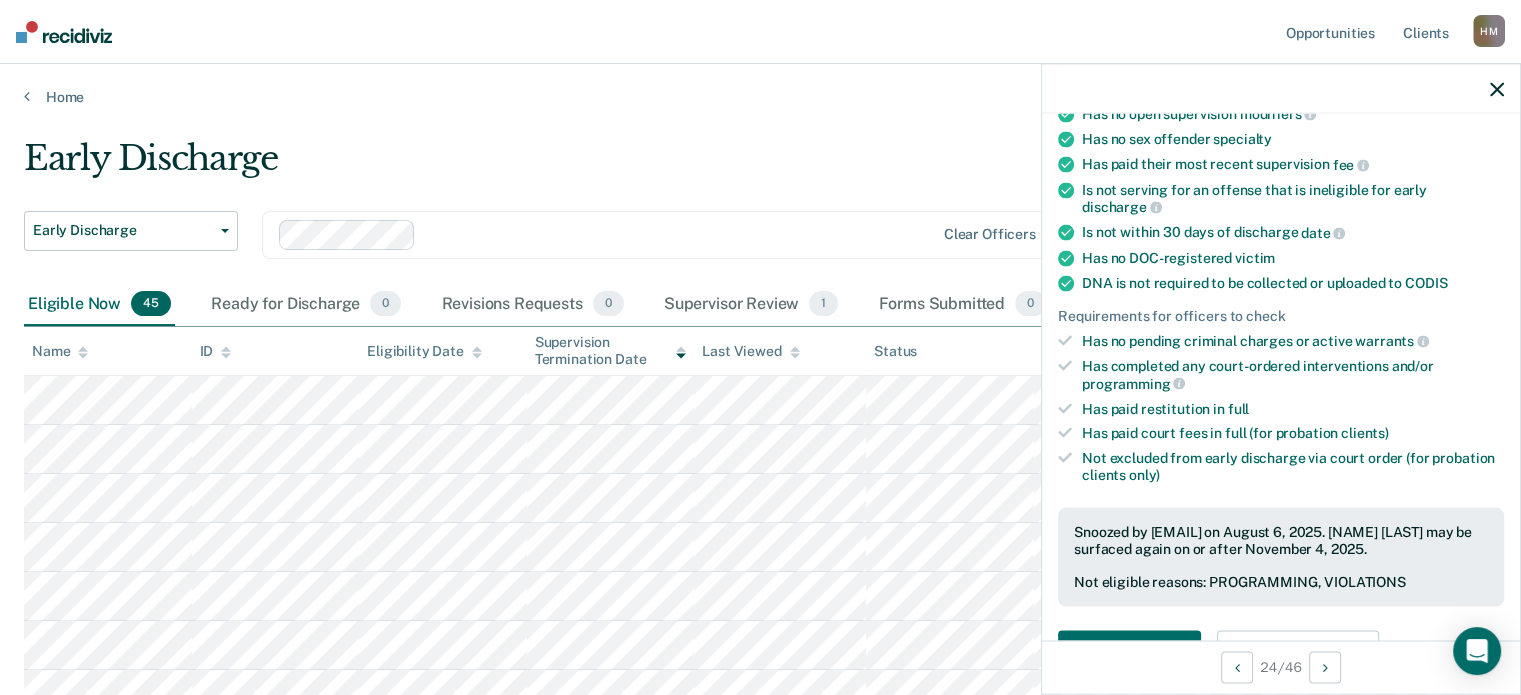 click 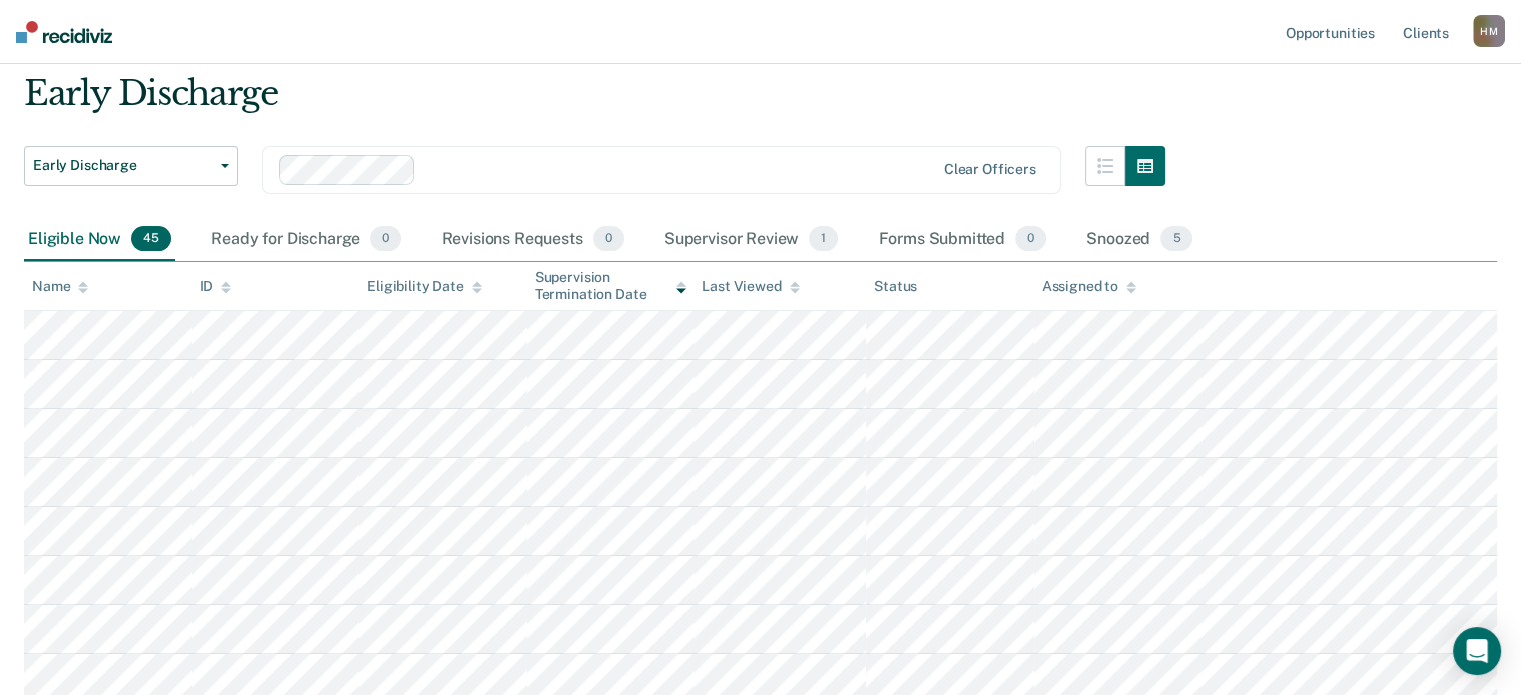 scroll, scrollTop: 100, scrollLeft: 0, axis: vertical 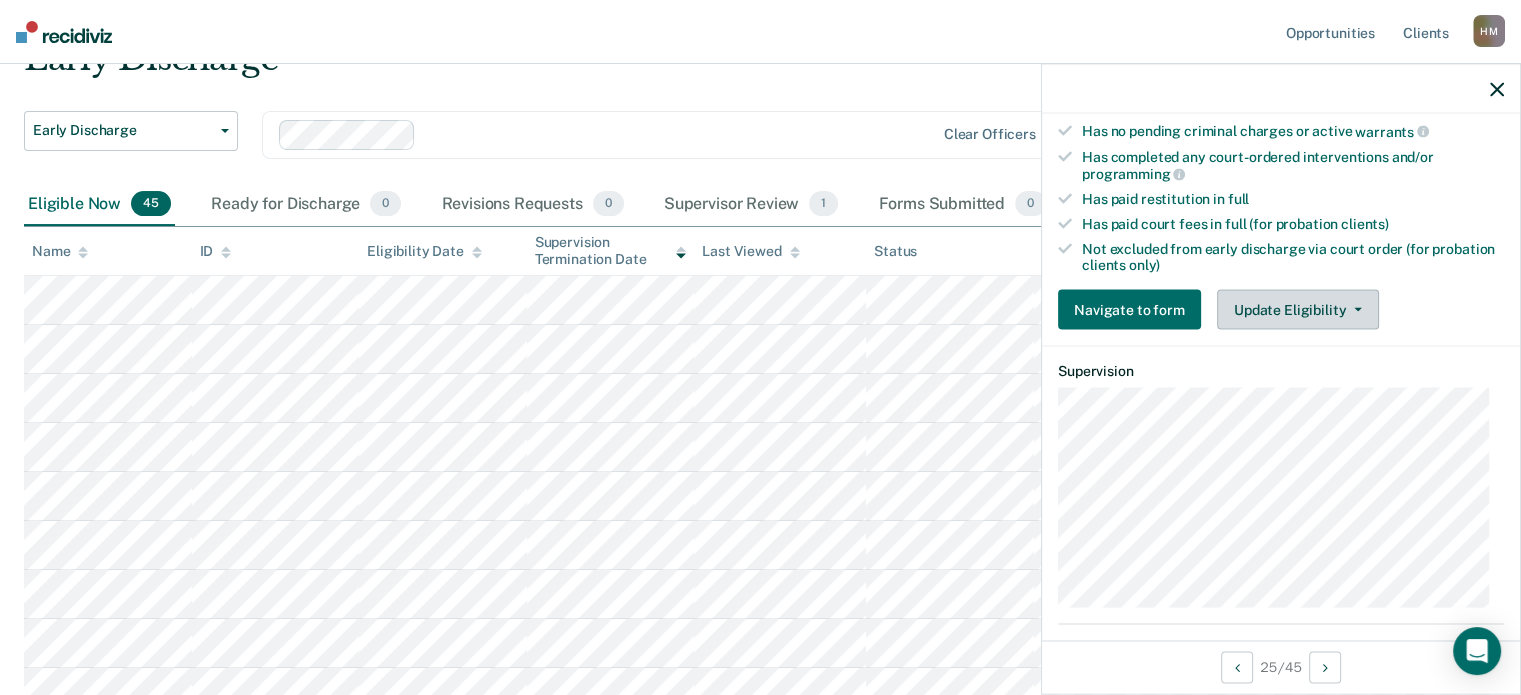 click on "Update Eligibility" at bounding box center (1298, 310) 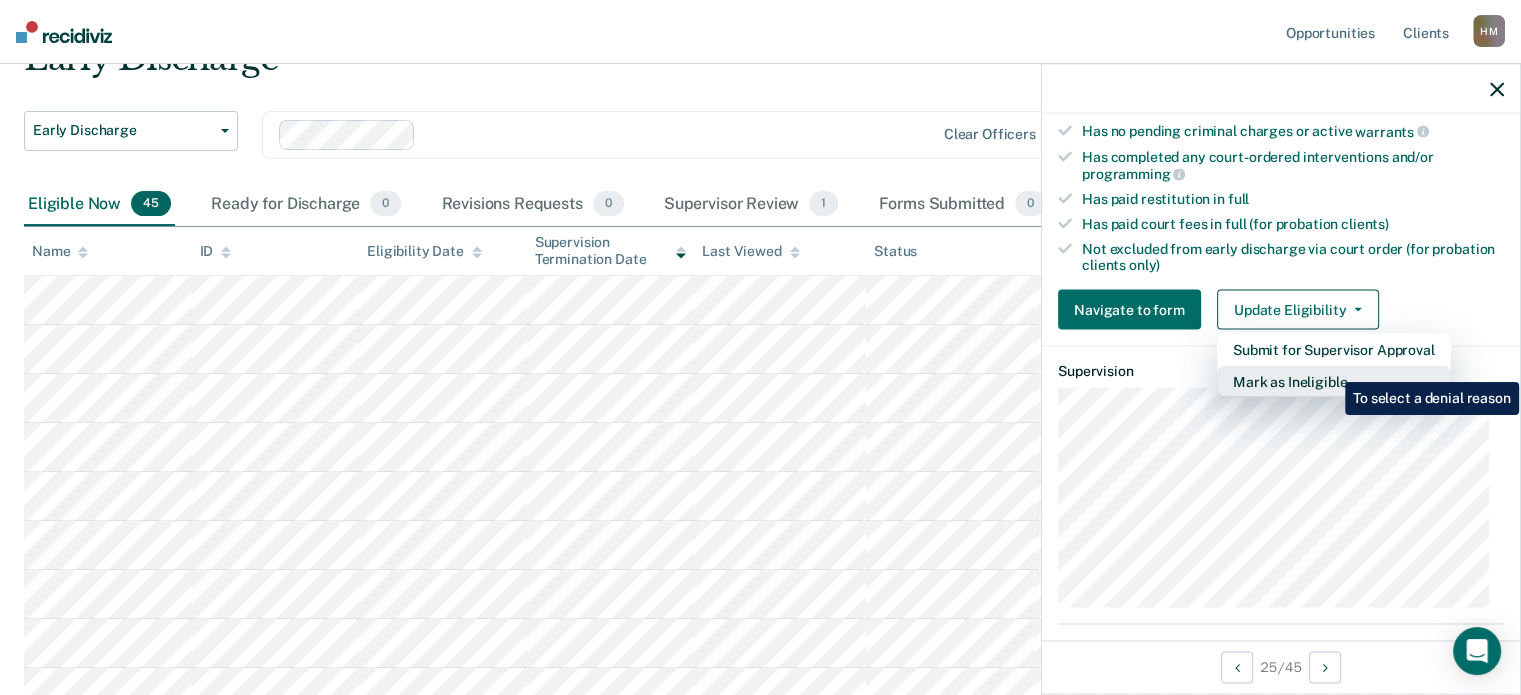 click on "Mark as Ineligible" at bounding box center [1334, 382] 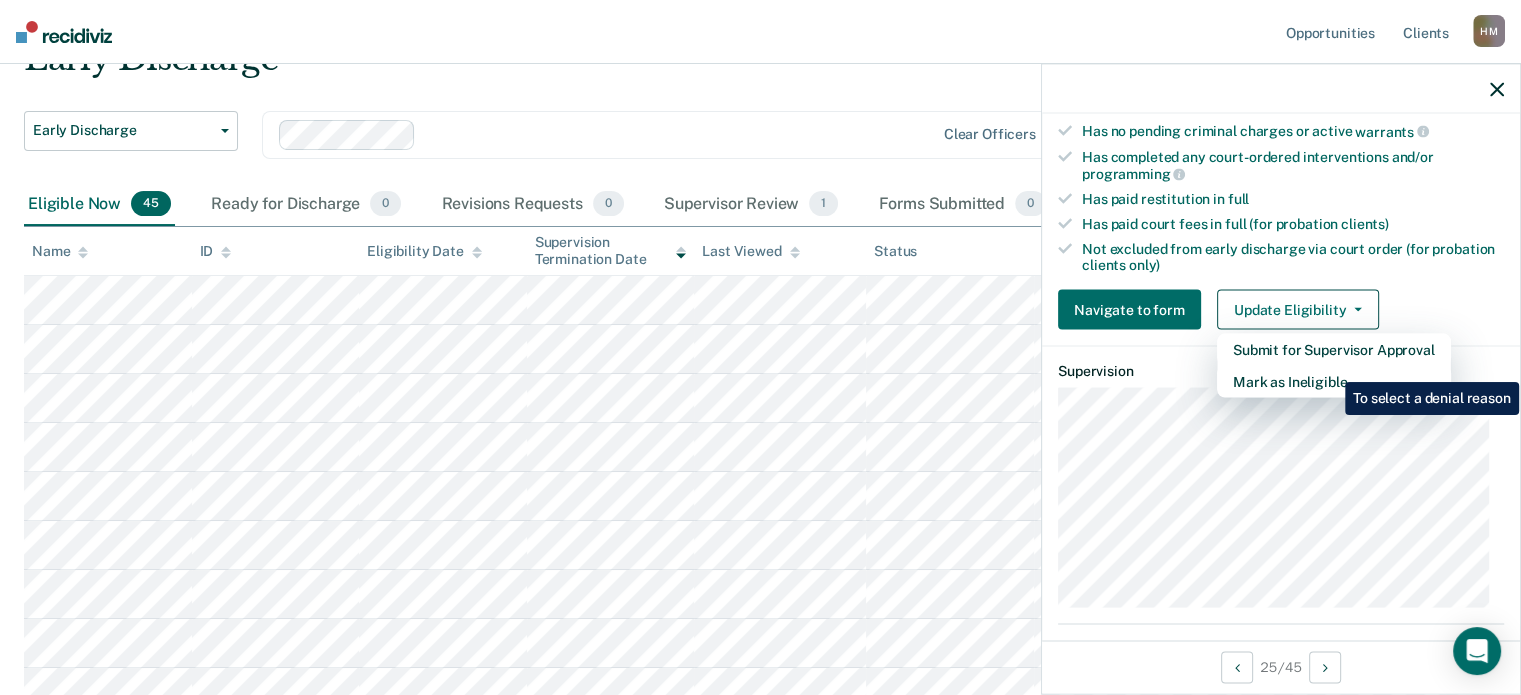scroll, scrollTop: 324, scrollLeft: 0, axis: vertical 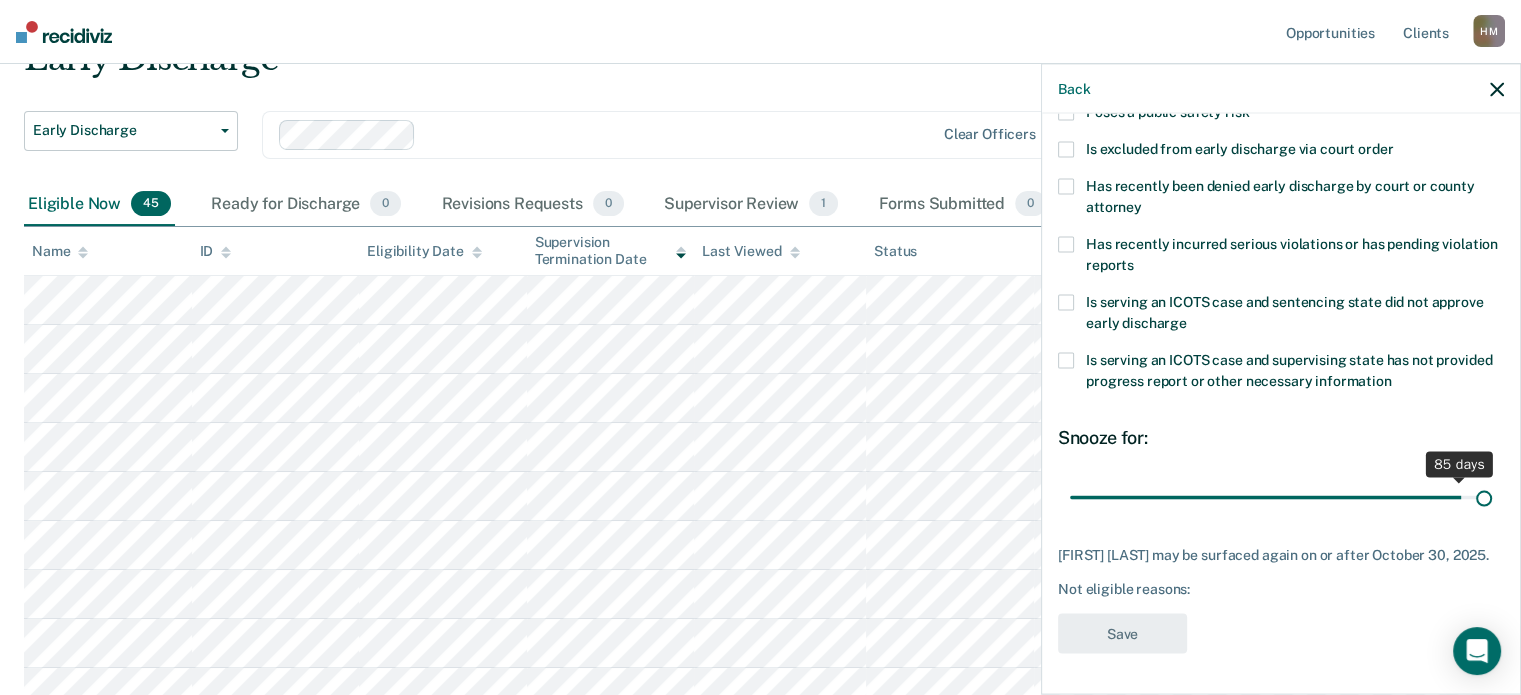 drag, startPoint x: 1213, startPoint y: 492, endPoint x: 1558, endPoint y: 487, distance: 345.03622 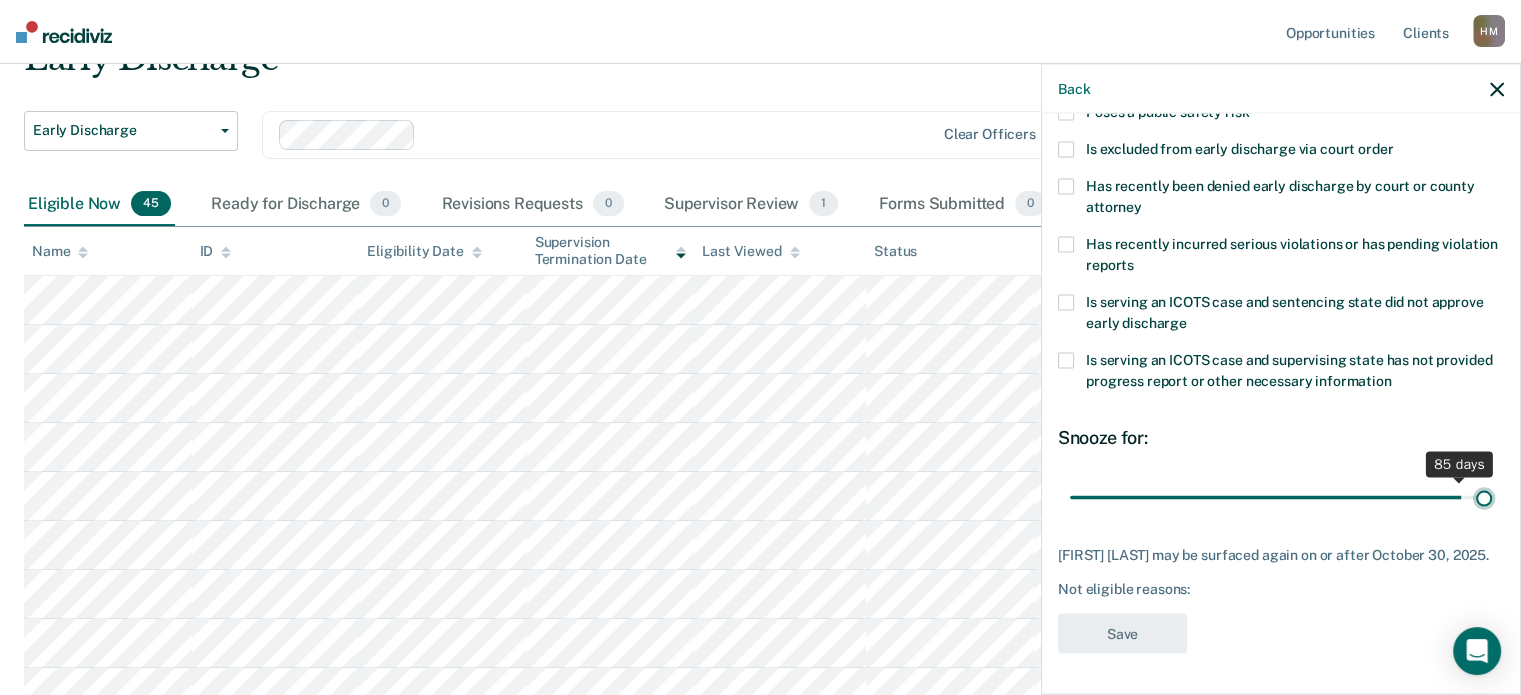 type on "90" 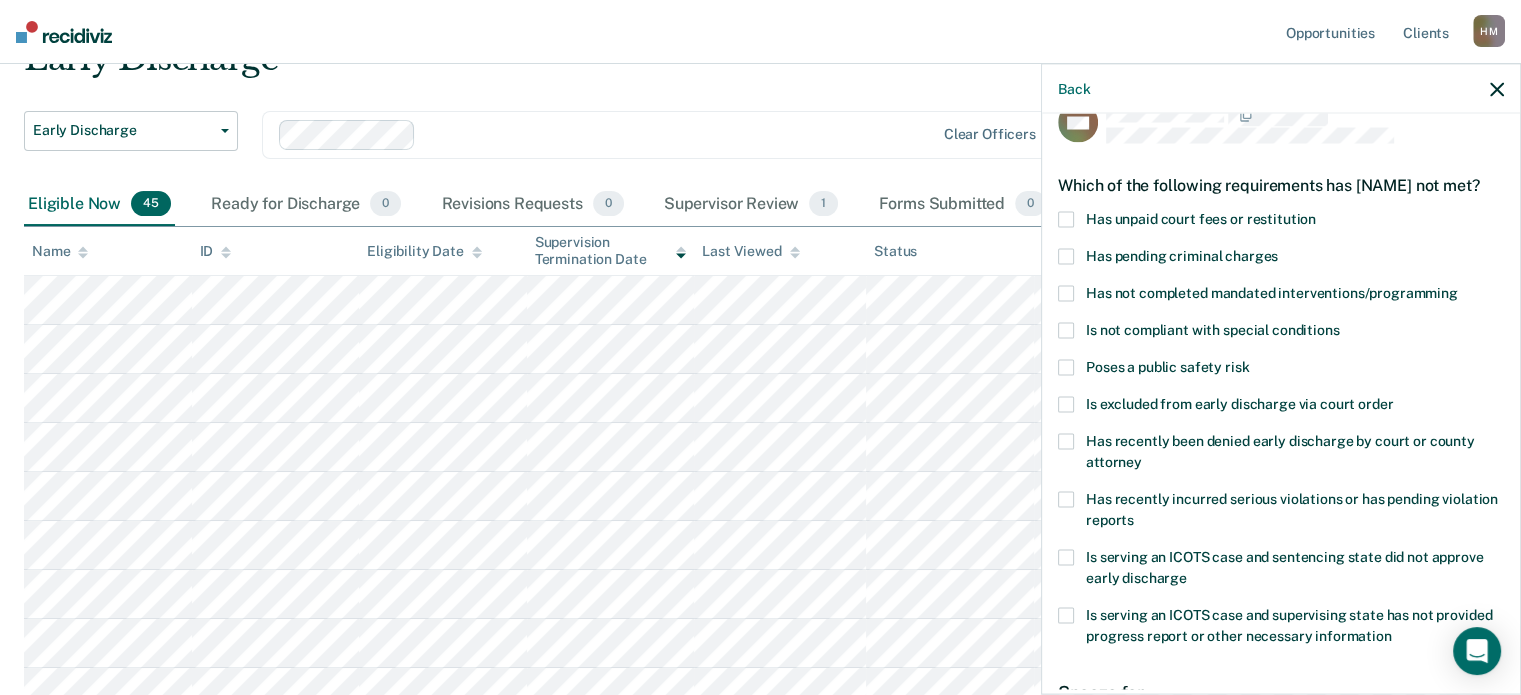 scroll, scrollTop: 24, scrollLeft: 0, axis: vertical 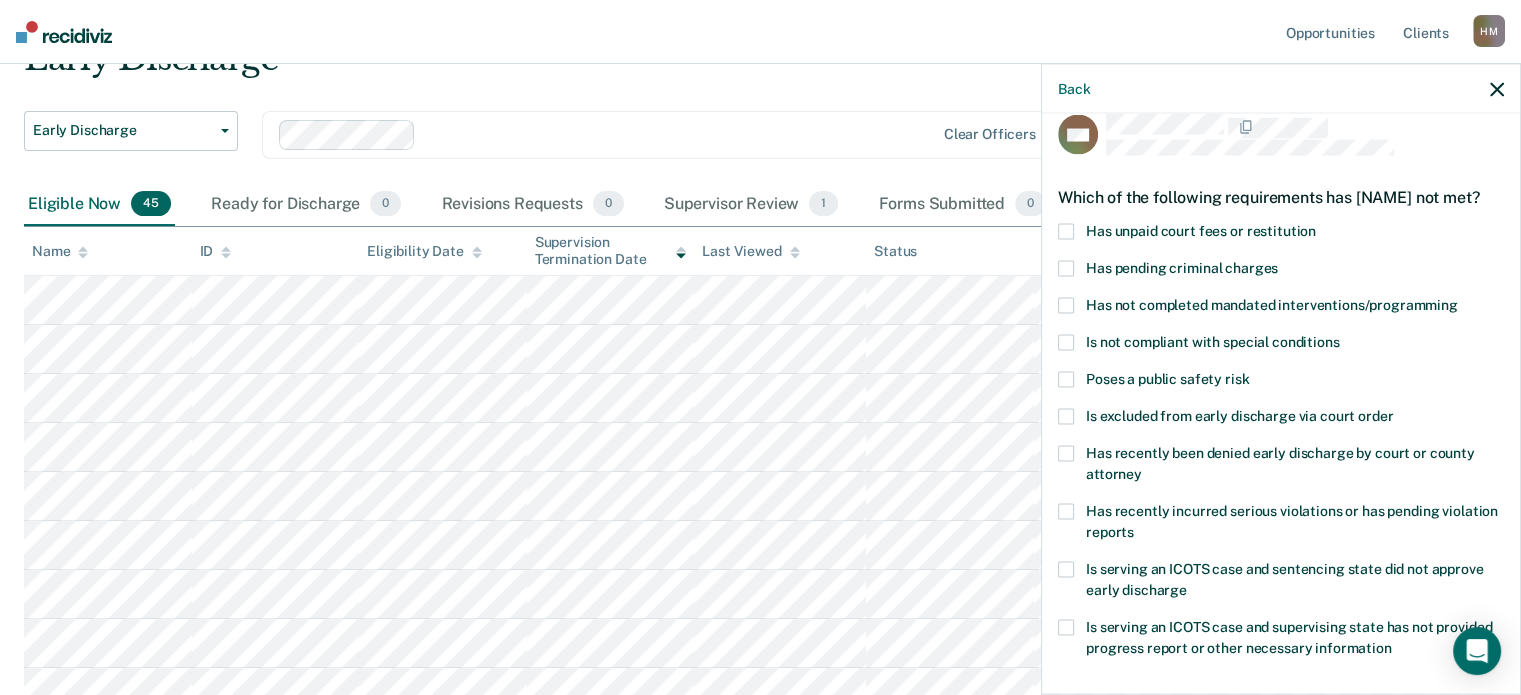 click at bounding box center [1066, 231] 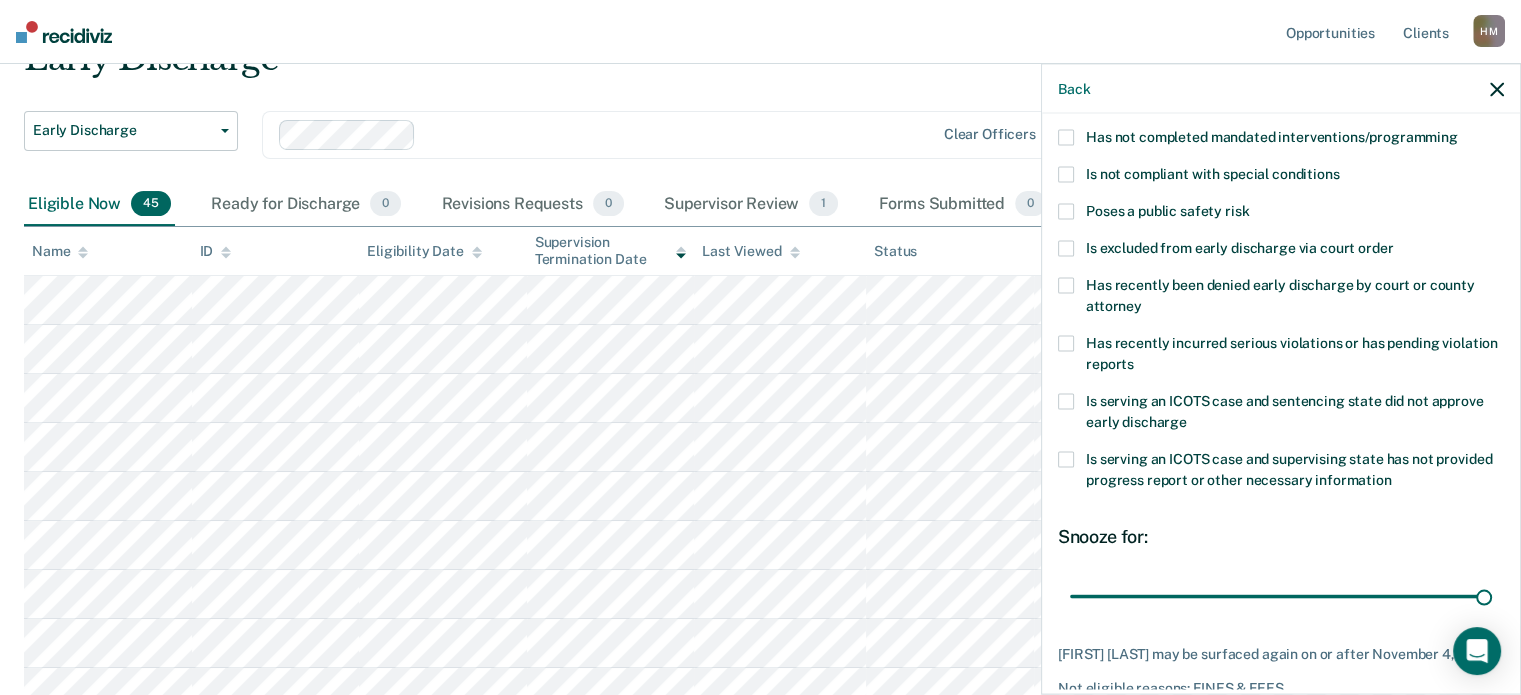 scroll, scrollTop: 324, scrollLeft: 0, axis: vertical 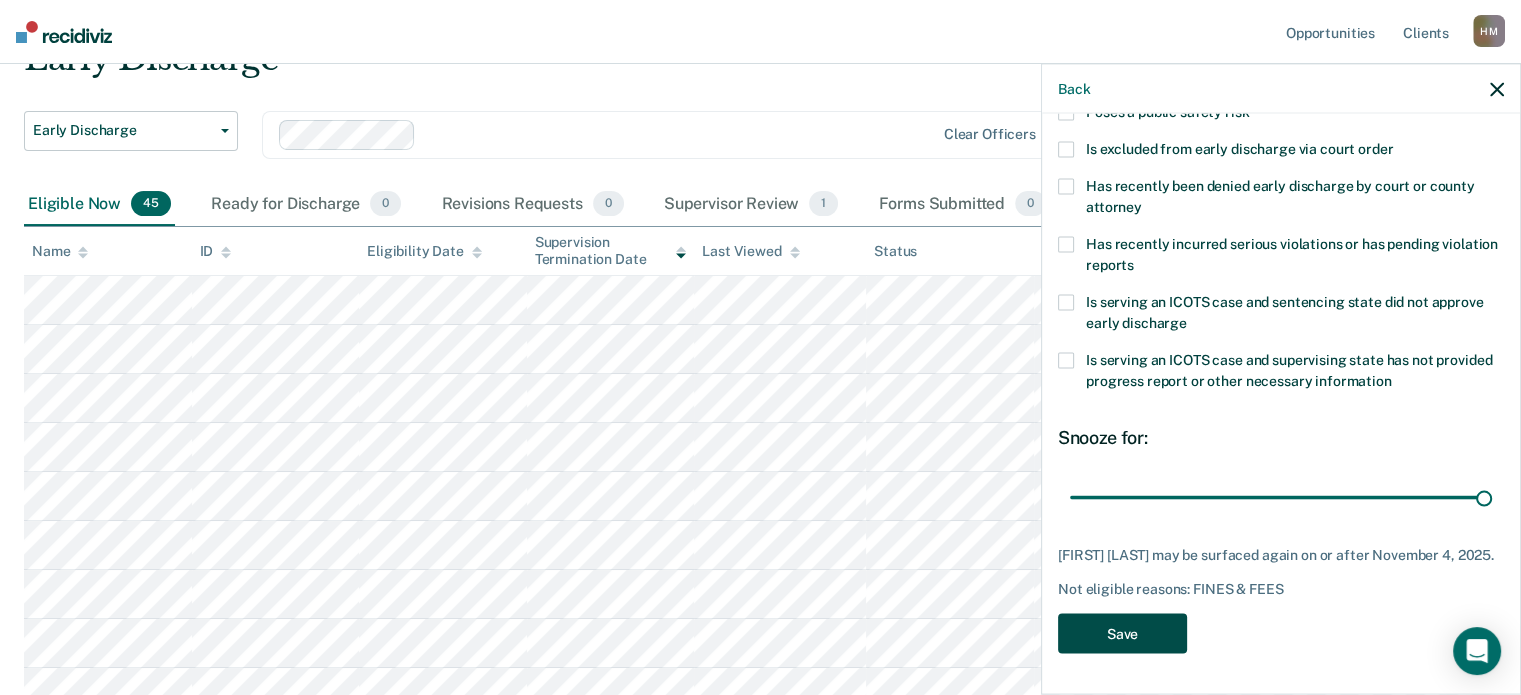 click on "Save" at bounding box center (1122, 633) 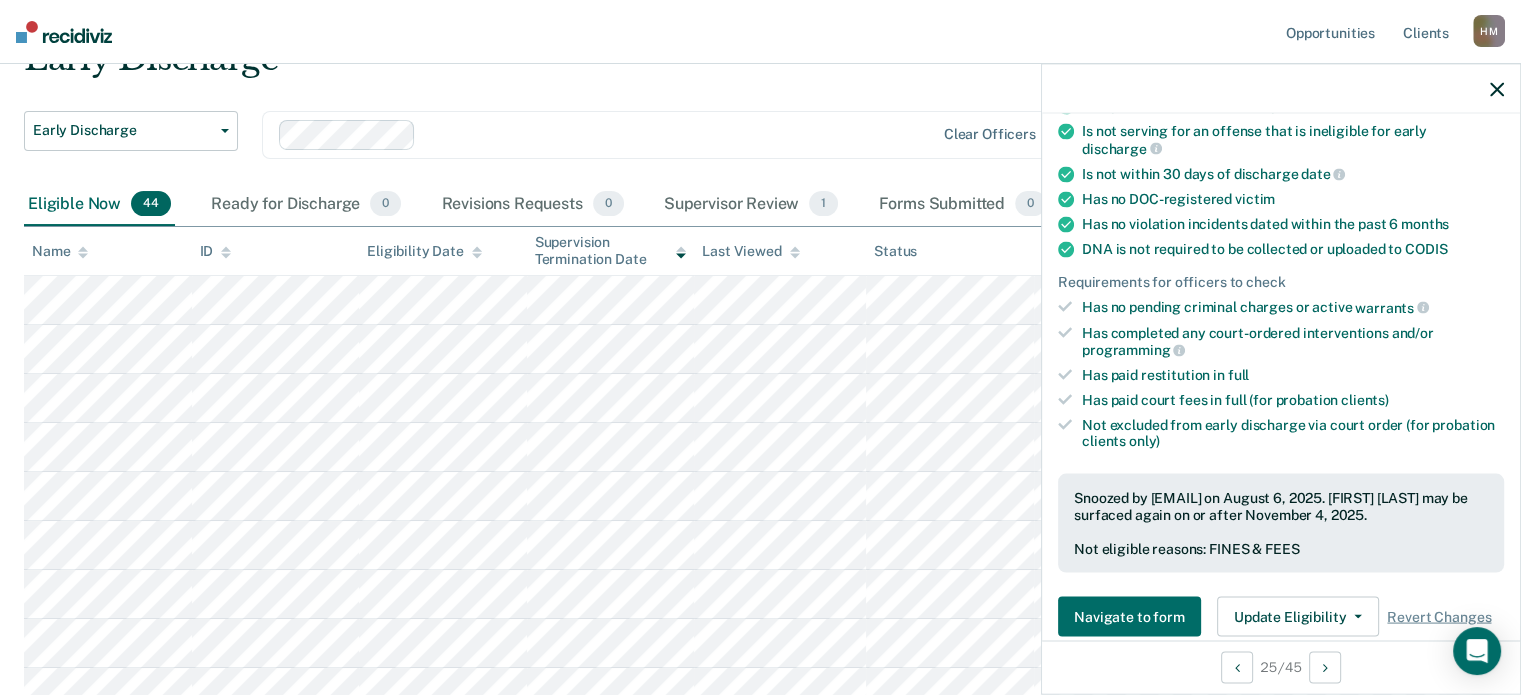 click 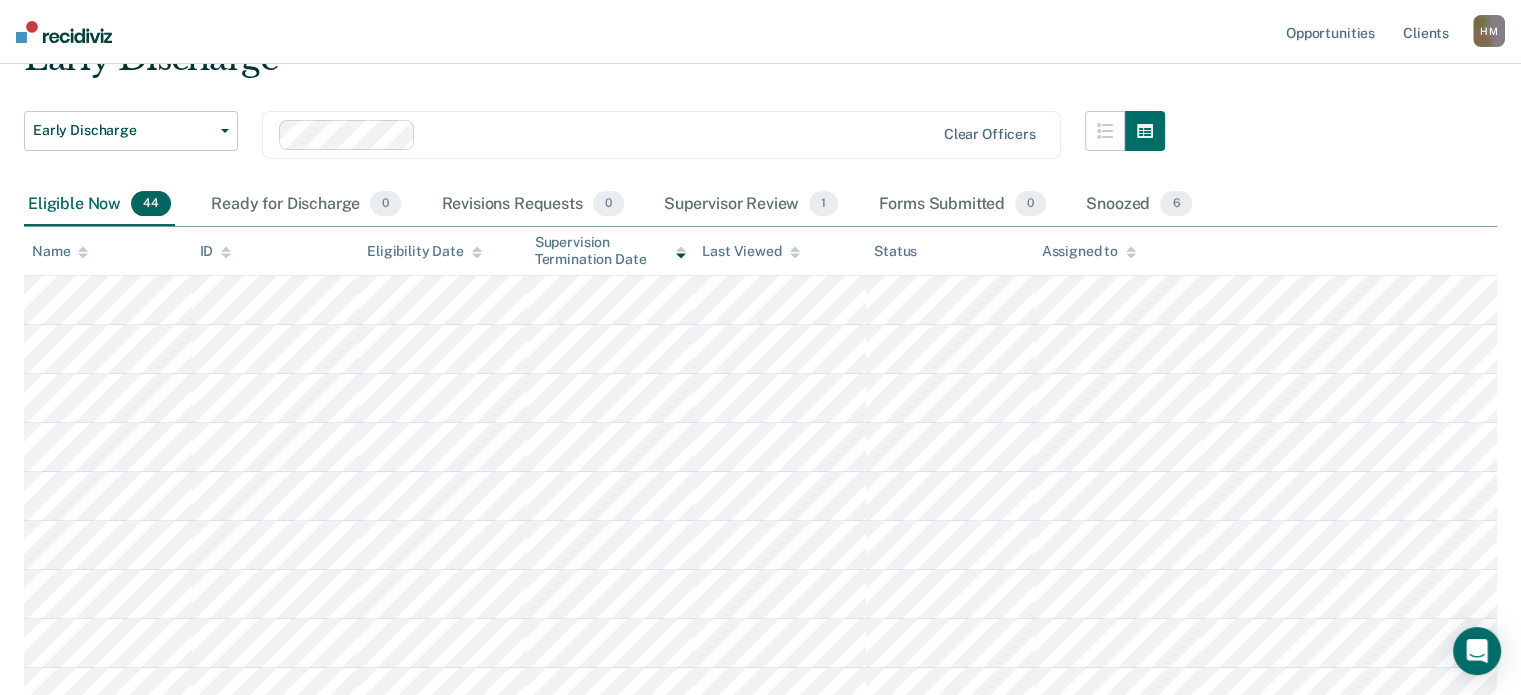 click on "Early Discharge Early Discharge Early Discharge Clear officers Eligible Now 44 Ready for Discharge 0 Revisions Requests 0 Supervisor Review 1 Forms Submitted 0 Snoozed 6
To pick up a draggable item, press the space bar.
While dragging, use the arrow keys to move the item.
Press space again to drop the item in its new position, or press escape to cancel.
Name ID Eligibility Date Supervision Termination Date Last Viewed Status Assigned to" at bounding box center [760, 1232] 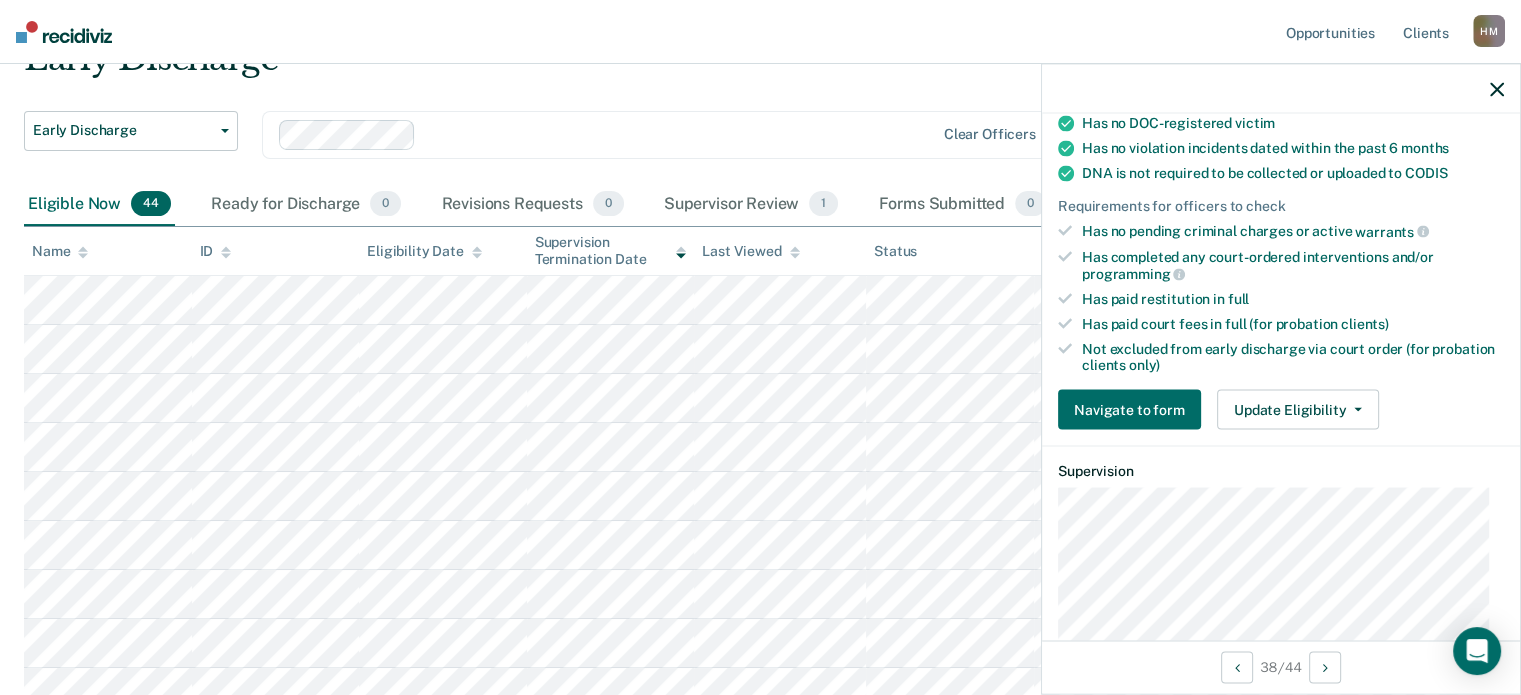scroll, scrollTop: 600, scrollLeft: 0, axis: vertical 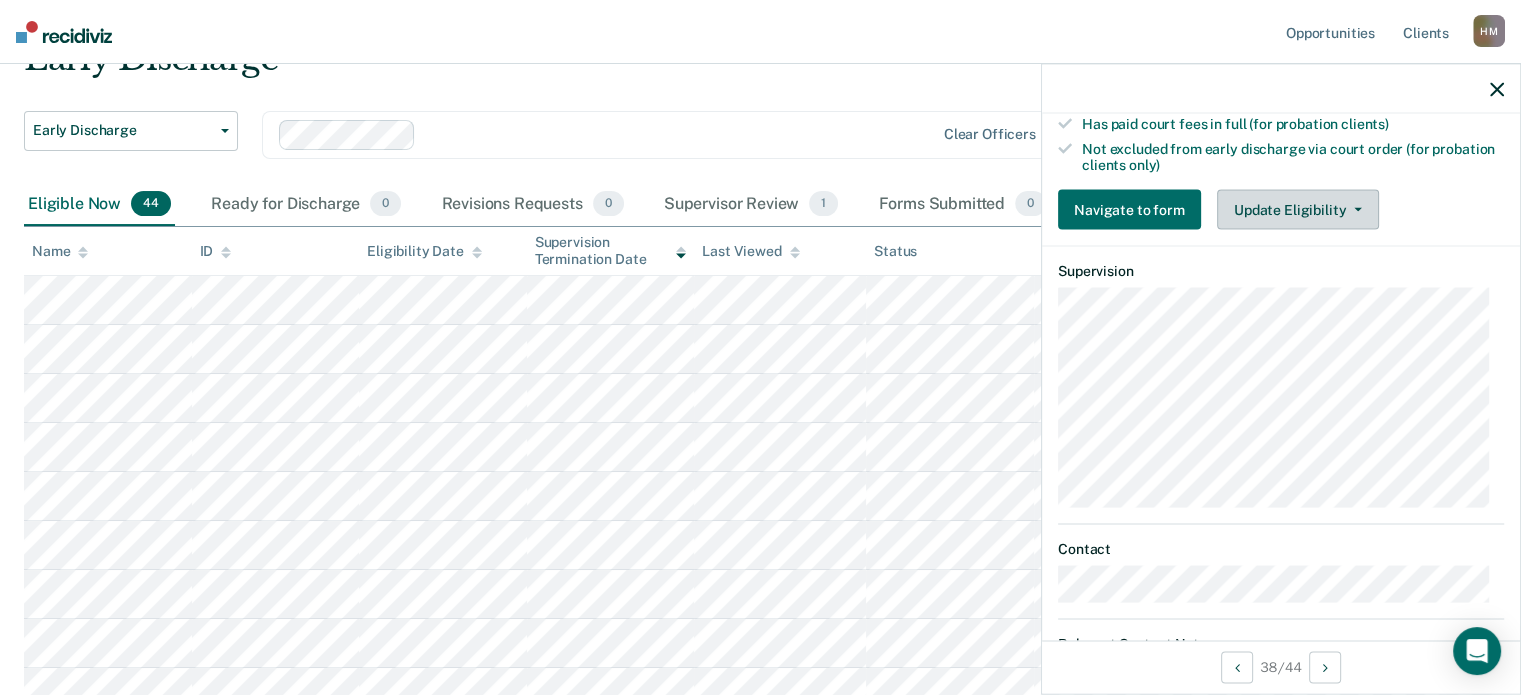 click on "Update Eligibility" at bounding box center (1298, 210) 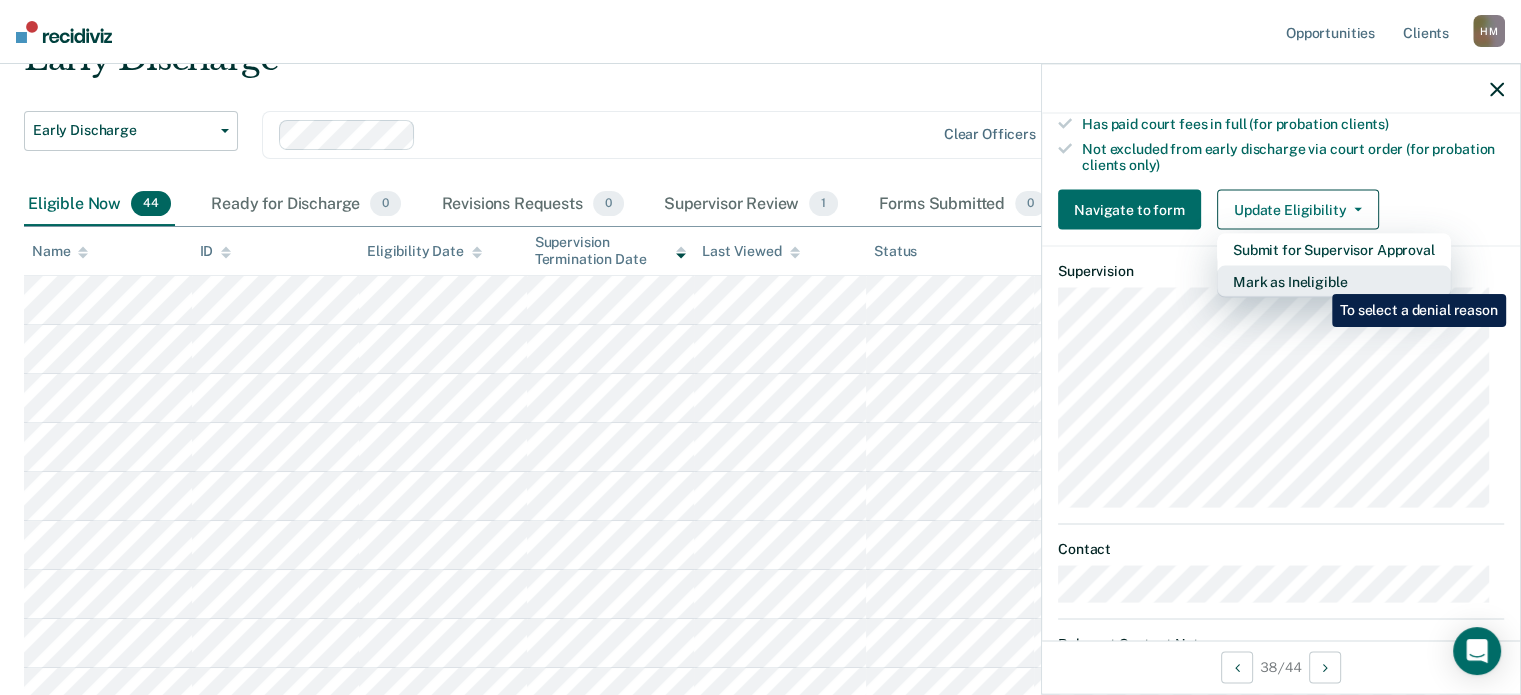 click on "Mark as Ineligible" at bounding box center (1334, 282) 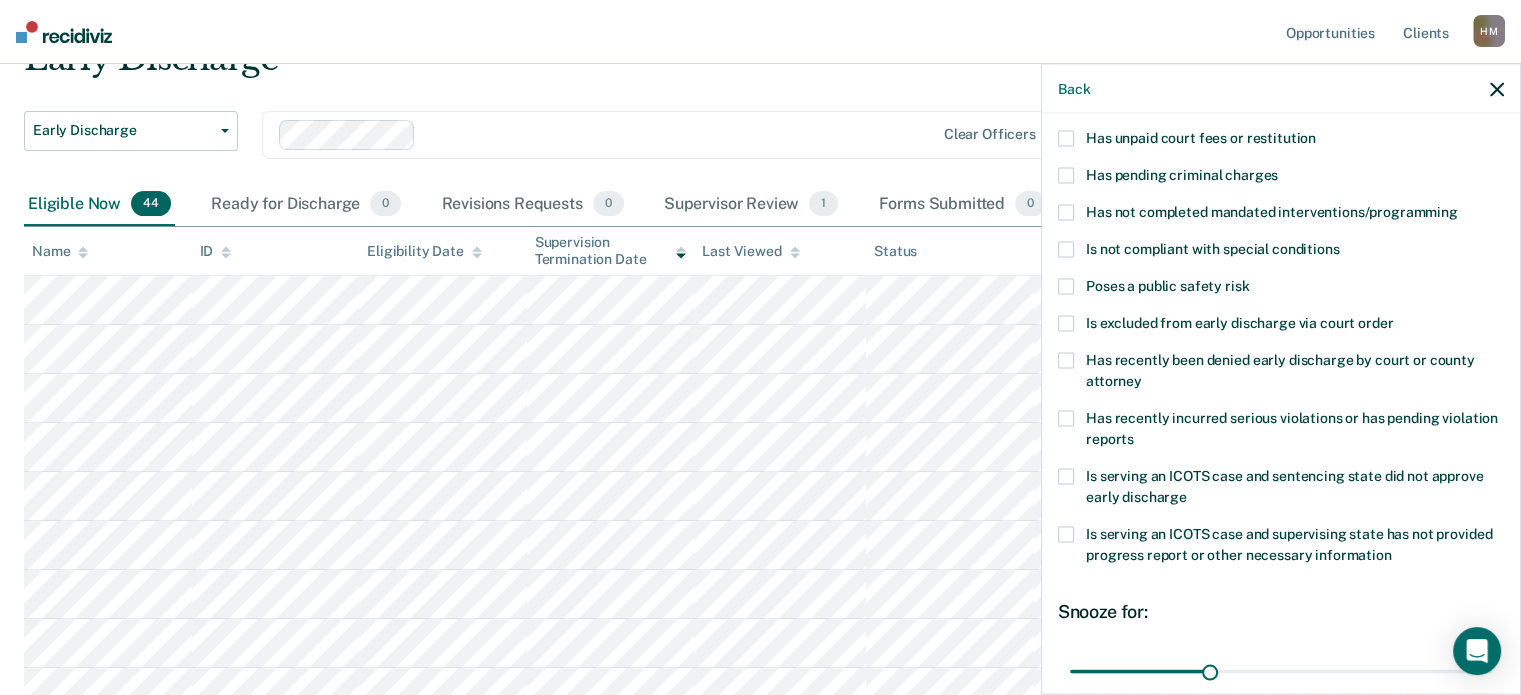 scroll, scrollTop: 0, scrollLeft: 0, axis: both 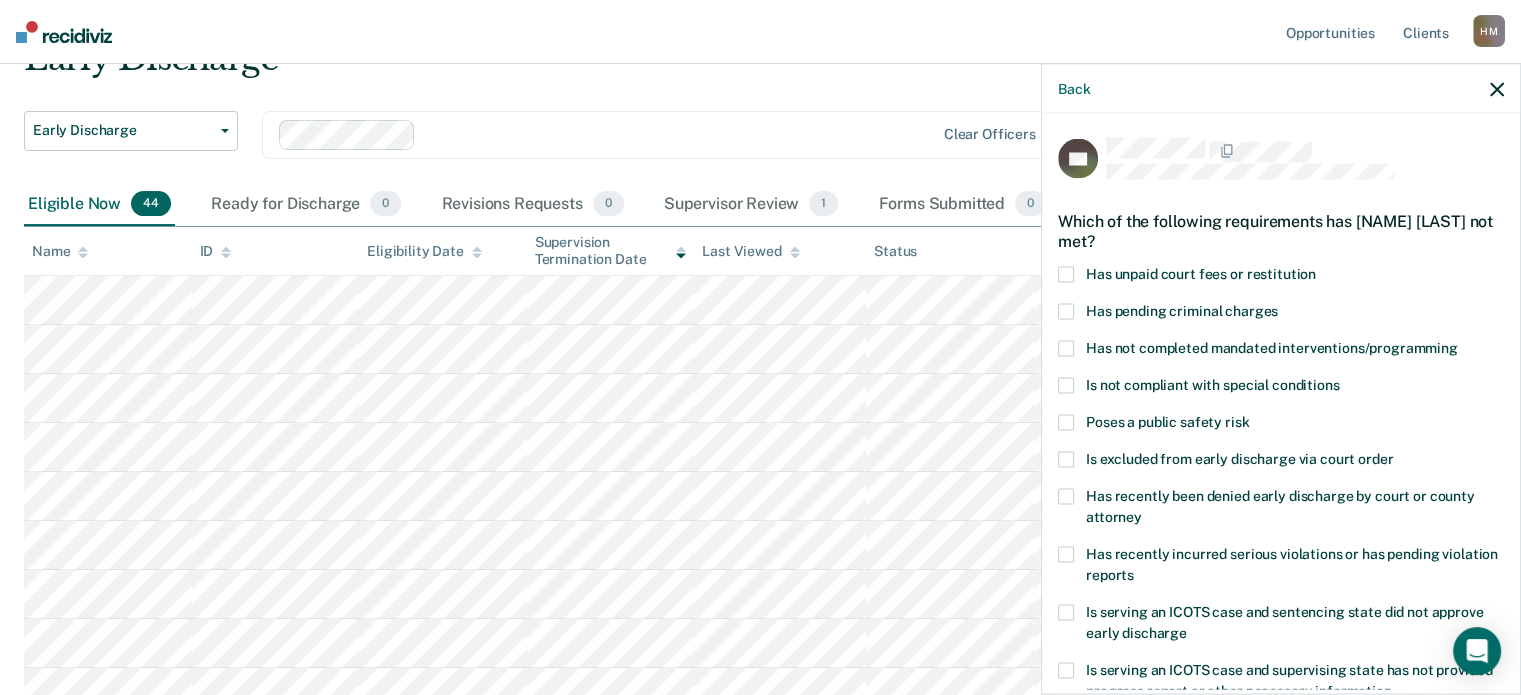 click at bounding box center [1066, 274] 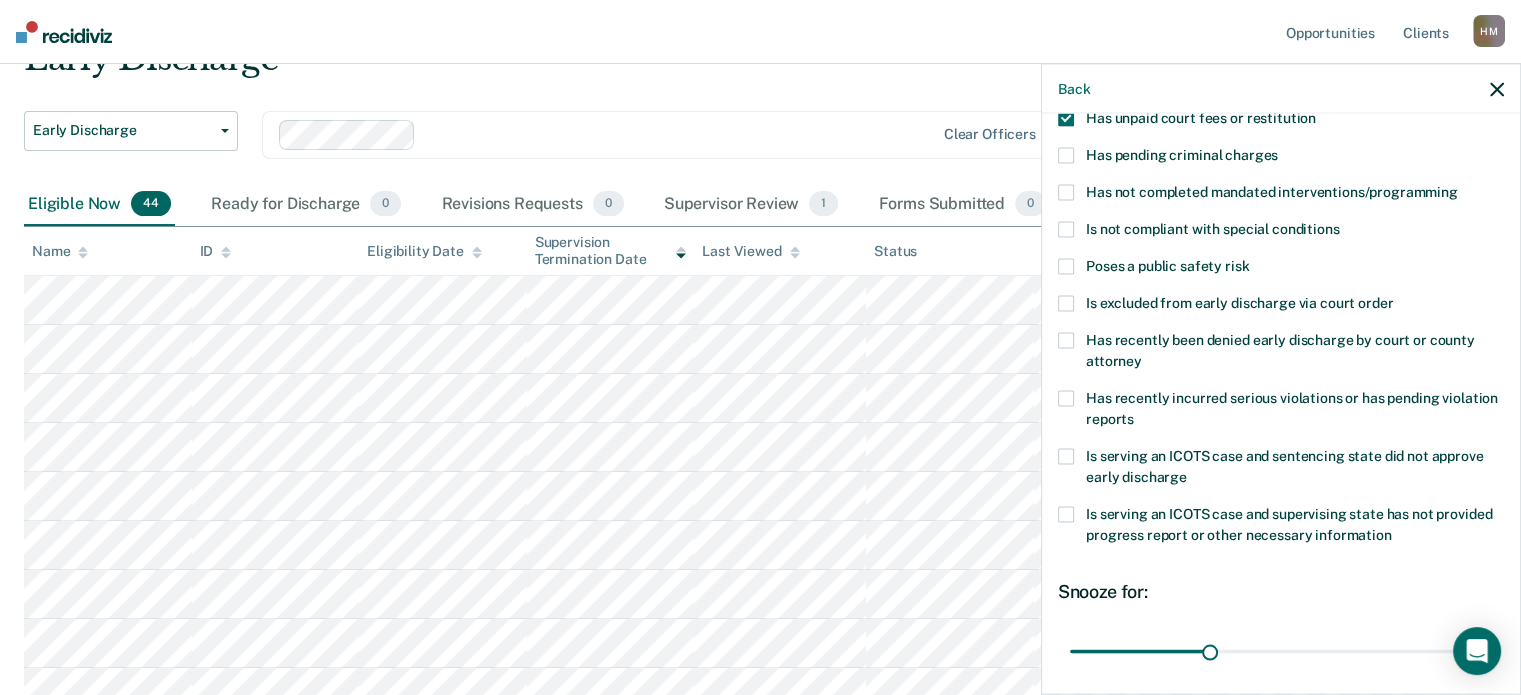 scroll, scrollTop: 307, scrollLeft: 0, axis: vertical 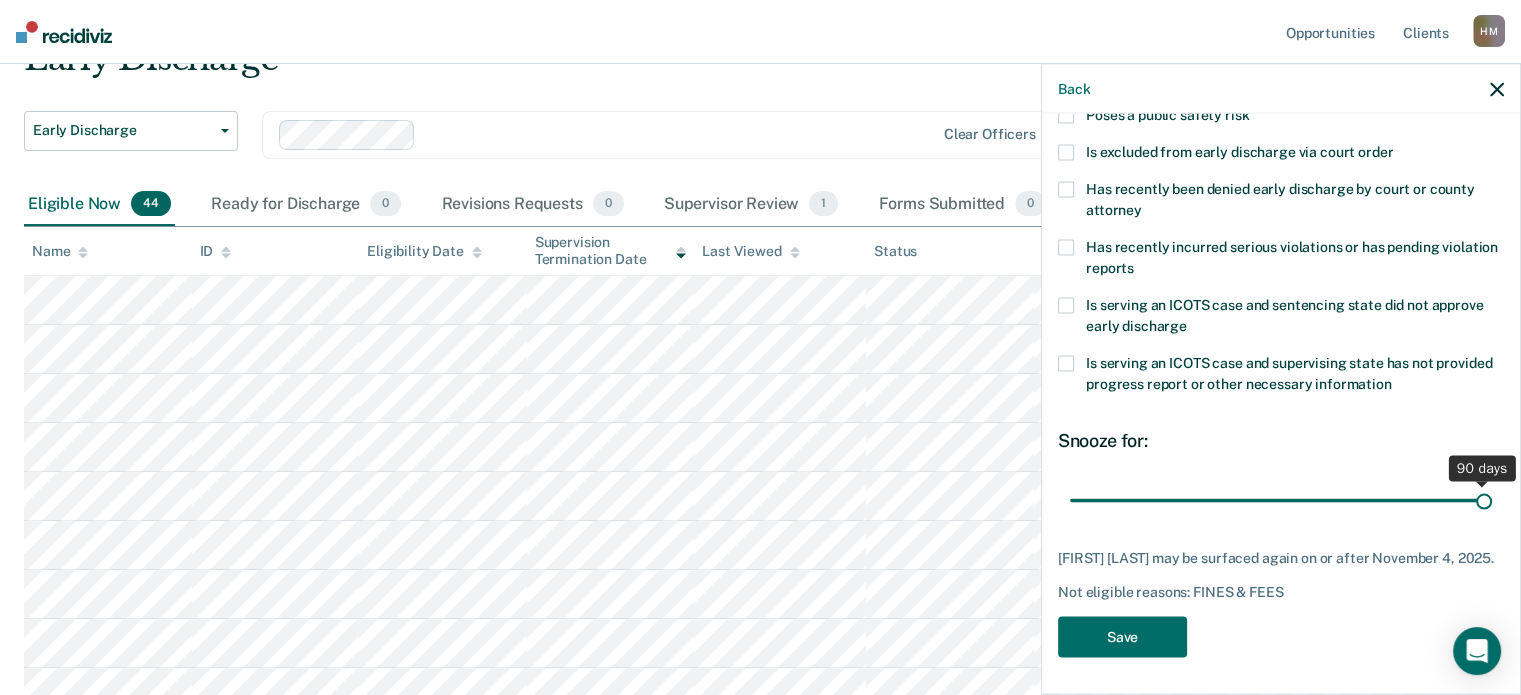 drag, startPoint x: 1210, startPoint y: 494, endPoint x: 1644, endPoint y: 451, distance: 436.12497 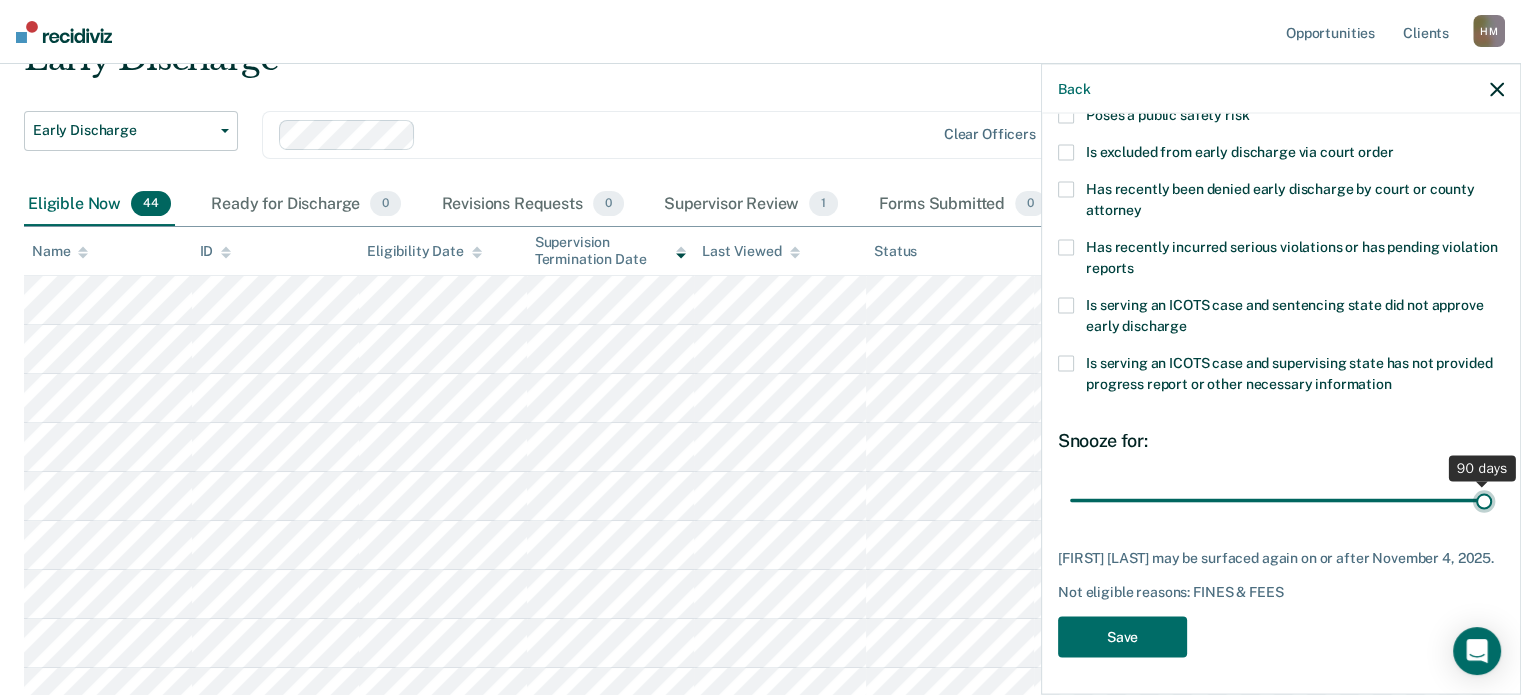 type on "90" 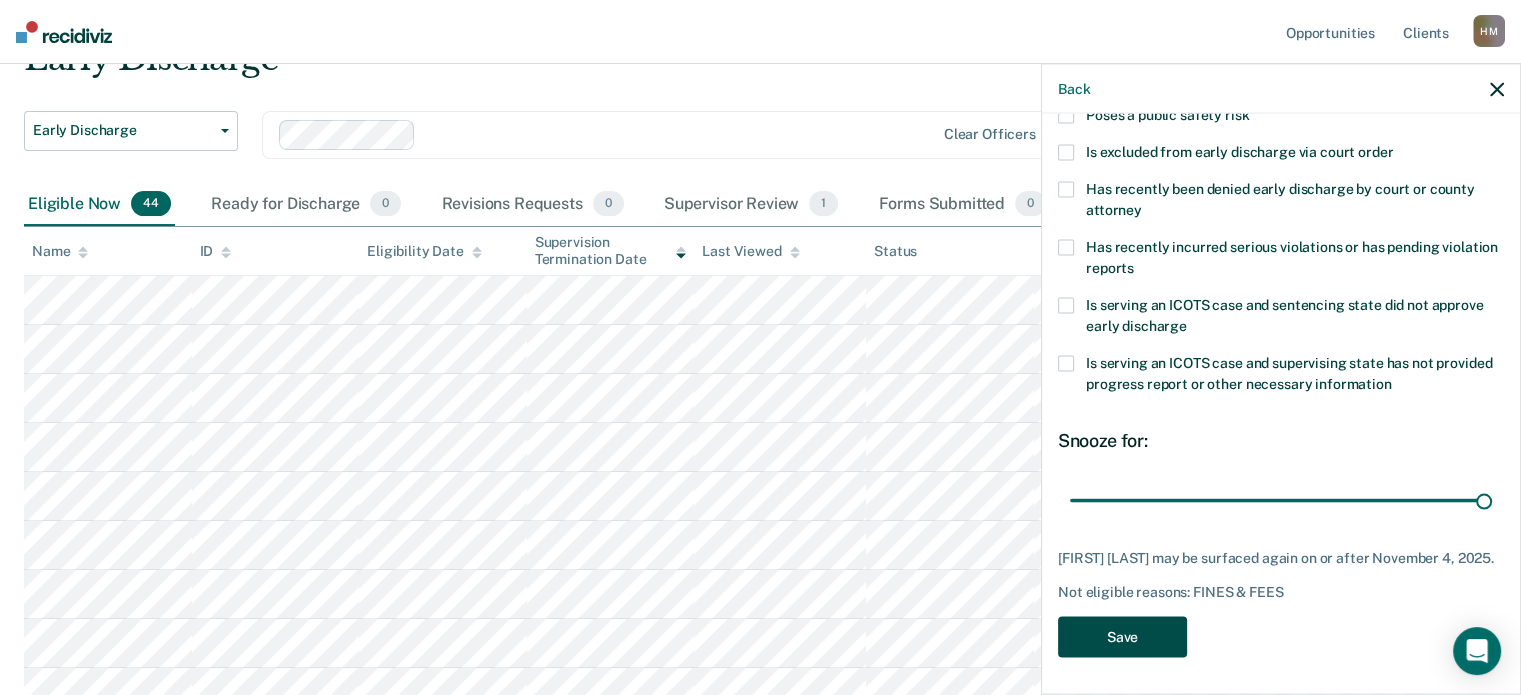 click on "Save" at bounding box center (1122, 636) 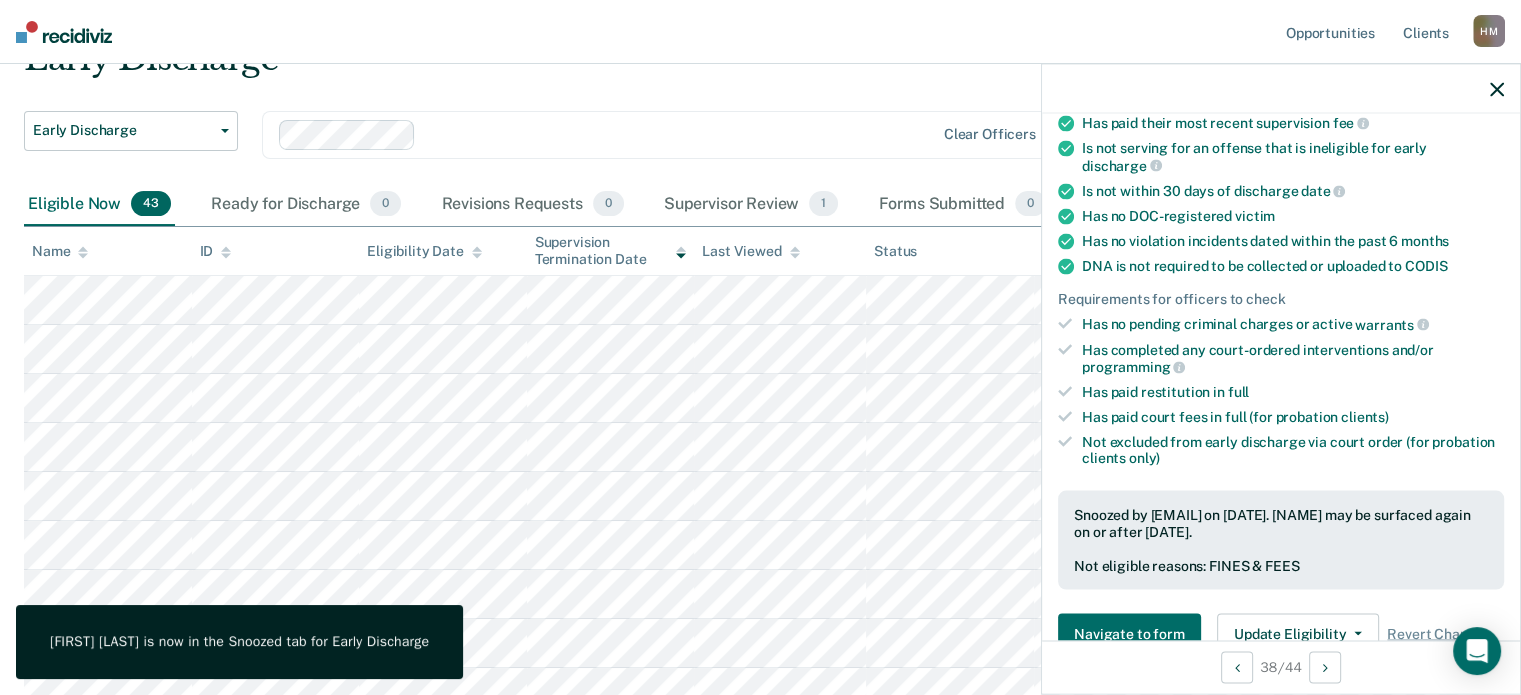 click on "Early Discharge" at bounding box center (594, 66) 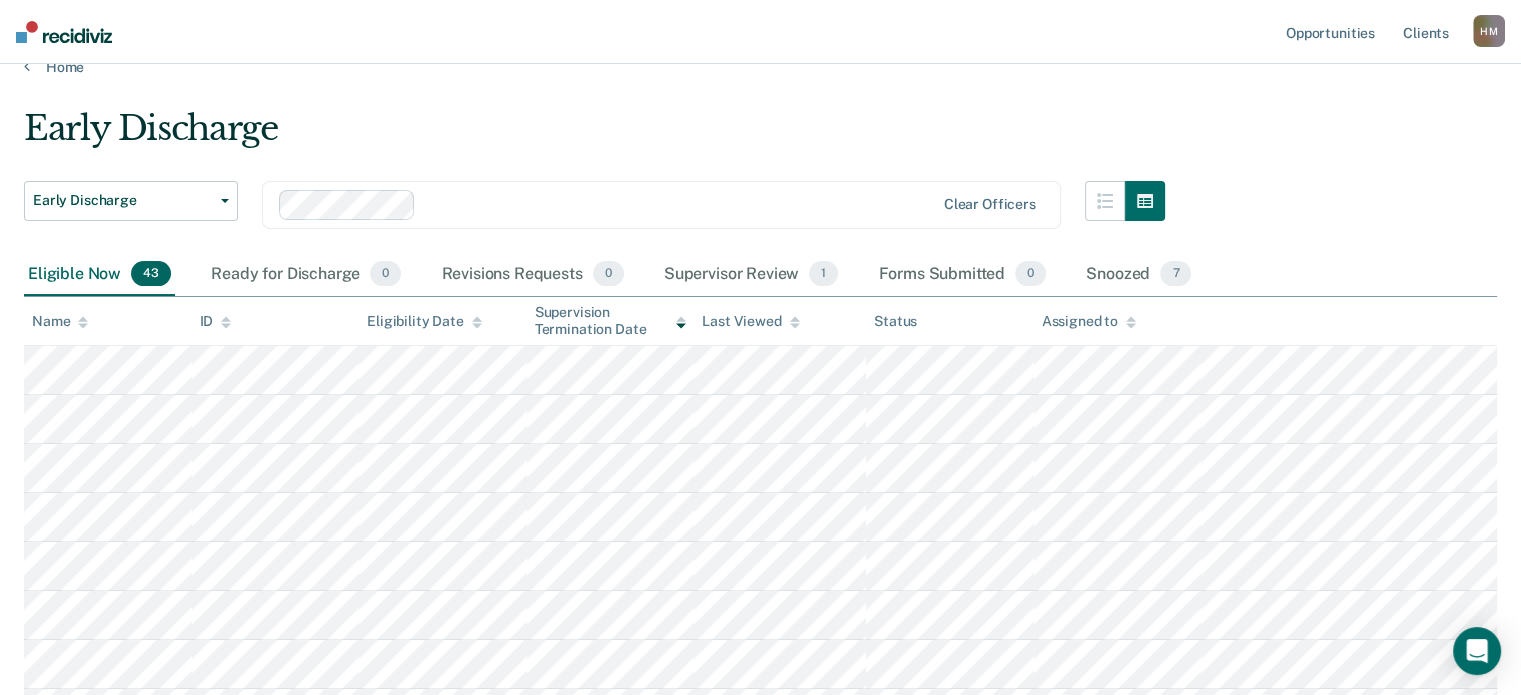 scroll, scrollTop: 130, scrollLeft: 0, axis: vertical 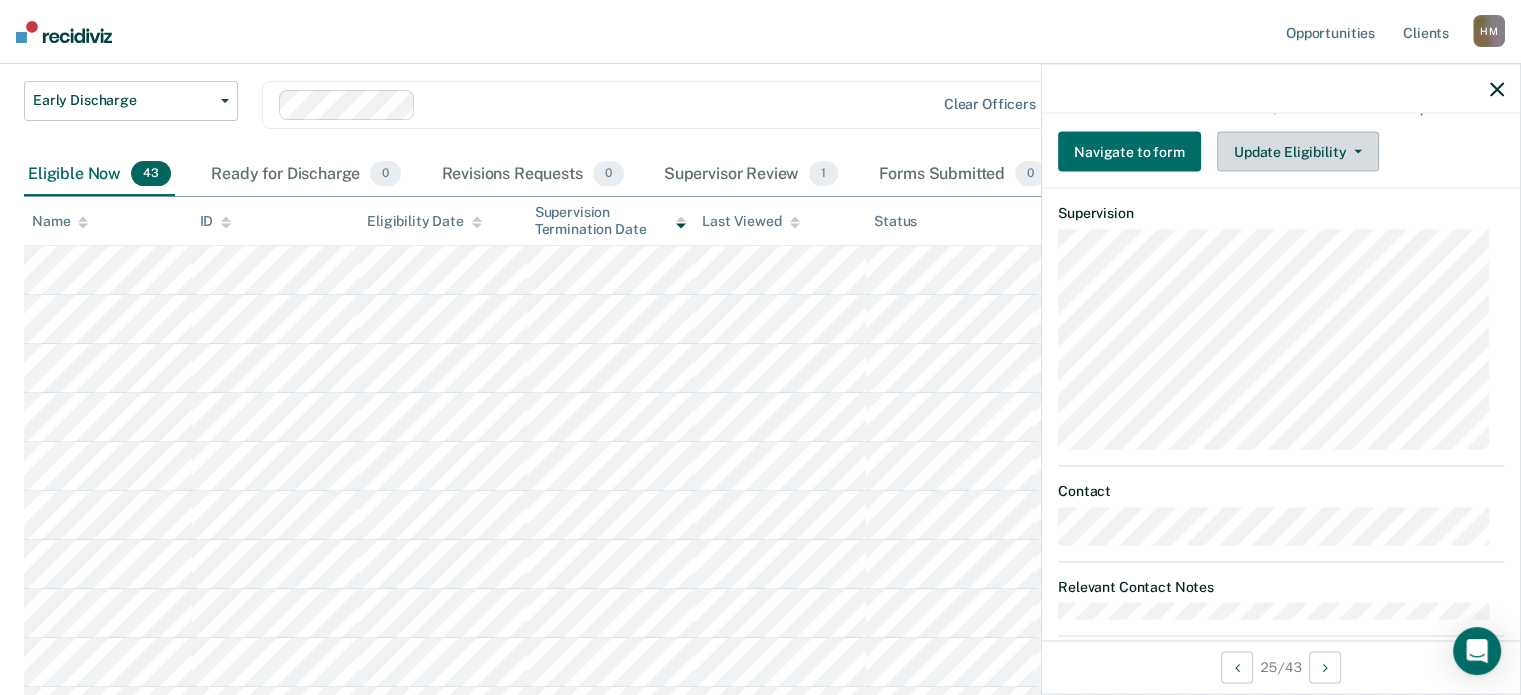 click on "Update Eligibility" at bounding box center [1298, 152] 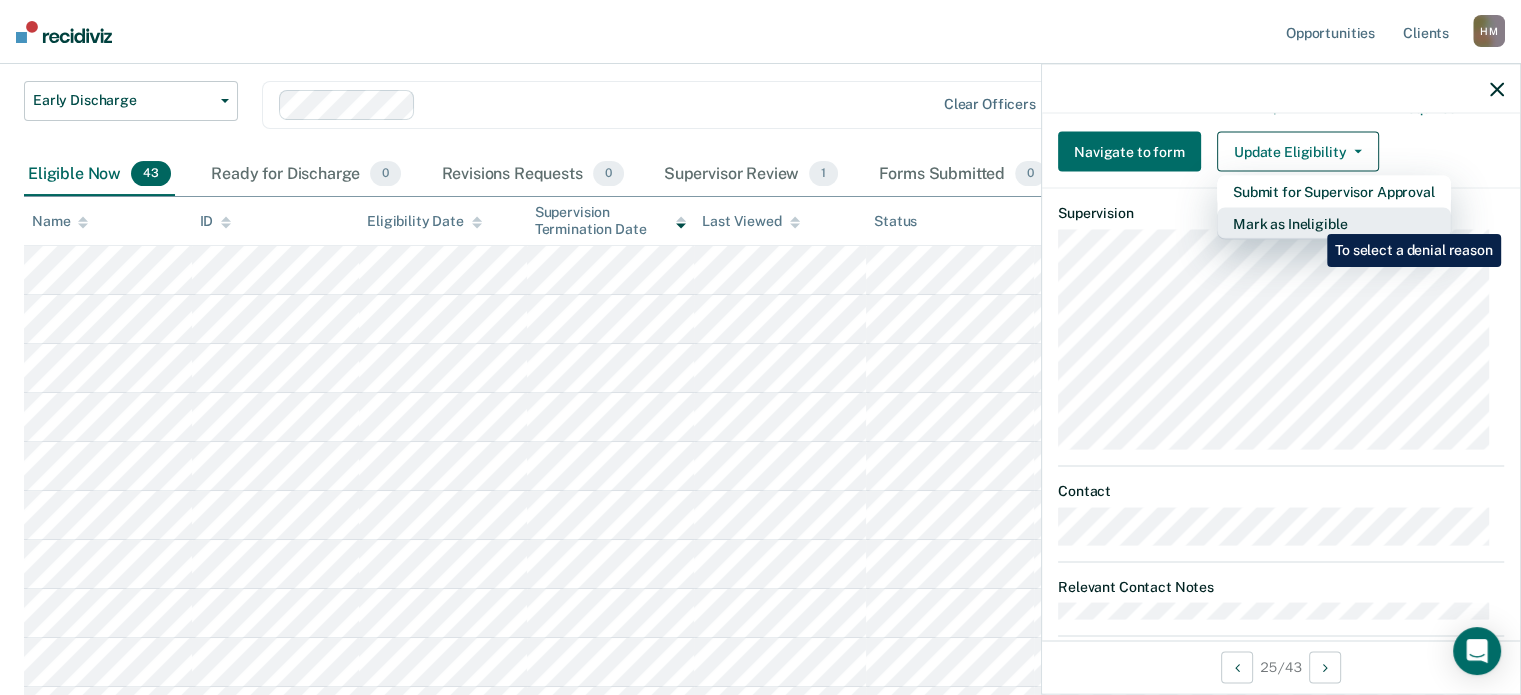 click on "Mark as Ineligible" at bounding box center (1334, 224) 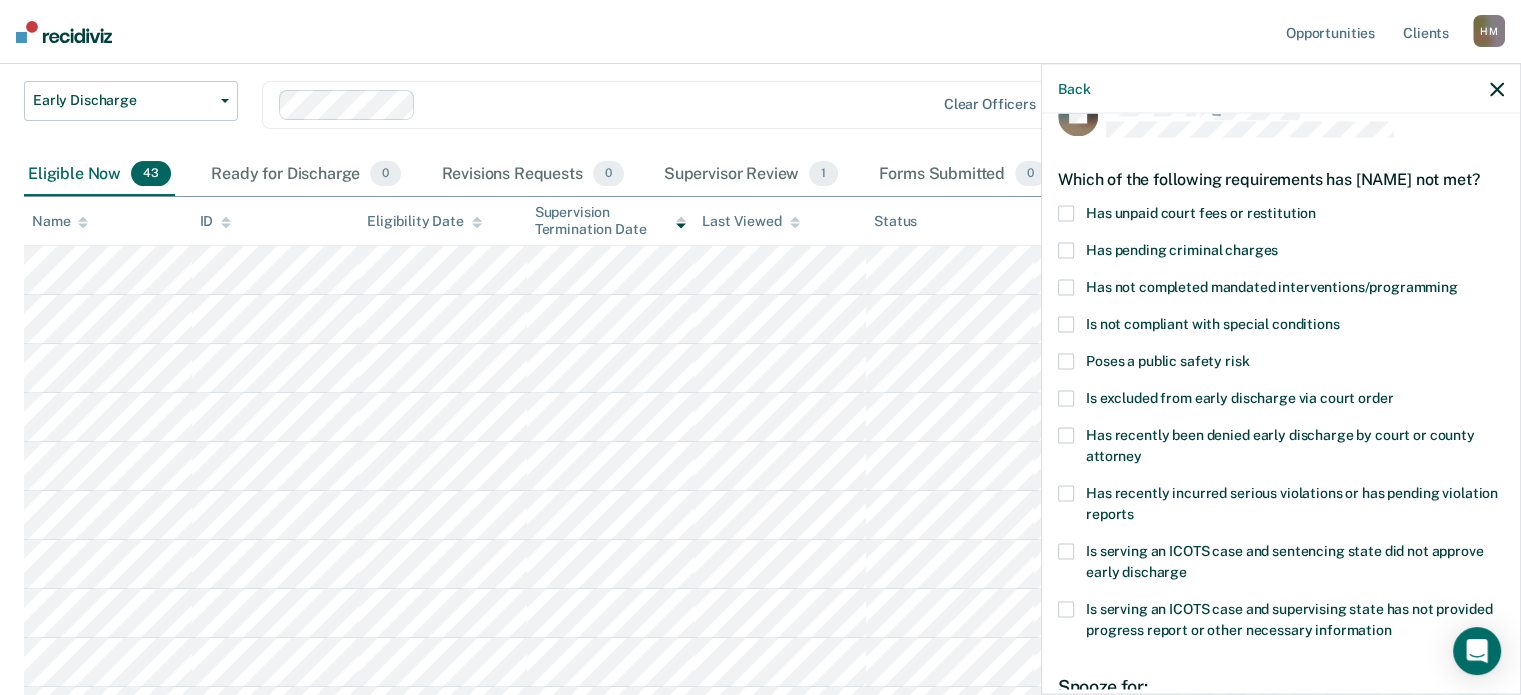 scroll, scrollTop: 7, scrollLeft: 0, axis: vertical 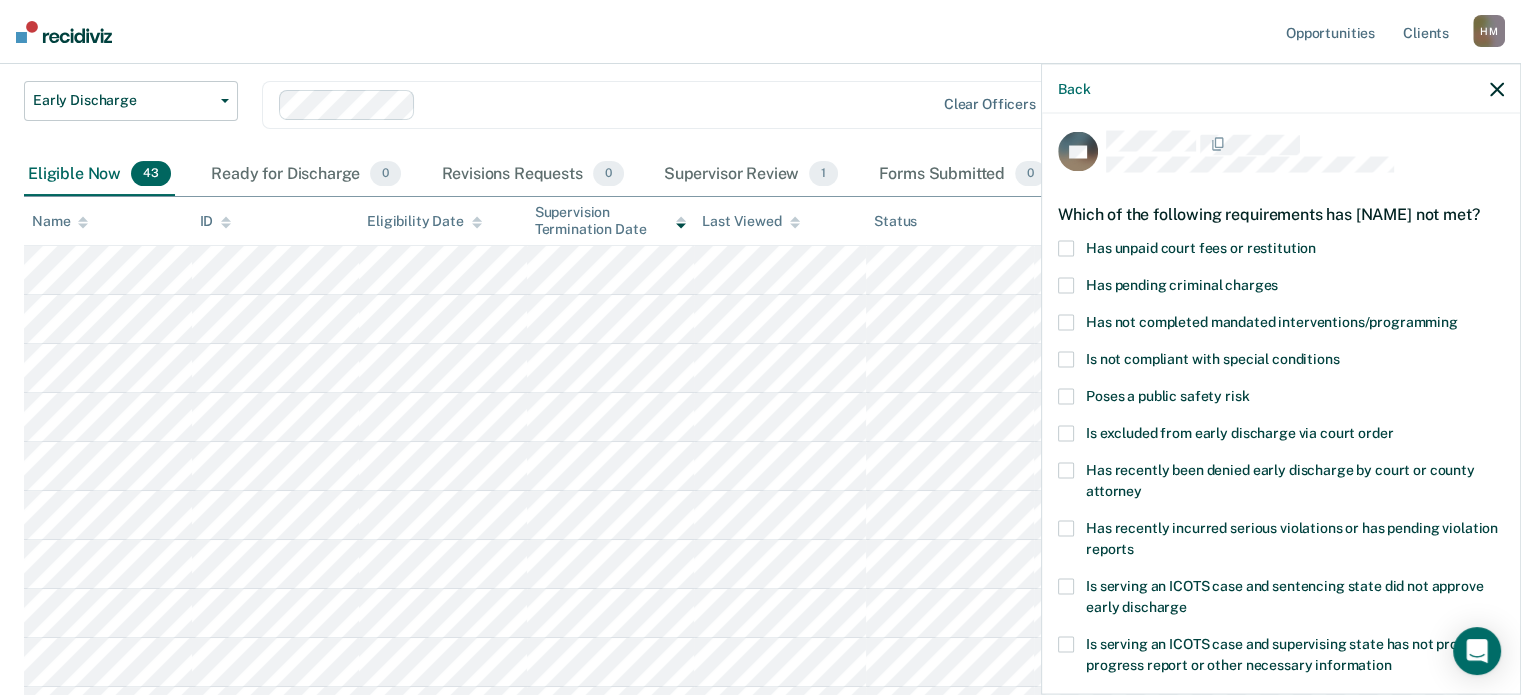 click on "Has recently incurred serious violations or has pending violation reports" at bounding box center [1292, 537] 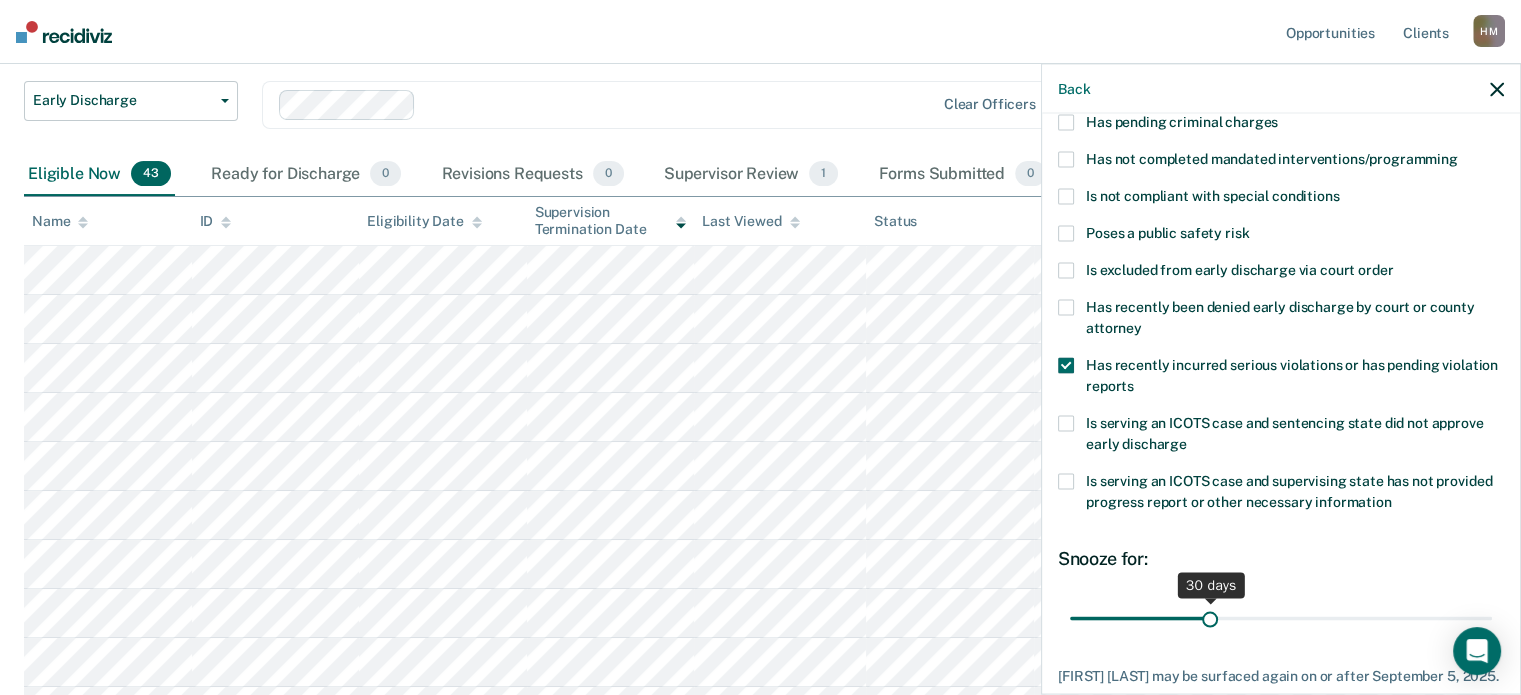 scroll, scrollTop: 307, scrollLeft: 0, axis: vertical 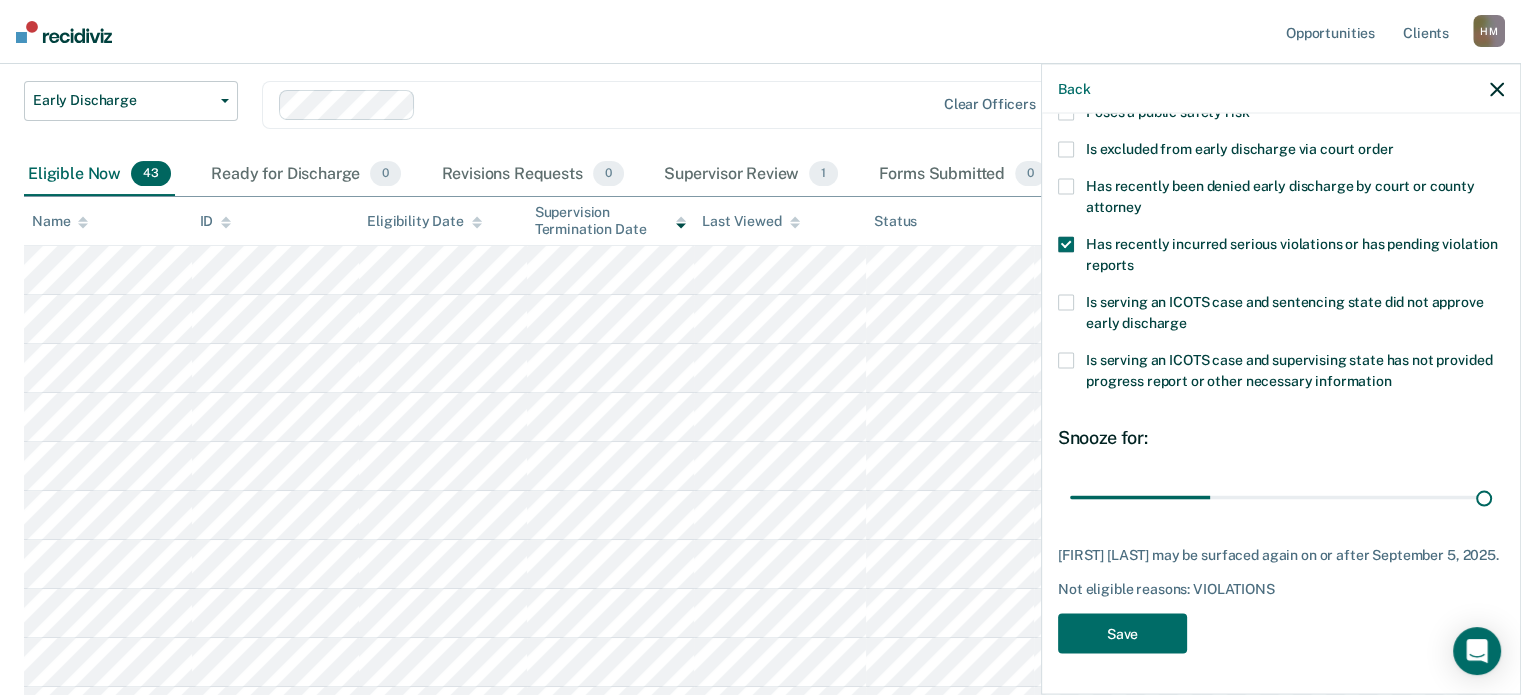 drag, startPoint x: 1206, startPoint y: 503, endPoint x: 1524, endPoint y: 492, distance: 318.1902 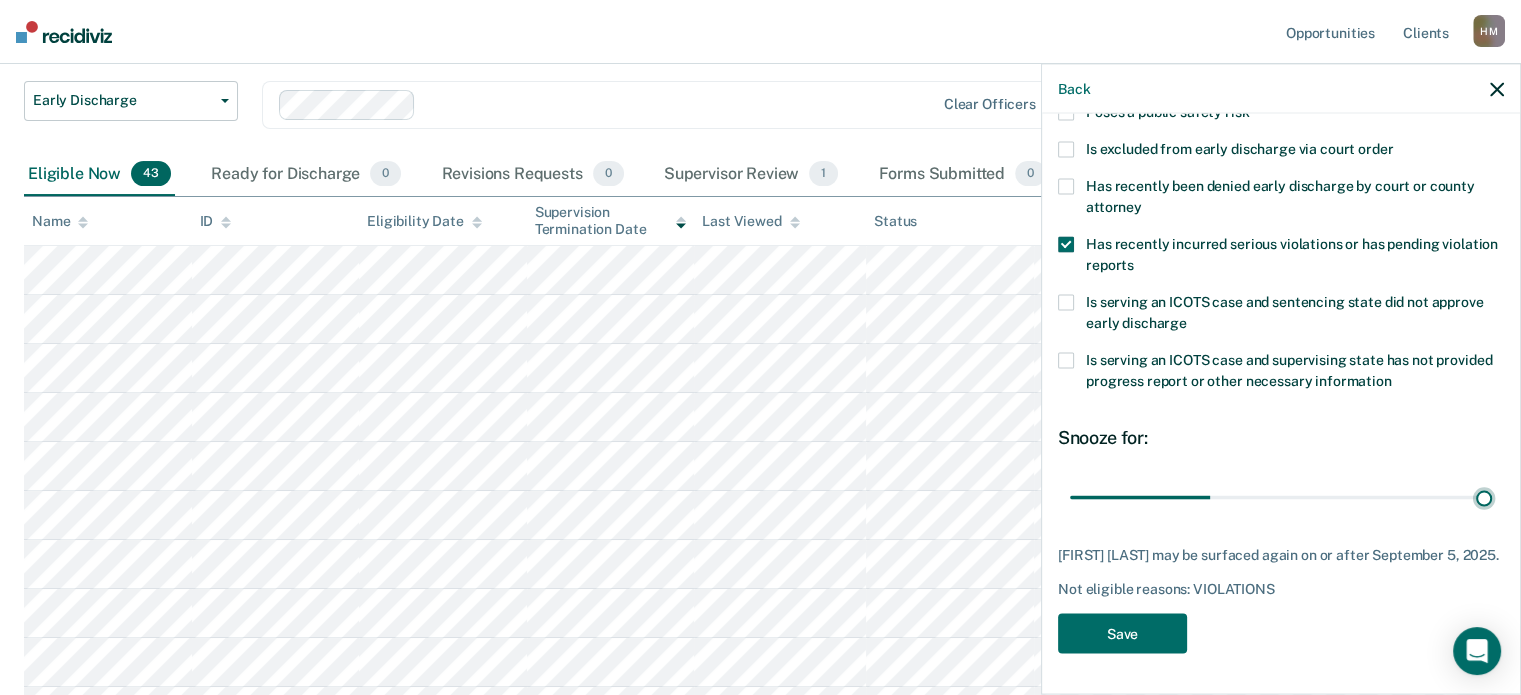 type on "90" 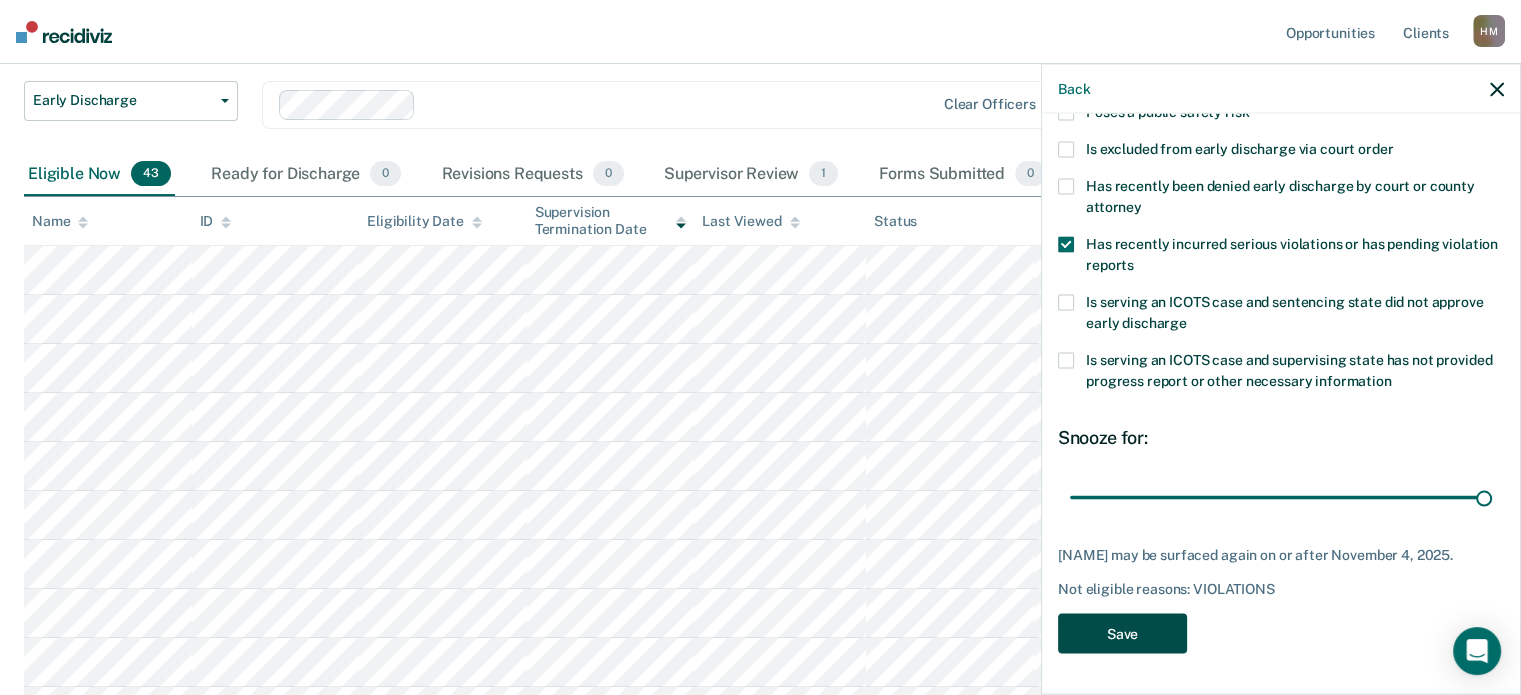 click on "Save" at bounding box center [1122, 633] 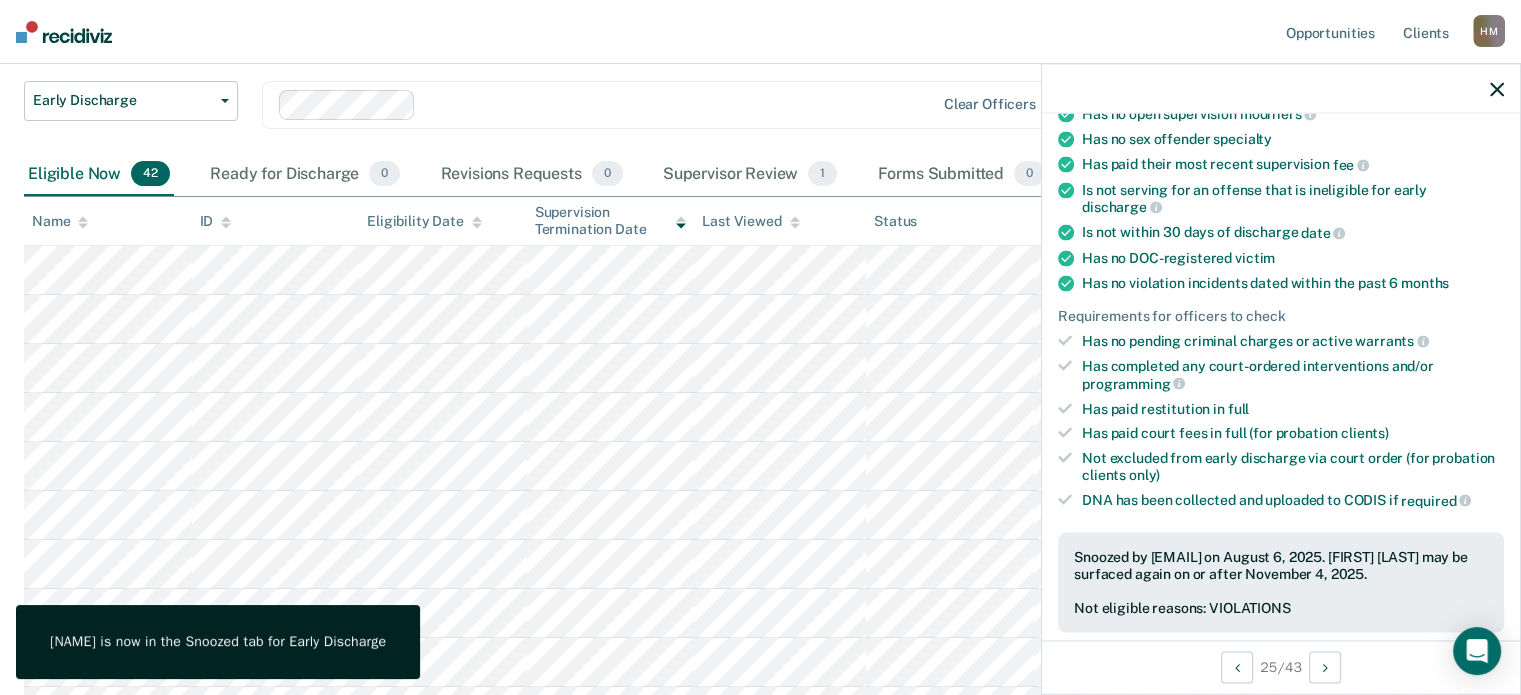 click 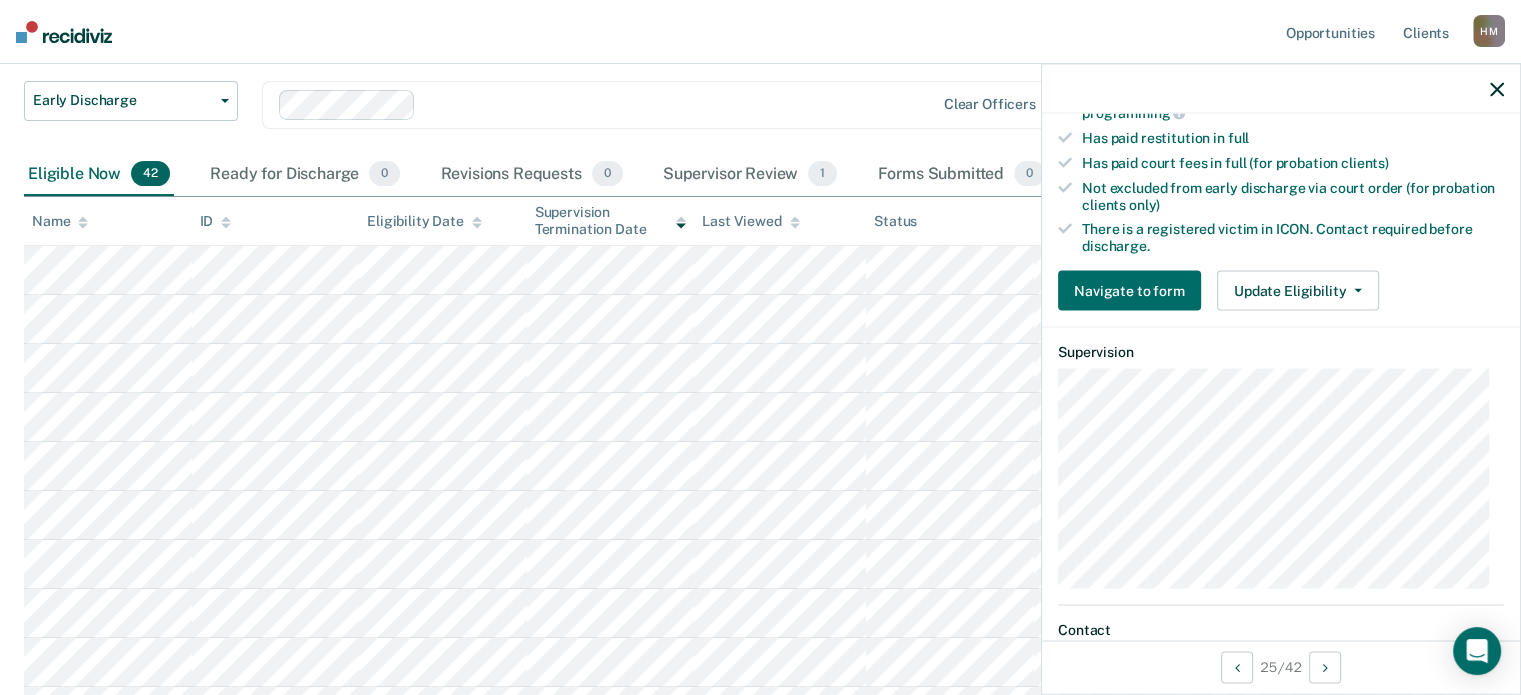 scroll, scrollTop: 600, scrollLeft: 0, axis: vertical 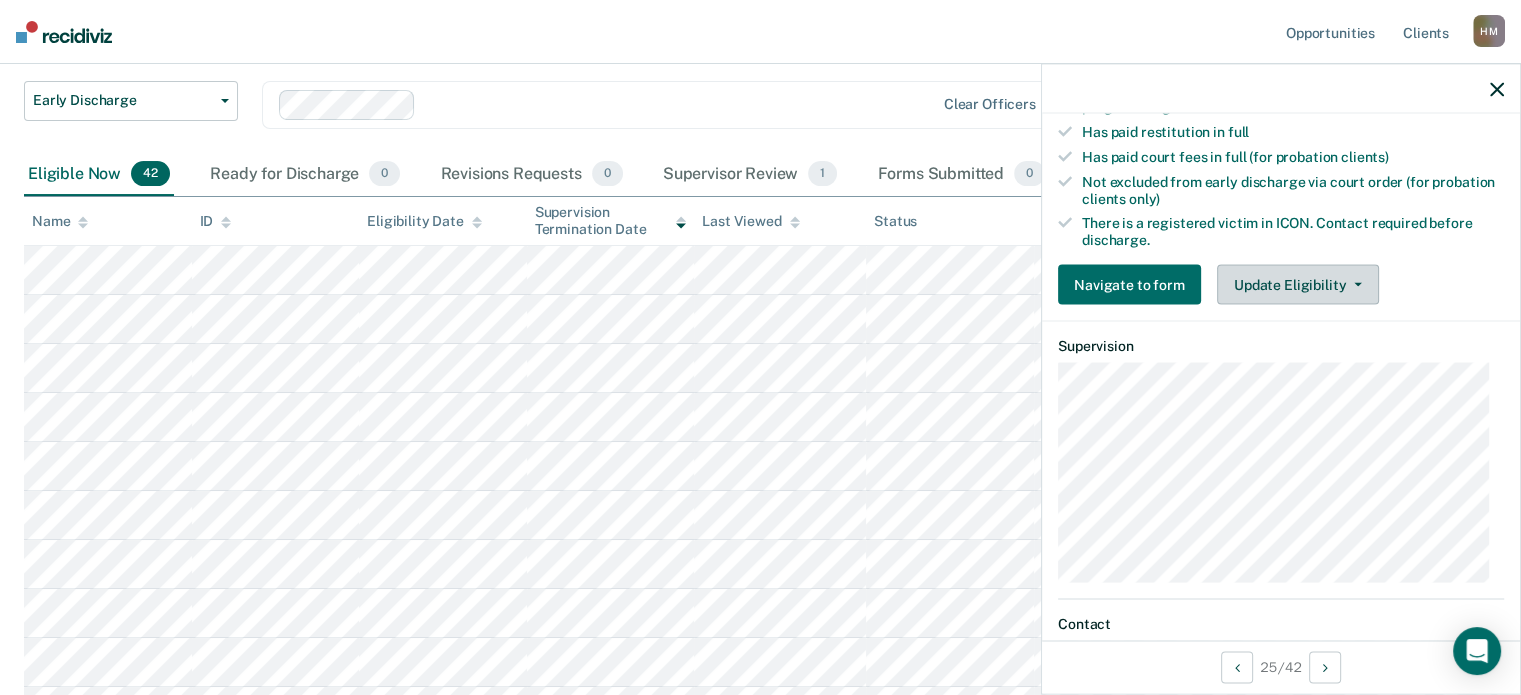 click on "Update Eligibility" at bounding box center [1298, 284] 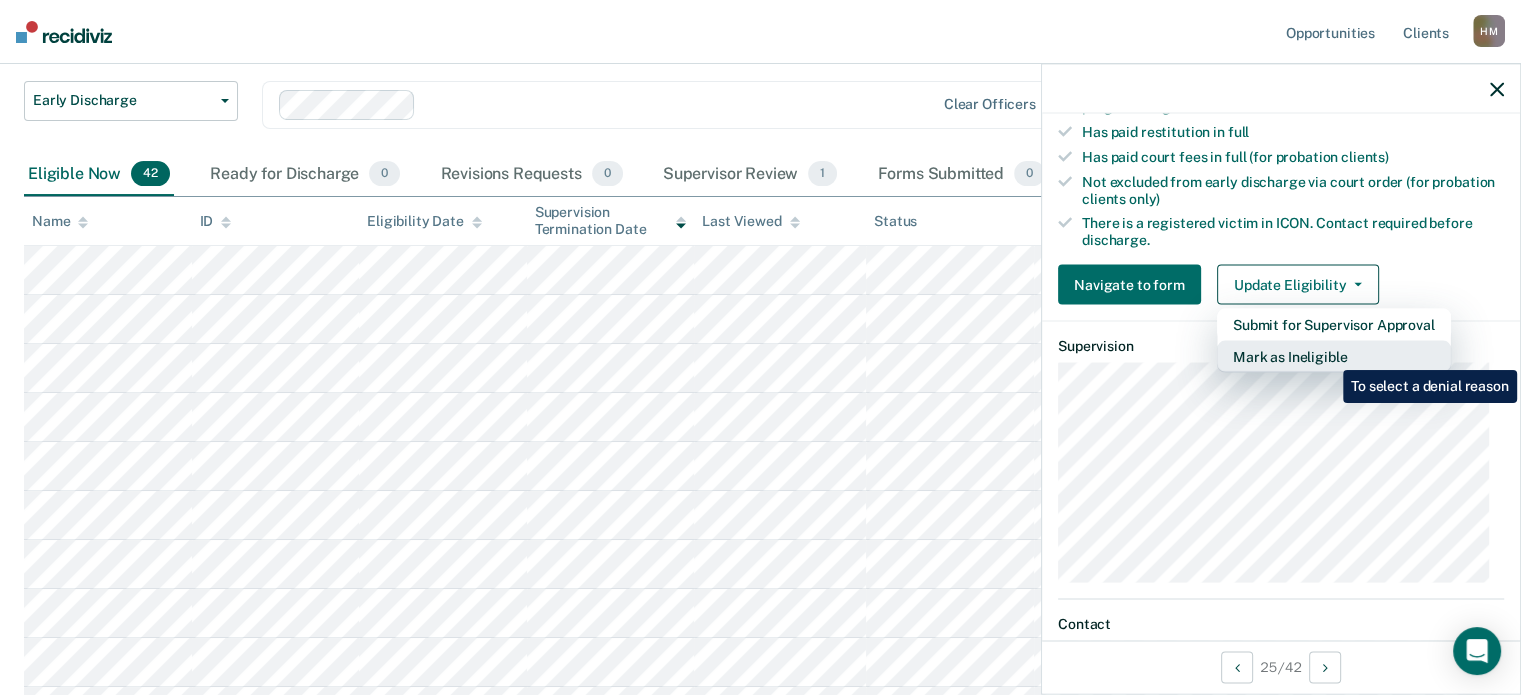 click on "Mark as Ineligible" at bounding box center [1334, 356] 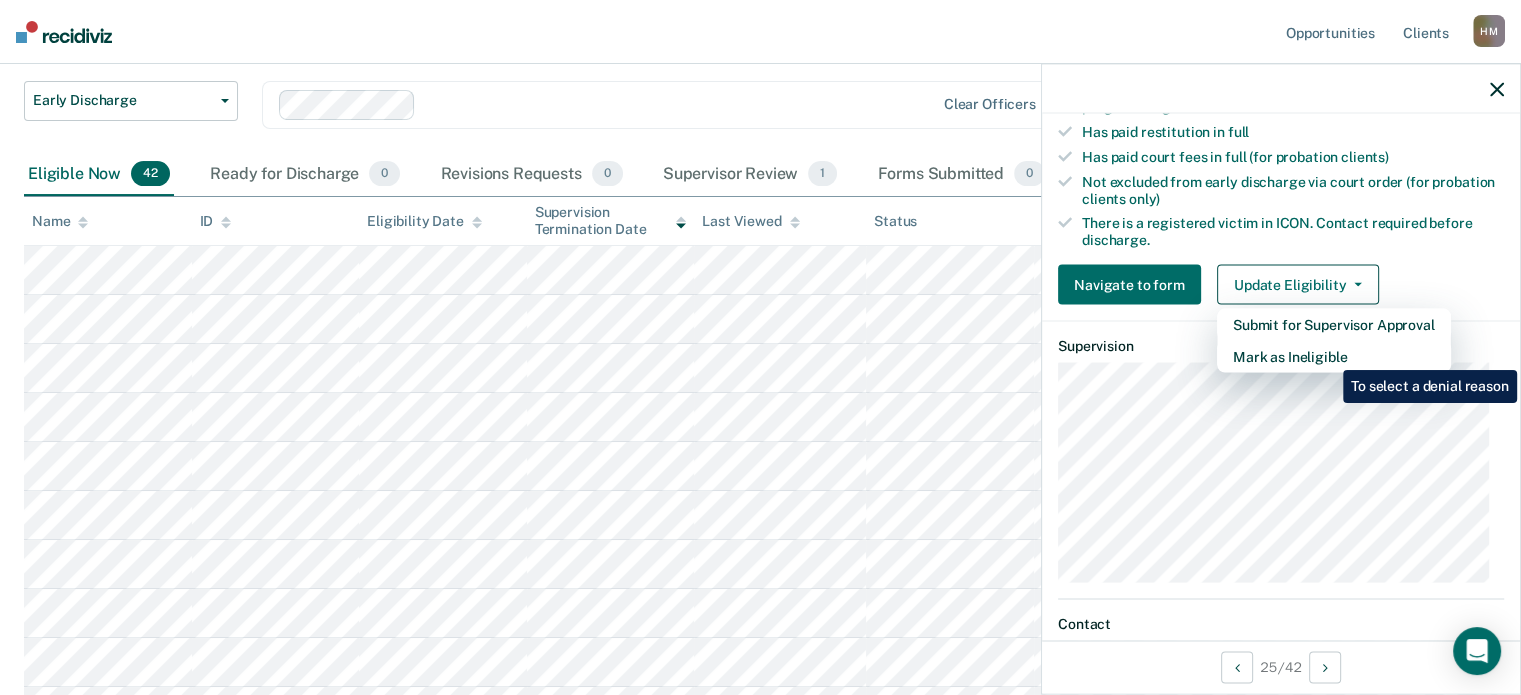 scroll, scrollTop: 324, scrollLeft: 0, axis: vertical 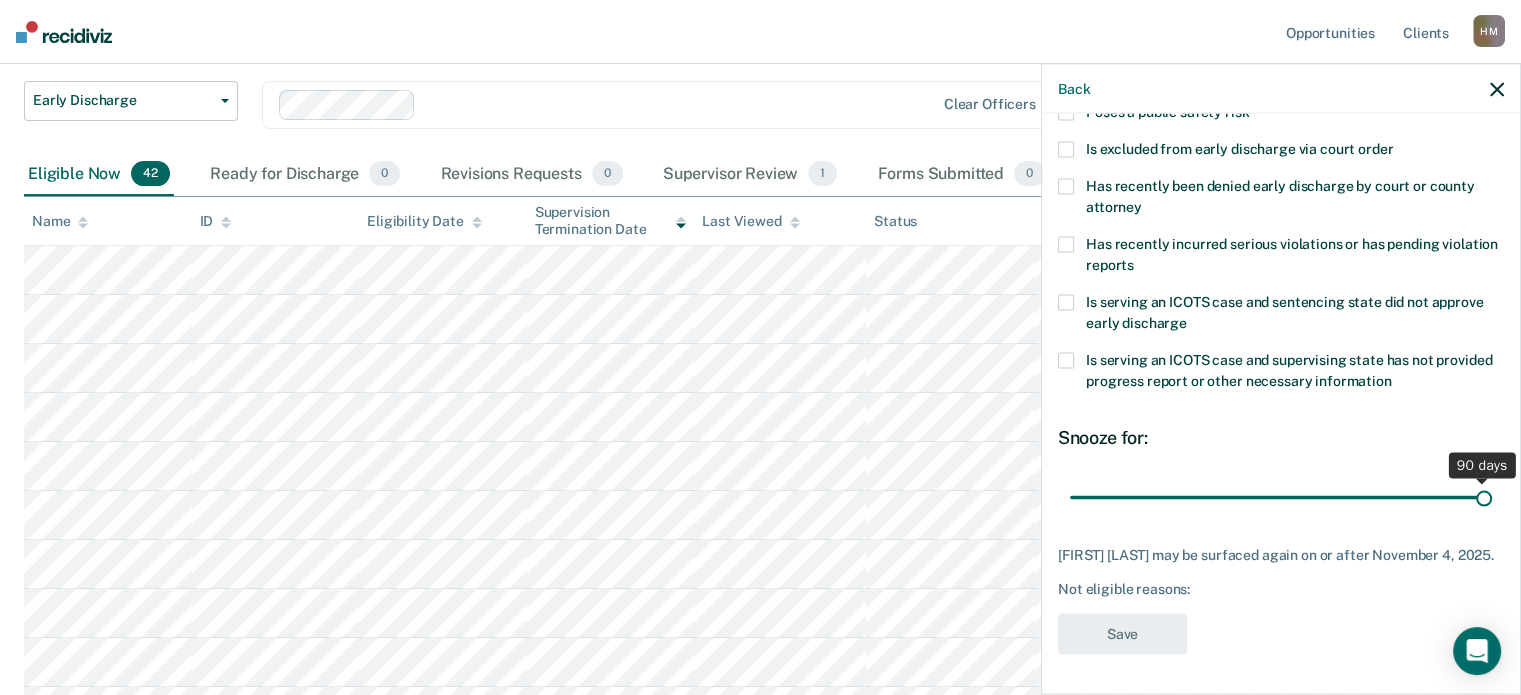 drag, startPoint x: 1211, startPoint y: 479, endPoint x: 1567, endPoint y: 495, distance: 356.35938 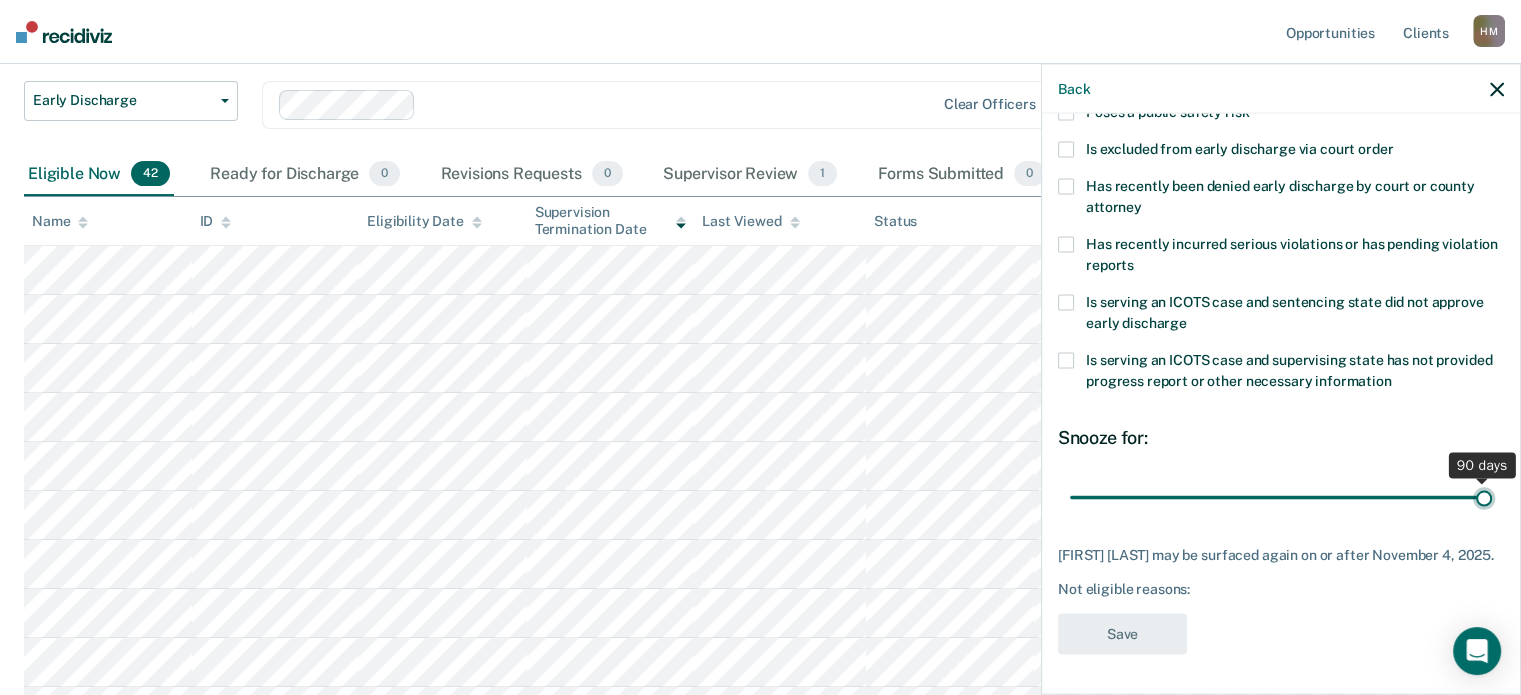 type on "90" 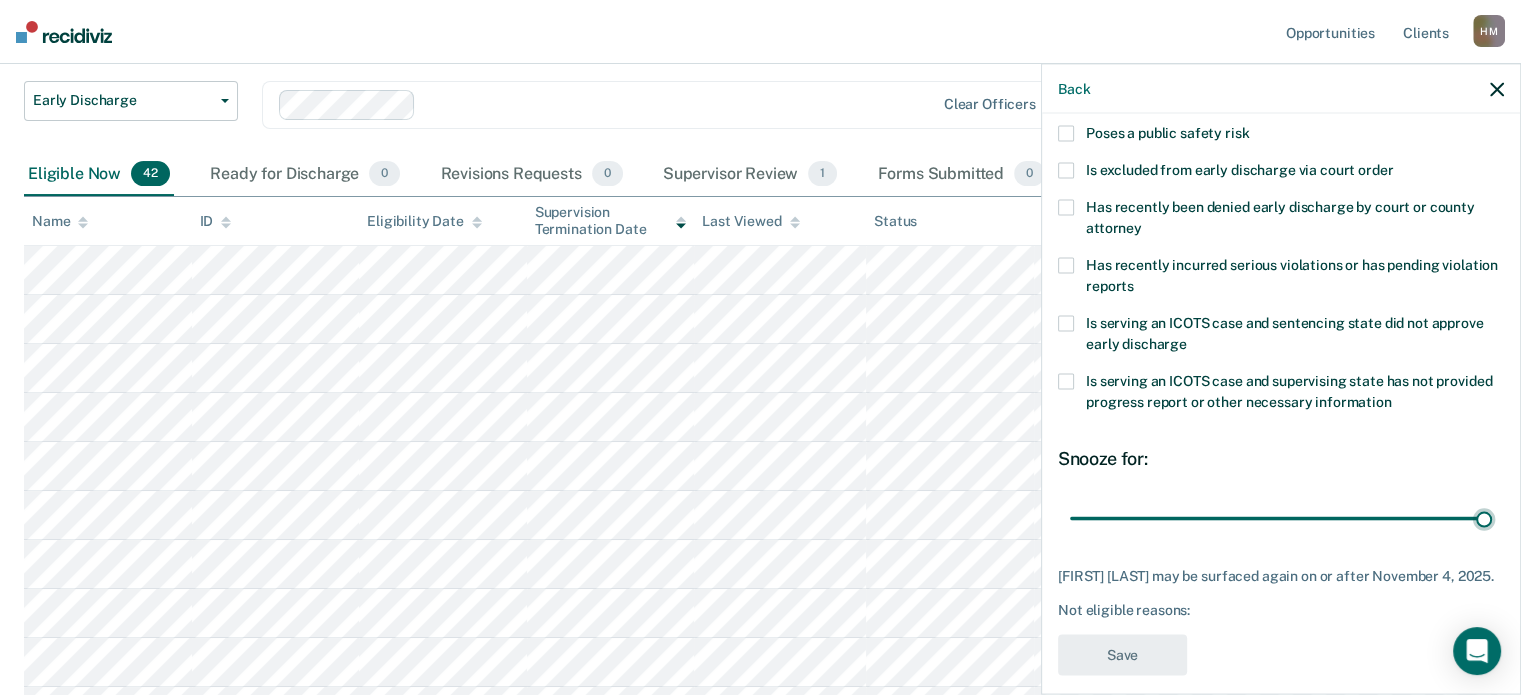 scroll, scrollTop: 324, scrollLeft: 0, axis: vertical 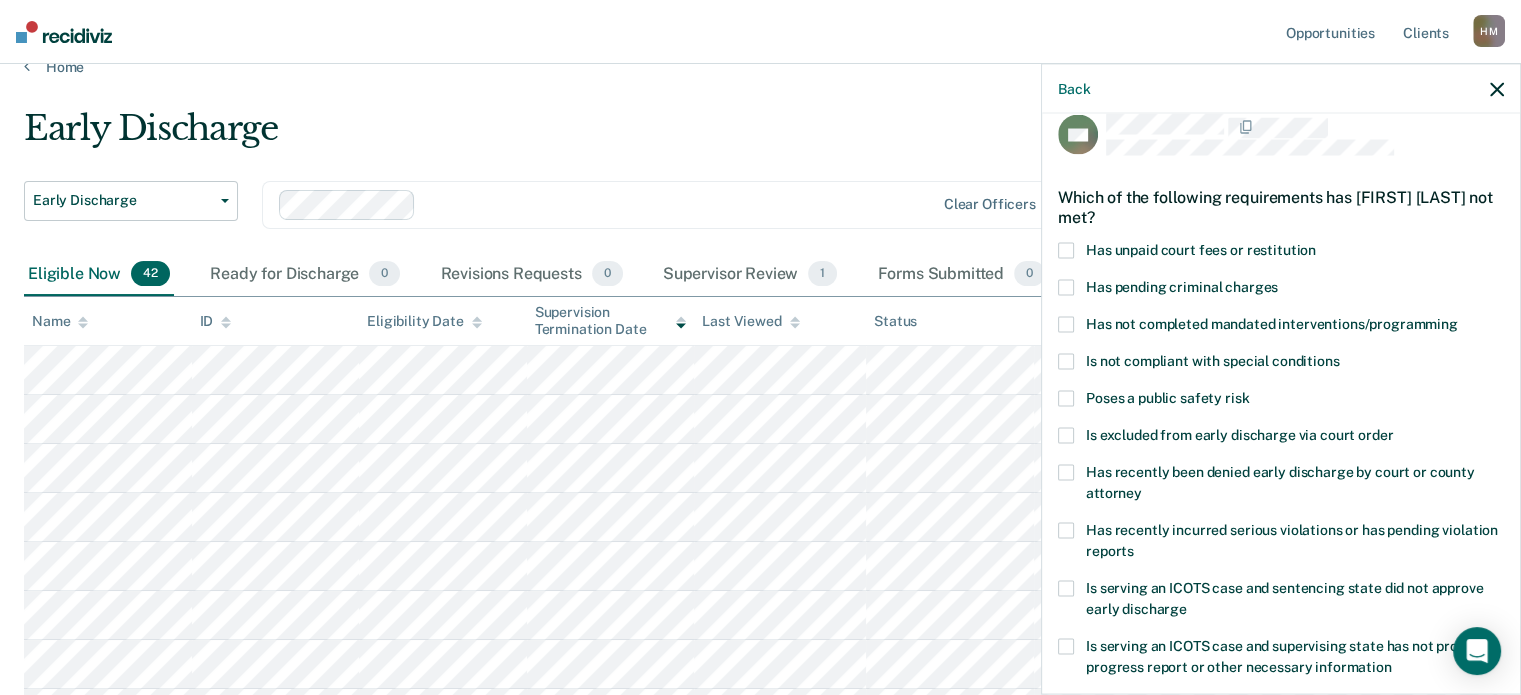 click 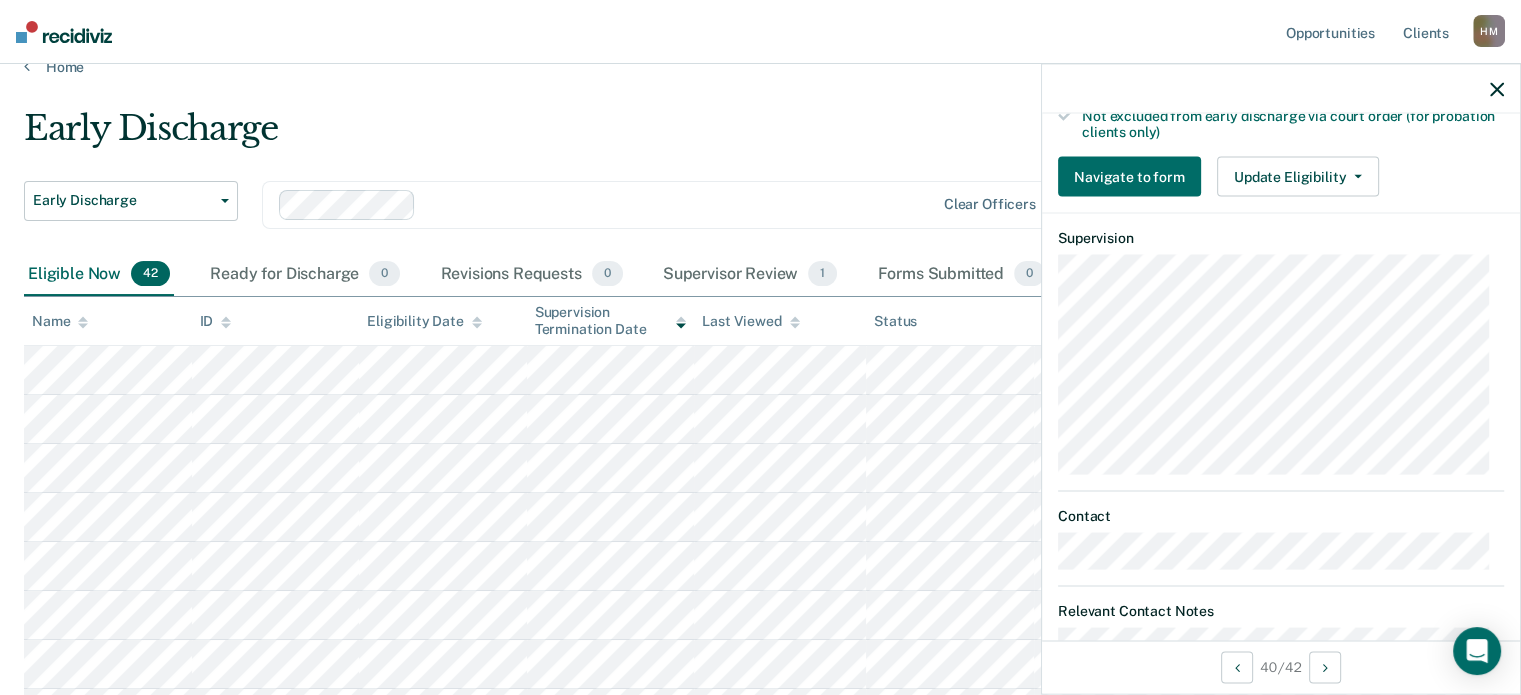 scroll, scrollTop: 584, scrollLeft: 0, axis: vertical 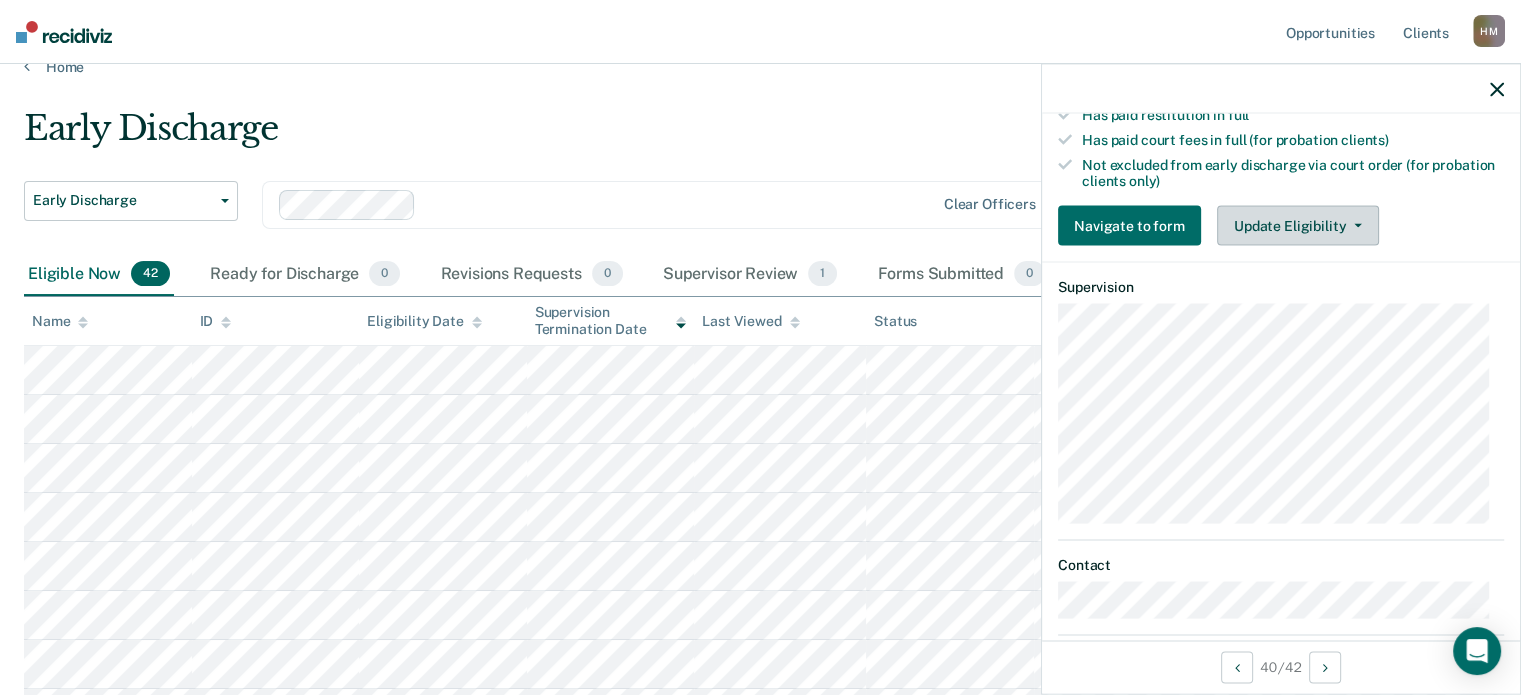 click on "Update Eligibility" at bounding box center (1298, 226) 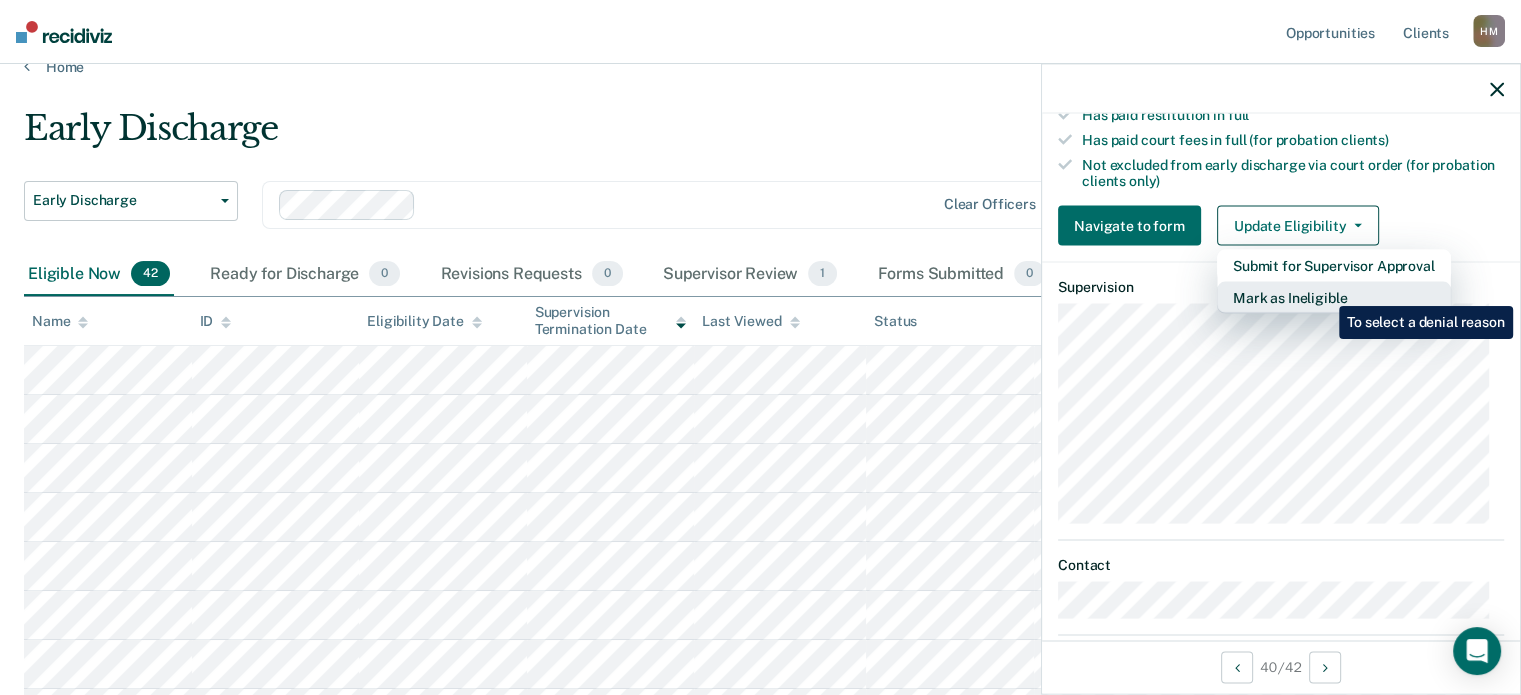 click on "Mark as Ineligible" at bounding box center (1334, 298) 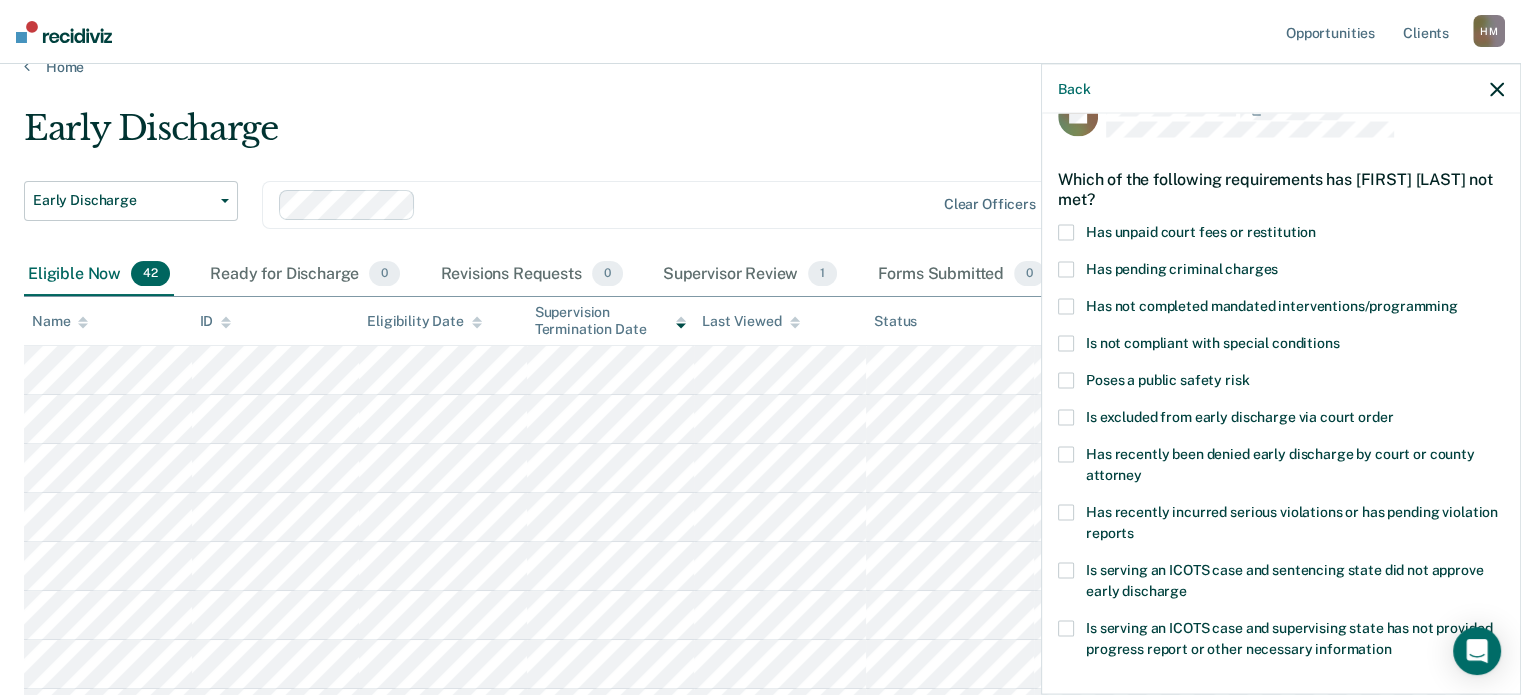 scroll, scrollTop: 24, scrollLeft: 0, axis: vertical 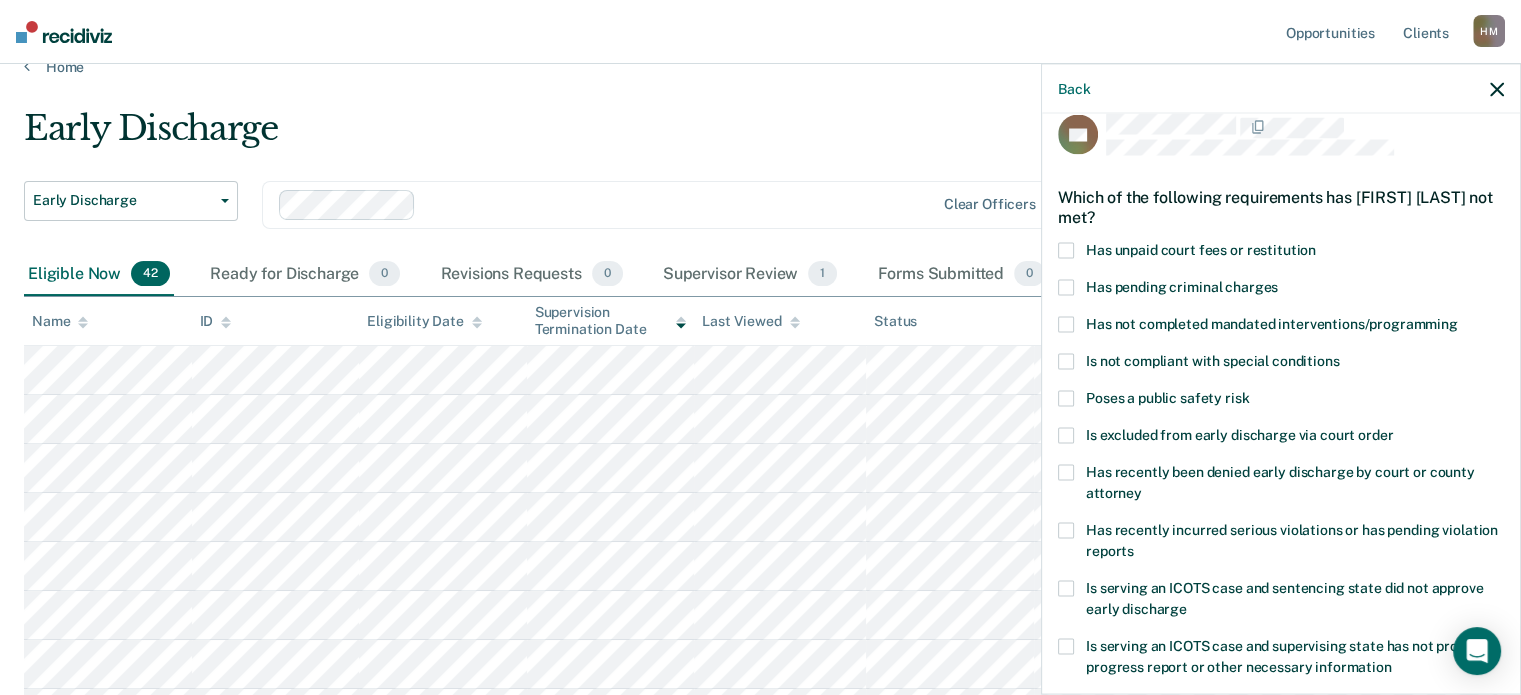 click at bounding box center (1066, 250) 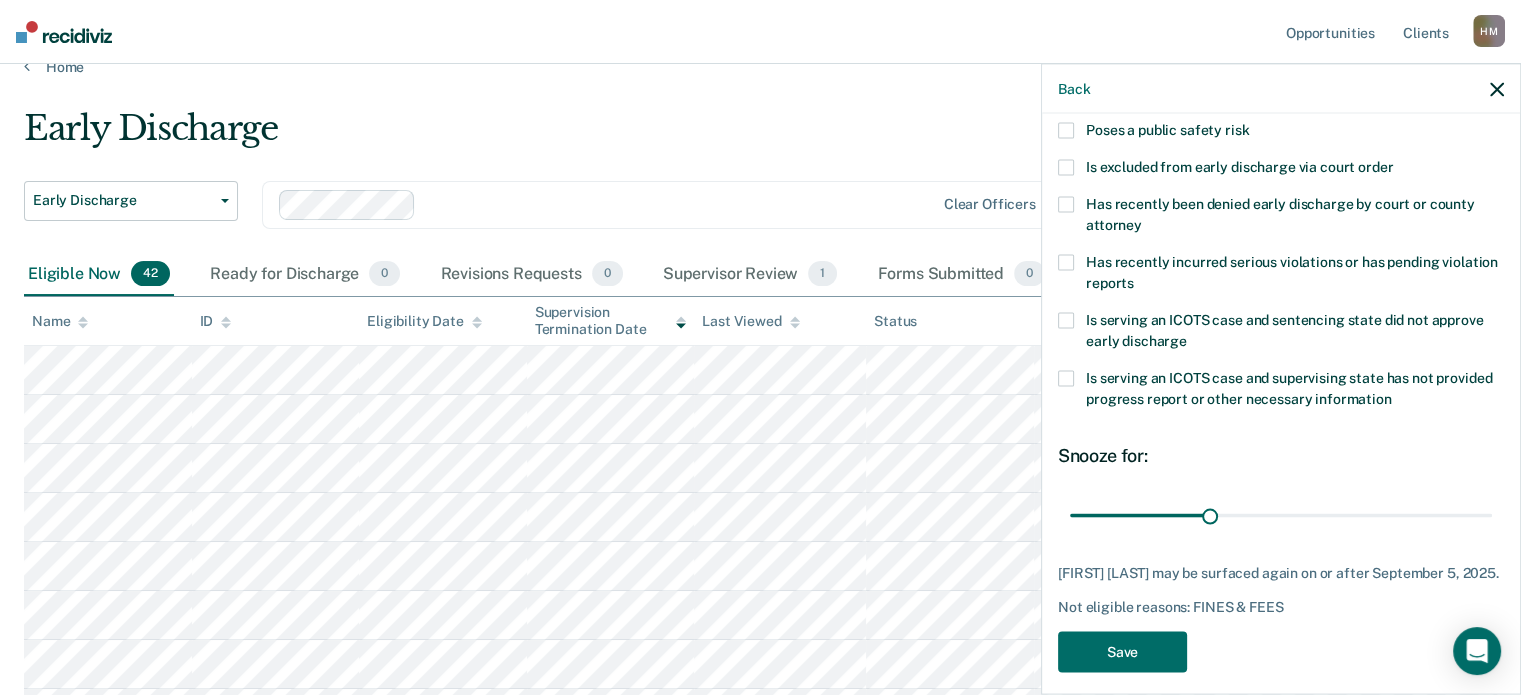 scroll, scrollTop: 324, scrollLeft: 0, axis: vertical 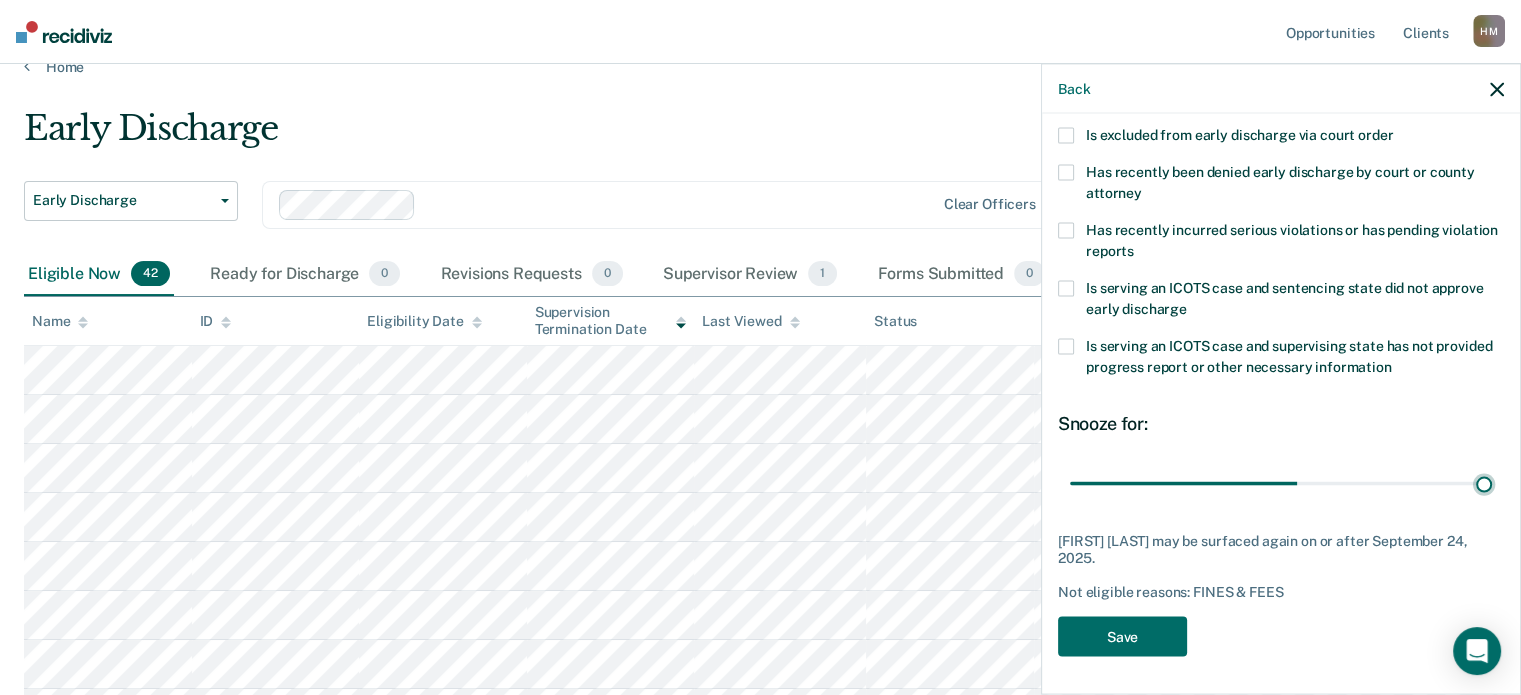 drag, startPoint x: 1200, startPoint y: 477, endPoint x: 1491, endPoint y: 491, distance: 291.33658 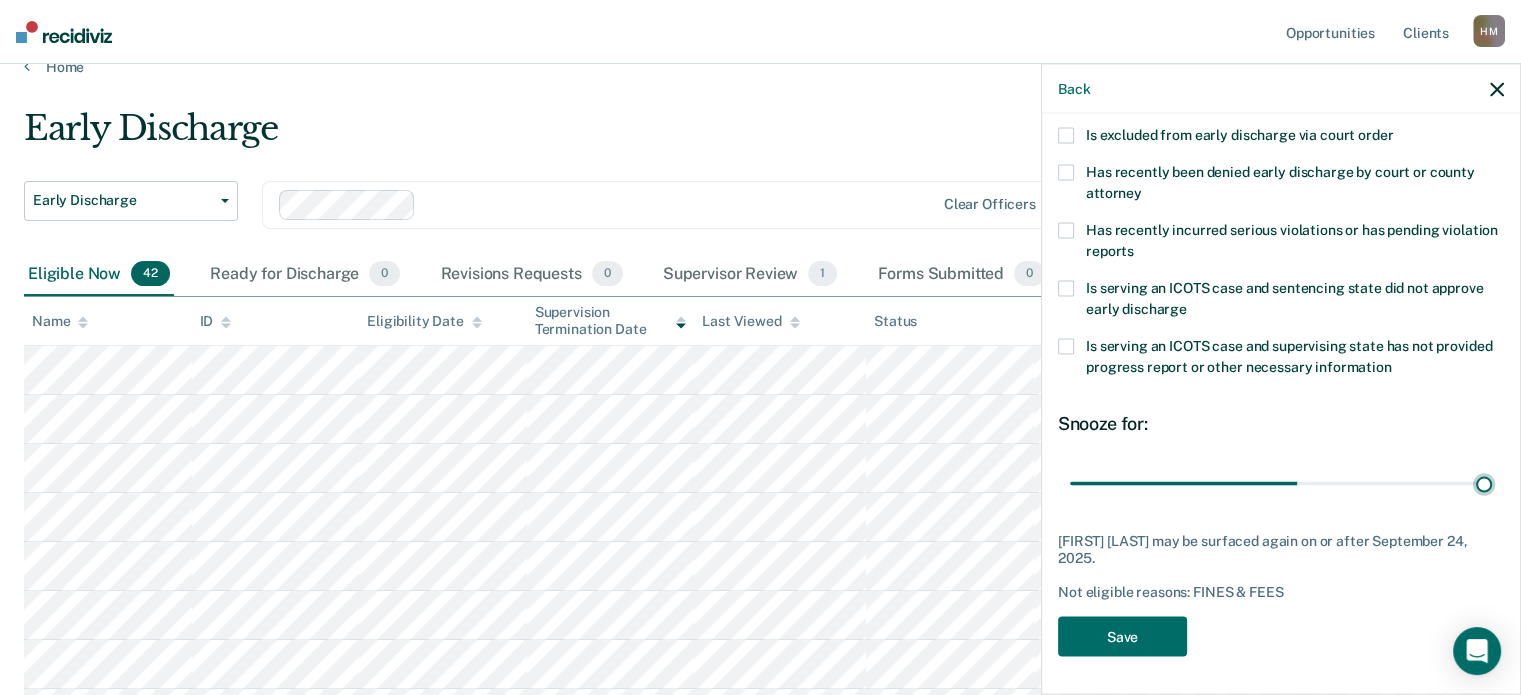 type on "90" 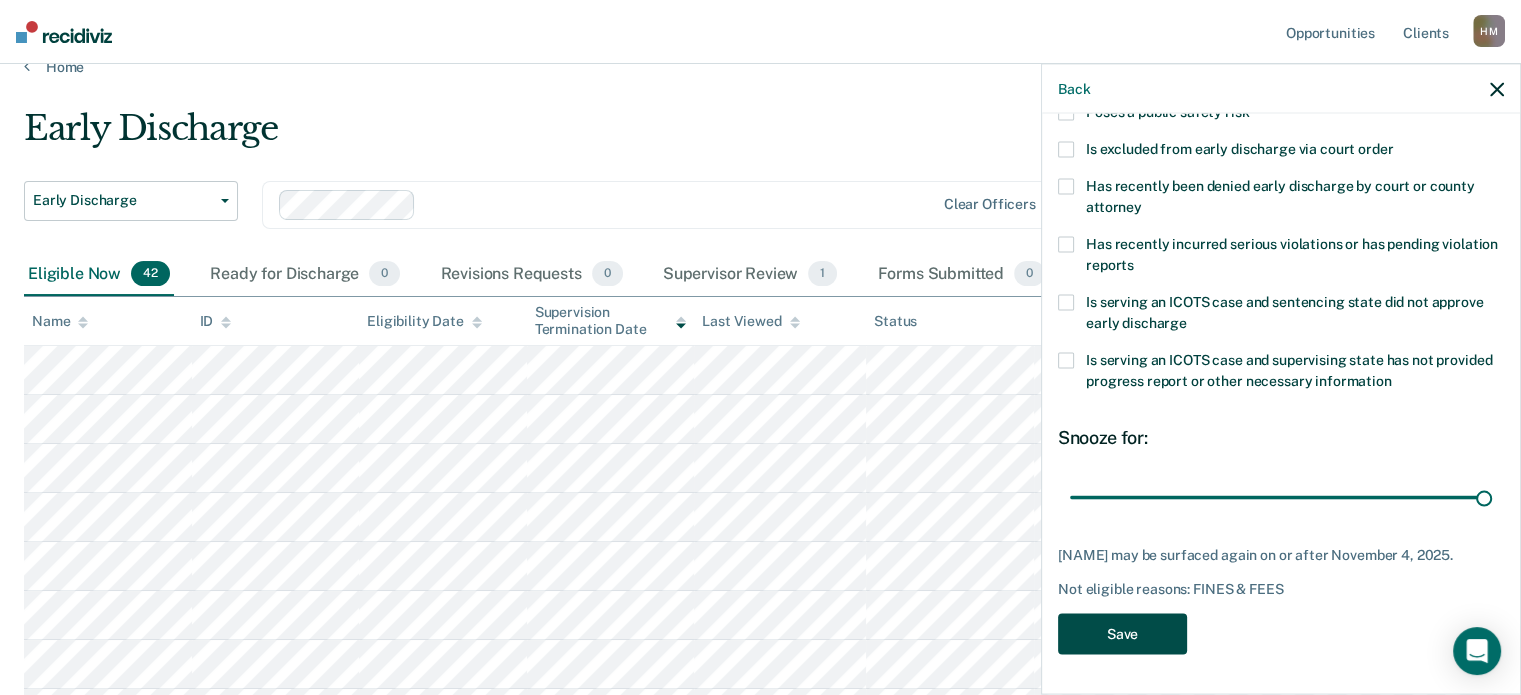 click on "Save" at bounding box center [1122, 633] 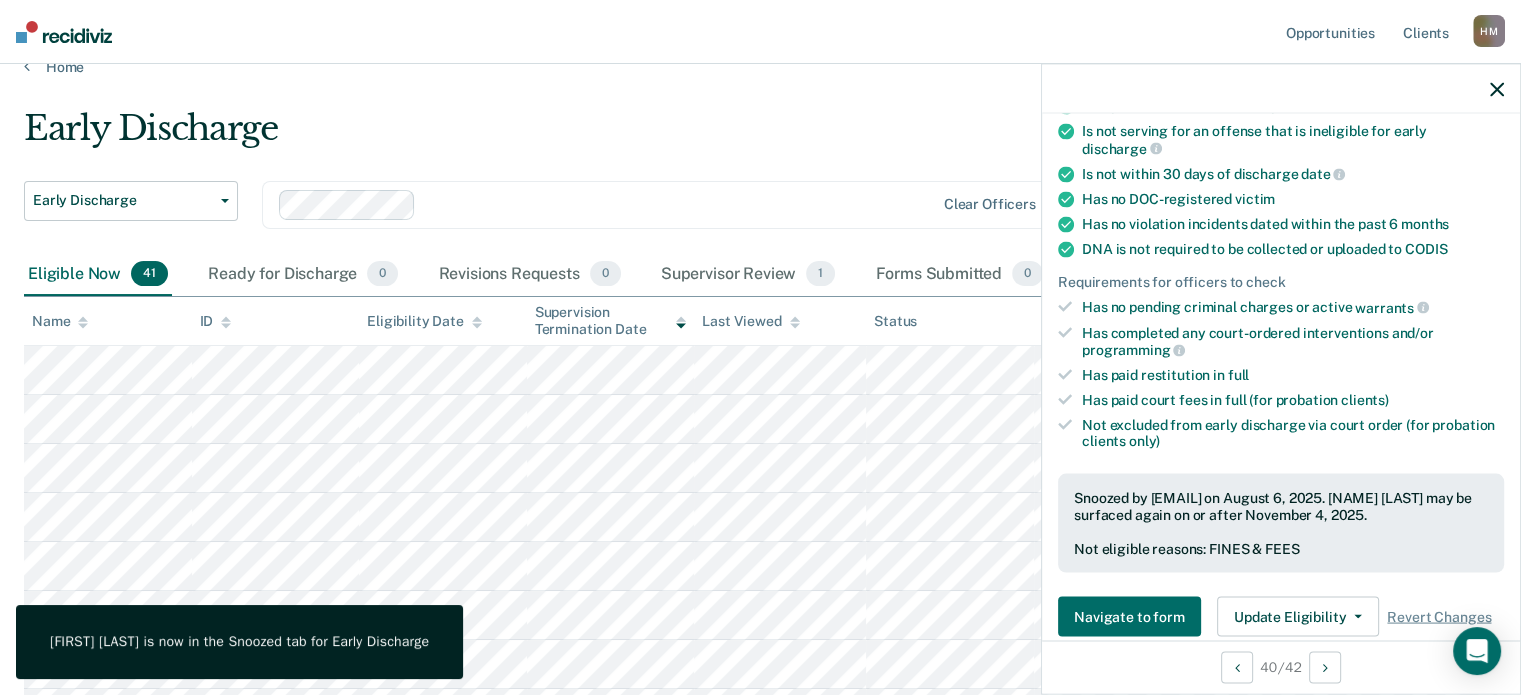 click on "Early Discharge" at bounding box center (594, 136) 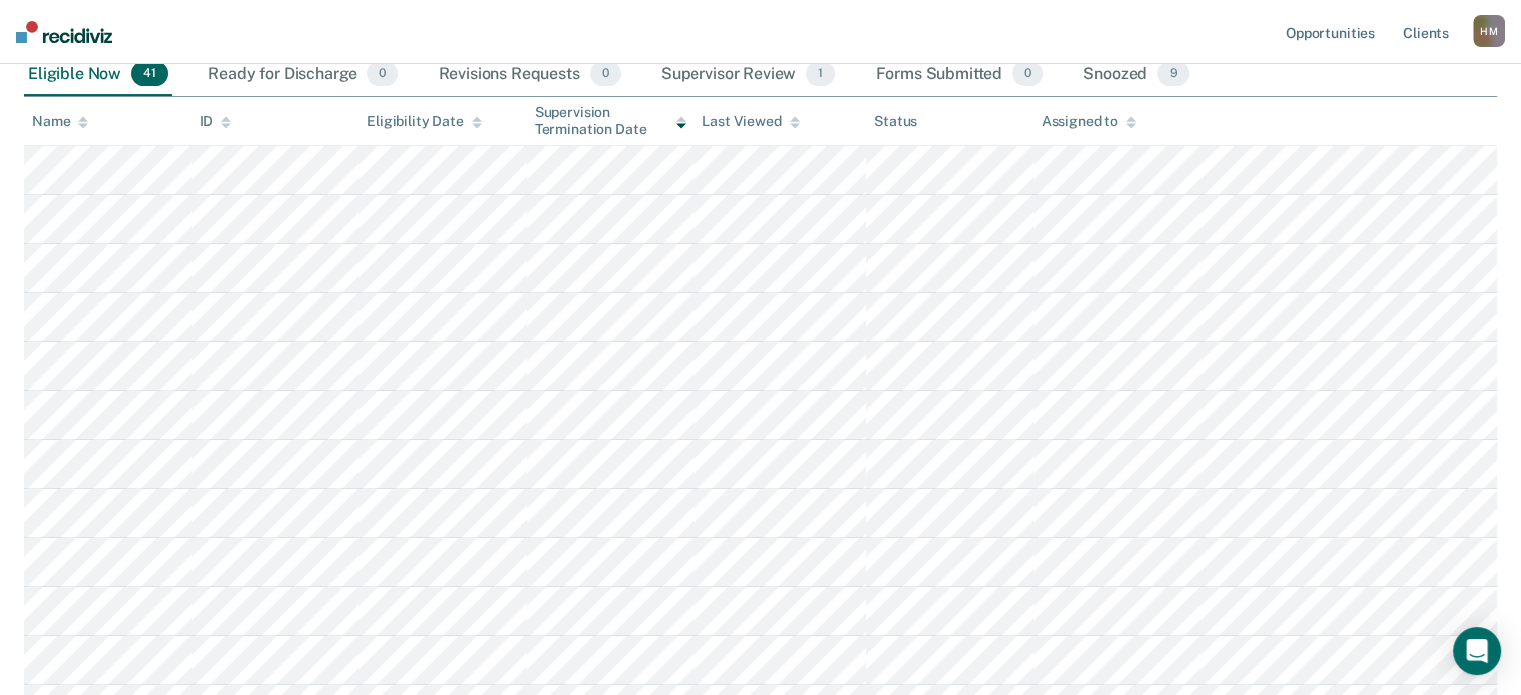 scroll, scrollTop: 330, scrollLeft: 0, axis: vertical 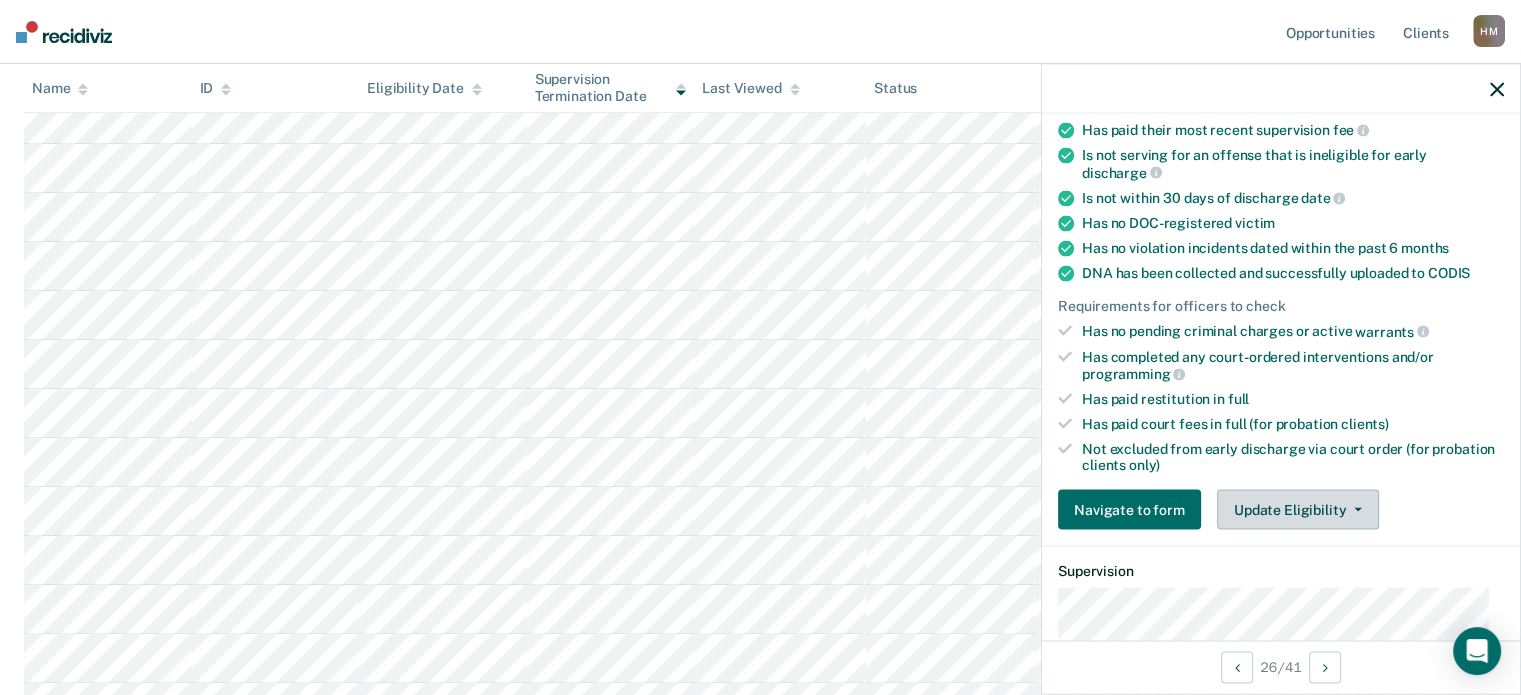 click on "Update Eligibility" at bounding box center (1298, 510) 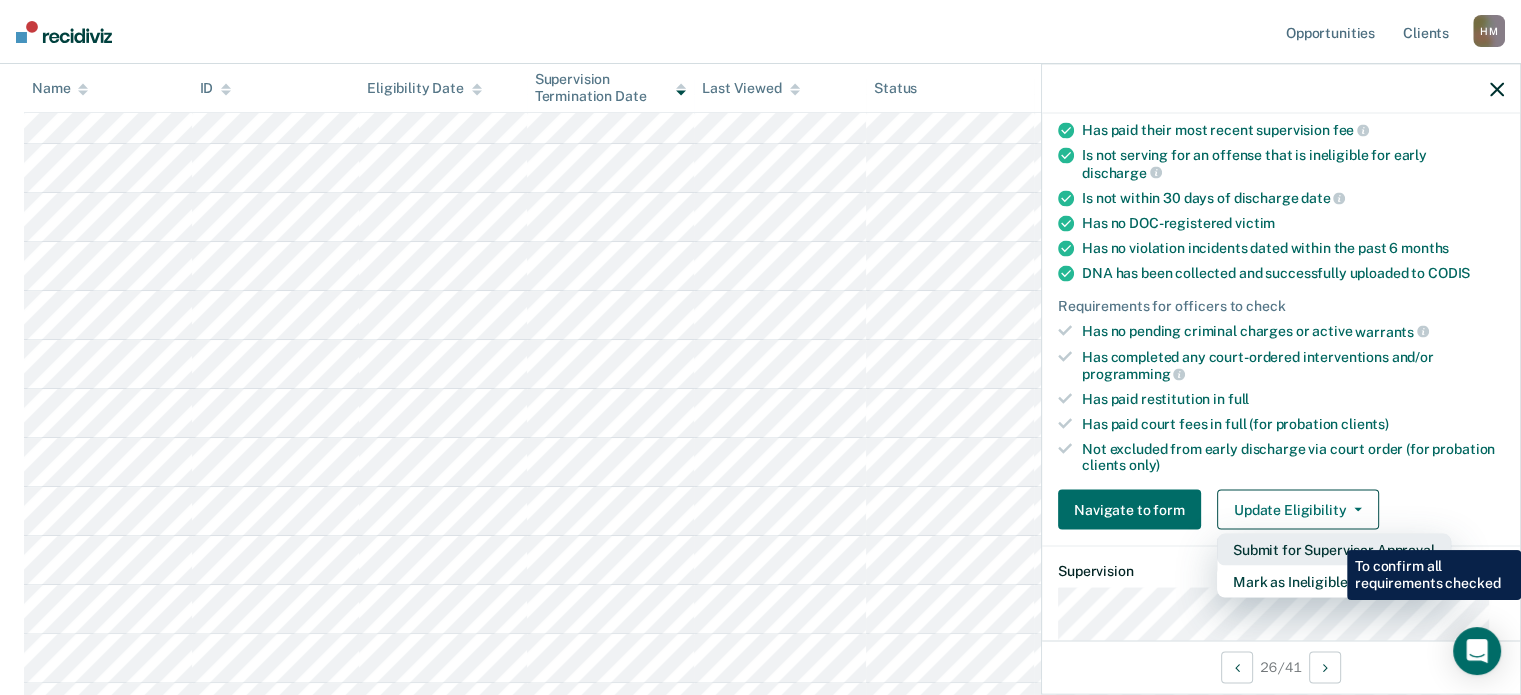 click on "Submit for Supervisor Approval" at bounding box center (1334, 550) 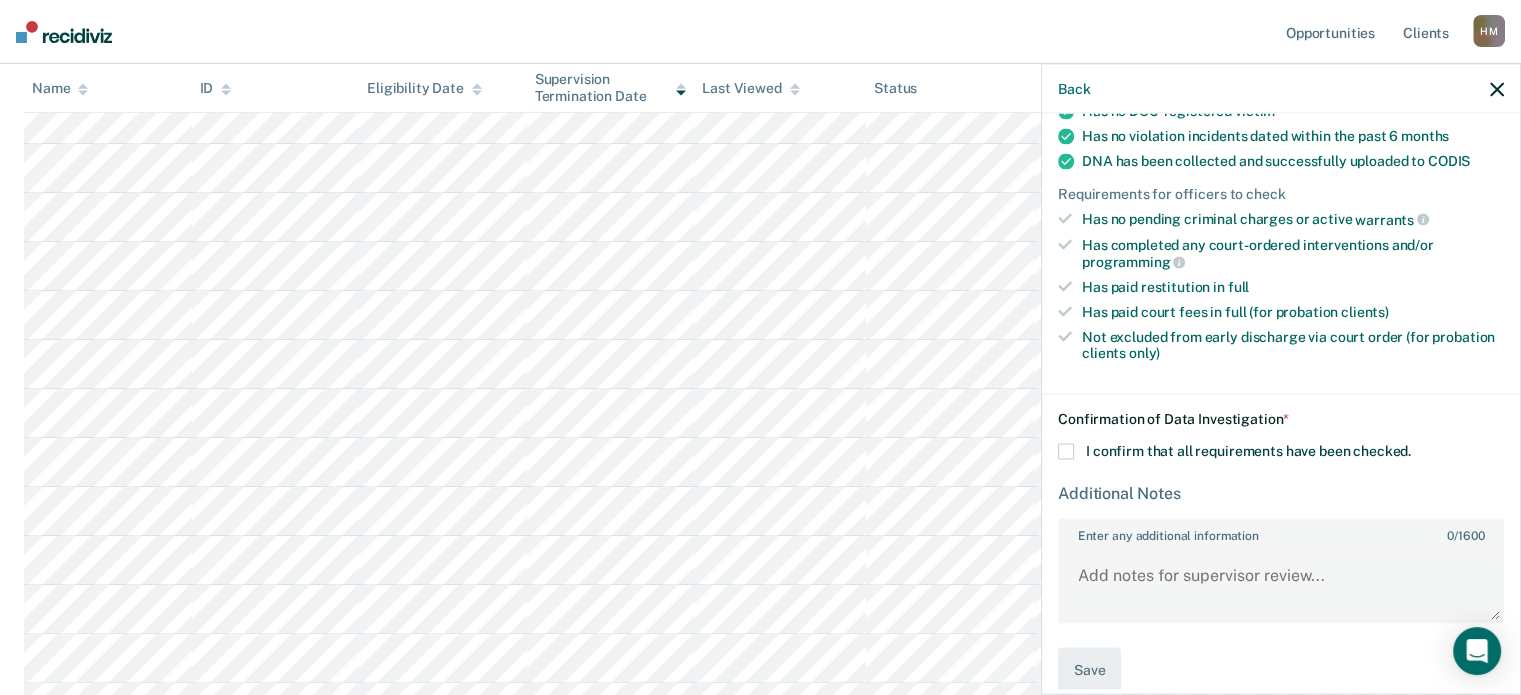 scroll, scrollTop: 428, scrollLeft: 0, axis: vertical 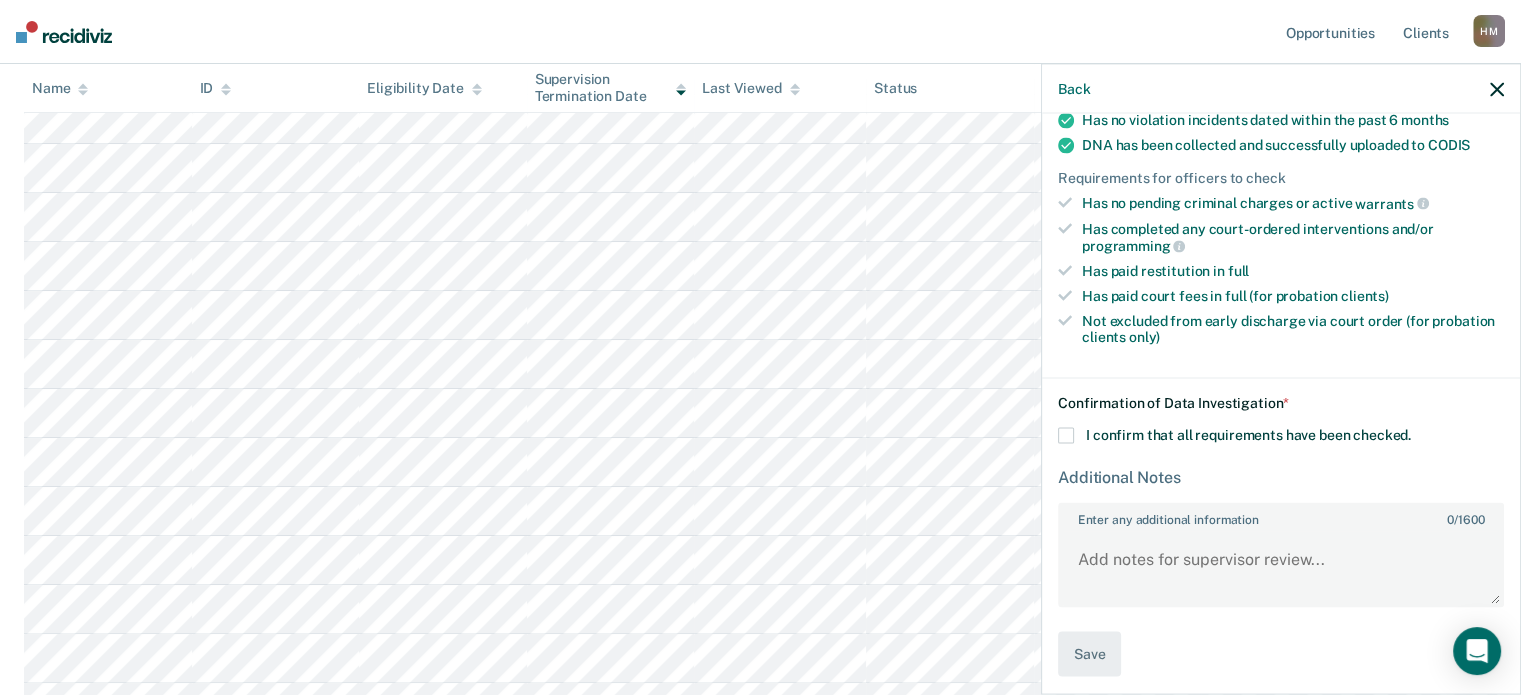 click at bounding box center [1066, 436] 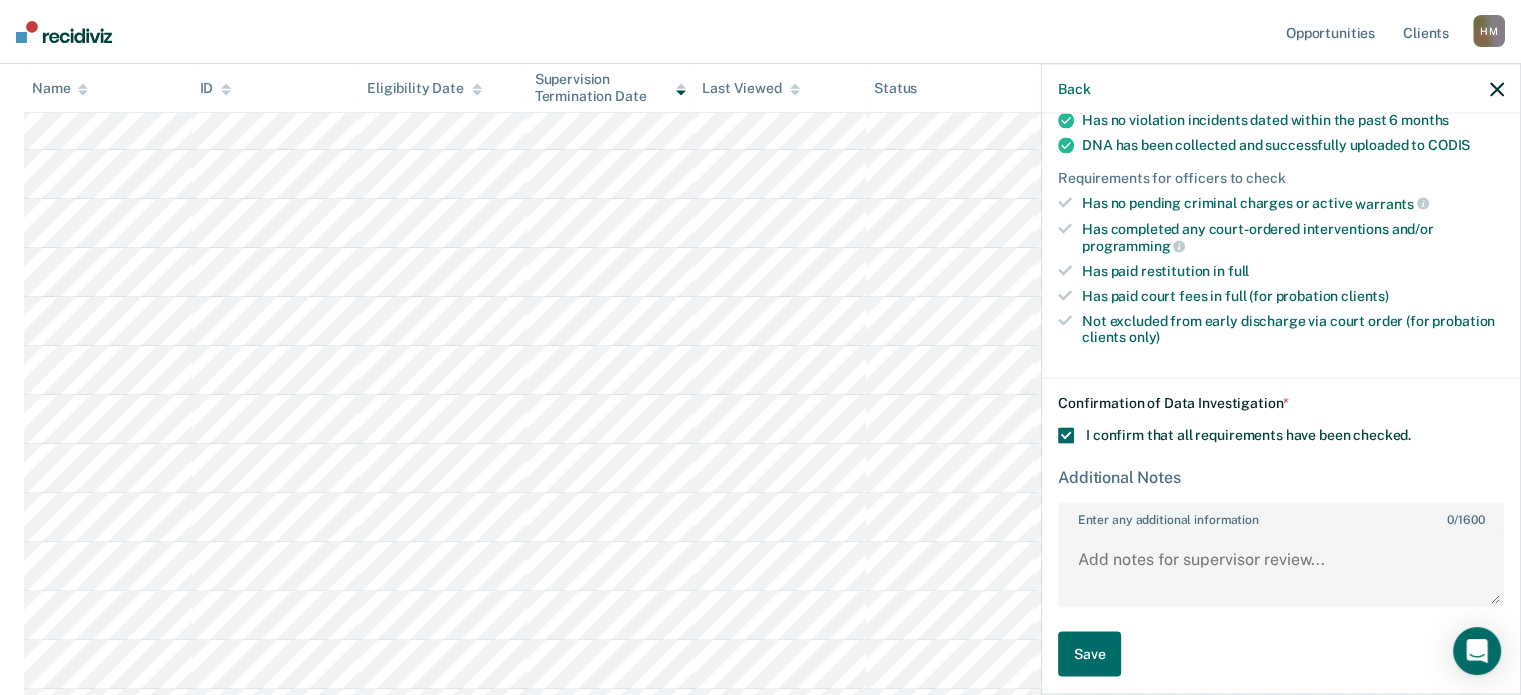 scroll, scrollTop: 530, scrollLeft: 0, axis: vertical 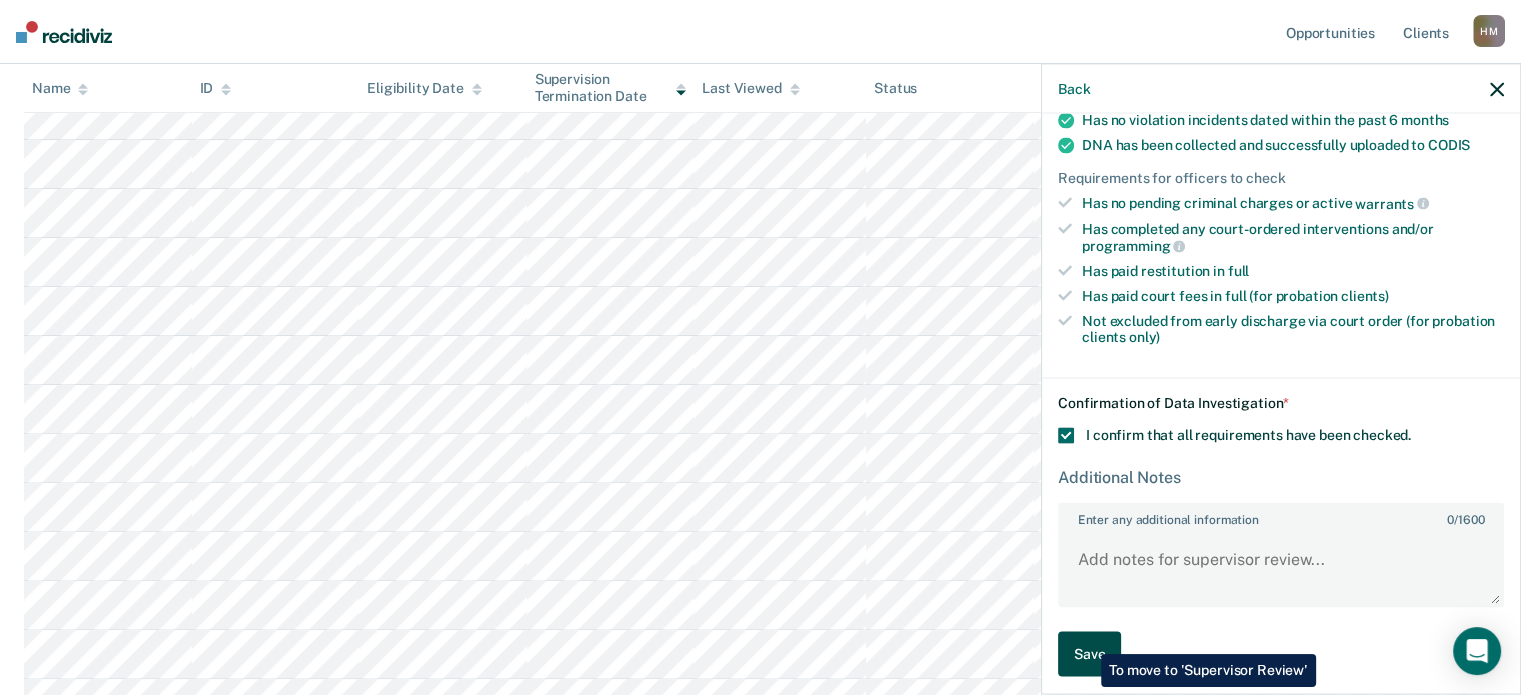 click on "Save" at bounding box center [1089, 653] 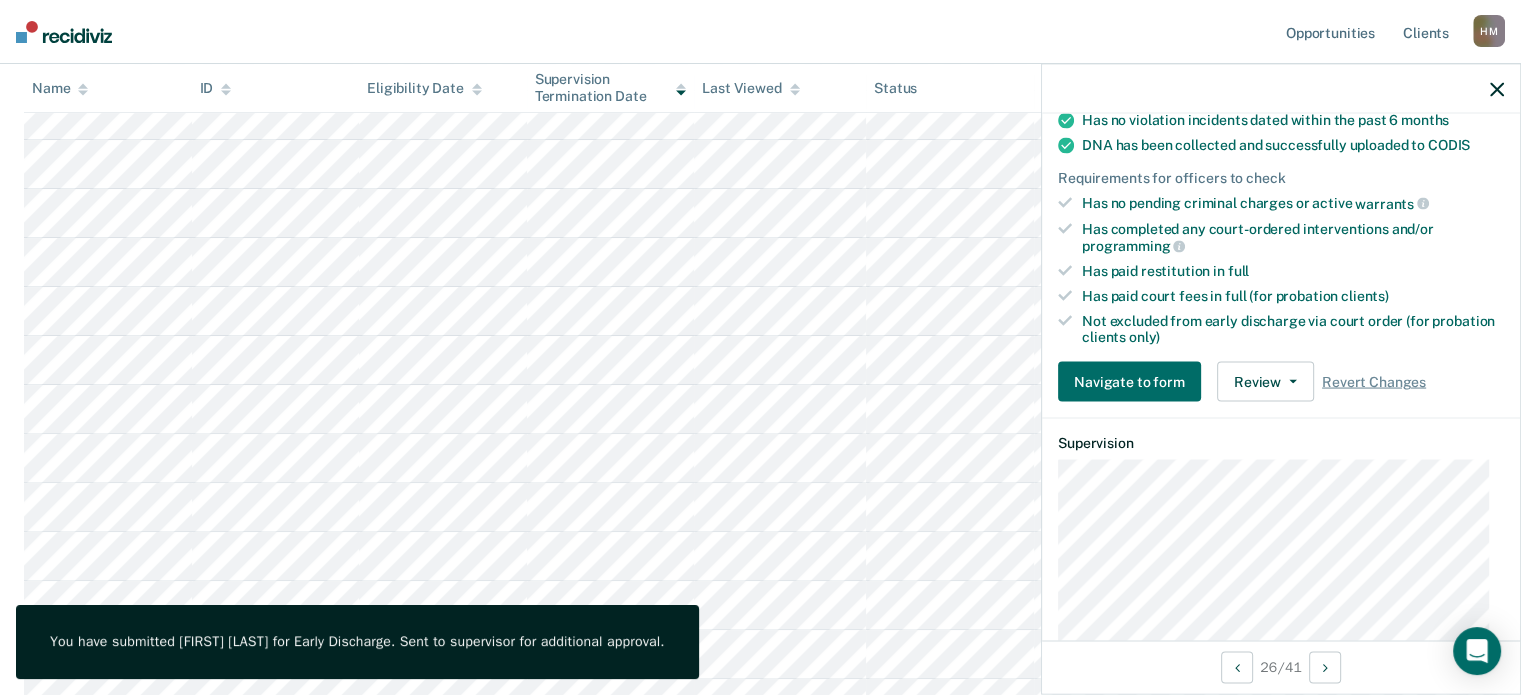 click 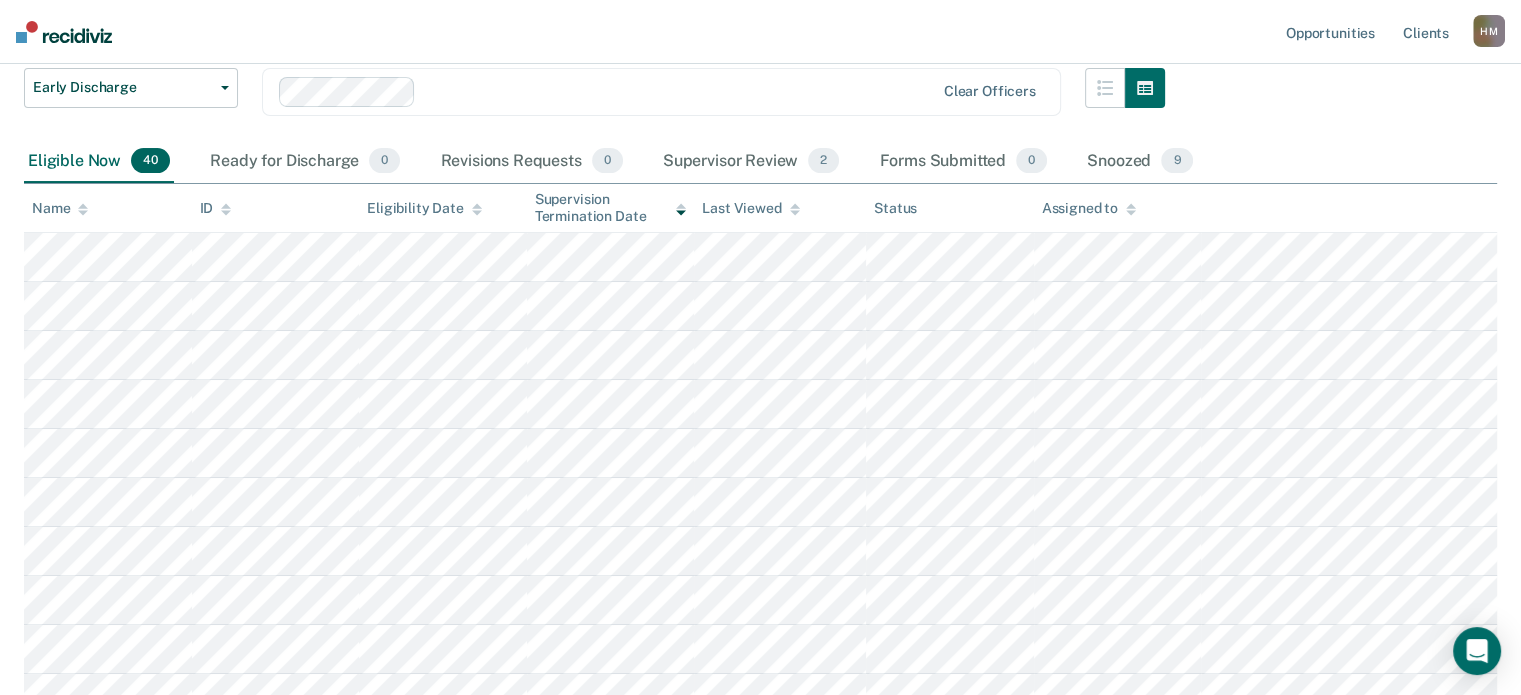 scroll, scrollTop: 200, scrollLeft: 0, axis: vertical 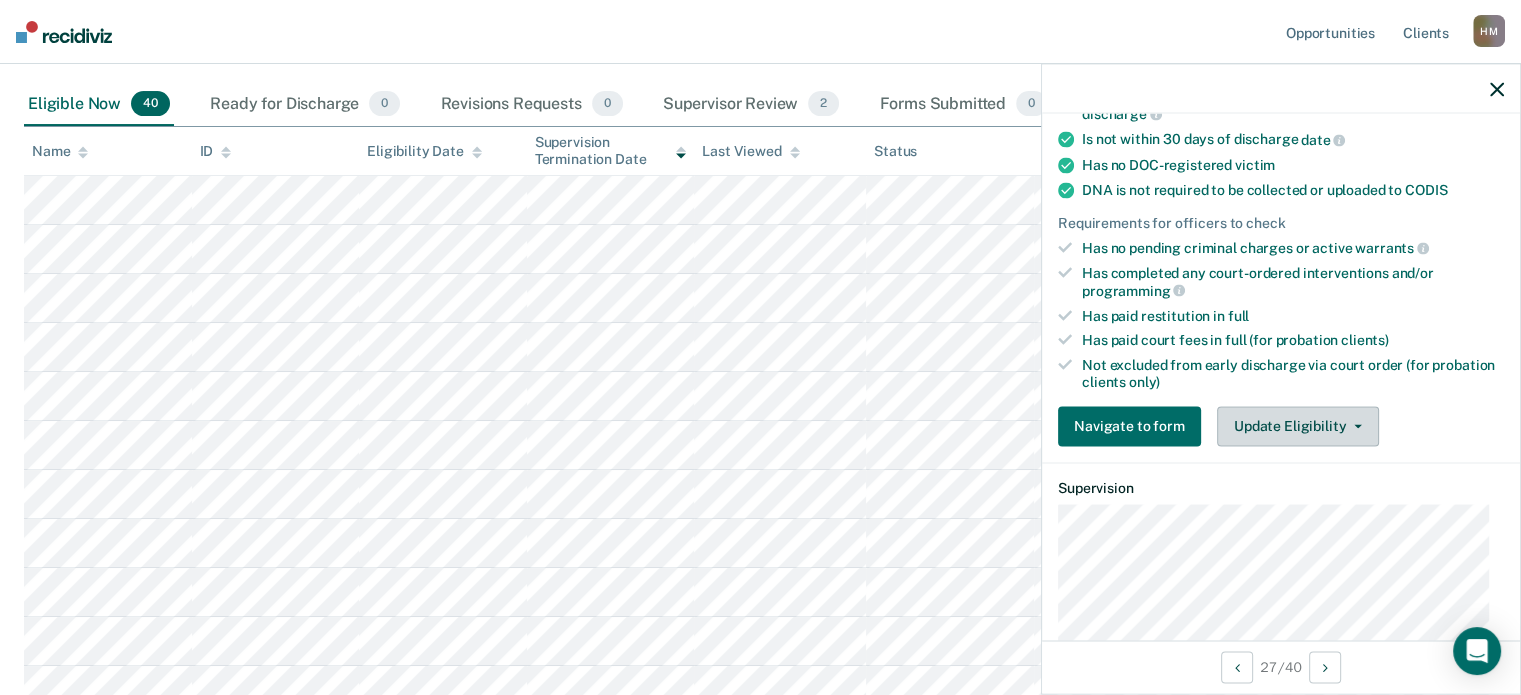 click on "Update Eligibility" at bounding box center [1298, 426] 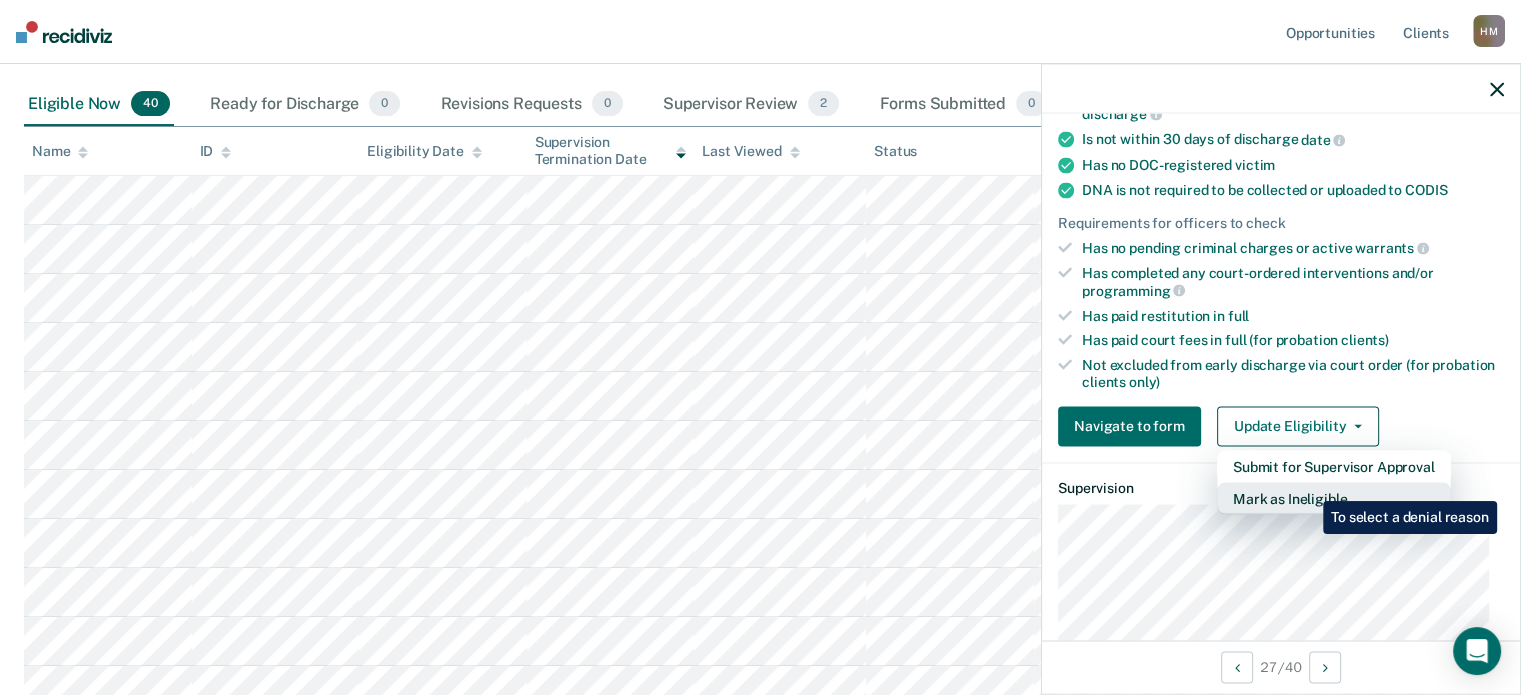 click on "Mark as Ineligible" at bounding box center [1334, 498] 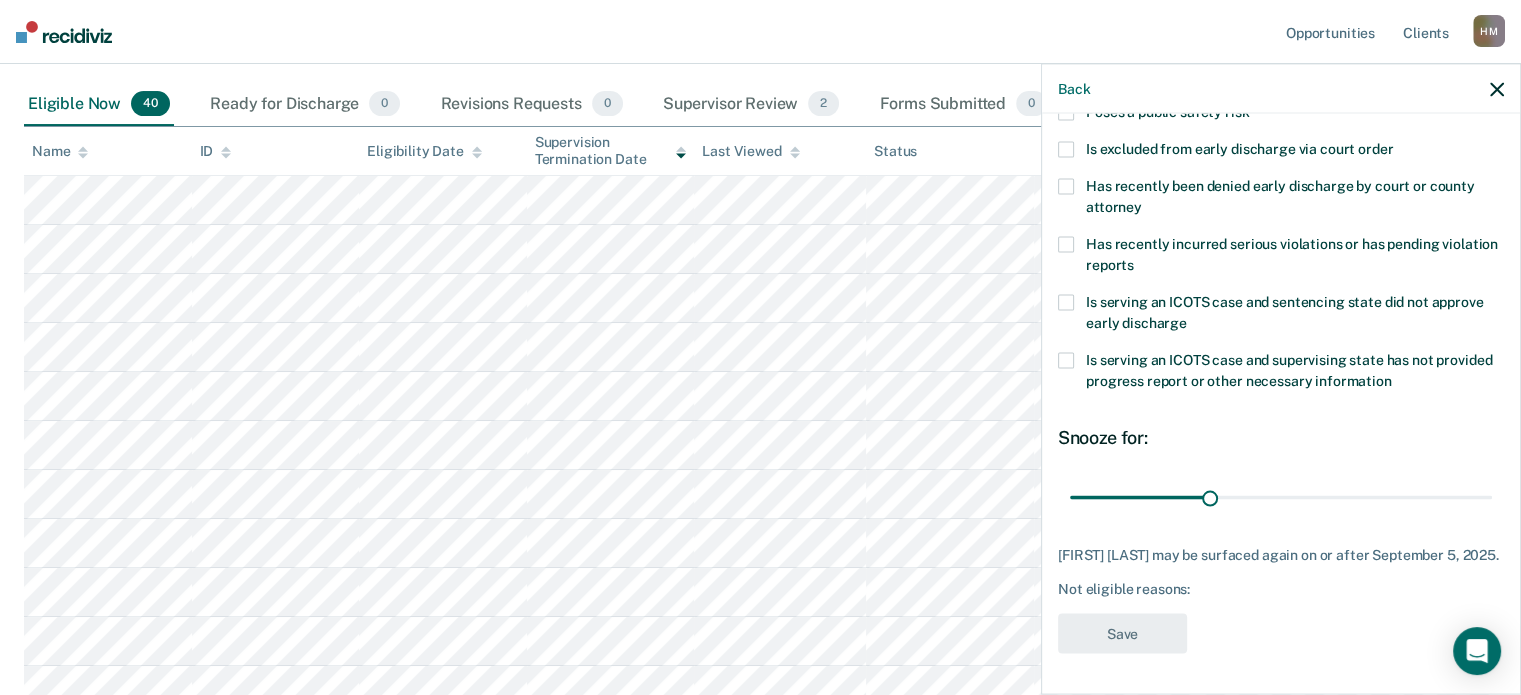 scroll, scrollTop: 324, scrollLeft: 0, axis: vertical 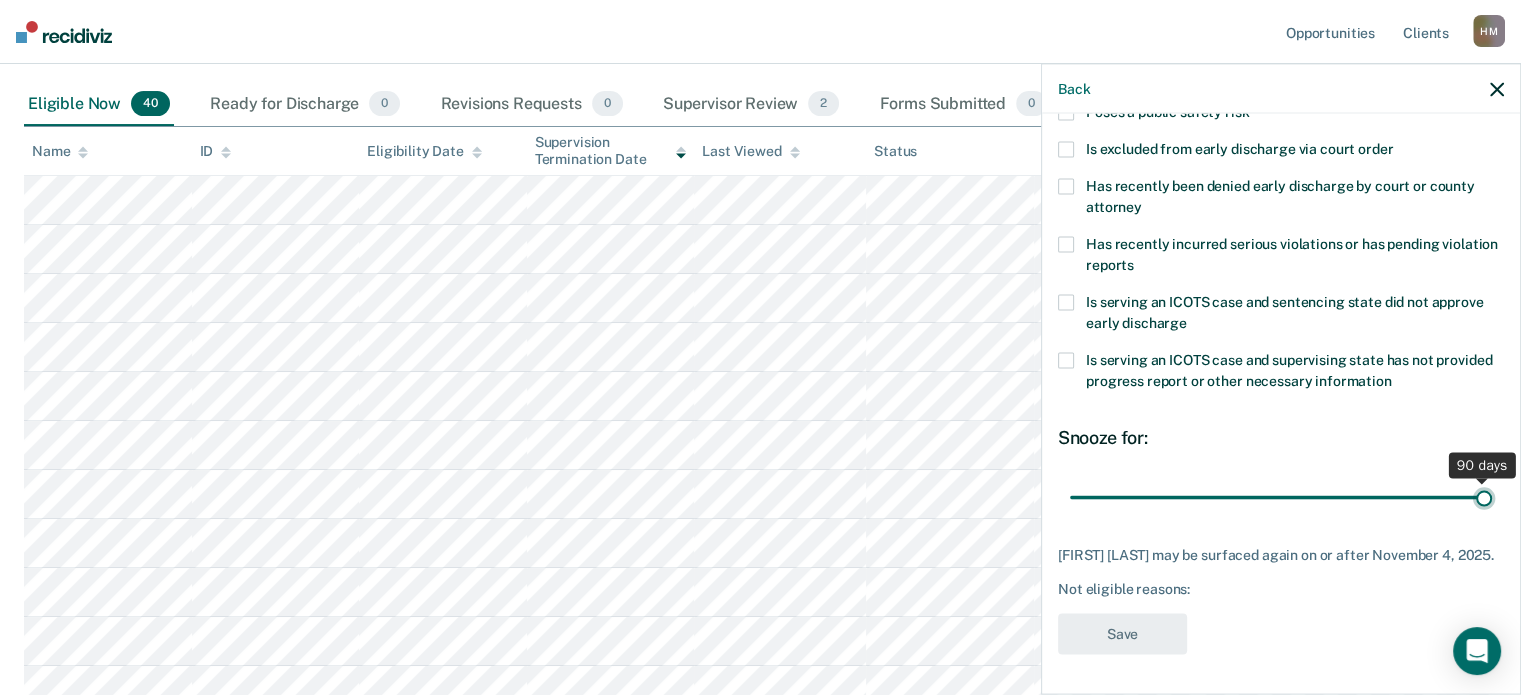 drag, startPoint x: 1213, startPoint y: 481, endPoint x: 1565, endPoint y: 484, distance: 352.0128 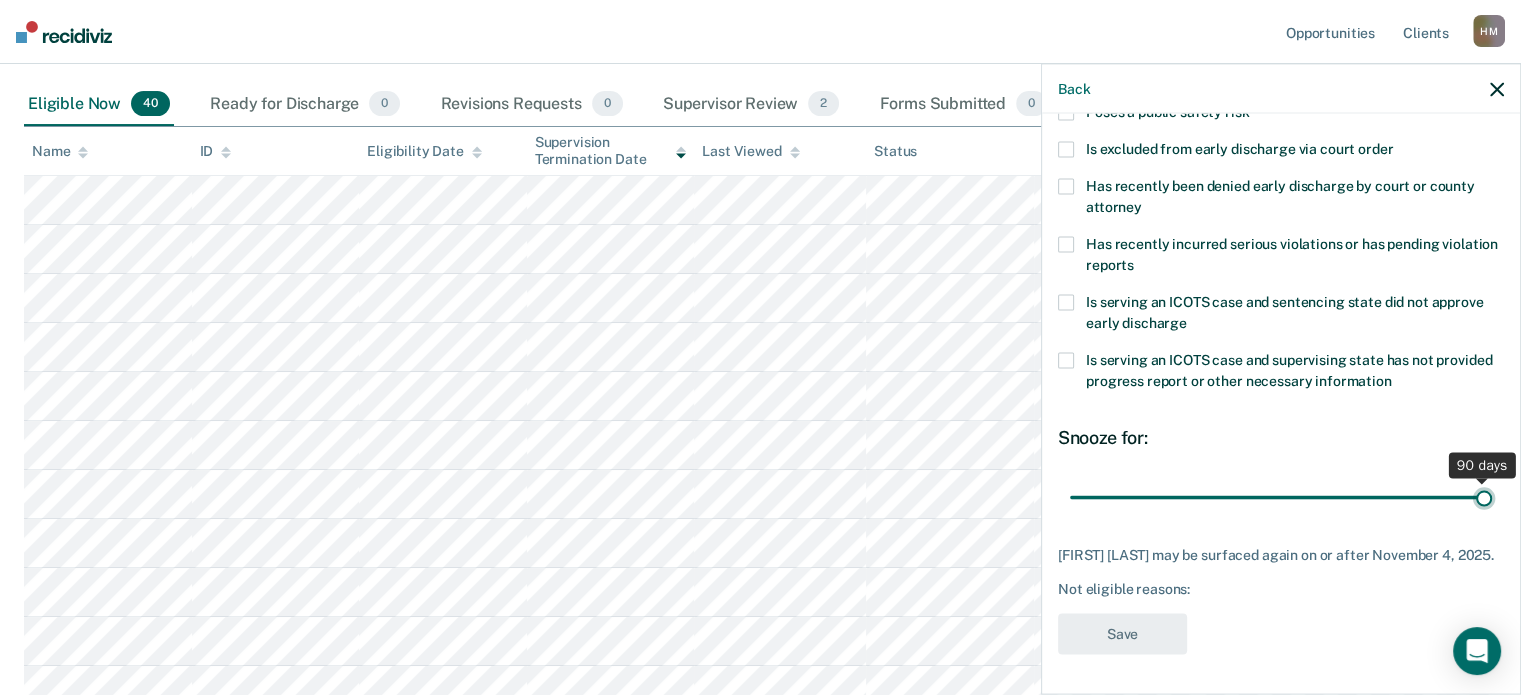 type on "90" 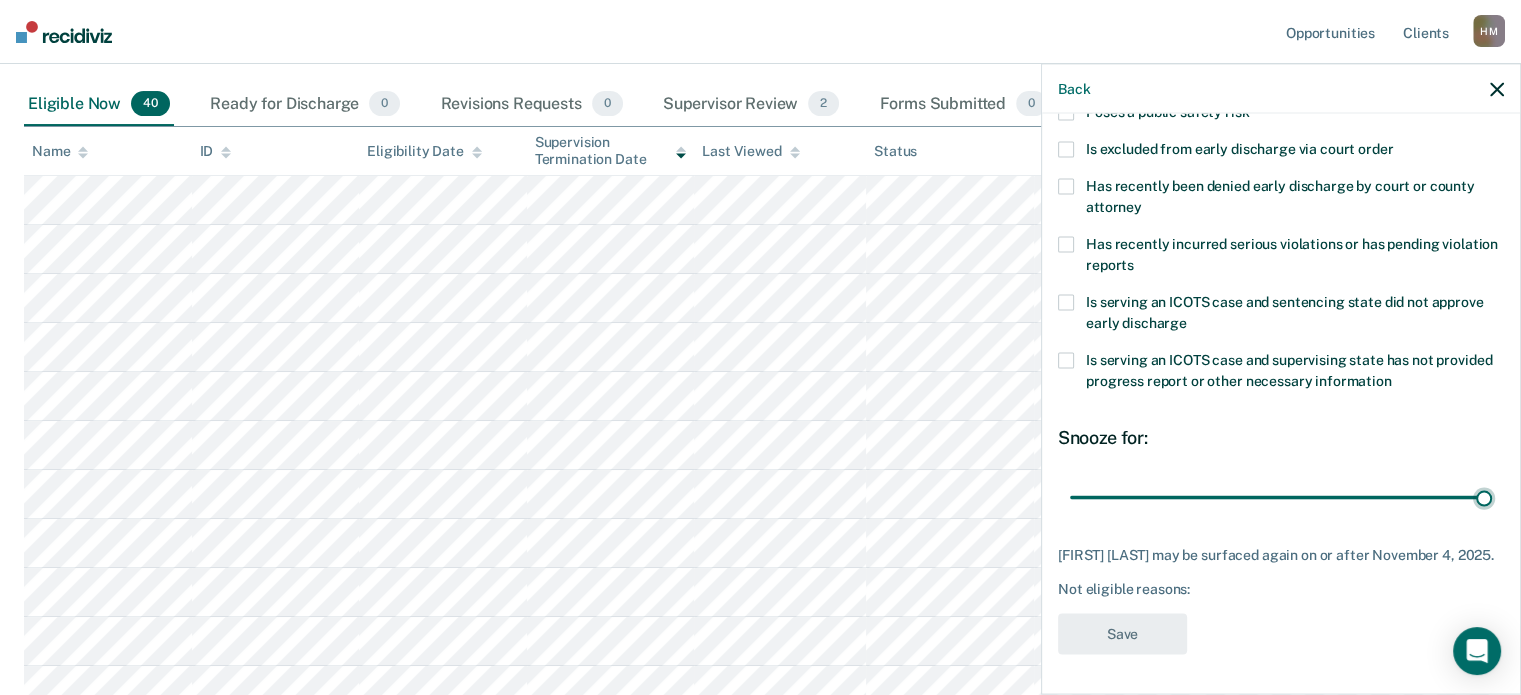 scroll, scrollTop: 224, scrollLeft: 0, axis: vertical 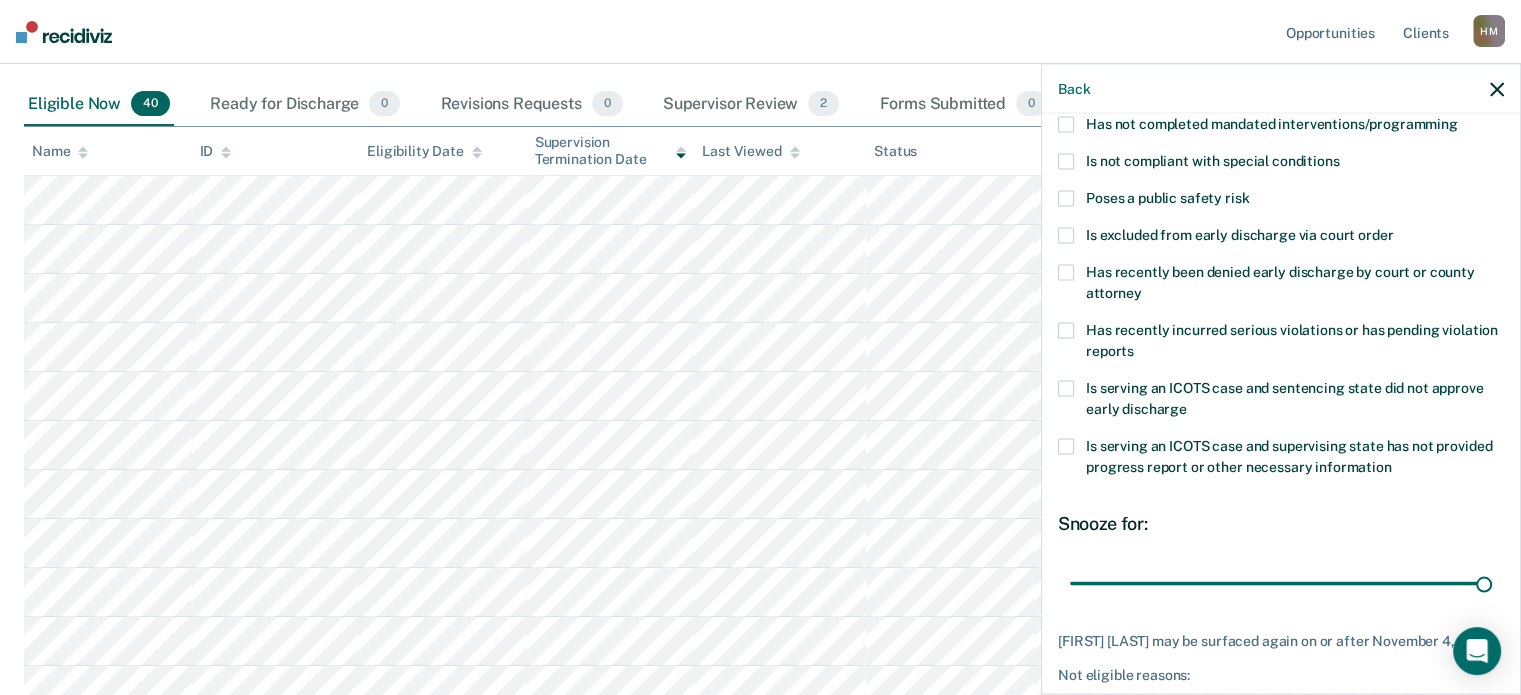 click on "Has recently incurred serious violations or has pending violation reports" at bounding box center (1292, 339) 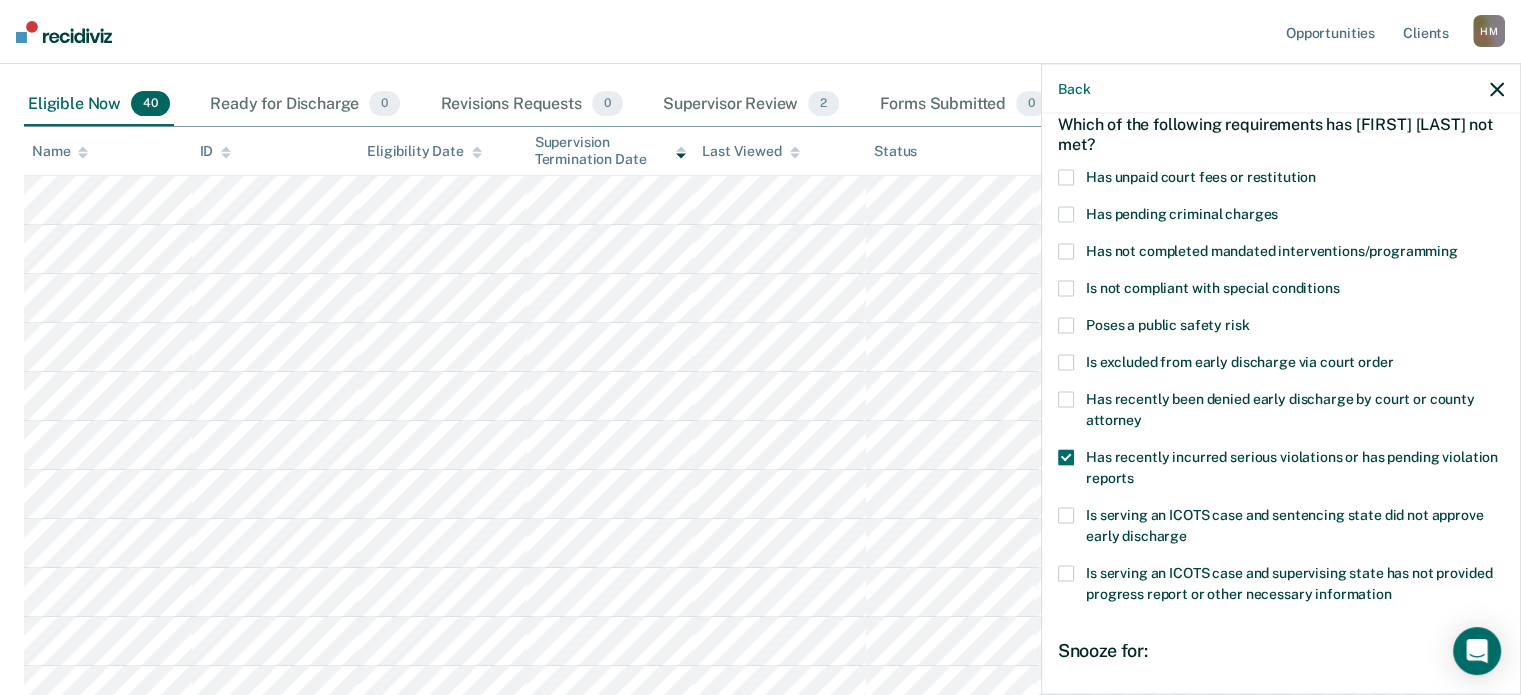 scroll, scrollTop: 24, scrollLeft: 0, axis: vertical 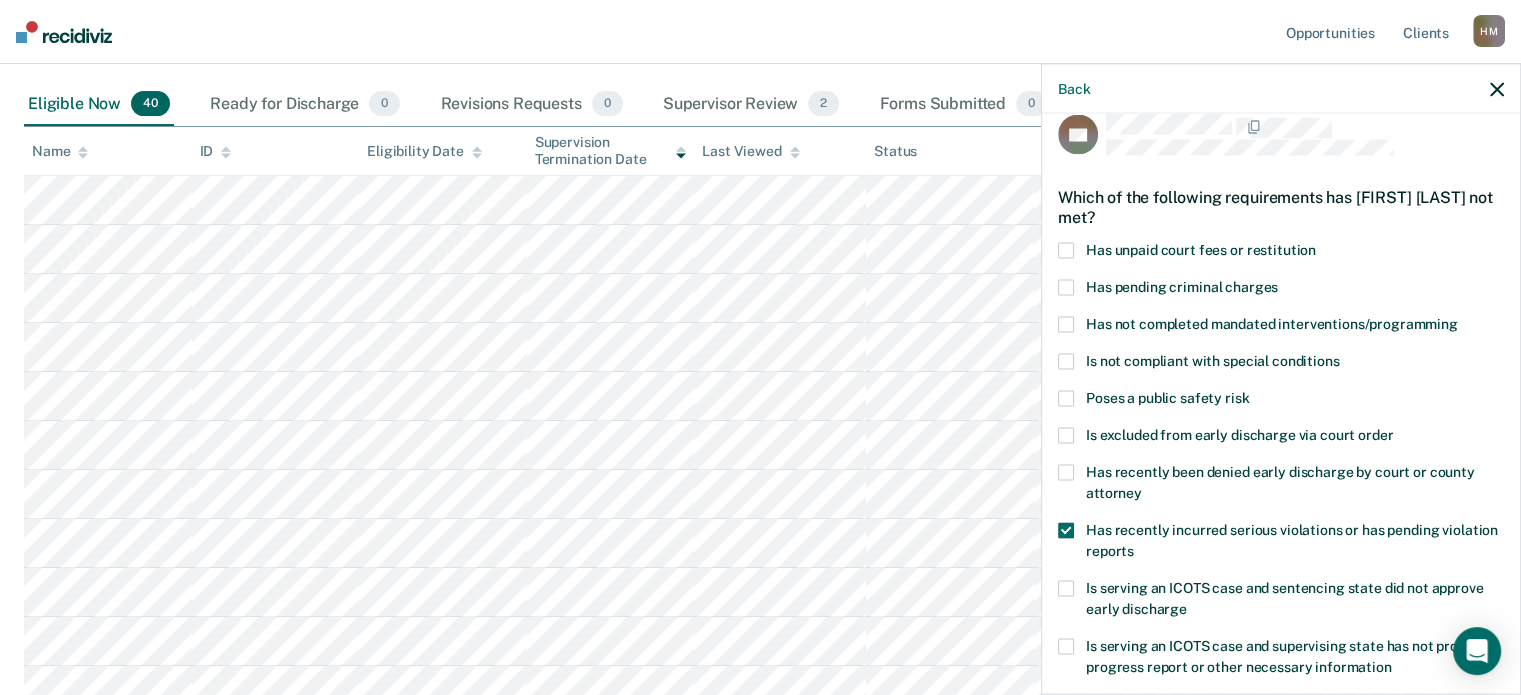 click on "Has unpaid court fees or restitution" at bounding box center (1201, 249) 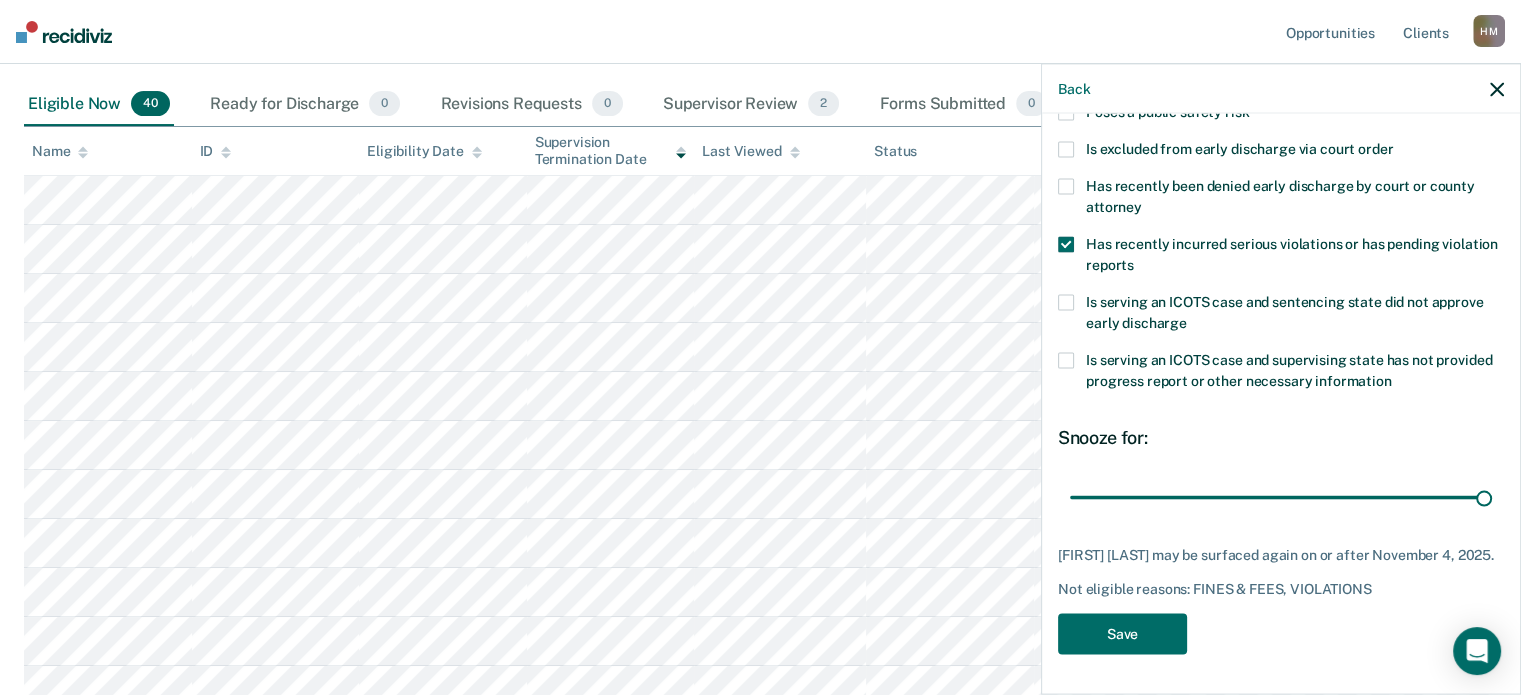 scroll, scrollTop: 324, scrollLeft: 0, axis: vertical 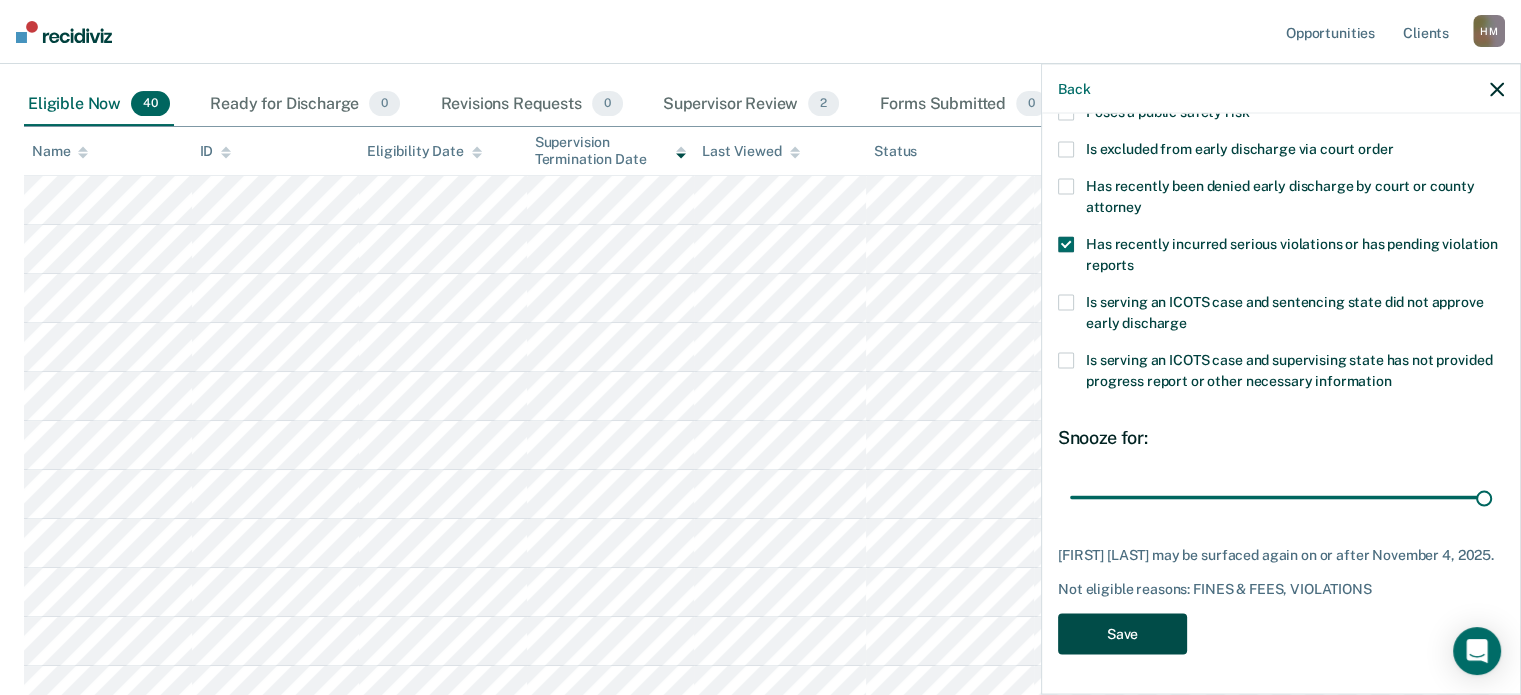 click on "Save" at bounding box center [1122, 633] 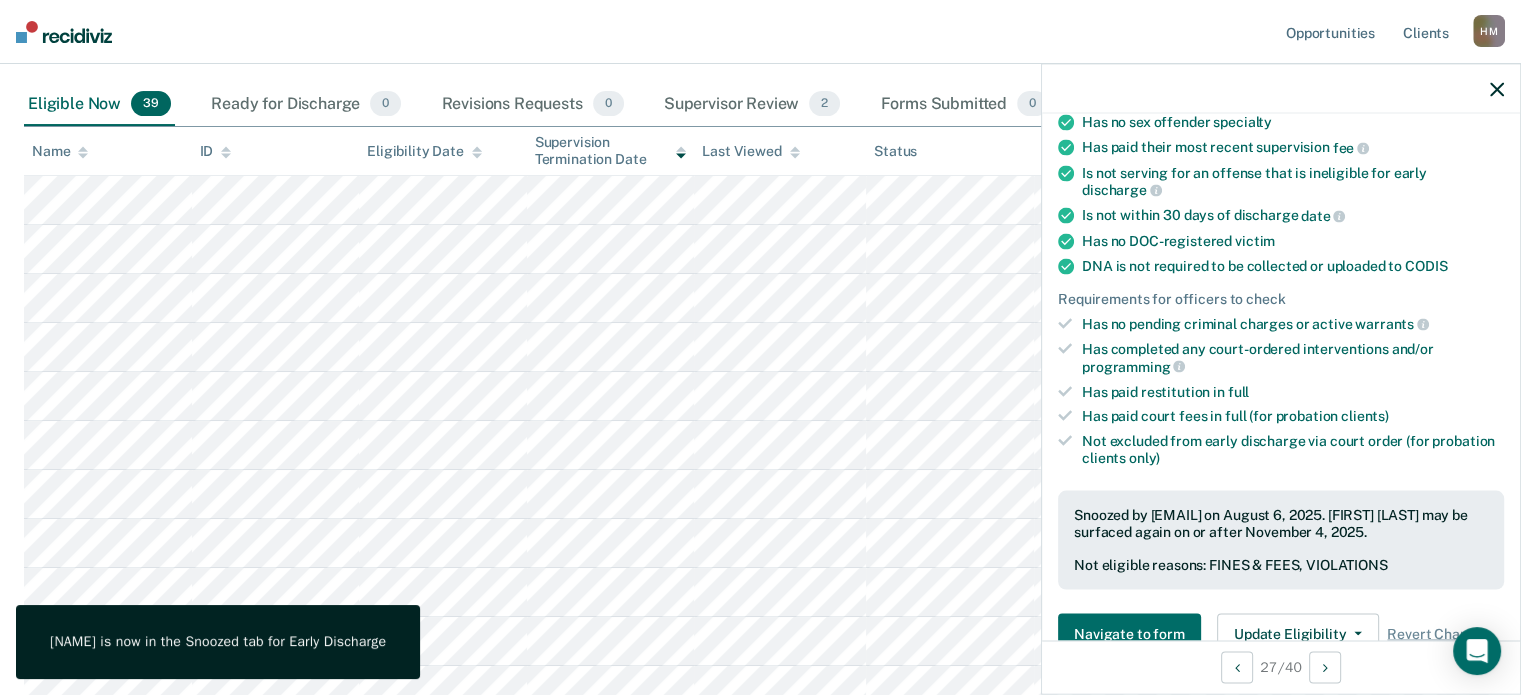 click at bounding box center [1281, 89] 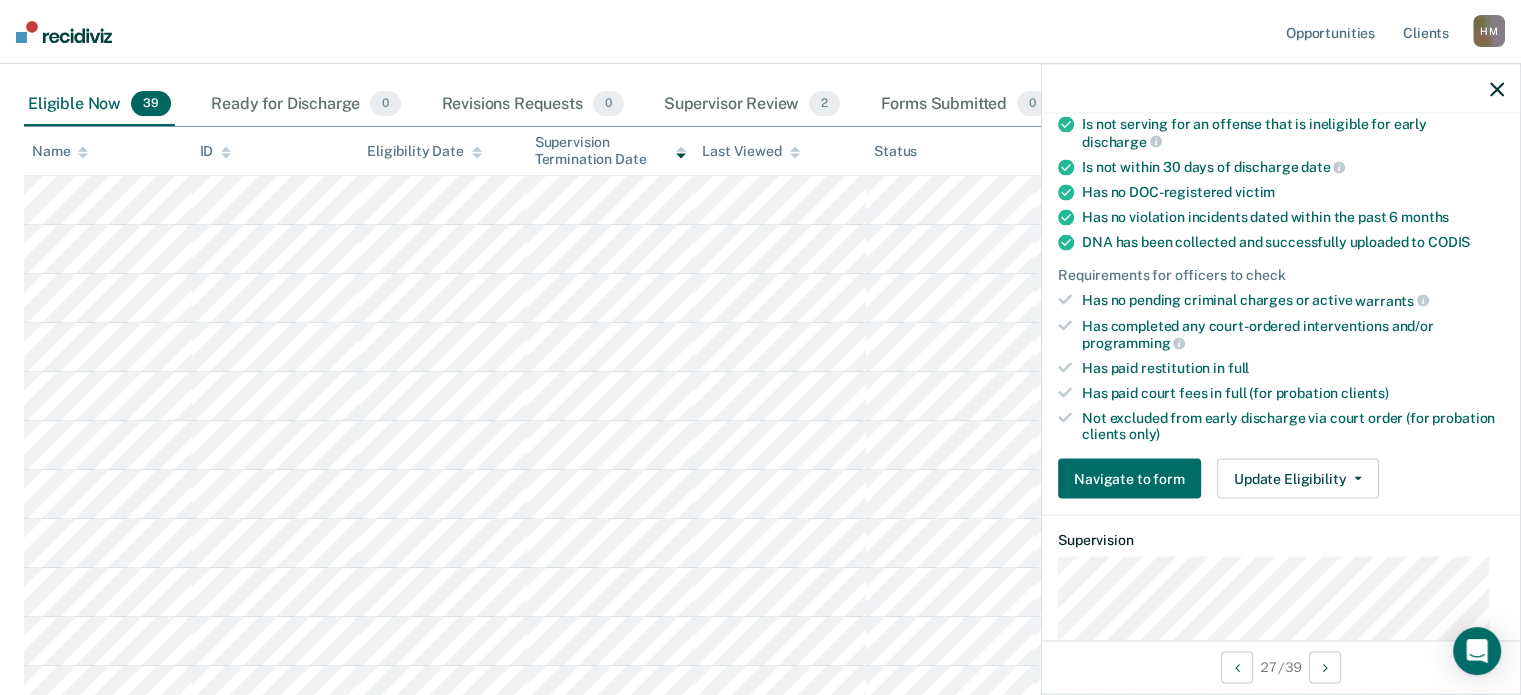scroll, scrollTop: 600, scrollLeft: 0, axis: vertical 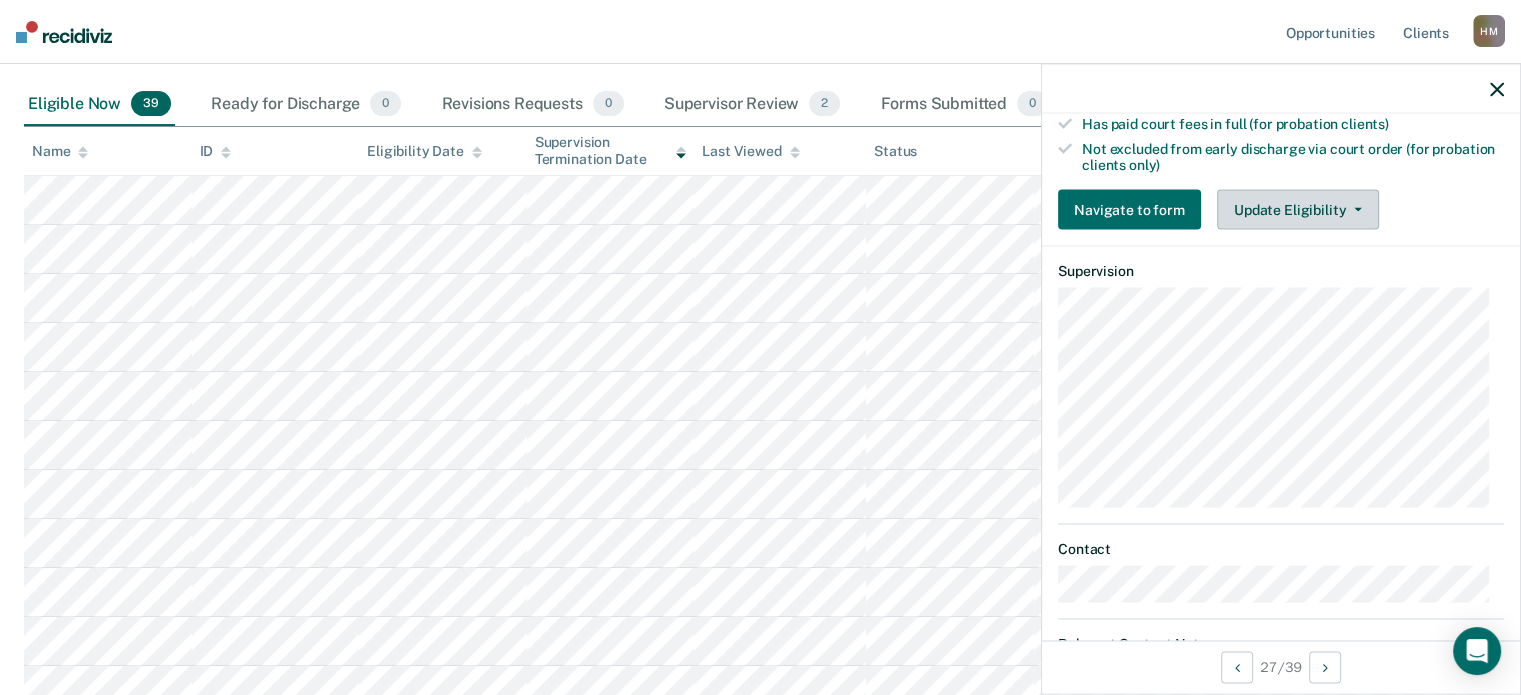 click on "Update Eligibility" at bounding box center (1298, 210) 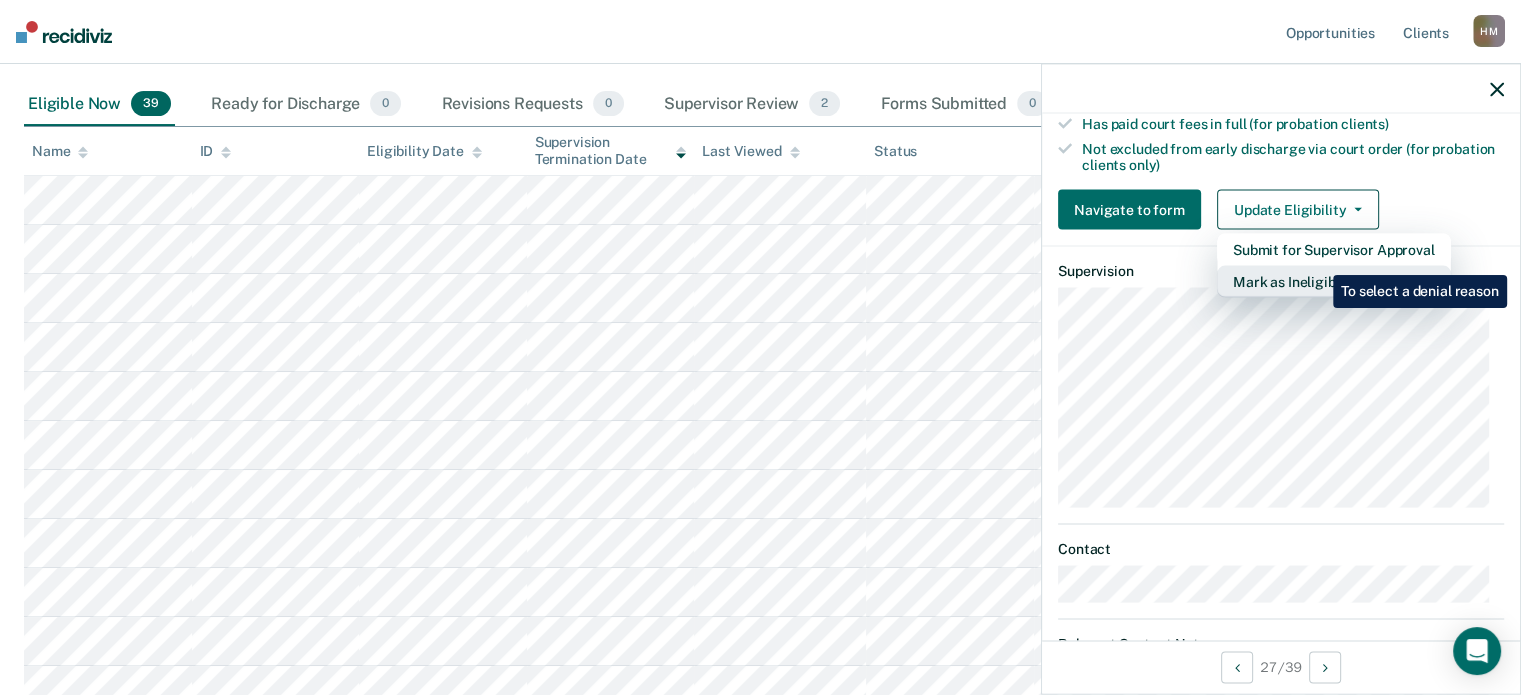 click on "Mark as Ineligible" at bounding box center [1334, 282] 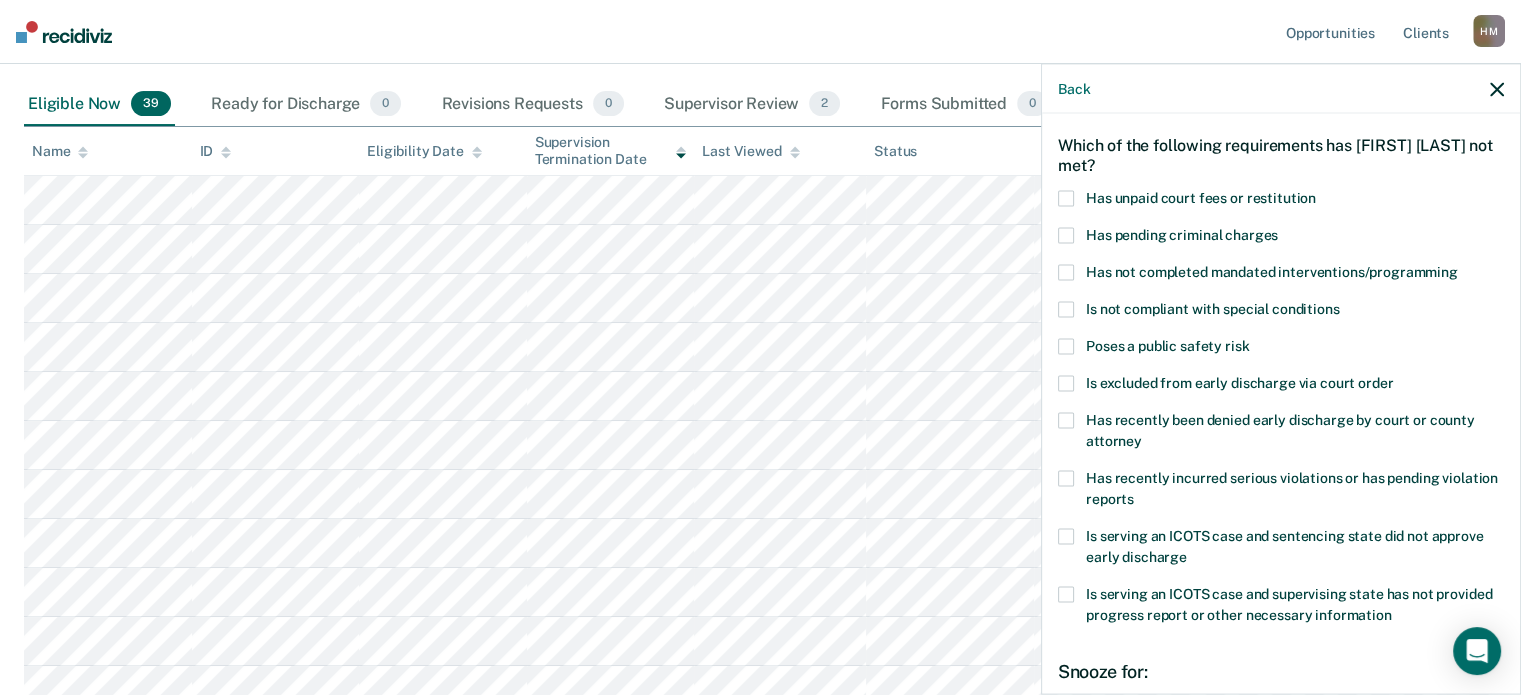 scroll, scrollTop: 24, scrollLeft: 0, axis: vertical 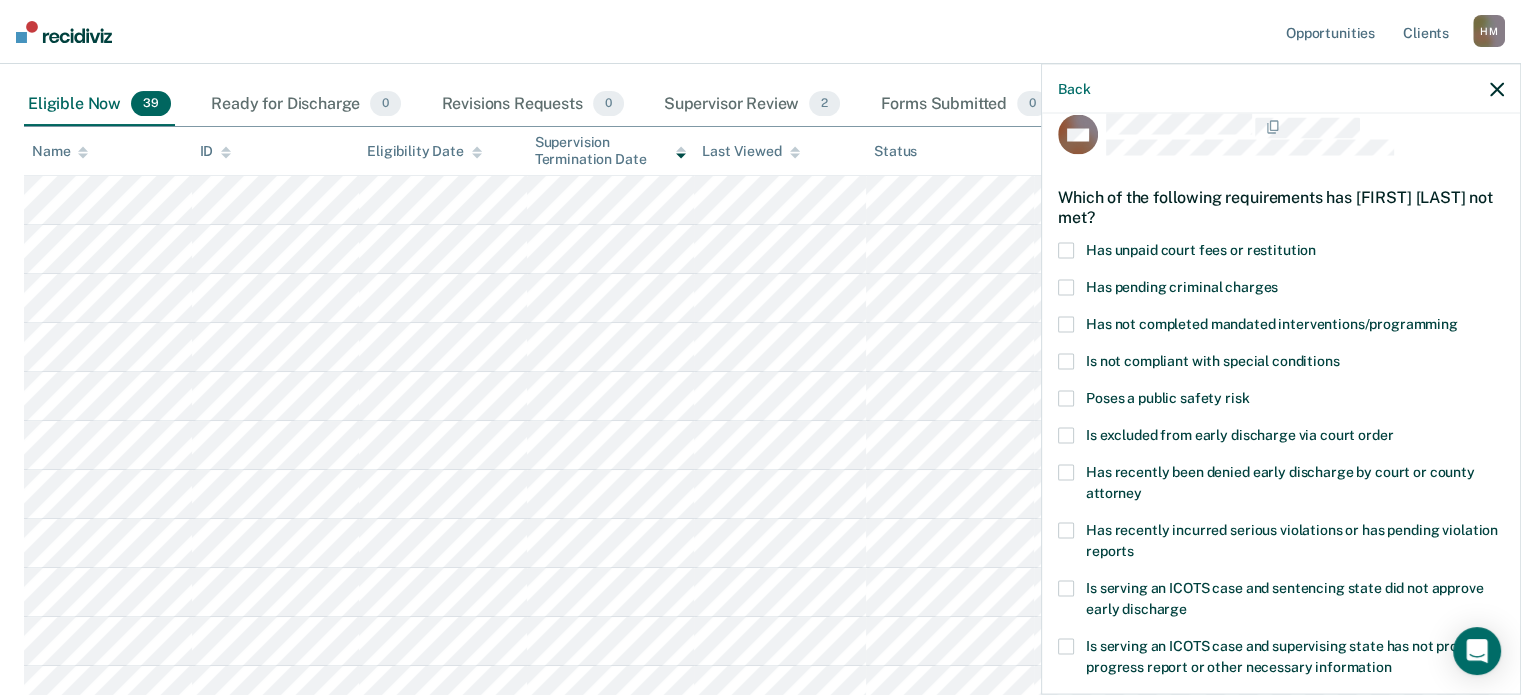 click at bounding box center (1066, 250) 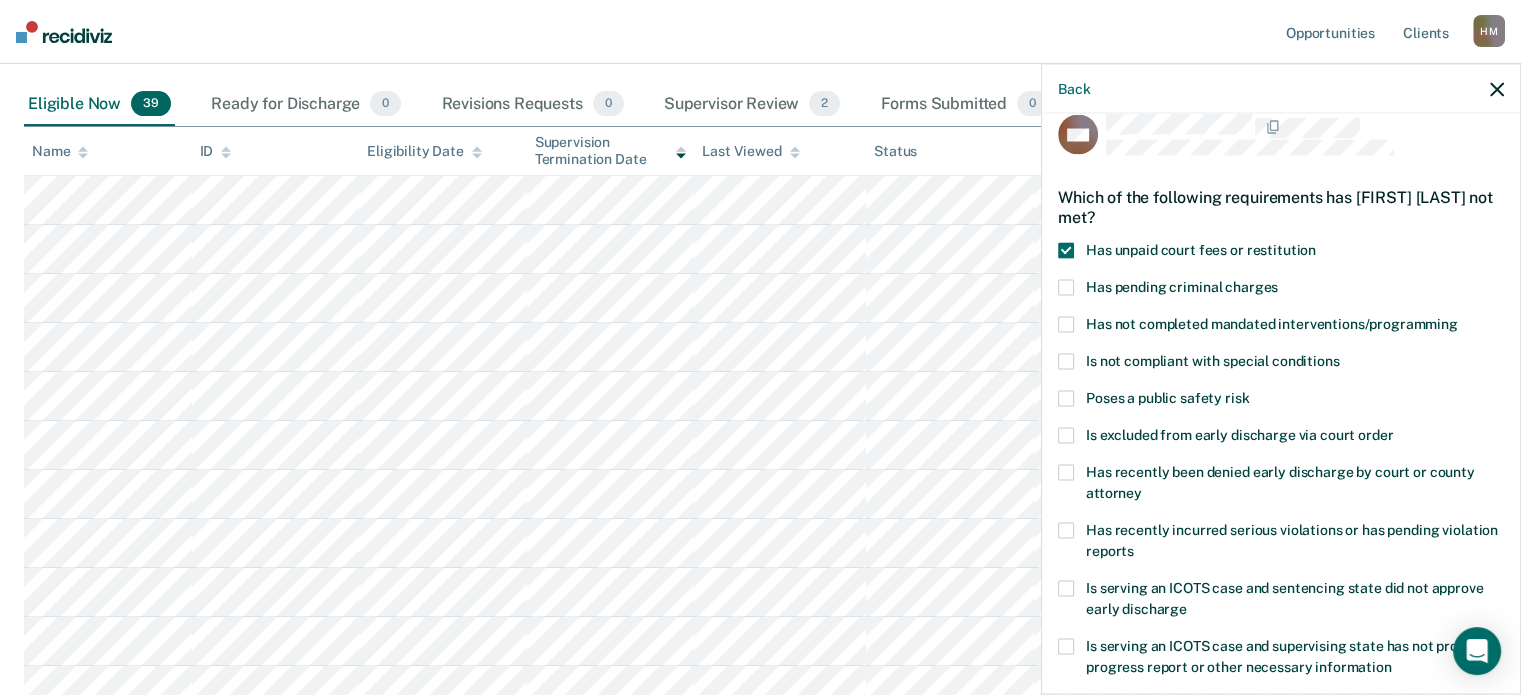 click on "Has not completed mandated interventions/programming" at bounding box center (1272, 323) 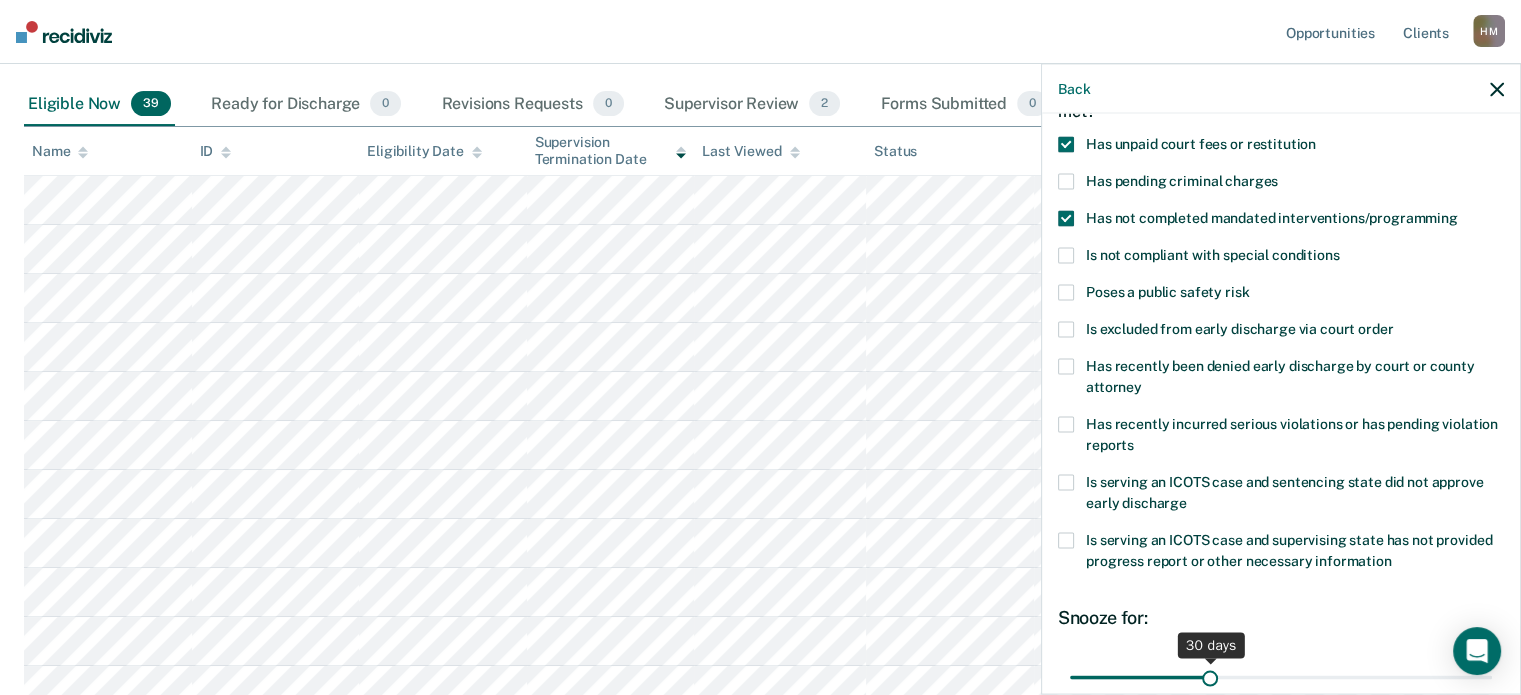scroll, scrollTop: 324, scrollLeft: 0, axis: vertical 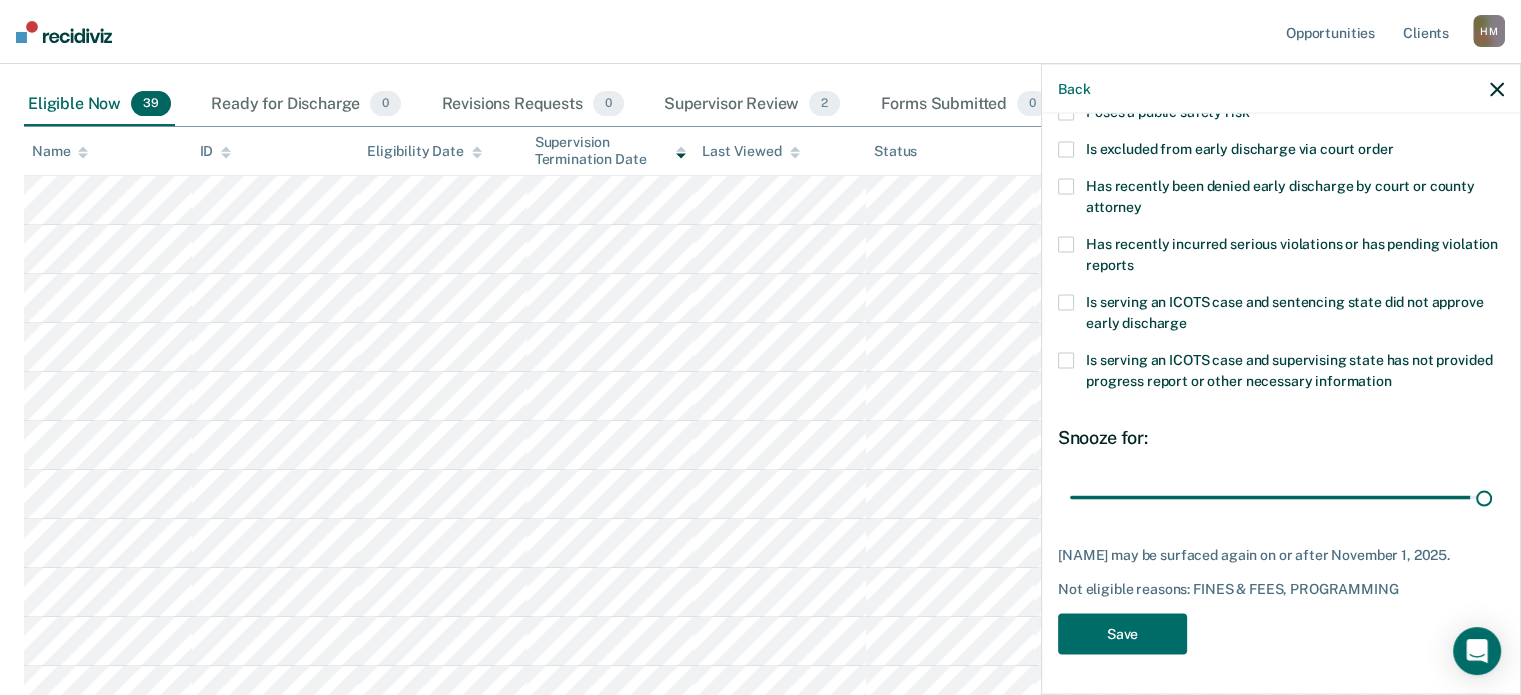 drag, startPoint x: 1209, startPoint y: 474, endPoint x: 1534, endPoint y: 476, distance: 325.00616 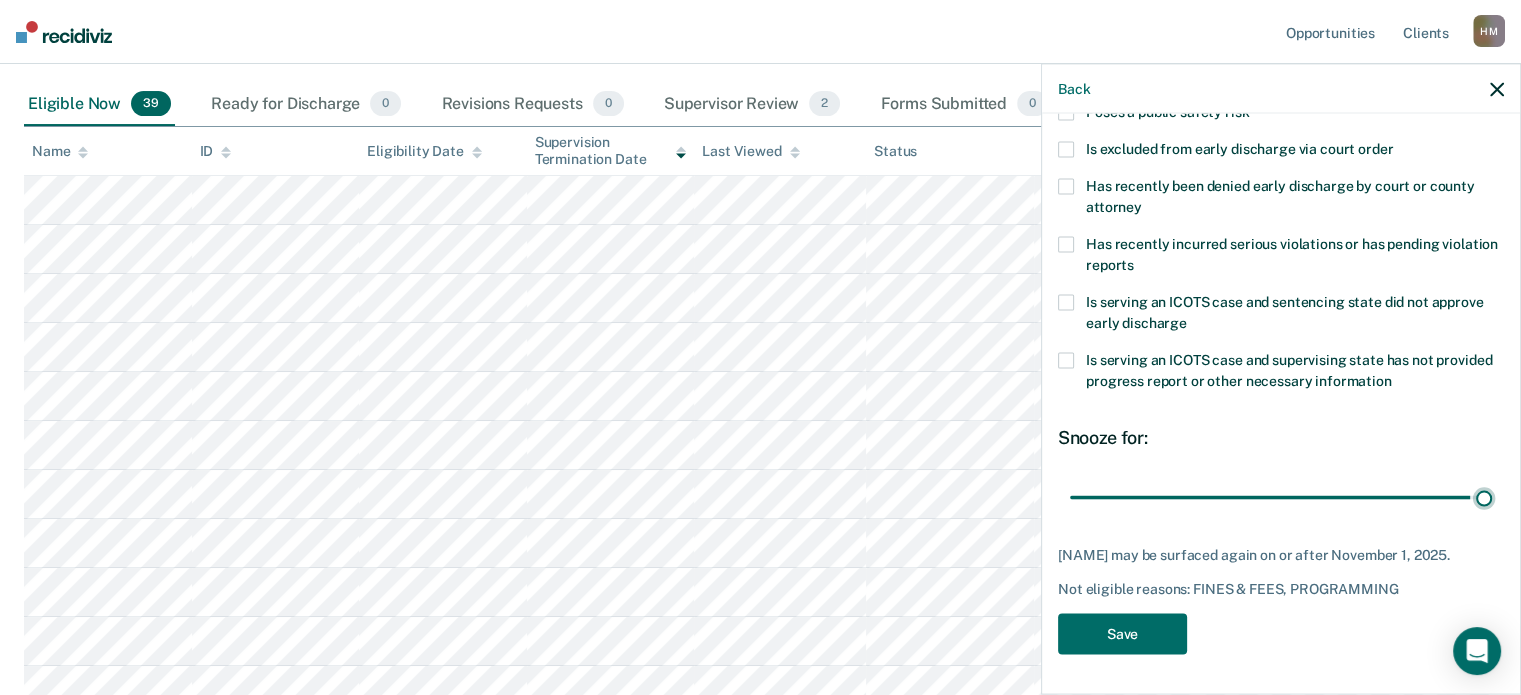type on "90" 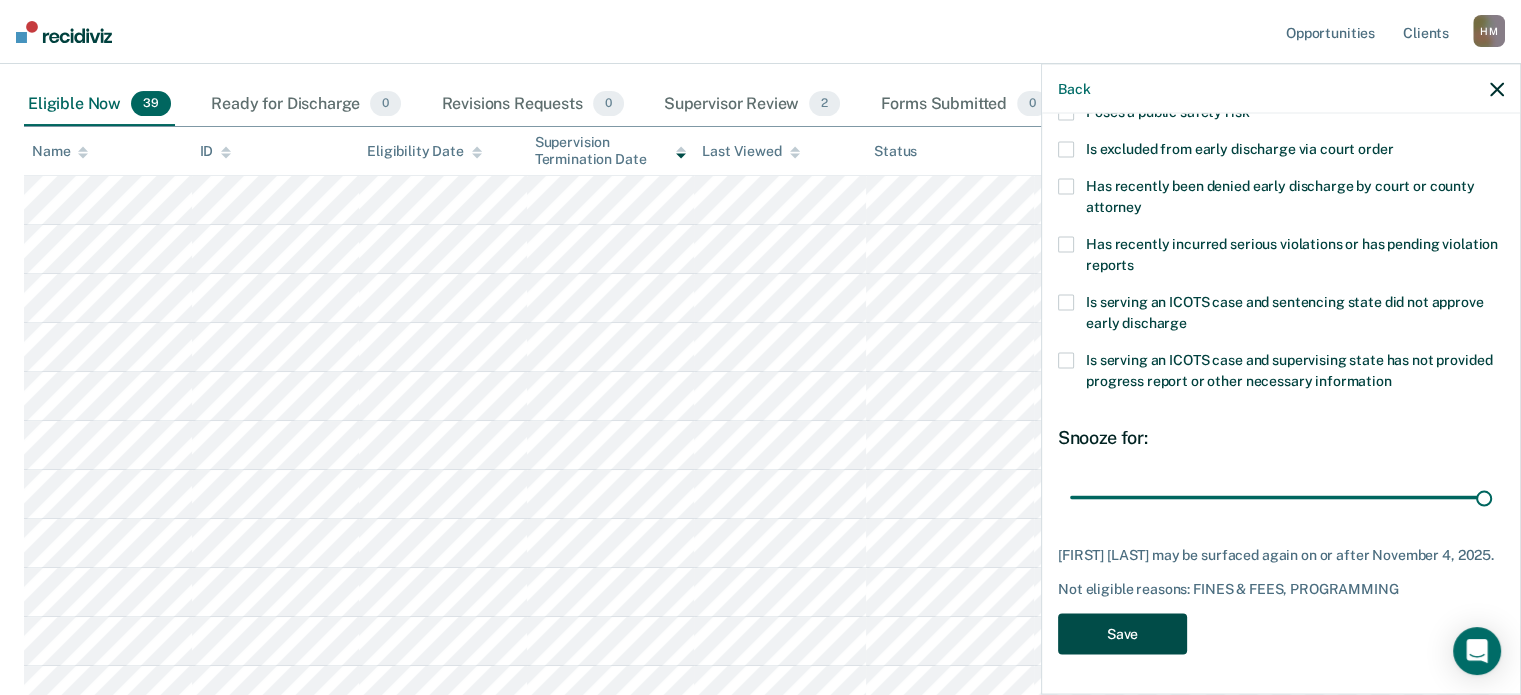click on "Save" at bounding box center (1122, 633) 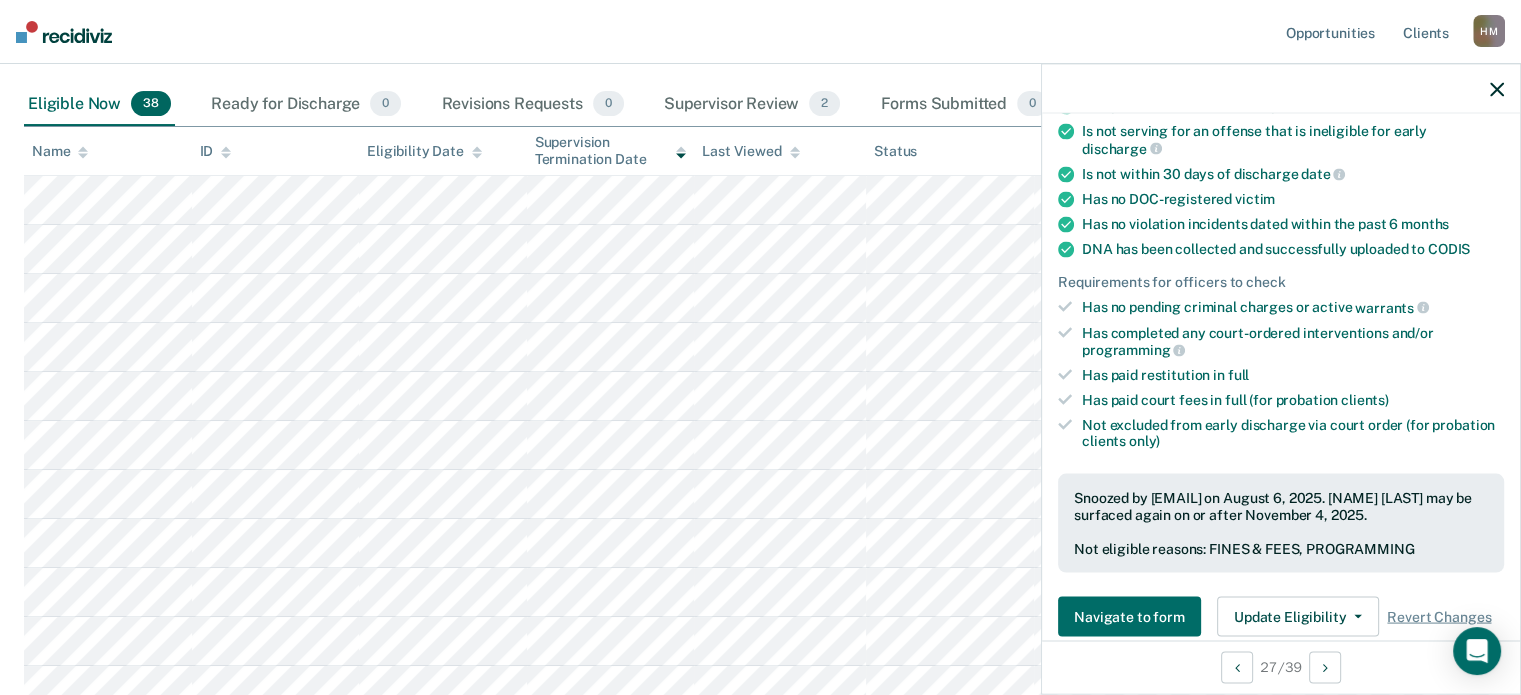 click 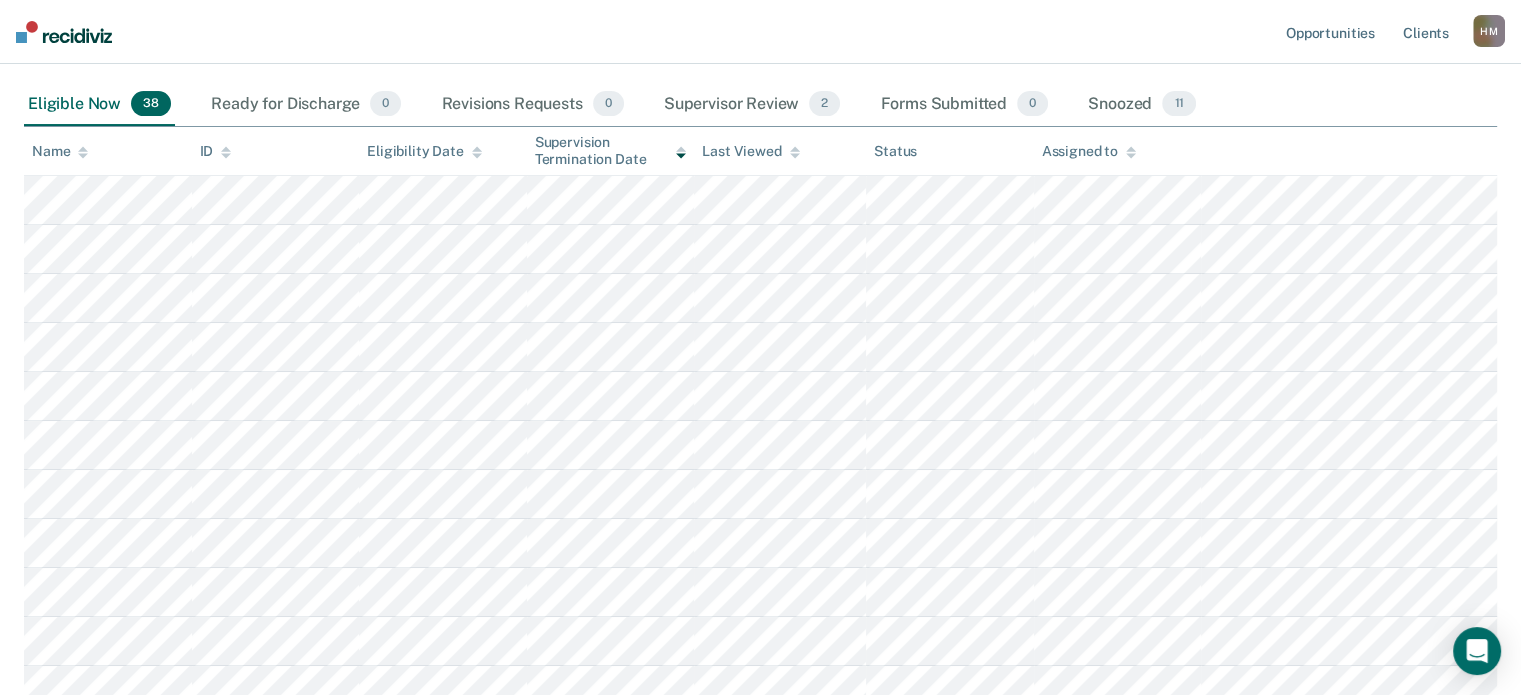 scroll, scrollTop: 300, scrollLeft: 0, axis: vertical 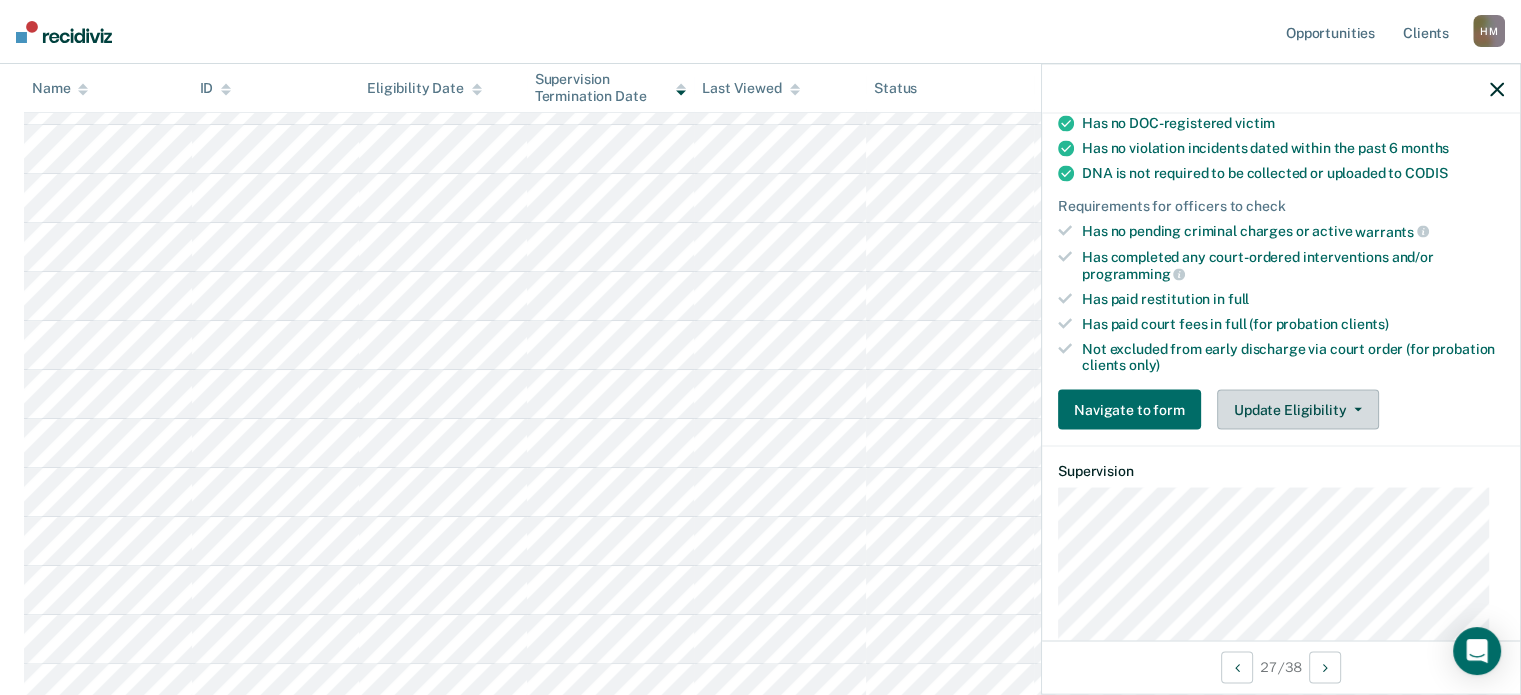 click on "Update Eligibility" at bounding box center (1298, 410) 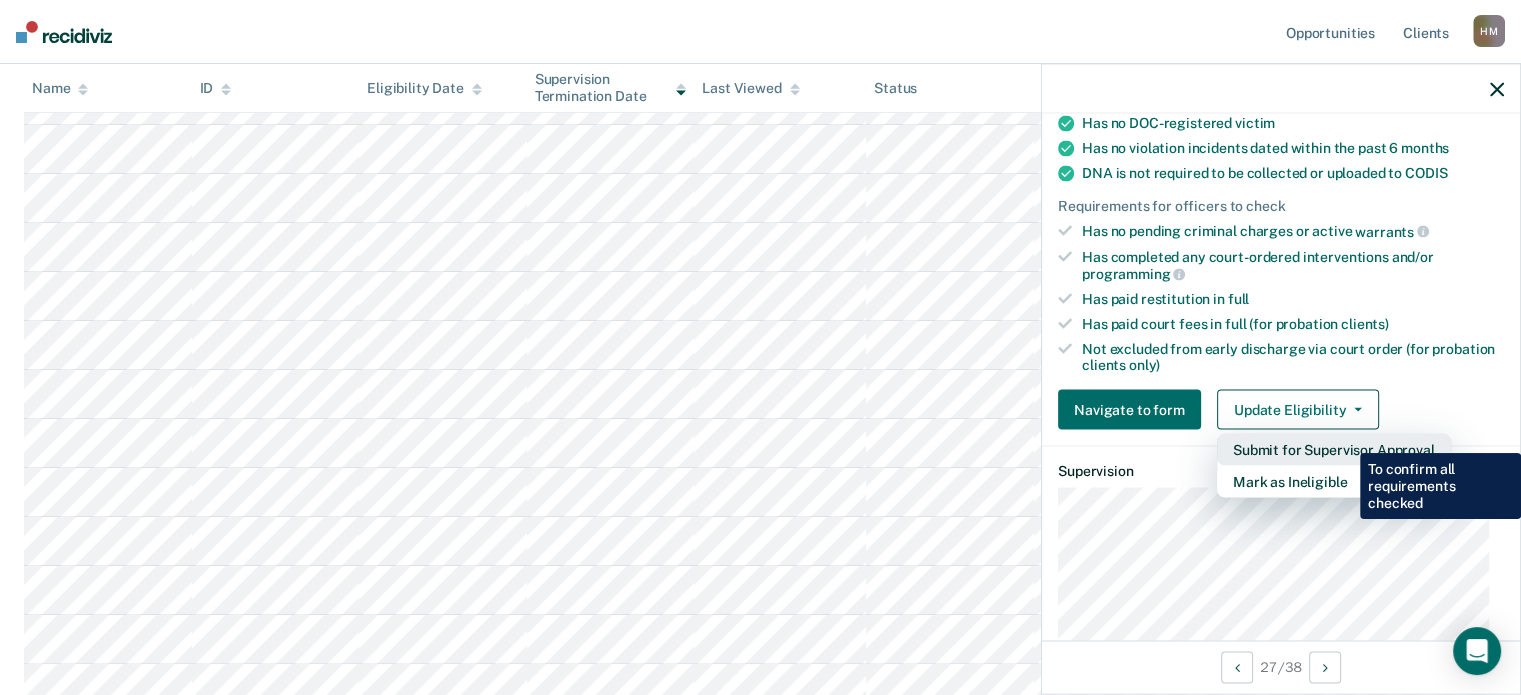 click on "Submit for Supervisor Approval" at bounding box center (1334, 450) 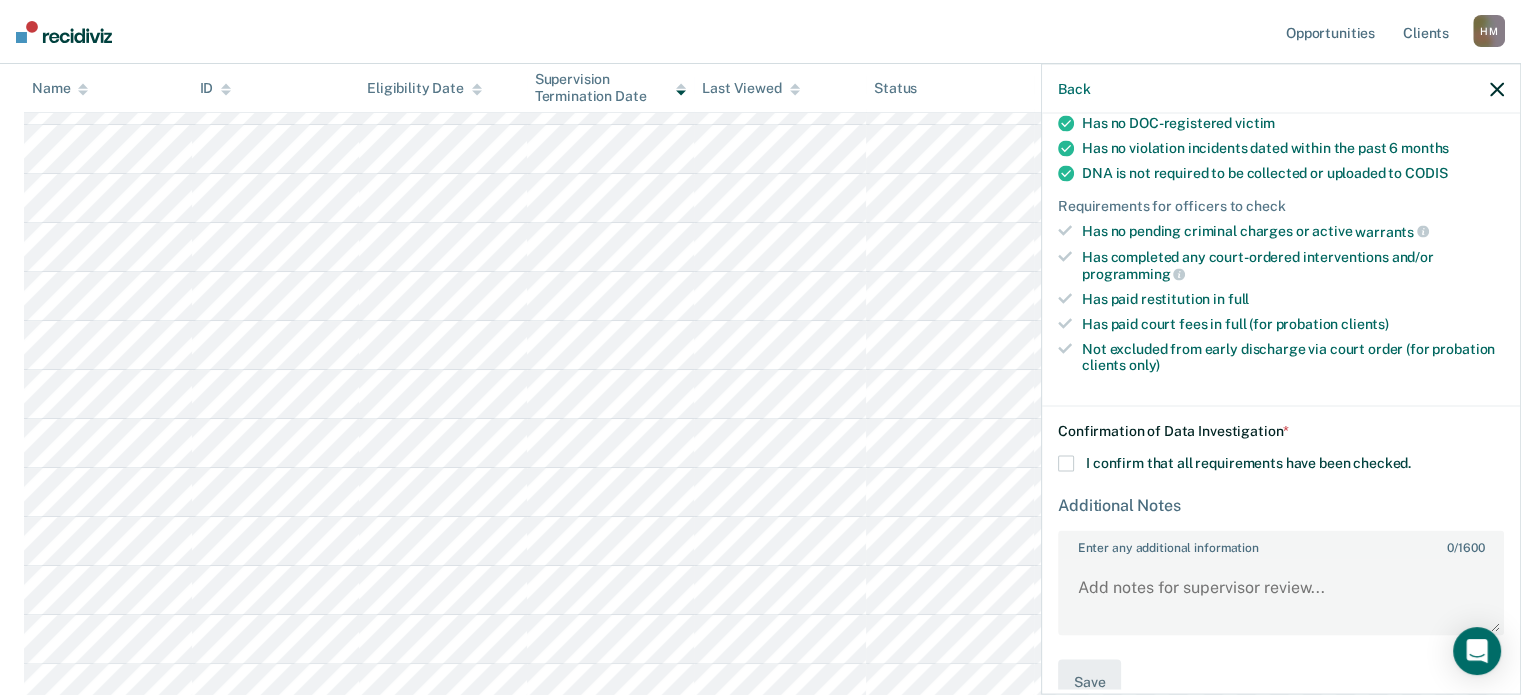 scroll, scrollTop: 428, scrollLeft: 0, axis: vertical 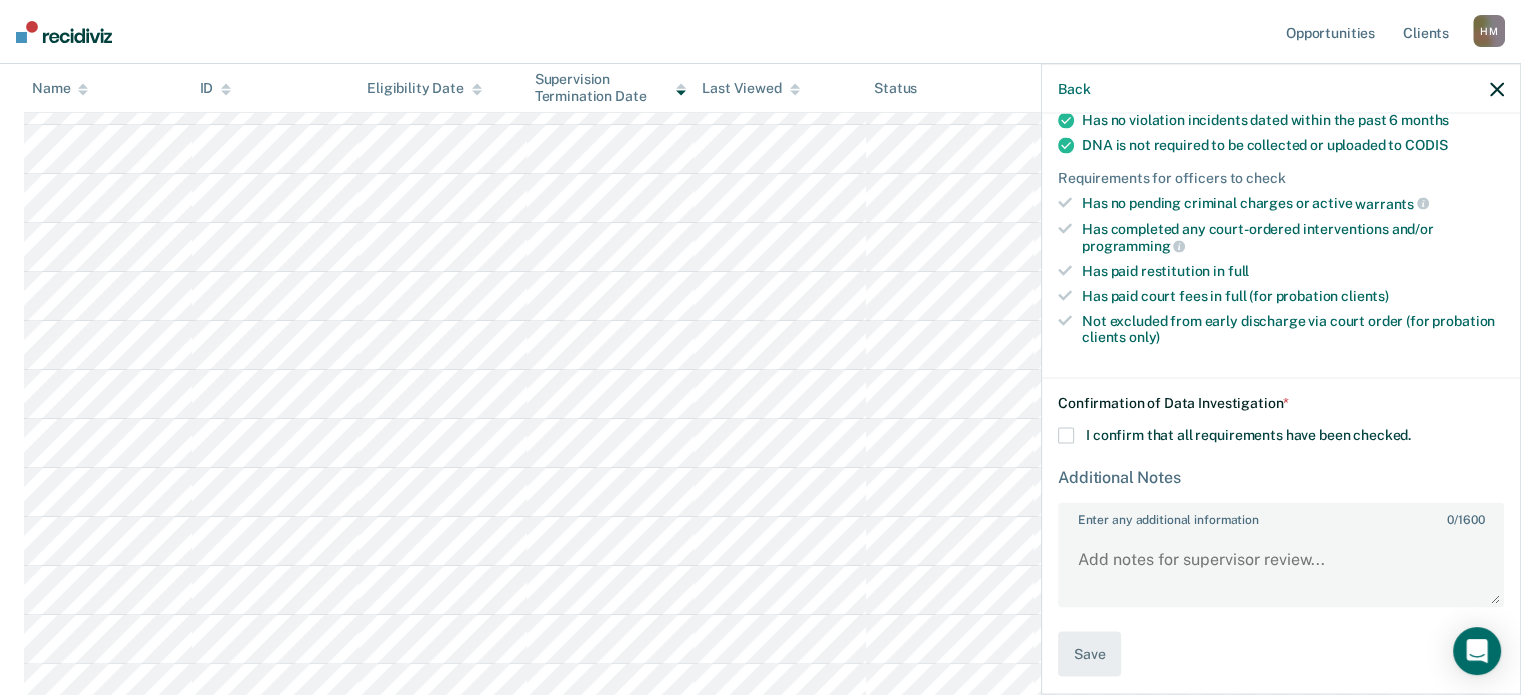 click at bounding box center (1066, 436) 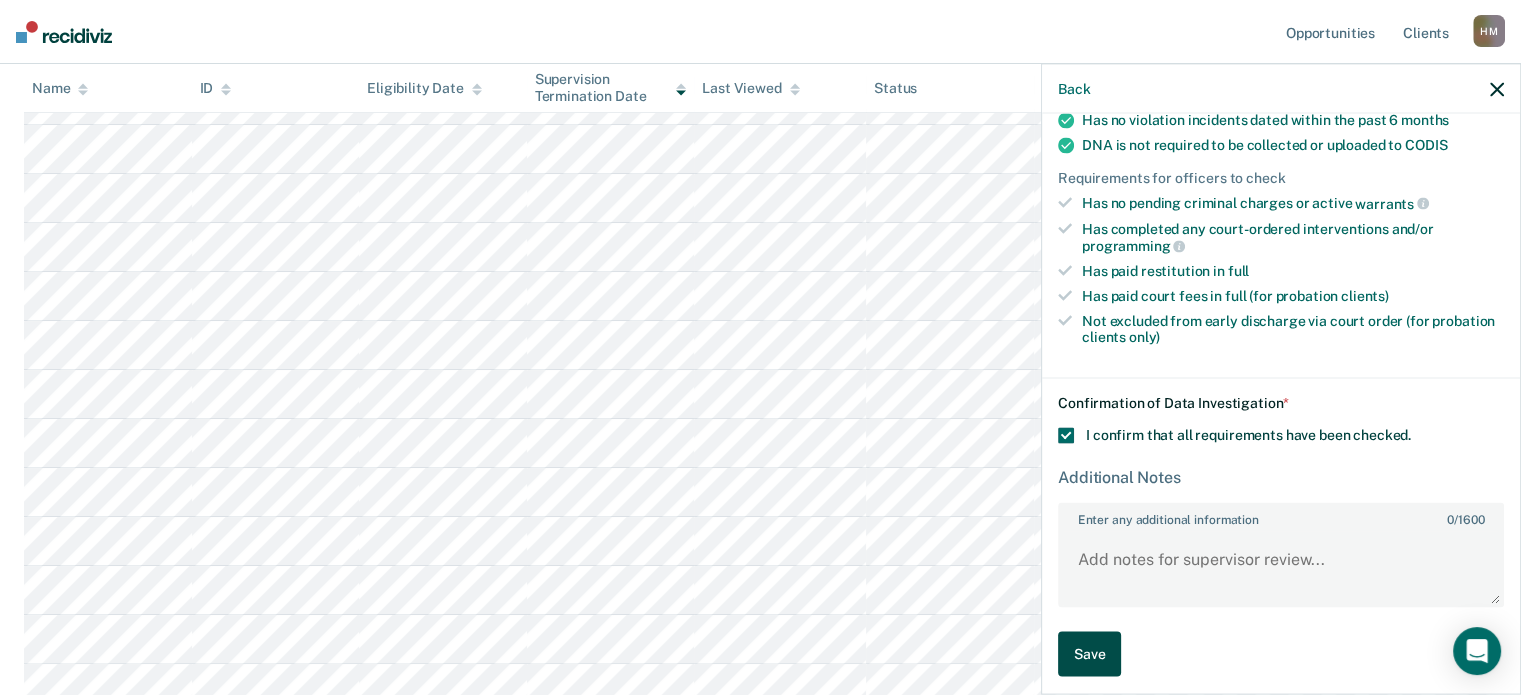 click on "Save" at bounding box center (1089, 653) 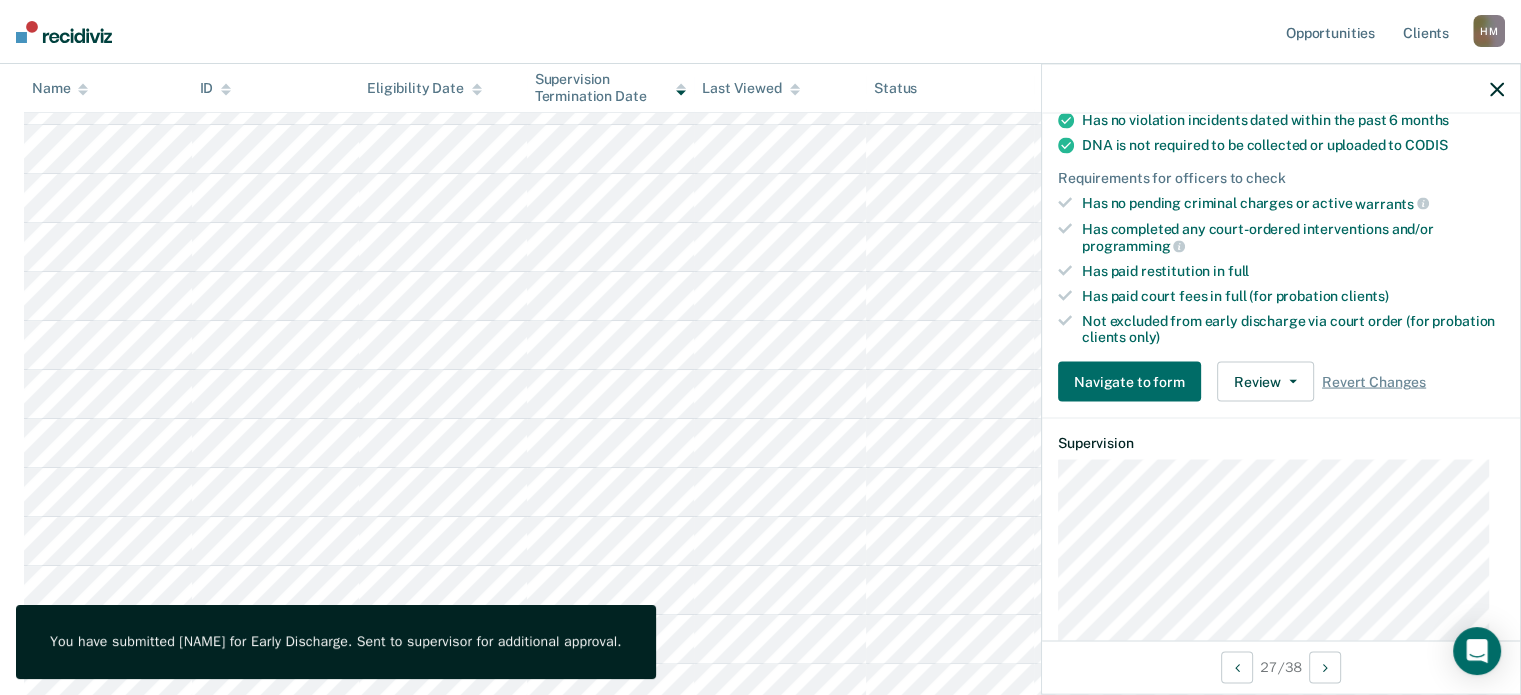 click at bounding box center (1281, 89) 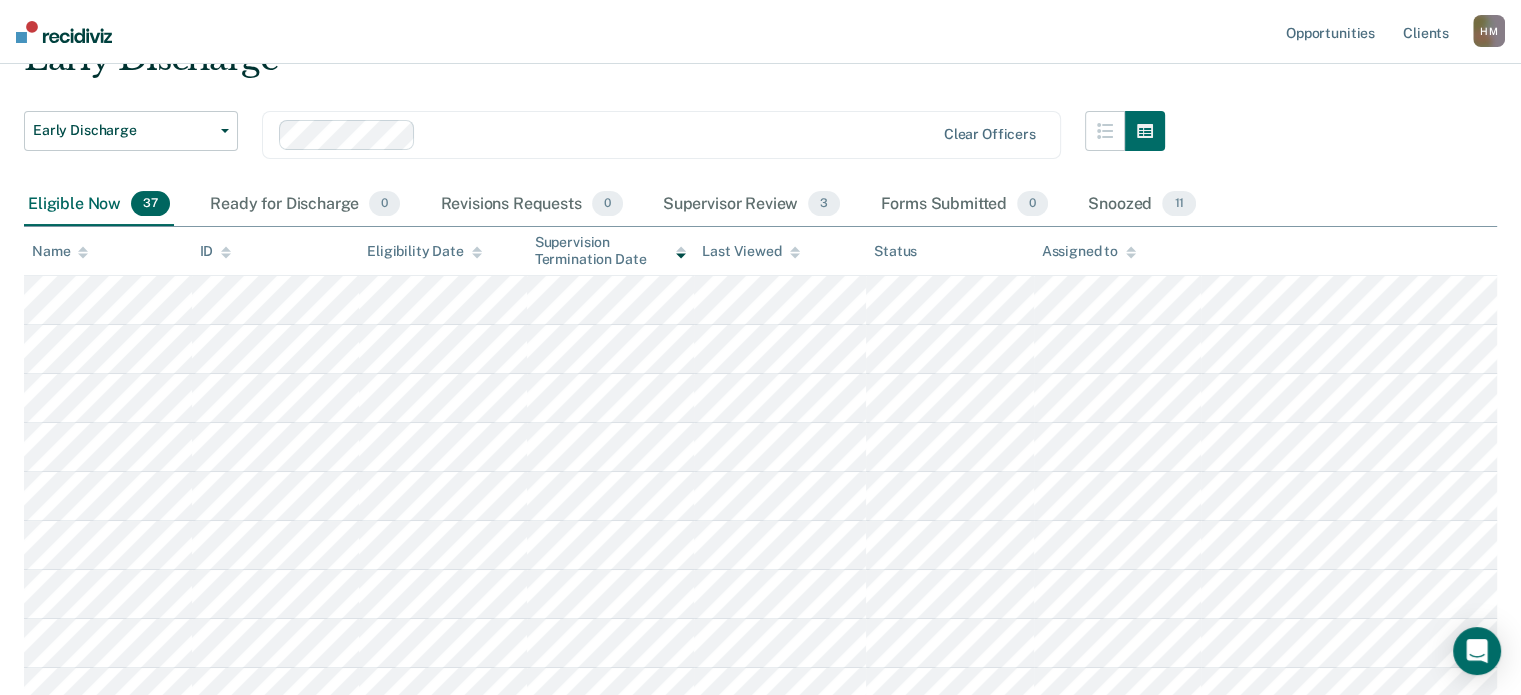 scroll, scrollTop: 200, scrollLeft: 0, axis: vertical 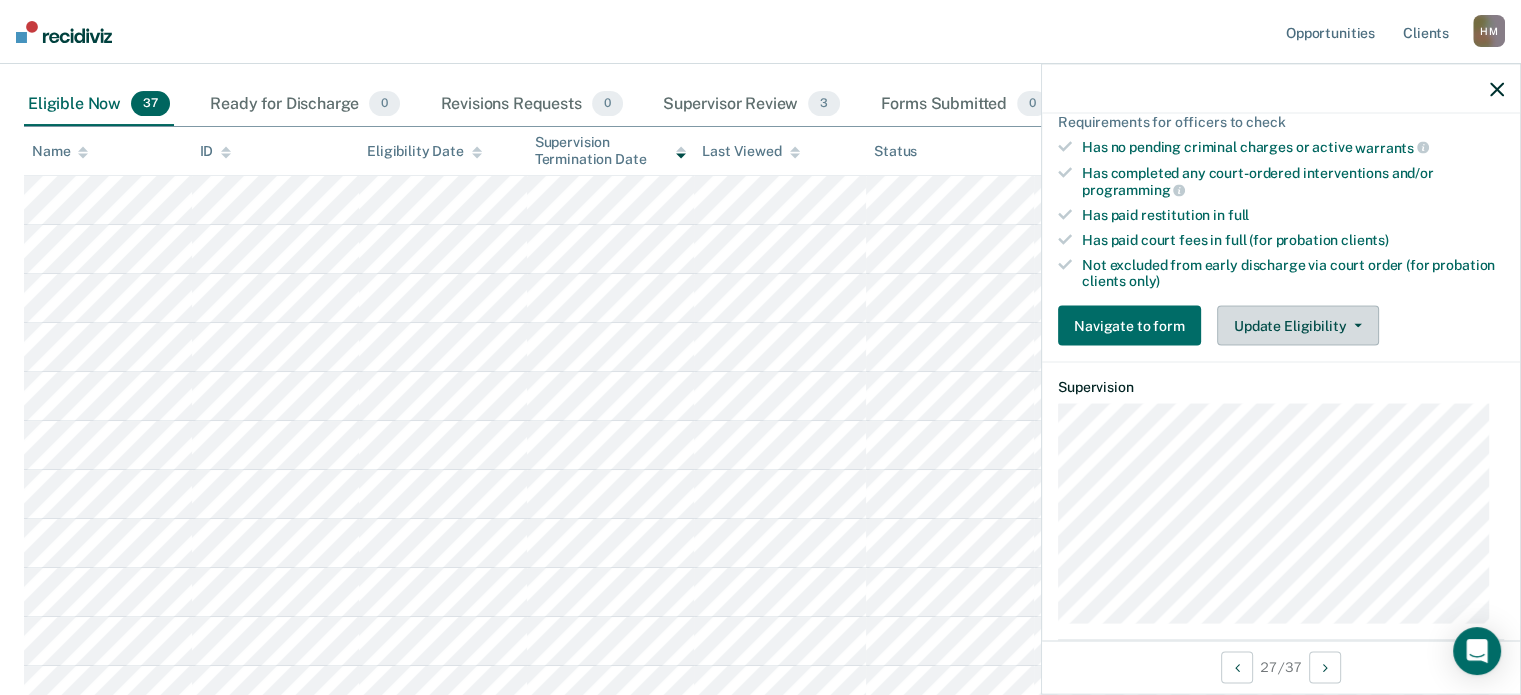 click on "Update Eligibility" at bounding box center (1298, 326) 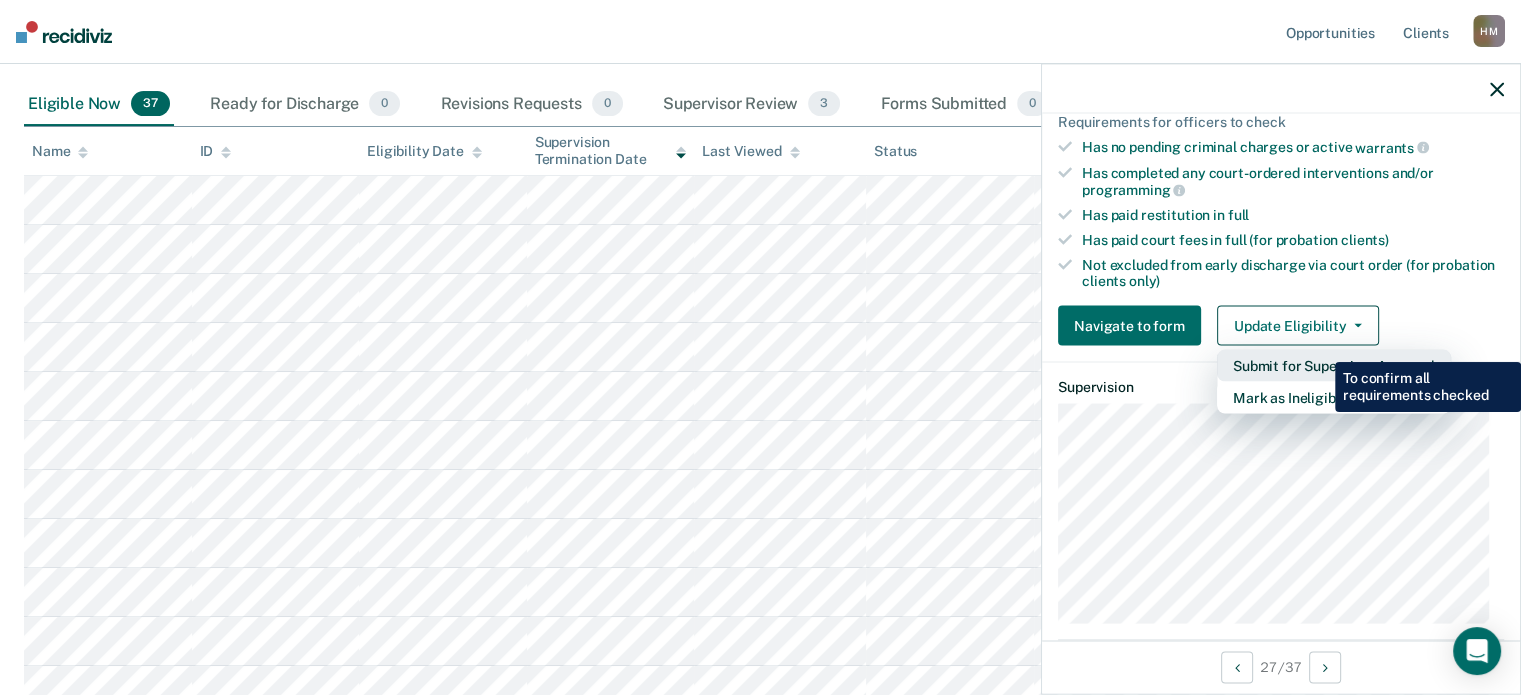 click on "Submit for Supervisor Approval" at bounding box center (1334, 366) 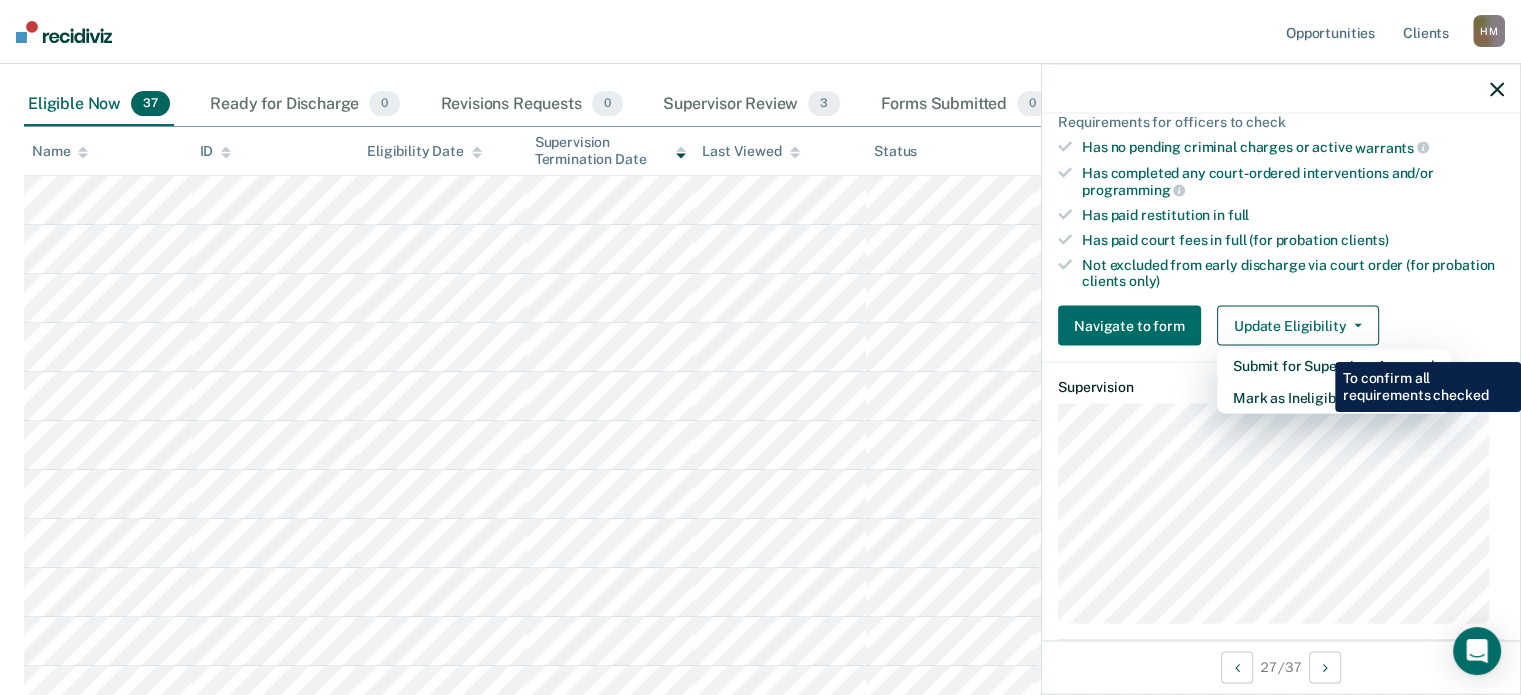 scroll, scrollTop: 428, scrollLeft: 0, axis: vertical 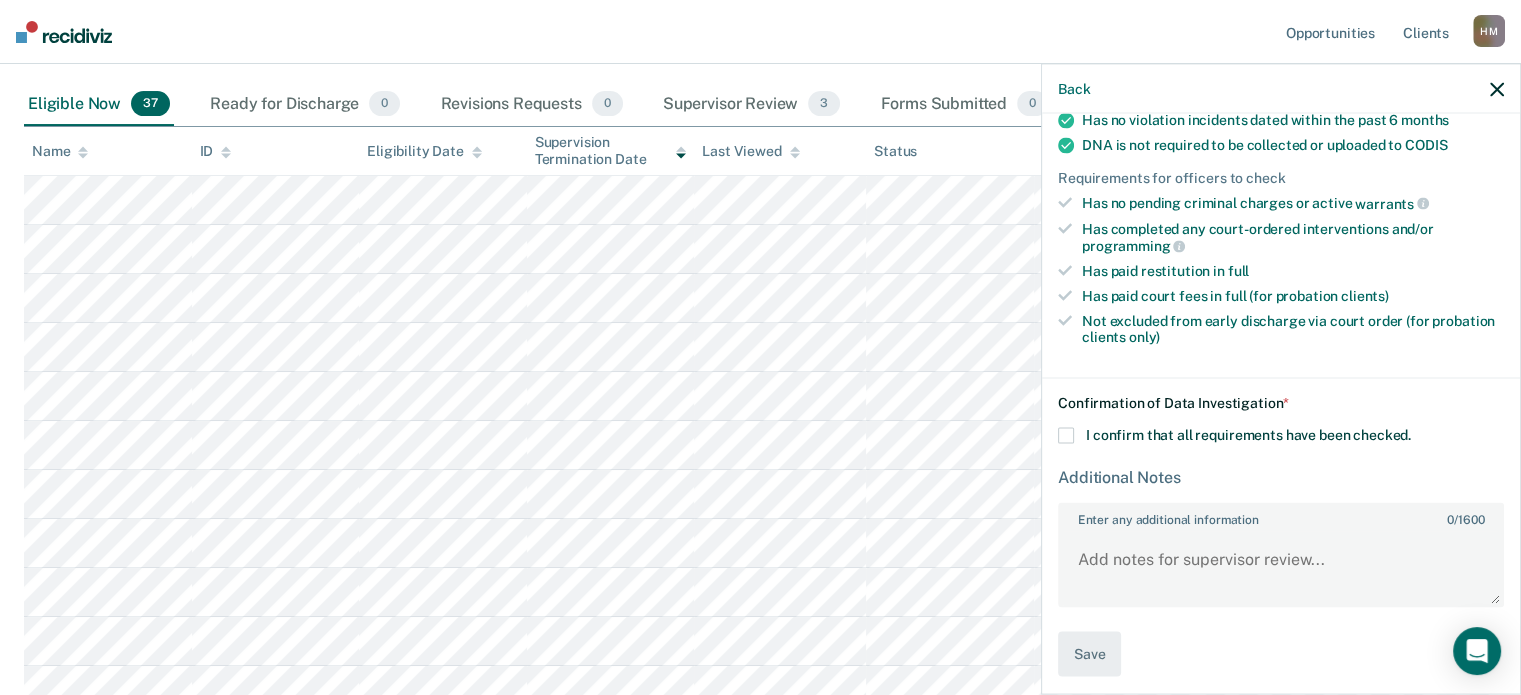 click at bounding box center [1066, 436] 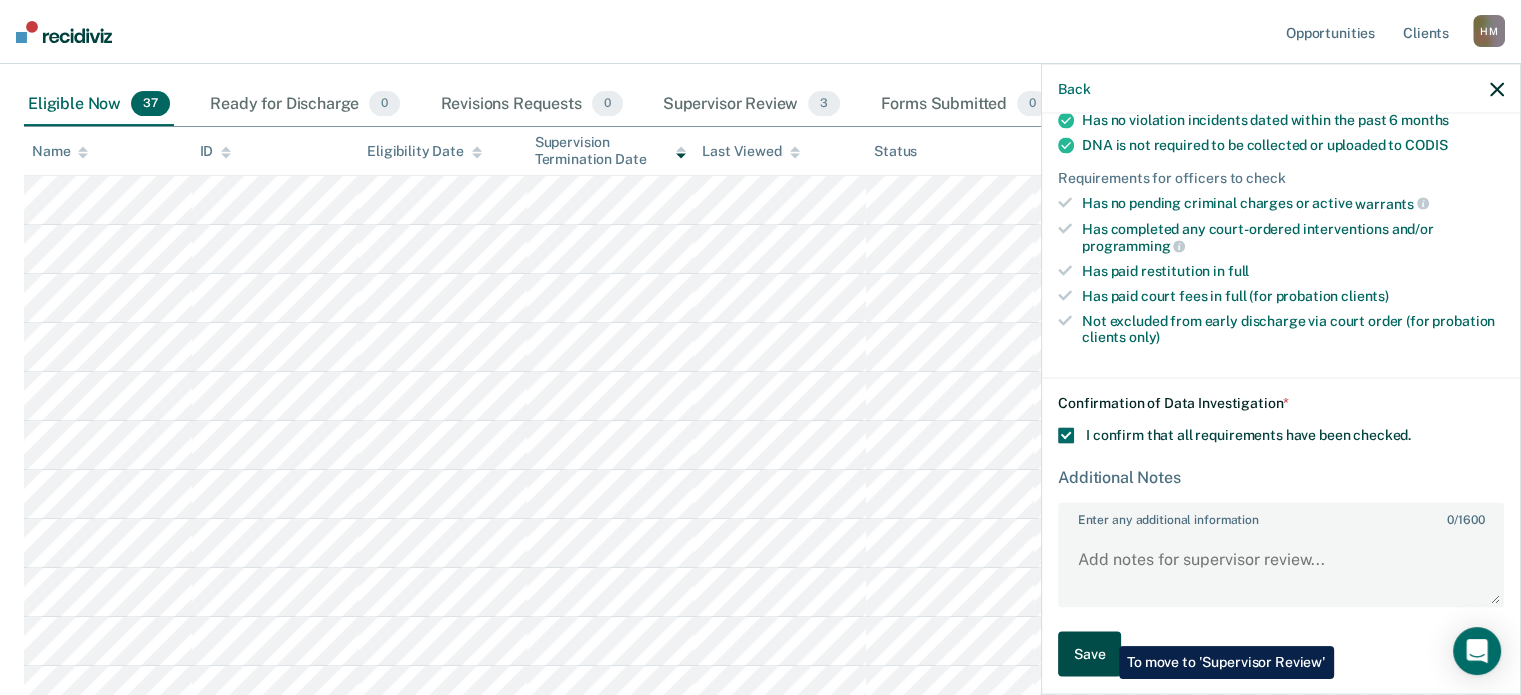 click on "Save" at bounding box center [1089, 653] 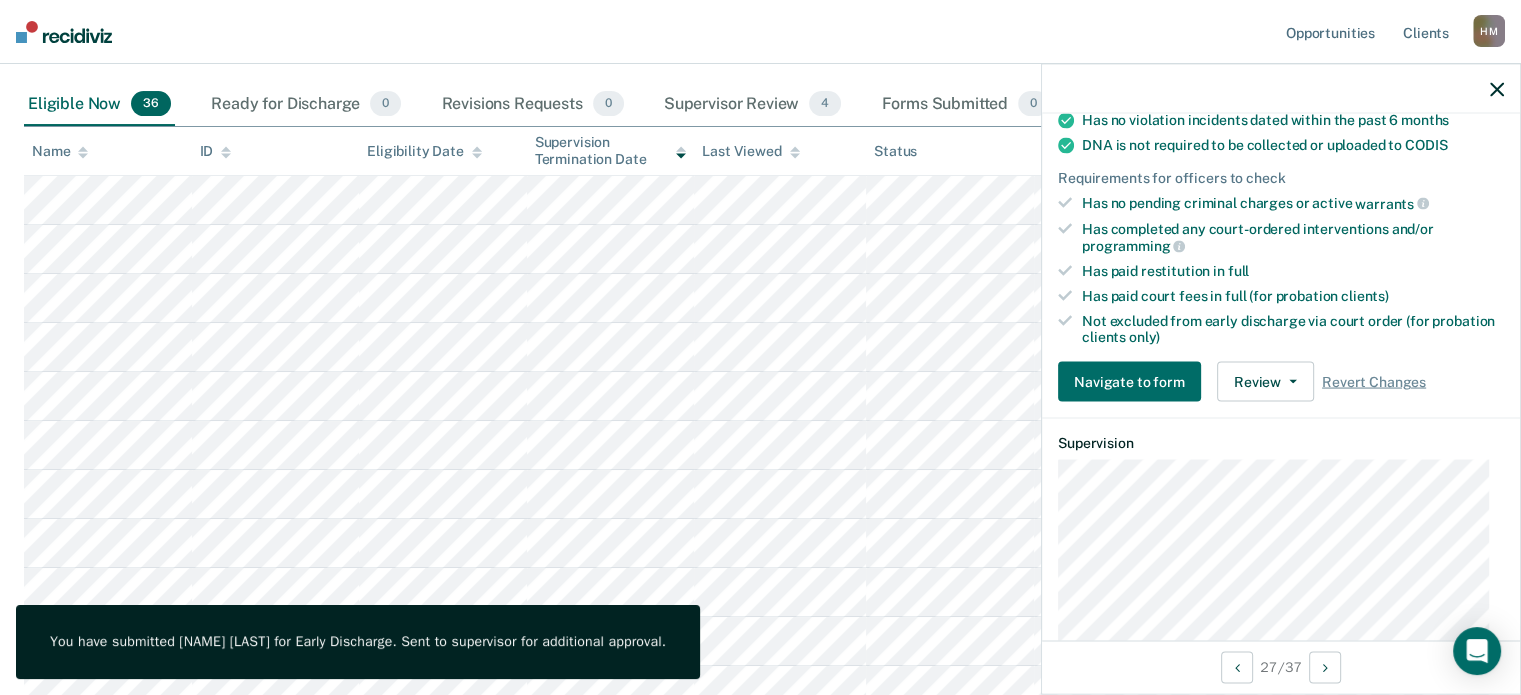 click 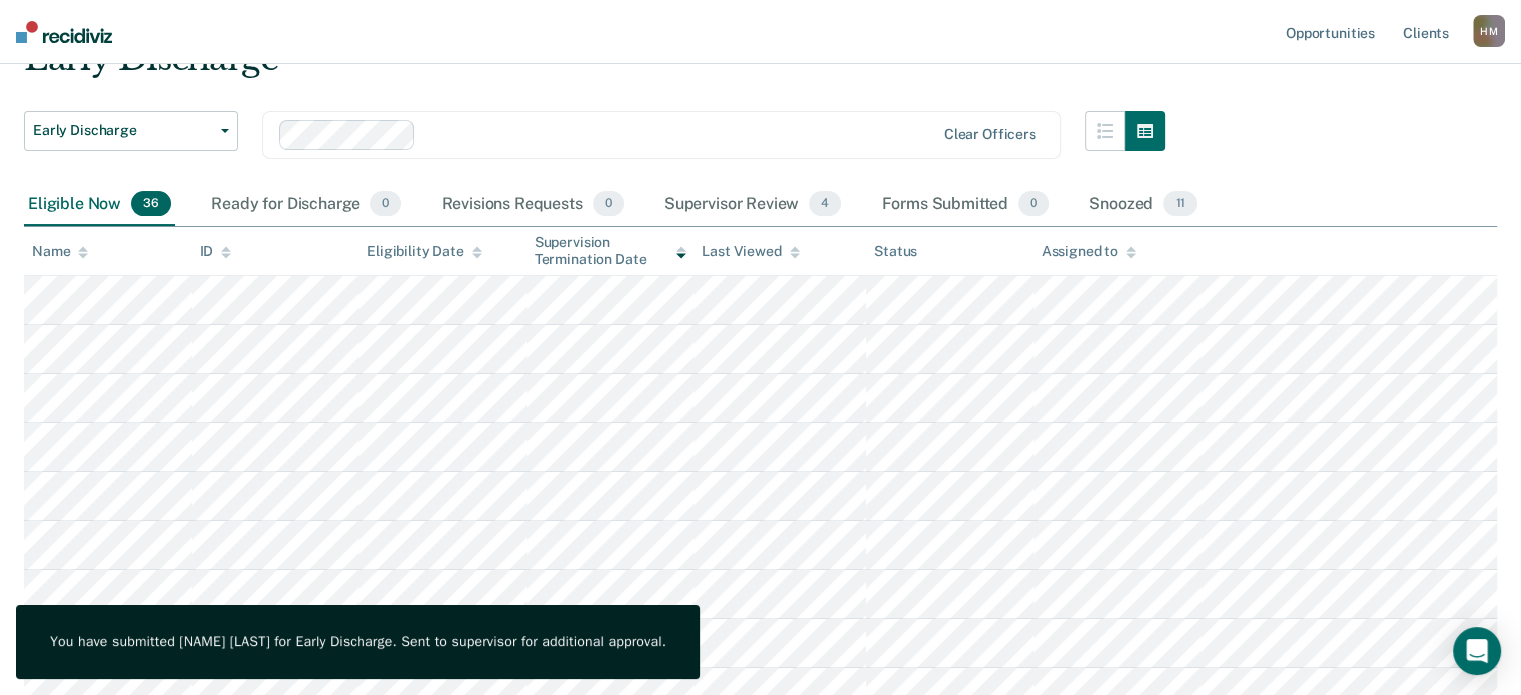 scroll, scrollTop: 200, scrollLeft: 0, axis: vertical 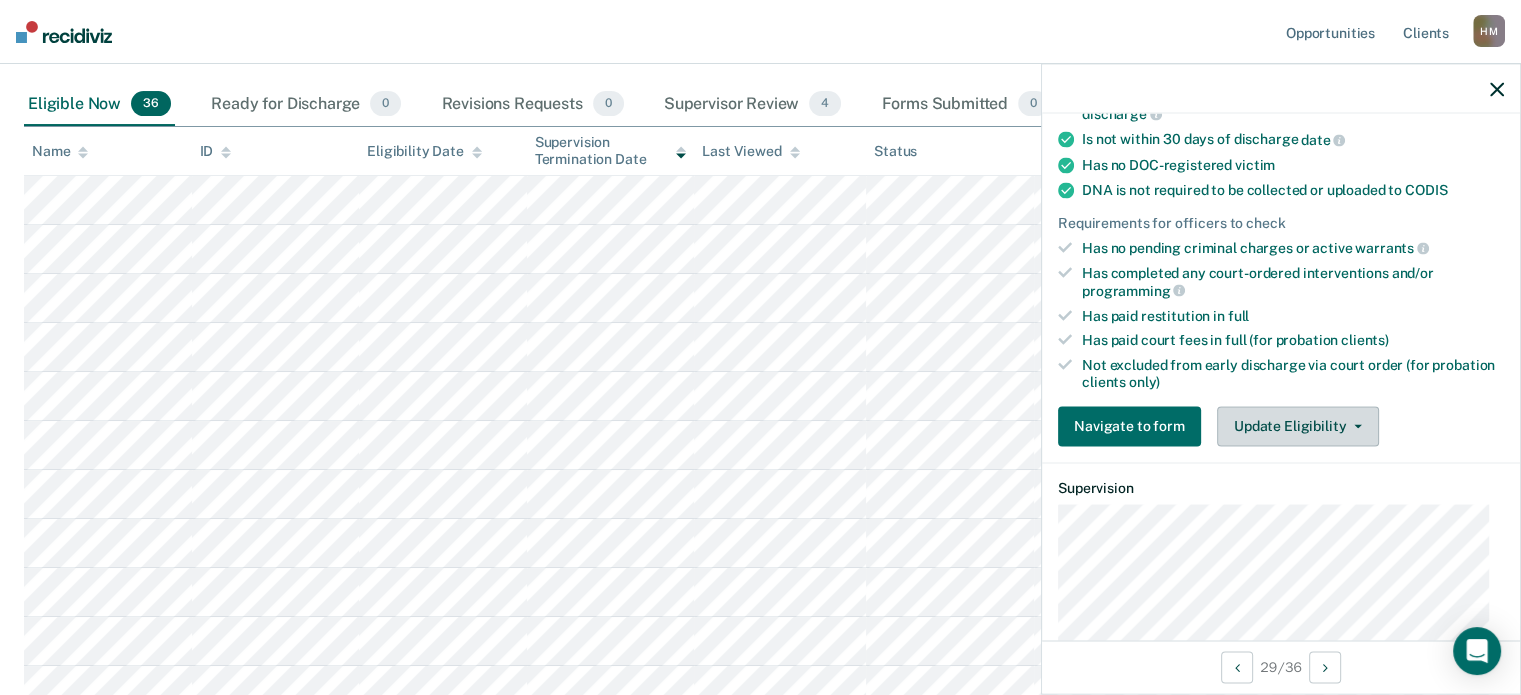 click on "Update Eligibility" at bounding box center [1298, 426] 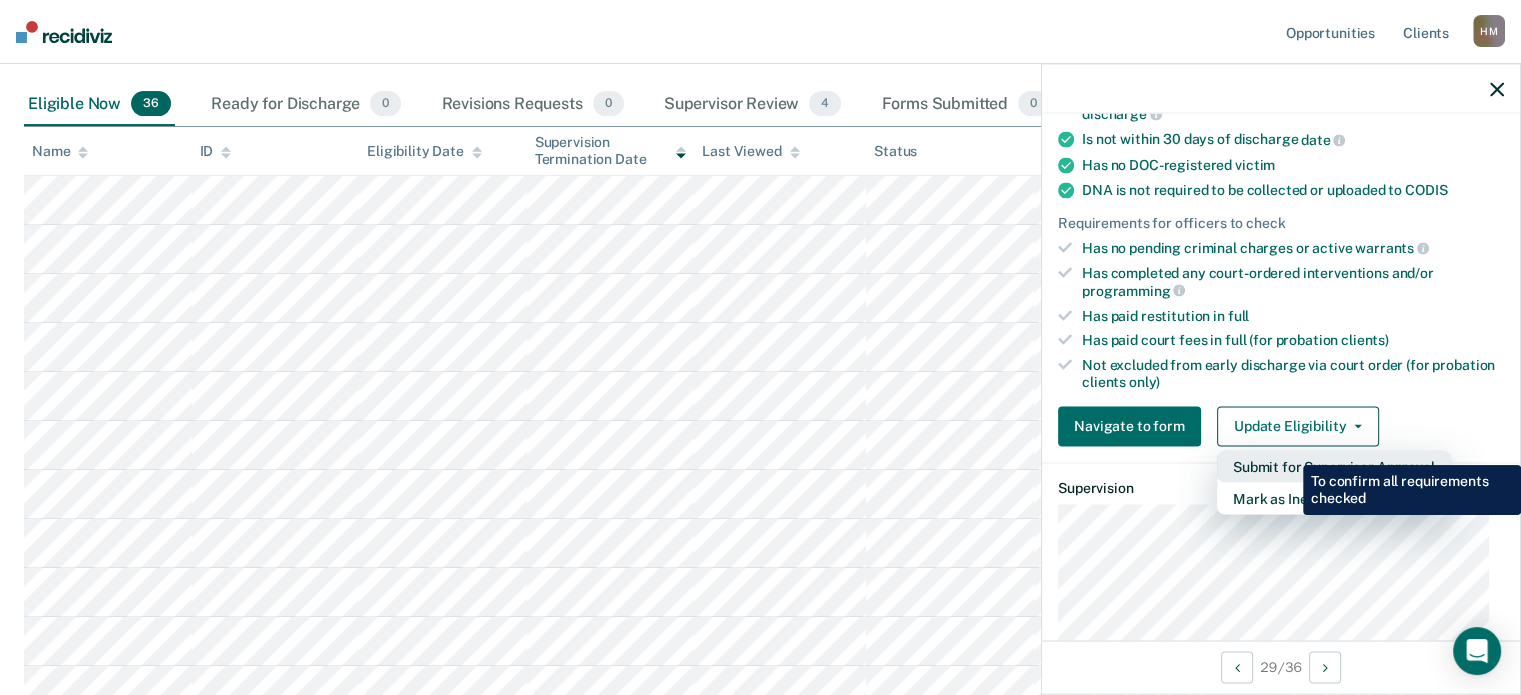 click on "Submit for Supervisor Approval" at bounding box center (1334, 466) 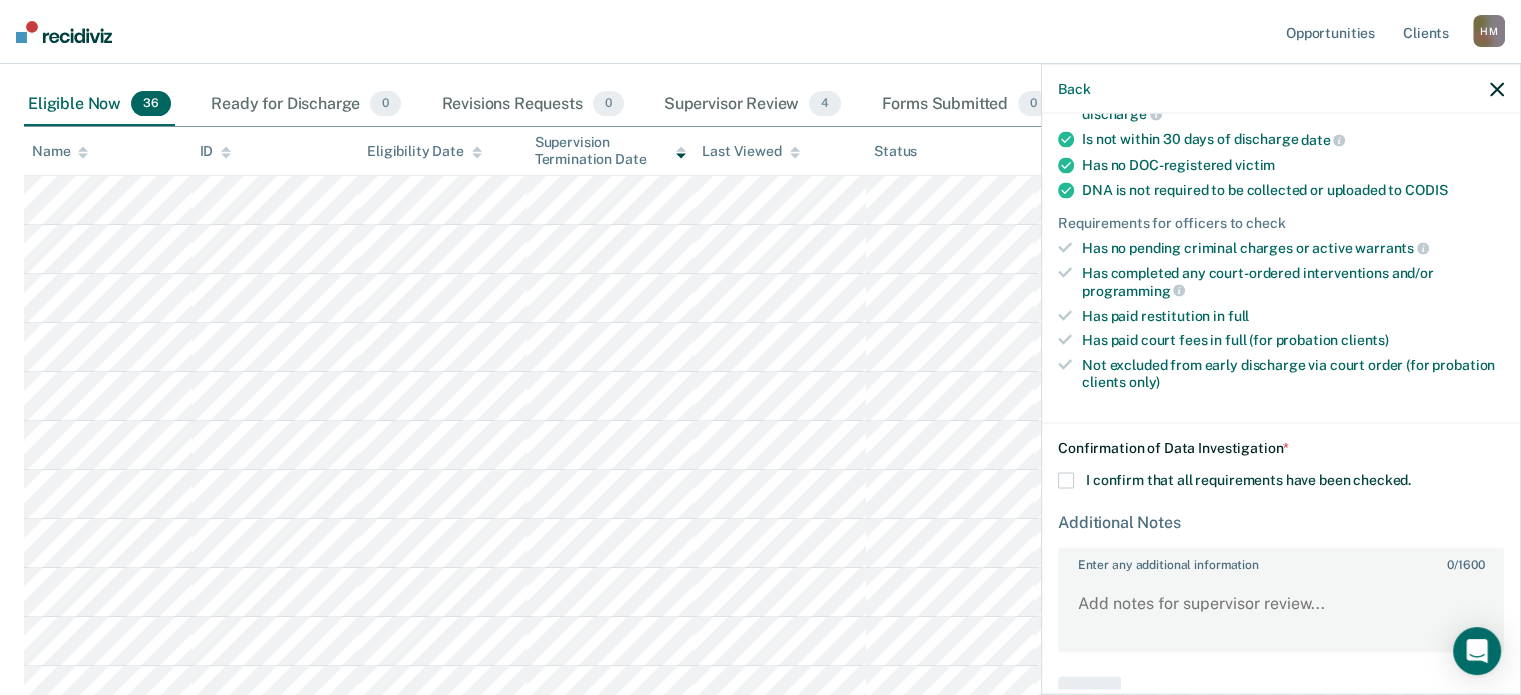 click at bounding box center (1066, 480) 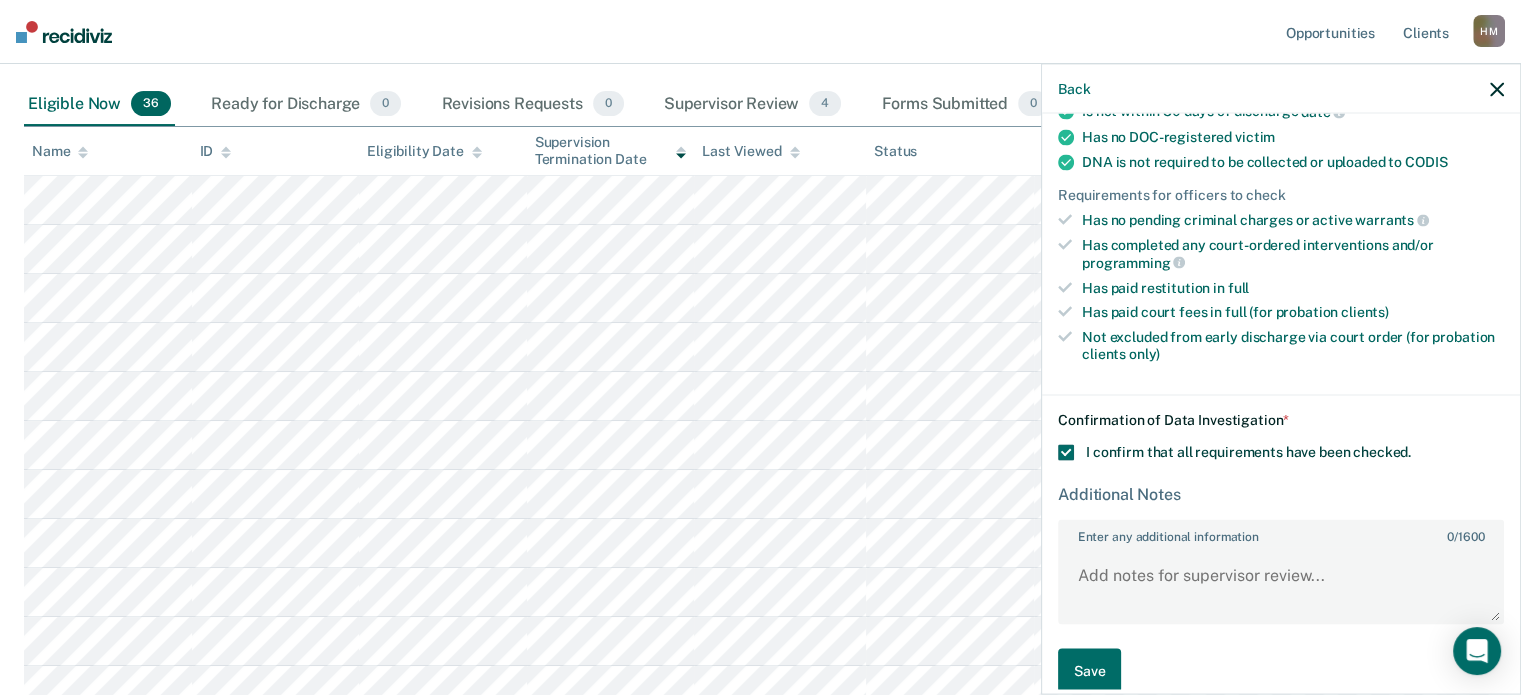 scroll, scrollTop: 444, scrollLeft: 0, axis: vertical 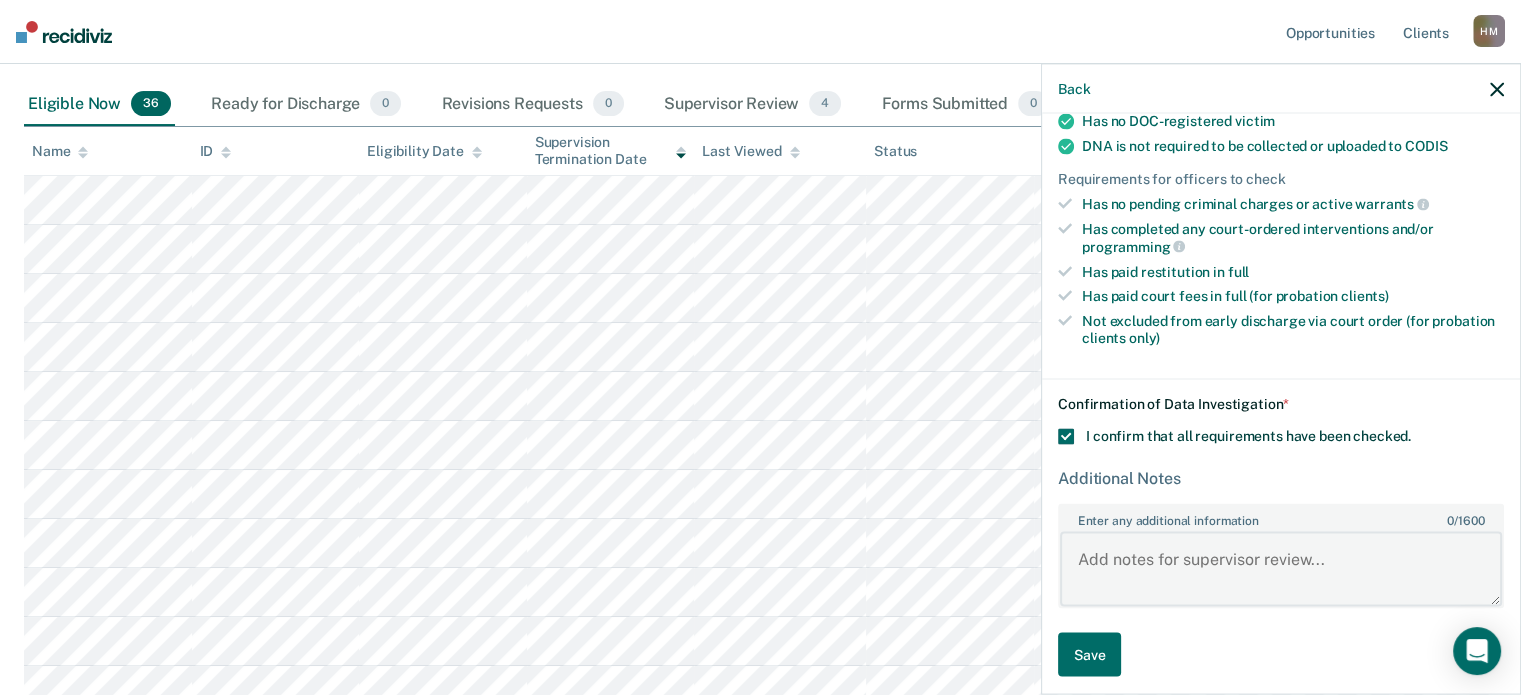 click on "Enter any additional information 0  /  1600" at bounding box center (1281, 569) 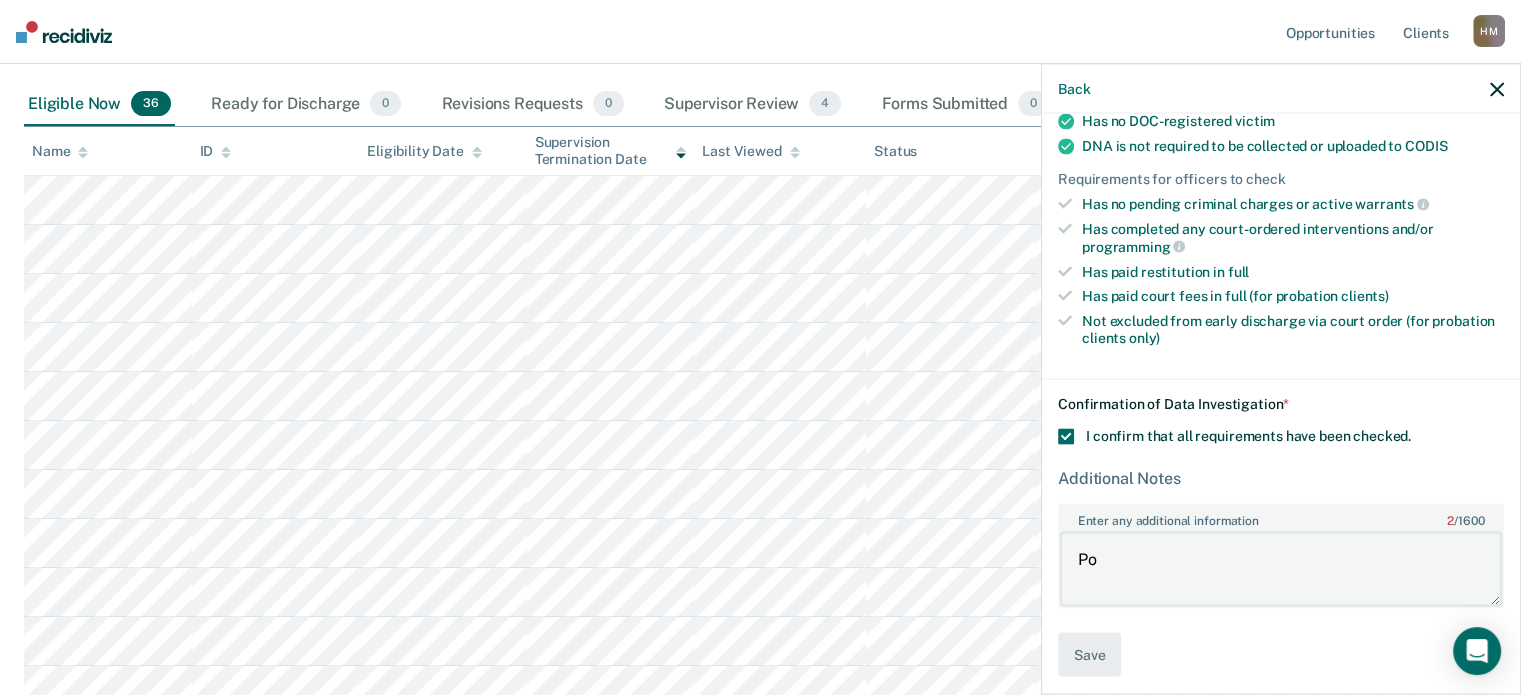 type on "P" 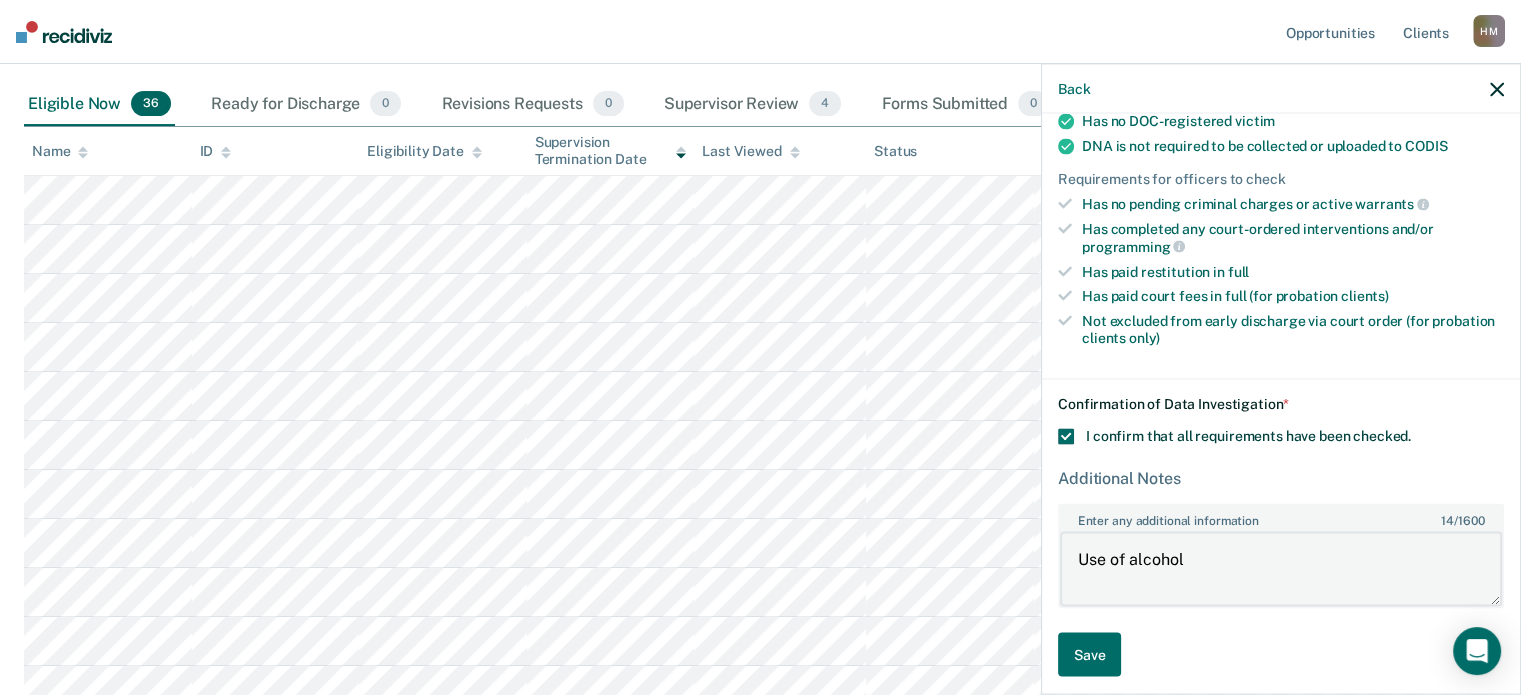 click on "Use of alcohol" at bounding box center (1281, 569) 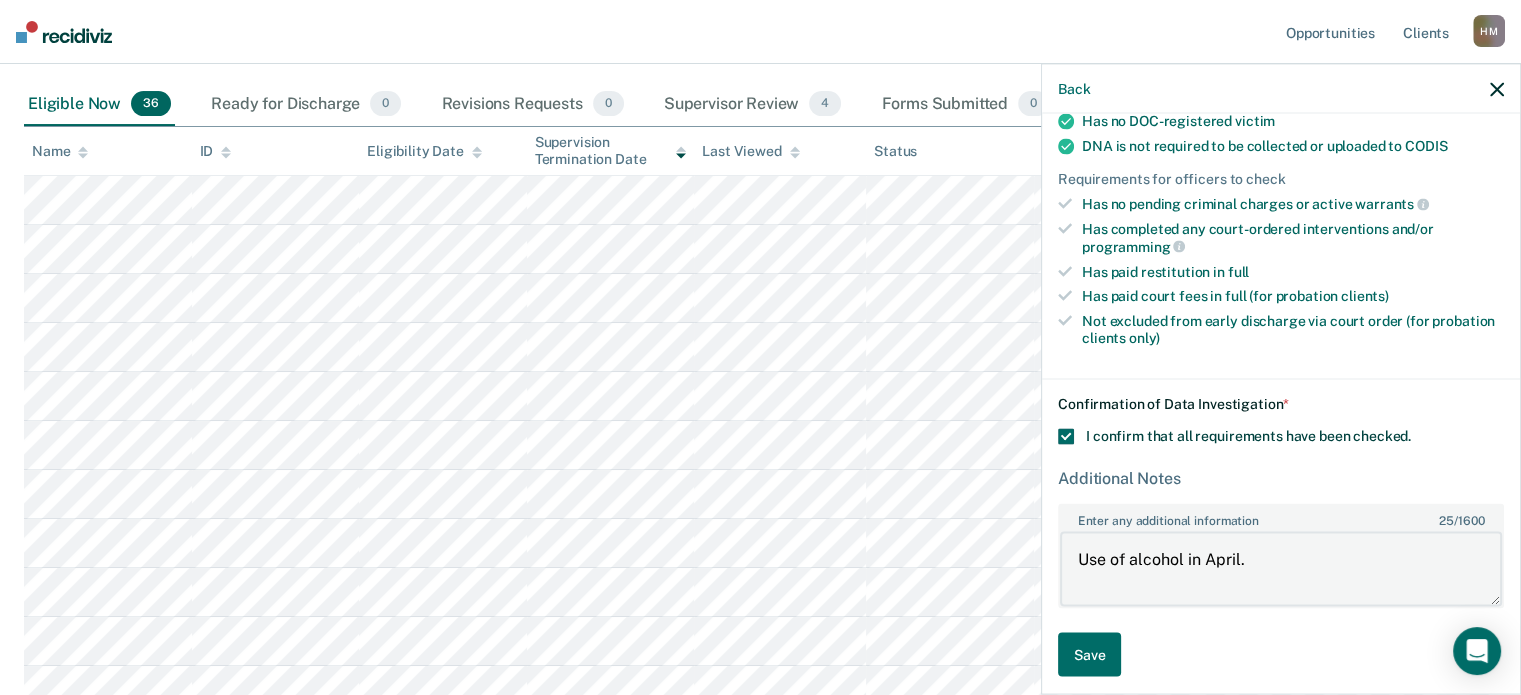 click on "Use of alcohol in April." at bounding box center (1281, 569) 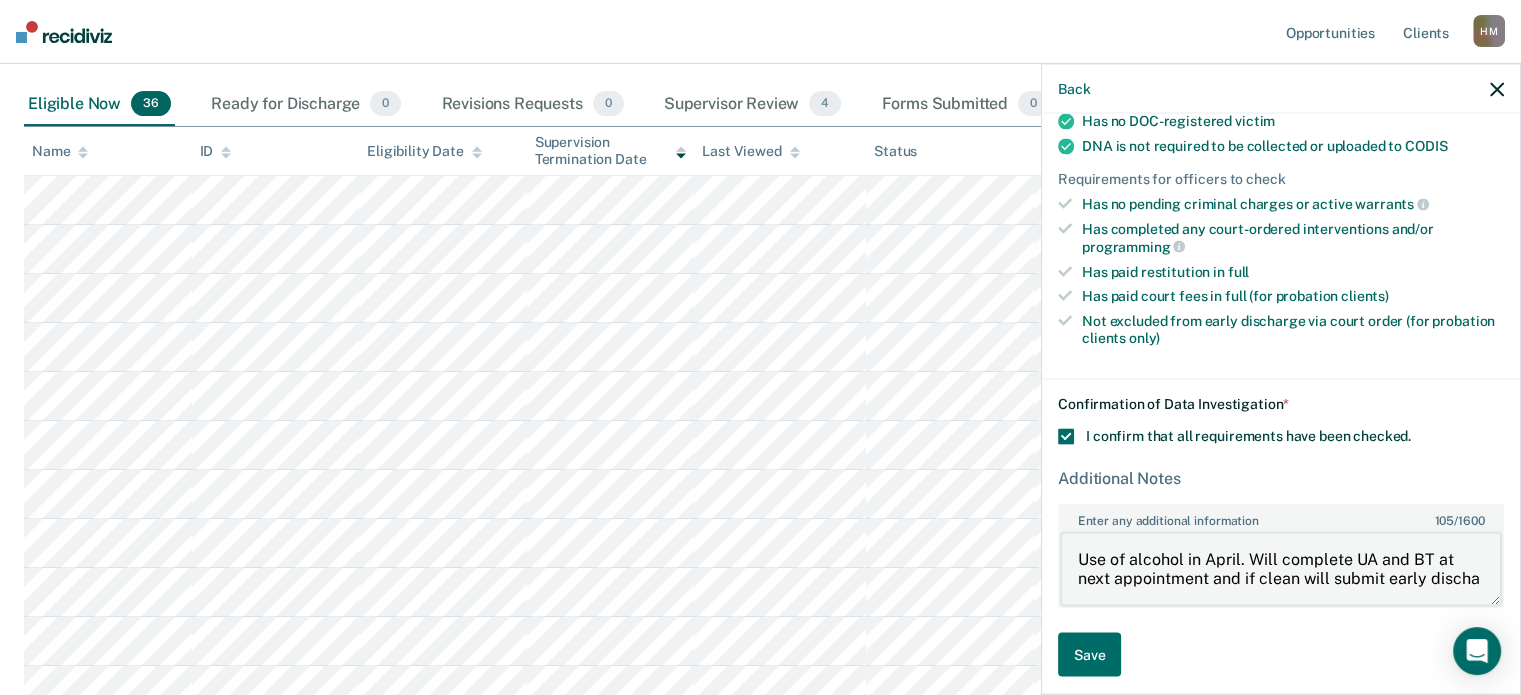 scroll, scrollTop: 4, scrollLeft: 0, axis: vertical 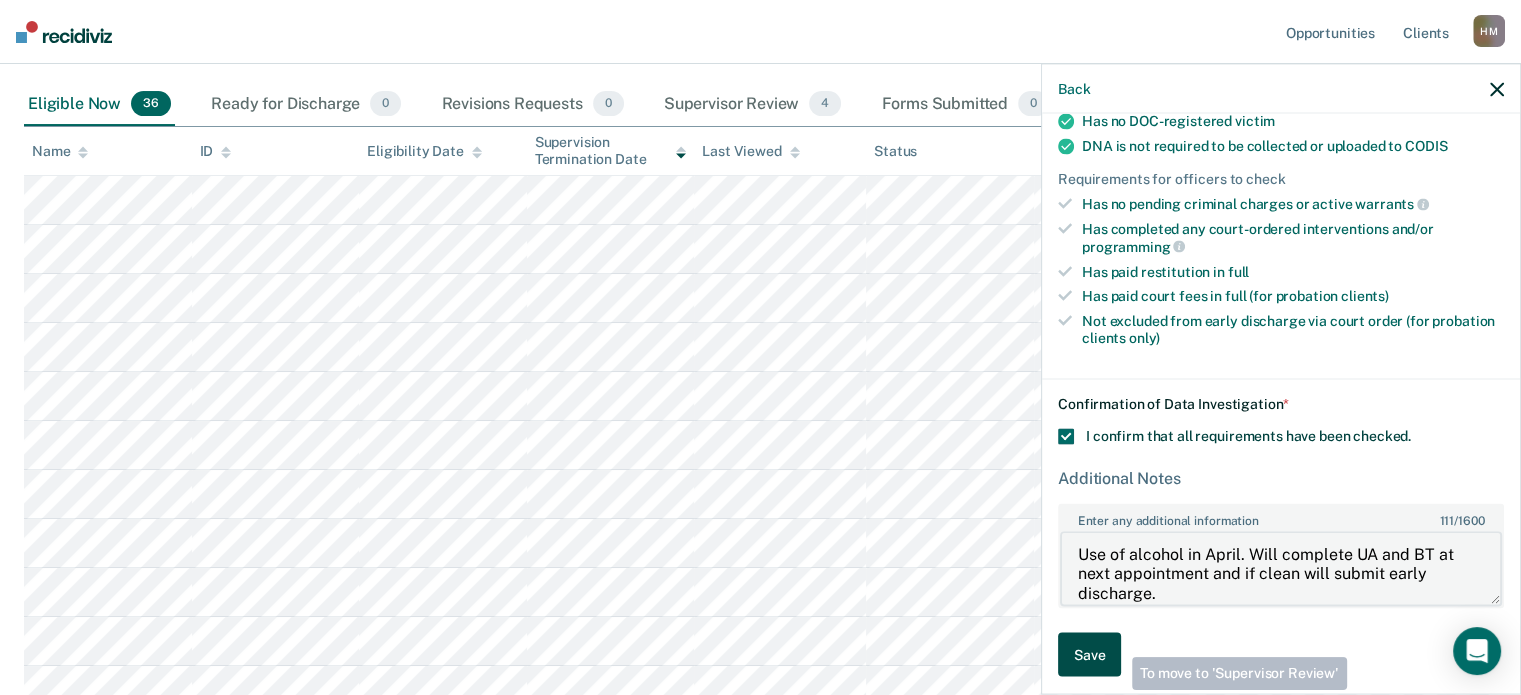 type on "Use of alcohol in April. Will complete UA and BT at next appointment and if clean will submit early discharge." 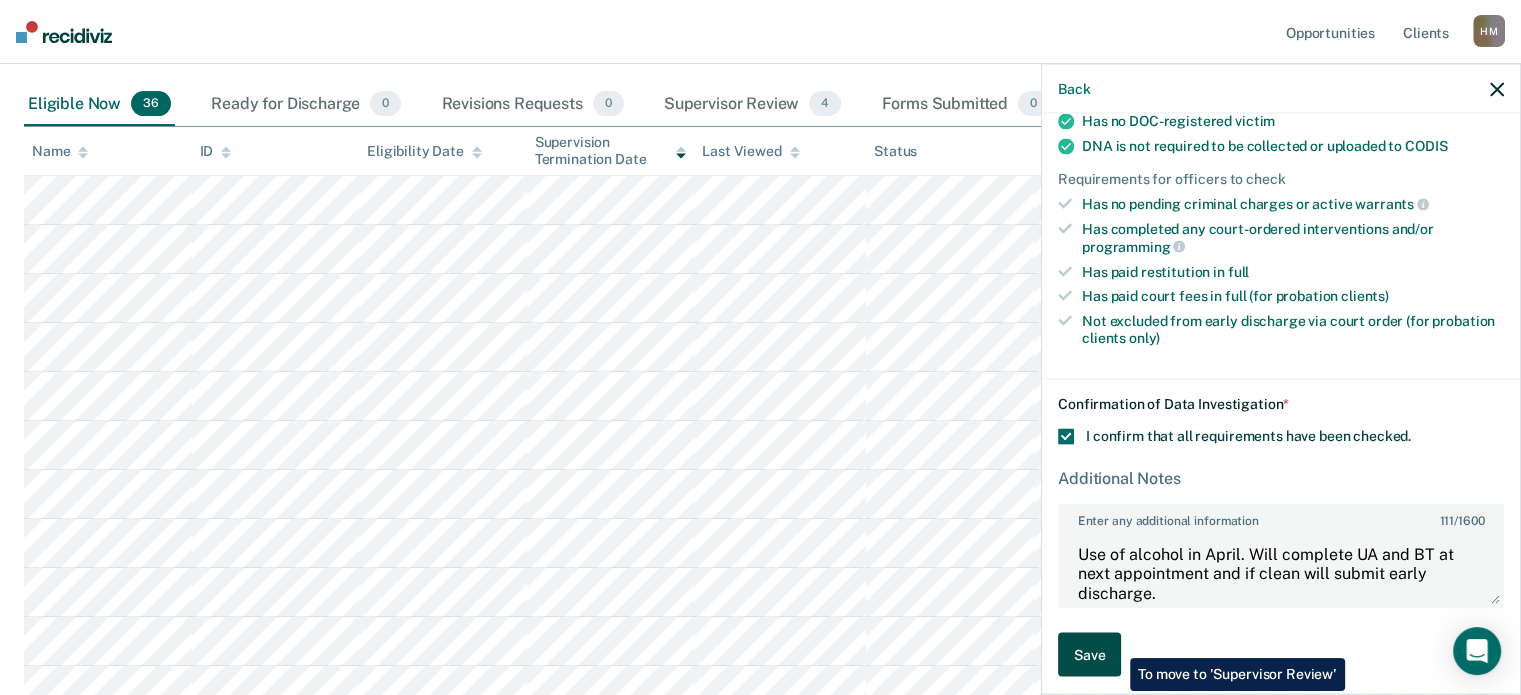 click on "Save" at bounding box center (1089, 654) 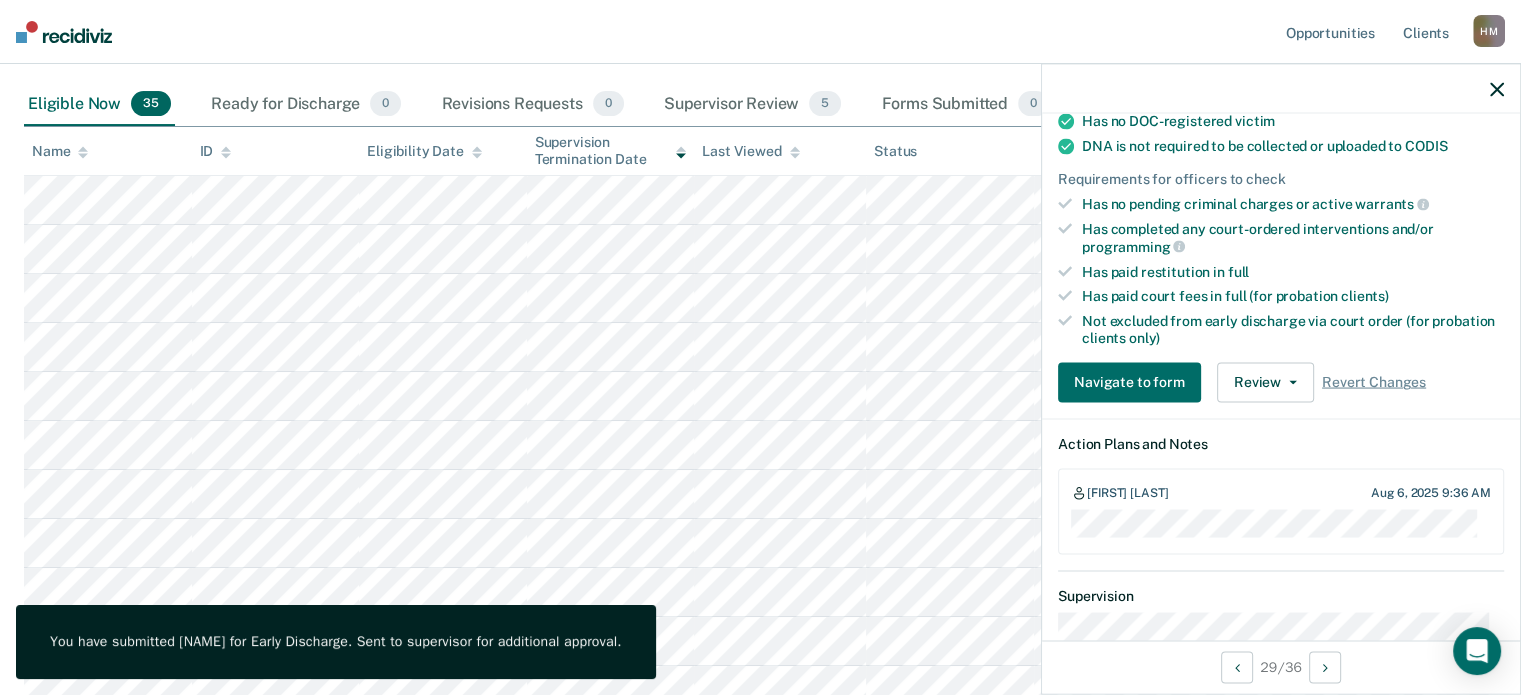 click 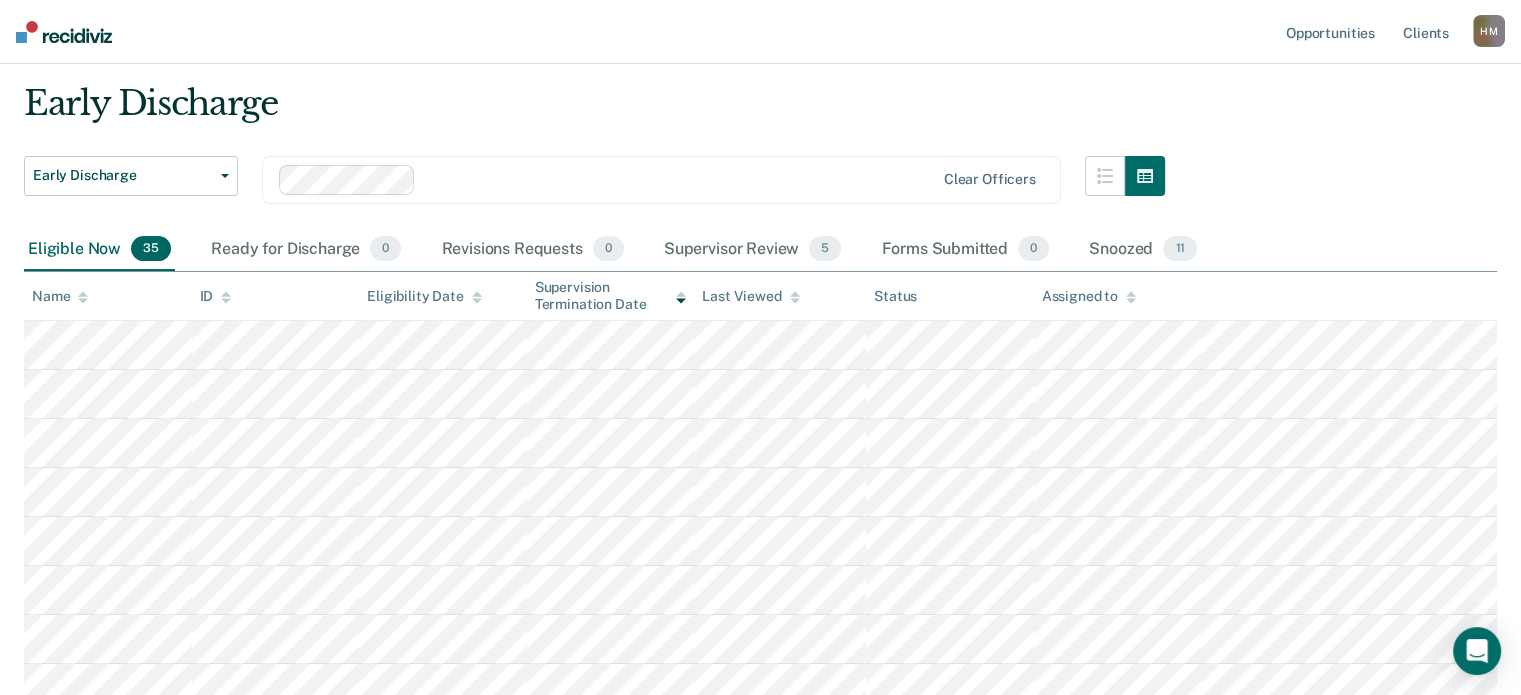 scroll, scrollTop: 100, scrollLeft: 0, axis: vertical 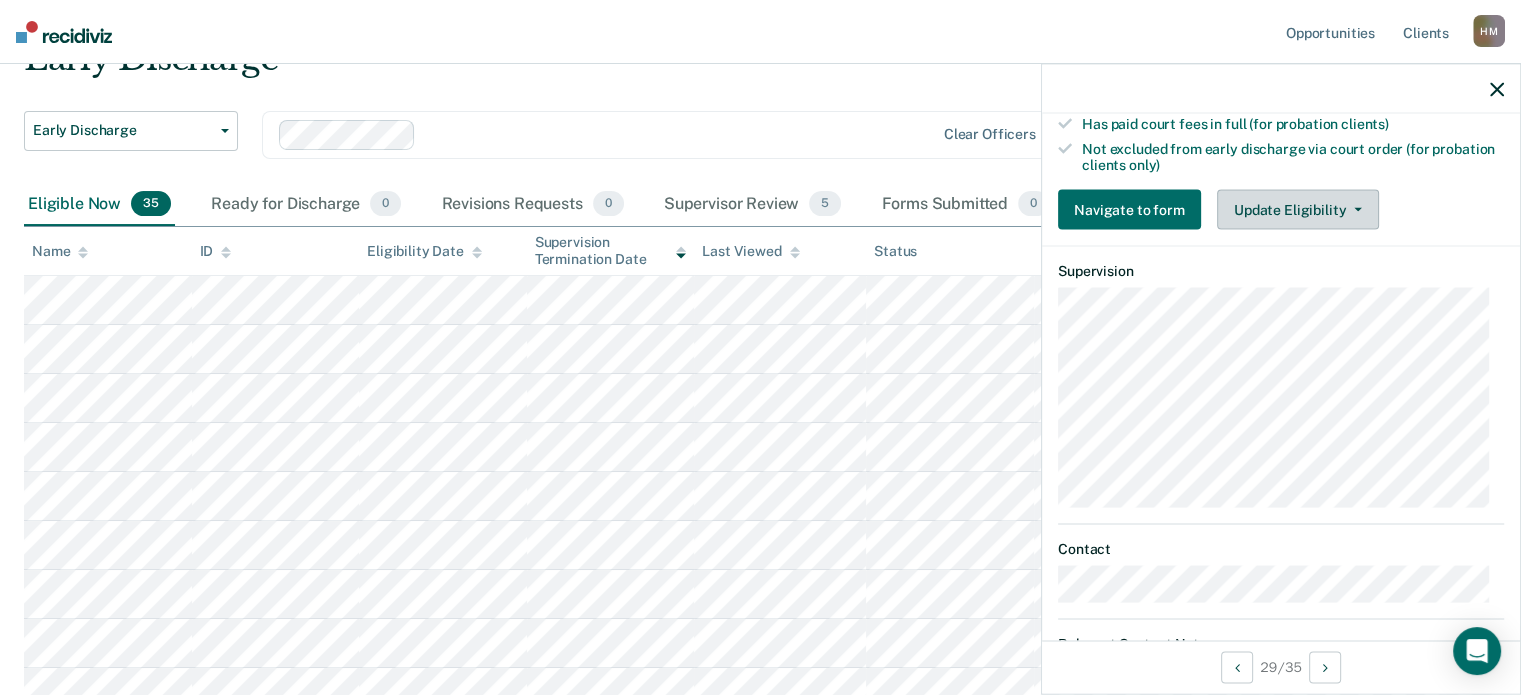 click on "Update Eligibility" at bounding box center (1298, 210) 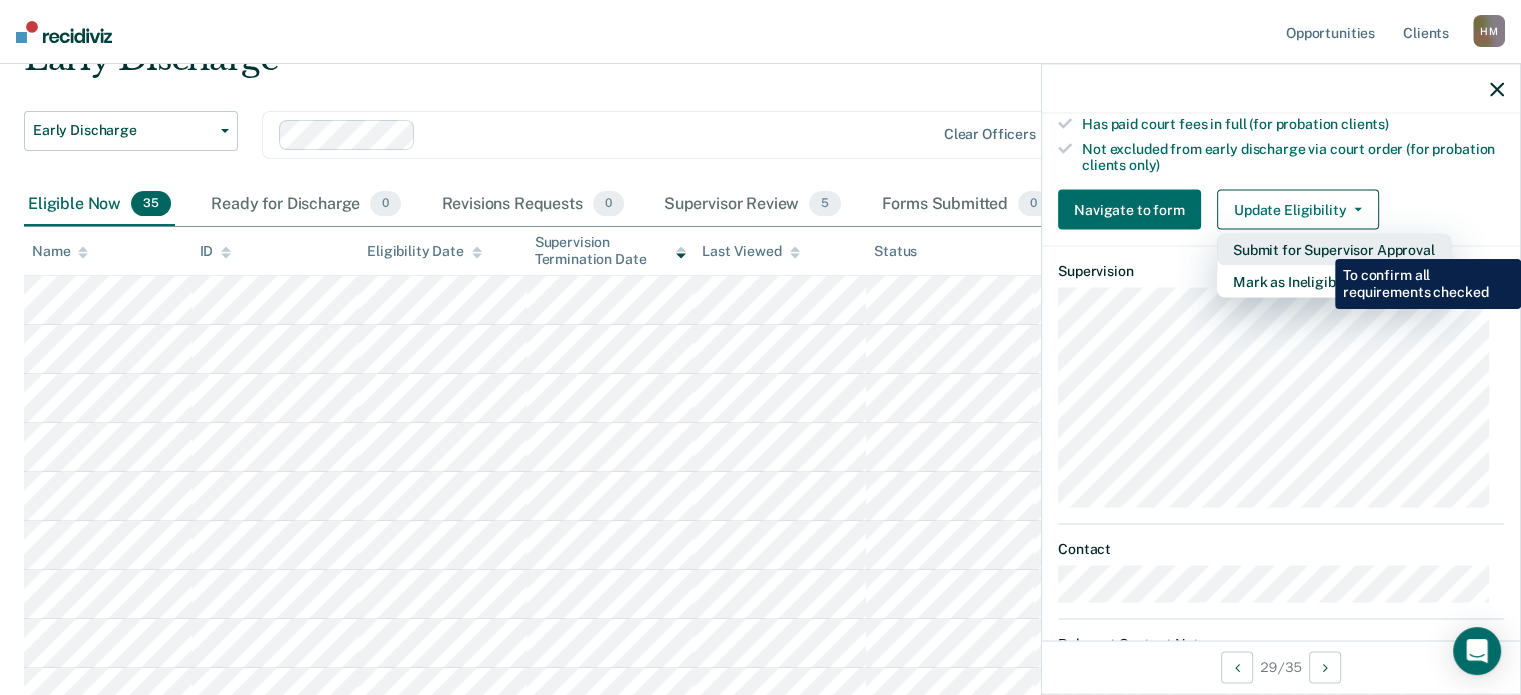 click on "Submit for Supervisor Approval" at bounding box center (1334, 250) 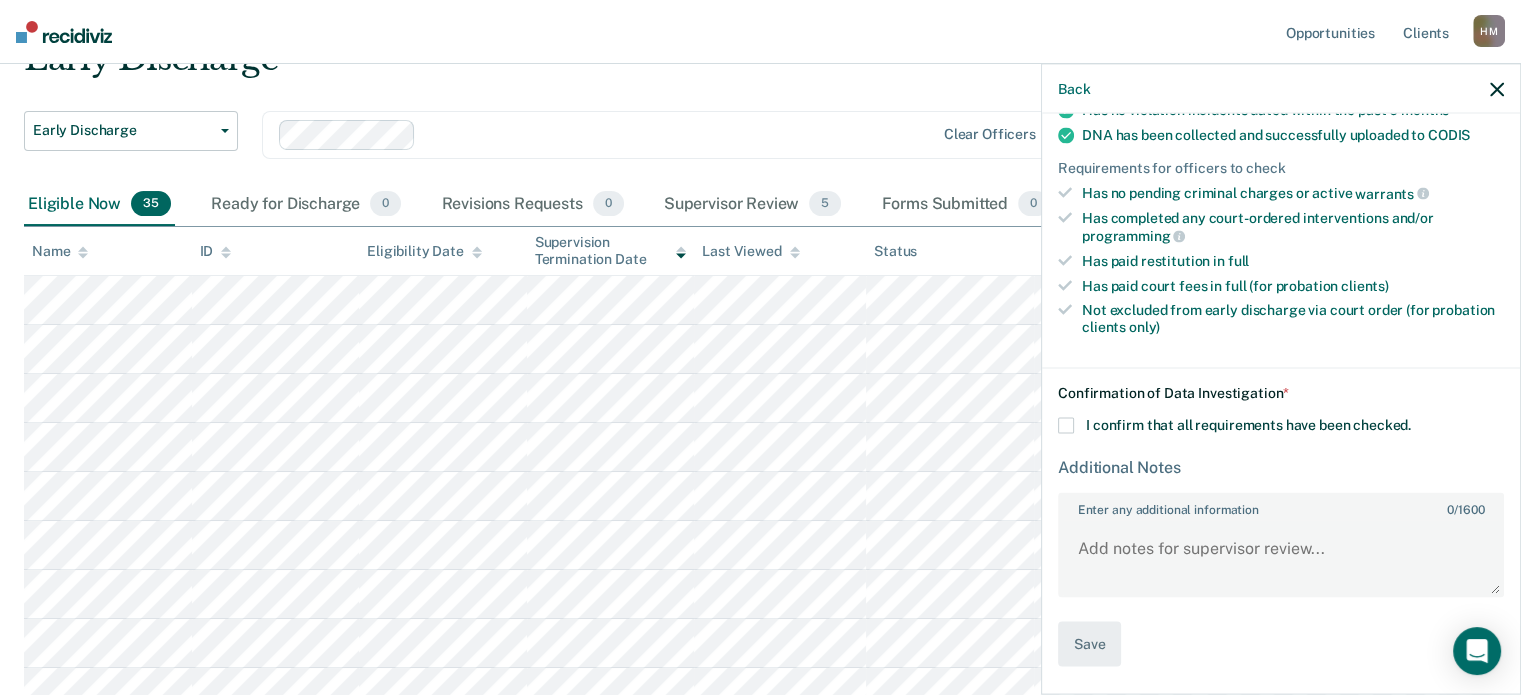 scroll, scrollTop: 428, scrollLeft: 0, axis: vertical 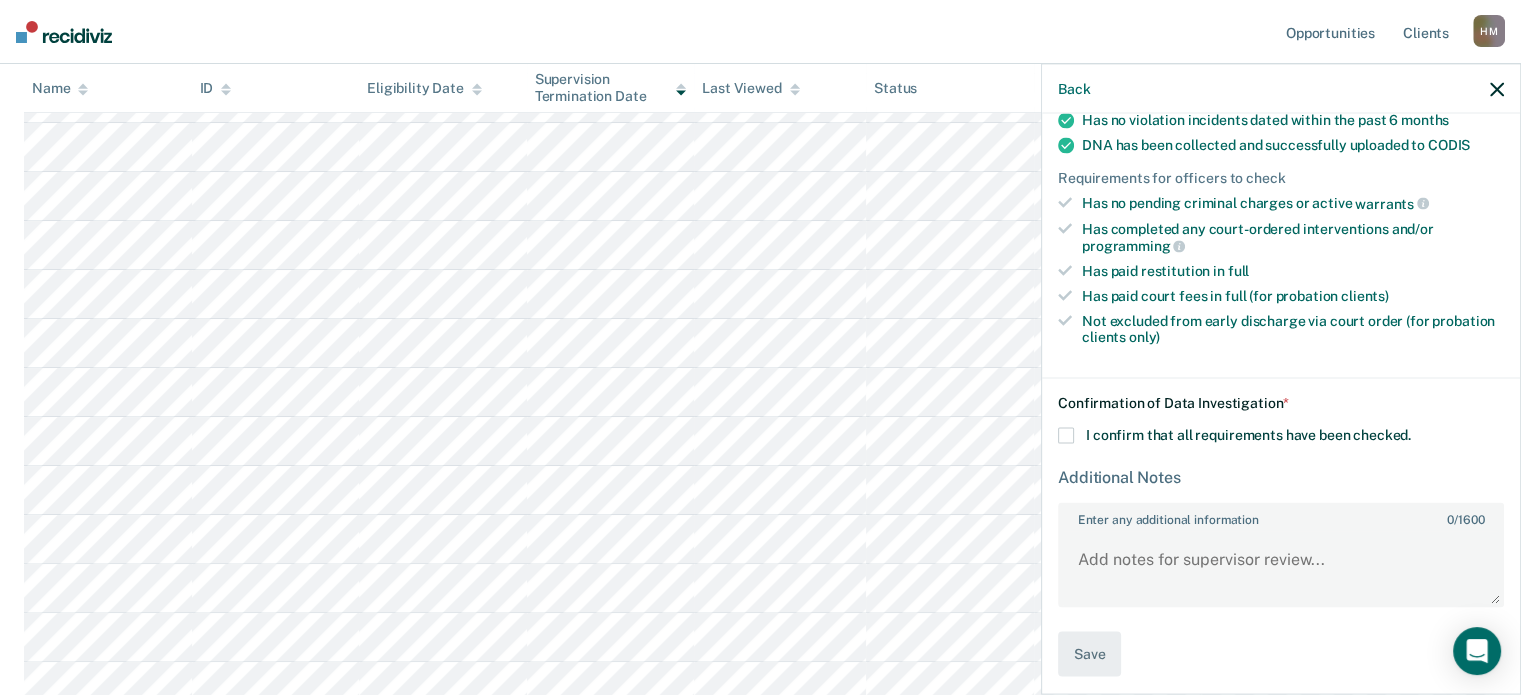click at bounding box center (1066, 436) 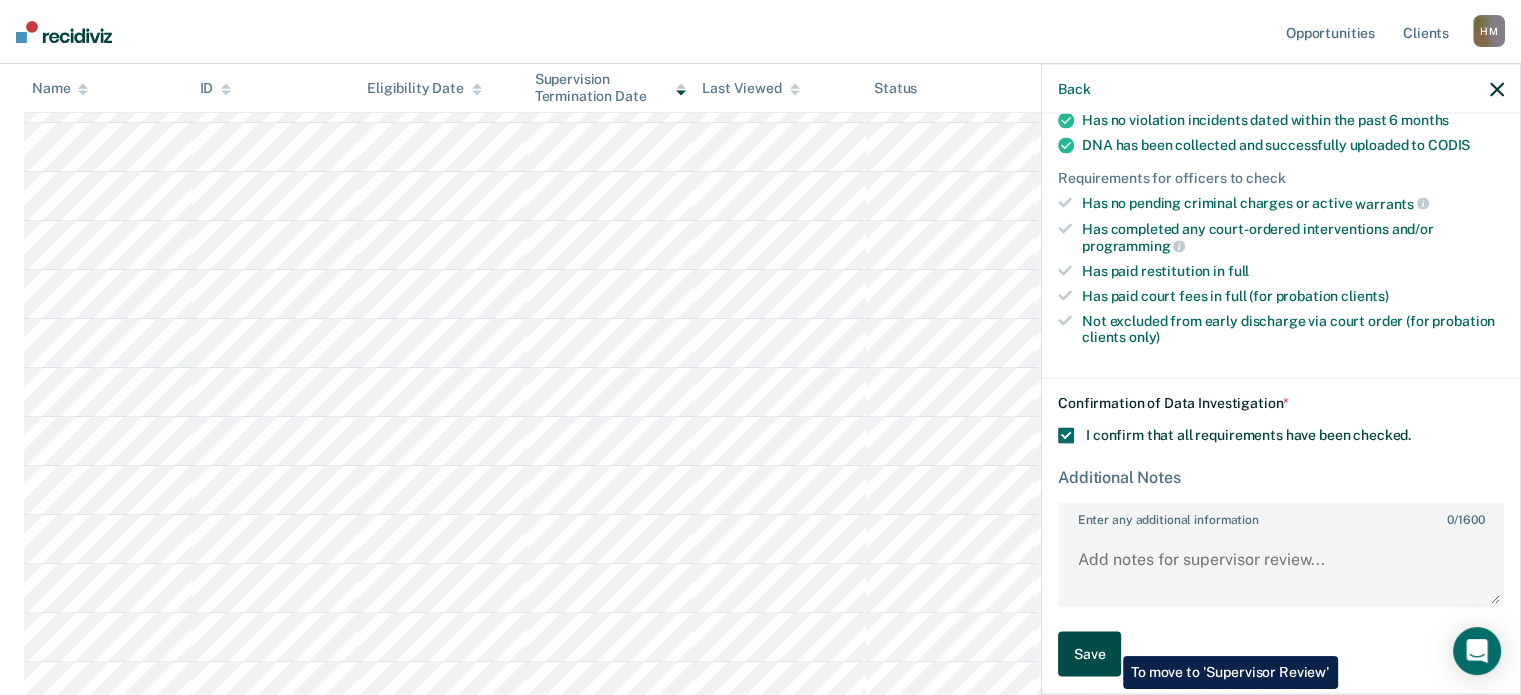 click on "Save" at bounding box center [1089, 653] 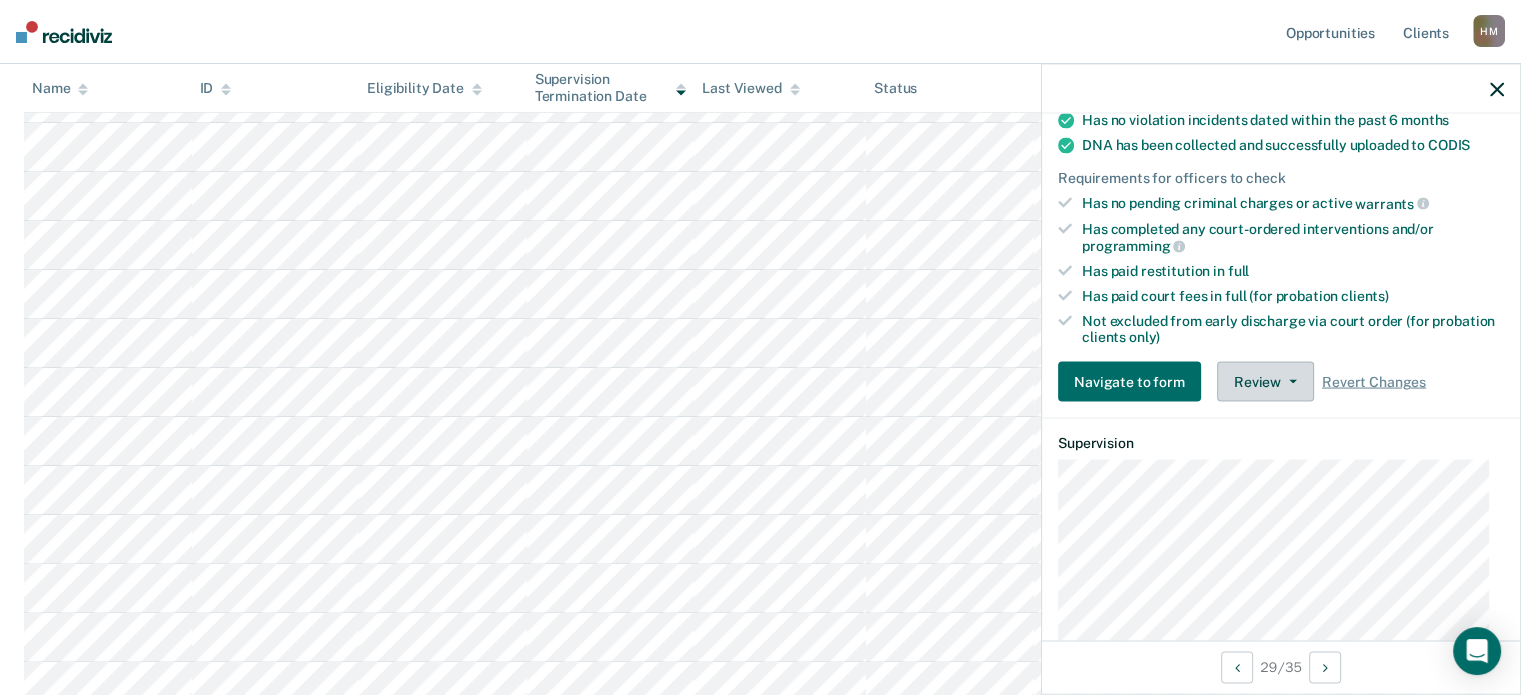 scroll, scrollTop: 0, scrollLeft: 0, axis: both 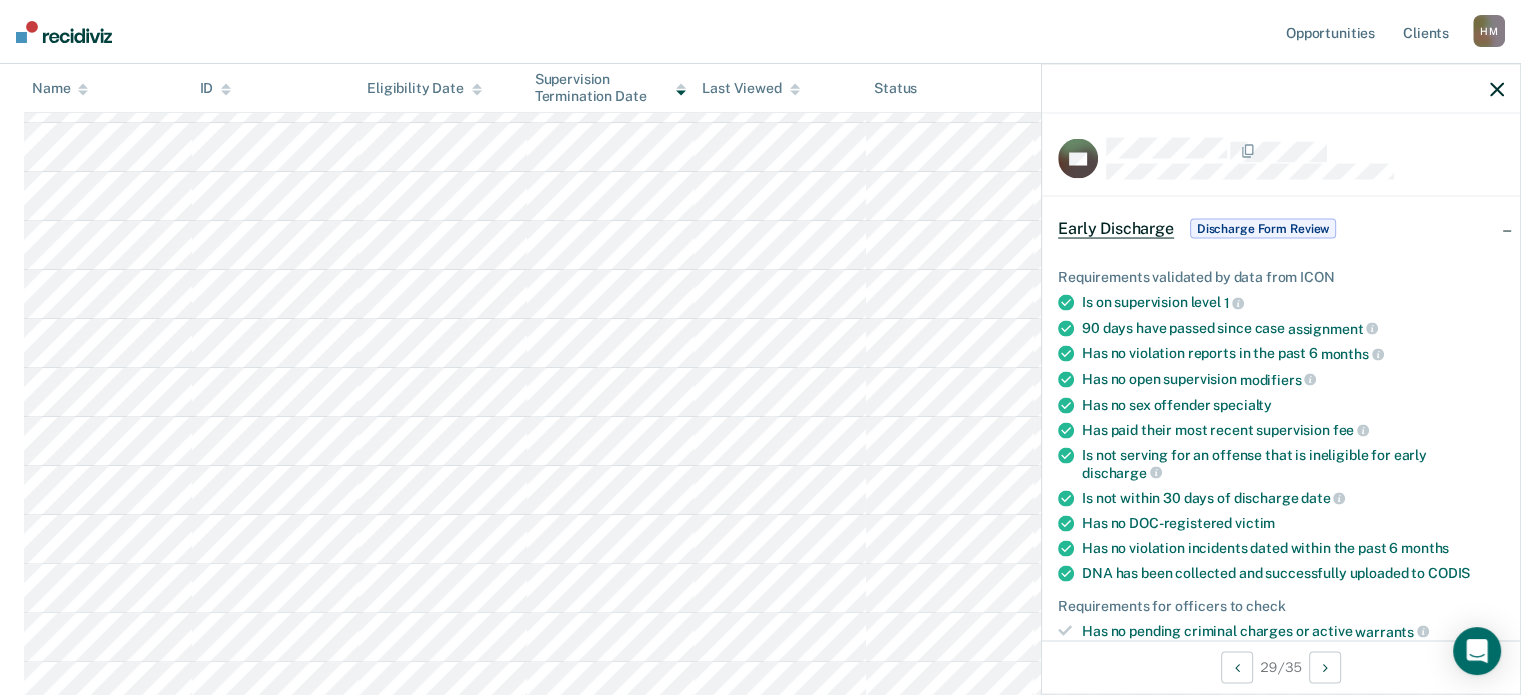 click 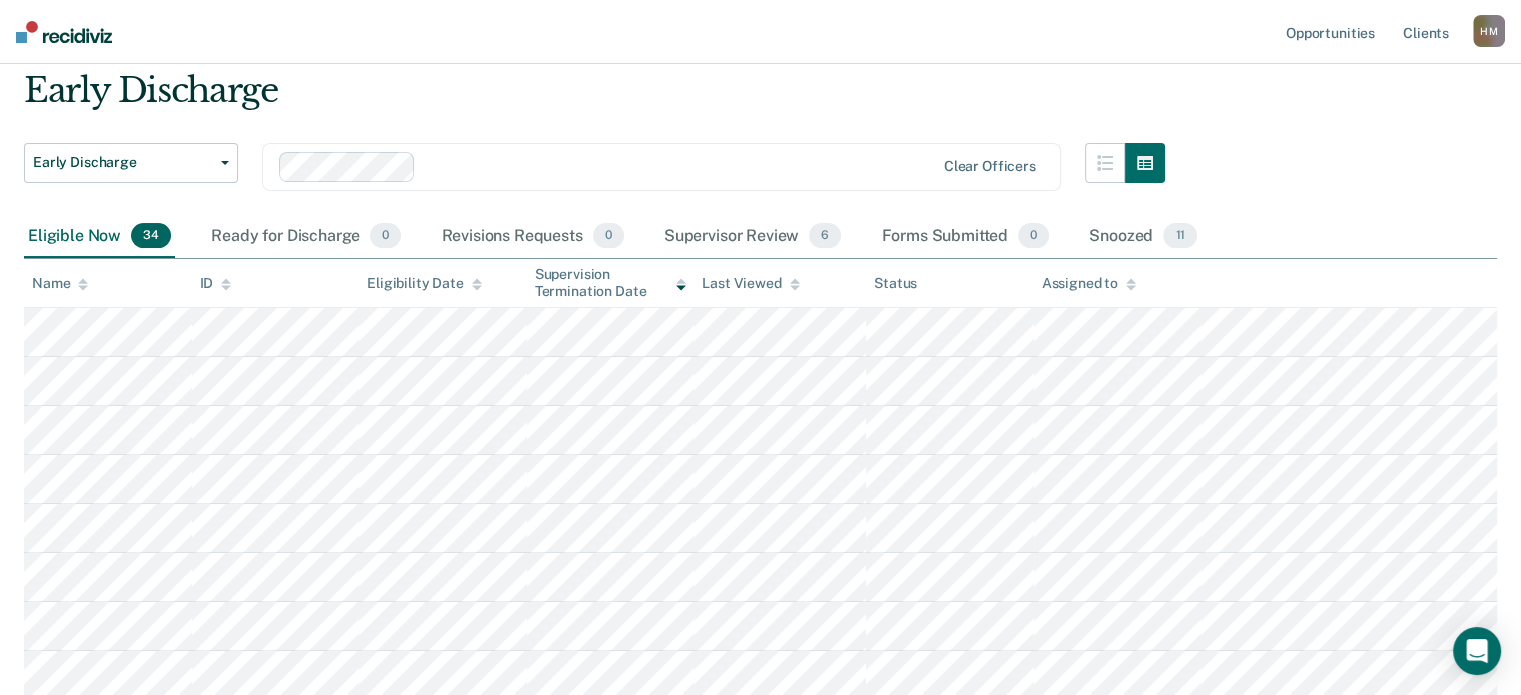 scroll, scrollTop: 100, scrollLeft: 0, axis: vertical 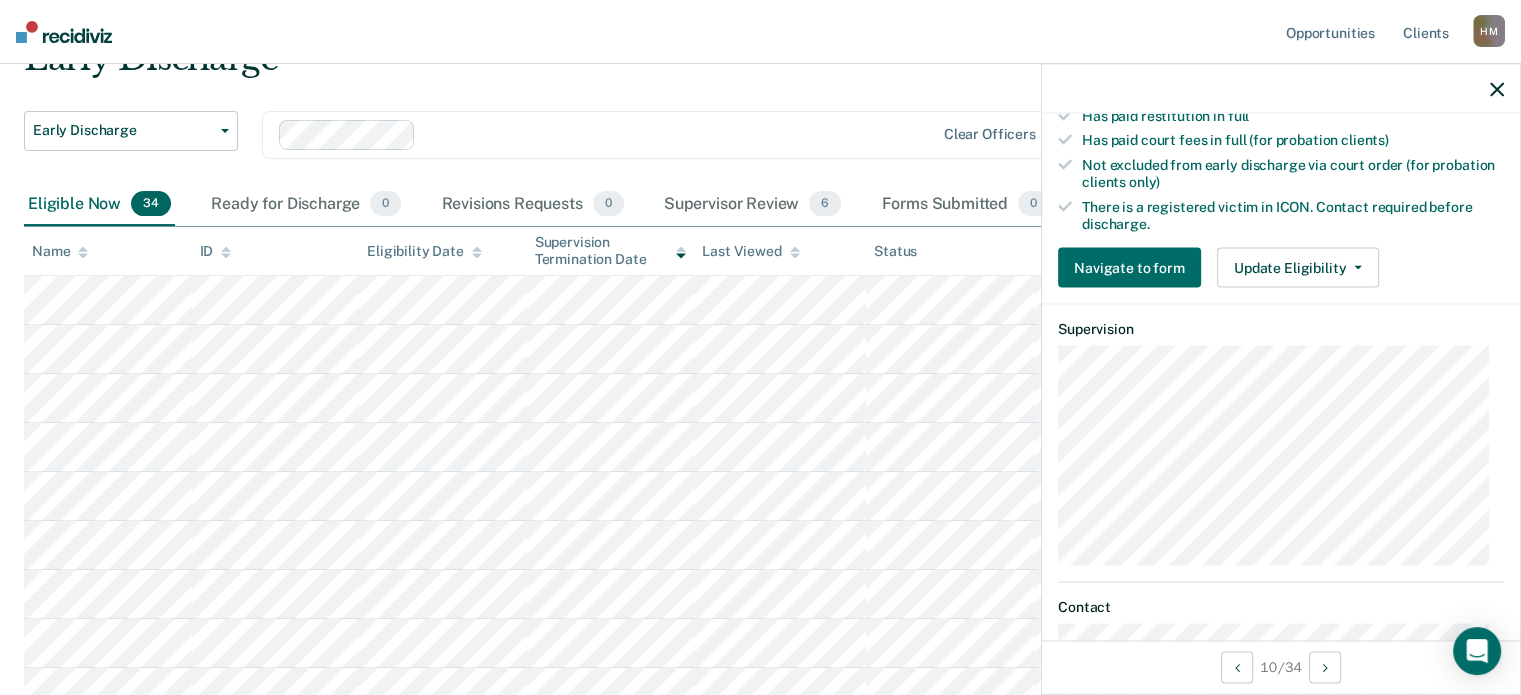 click on "Requirements validated by data from ICON There are one or more registered victims in this case. Please complete victim notification. Is on supervision level 1 90 days have passed since case assignment Has no violation reports in the past 6 months Has no open supervision modifiers Has no sex offender specialty Has paid their most recent supervision fee Is not serving for an offense that is ineligible for early discharge Is not within 30 days of discharge date Has no violation incidents dated within the past 6 months DNA is not required to be collected or uploaded to CODIS Requirements for officers to check Has no pending criminal charges or active warrants Has completed any court-ordered interventions and/or programming Has paid restitution in full Has paid court fees in full (for probation clients) Not excluded from early discharge via court order (for probation clients only) There is a registered victim in ICON. Contact required before discharge." at bounding box center [1281, -30] 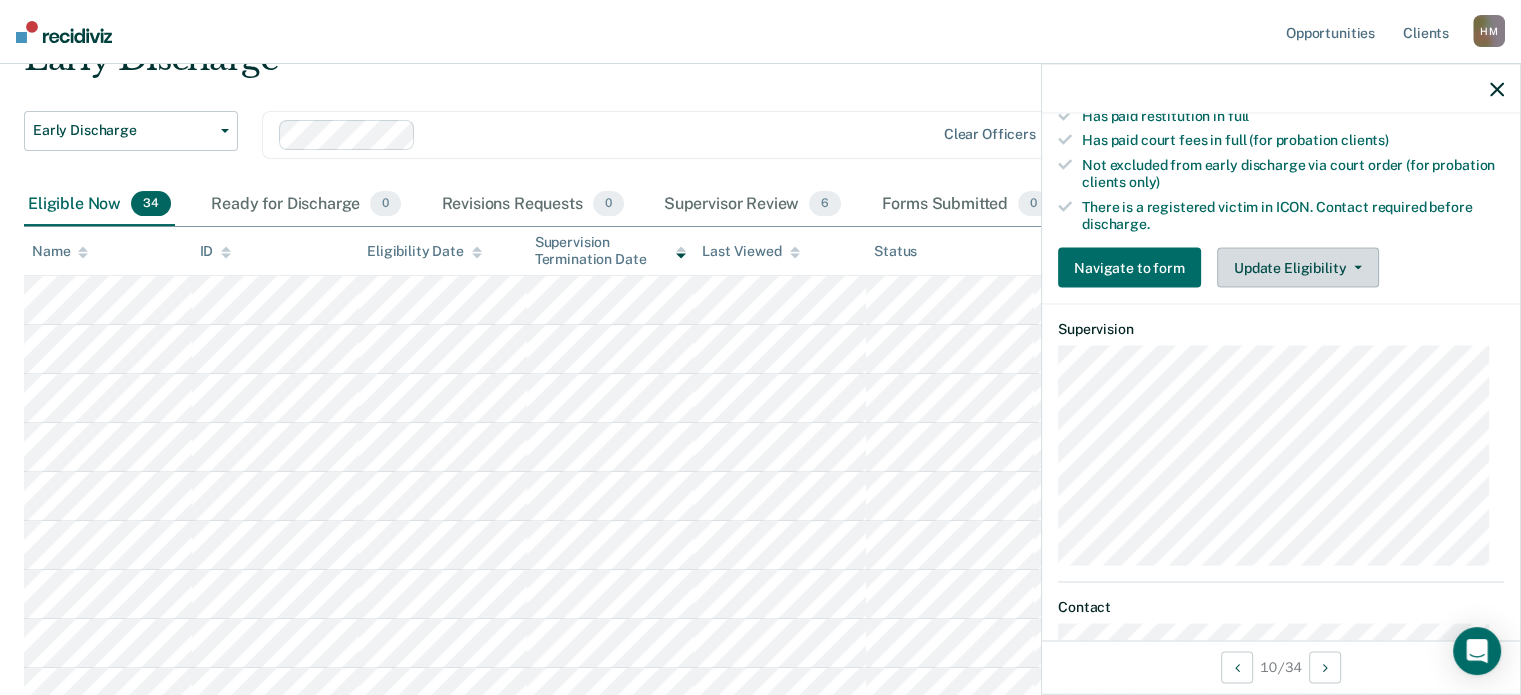 click on "Update Eligibility" at bounding box center (1298, 268) 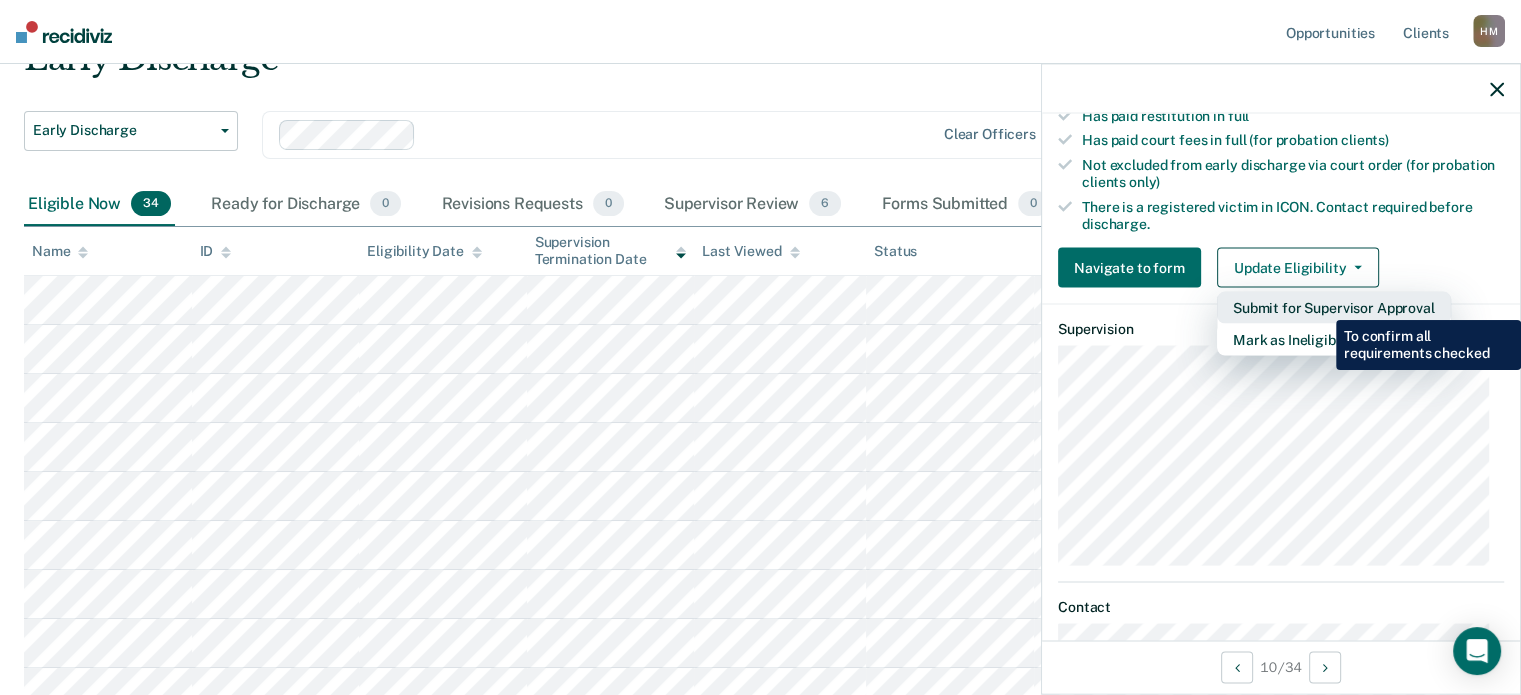 click on "Submit for Supervisor Approval" at bounding box center (1334, 308) 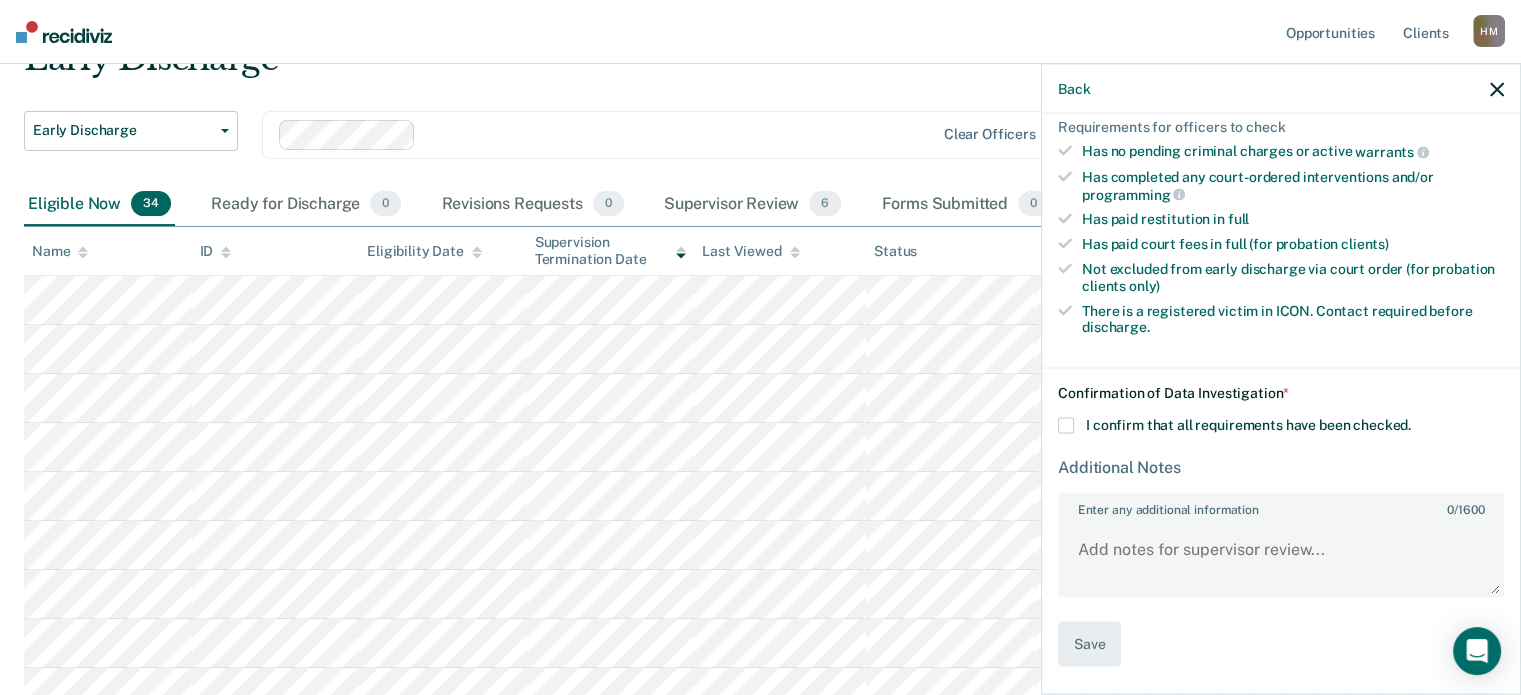 scroll, scrollTop: 485, scrollLeft: 0, axis: vertical 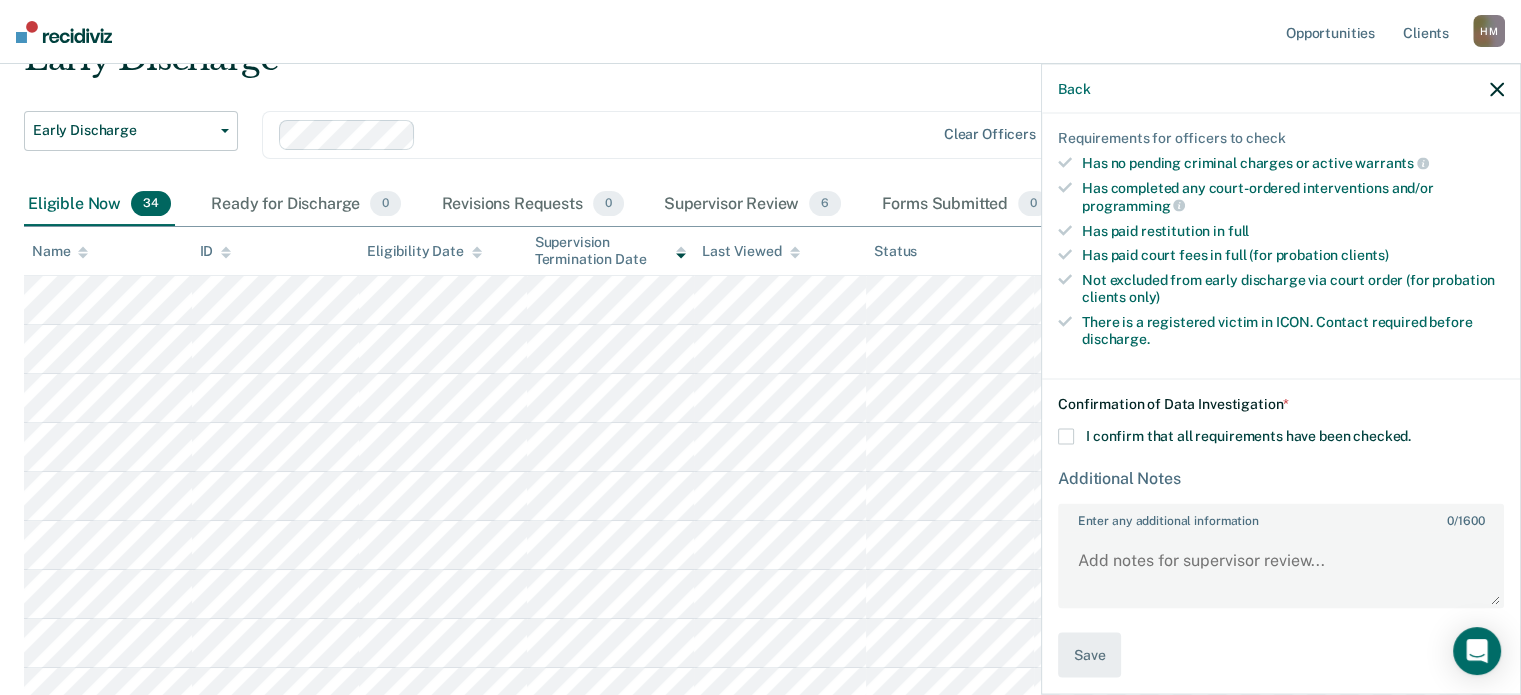 click at bounding box center [1066, 437] 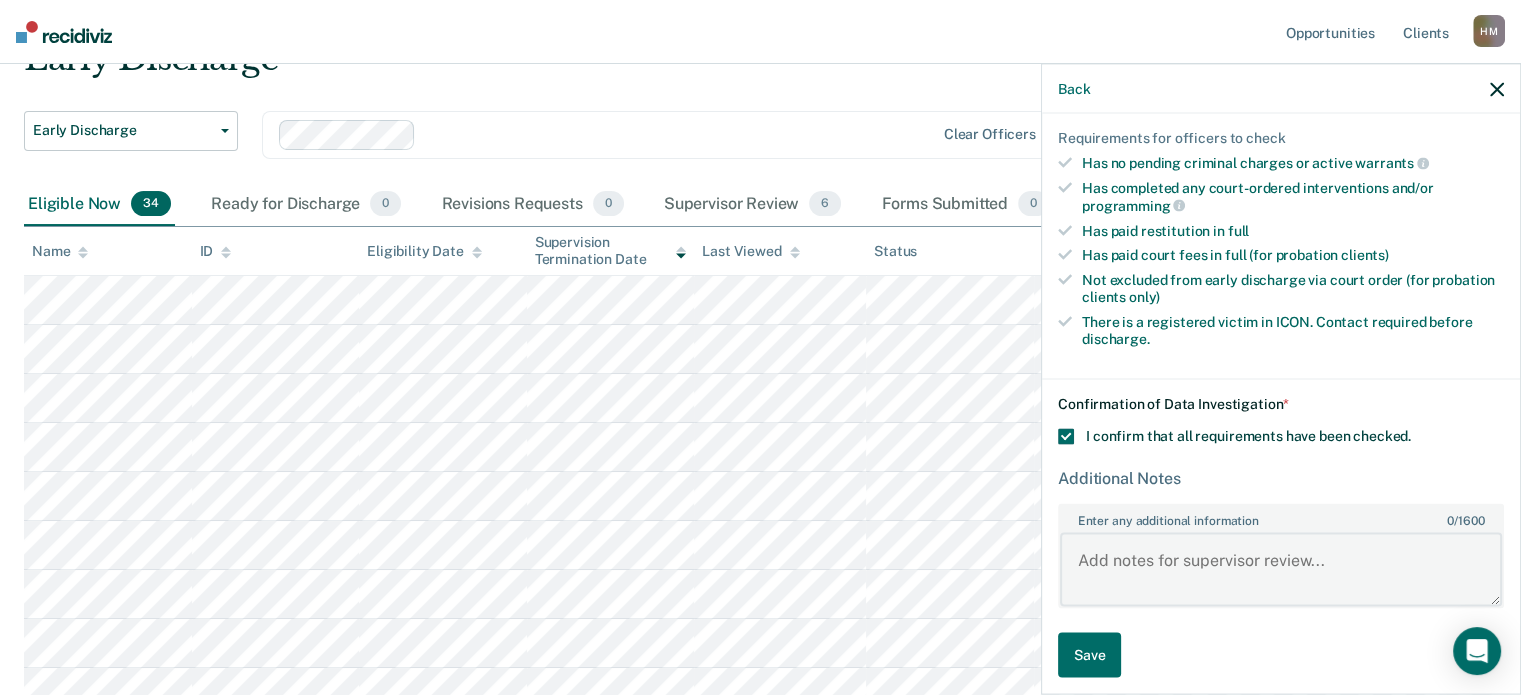 click on "Enter any additional information 0  /  1600" at bounding box center (1281, 569) 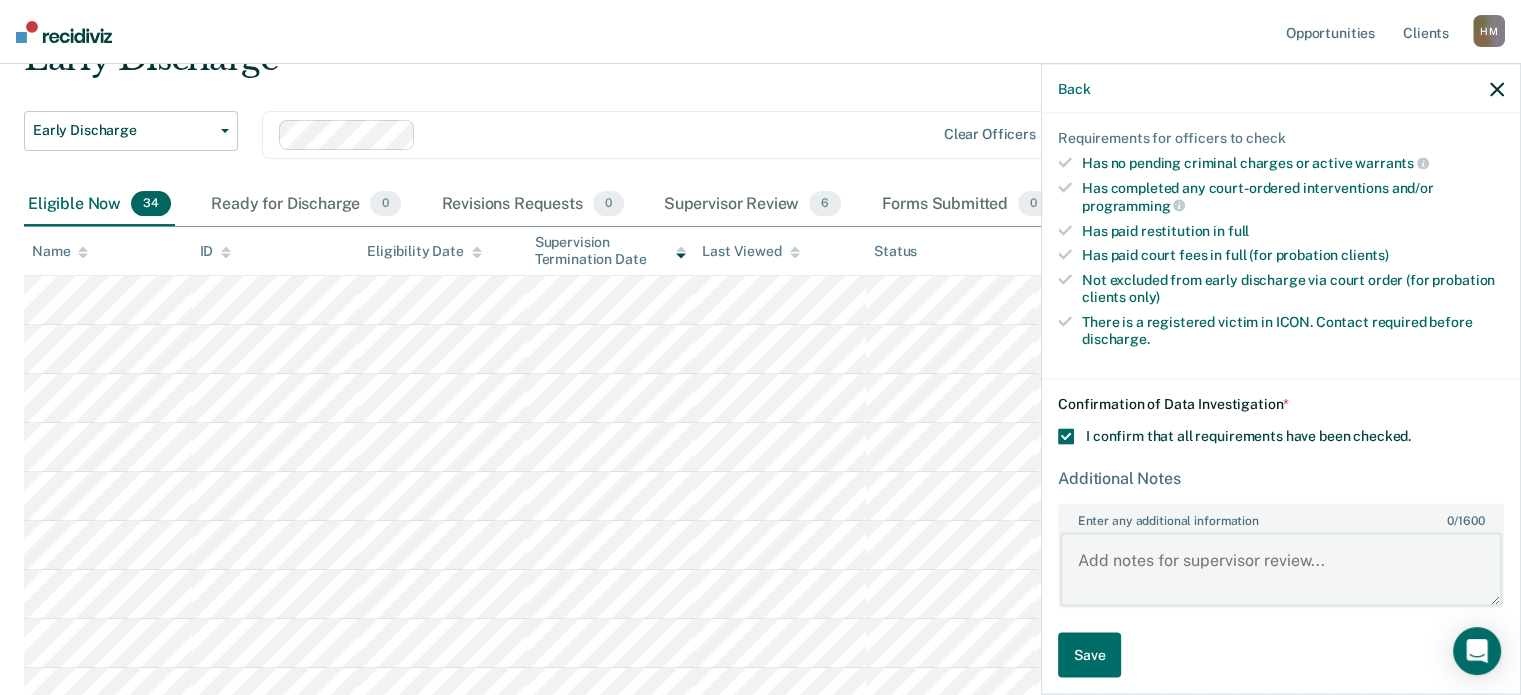 click on "Enter any additional information 0  /  1600" at bounding box center (1281, 569) 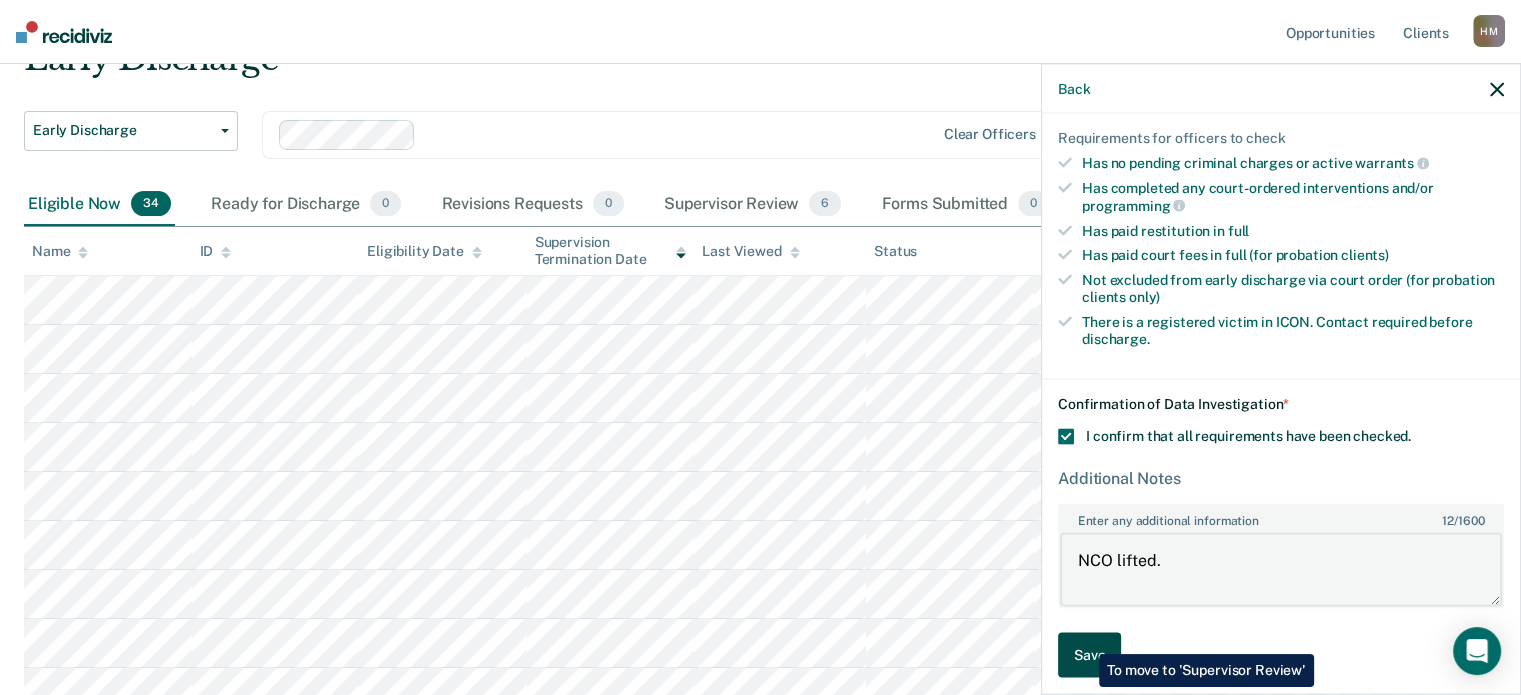 type on "NCO lifted." 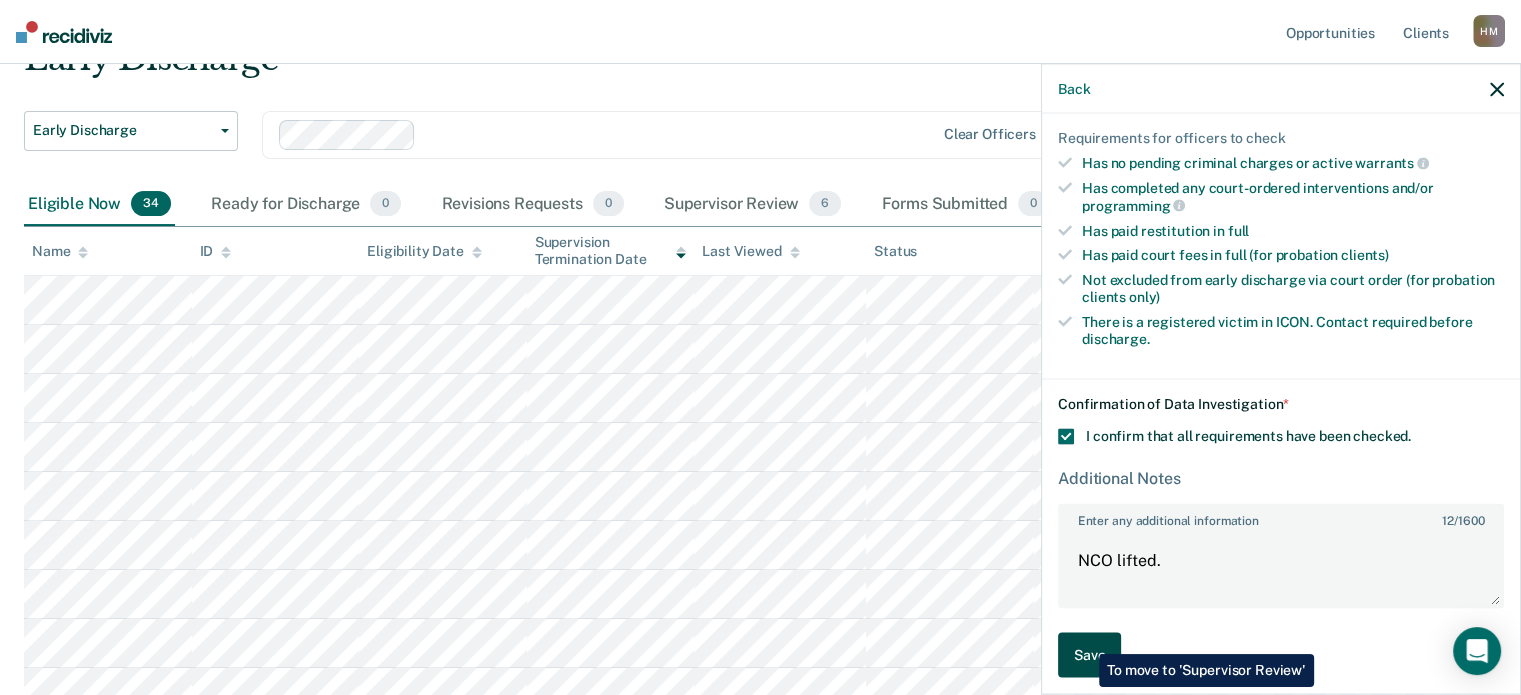 click on "Save" at bounding box center (1089, 655) 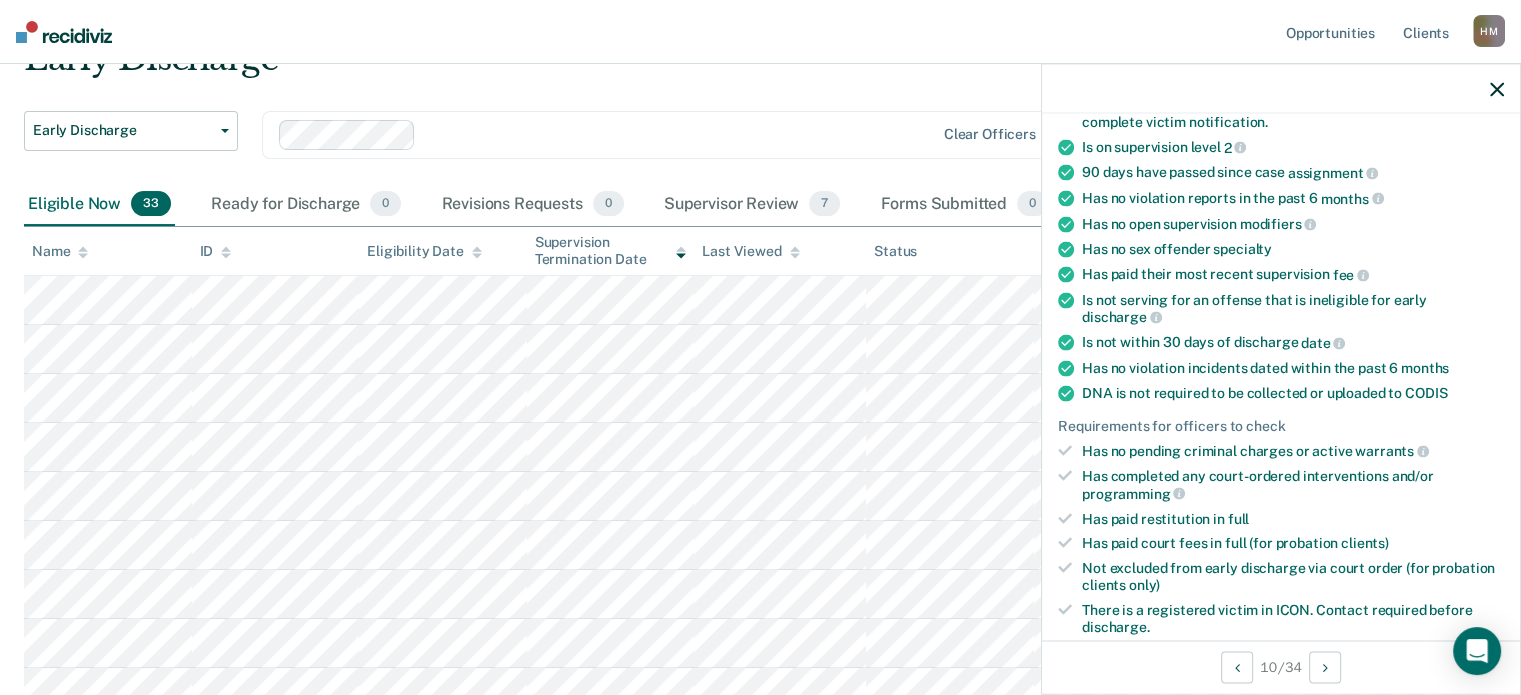scroll, scrollTop: 0, scrollLeft: 0, axis: both 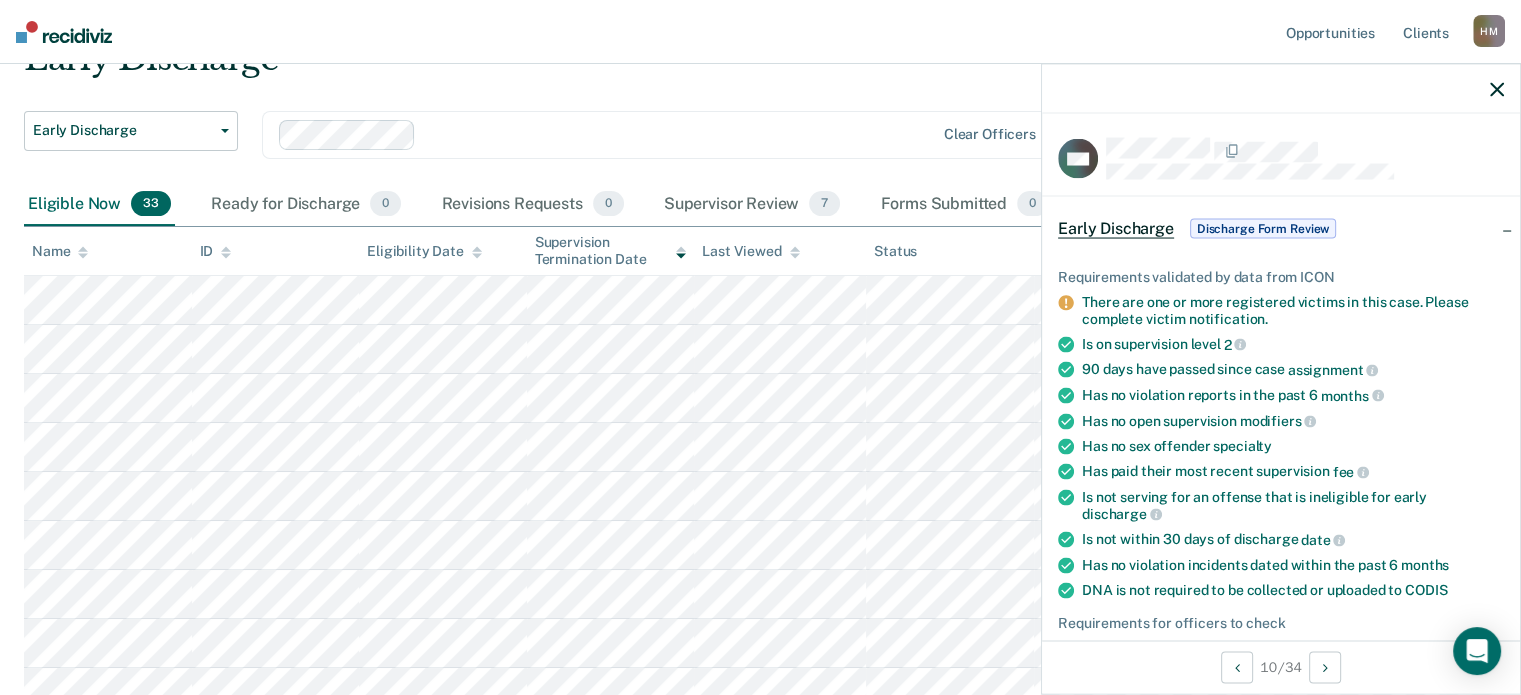 click at bounding box center [1281, 89] 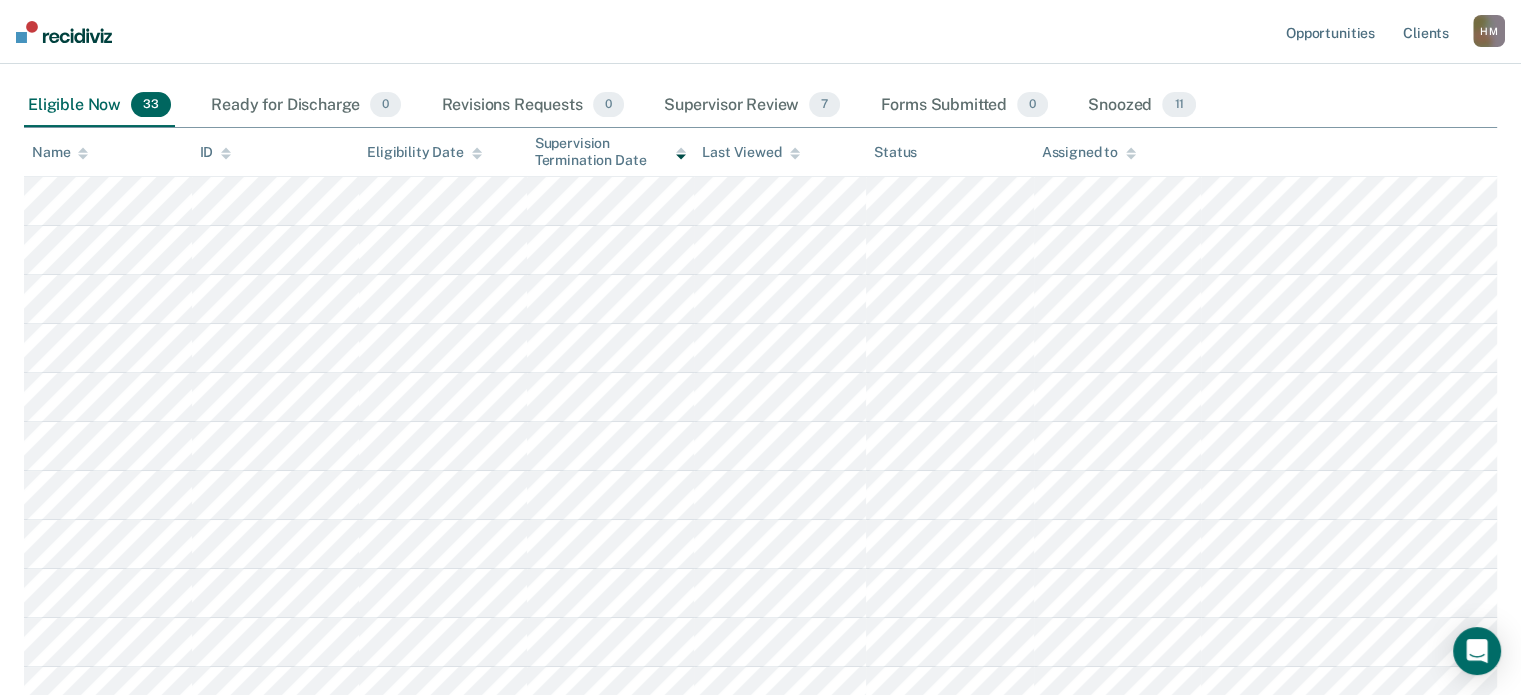 scroll, scrollTop: 200, scrollLeft: 0, axis: vertical 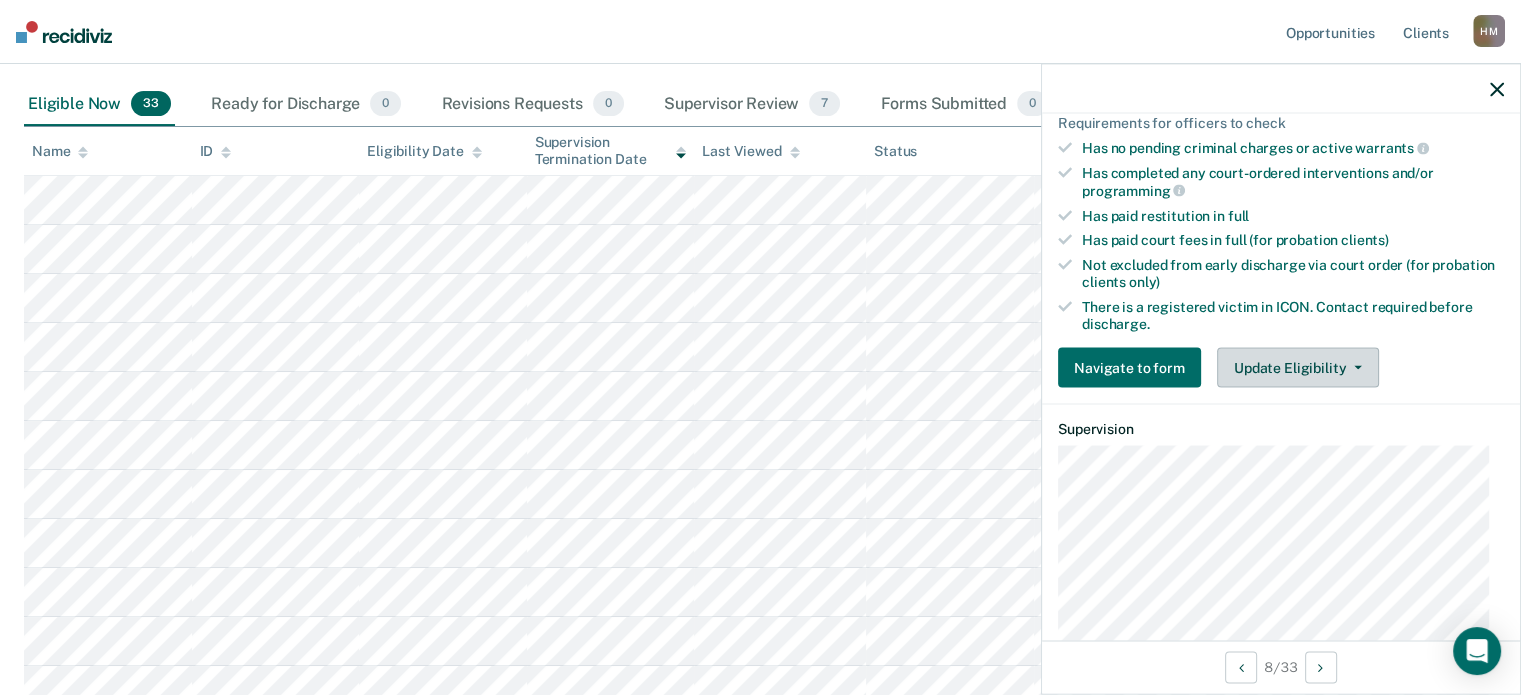 click on "Update Eligibility" at bounding box center [1298, 368] 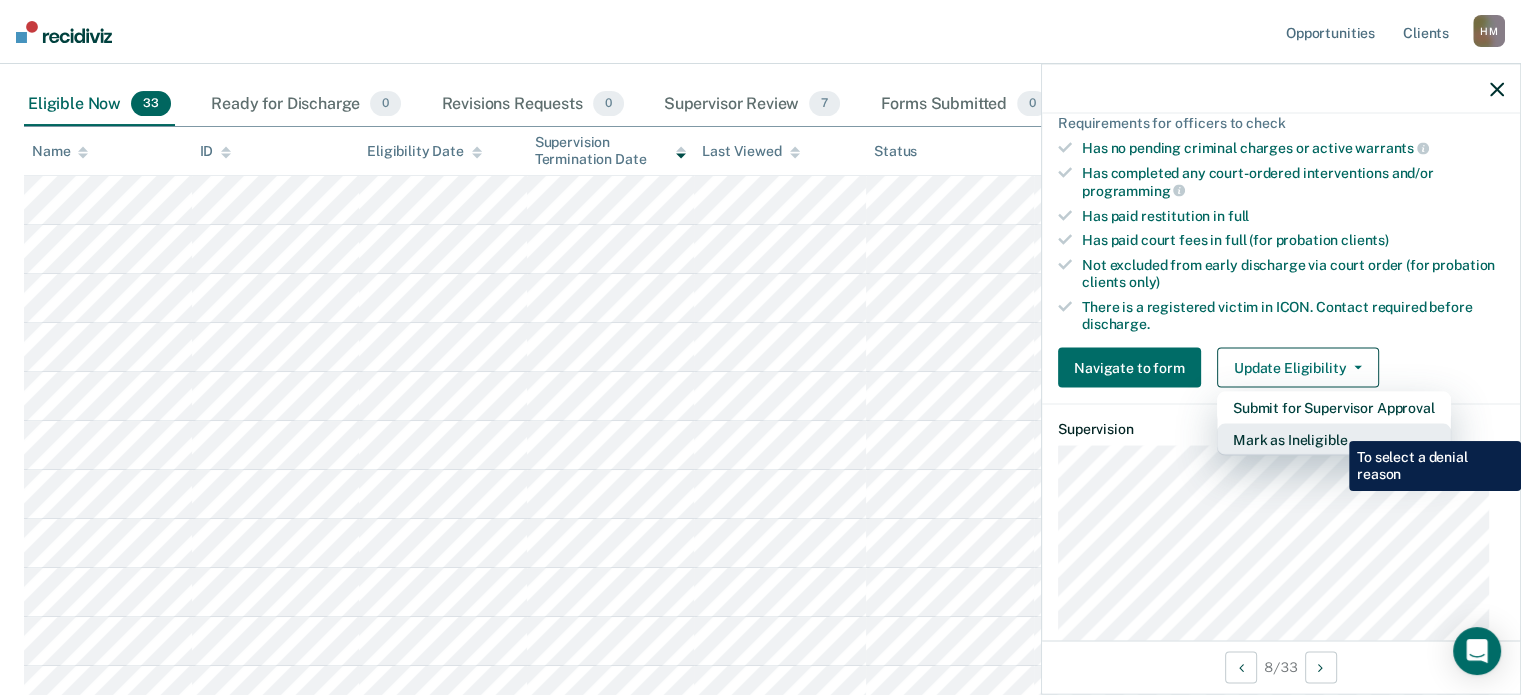 click on "Mark as Ineligible" at bounding box center (1334, 440) 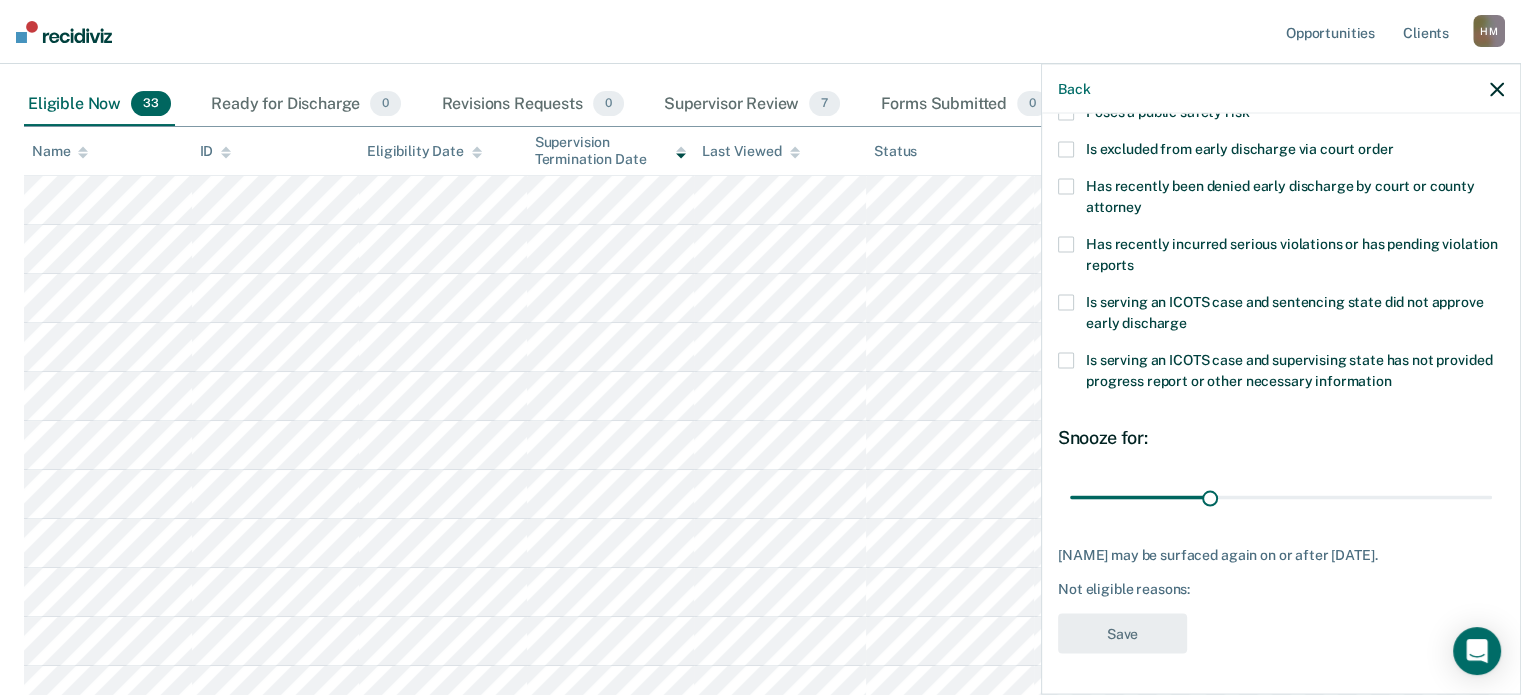 scroll, scrollTop: 324, scrollLeft: 0, axis: vertical 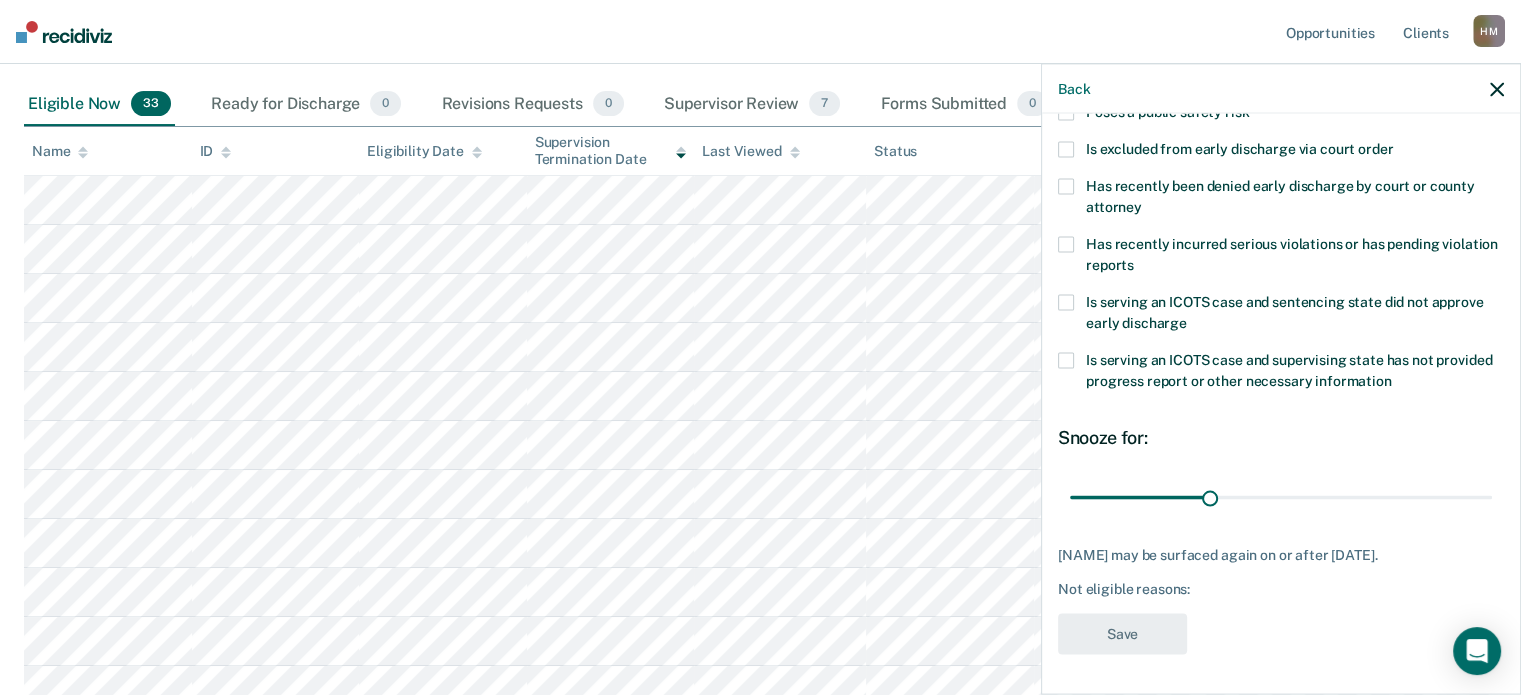 click on "Has recently been denied early discharge by court or county attorney" at bounding box center [1280, 195] 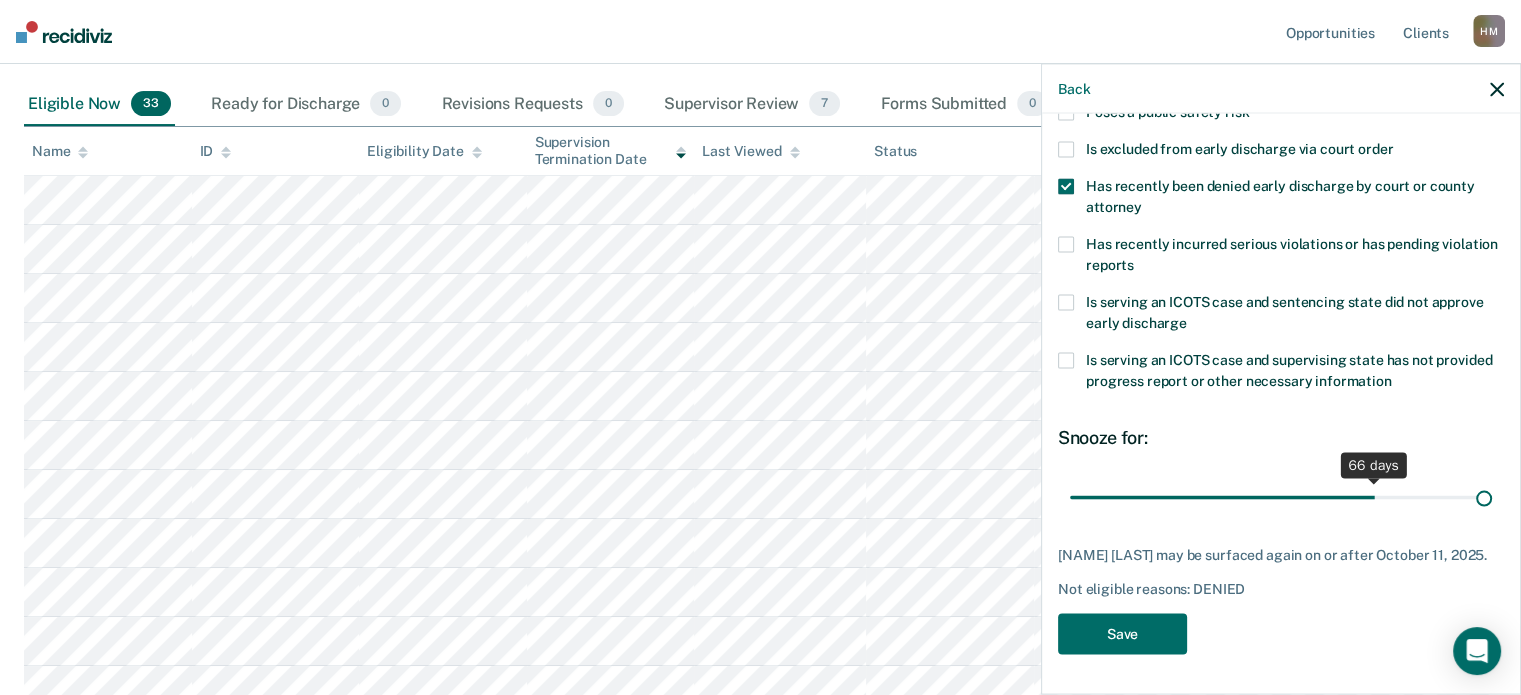 scroll, scrollTop: 324, scrollLeft: 0, axis: vertical 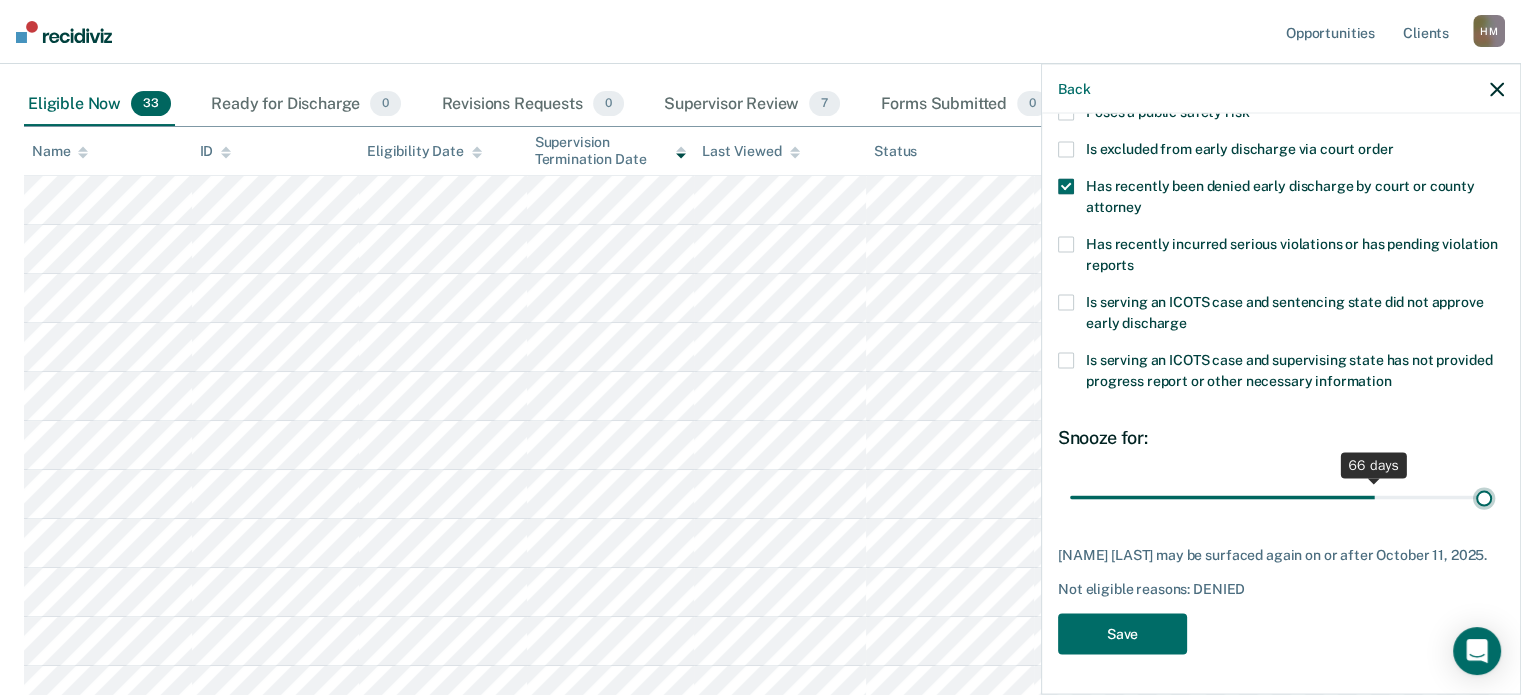 drag, startPoint x: 1210, startPoint y: 472, endPoint x: 1569, endPoint y: 466, distance: 359.05014 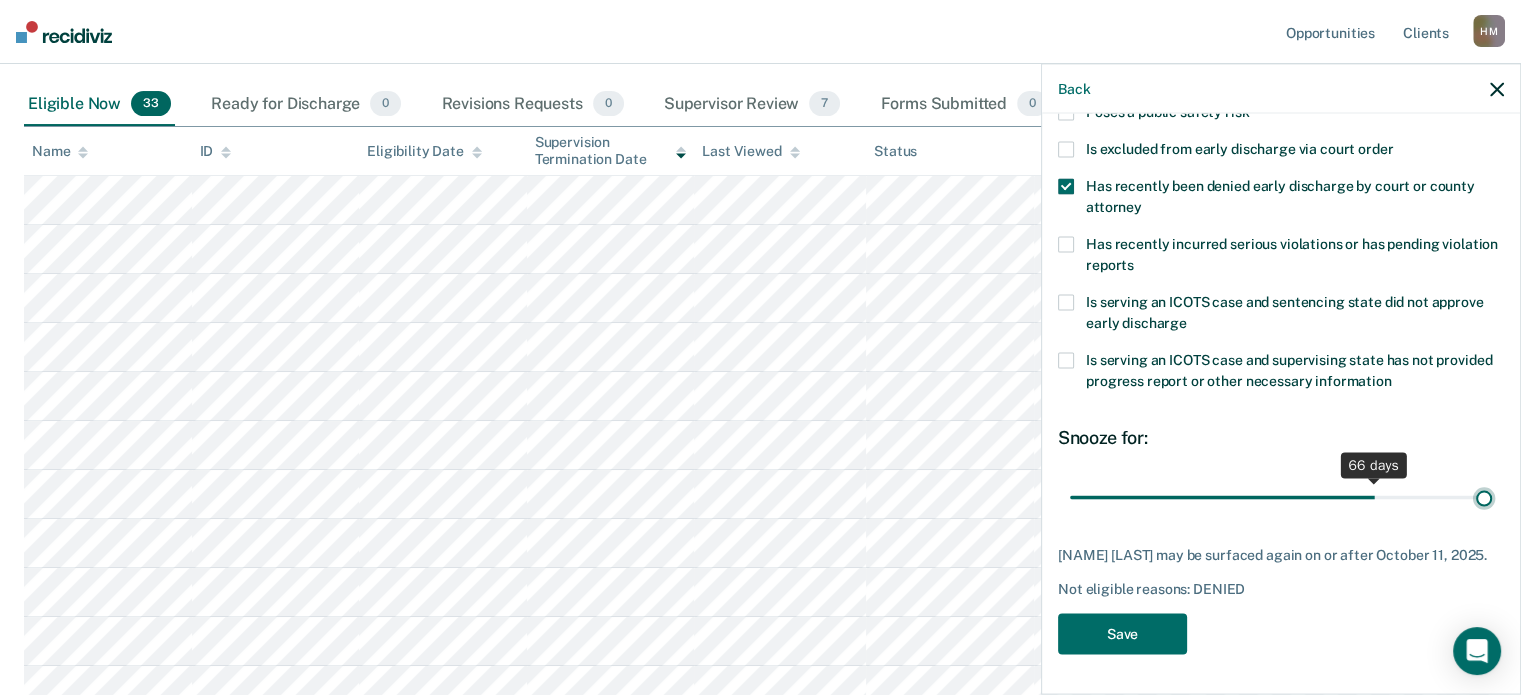 type on "90" 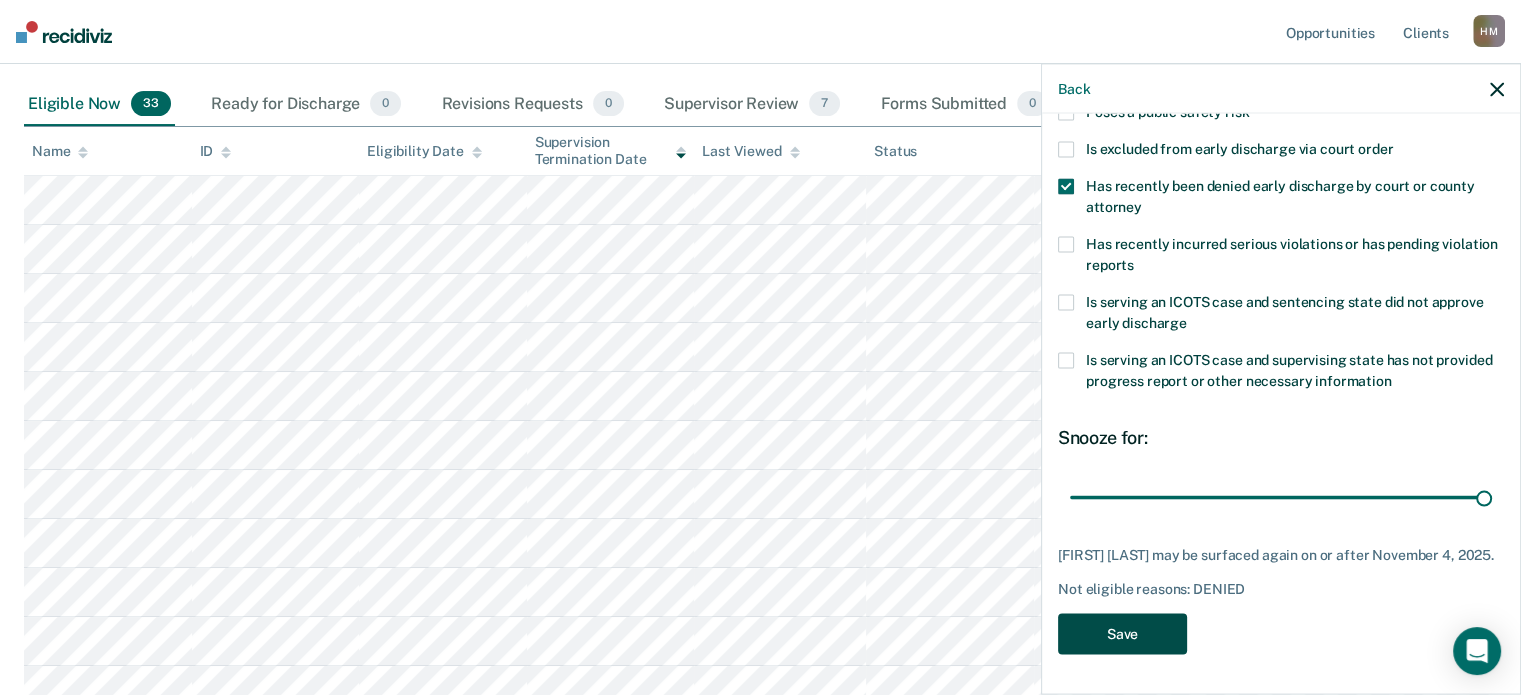 click on "Save" at bounding box center [1122, 633] 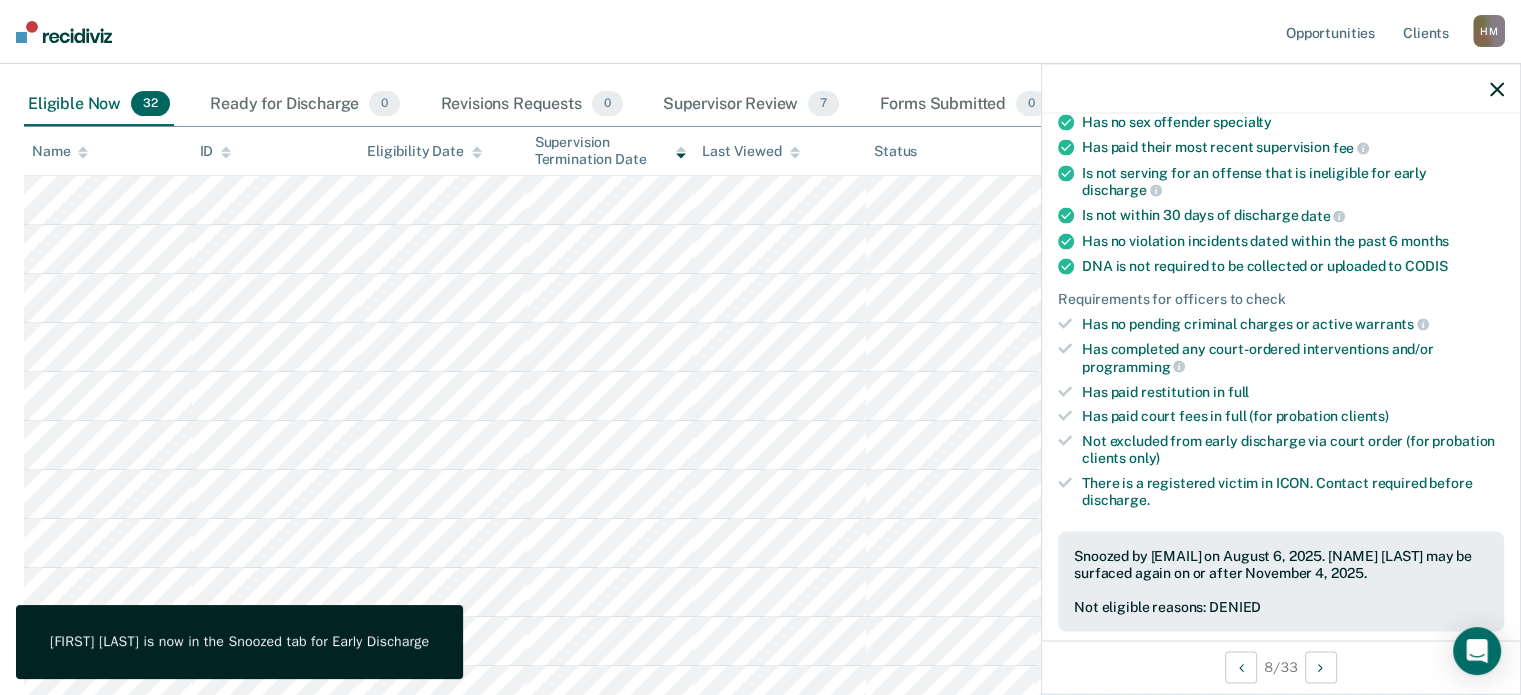 click at bounding box center [1281, 89] 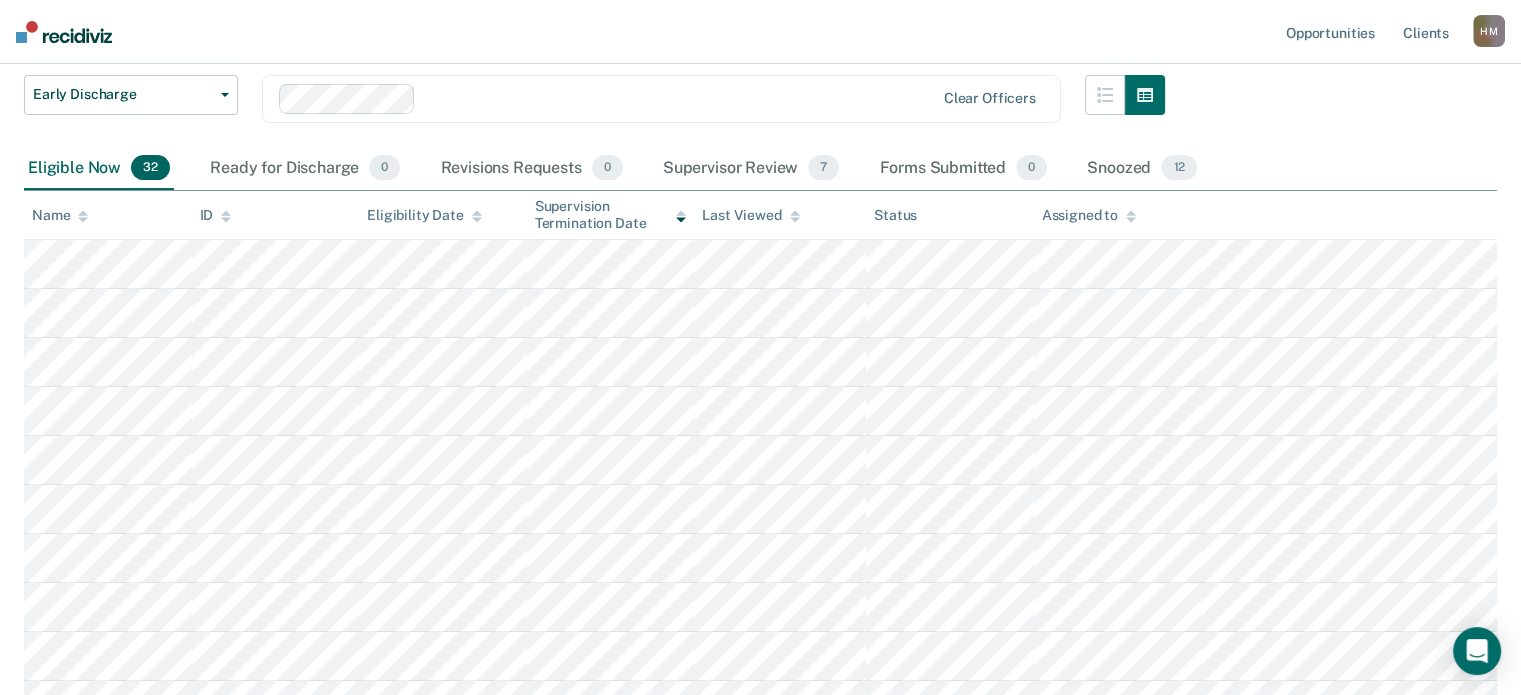 scroll, scrollTop: 200, scrollLeft: 0, axis: vertical 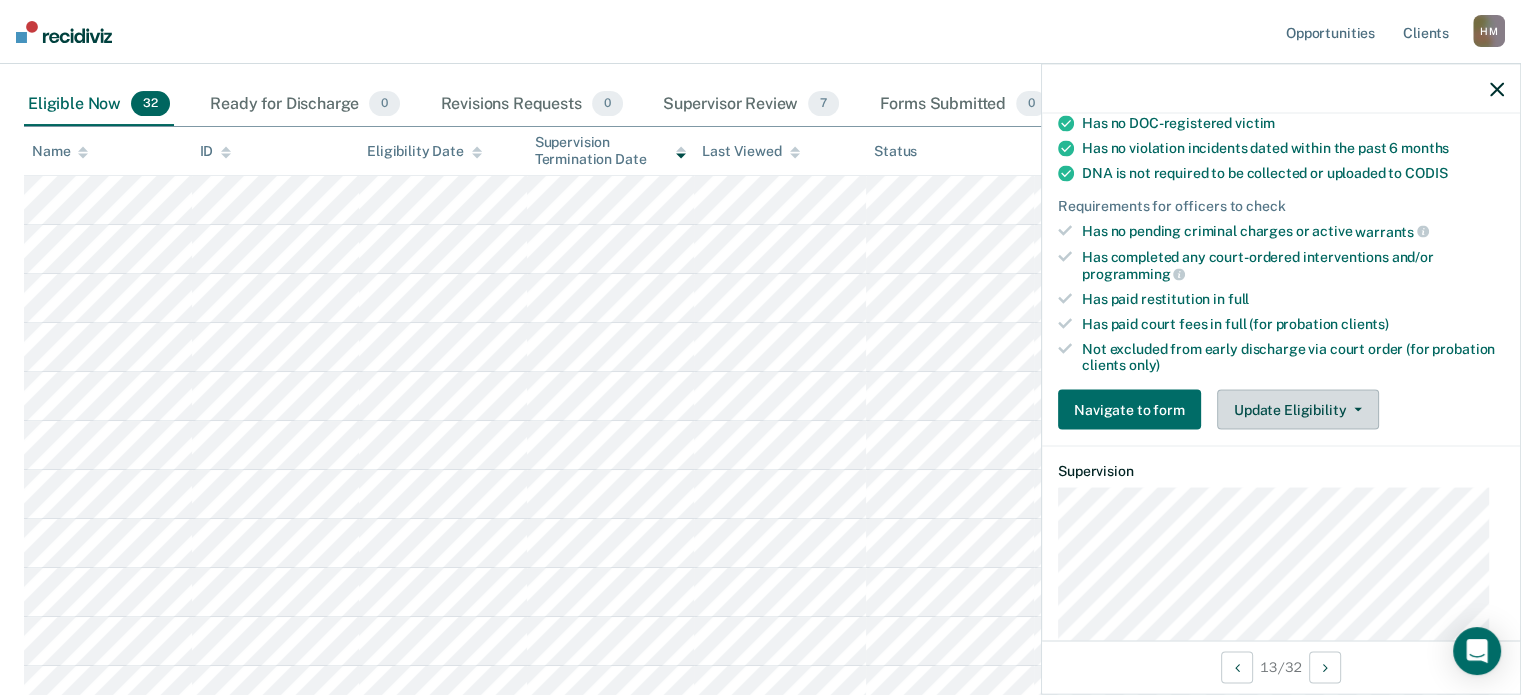 click on "Update Eligibility" at bounding box center [1298, 410] 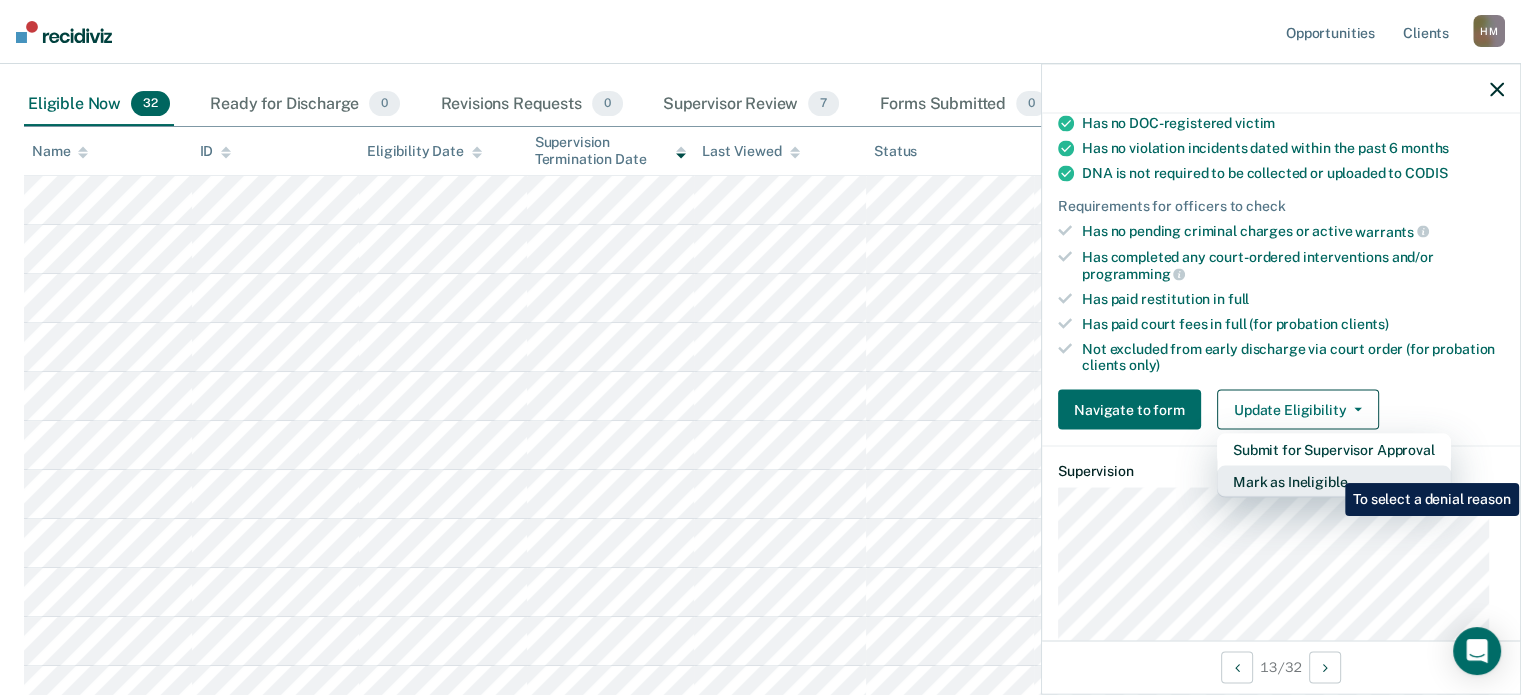 click on "Mark as Ineligible" at bounding box center [1334, 482] 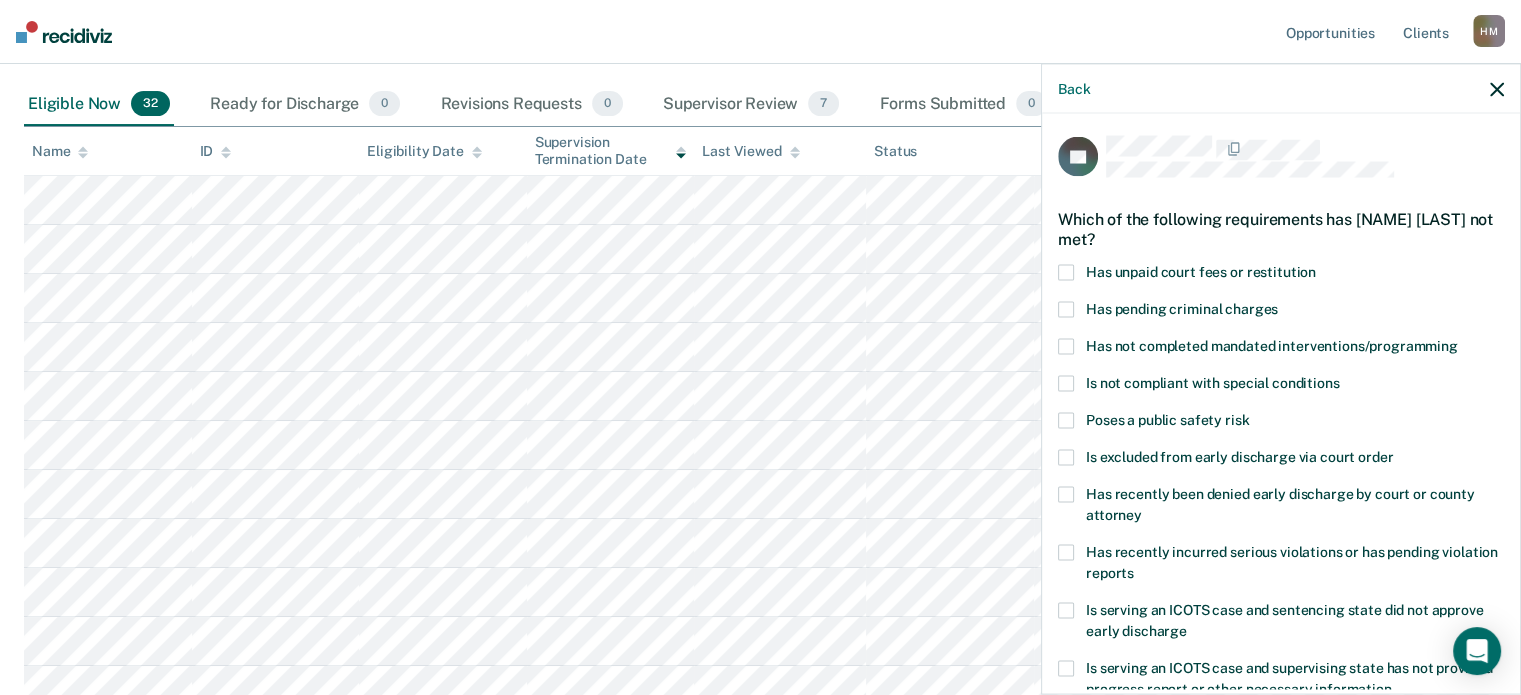scroll, scrollTop: 0, scrollLeft: 0, axis: both 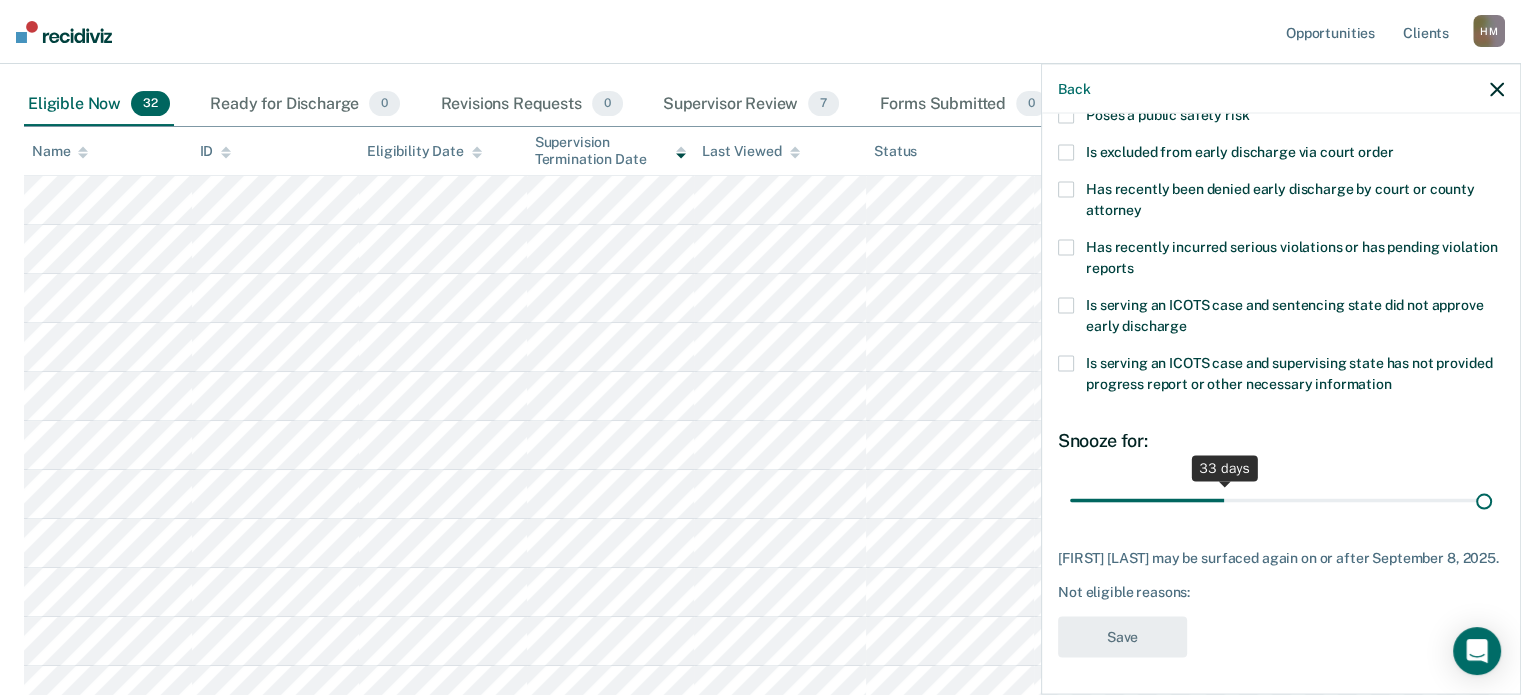 drag, startPoint x: 1216, startPoint y: 481, endPoint x: 1608, endPoint y: 499, distance: 392.41306 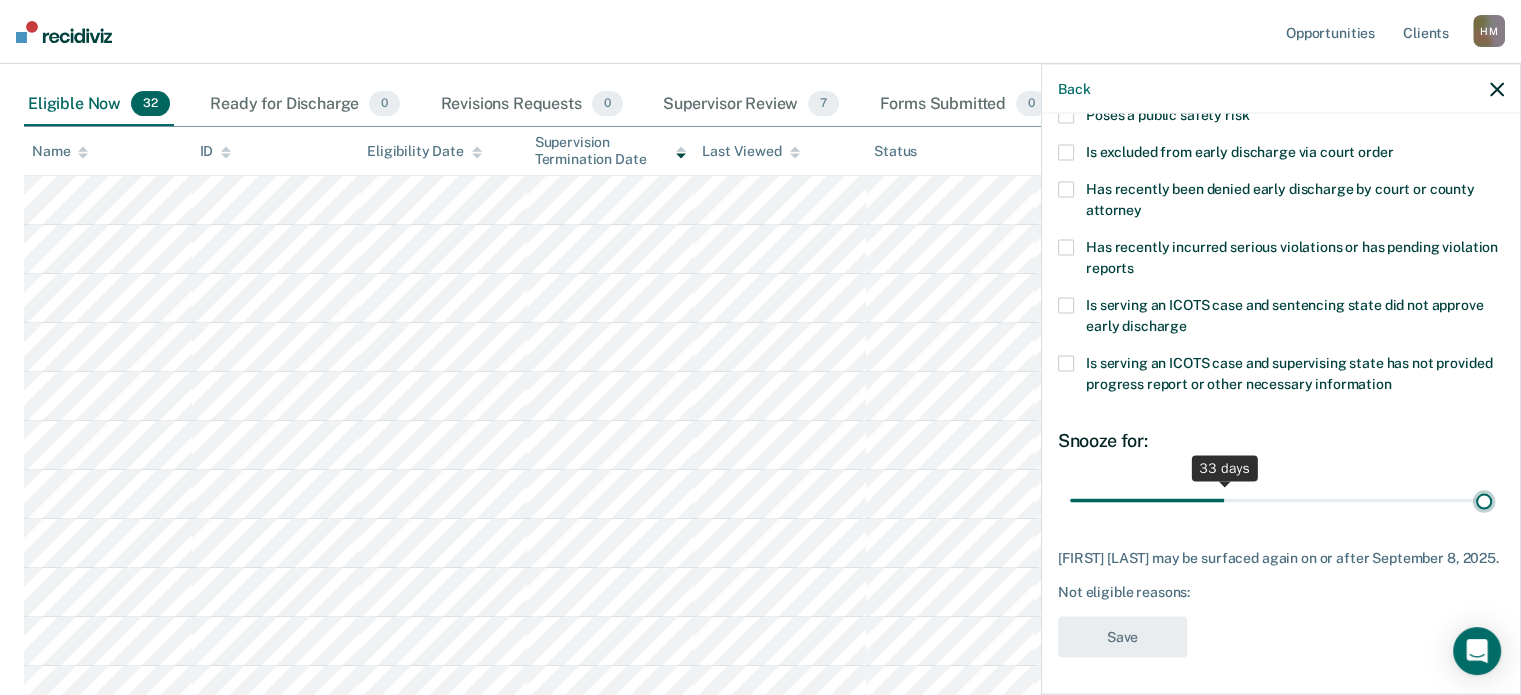 type on "90" 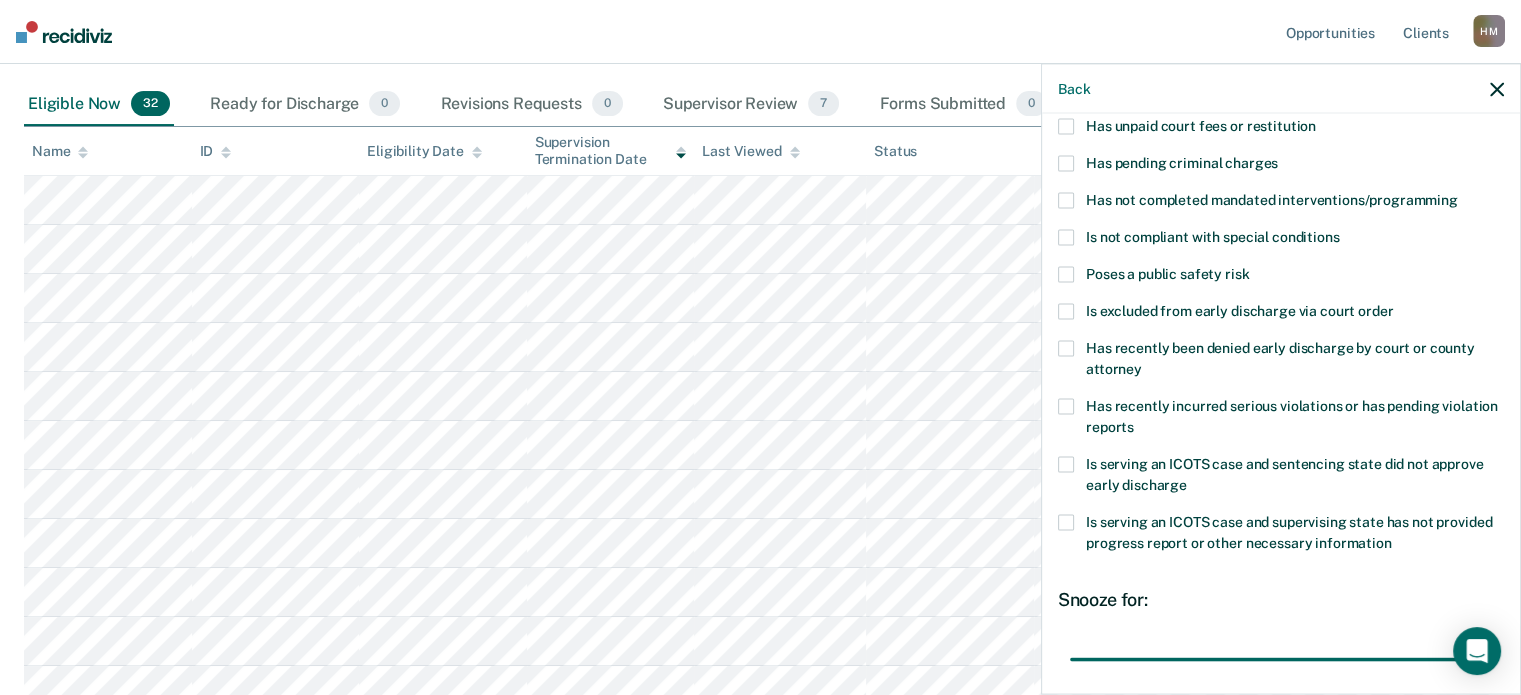 scroll, scrollTop: 7, scrollLeft: 0, axis: vertical 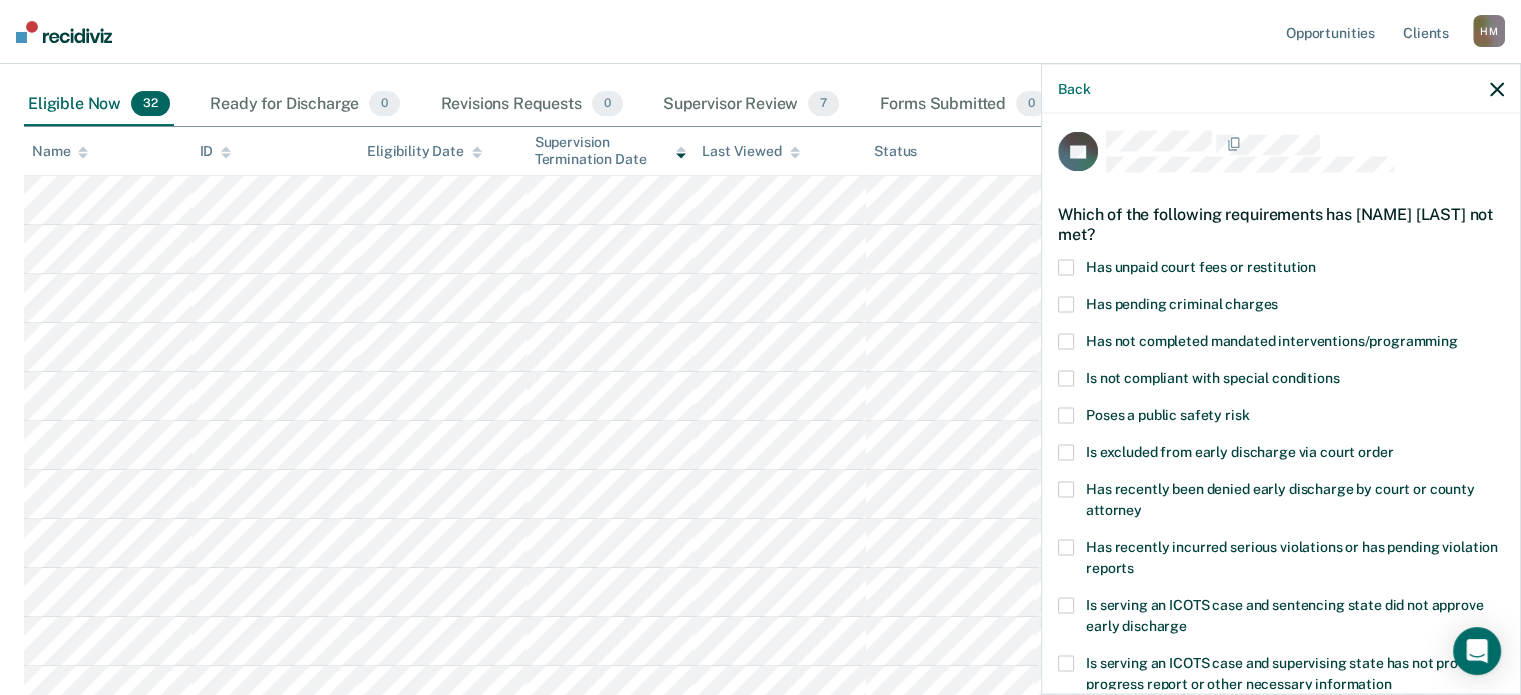 click on "Is not compliant with special conditions" at bounding box center (1212, 377) 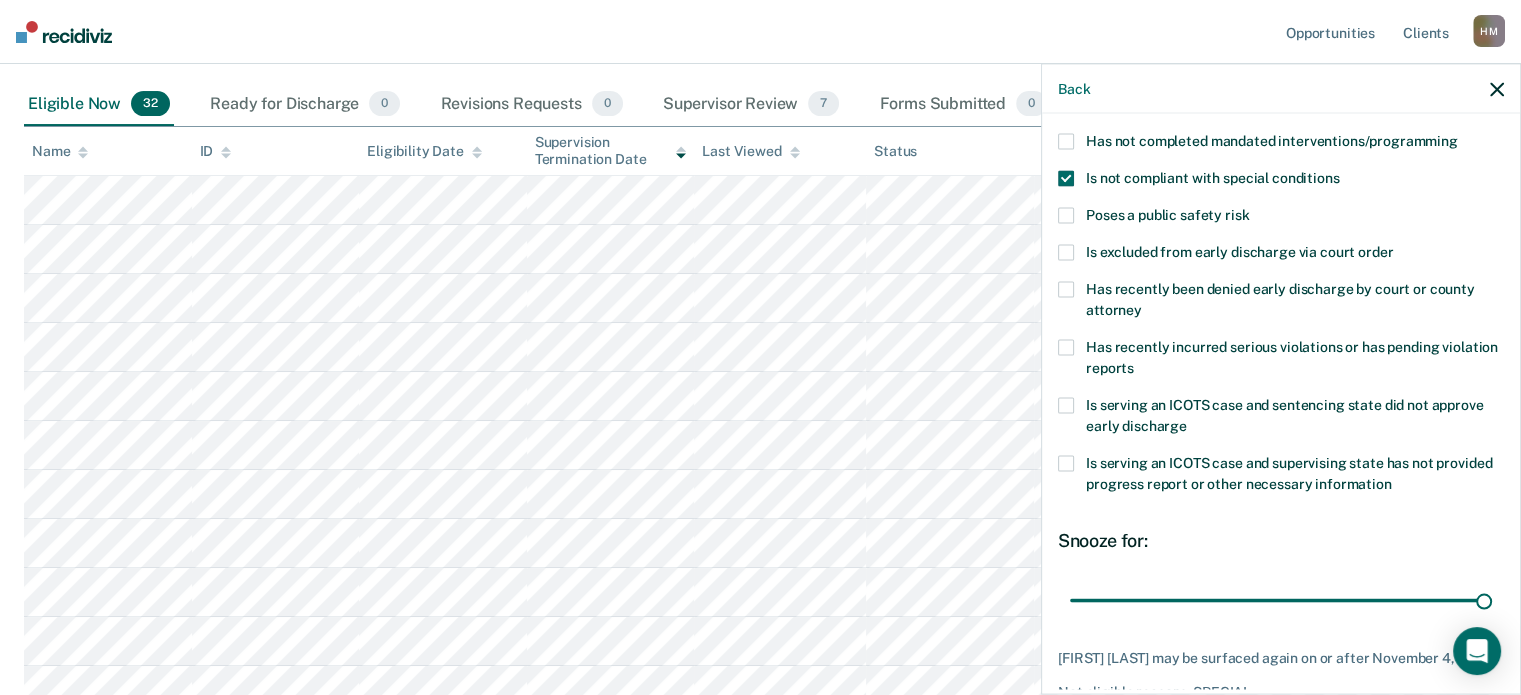 scroll, scrollTop: 307, scrollLeft: 0, axis: vertical 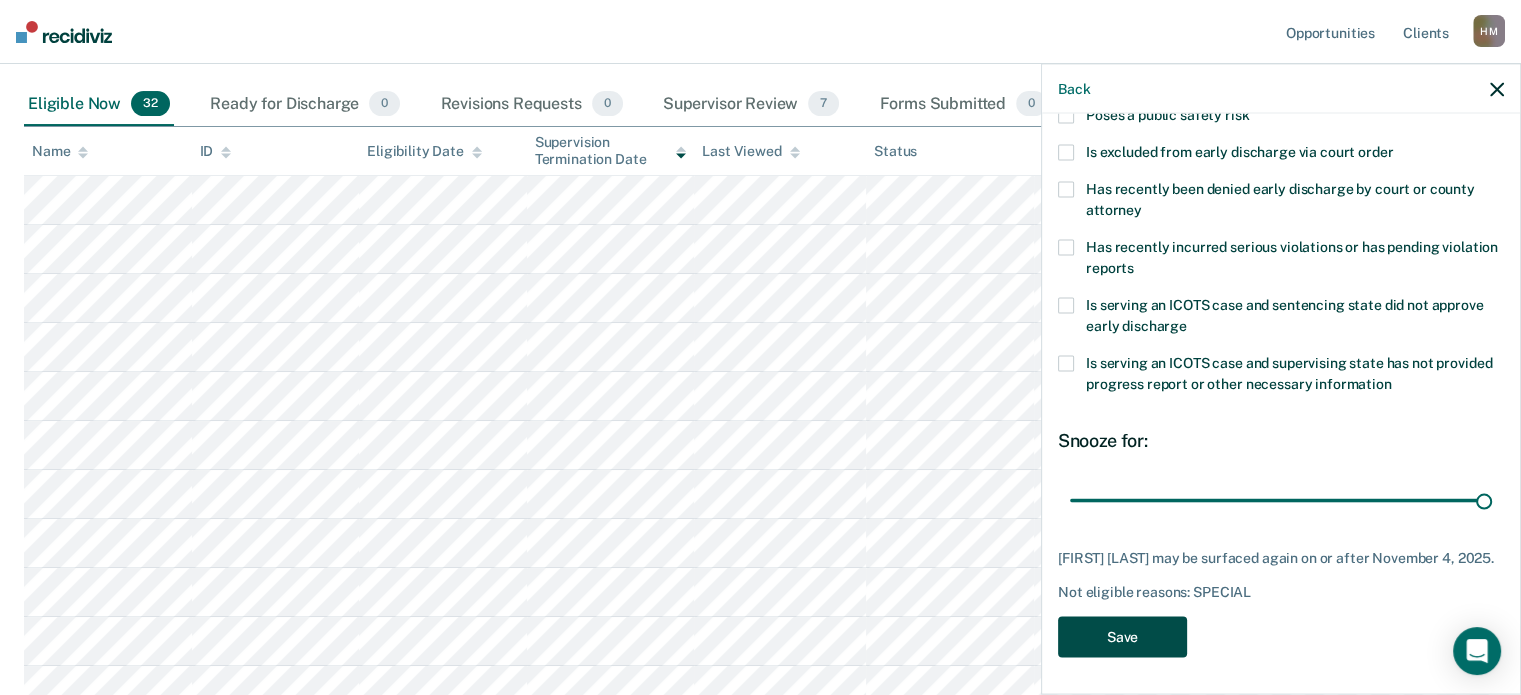 click on "Save" at bounding box center (1122, 636) 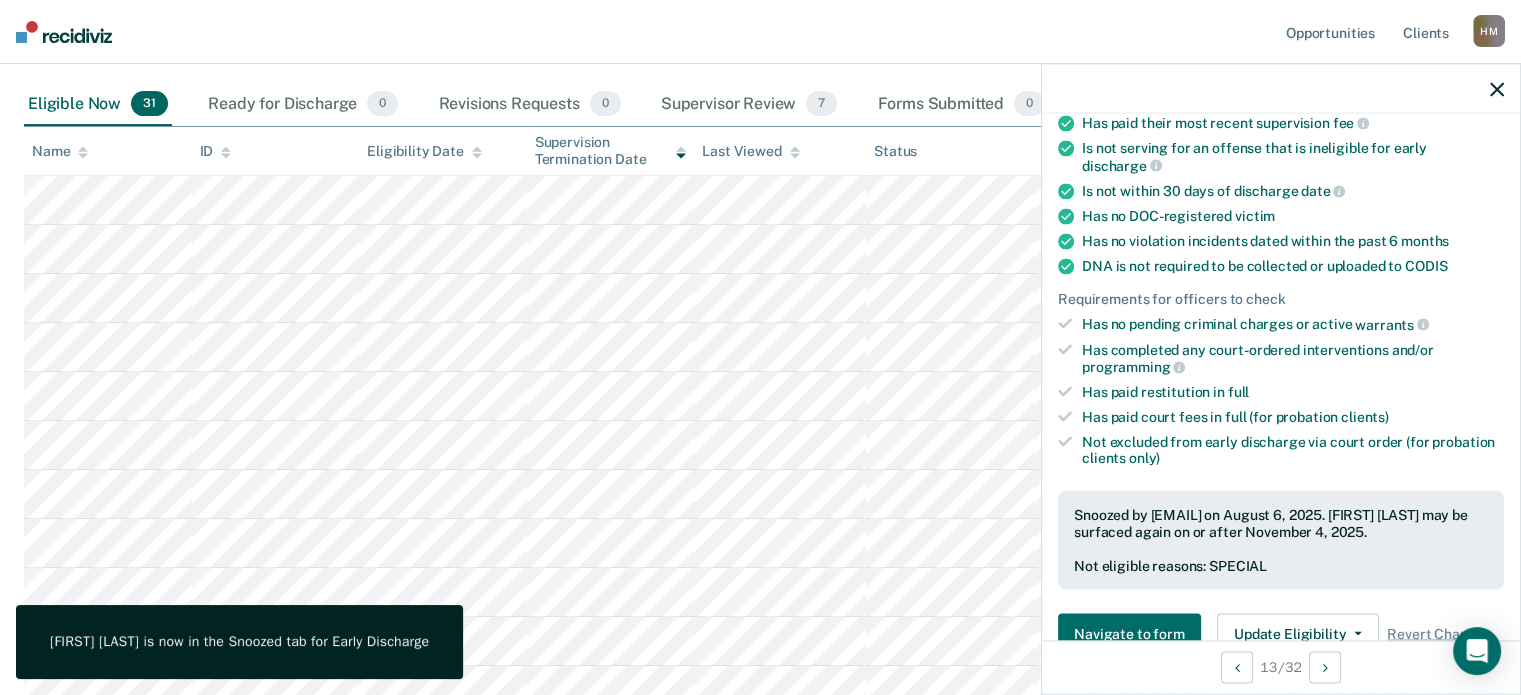 click 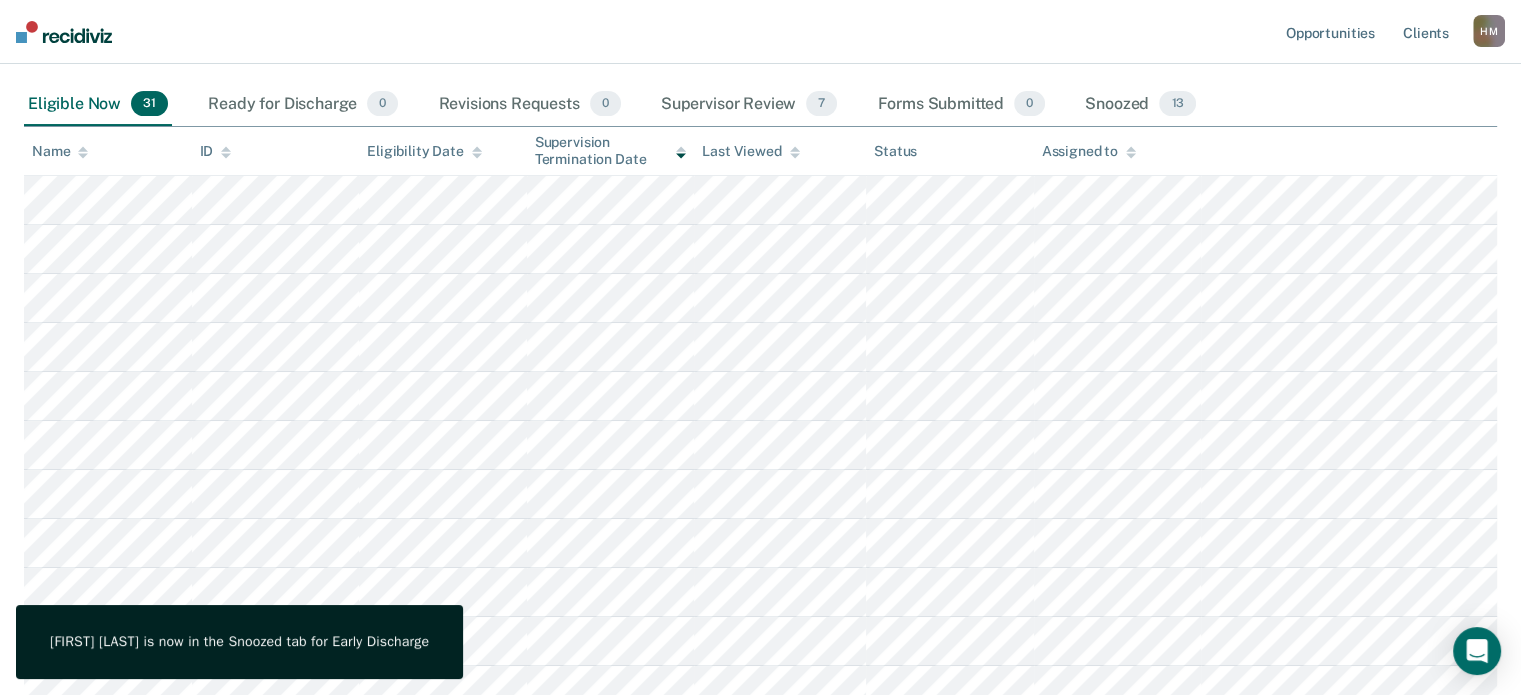 scroll, scrollTop: 300, scrollLeft: 0, axis: vertical 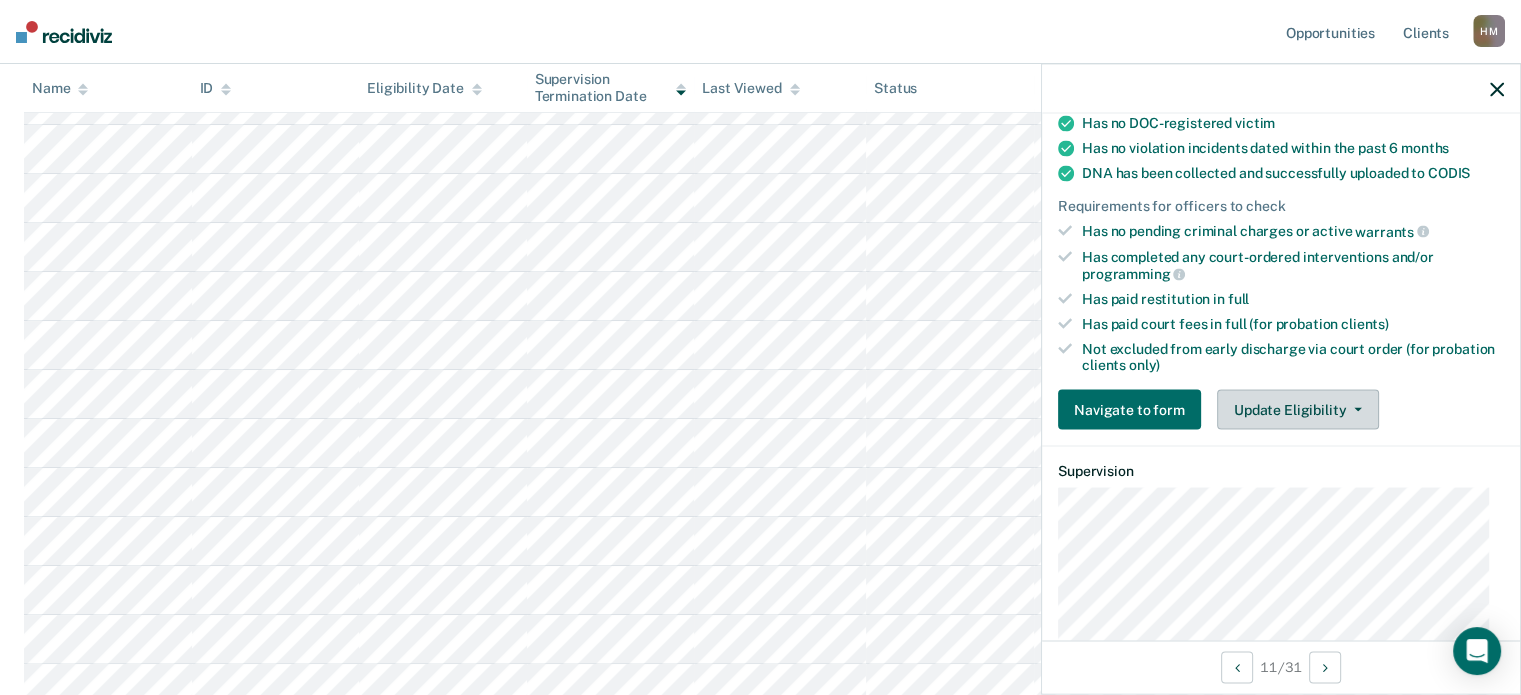 click on "Update Eligibility" at bounding box center (1298, 410) 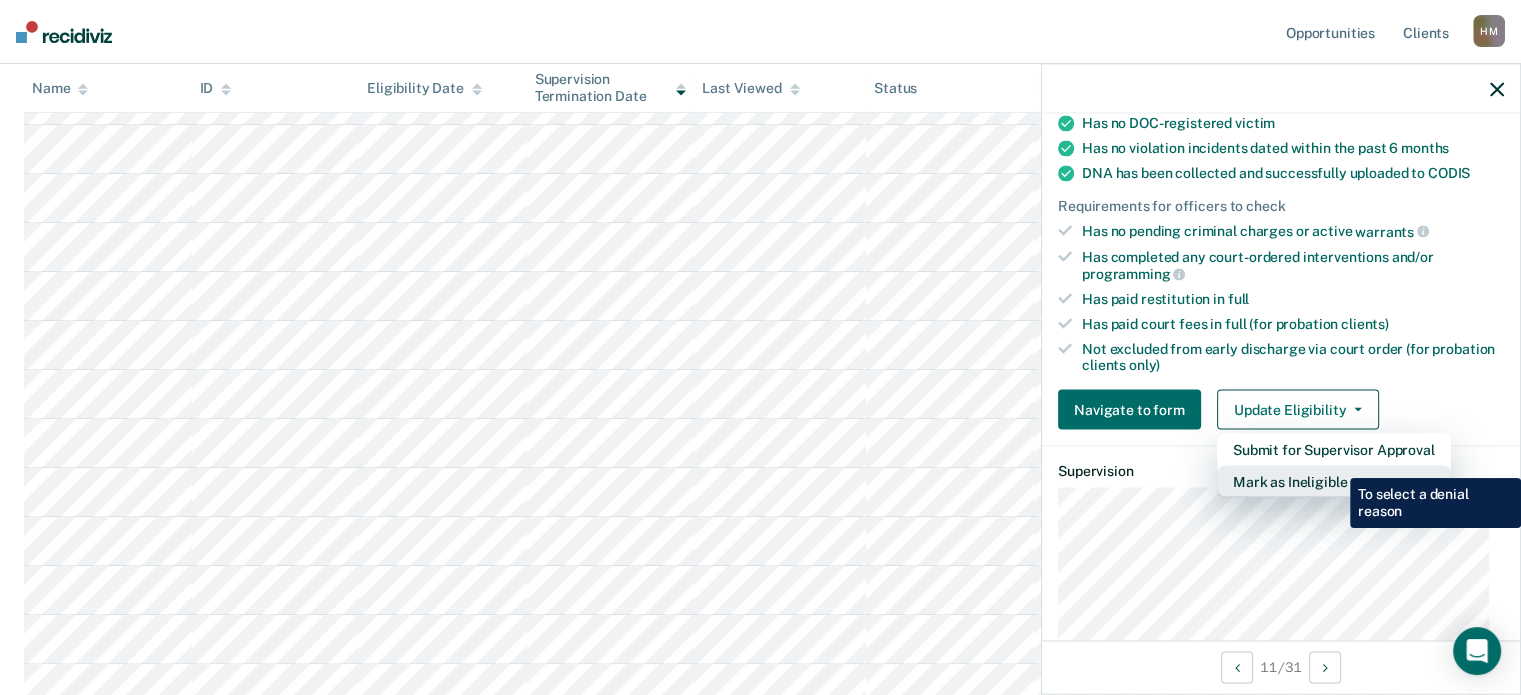 click on "Mark as Ineligible" at bounding box center [1334, 482] 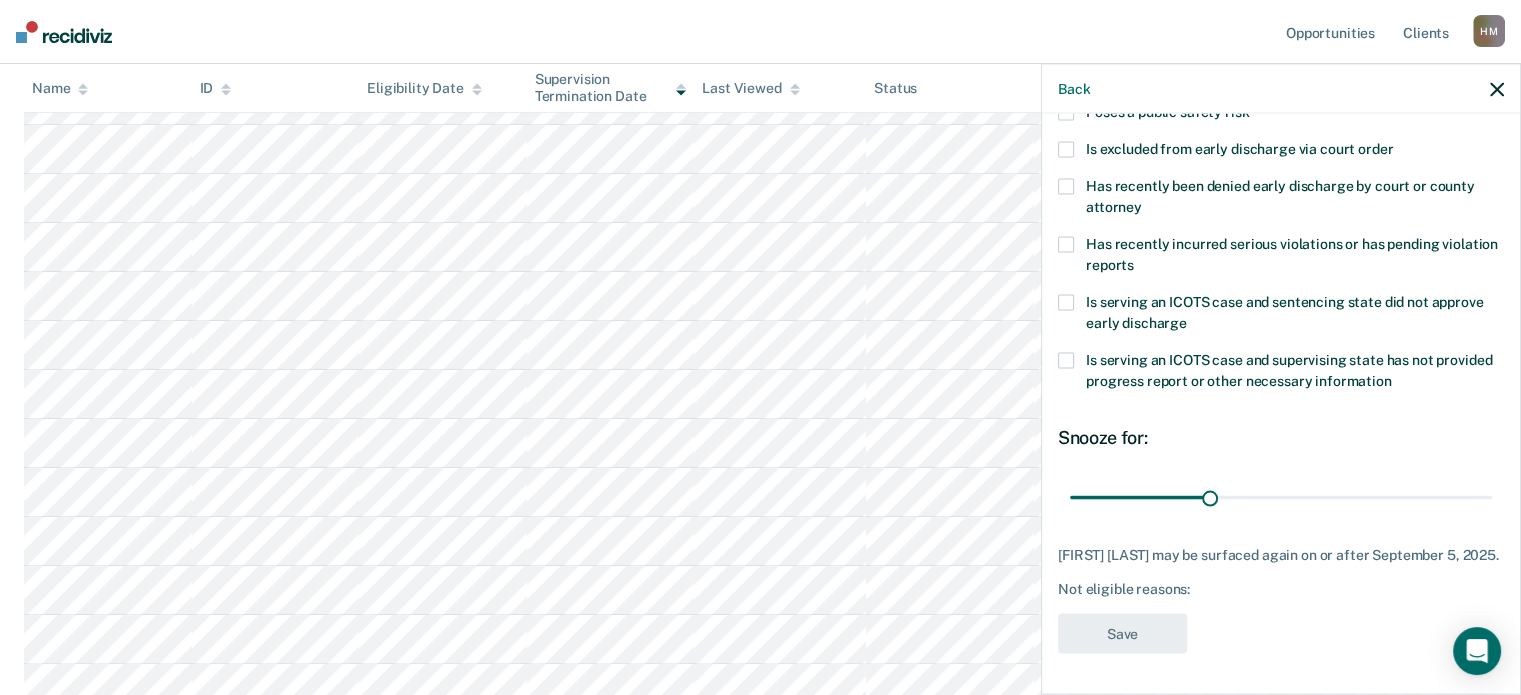 scroll, scrollTop: 307, scrollLeft: 0, axis: vertical 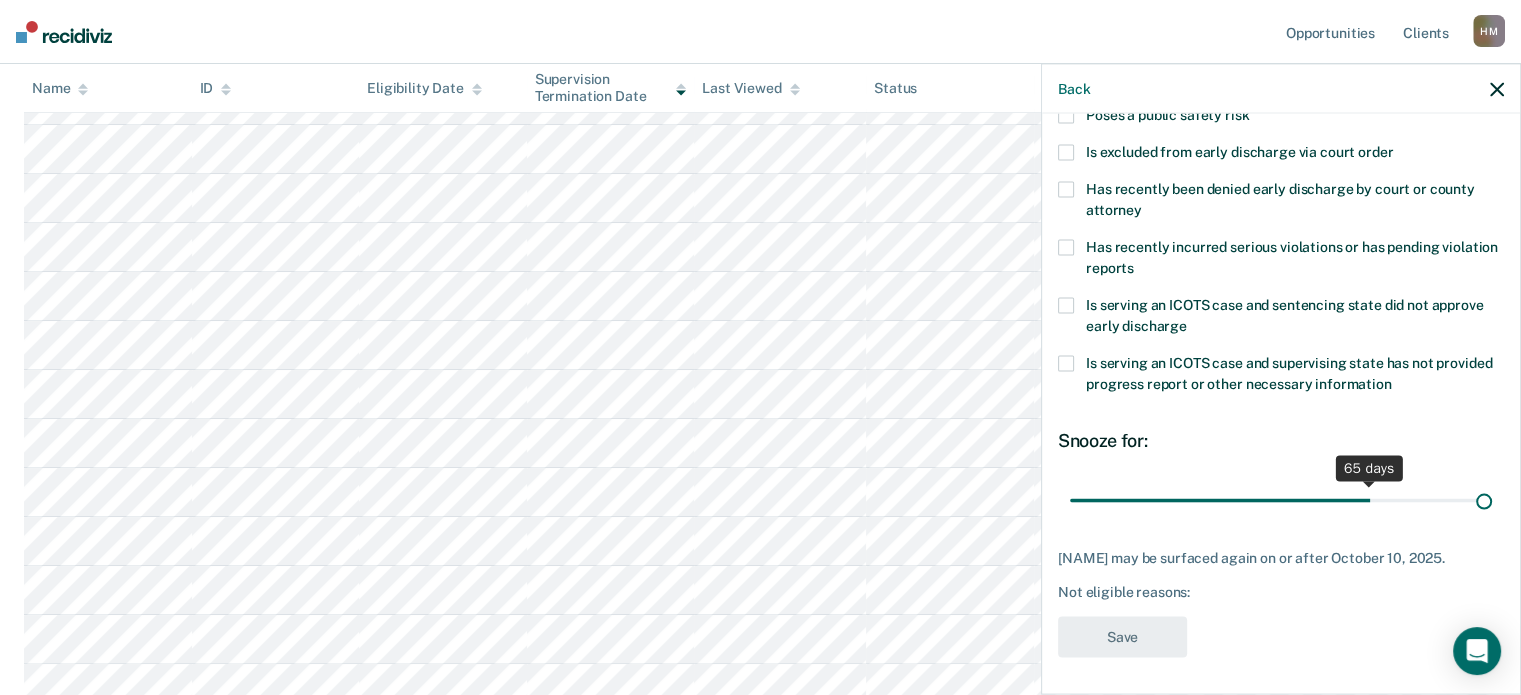 drag, startPoint x: 1212, startPoint y: 501, endPoint x: 1640, endPoint y: 515, distance: 428.2289 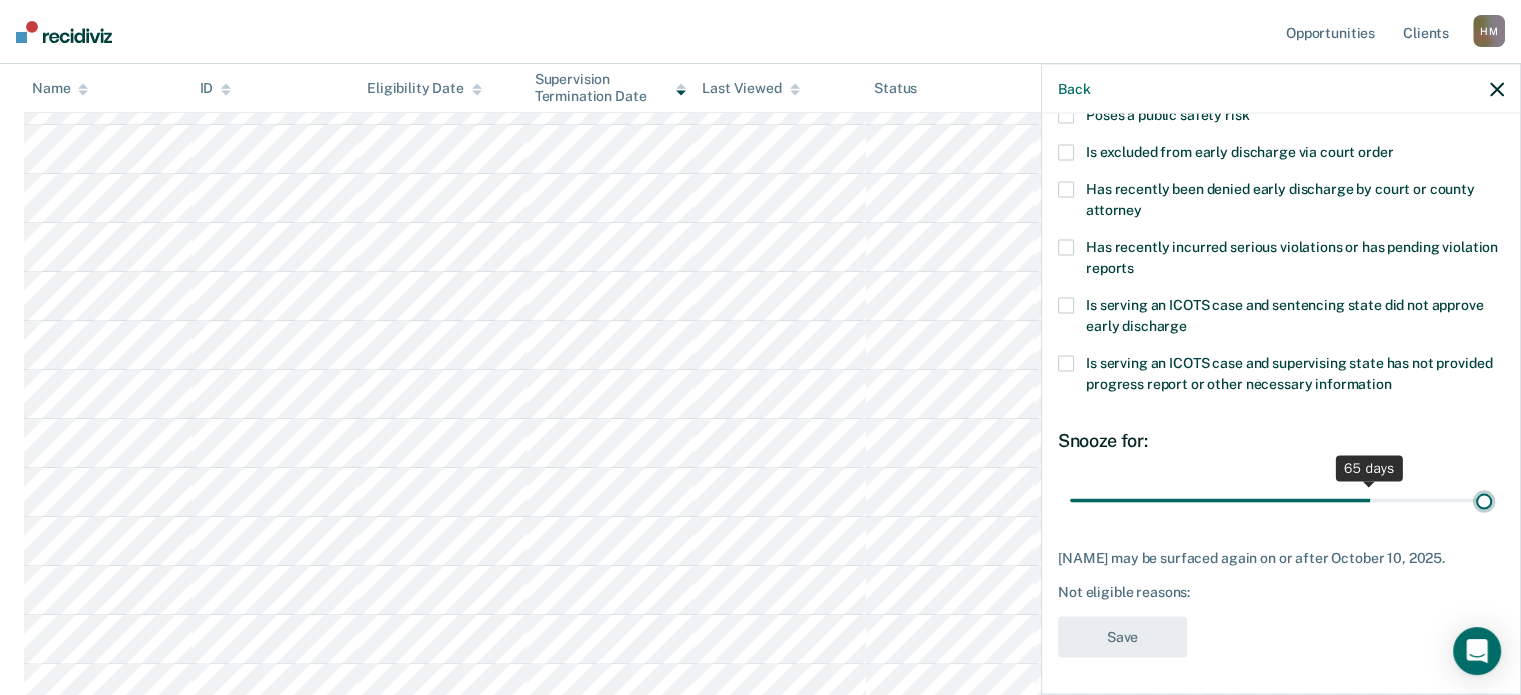 type on "90" 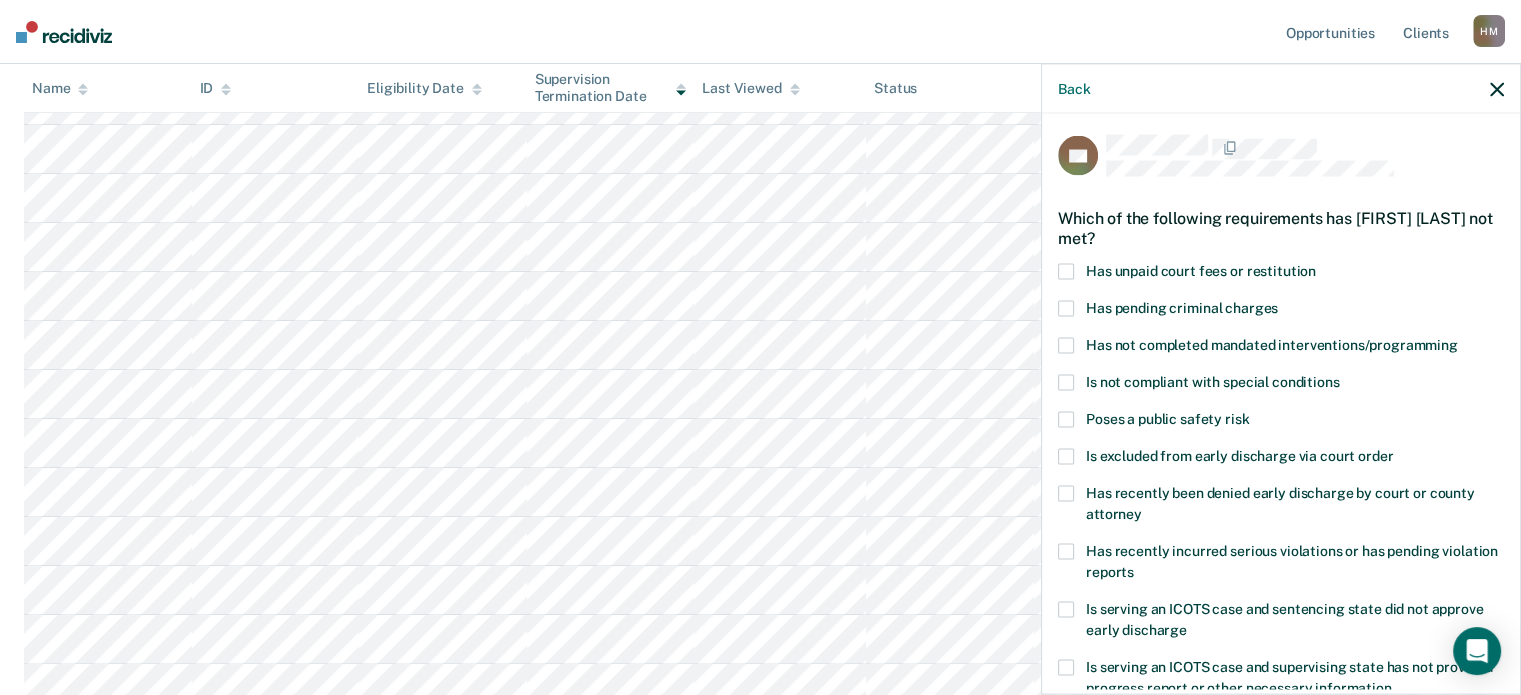 scroll, scrollTop: 0, scrollLeft: 0, axis: both 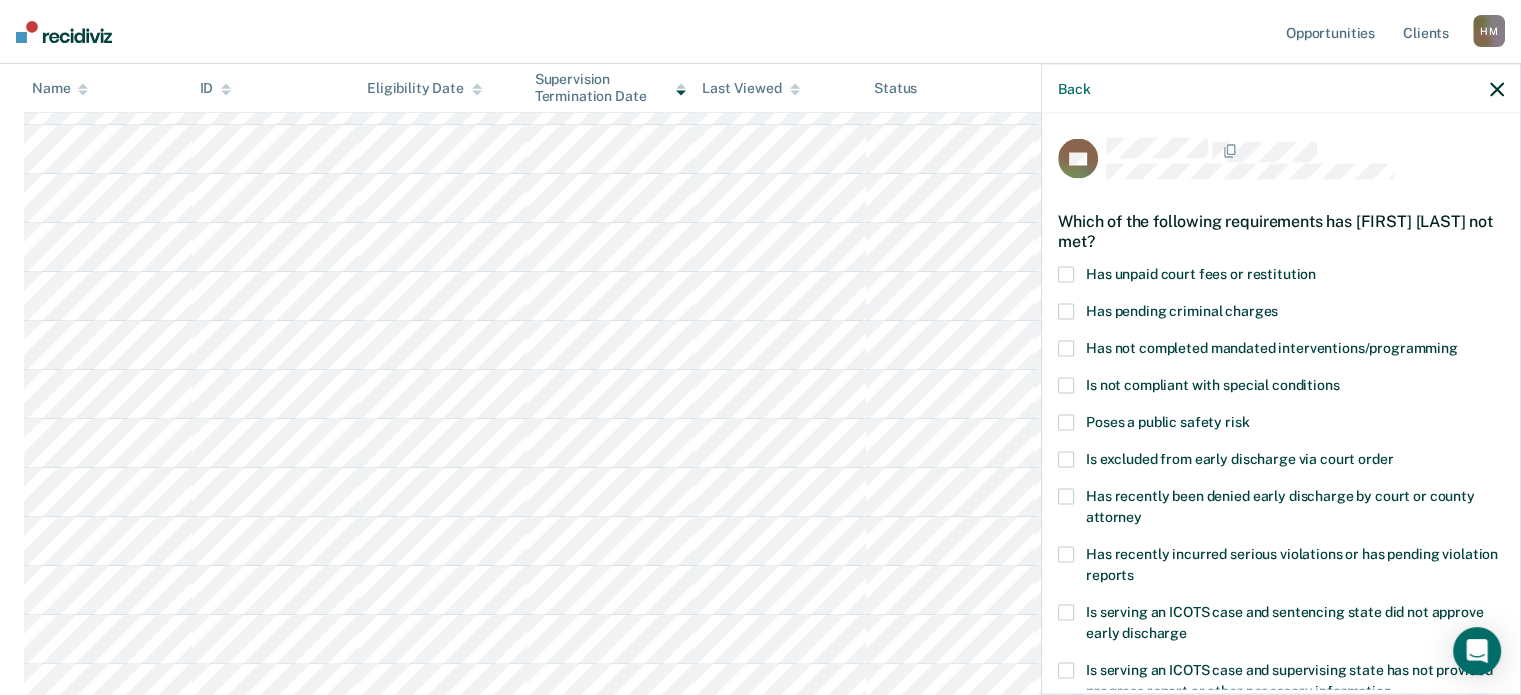click at bounding box center [1066, 274] 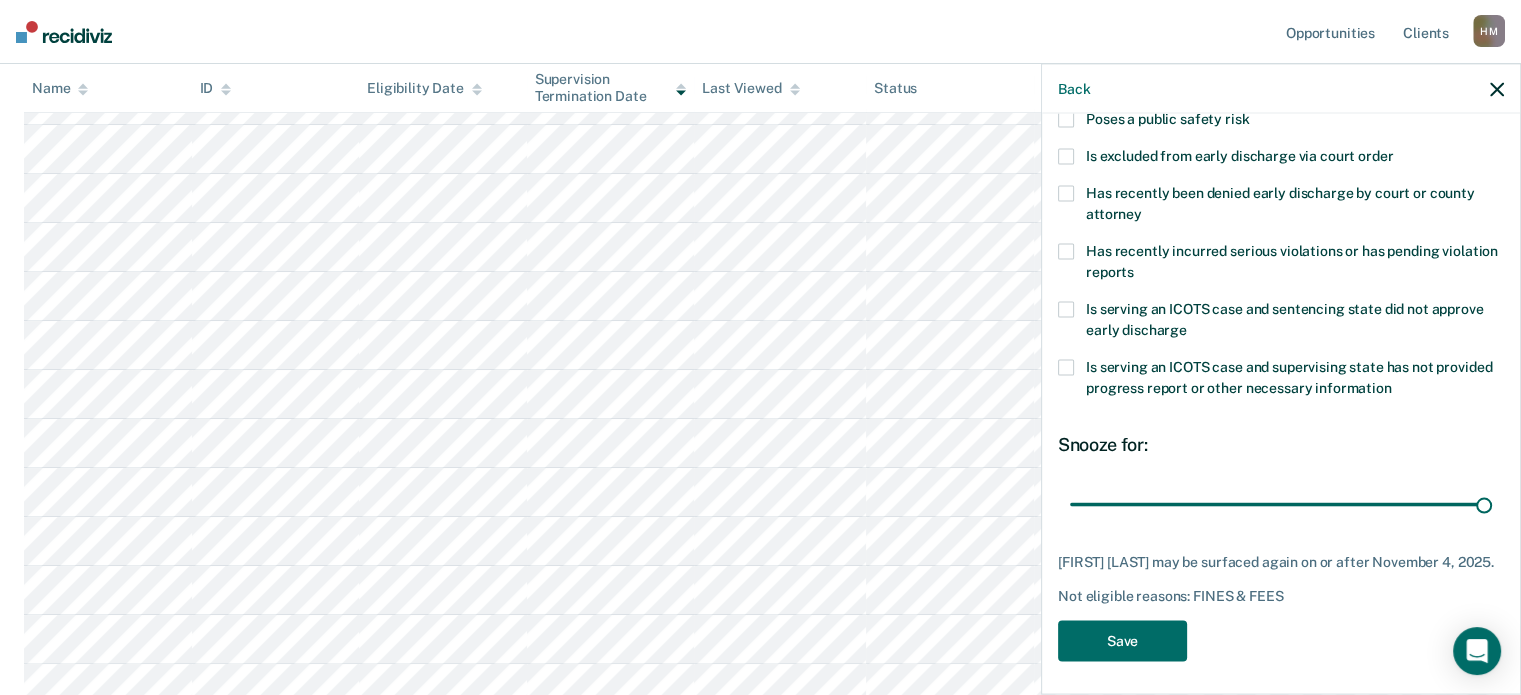 scroll, scrollTop: 307, scrollLeft: 0, axis: vertical 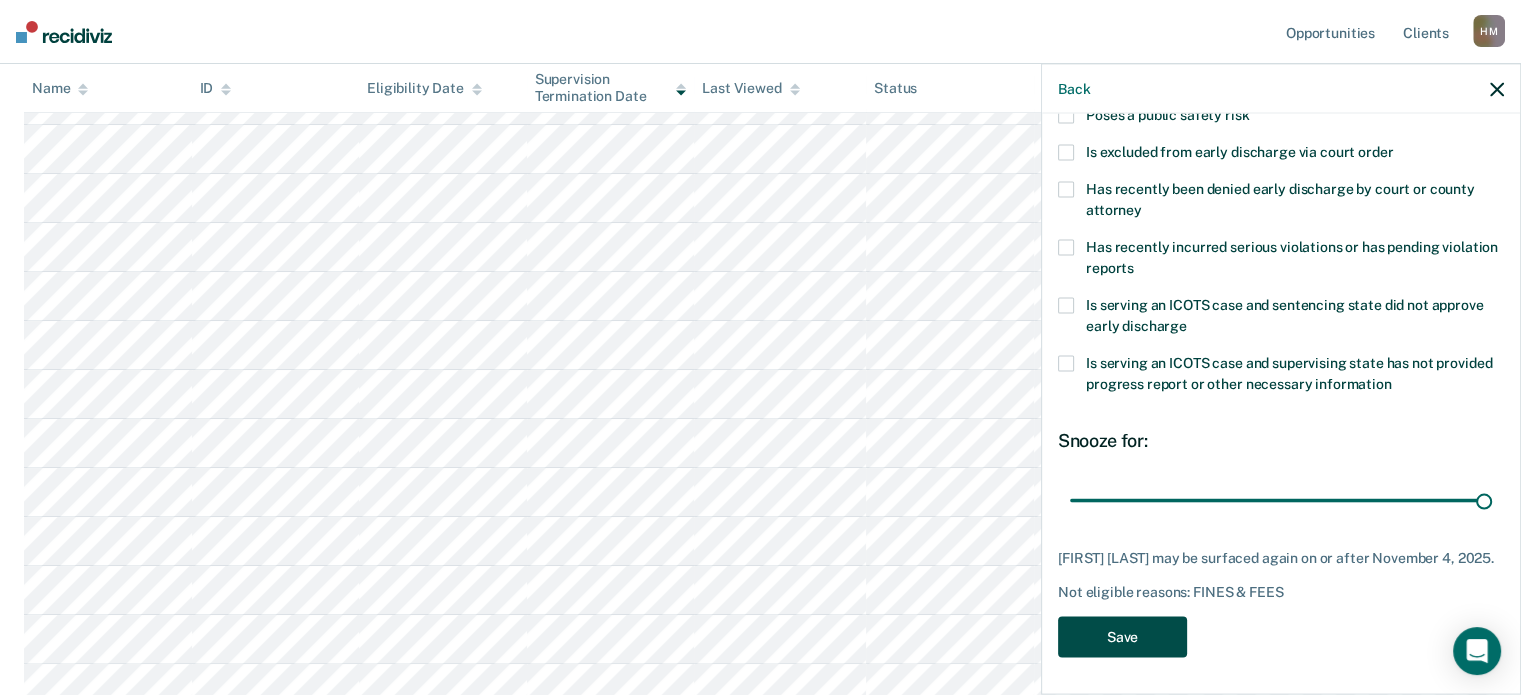 click on "Save" at bounding box center [1122, 636] 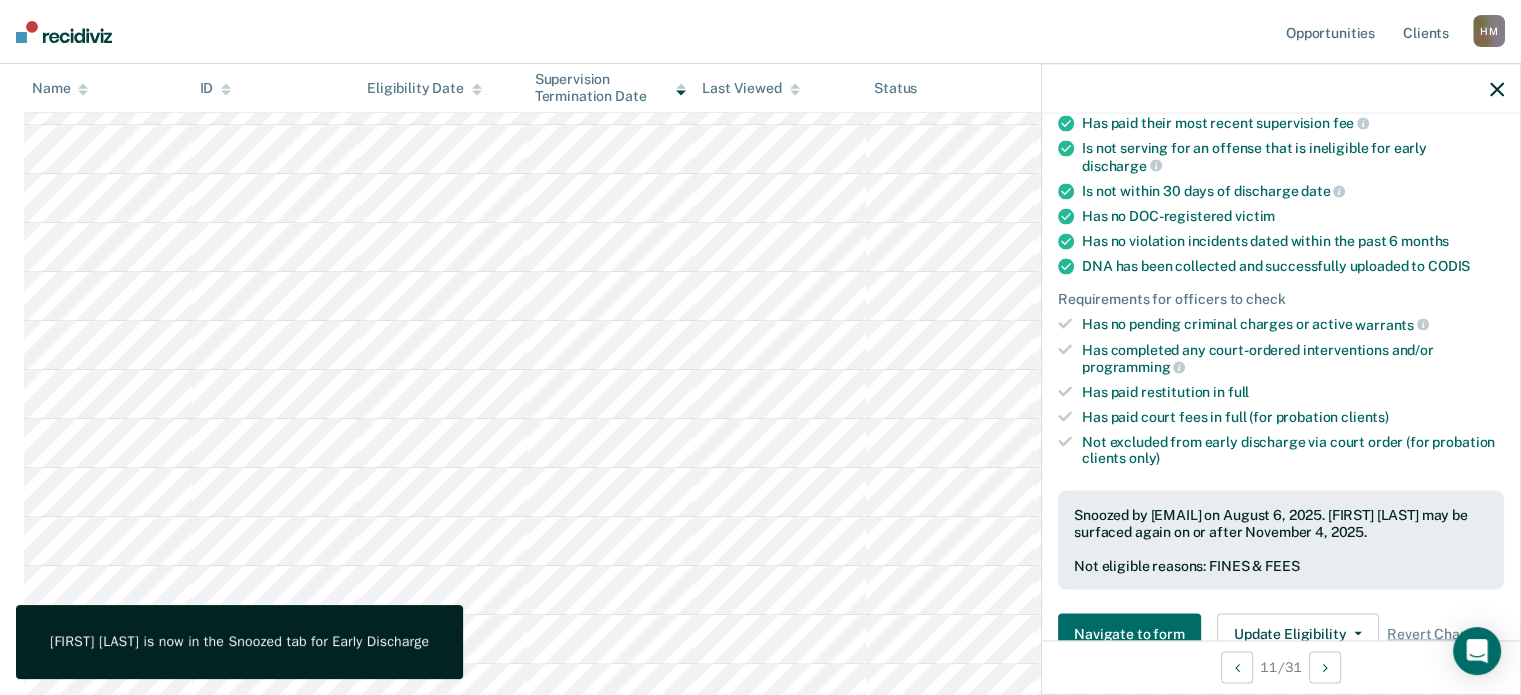 click 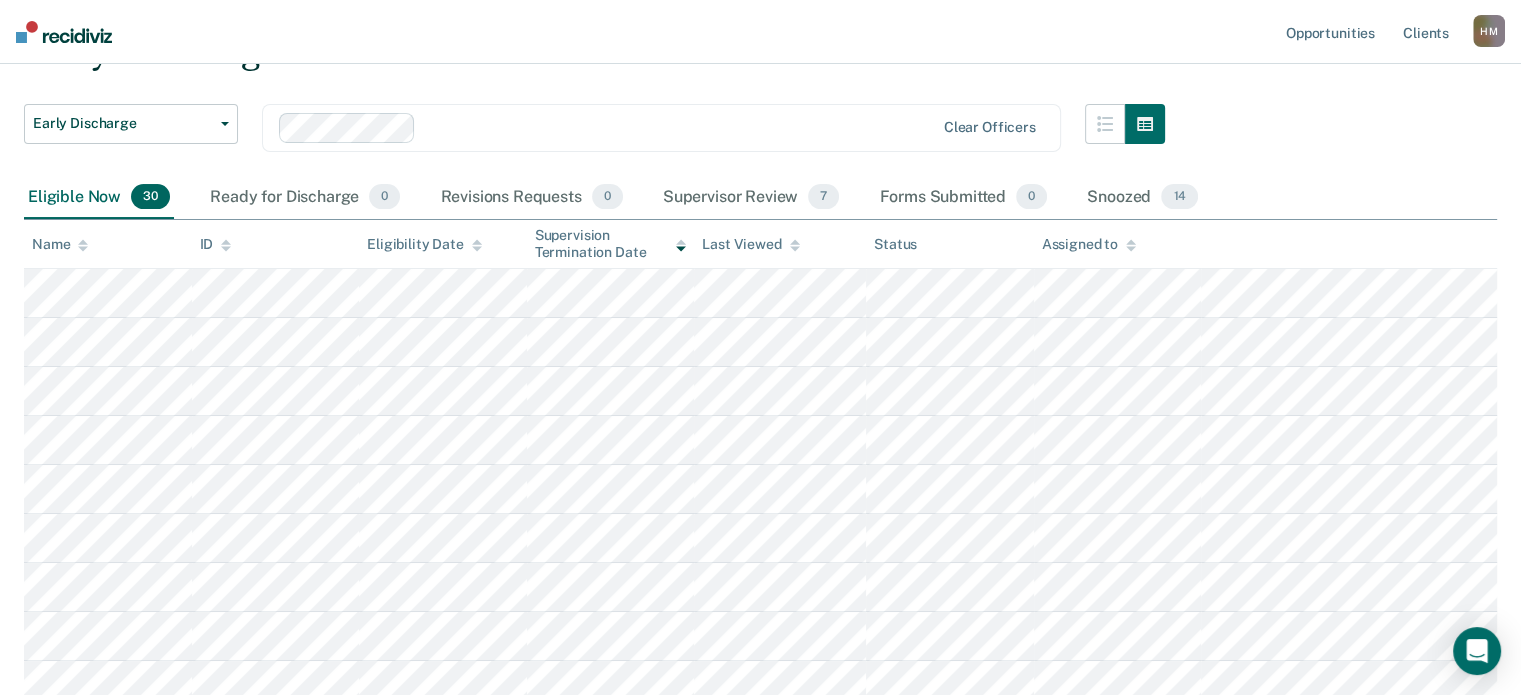scroll, scrollTop: 200, scrollLeft: 0, axis: vertical 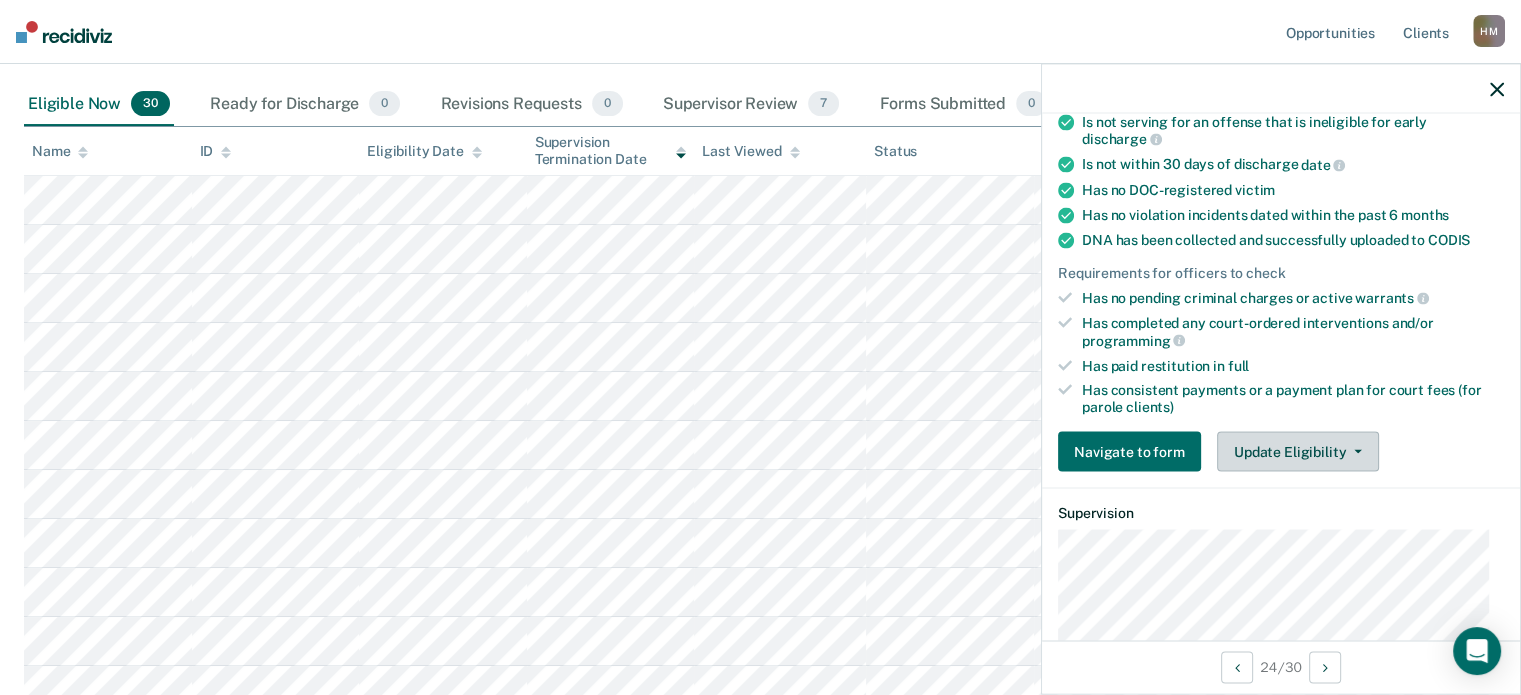 click on "Update Eligibility" at bounding box center (1298, 452) 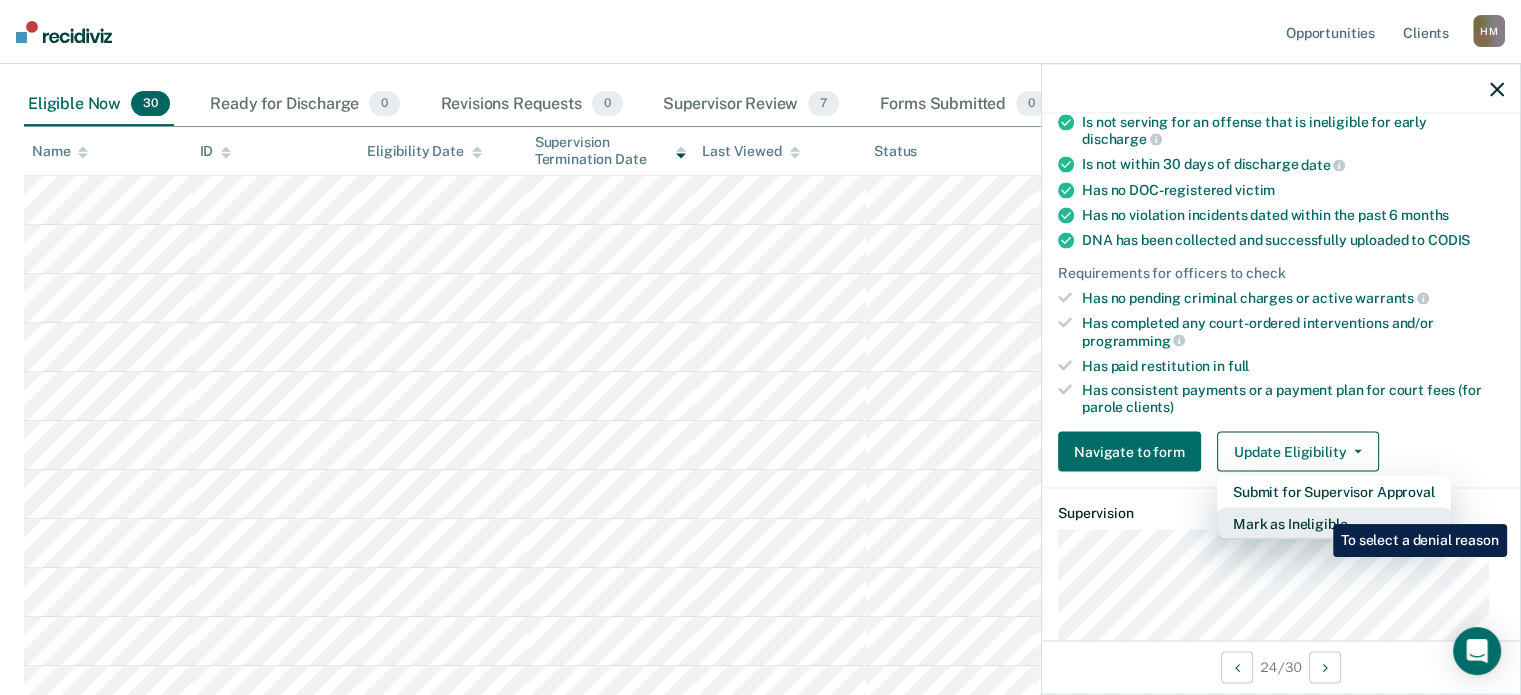 click on "Mark as Ineligible" at bounding box center (1334, 524) 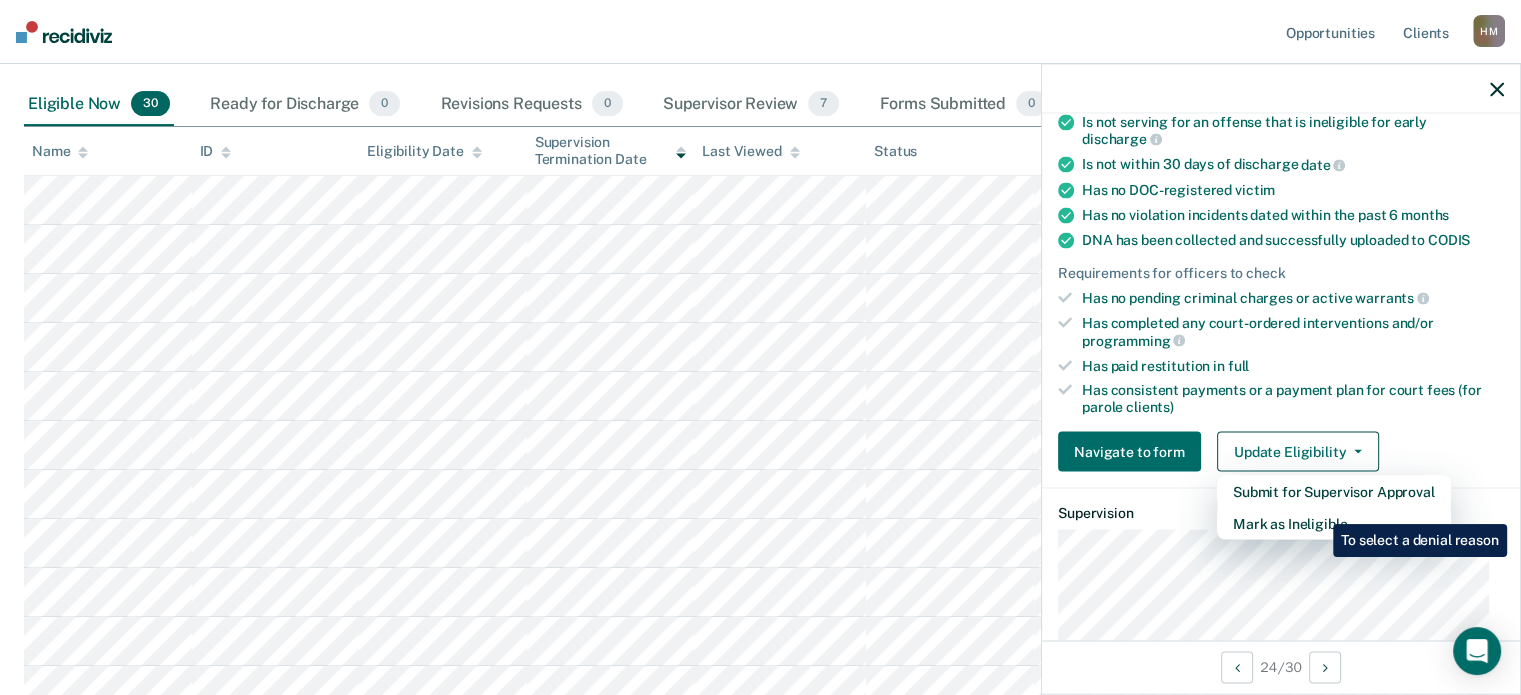 scroll, scrollTop: 324, scrollLeft: 0, axis: vertical 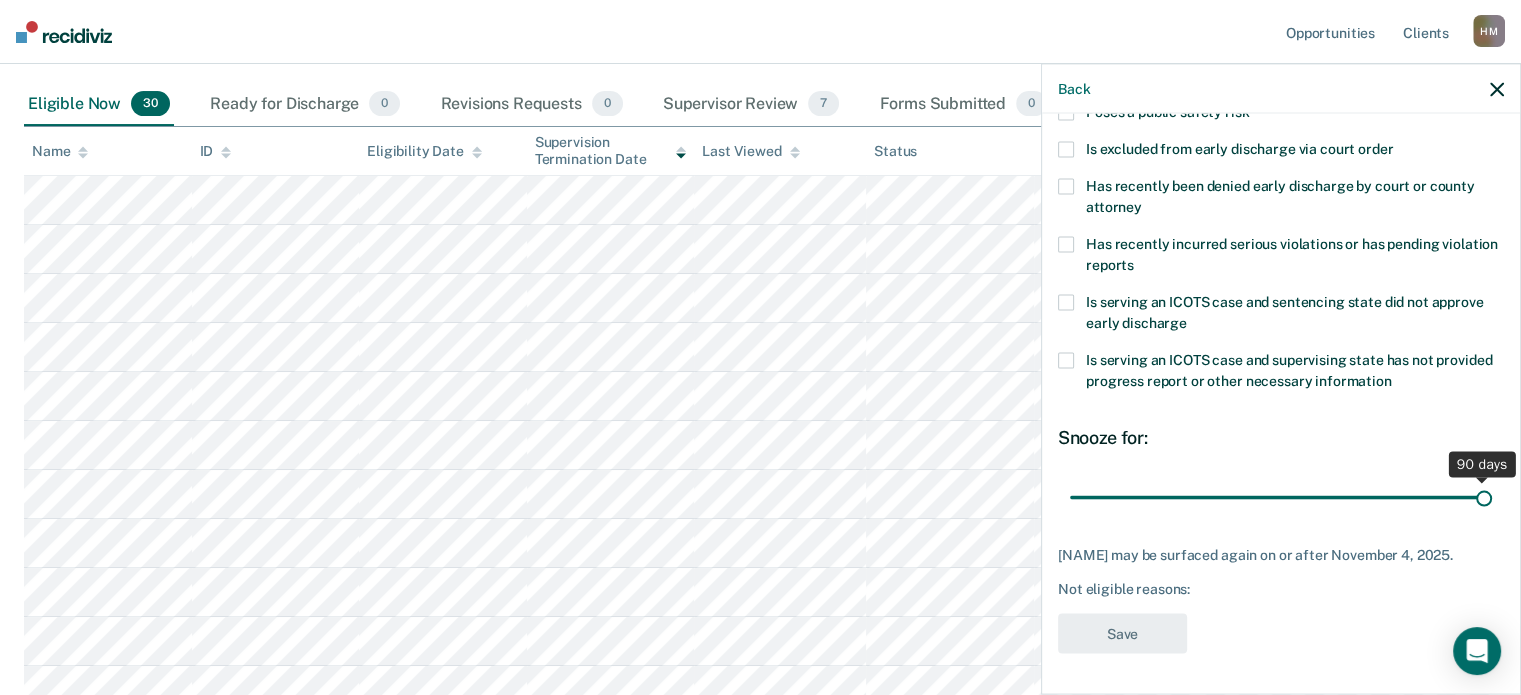 drag, startPoint x: 1211, startPoint y: 479, endPoint x: 1578, endPoint y: 479, distance: 367 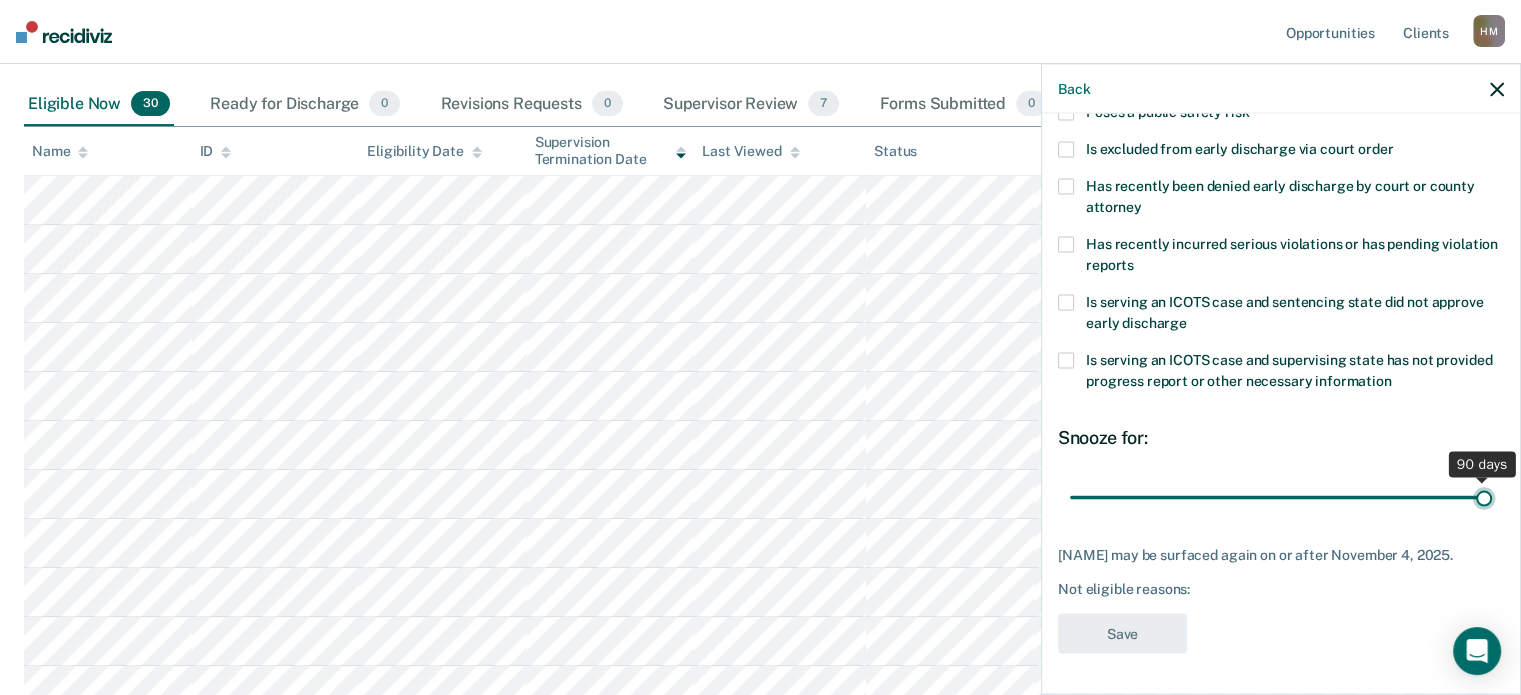 type on "90" 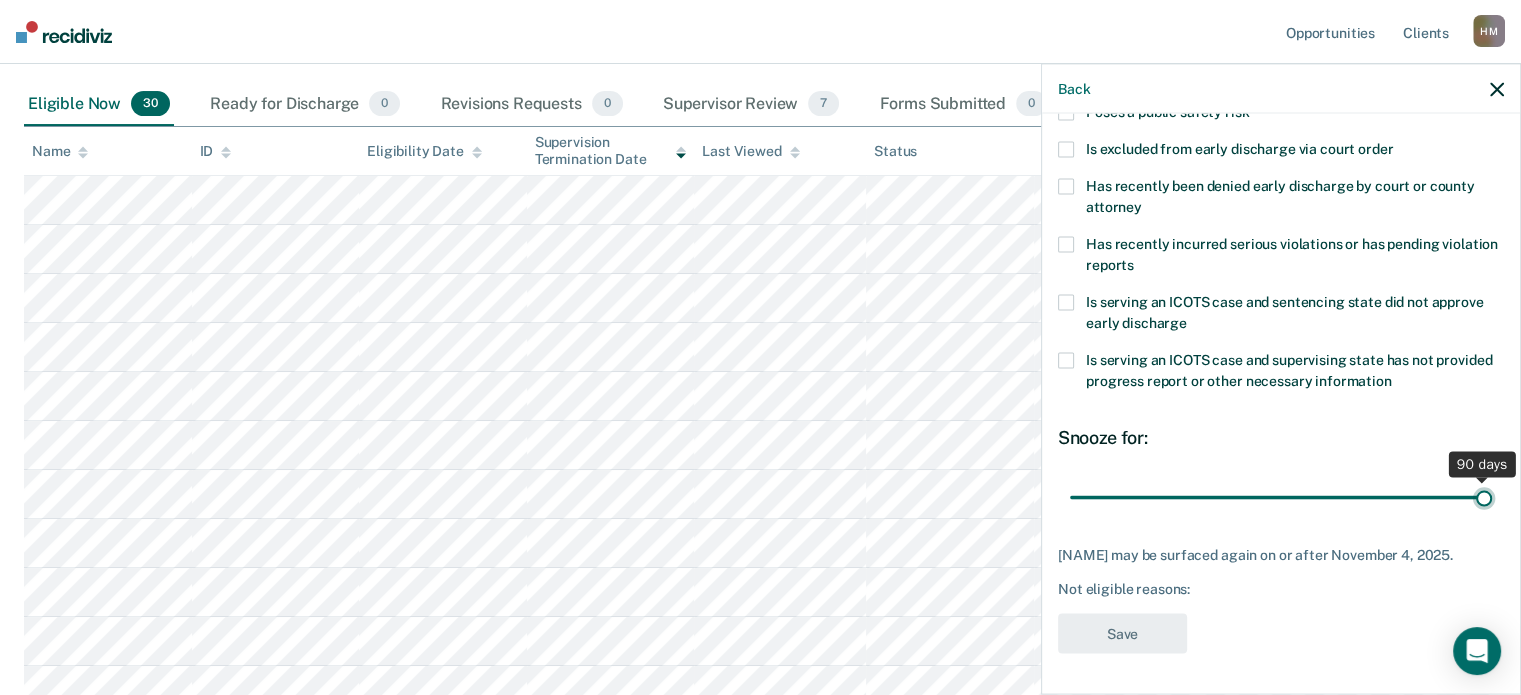 click at bounding box center [1281, 497] 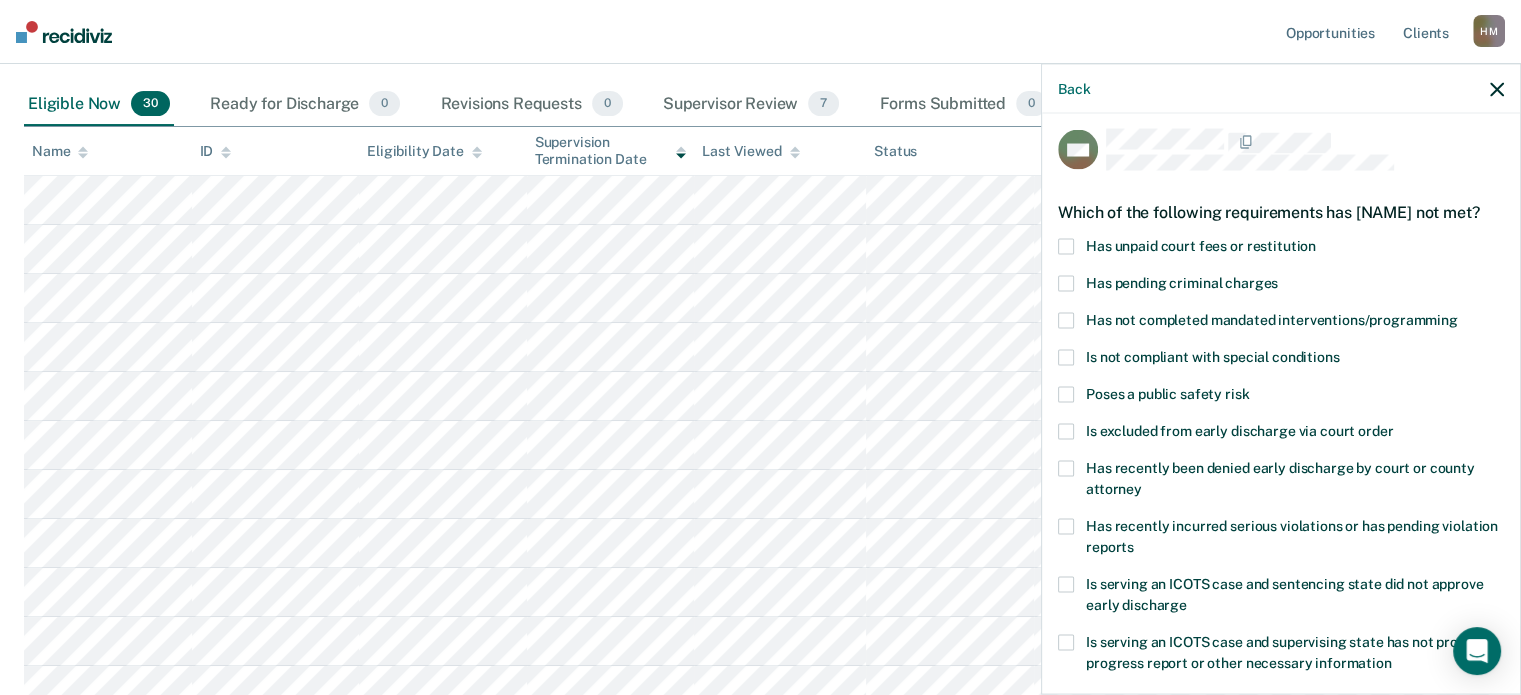 scroll, scrollTop: 0, scrollLeft: 0, axis: both 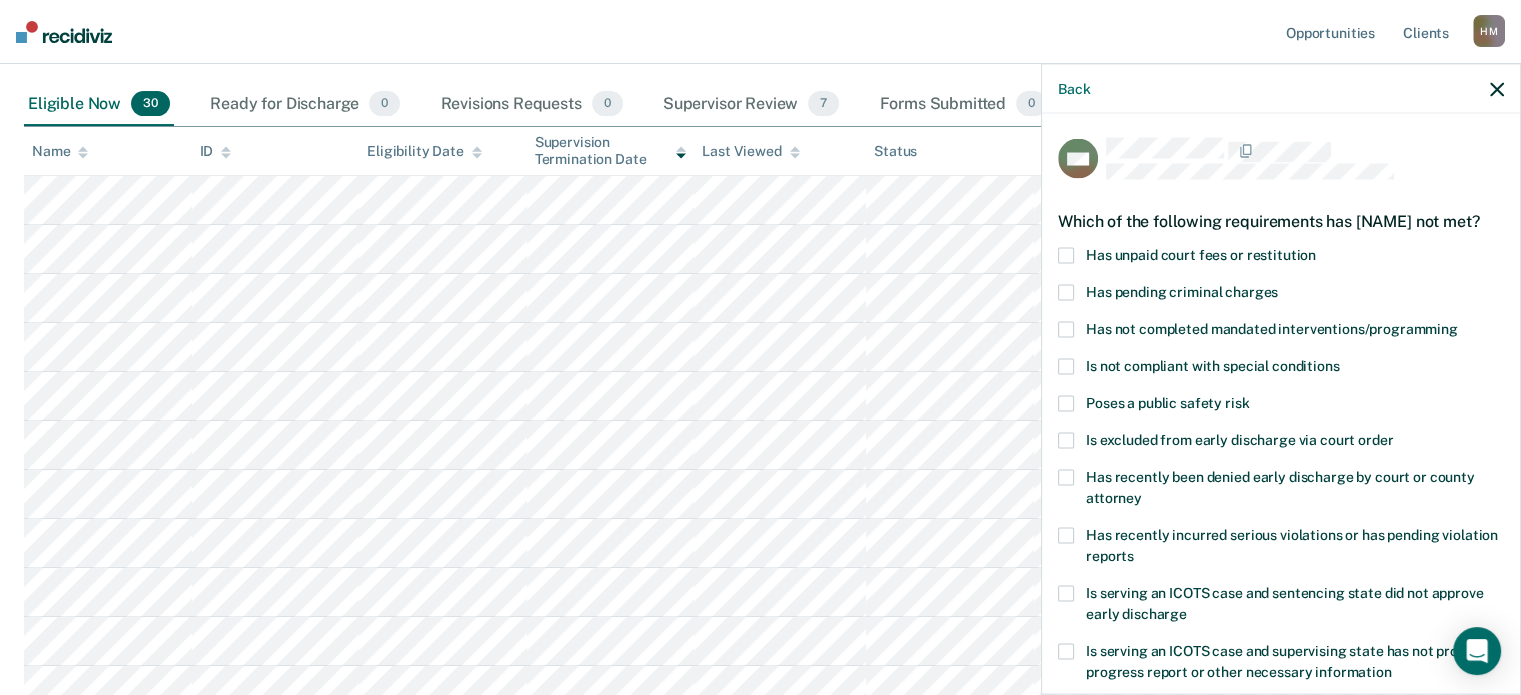 click on "Has unpaid court fees or restitution" at bounding box center [1281, 257] 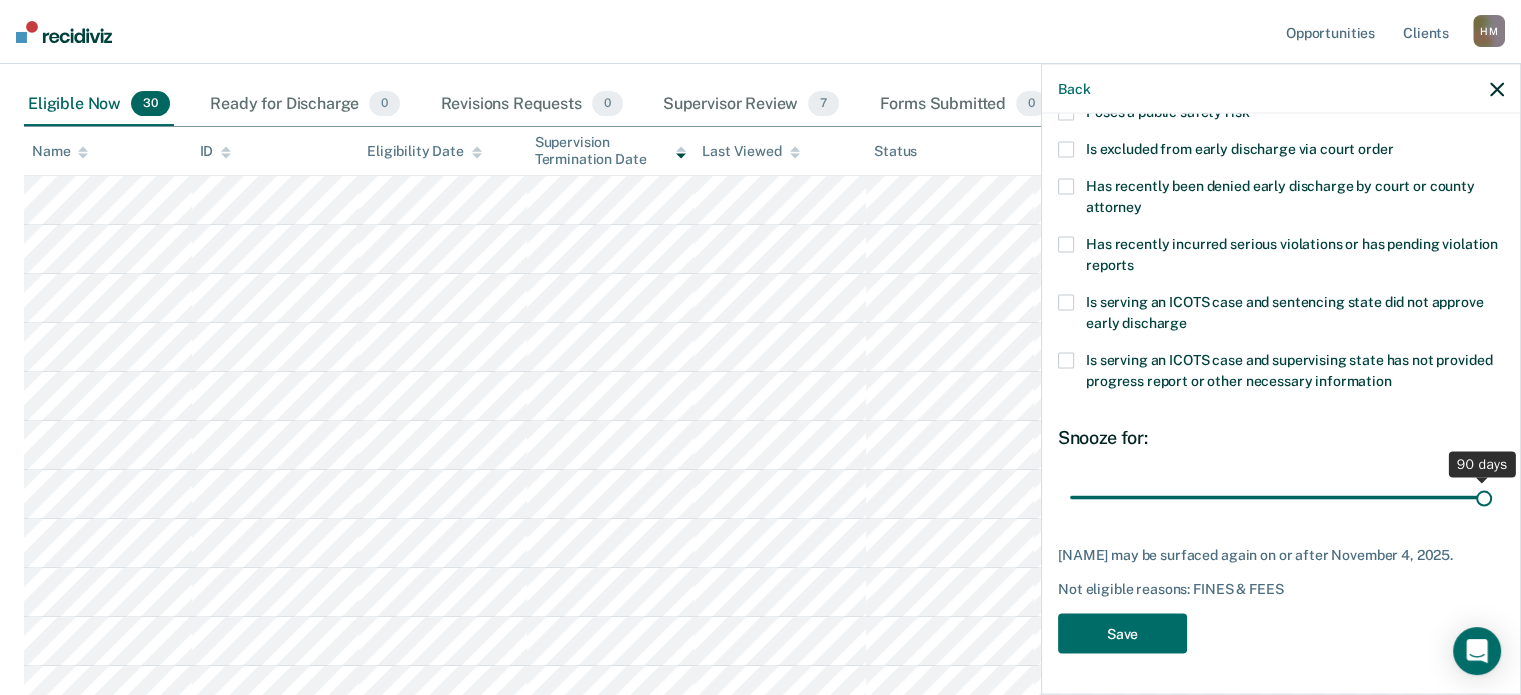 scroll, scrollTop: 324, scrollLeft: 0, axis: vertical 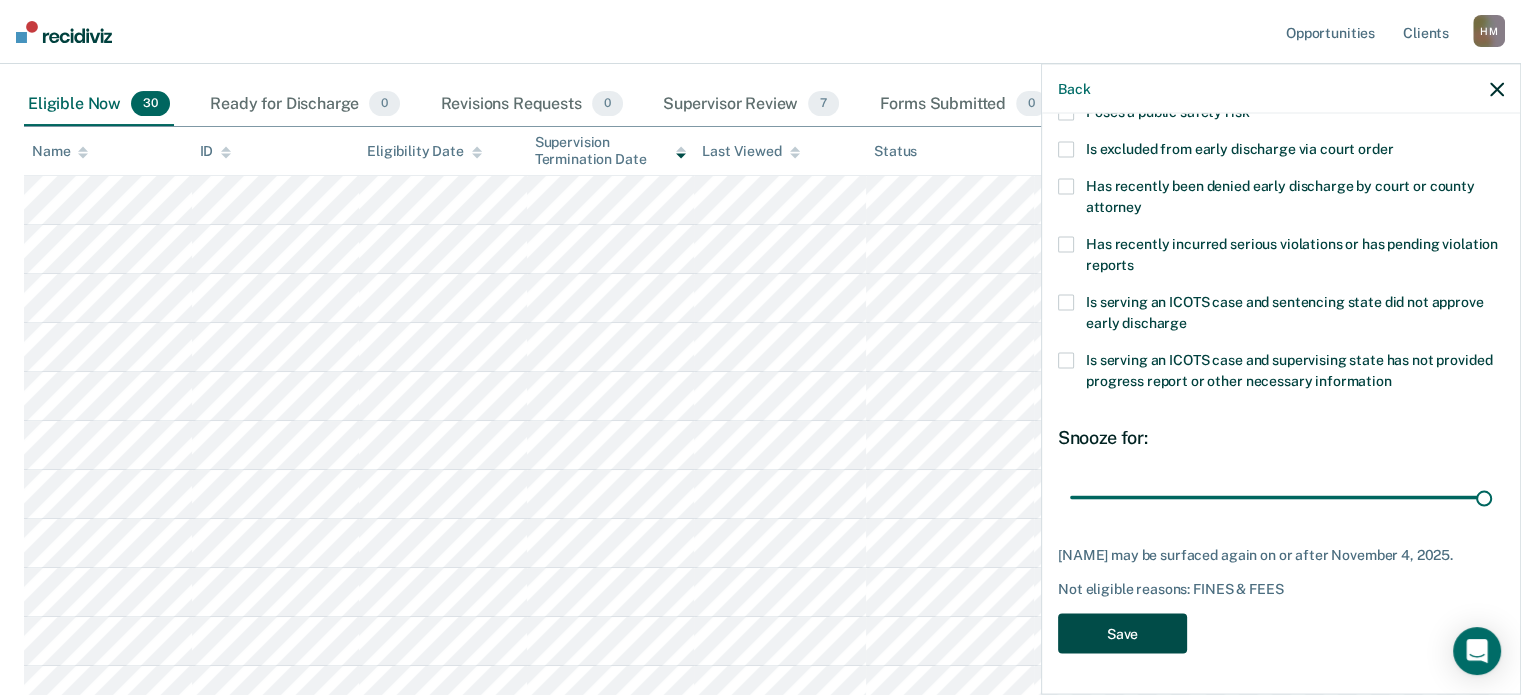 click on "Save" at bounding box center [1122, 633] 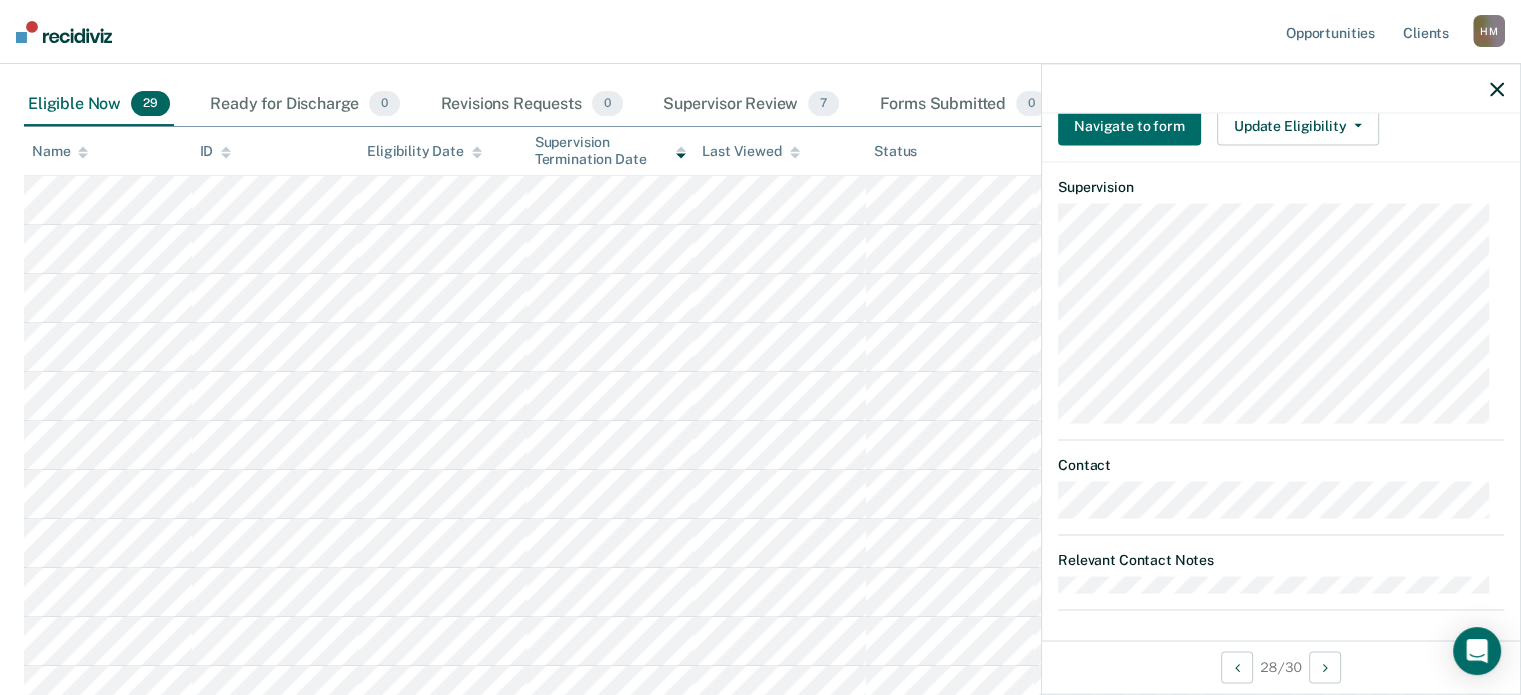 scroll, scrollTop: 584, scrollLeft: 0, axis: vertical 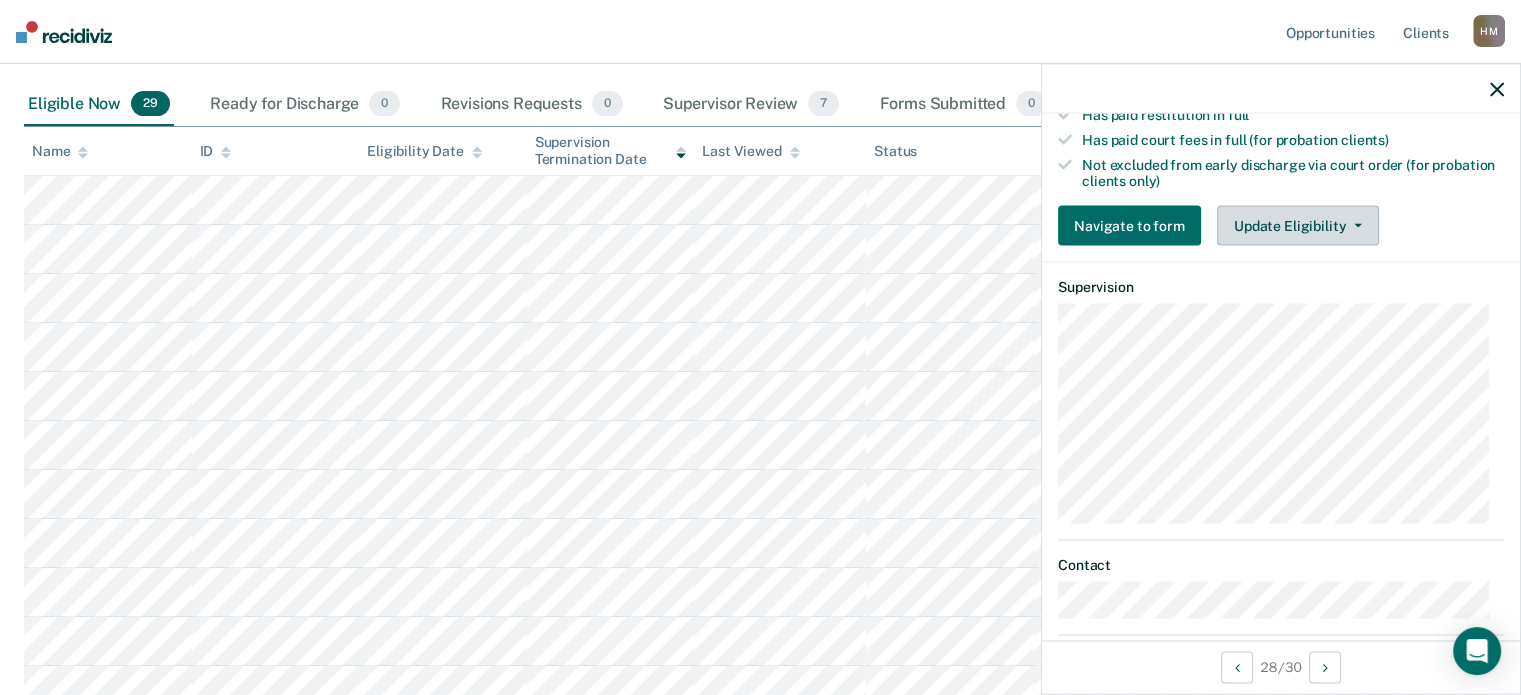 click on "Update Eligibility" at bounding box center [1298, 226] 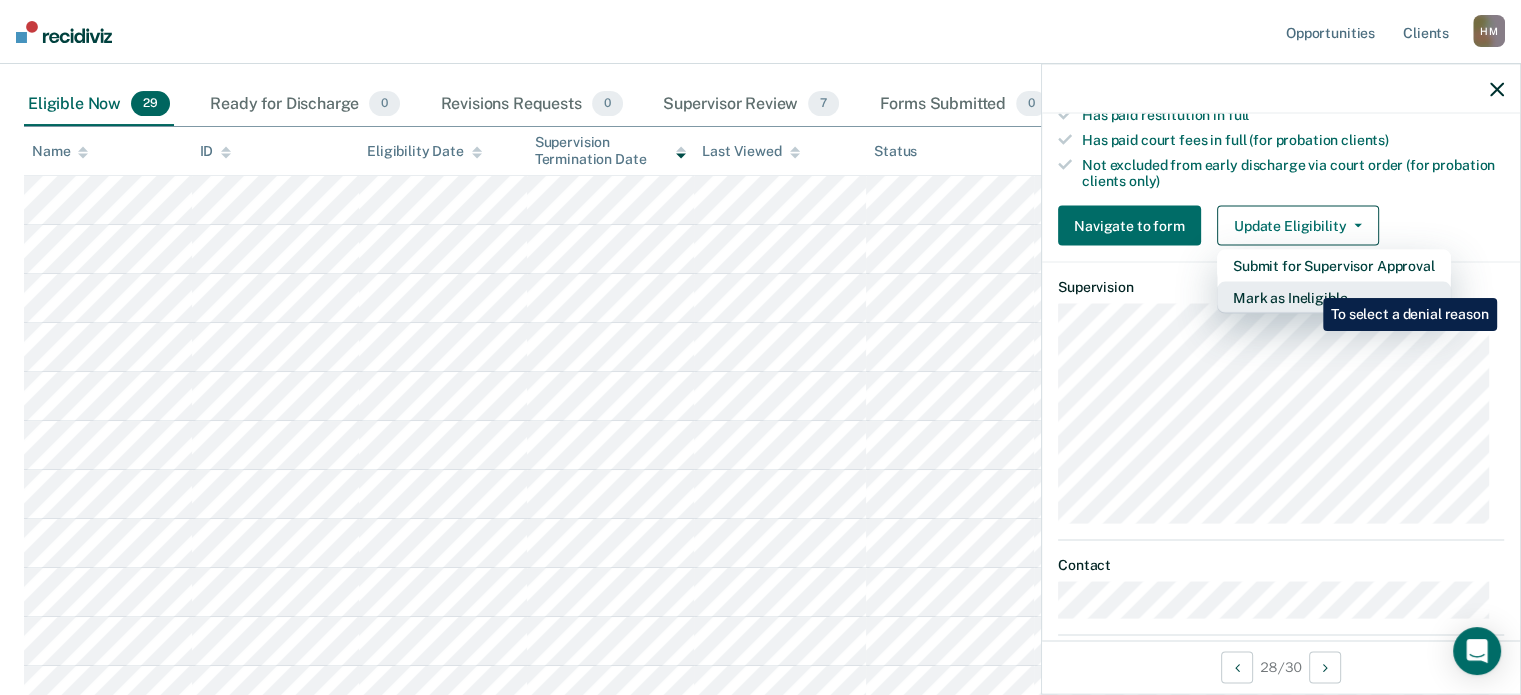 click on "Mark as Ineligible" at bounding box center [1334, 298] 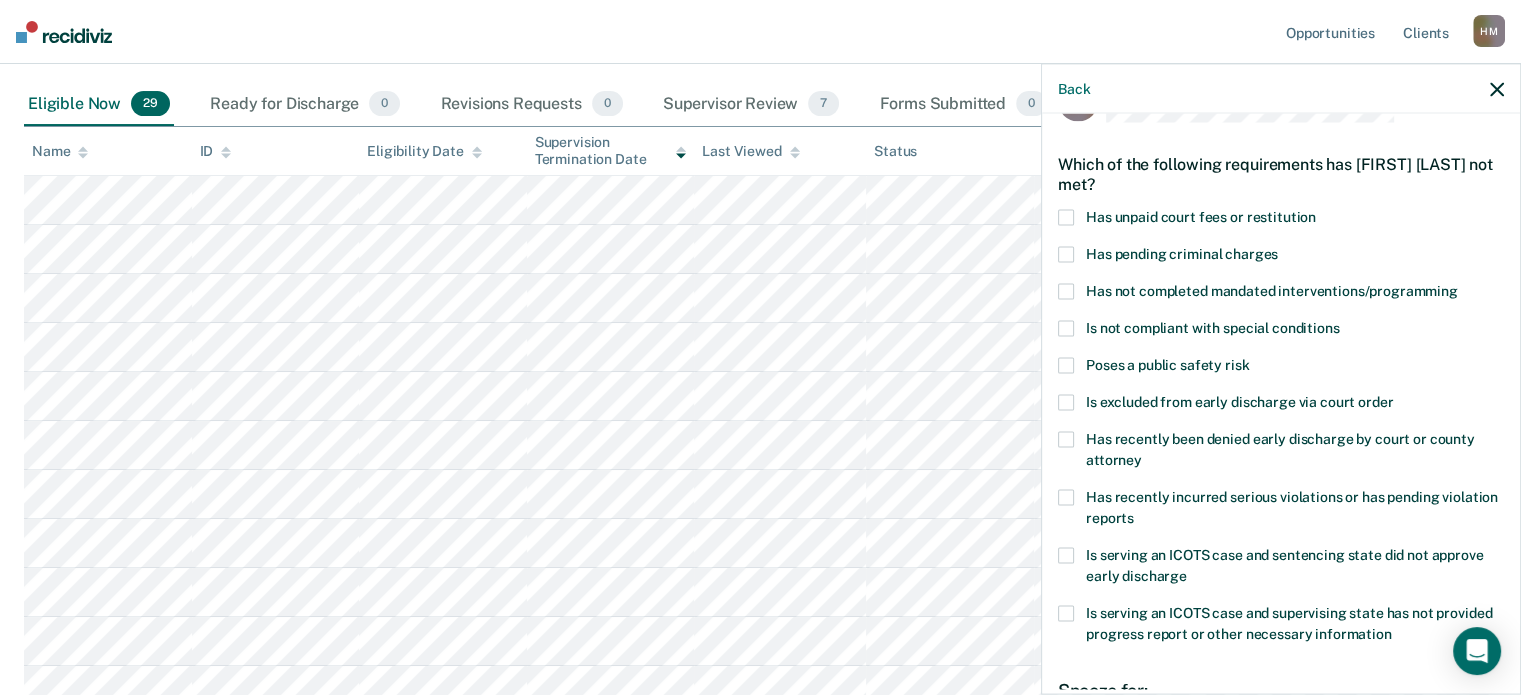 scroll, scrollTop: 24, scrollLeft: 0, axis: vertical 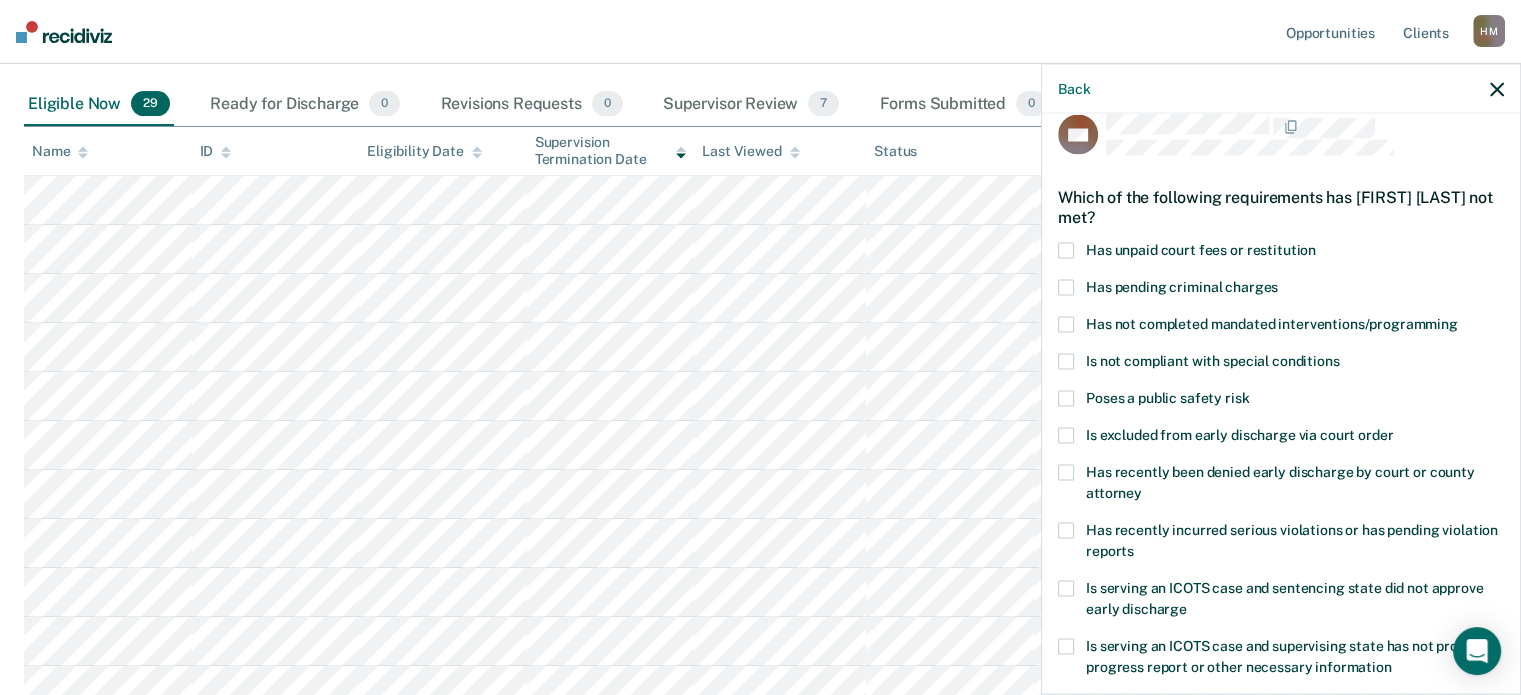 click on "Has not completed mandated interventions/programming" at bounding box center (1272, 323) 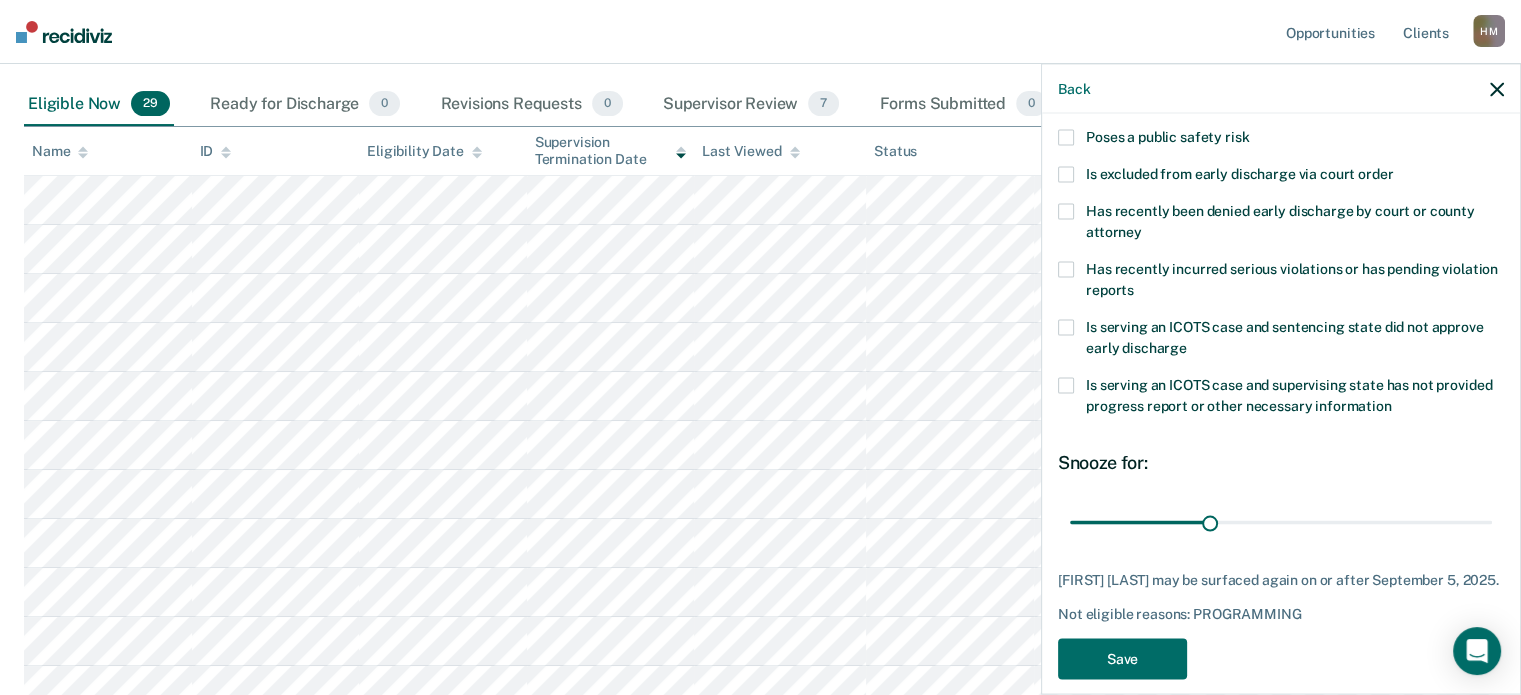scroll, scrollTop: 324, scrollLeft: 0, axis: vertical 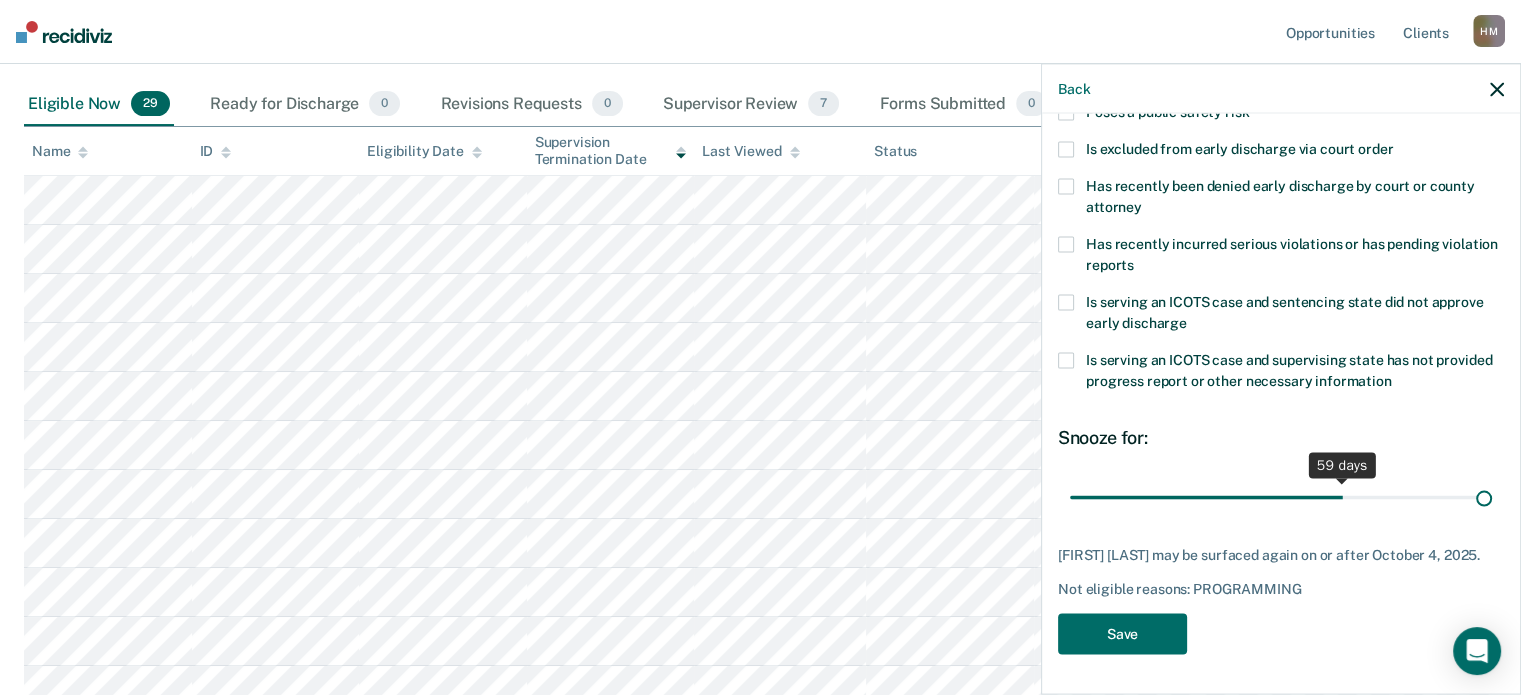 drag, startPoint x: 1215, startPoint y: 475, endPoint x: 1561, endPoint y: 485, distance: 346.14447 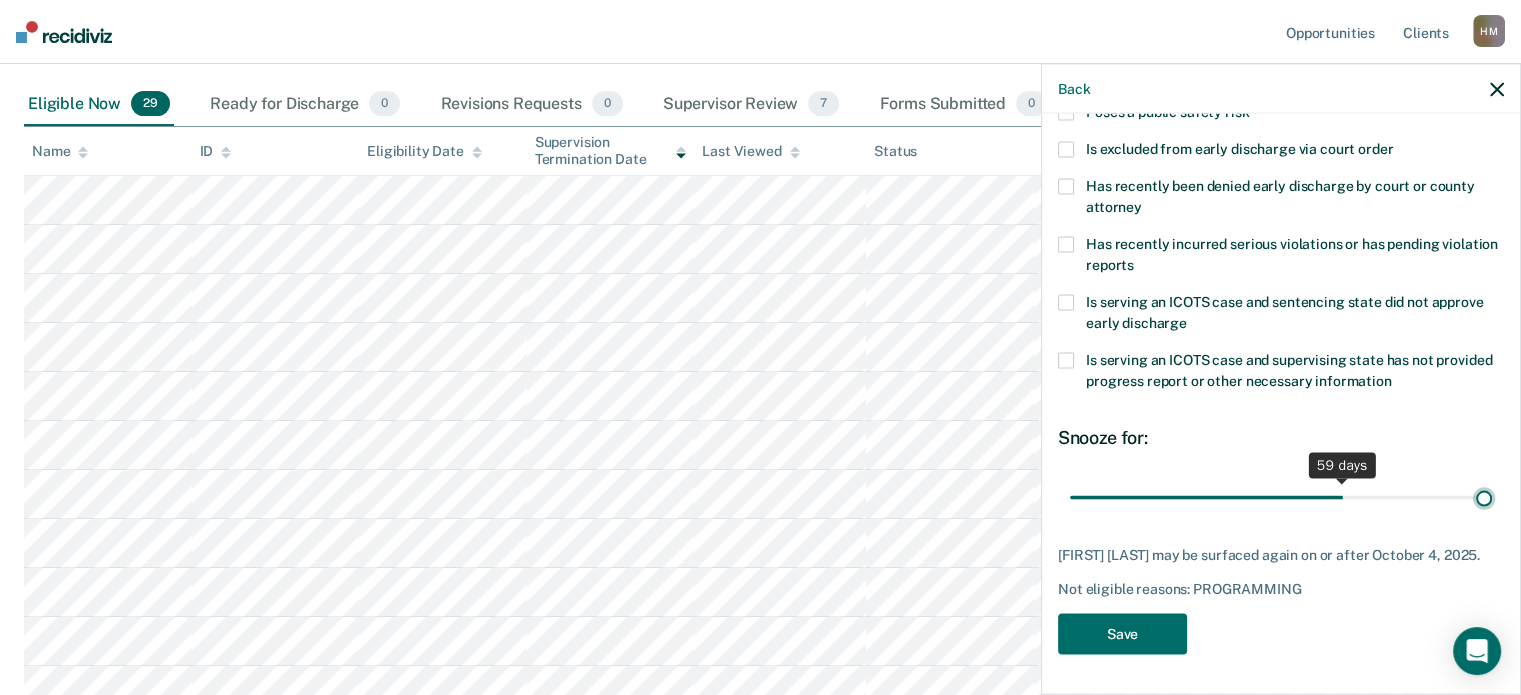 type on "90" 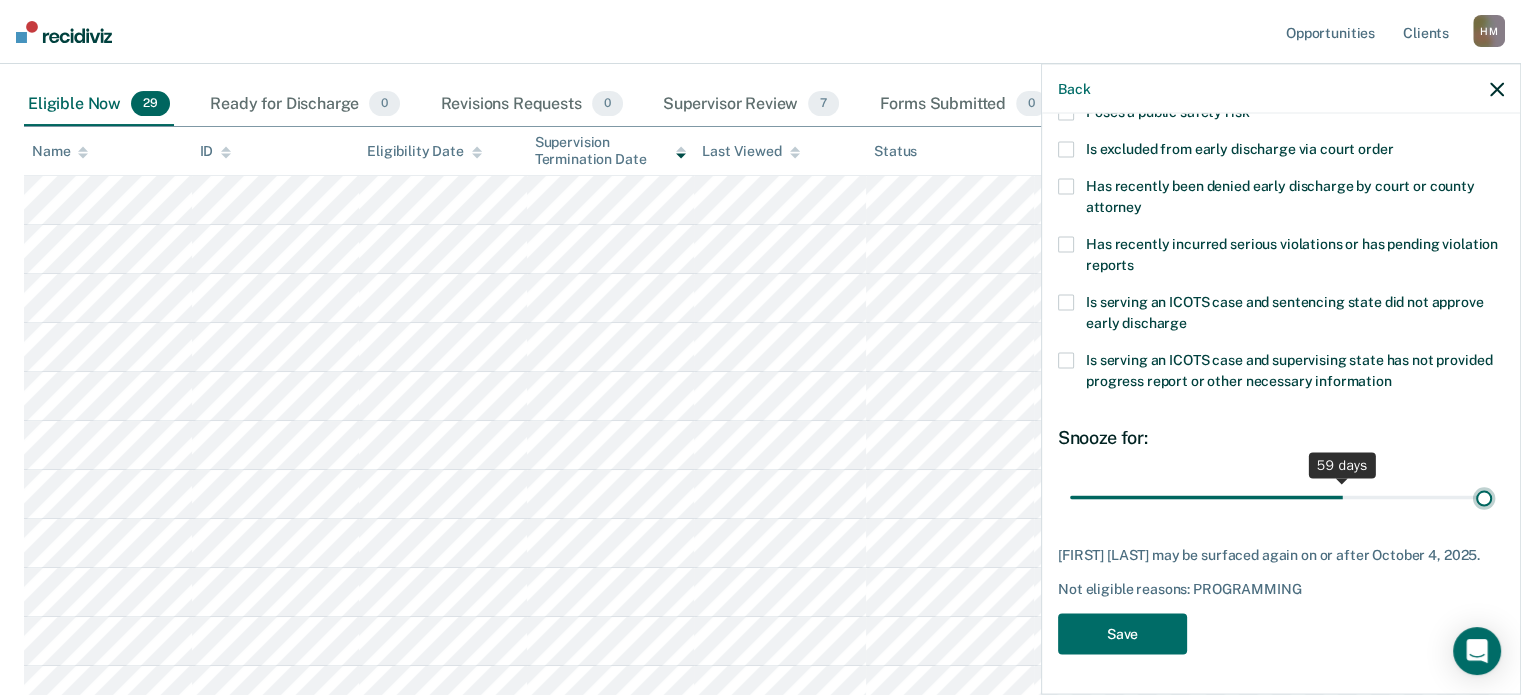 click at bounding box center [1281, 497] 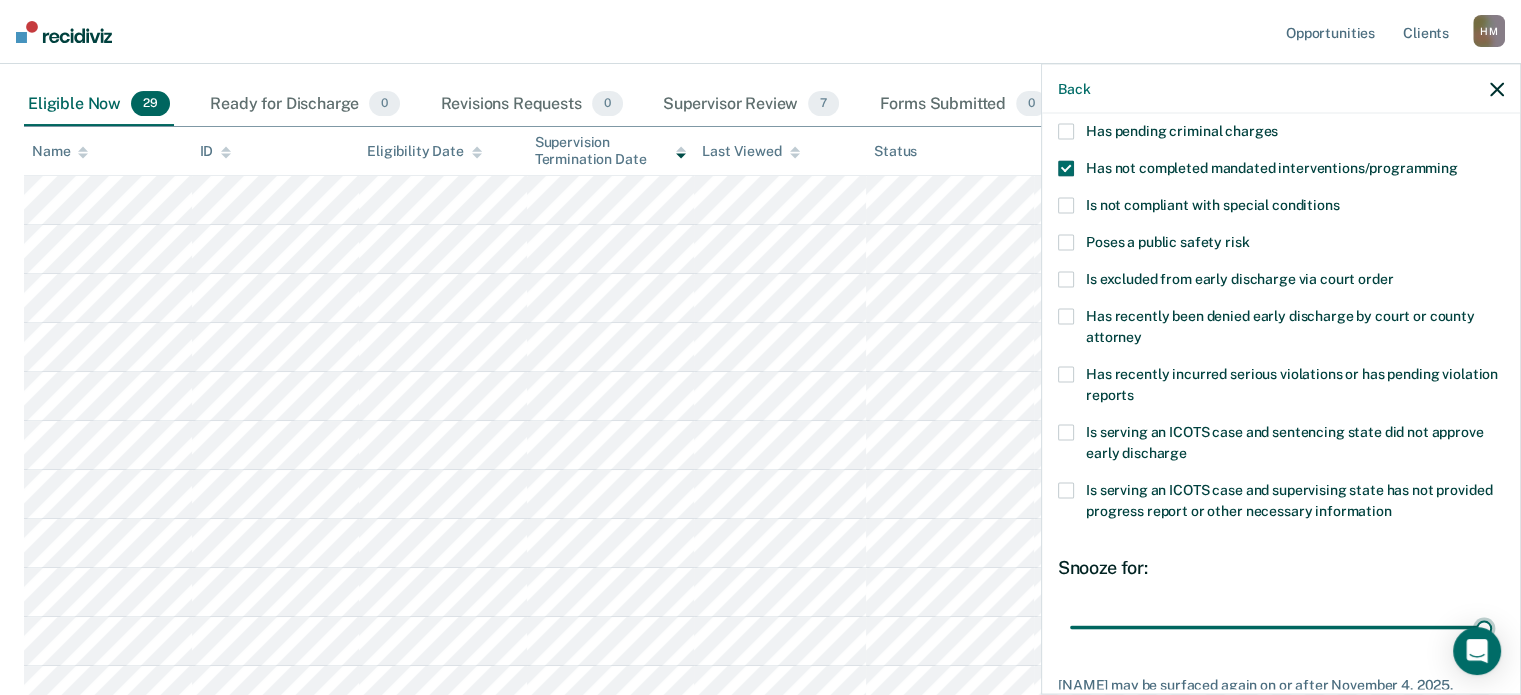 scroll, scrollTop: 324, scrollLeft: 0, axis: vertical 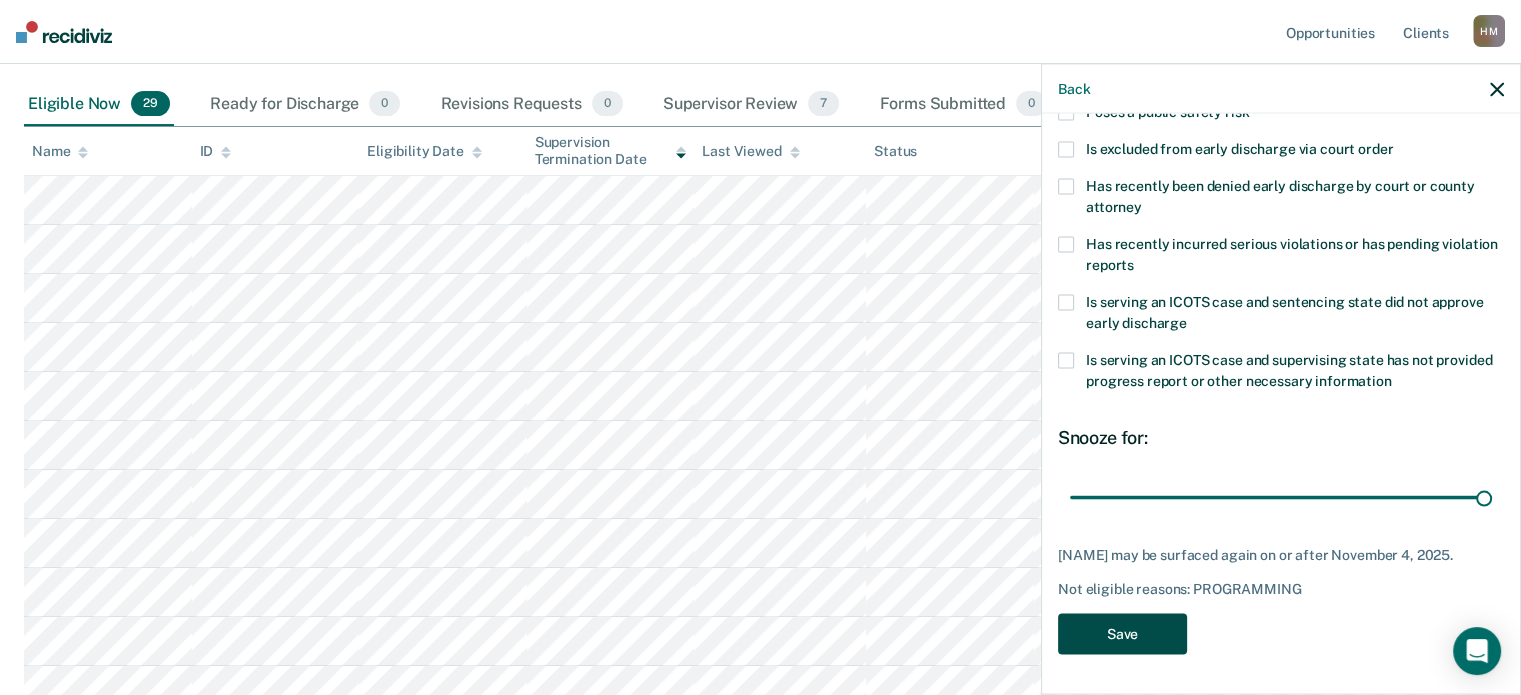click on "Save" at bounding box center (1122, 633) 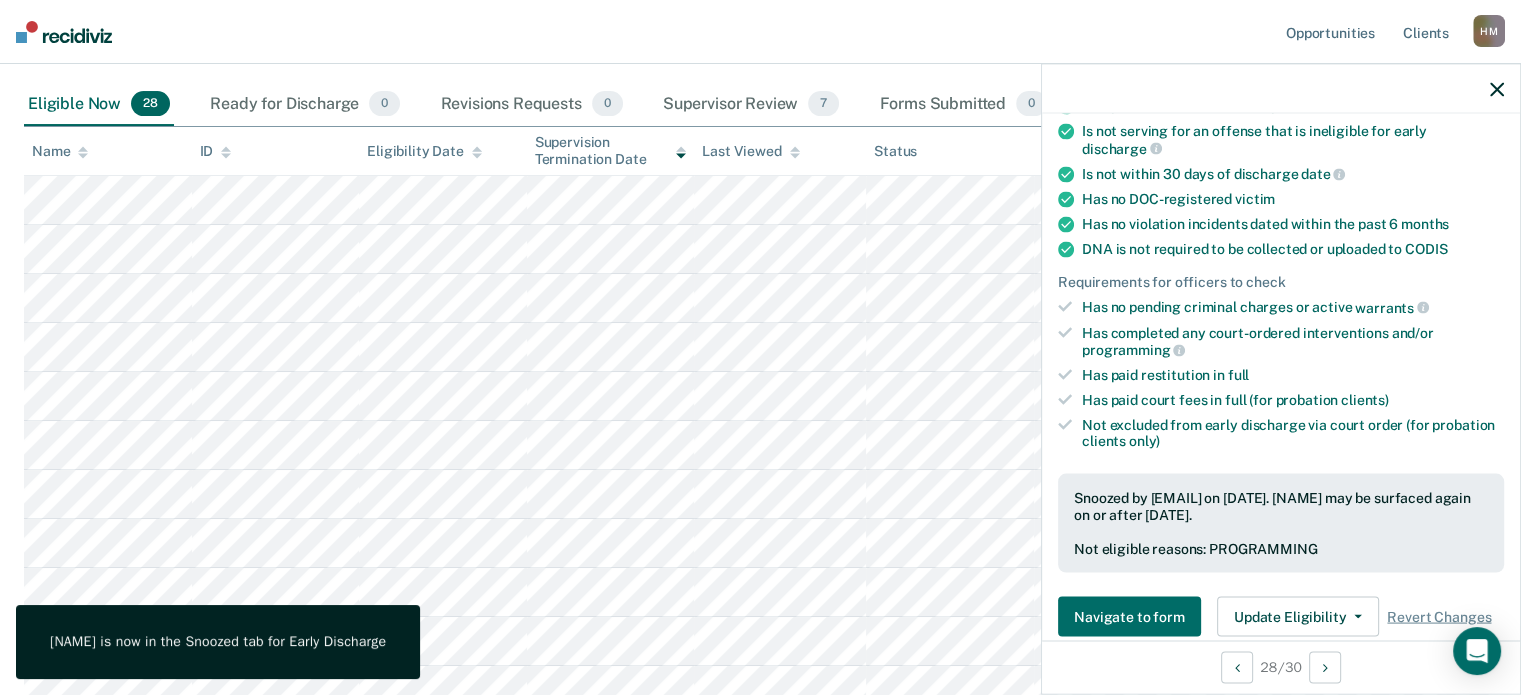 click 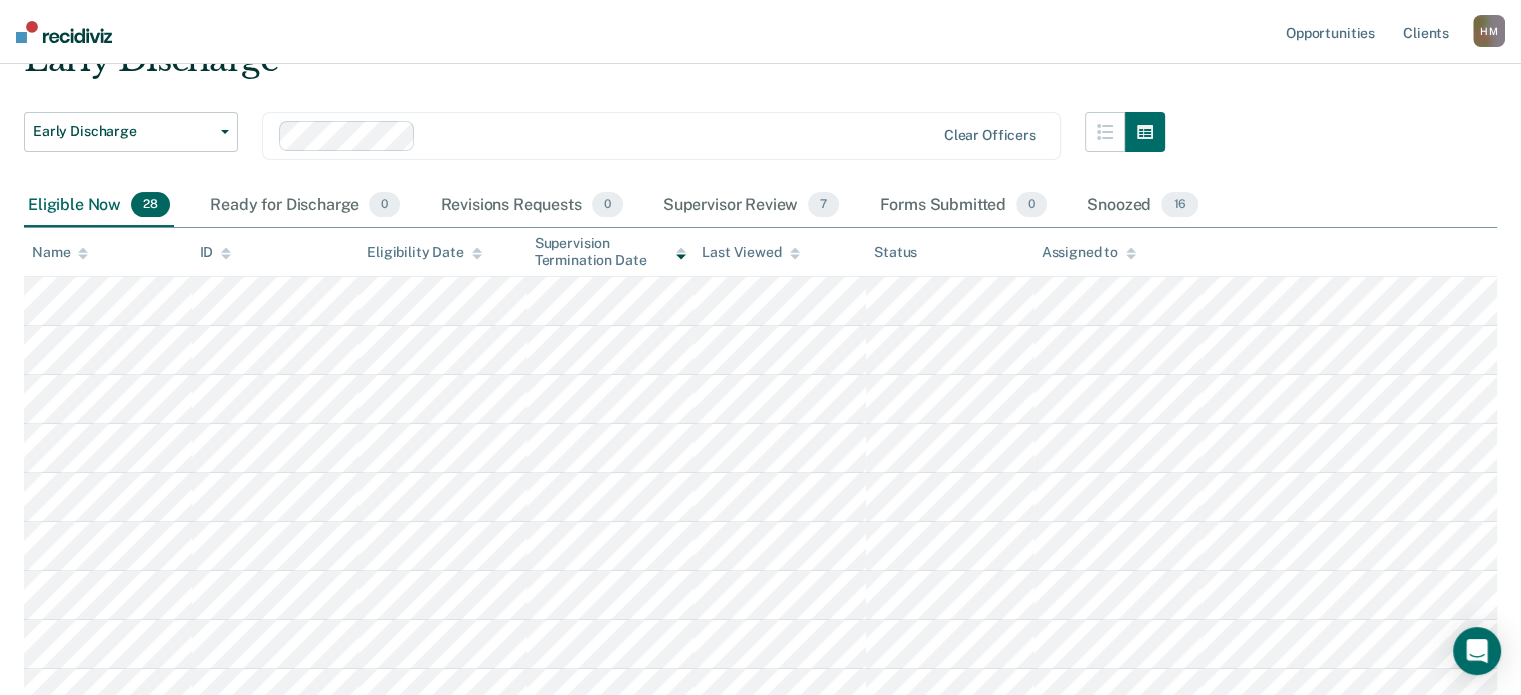 scroll, scrollTop: 95, scrollLeft: 0, axis: vertical 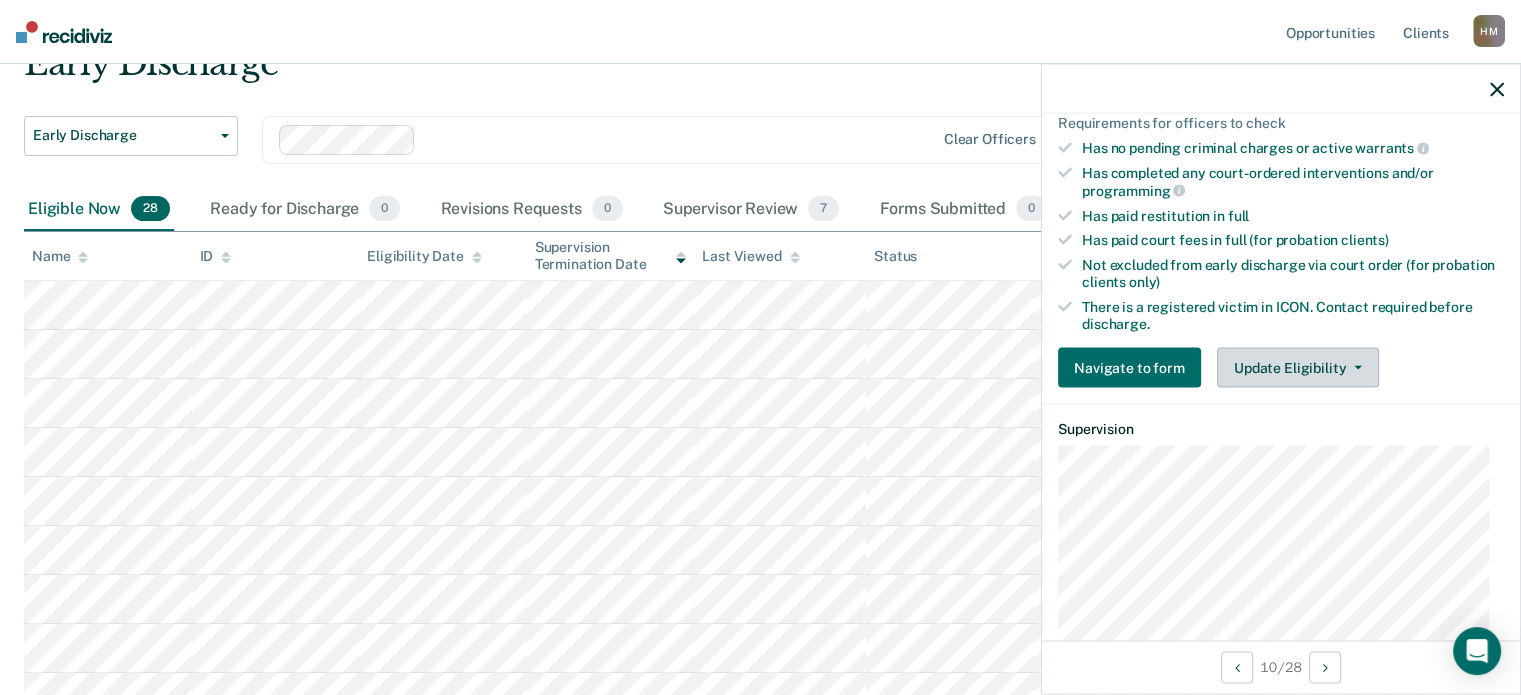 click on "Update Eligibility" at bounding box center (1298, 368) 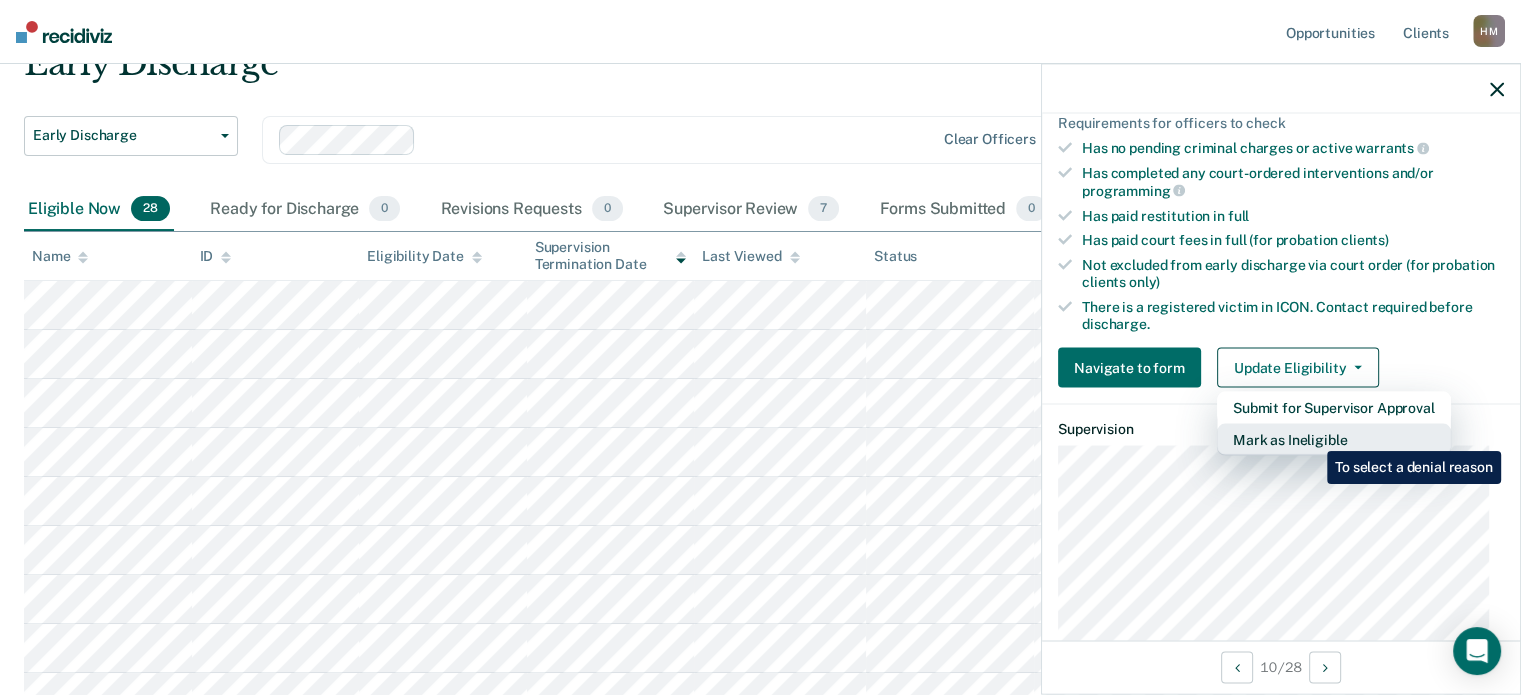 click on "Mark as Ineligible" at bounding box center (1334, 440) 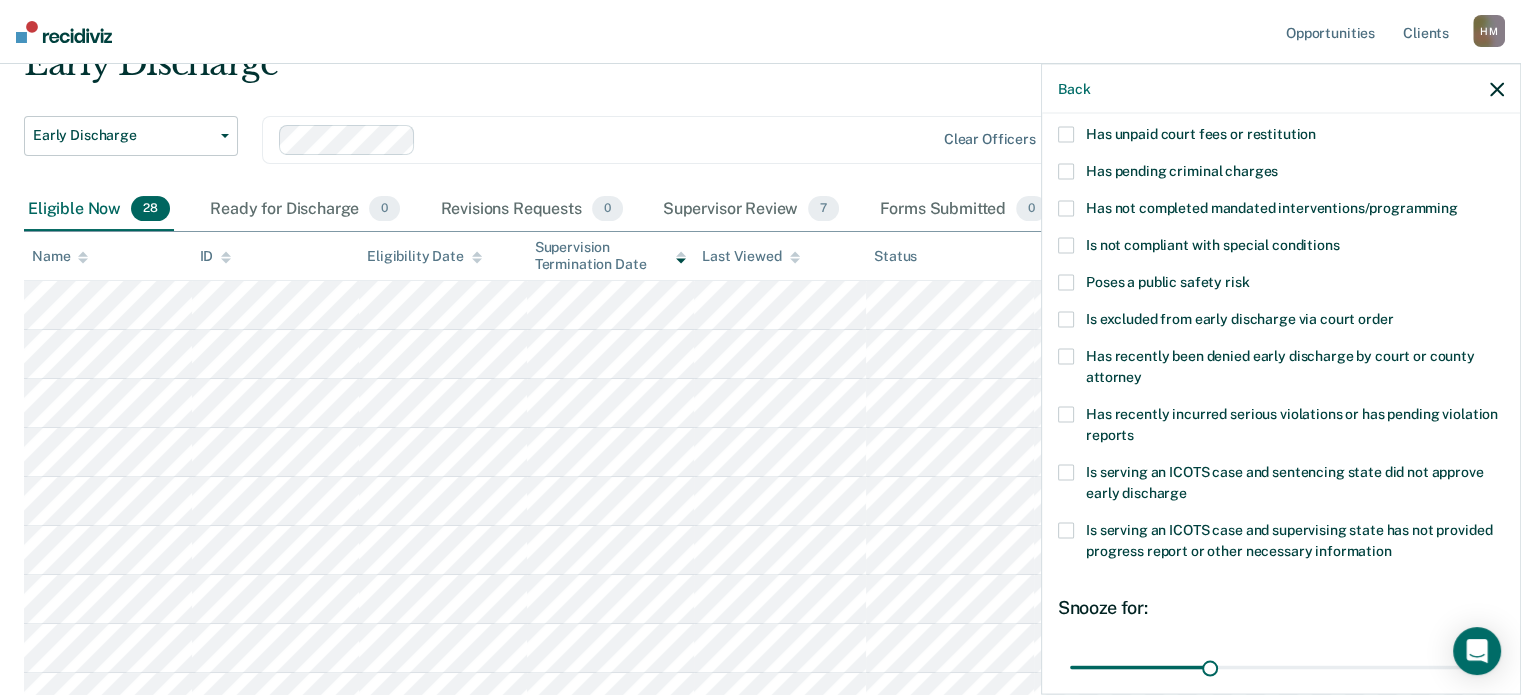 scroll, scrollTop: 0, scrollLeft: 0, axis: both 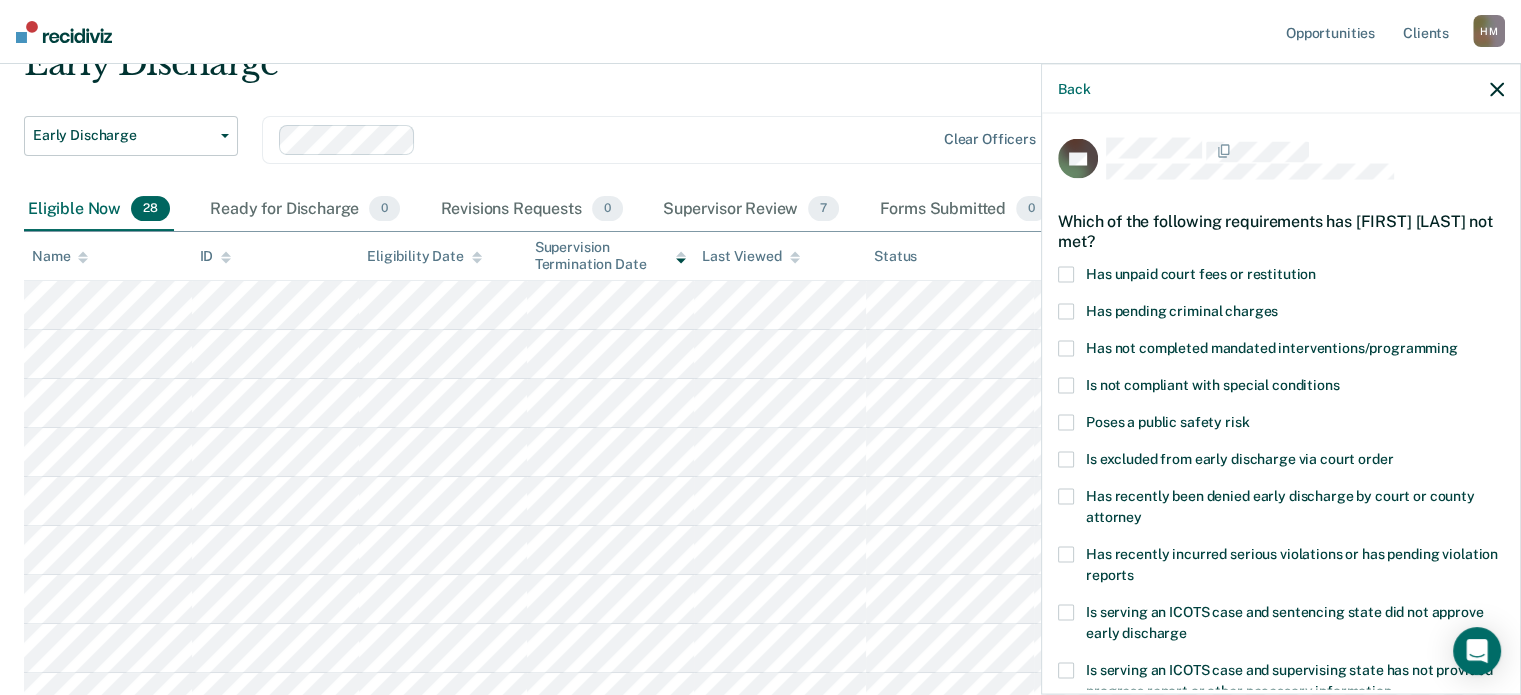 click at bounding box center (1066, 274) 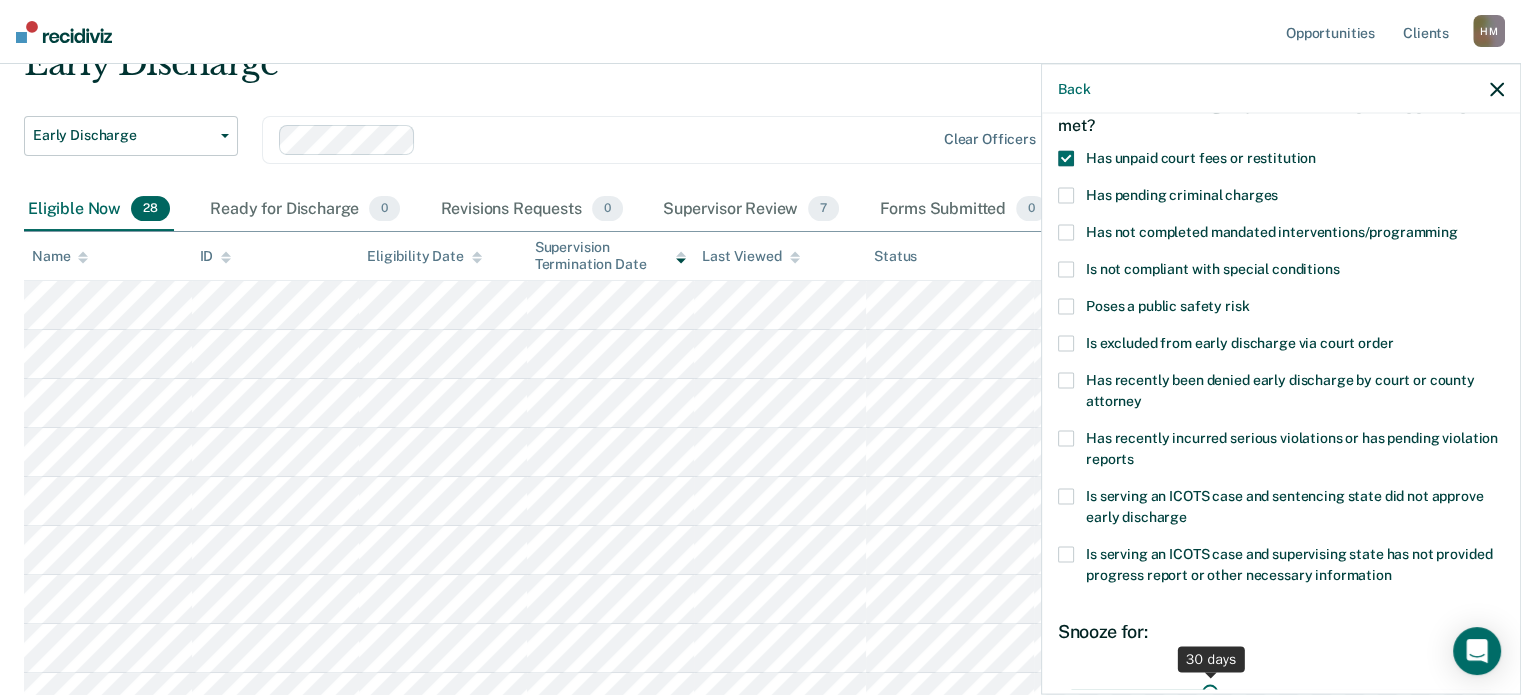 scroll, scrollTop: 300, scrollLeft: 0, axis: vertical 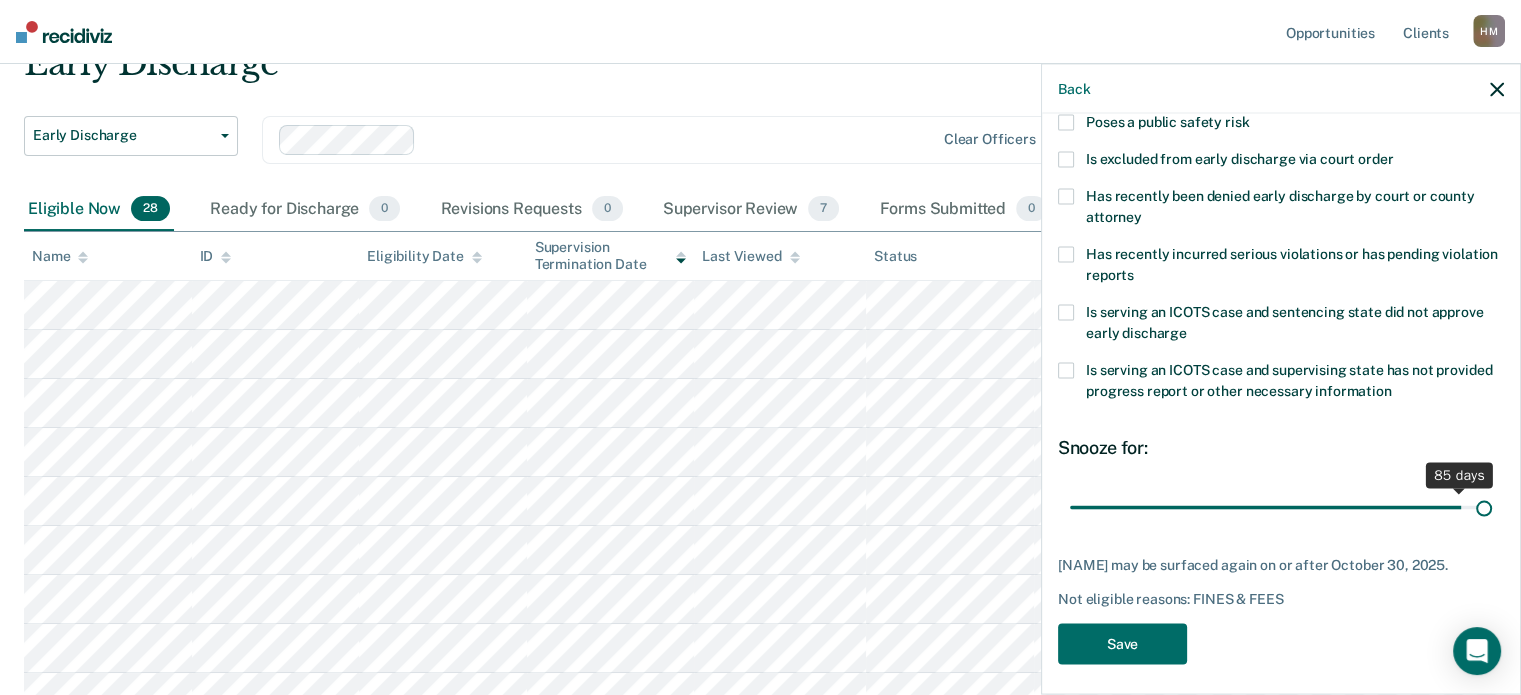 drag, startPoint x: 1191, startPoint y: 502, endPoint x: 1557, endPoint y: 529, distance: 366.99454 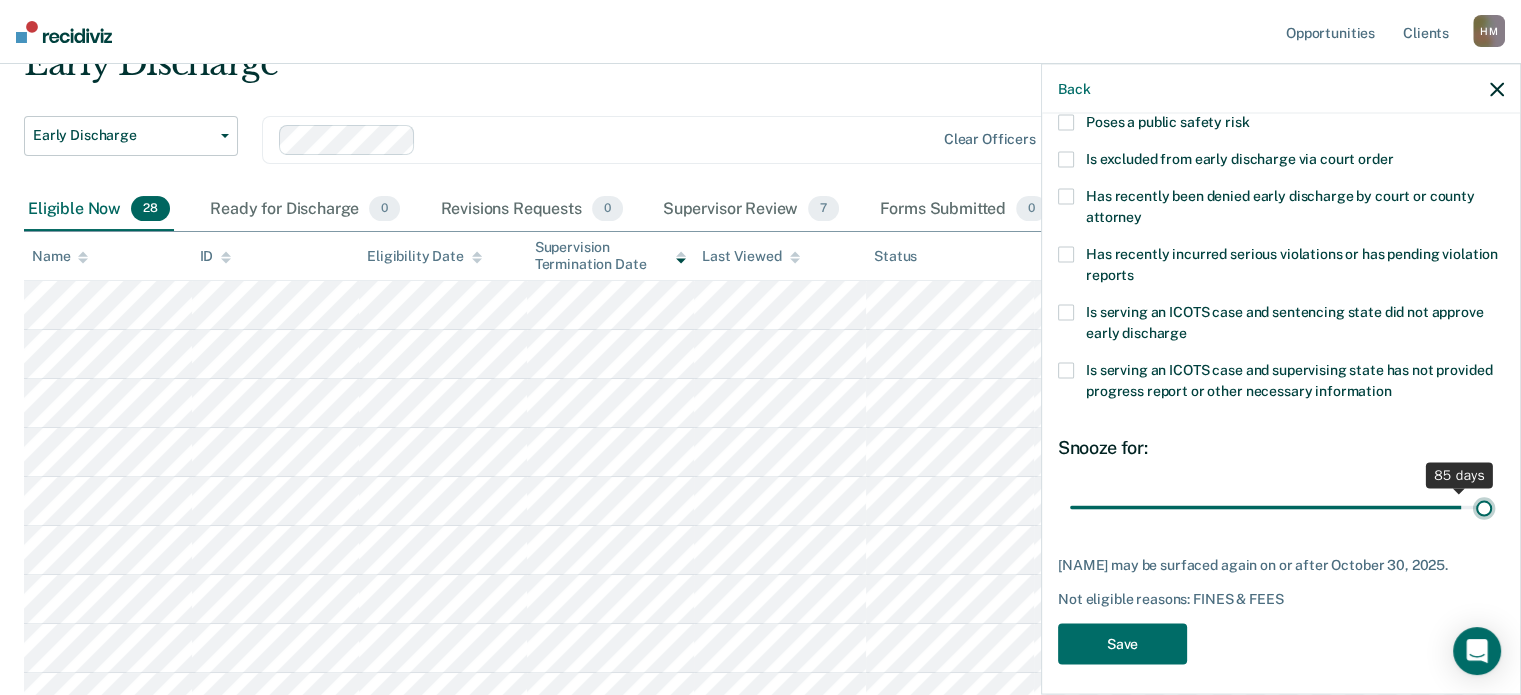type on "90" 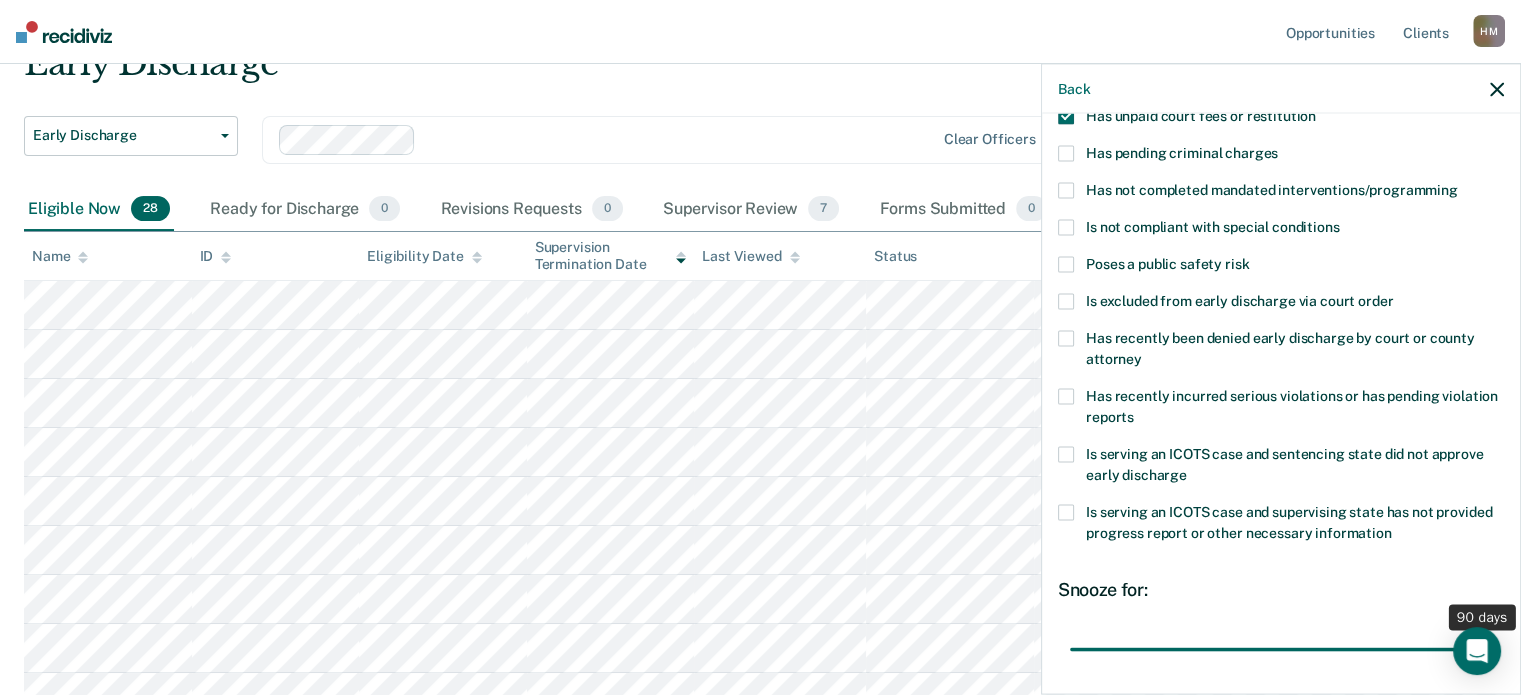 scroll, scrollTop: 307, scrollLeft: 0, axis: vertical 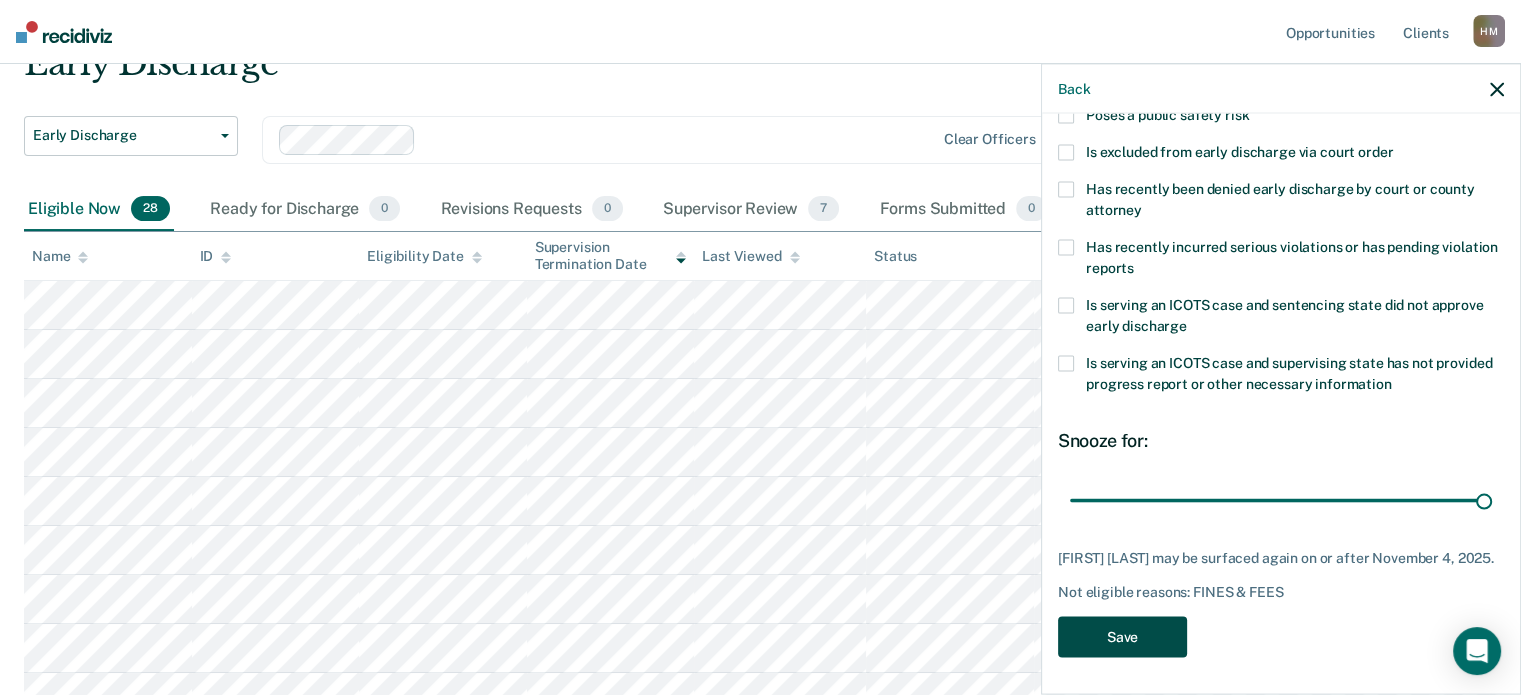 click on "Save" at bounding box center (1122, 636) 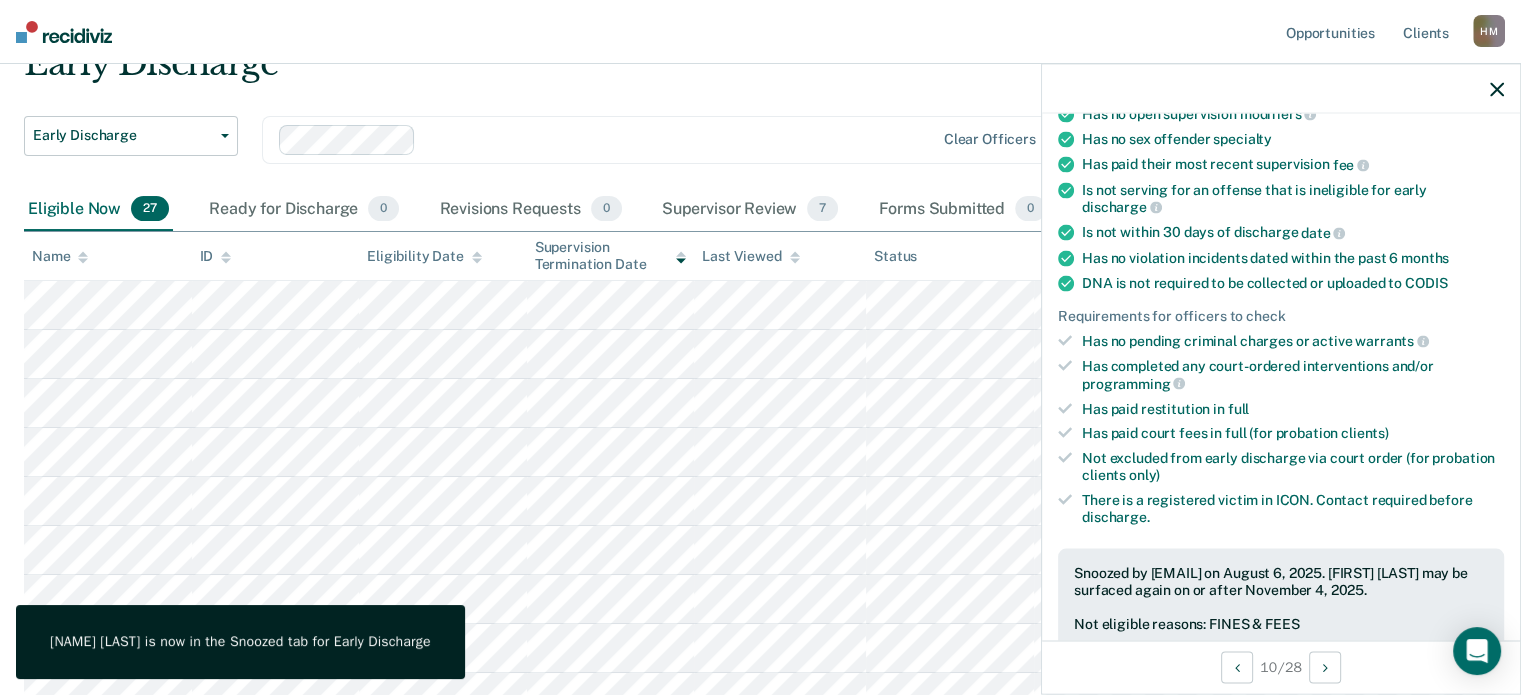 click 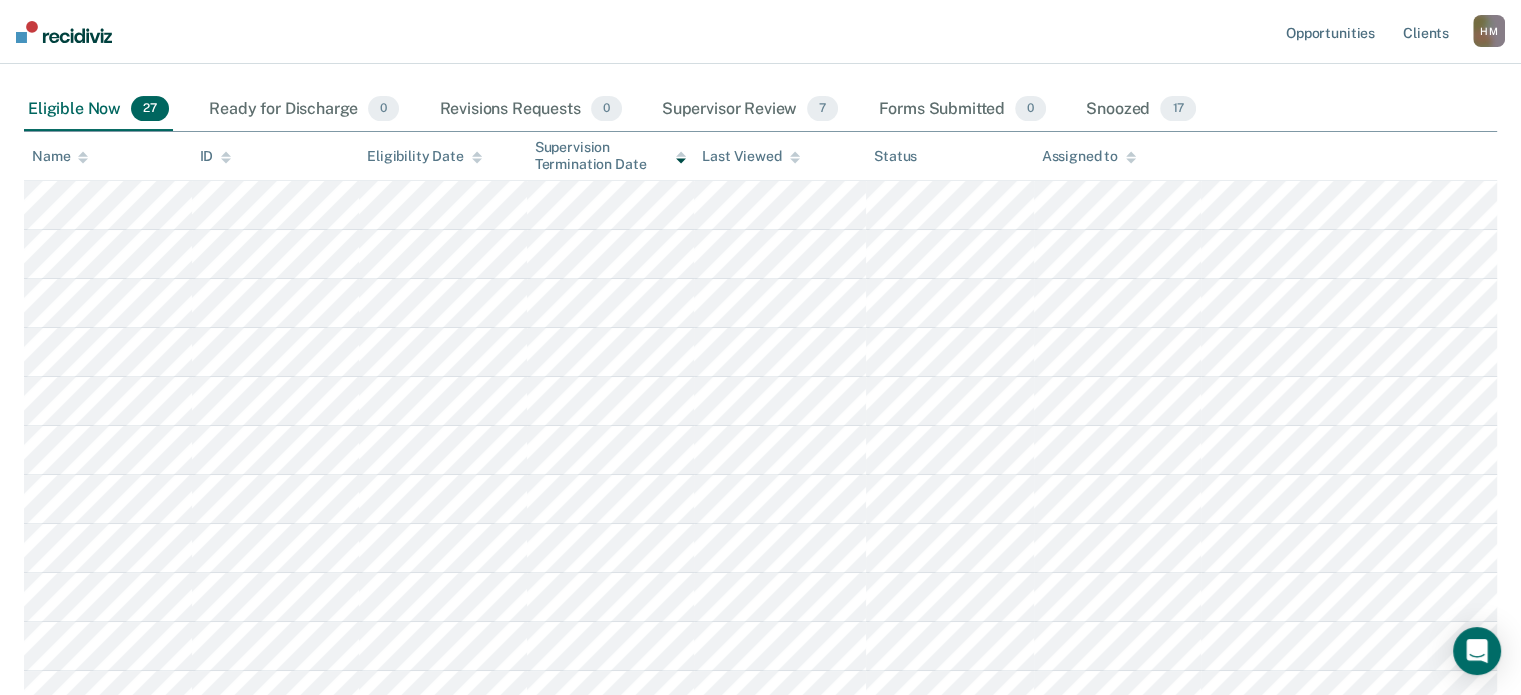 scroll, scrollTop: 295, scrollLeft: 0, axis: vertical 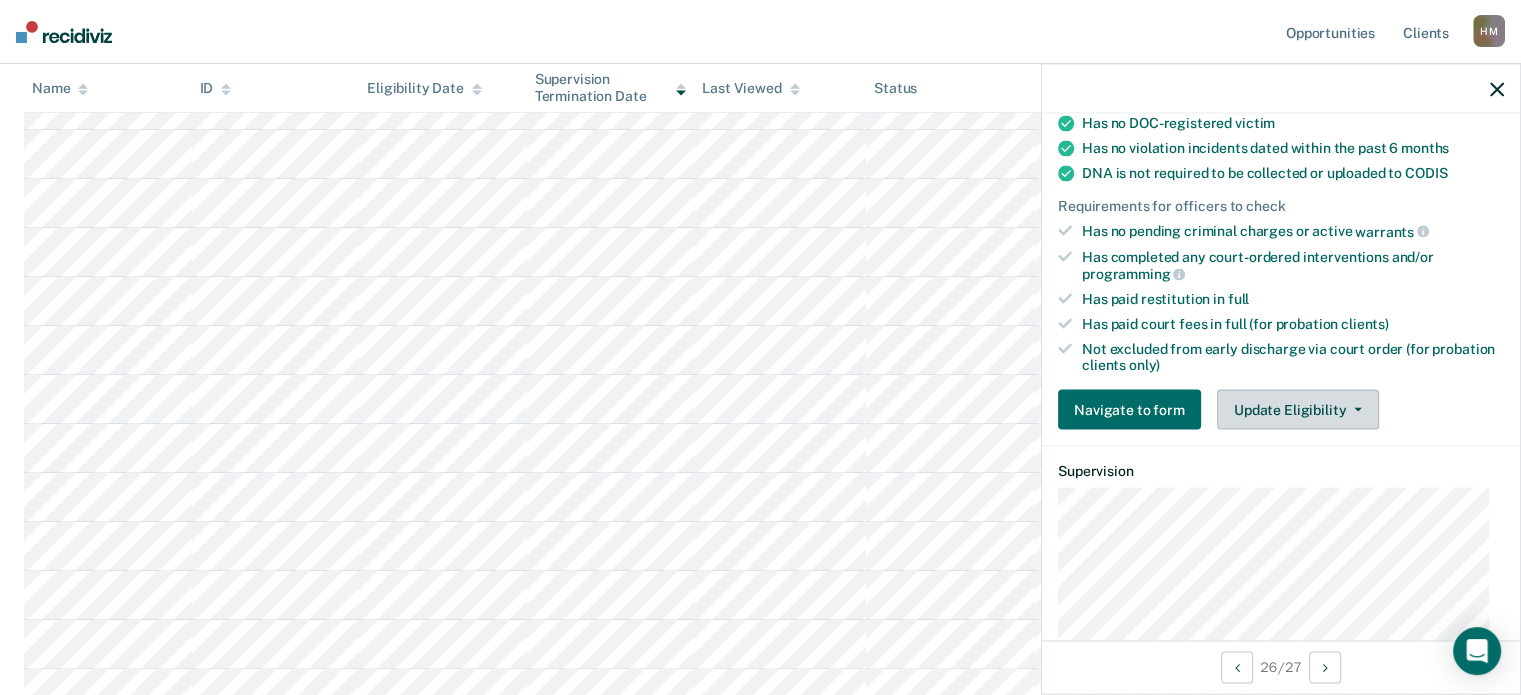 click on "Update Eligibility" at bounding box center [1298, 410] 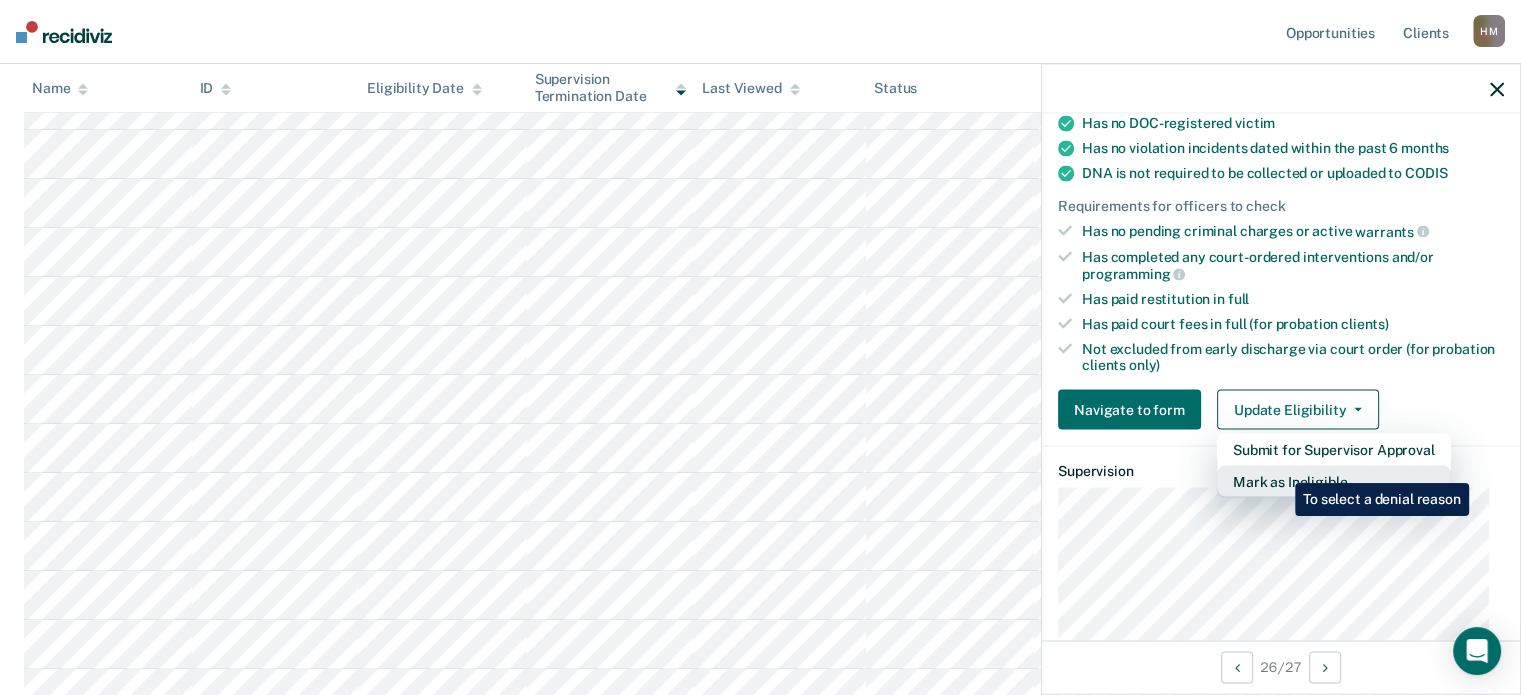 click on "Mark as Ineligible" at bounding box center (1334, 482) 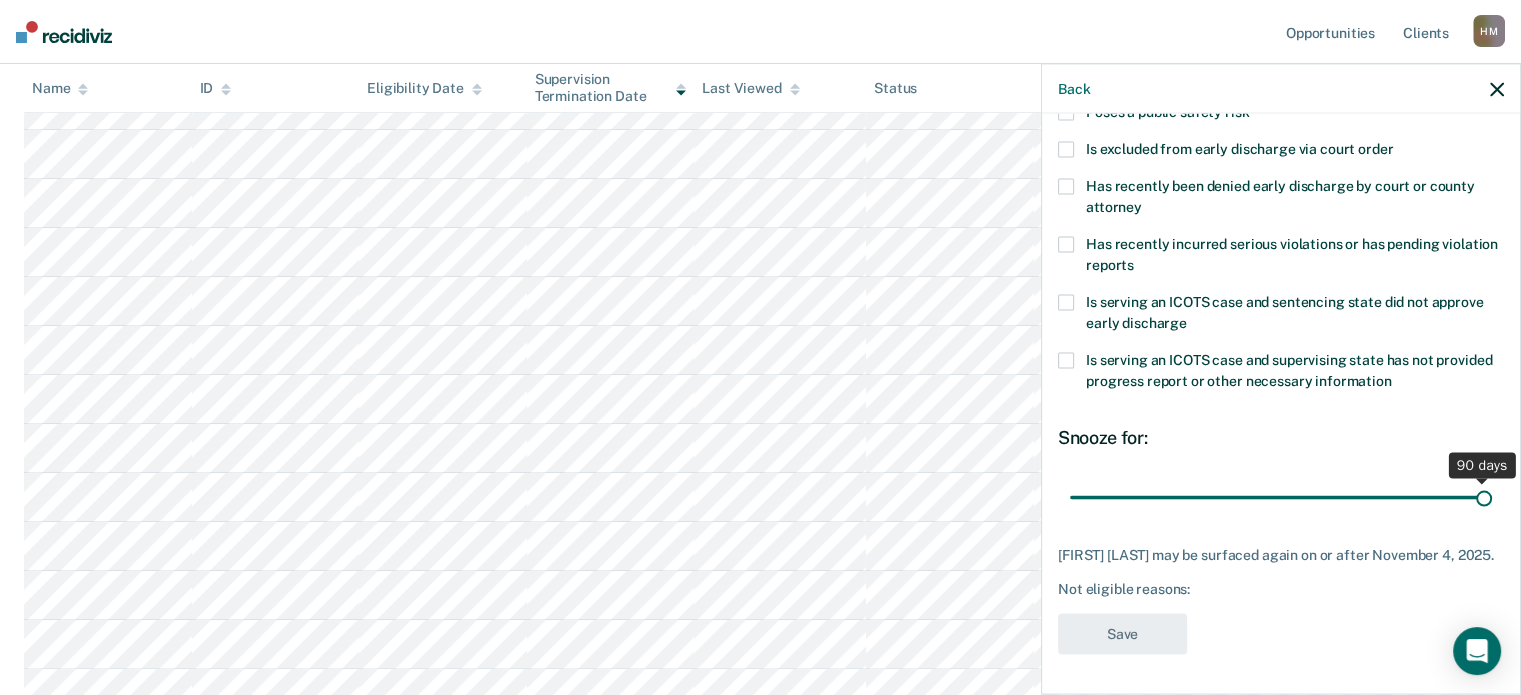 drag, startPoint x: 1215, startPoint y: 482, endPoint x: 1614, endPoint y: 493, distance: 399.1516 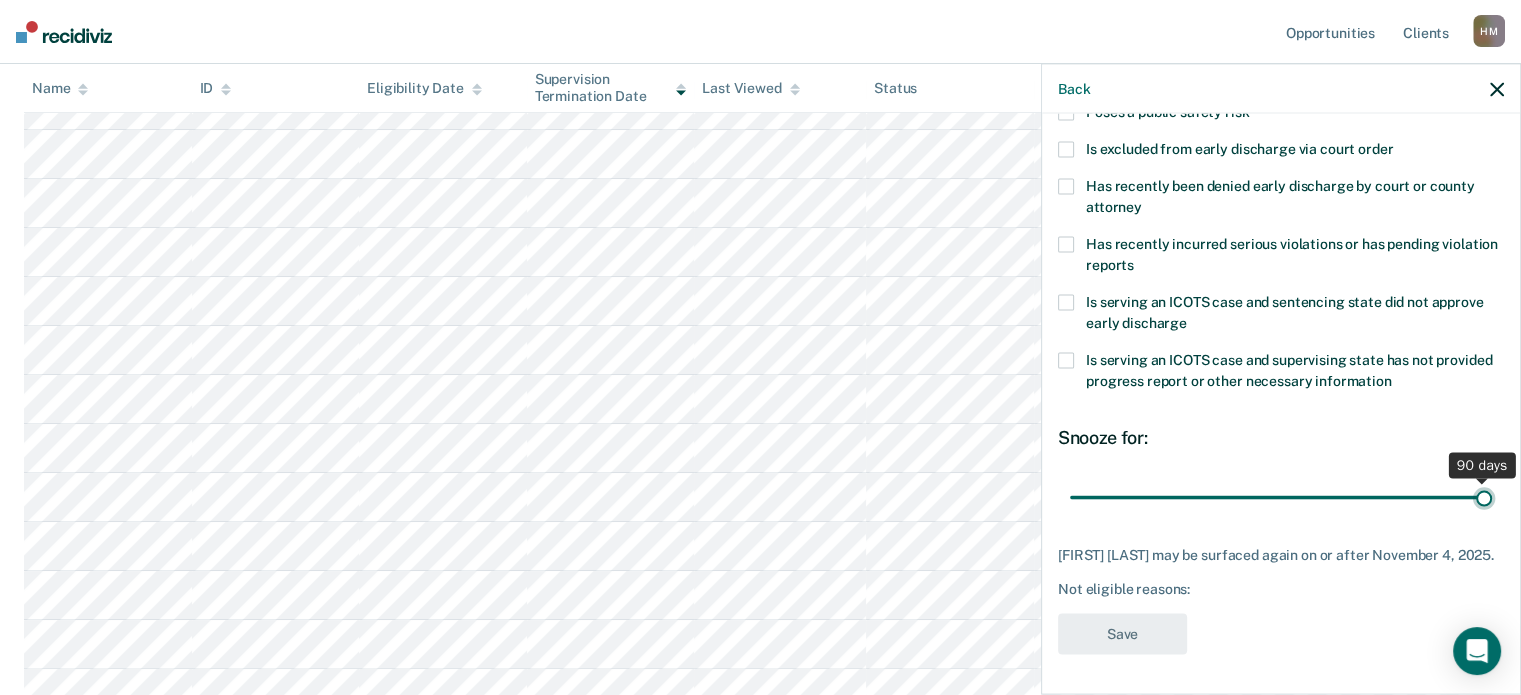 type on "90" 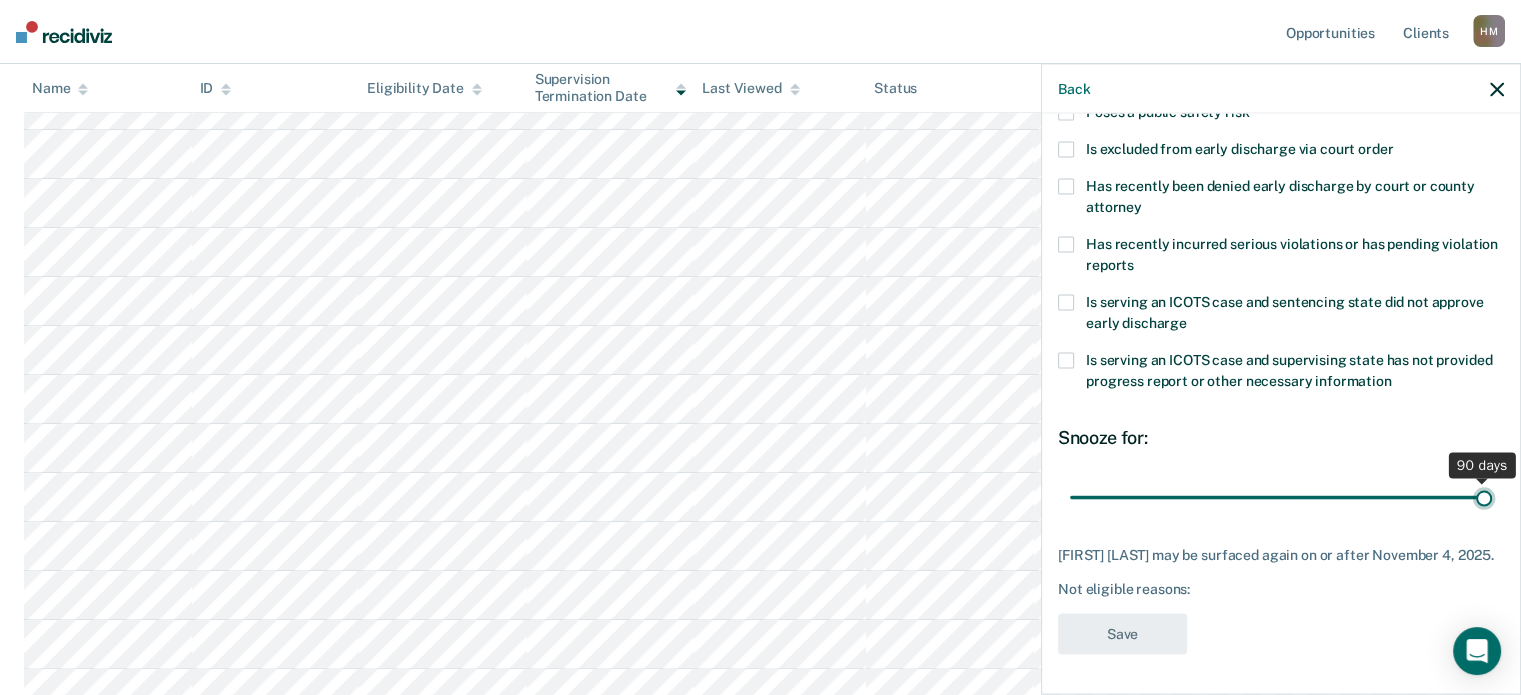 click at bounding box center [1281, 497] 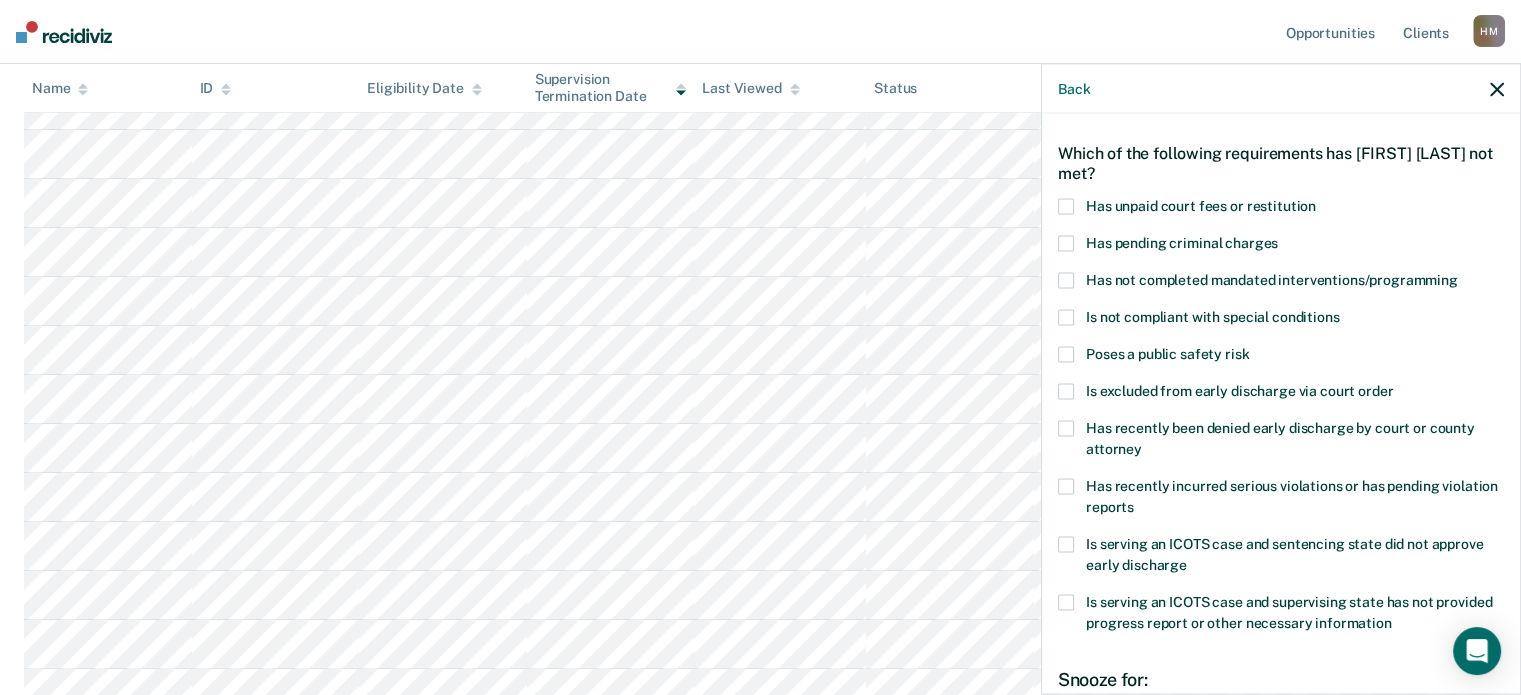 scroll, scrollTop: 24, scrollLeft: 0, axis: vertical 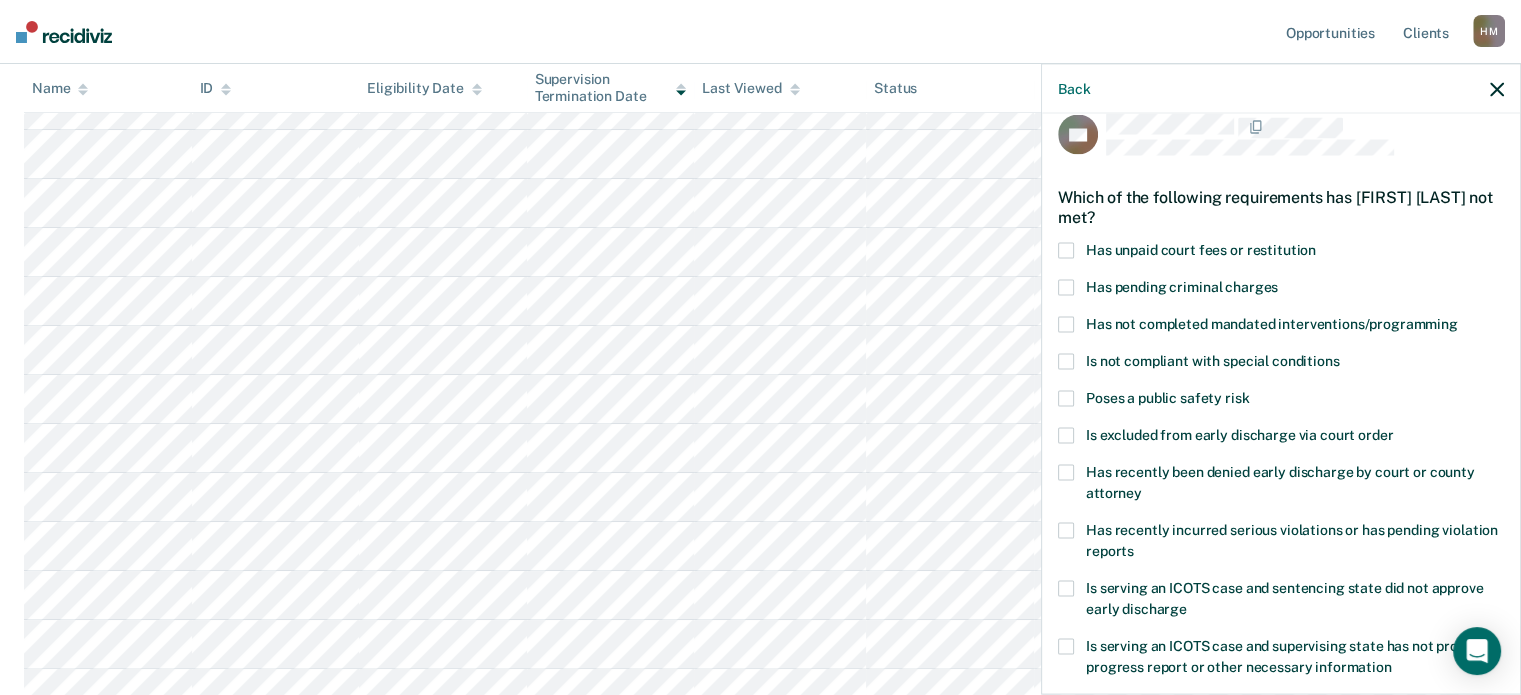 click on "Has unpaid court fees or restitution" at bounding box center (1281, 252) 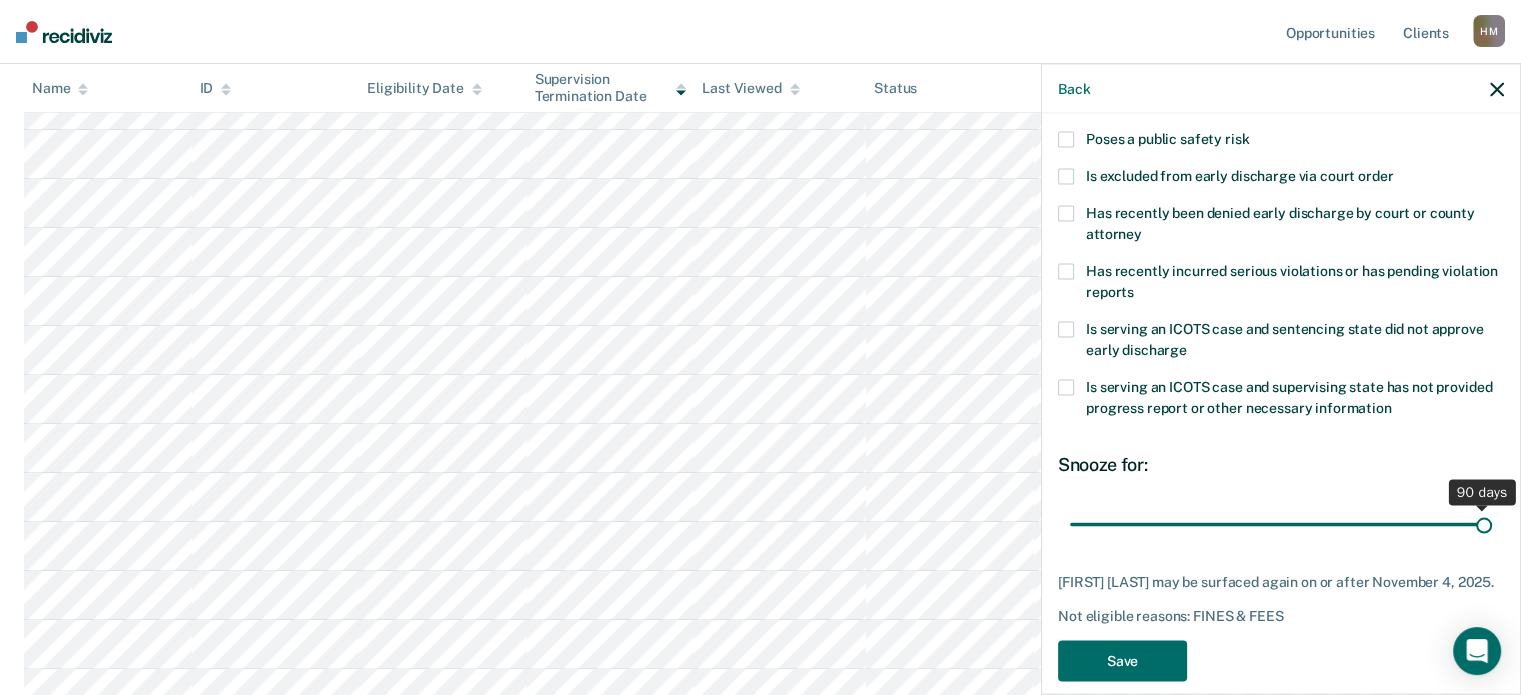 scroll, scrollTop: 324, scrollLeft: 0, axis: vertical 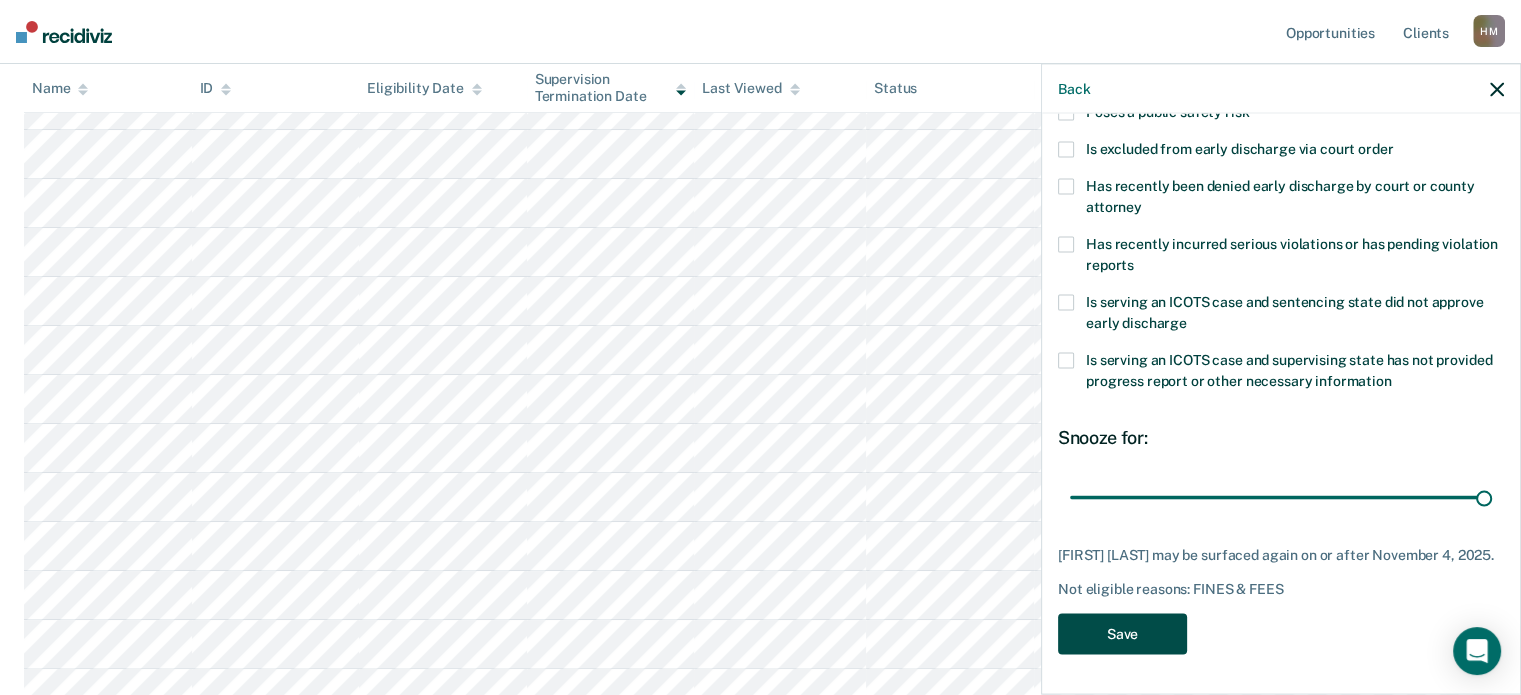 click on "Save" at bounding box center (1122, 633) 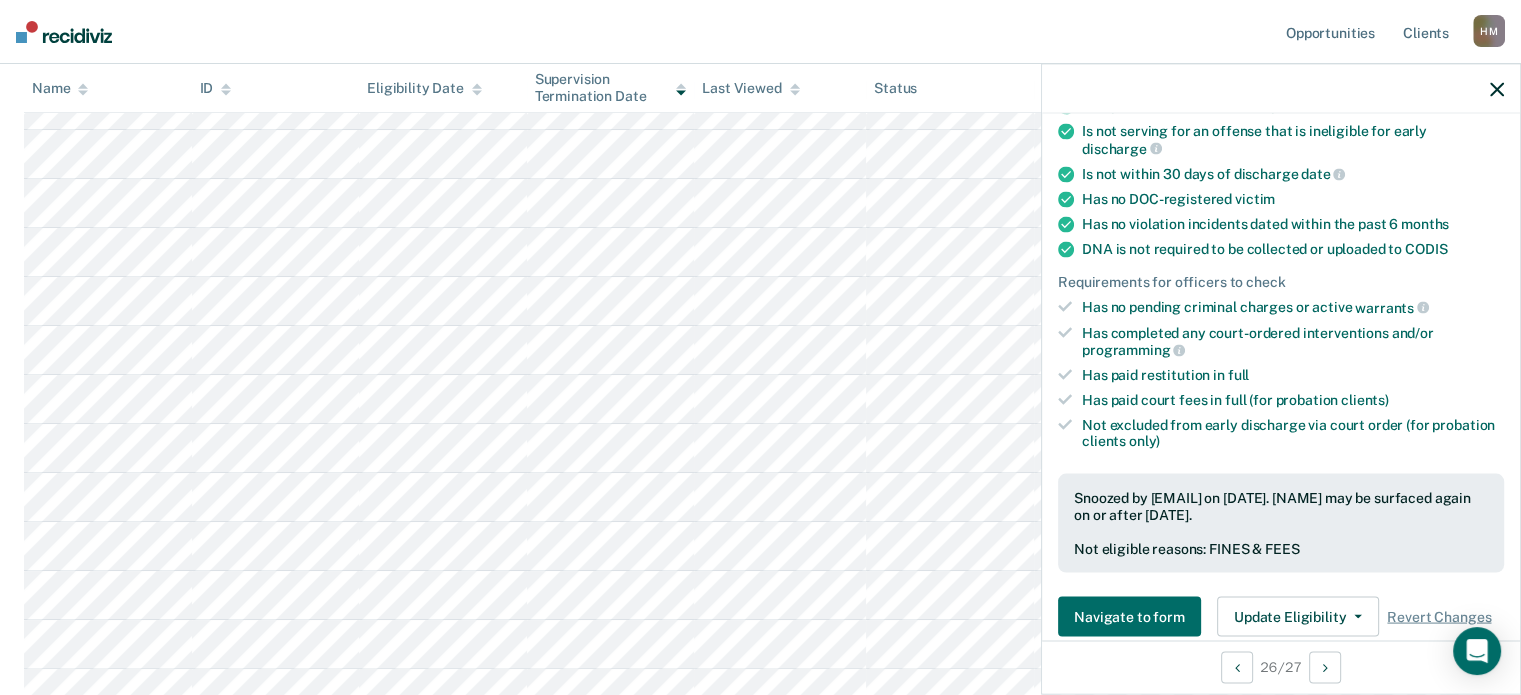 click at bounding box center [1281, 89] 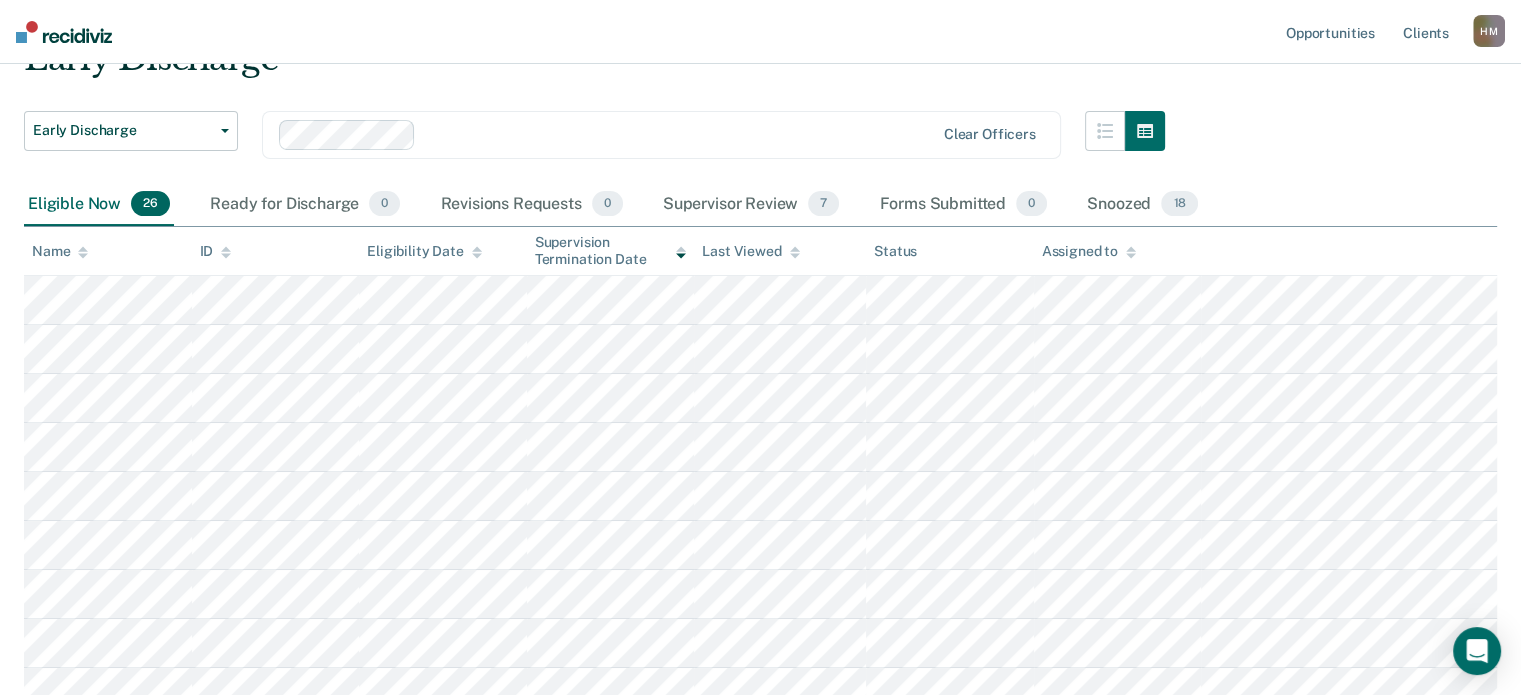 scroll, scrollTop: 200, scrollLeft: 0, axis: vertical 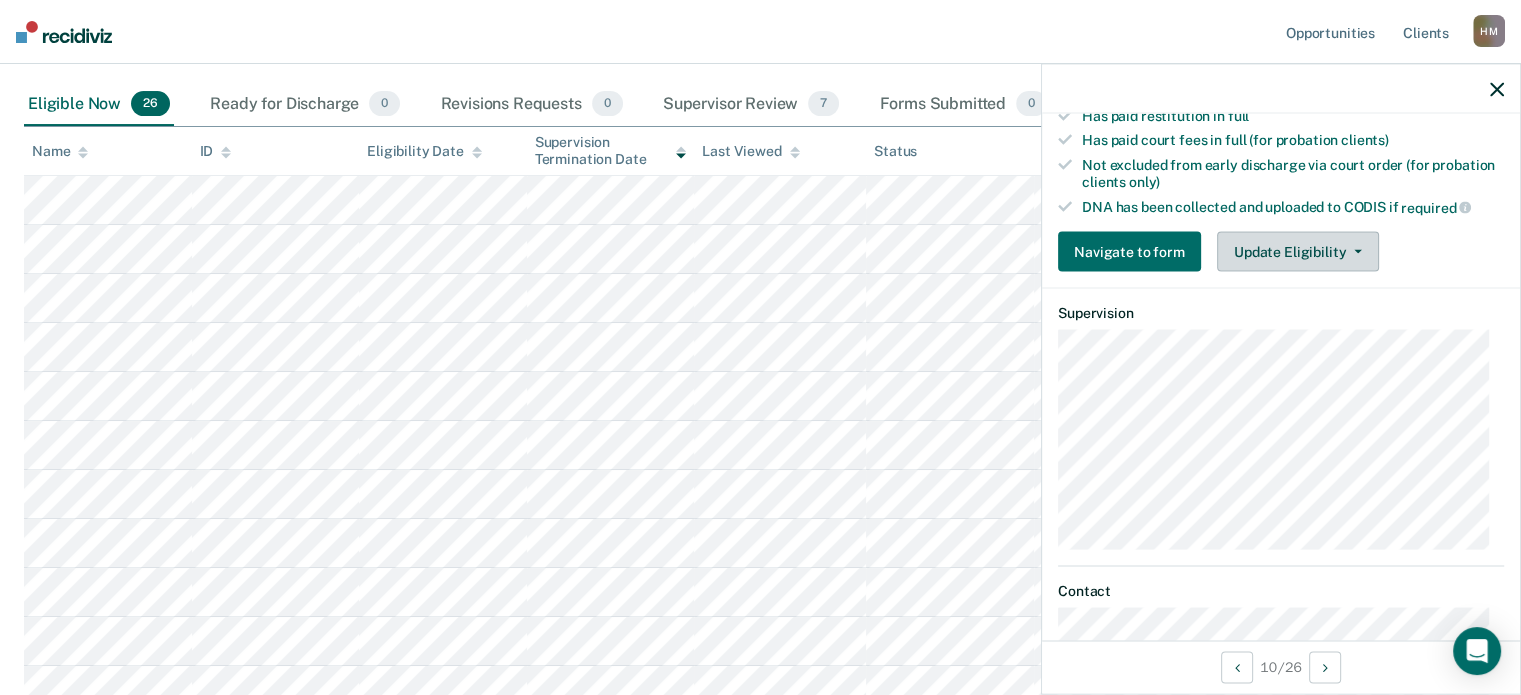 click on "Update Eligibility" at bounding box center [1298, 252] 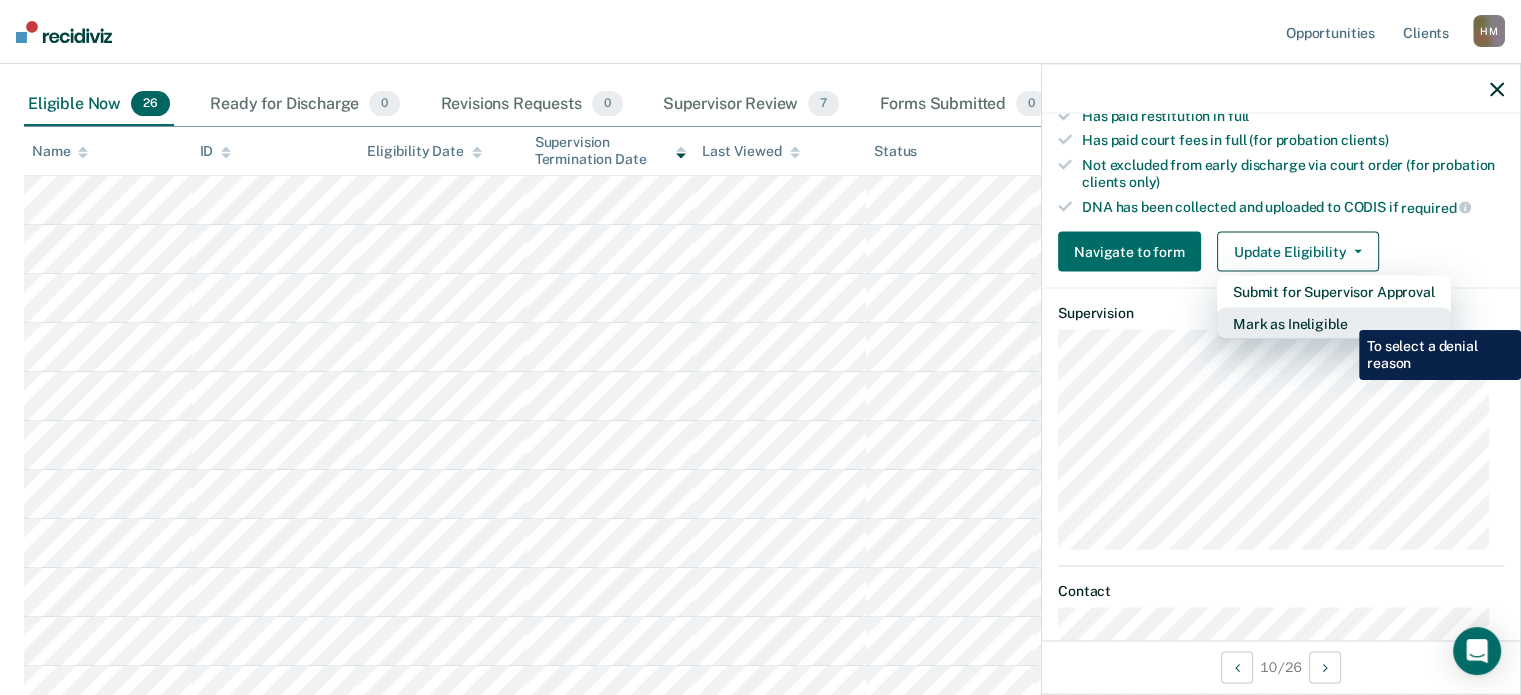 click on "Mark as Ineligible" at bounding box center (1334, 324) 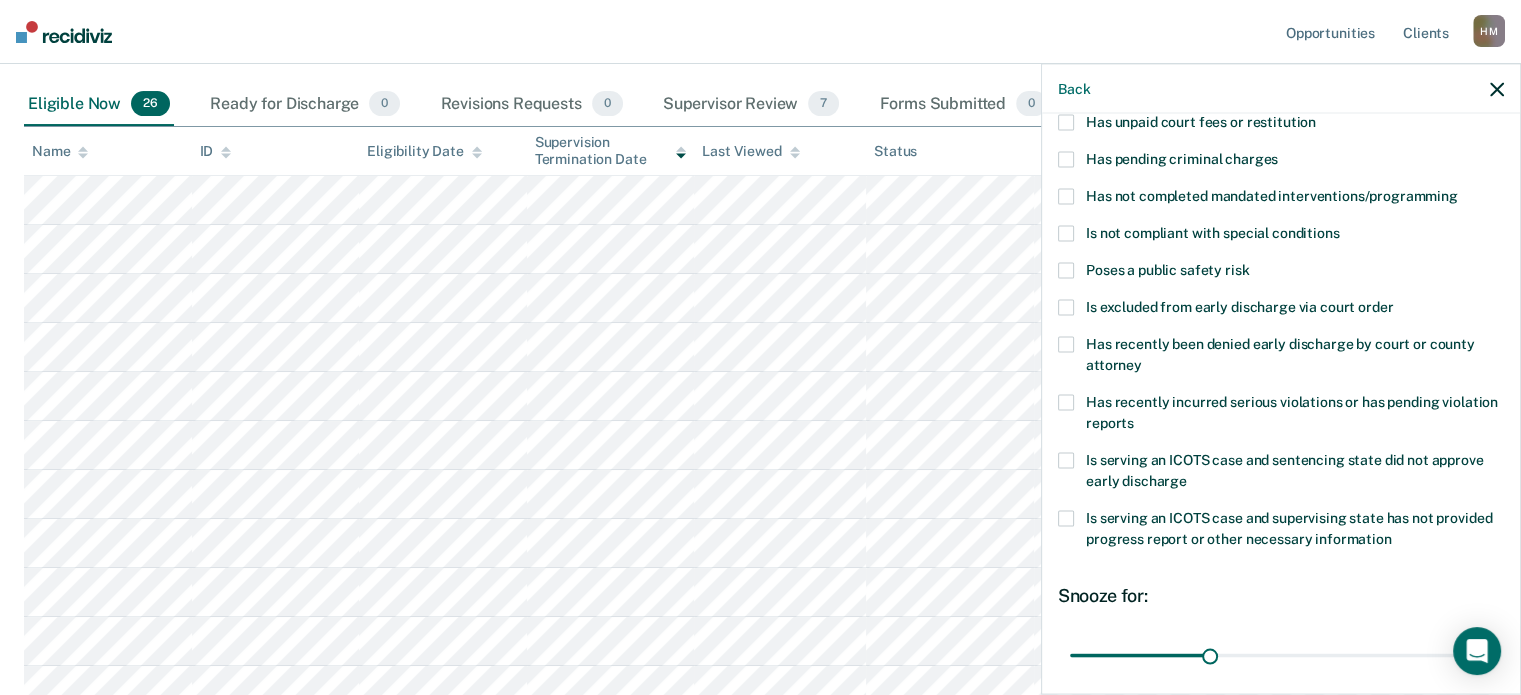 scroll, scrollTop: 107, scrollLeft: 0, axis: vertical 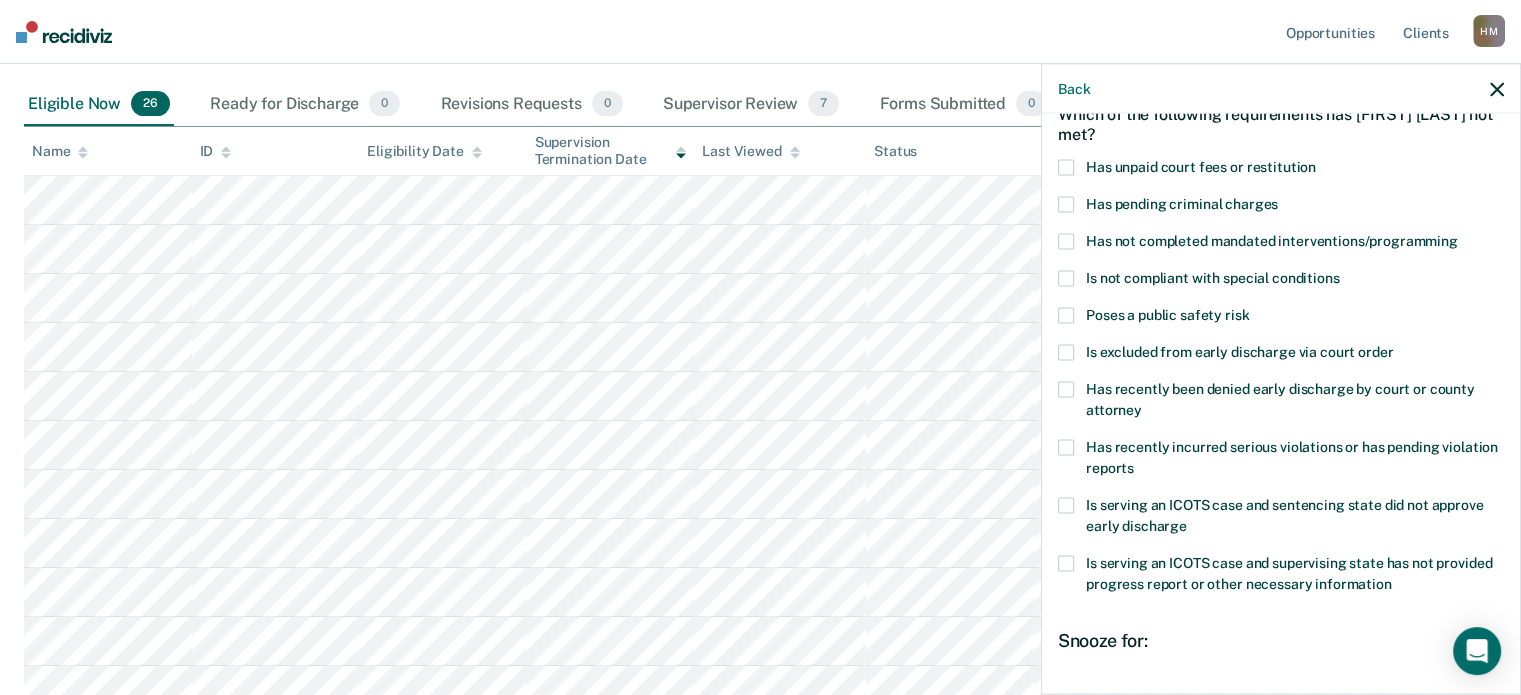 click on "Is not compliant with special conditions" at bounding box center (1212, 277) 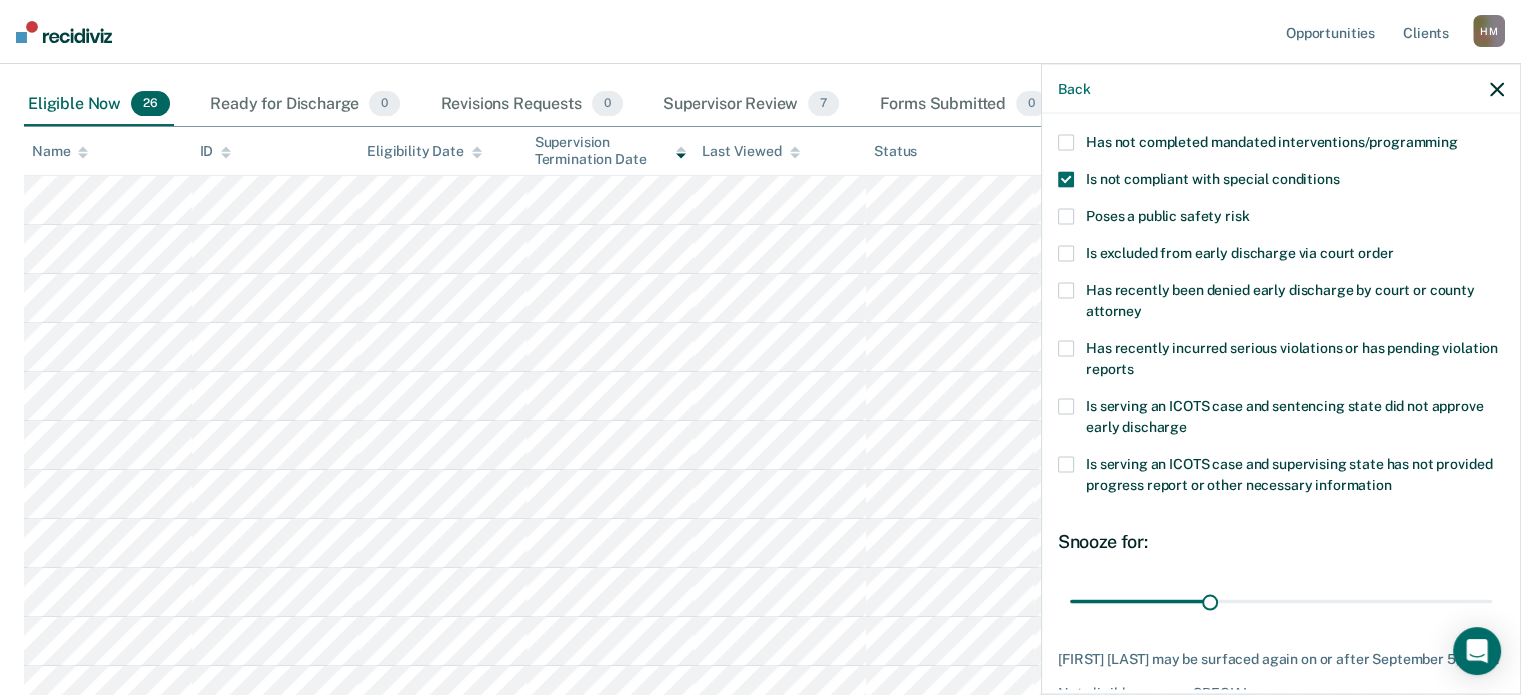 scroll, scrollTop: 307, scrollLeft: 0, axis: vertical 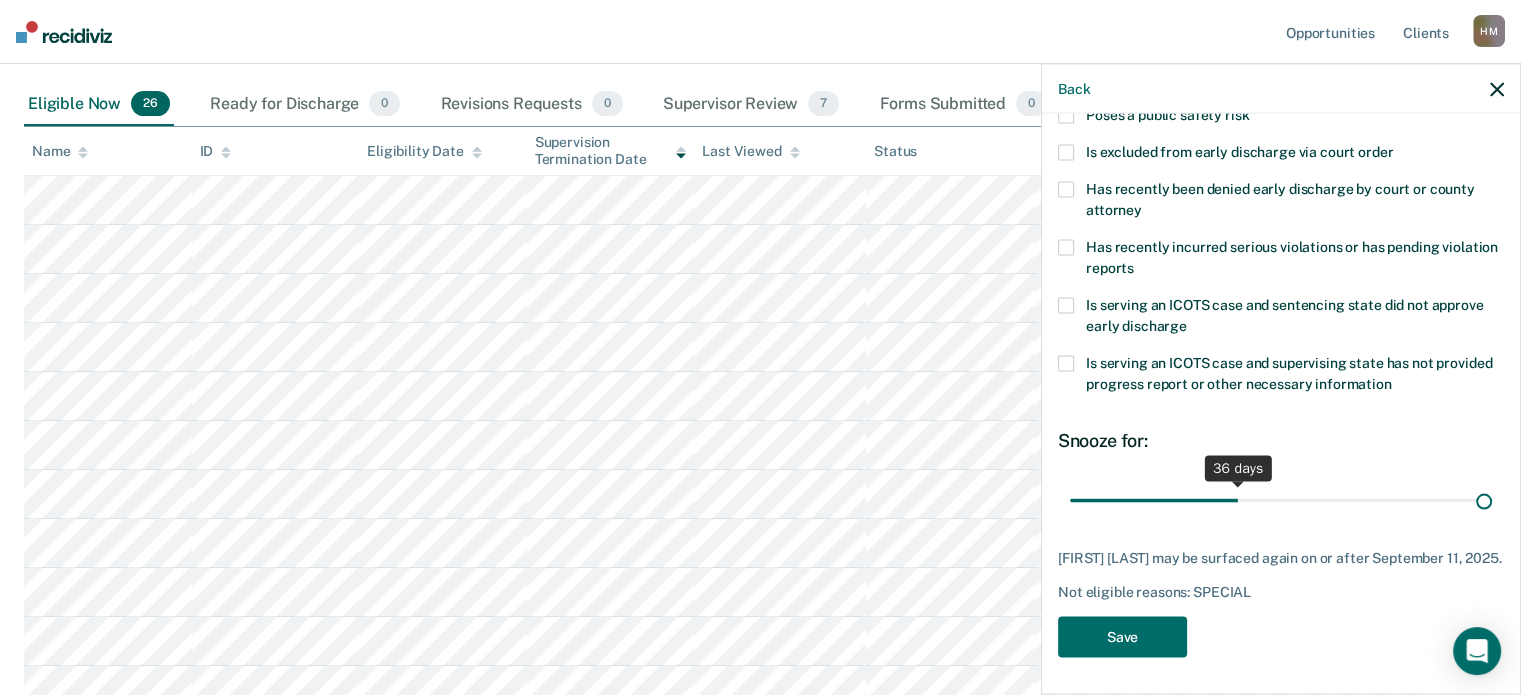 drag, startPoint x: 1216, startPoint y: 500, endPoint x: 1565, endPoint y: 497, distance: 349.0129 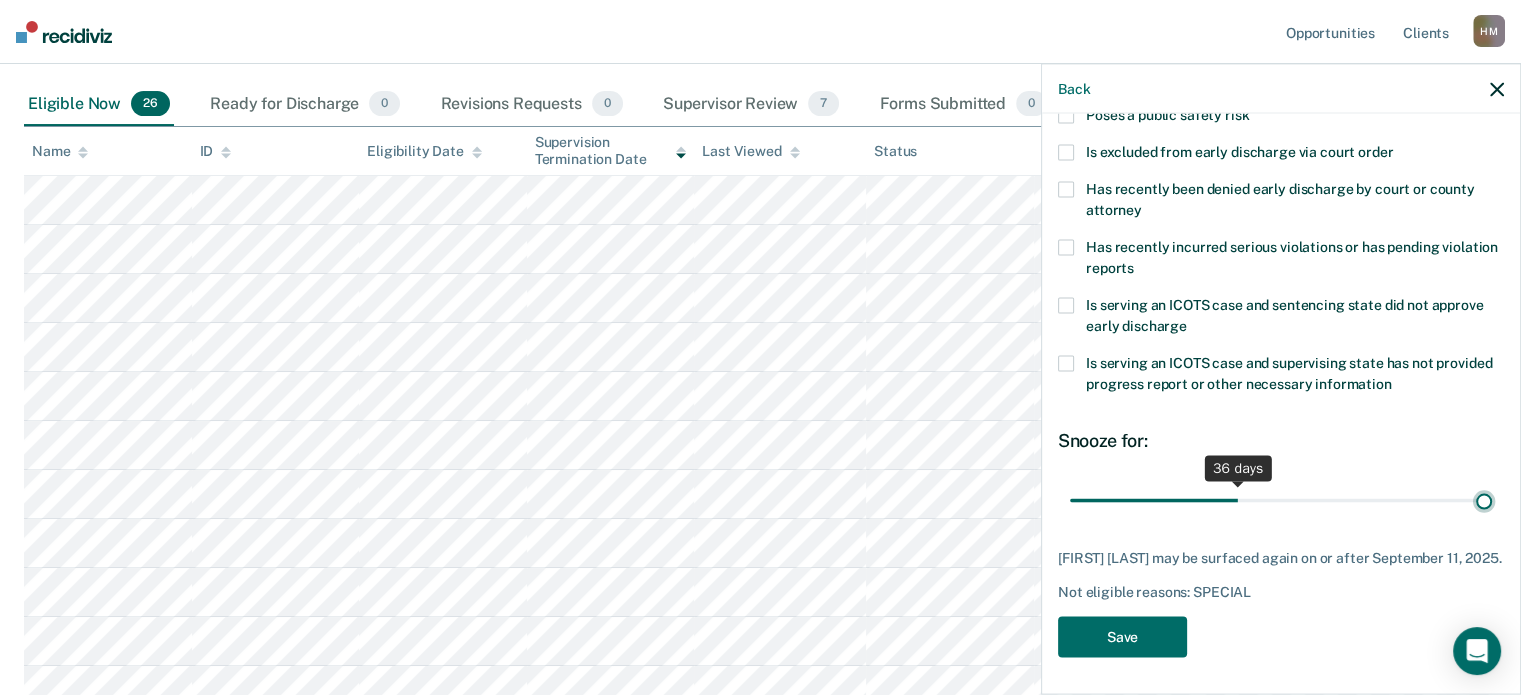 type on "90" 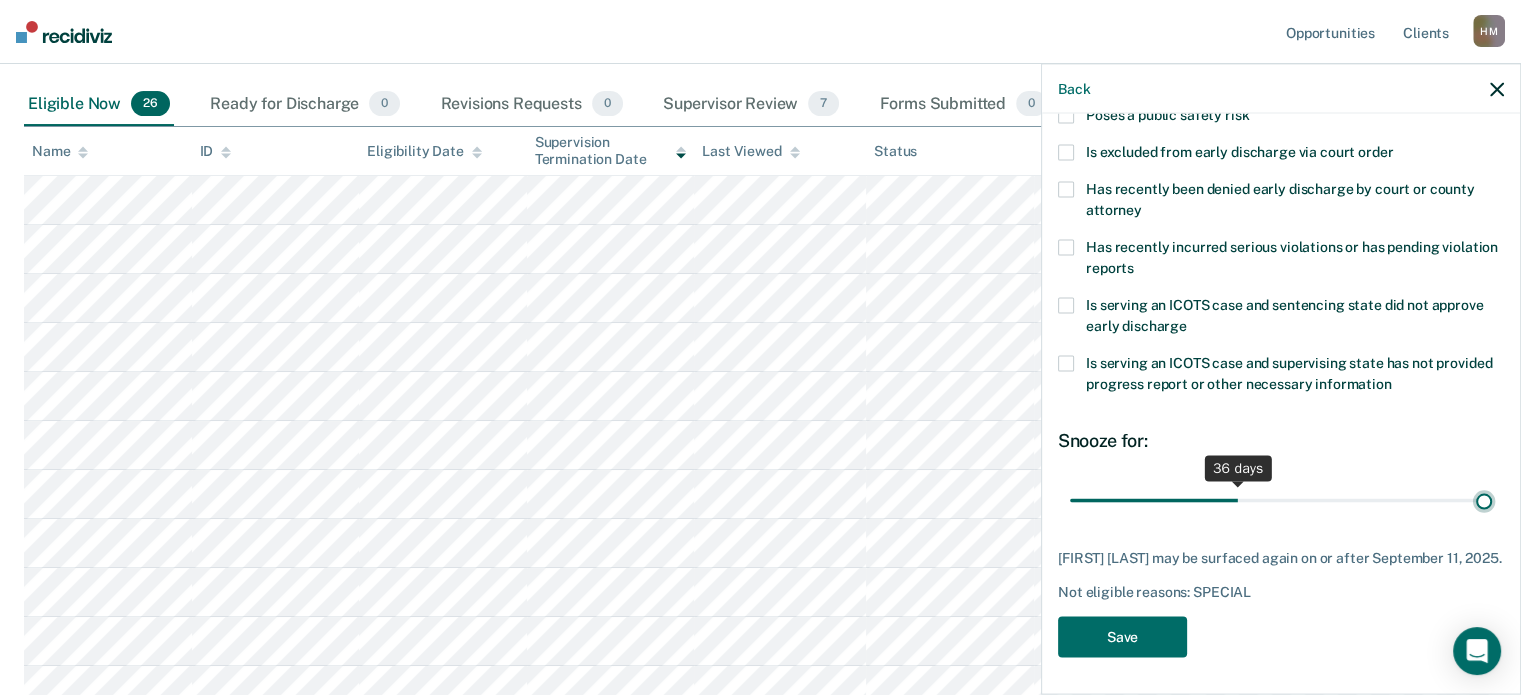 click at bounding box center [1281, 500] 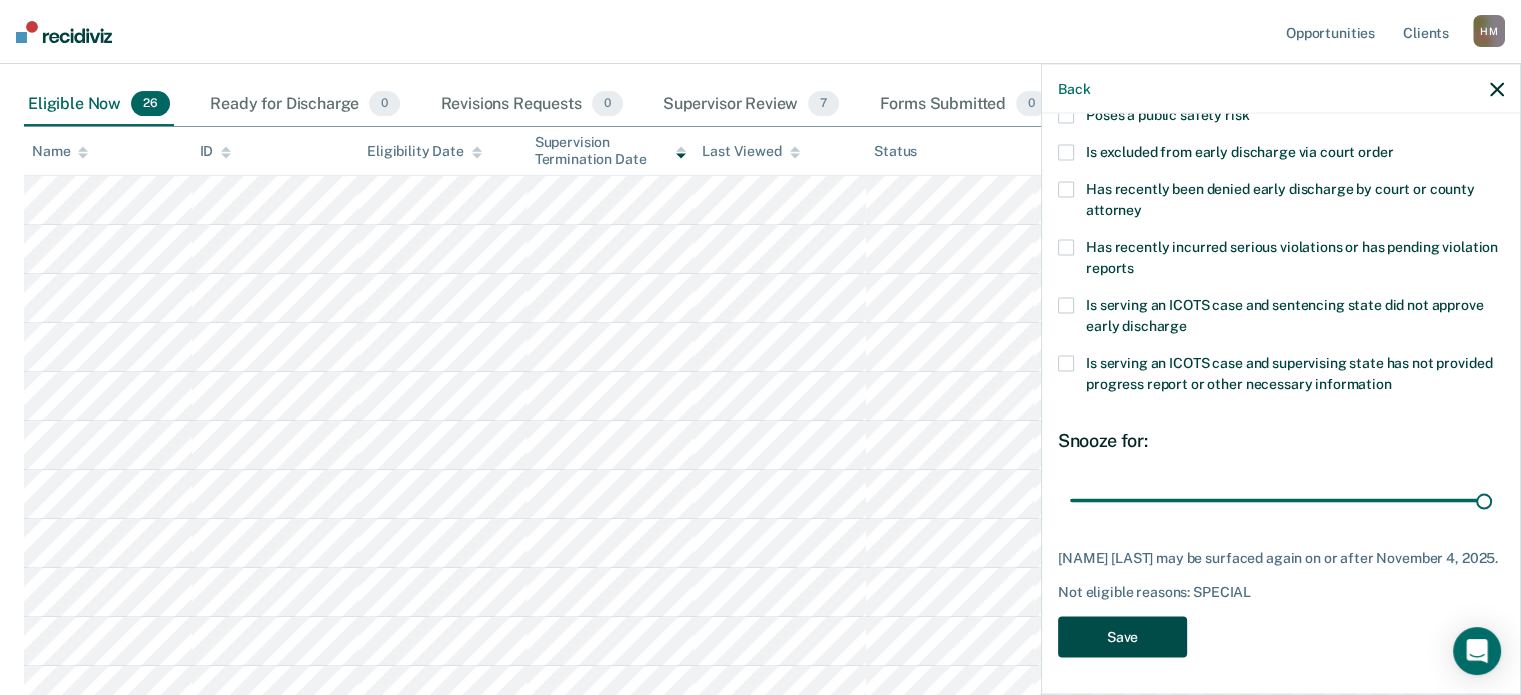 click on "Save" at bounding box center [1122, 636] 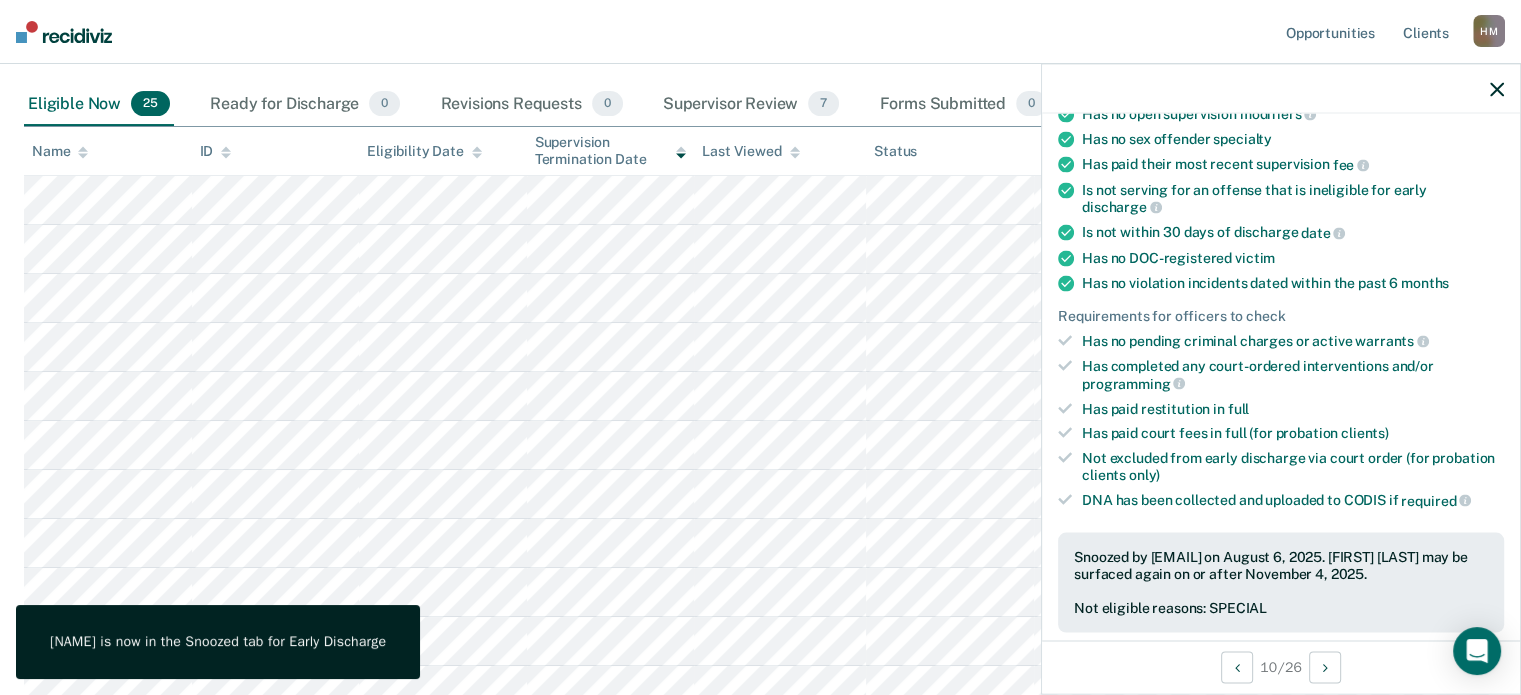 click 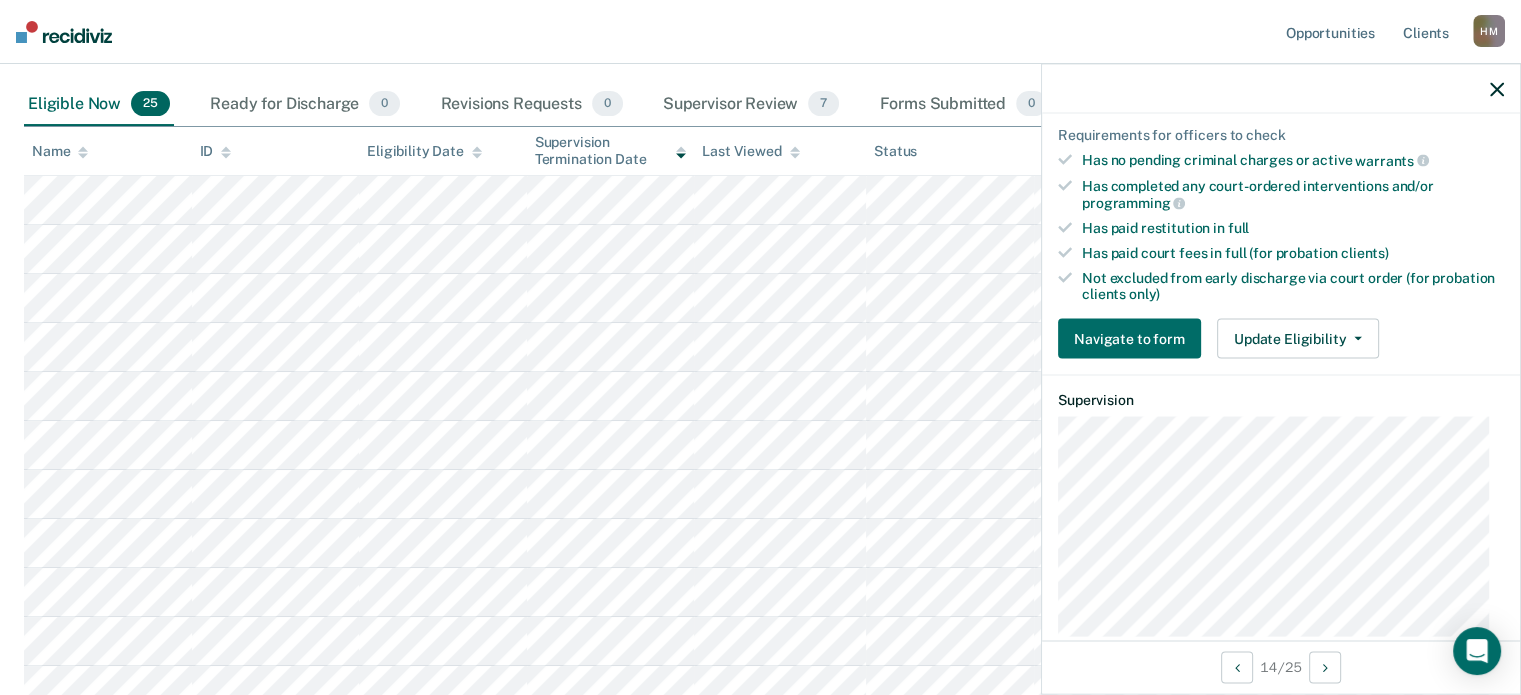 scroll, scrollTop: 500, scrollLeft: 0, axis: vertical 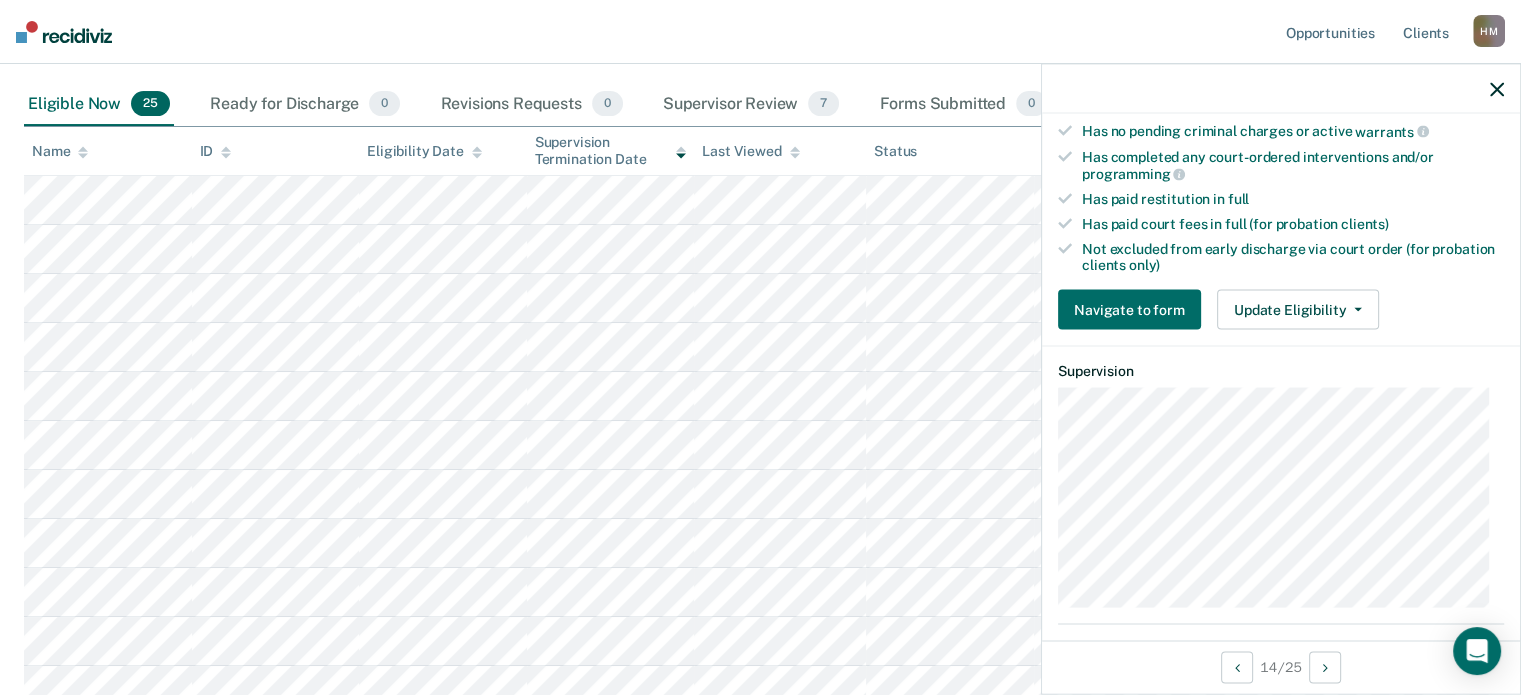 click on "Requirements validated by data from ICON Is on supervision level 2 90 days have passed since case assignment Has no violation reports in the past 6 months Has no open supervision modifiers Has no sex offender specialty Has paid their most recent supervision fee Is not serving for an offense that is ineligible for early discharge Is not within 30 days of discharge date Has no DOC-registered victim Has no violation incidents dated within the past 6 months DNA has been collected and successfully uploaded to CODIS Requirements for officers to check Has no pending criminal charges or active warrants Has completed any court-ordered interventions and/or programming Has paid restitution in full Has paid court fees in full (for probation clients) Not excluded from early discharge via court order (for probation clients only) Navigate to form Update Eligibility Submit for Supervisor Approval Mark as Ineligible" at bounding box center (1281, 41) 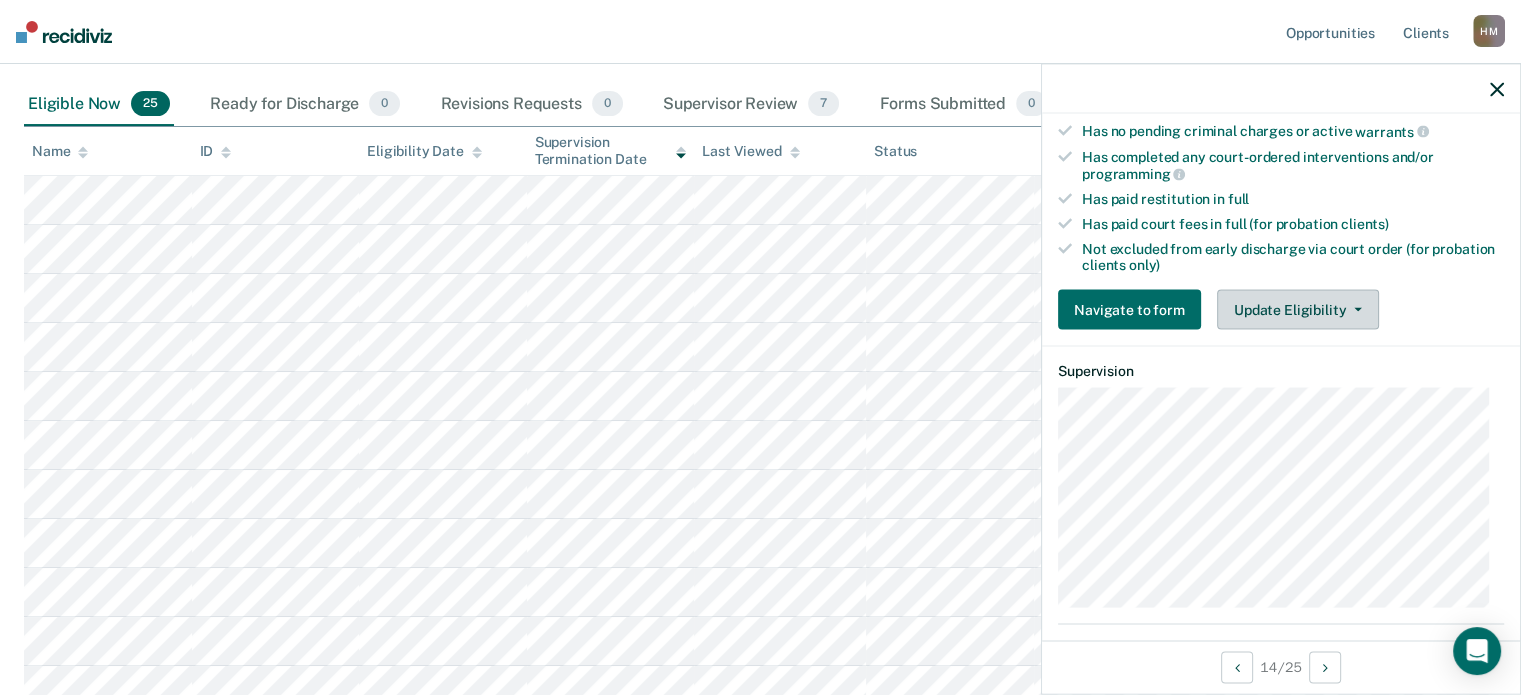 click on "Update Eligibility" at bounding box center (1298, 310) 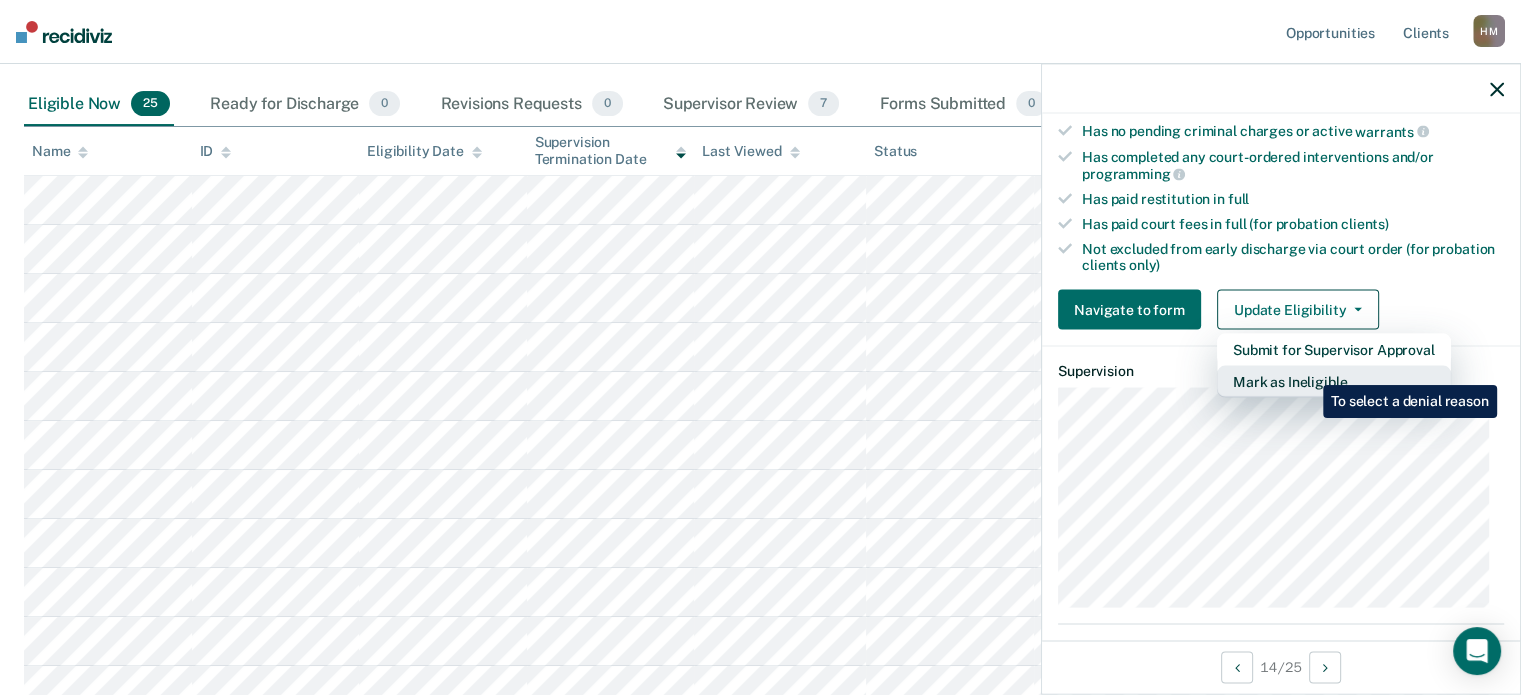 click on "Mark as Ineligible" at bounding box center (1334, 382) 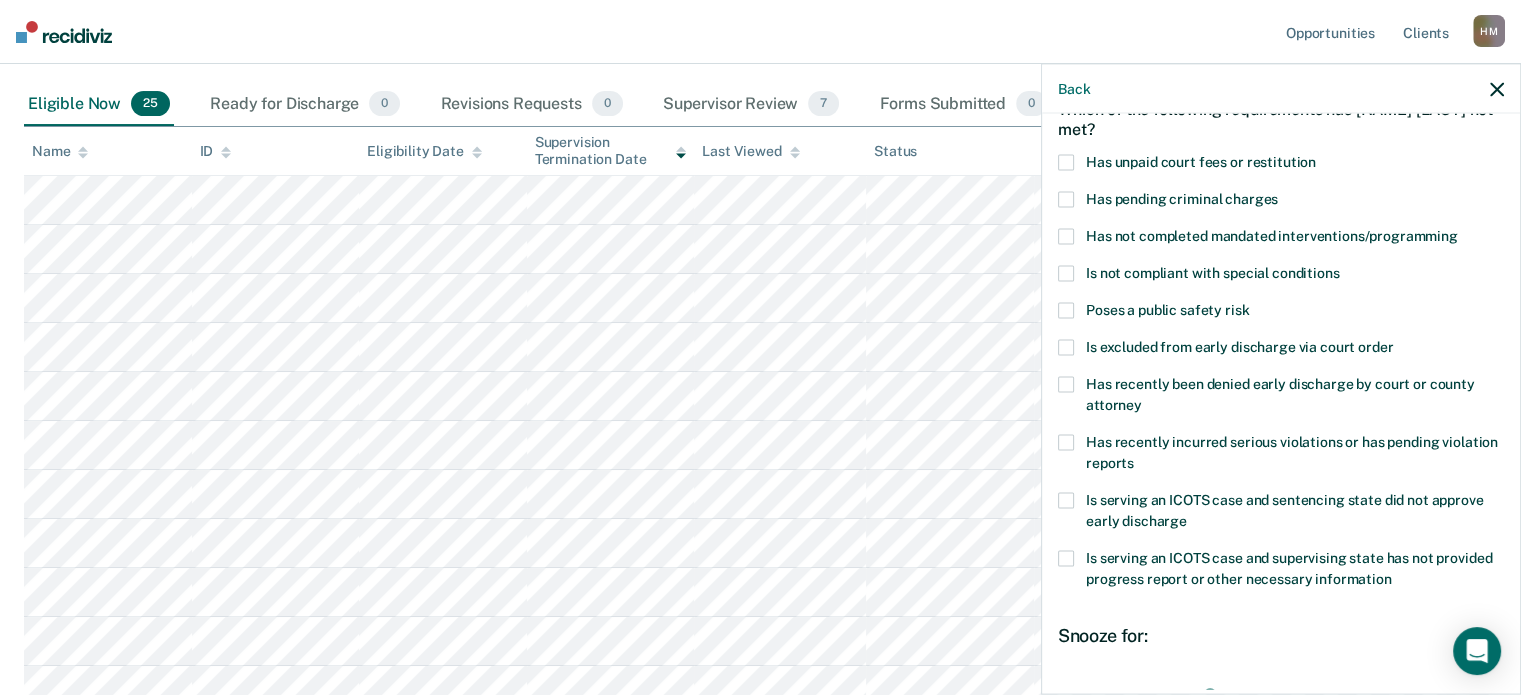 scroll, scrollTop: 0, scrollLeft: 0, axis: both 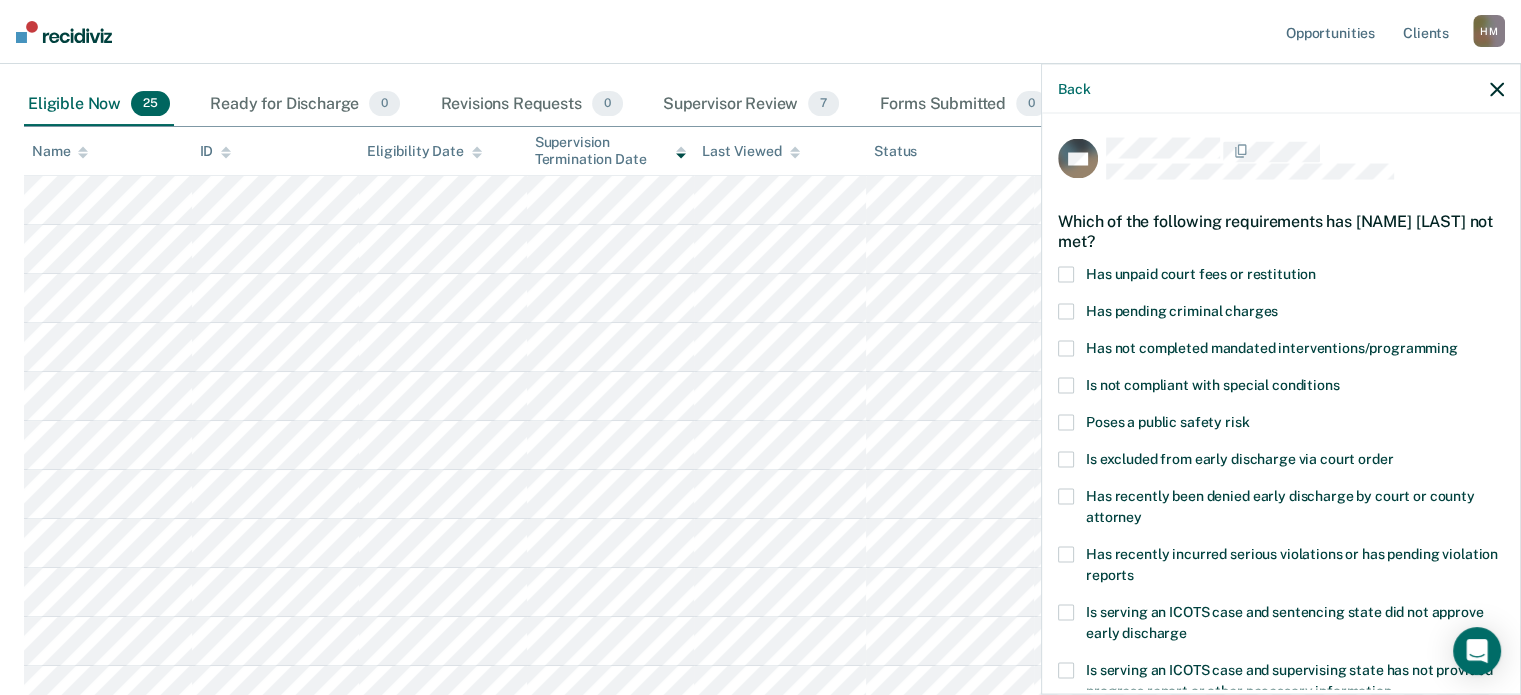 click at bounding box center (1066, 274) 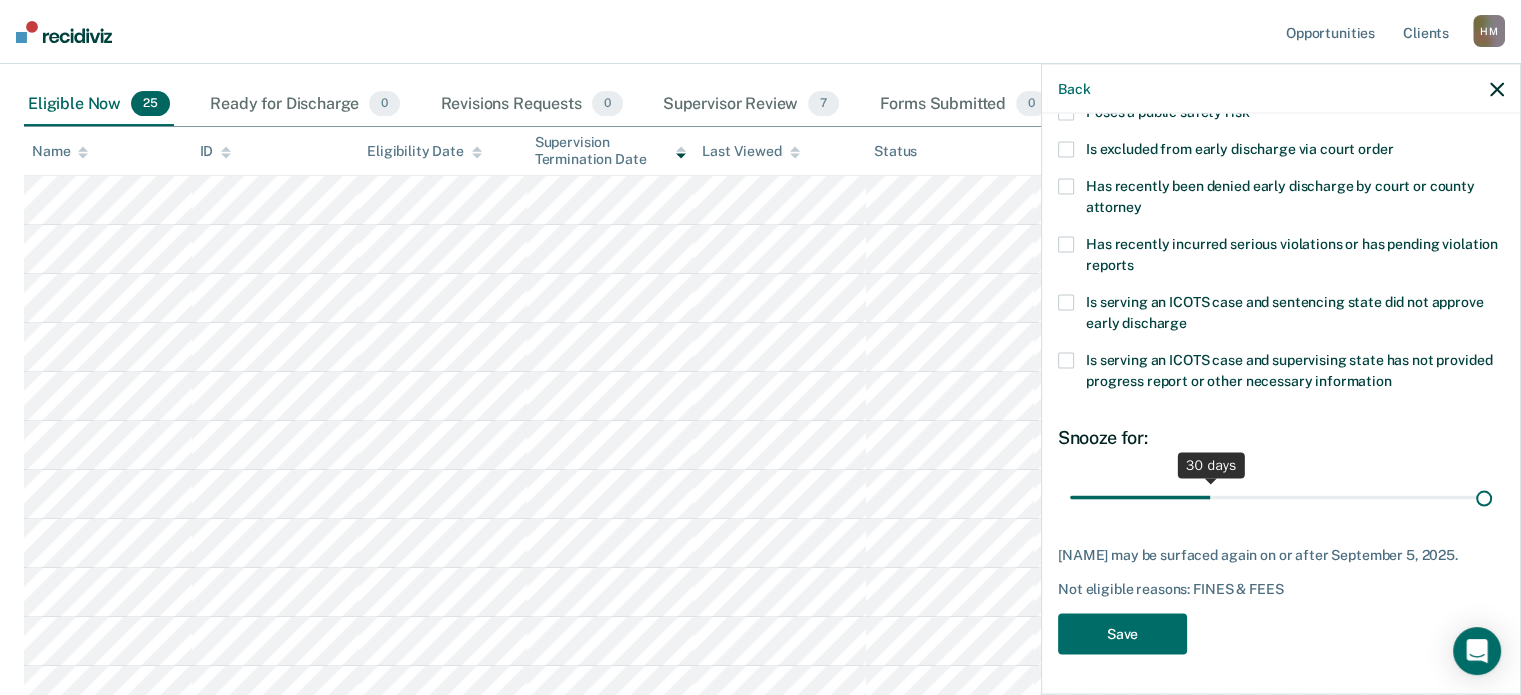 scroll, scrollTop: 324, scrollLeft: 0, axis: vertical 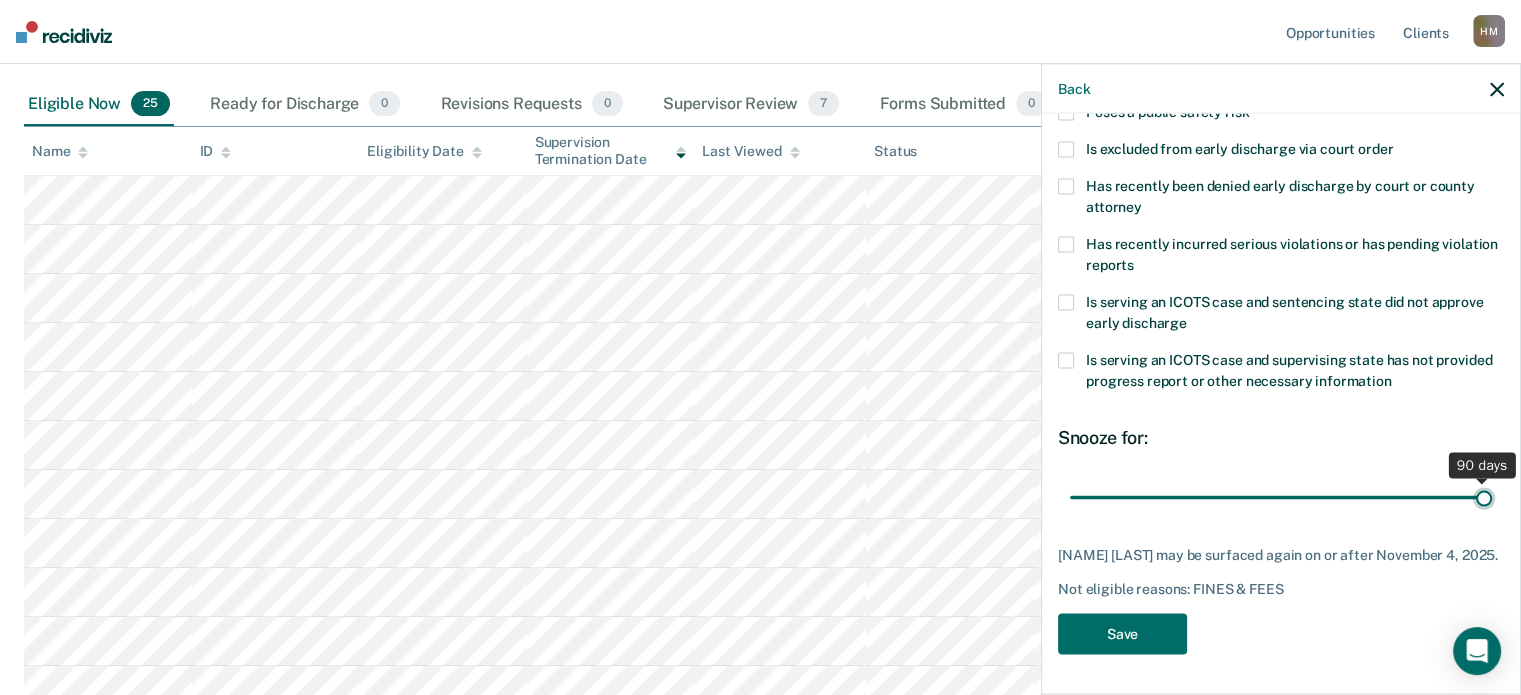 drag, startPoint x: 1200, startPoint y: 480, endPoint x: 1623, endPoint y: 486, distance: 423.04254 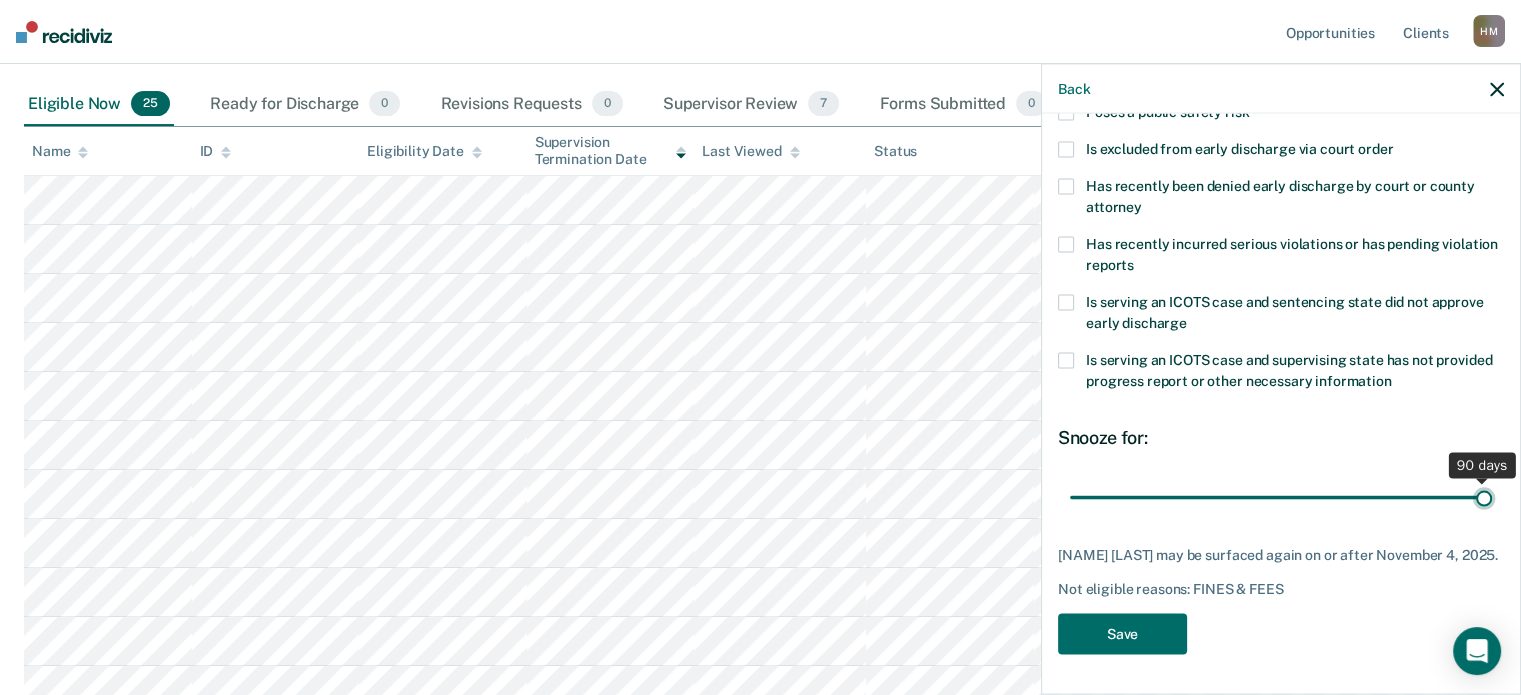 type on "90" 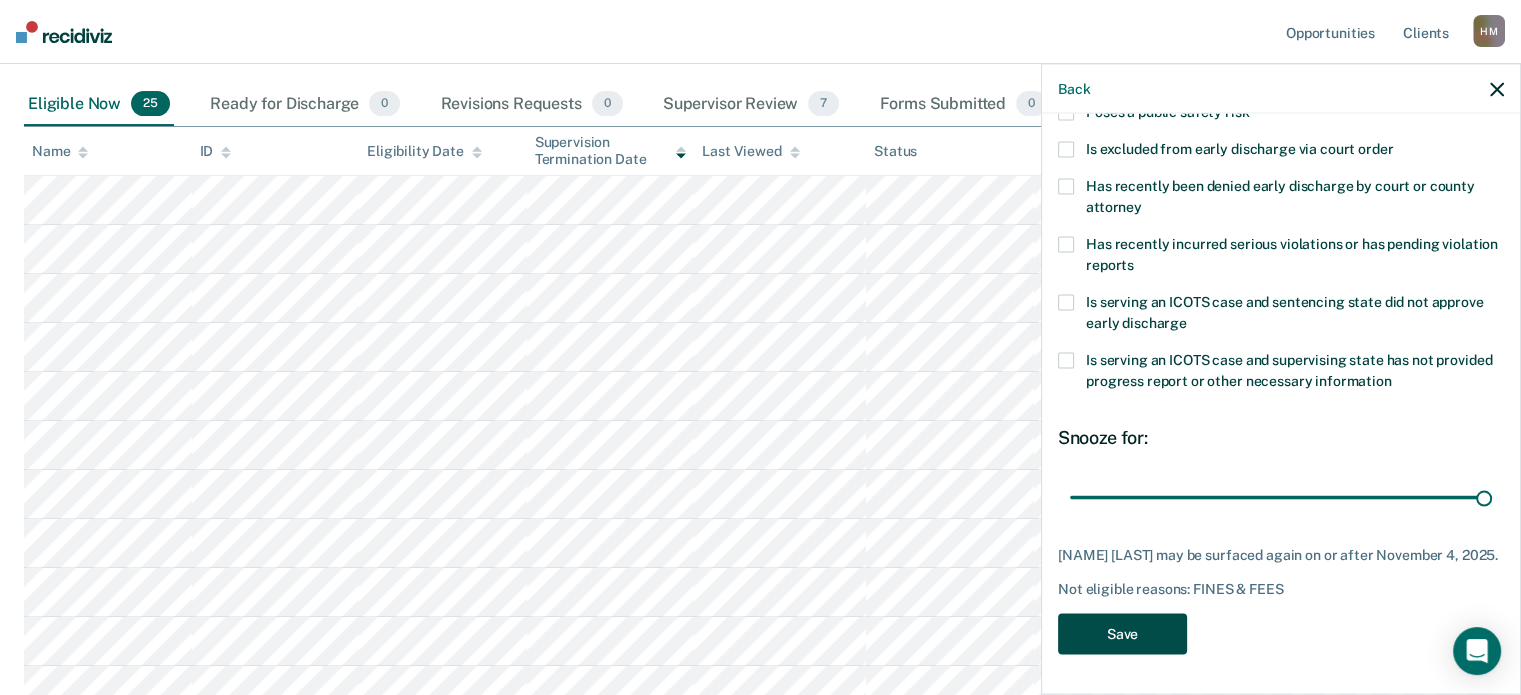 click on "Save" at bounding box center [1122, 633] 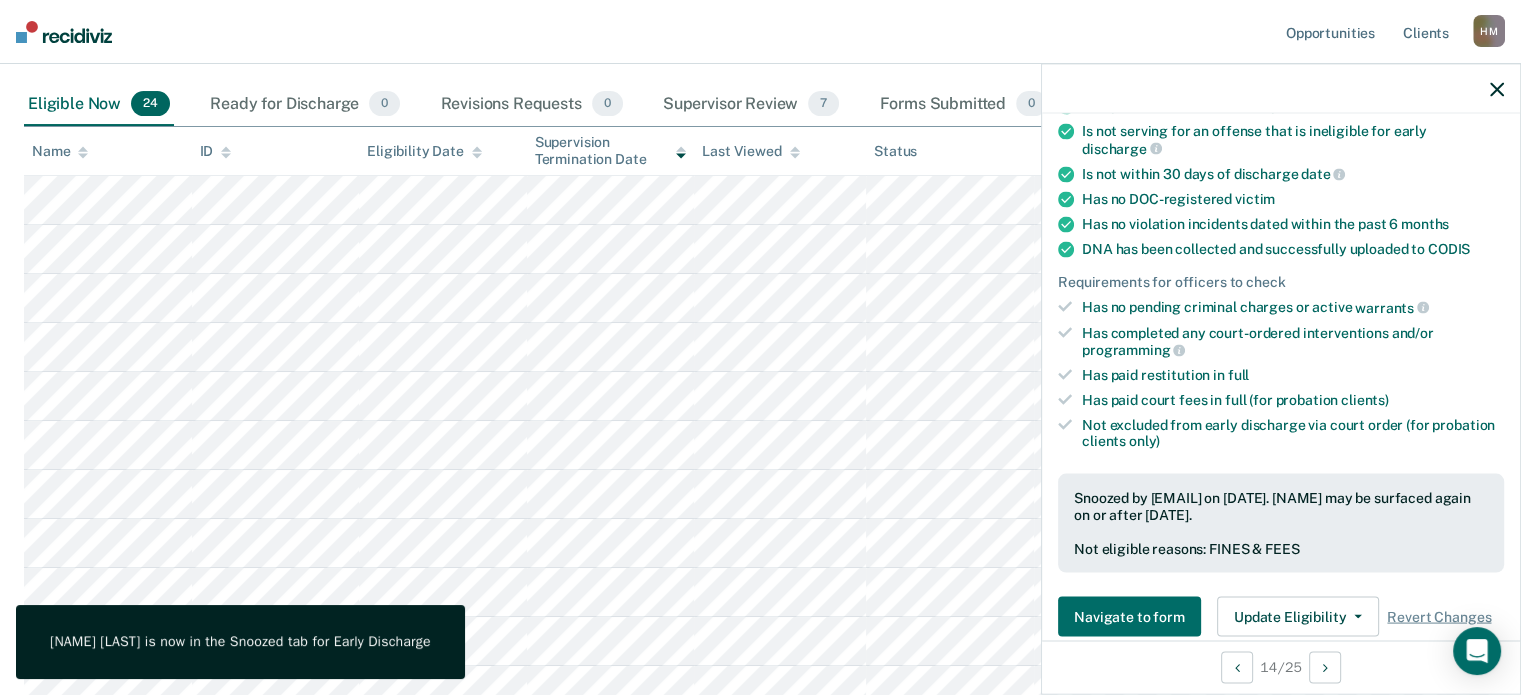 click on "Opportunities Client s [FIRST] [LAST] H M Profile How it works Log Out" at bounding box center [760, 32] 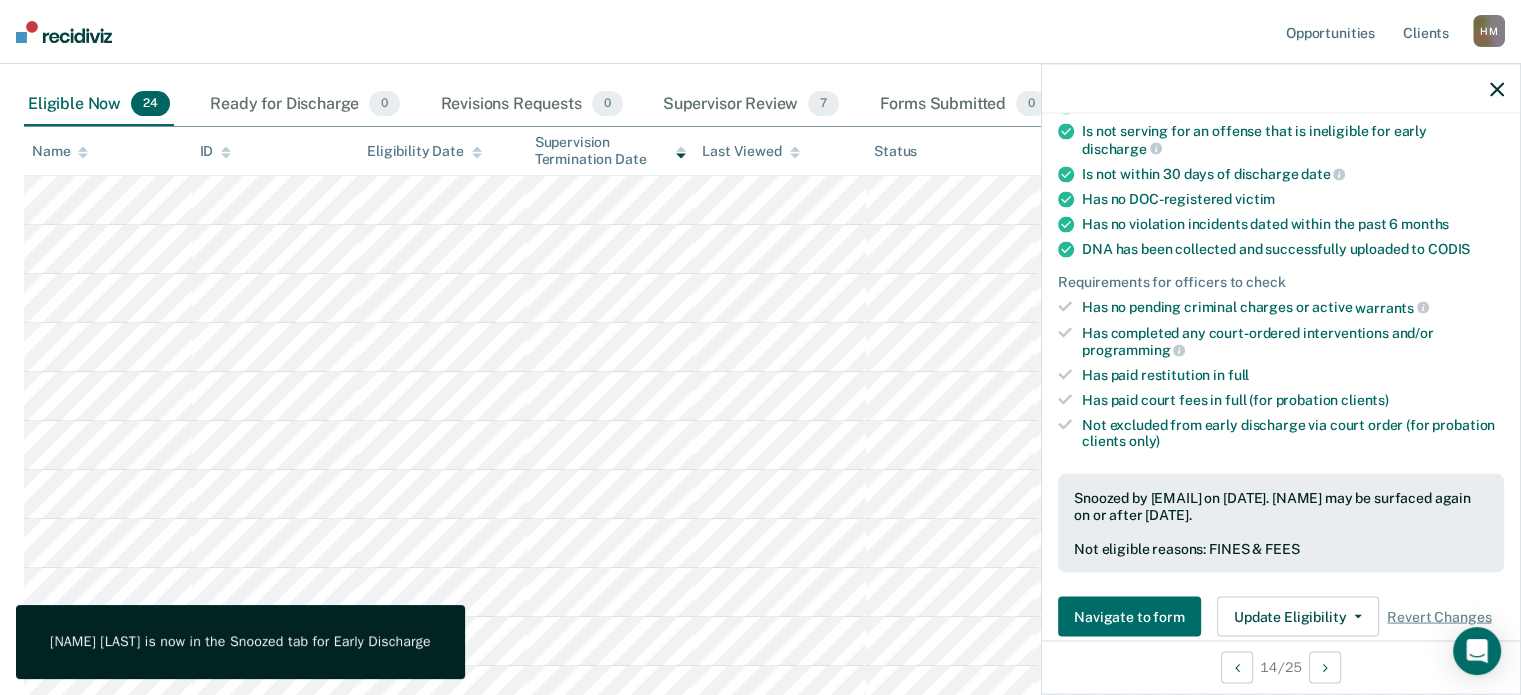 click 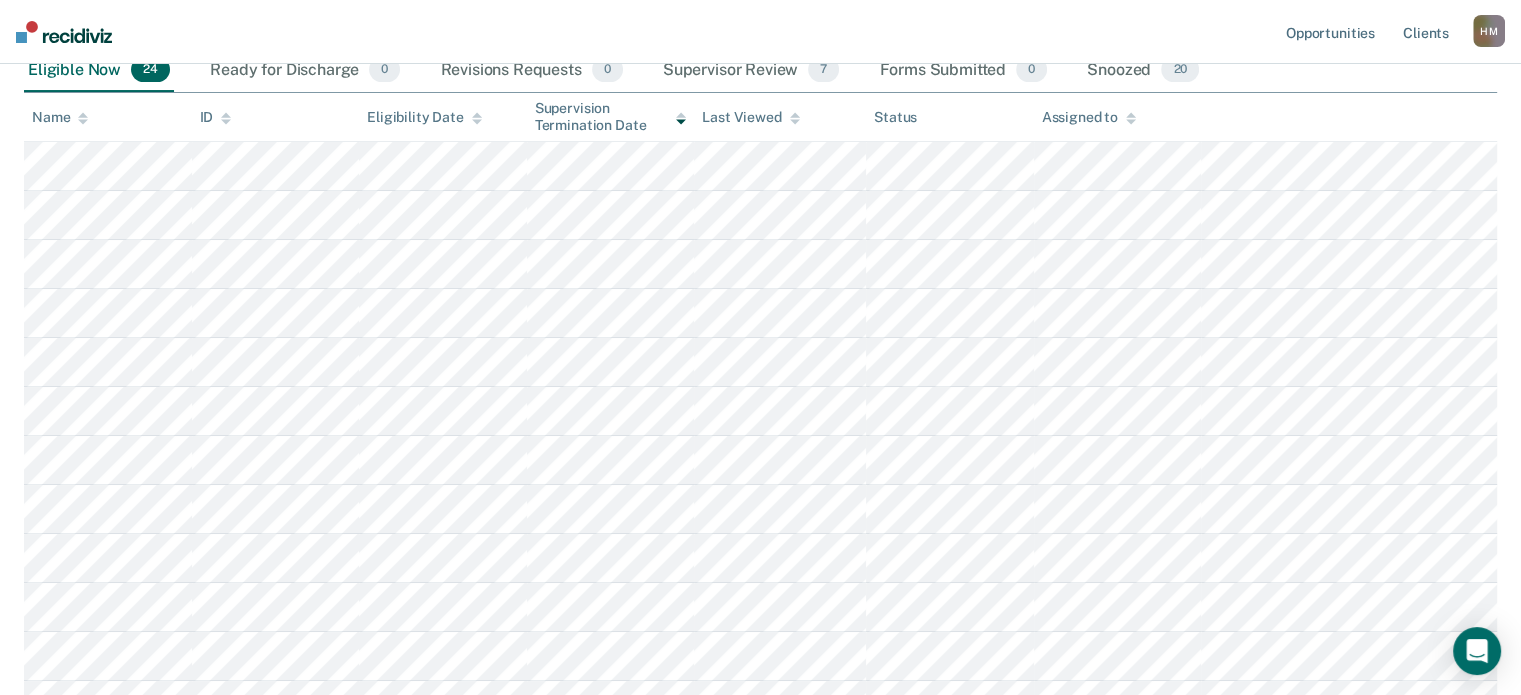 scroll, scrollTop: 199, scrollLeft: 0, axis: vertical 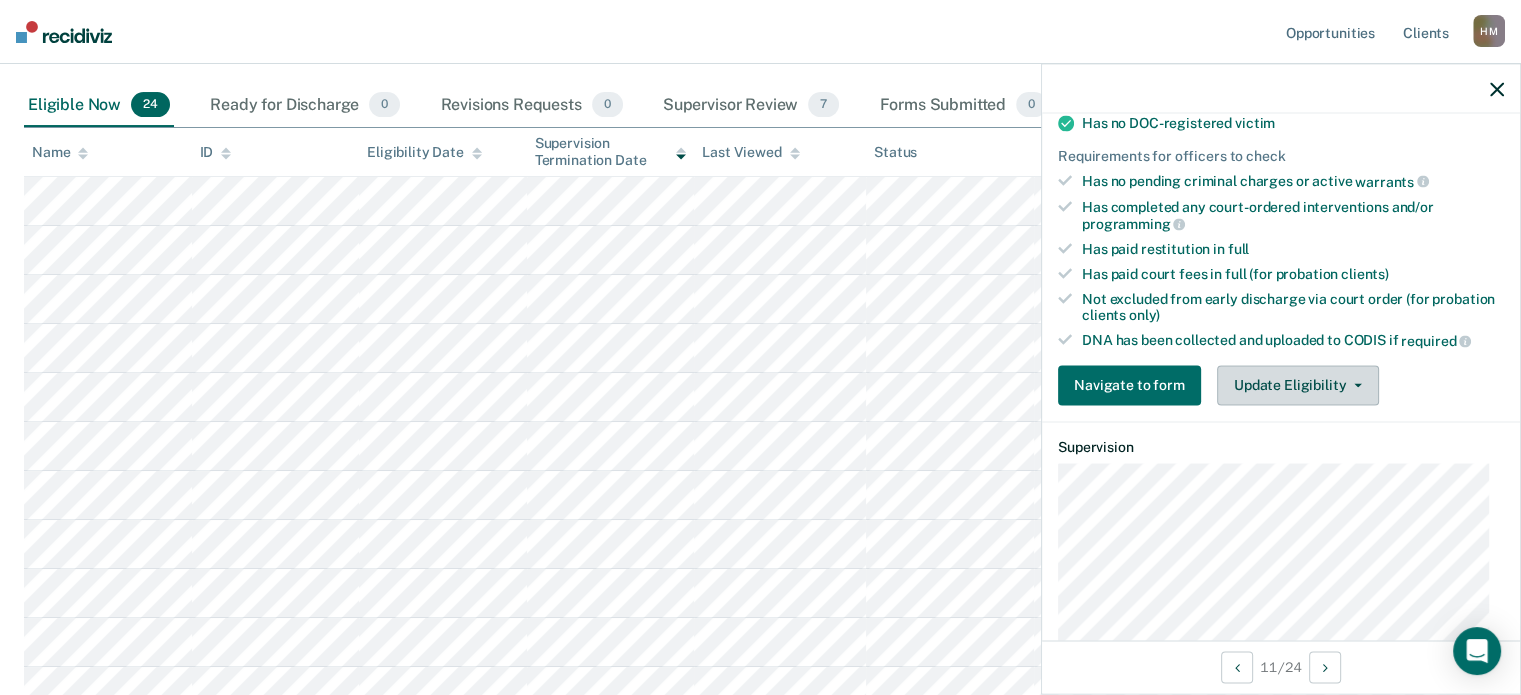 click on "Update Eligibility" at bounding box center [1298, 385] 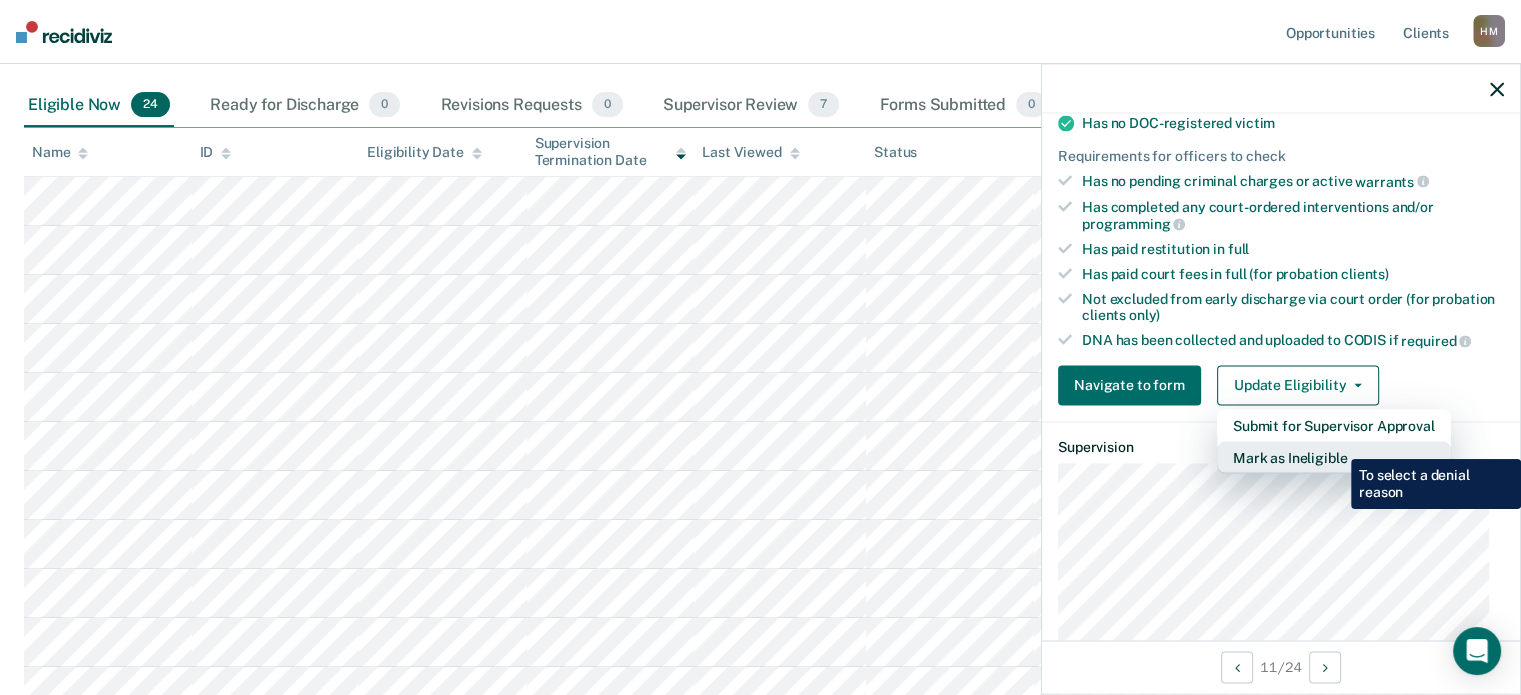 click on "Mark as Ineligible" at bounding box center [1334, 457] 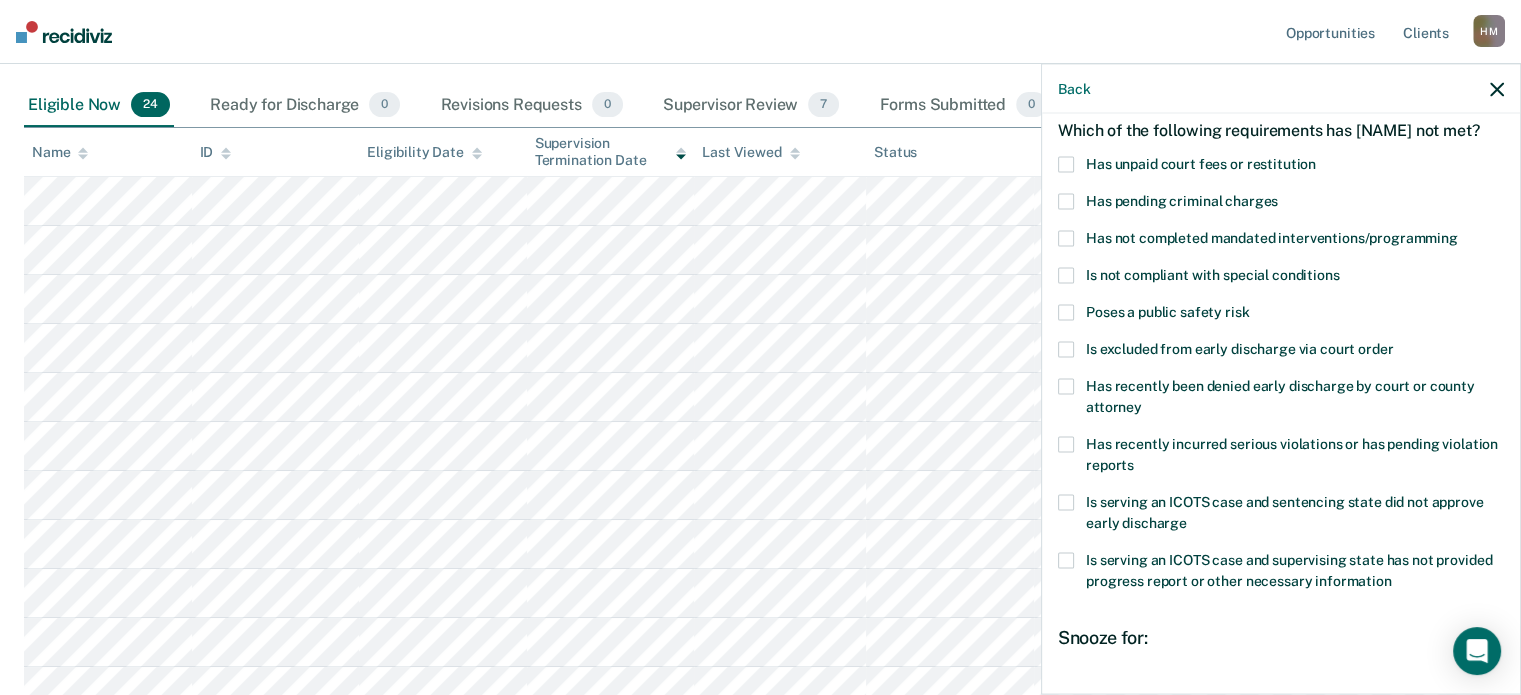 scroll, scrollTop: 124, scrollLeft: 0, axis: vertical 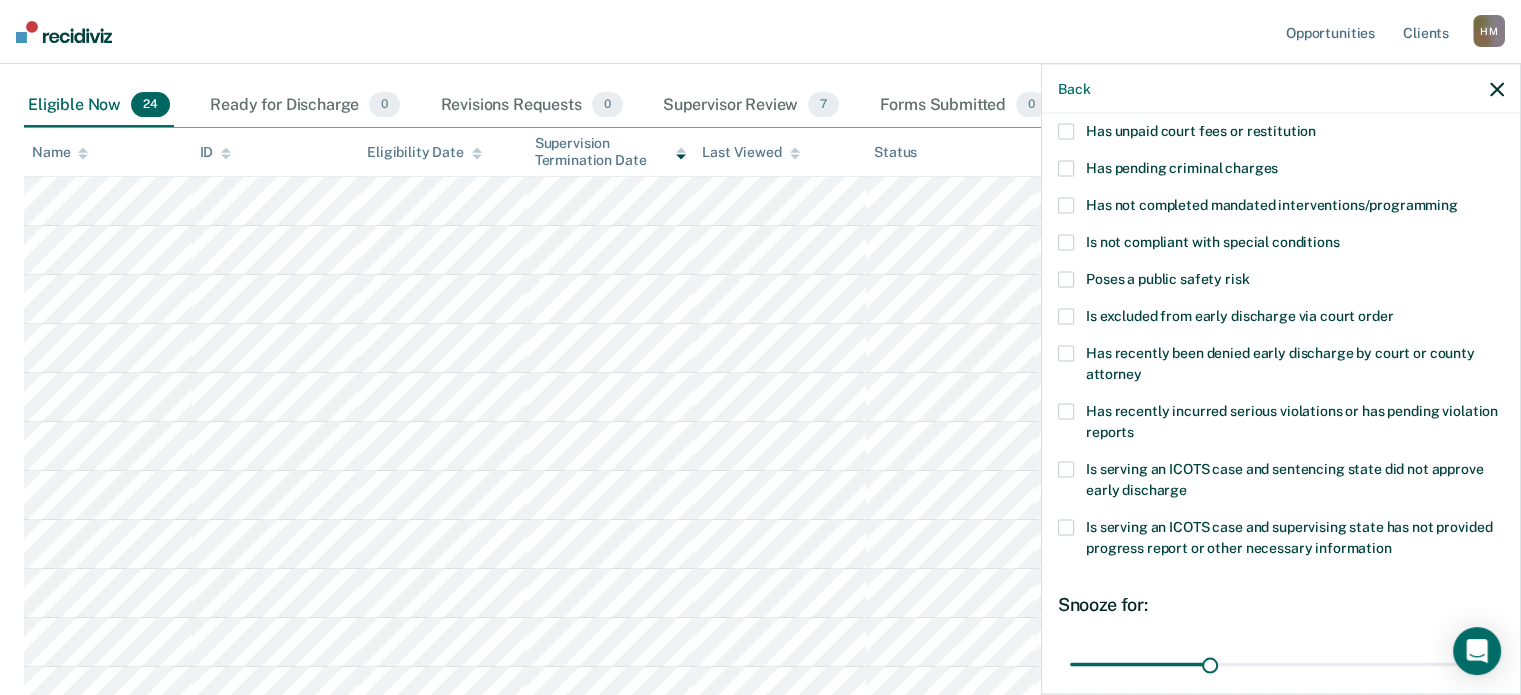 click on "Has recently incurred serious violations or has pending violation reports" at bounding box center (1281, 424) 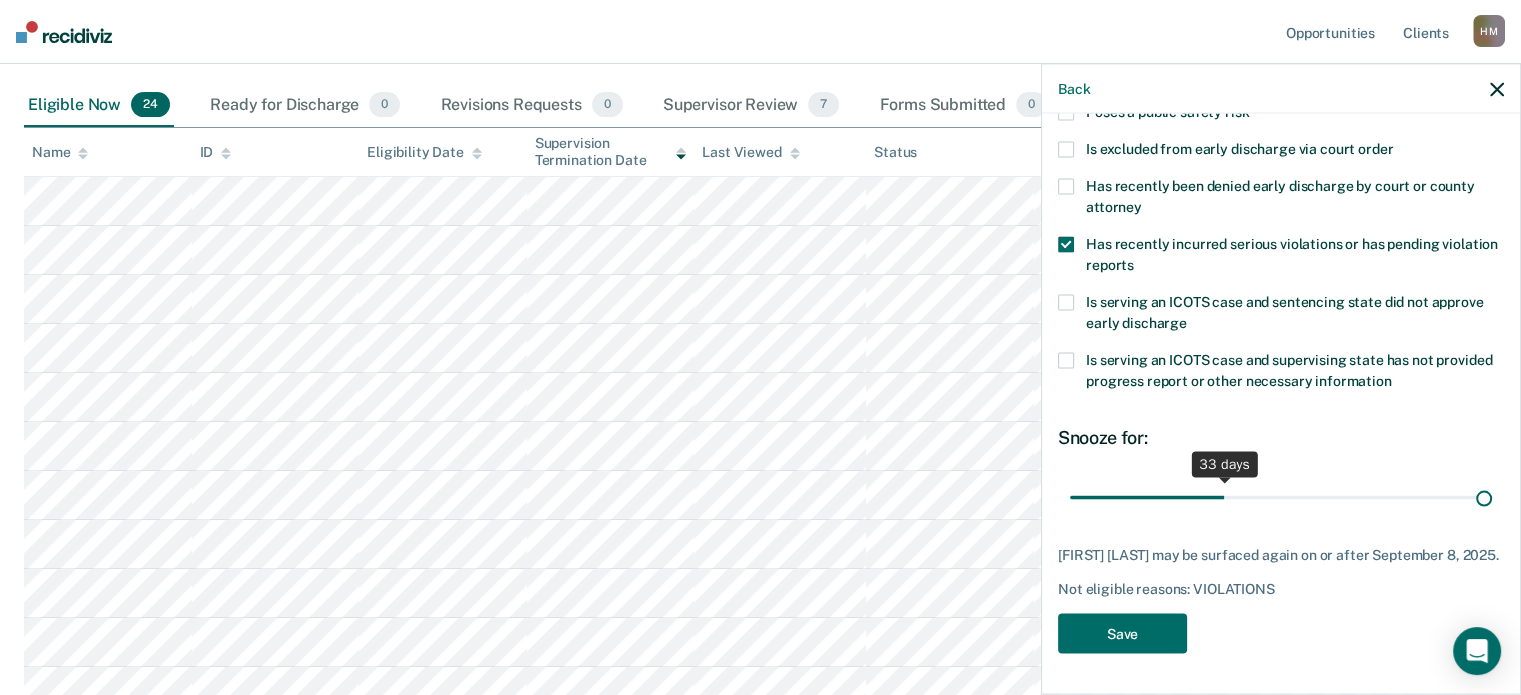 scroll, scrollTop: 324, scrollLeft: 0, axis: vertical 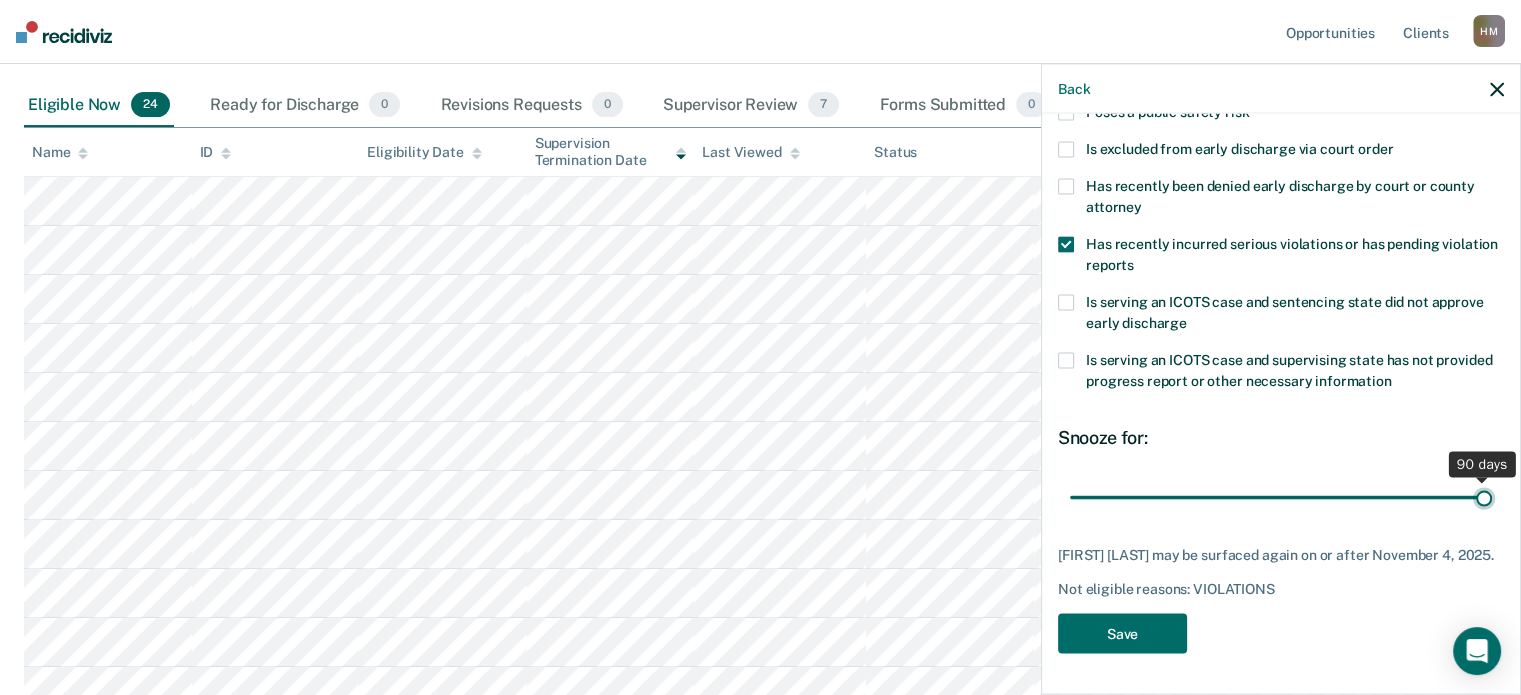 drag, startPoint x: 1219, startPoint y: 477, endPoint x: 1590, endPoint y: 497, distance: 371.5387 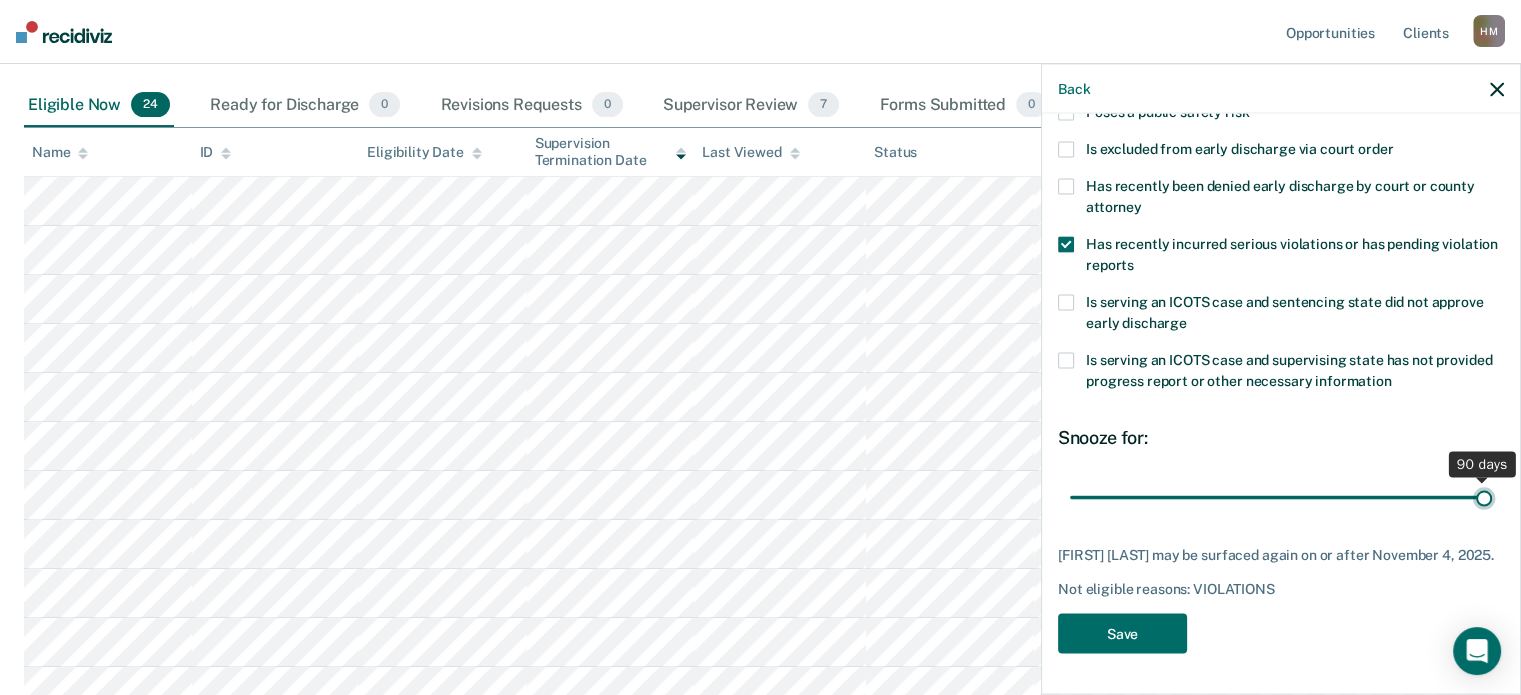 type on "90" 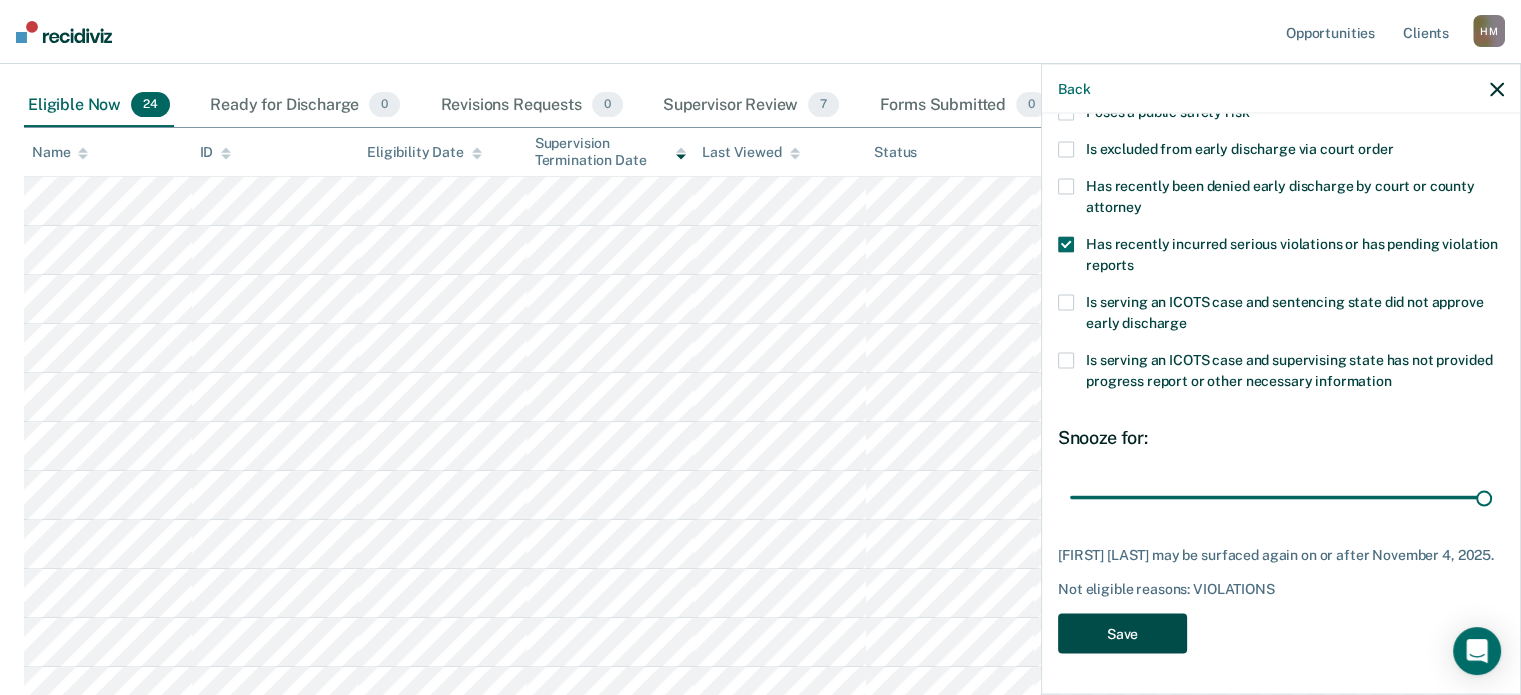 click on "Save" at bounding box center (1122, 633) 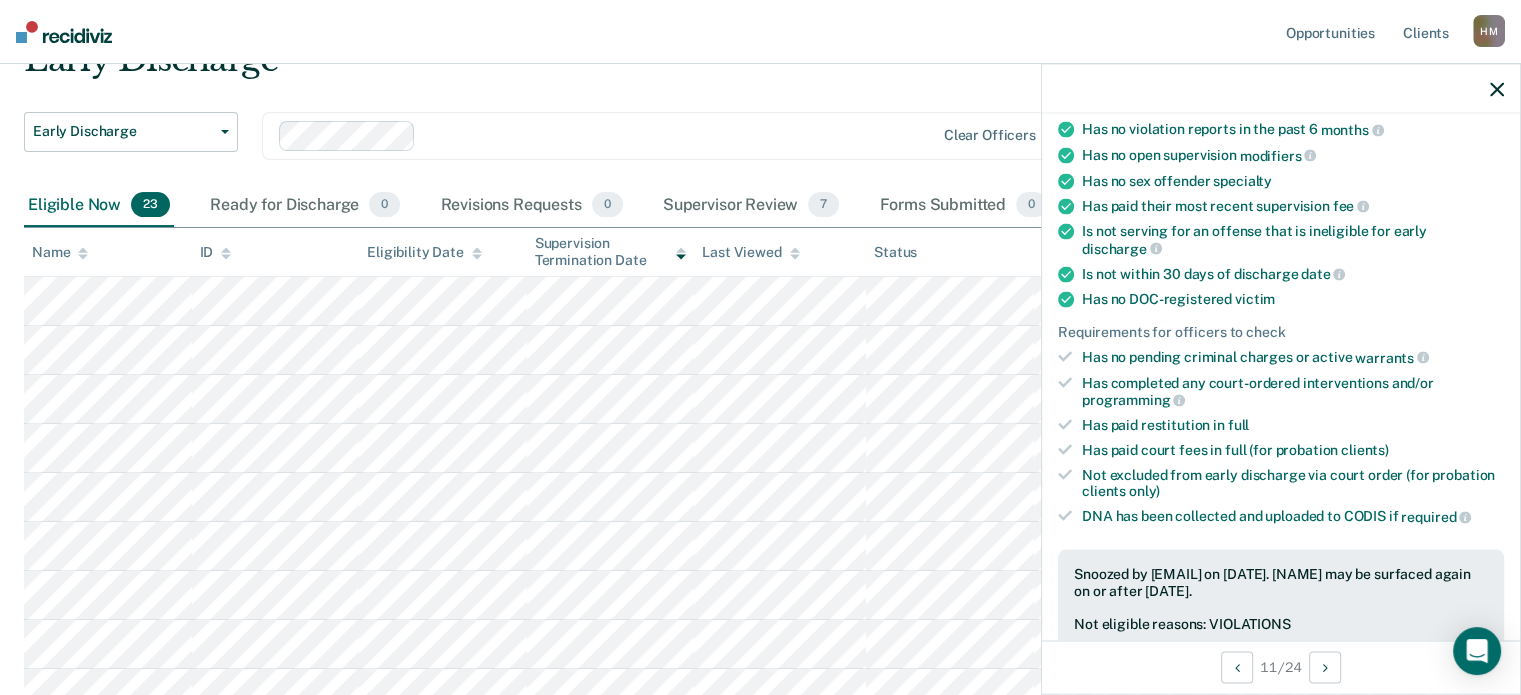 scroll, scrollTop: 199, scrollLeft: 0, axis: vertical 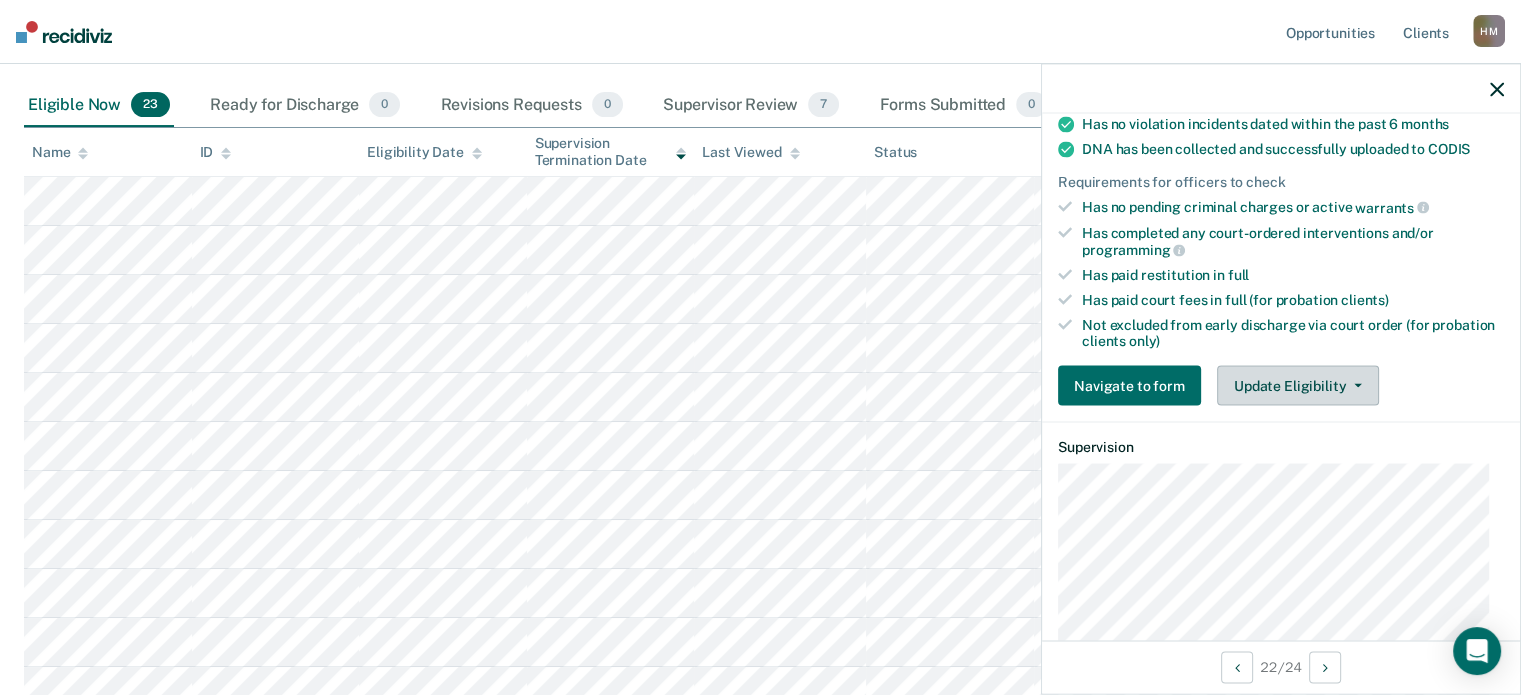 click on "Update Eligibility" at bounding box center [1298, 386] 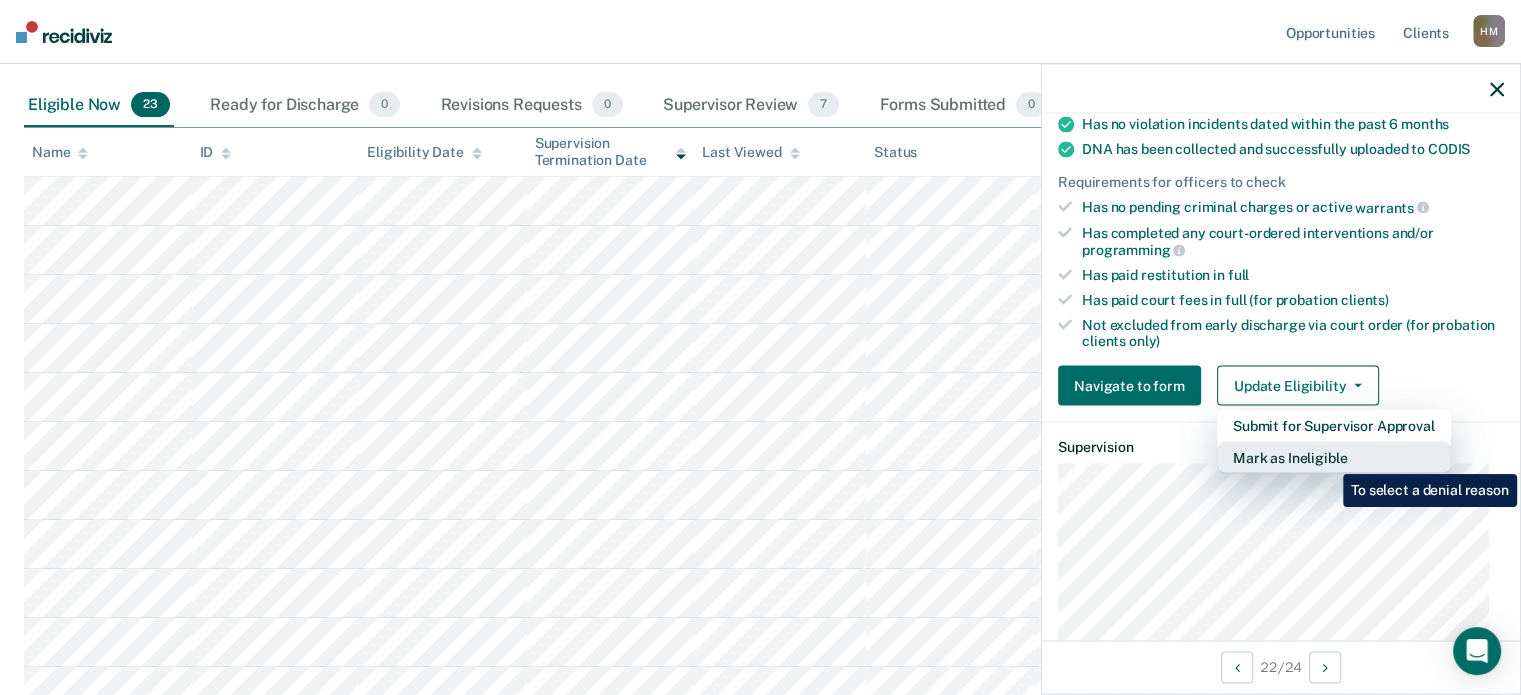 click on "Mark as Ineligible" at bounding box center (1334, 458) 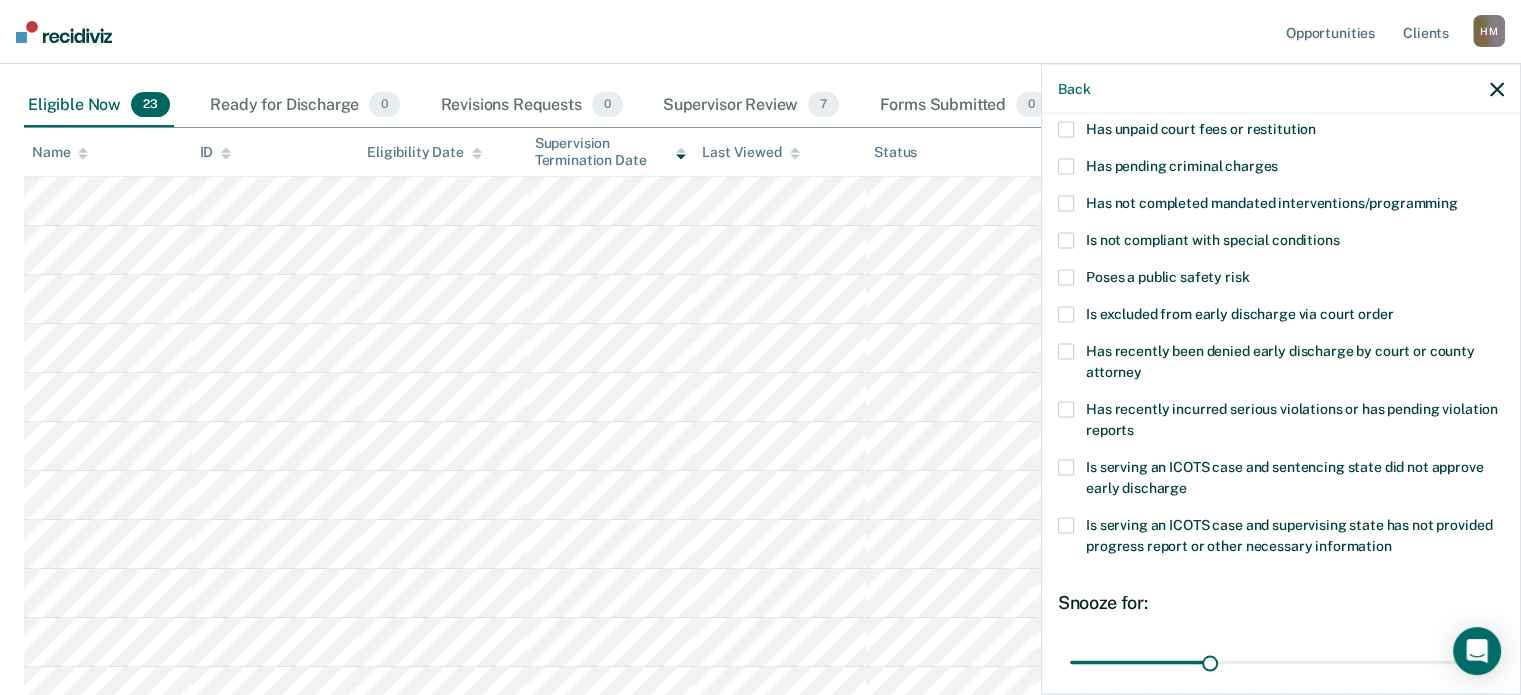 scroll, scrollTop: 24, scrollLeft: 0, axis: vertical 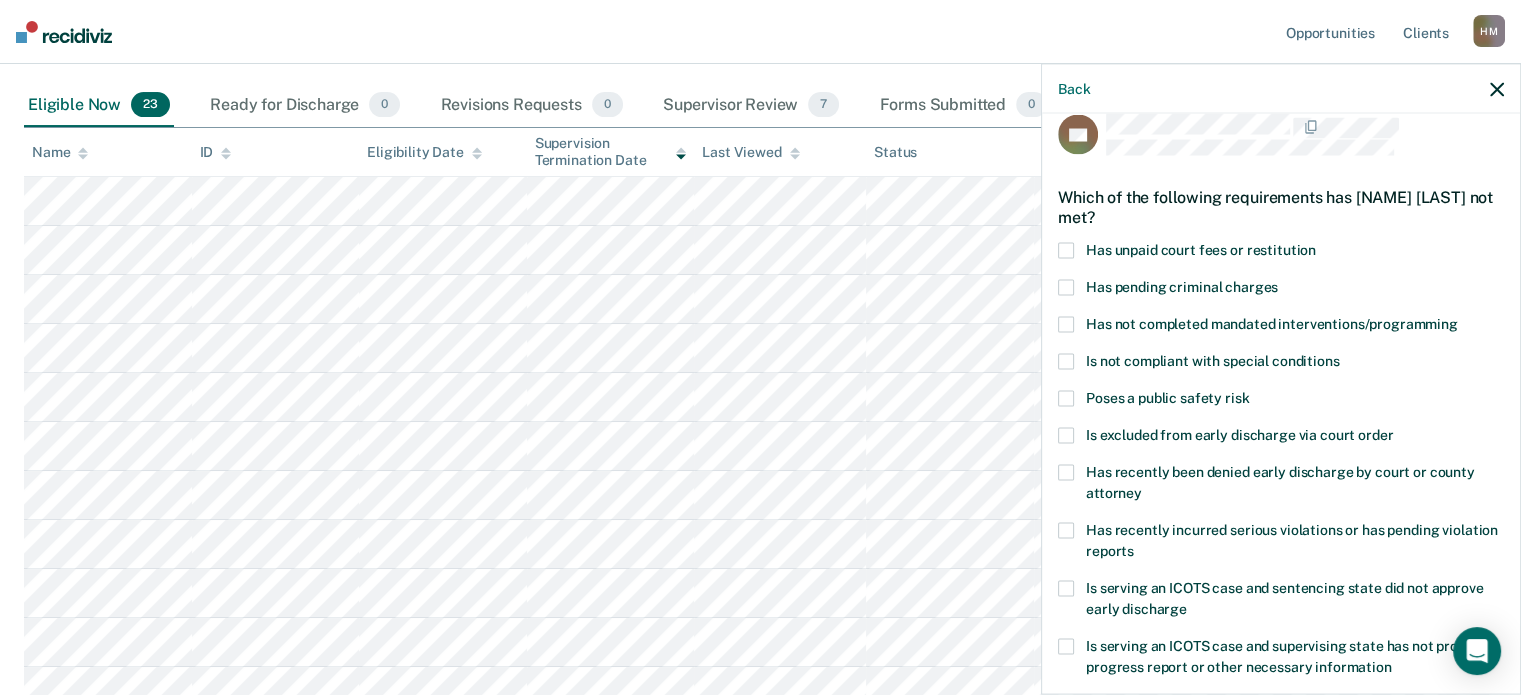 click on "Has unpaid court fees or restitution" at bounding box center (1201, 249) 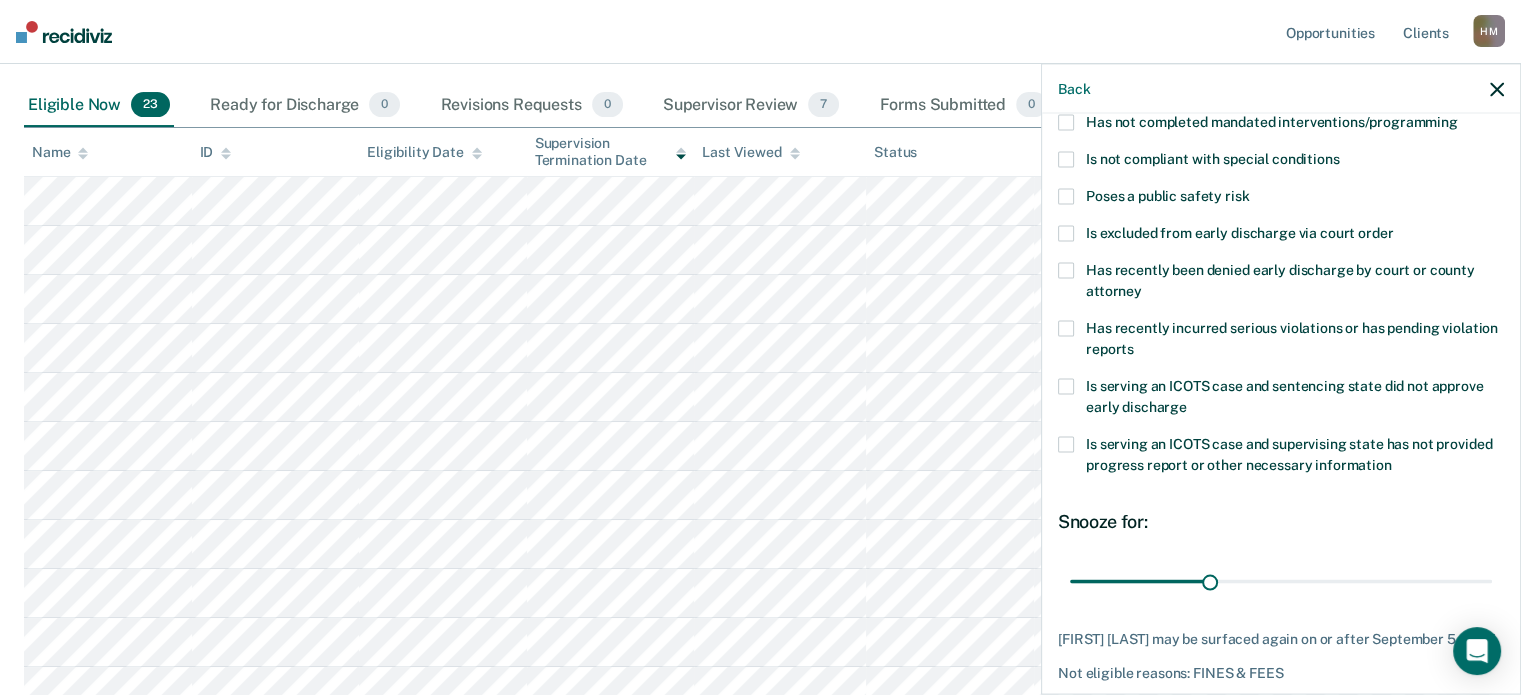 scroll, scrollTop: 324, scrollLeft: 0, axis: vertical 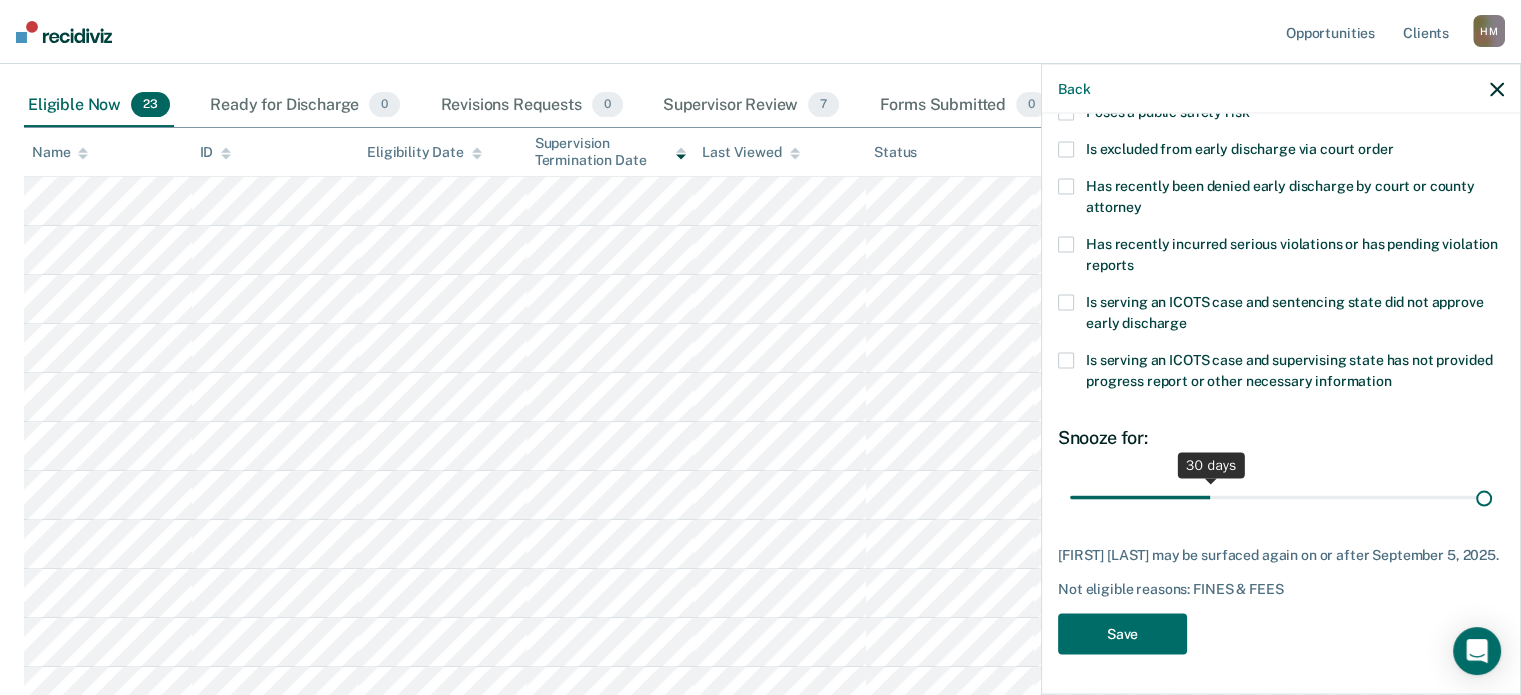 drag, startPoint x: 1205, startPoint y: 487, endPoint x: 1615, endPoint y: 495, distance: 410.07803 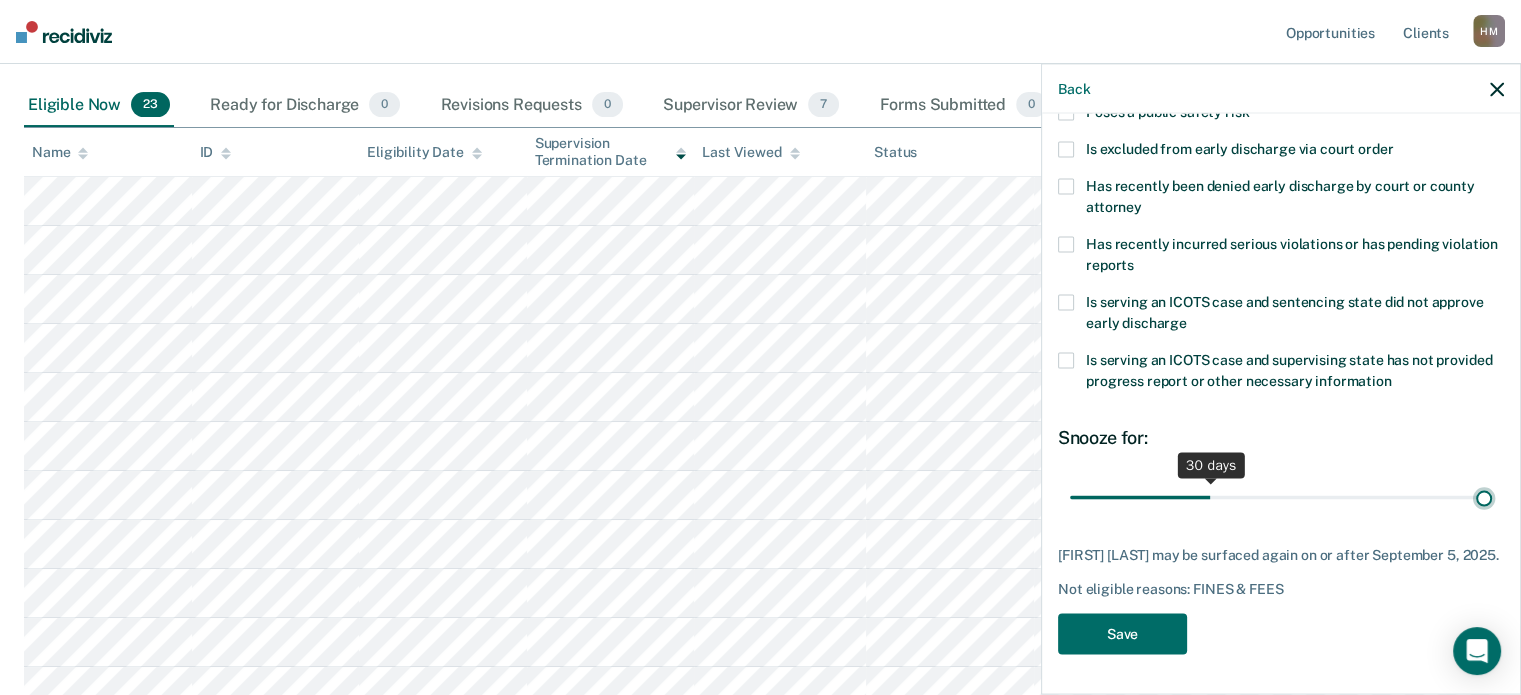 type on "90" 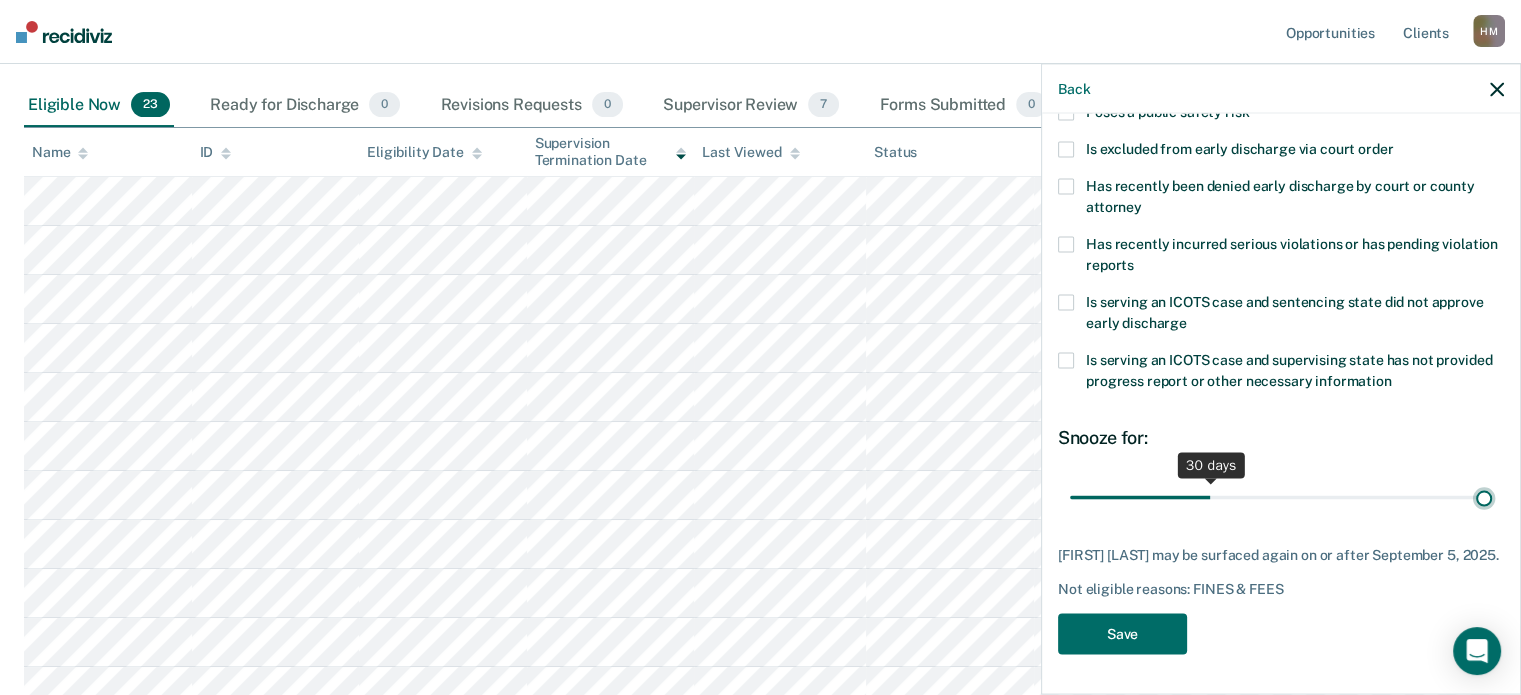 click at bounding box center [1281, 497] 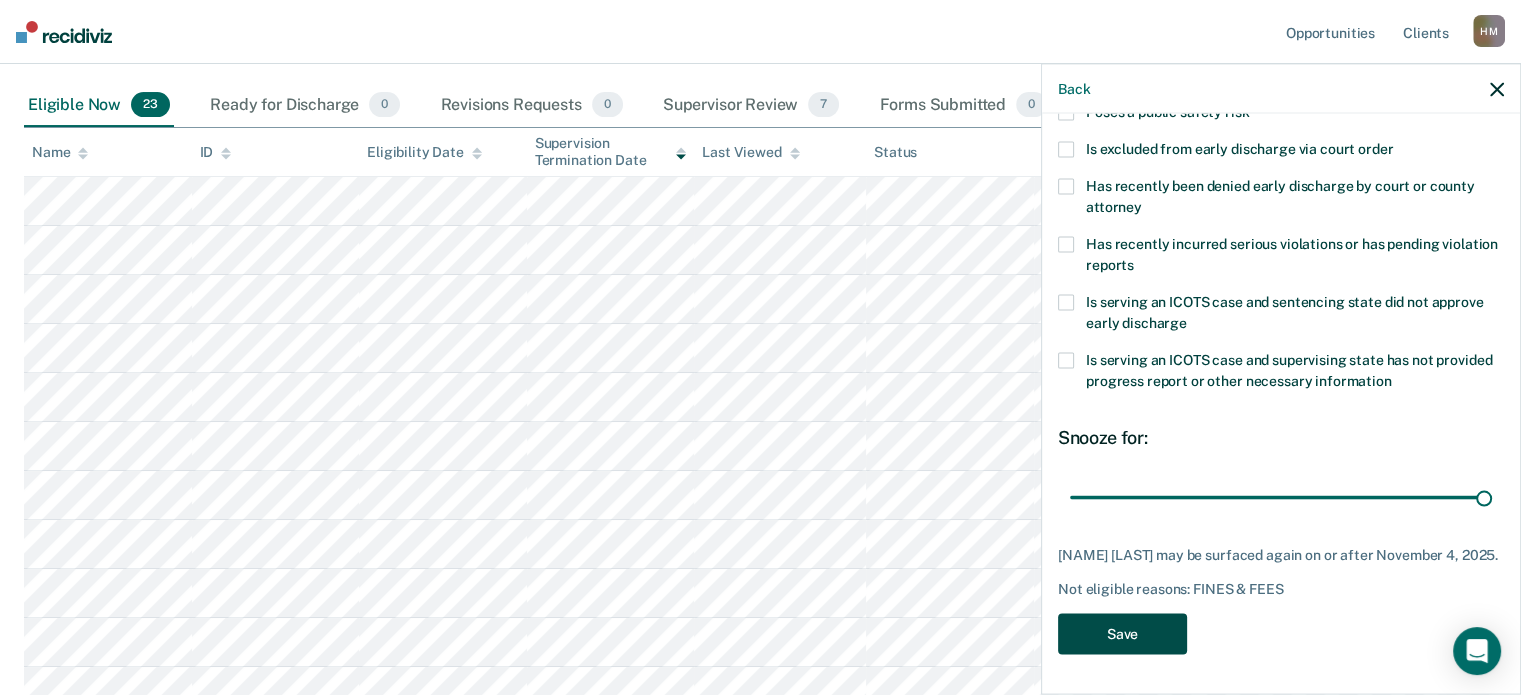 click on "Save" at bounding box center [1122, 633] 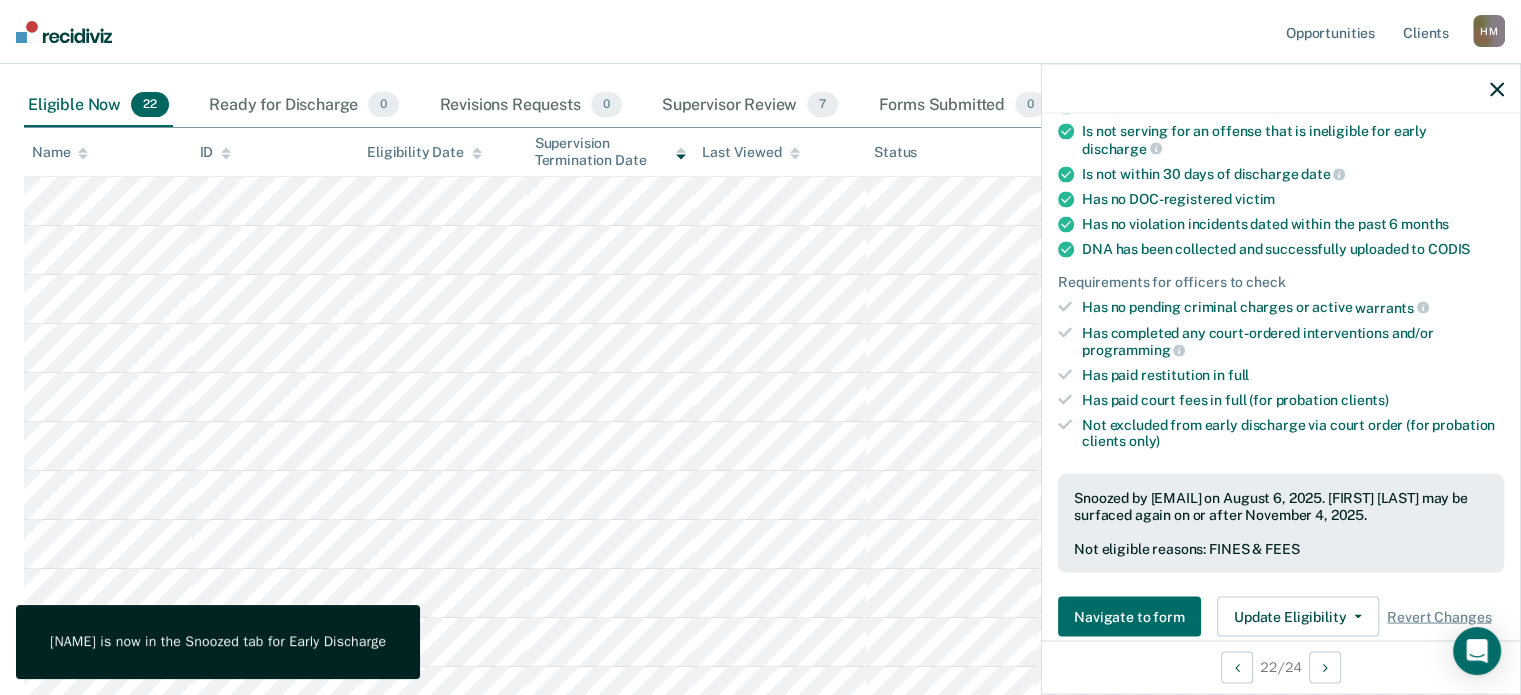 click at bounding box center [1281, 89] 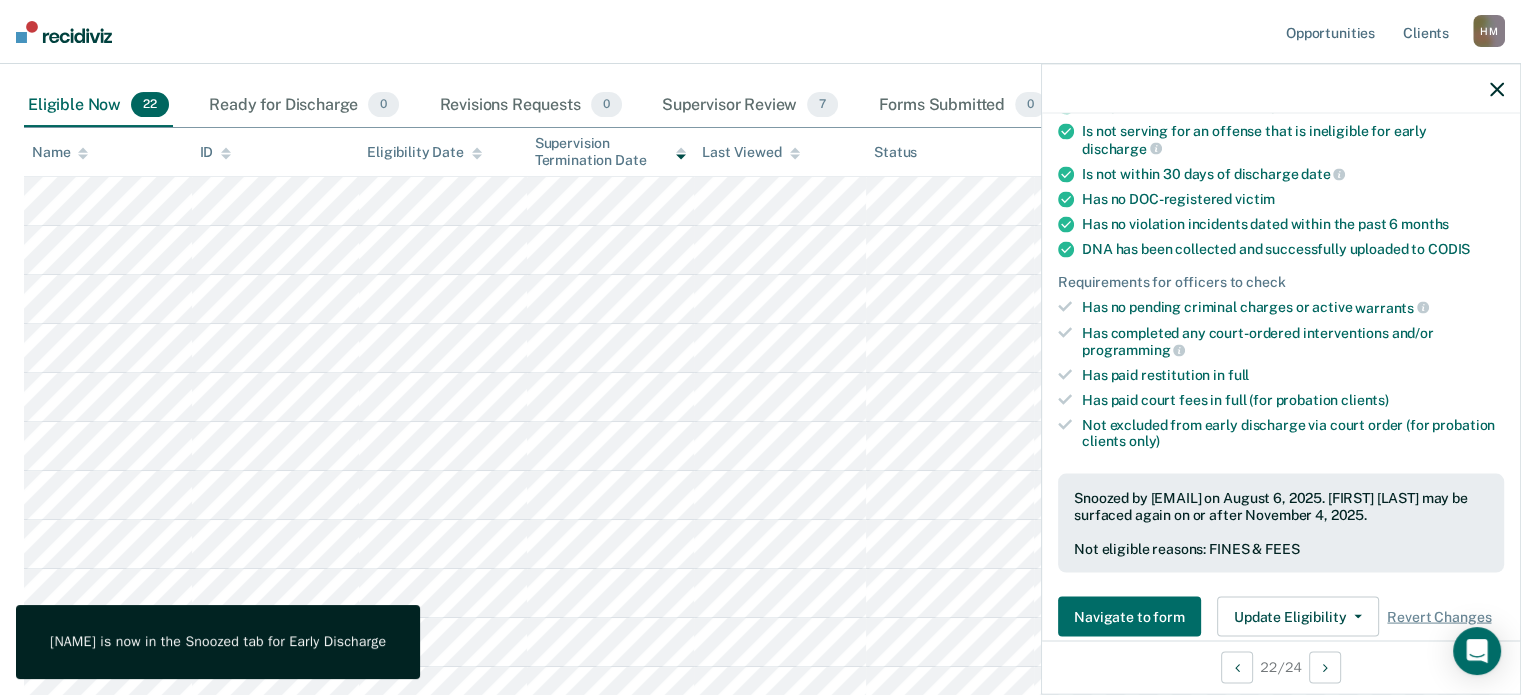 click at bounding box center [1281, 89] 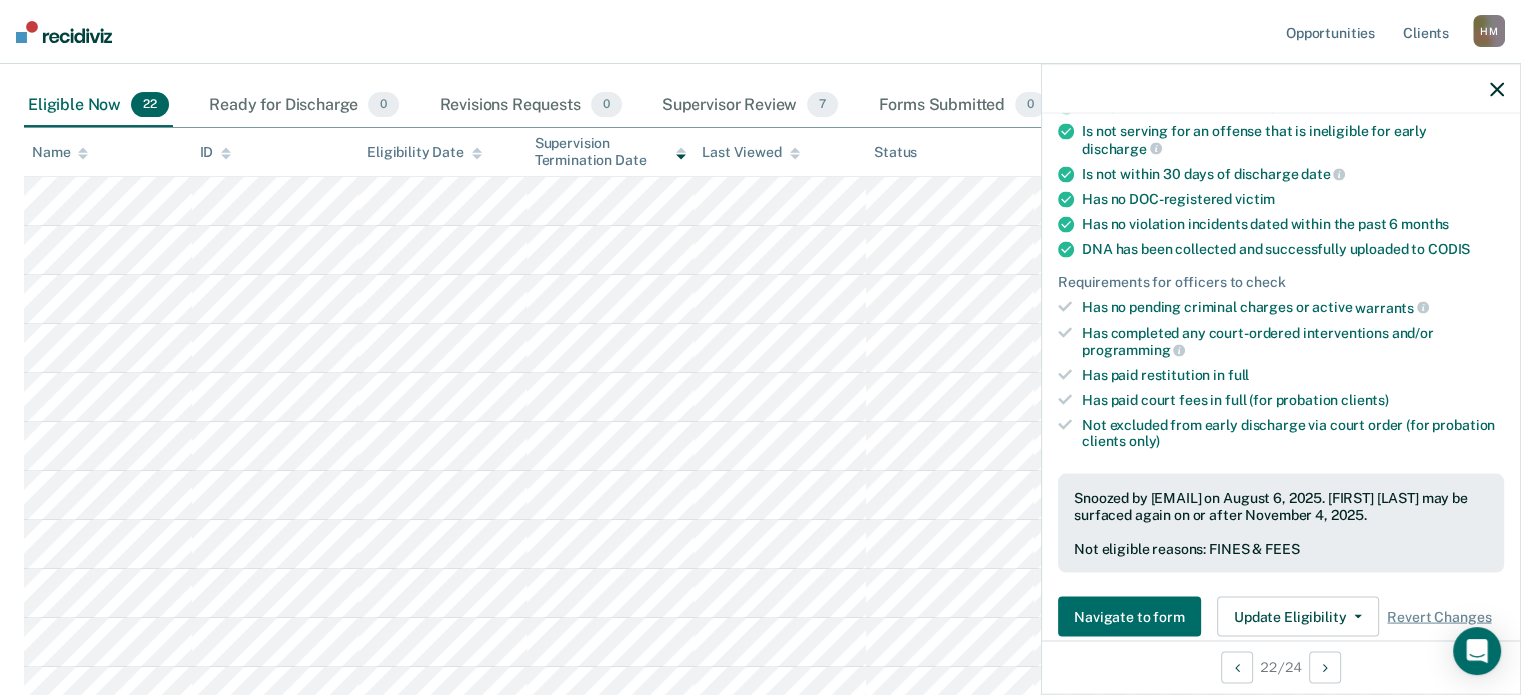 click 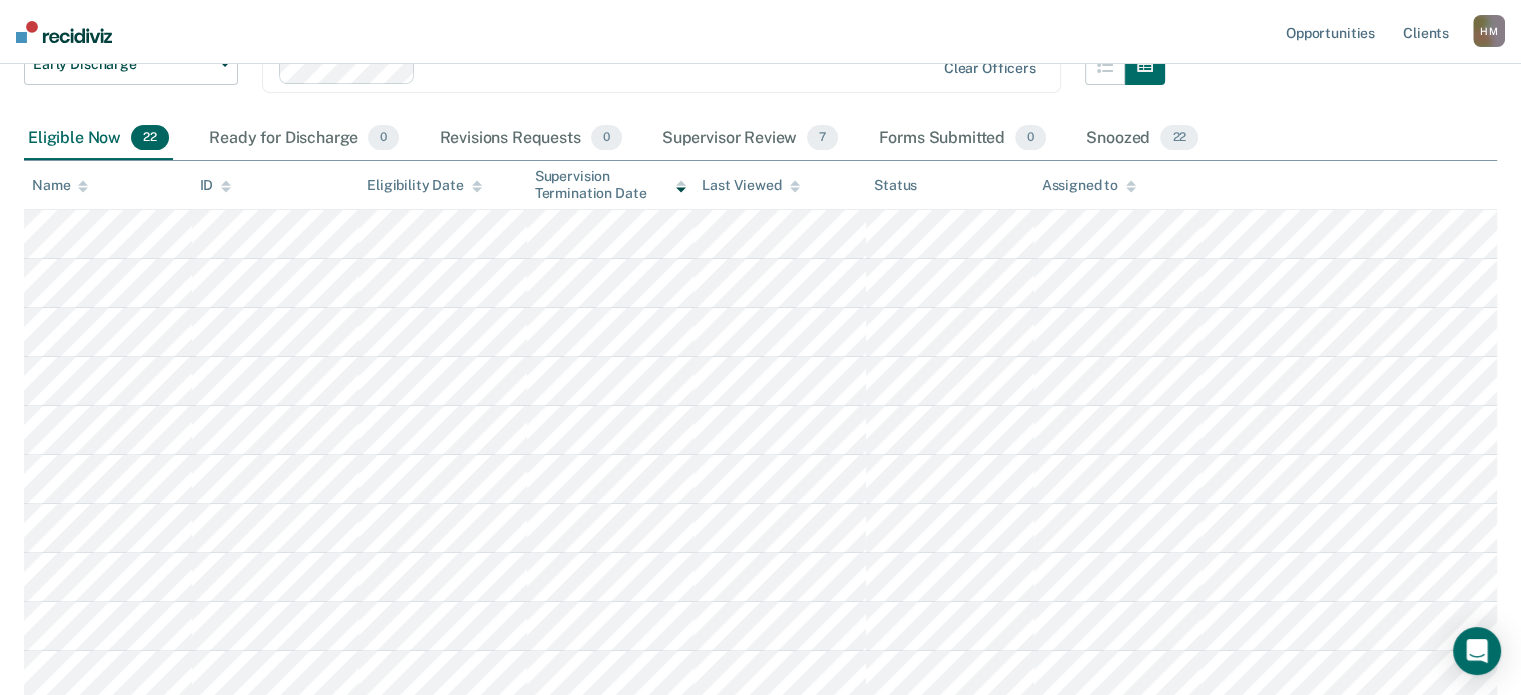 scroll, scrollTop: 201, scrollLeft: 0, axis: vertical 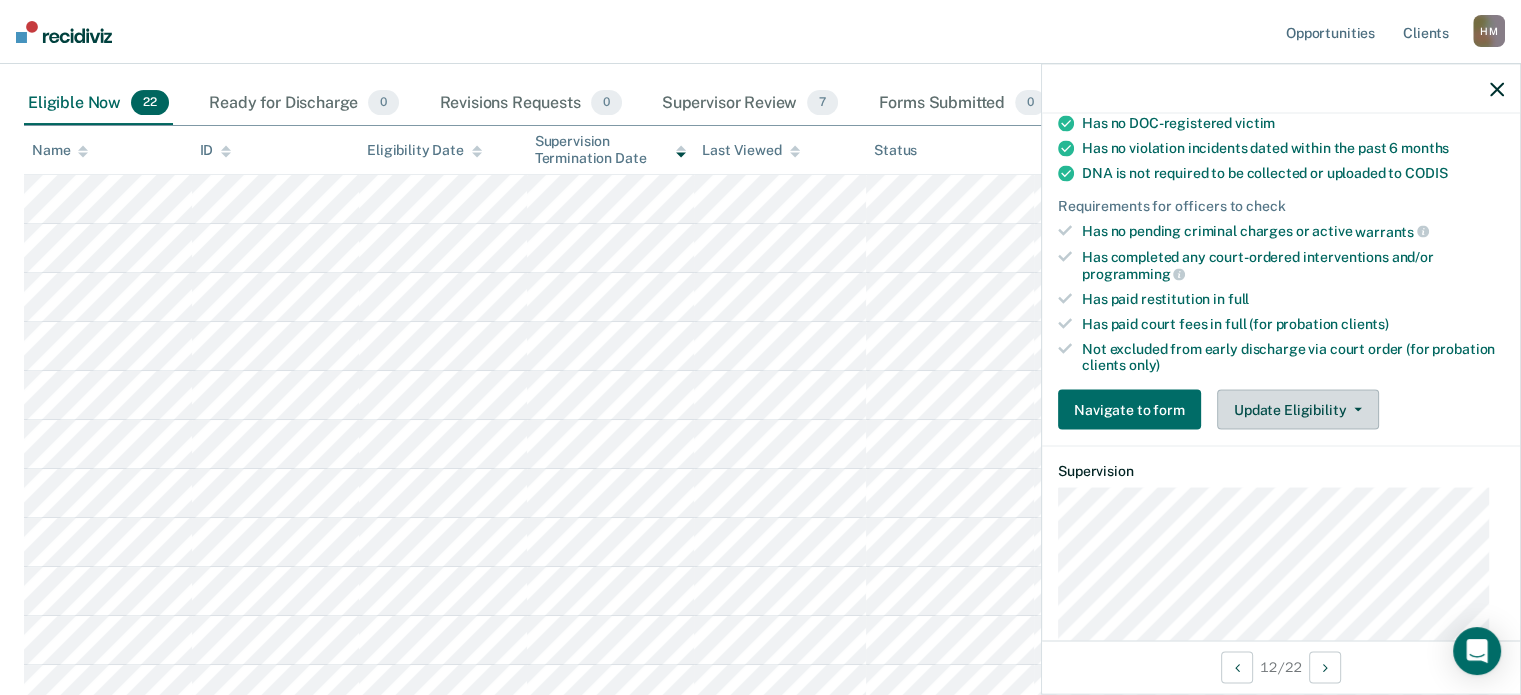 click on "Update Eligibility" at bounding box center (1298, 410) 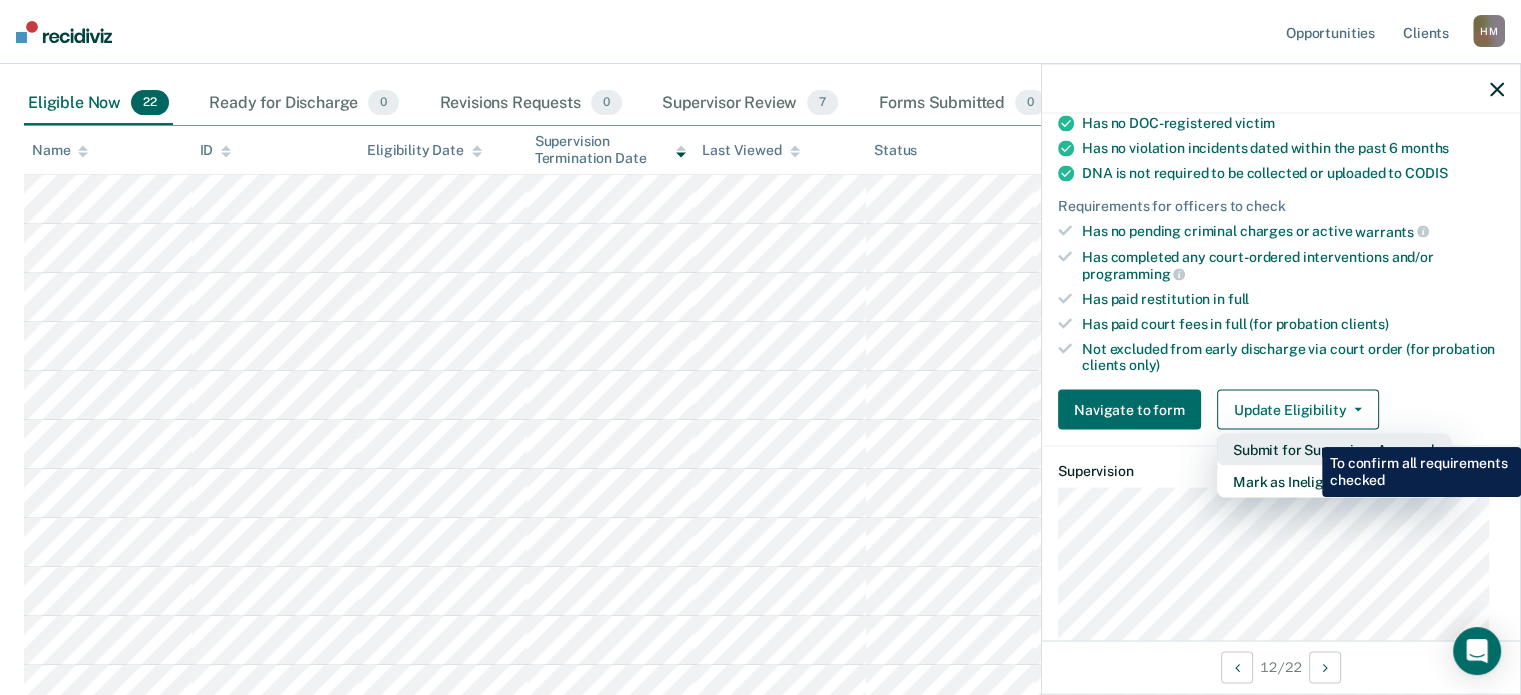 click on "Submit for Supervisor Approval" at bounding box center [1334, 450] 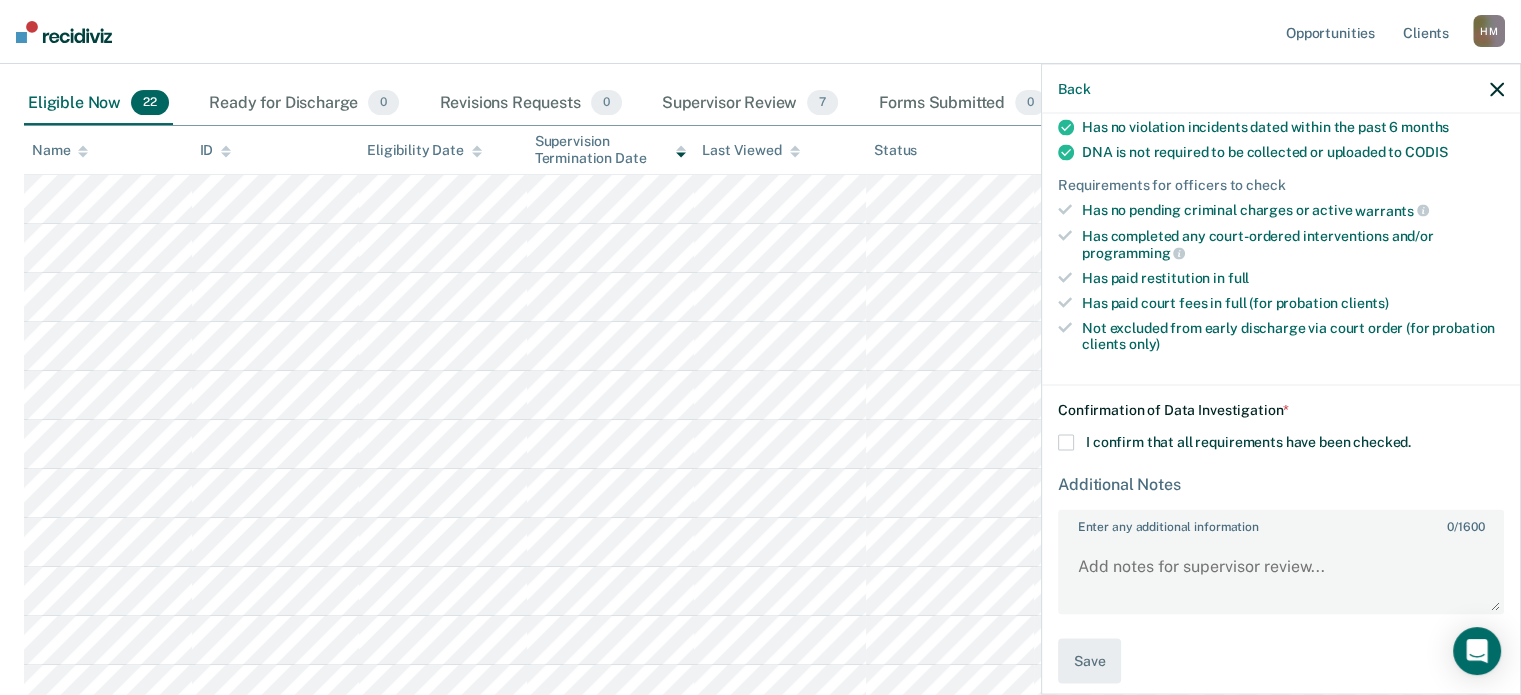 scroll, scrollTop: 428, scrollLeft: 0, axis: vertical 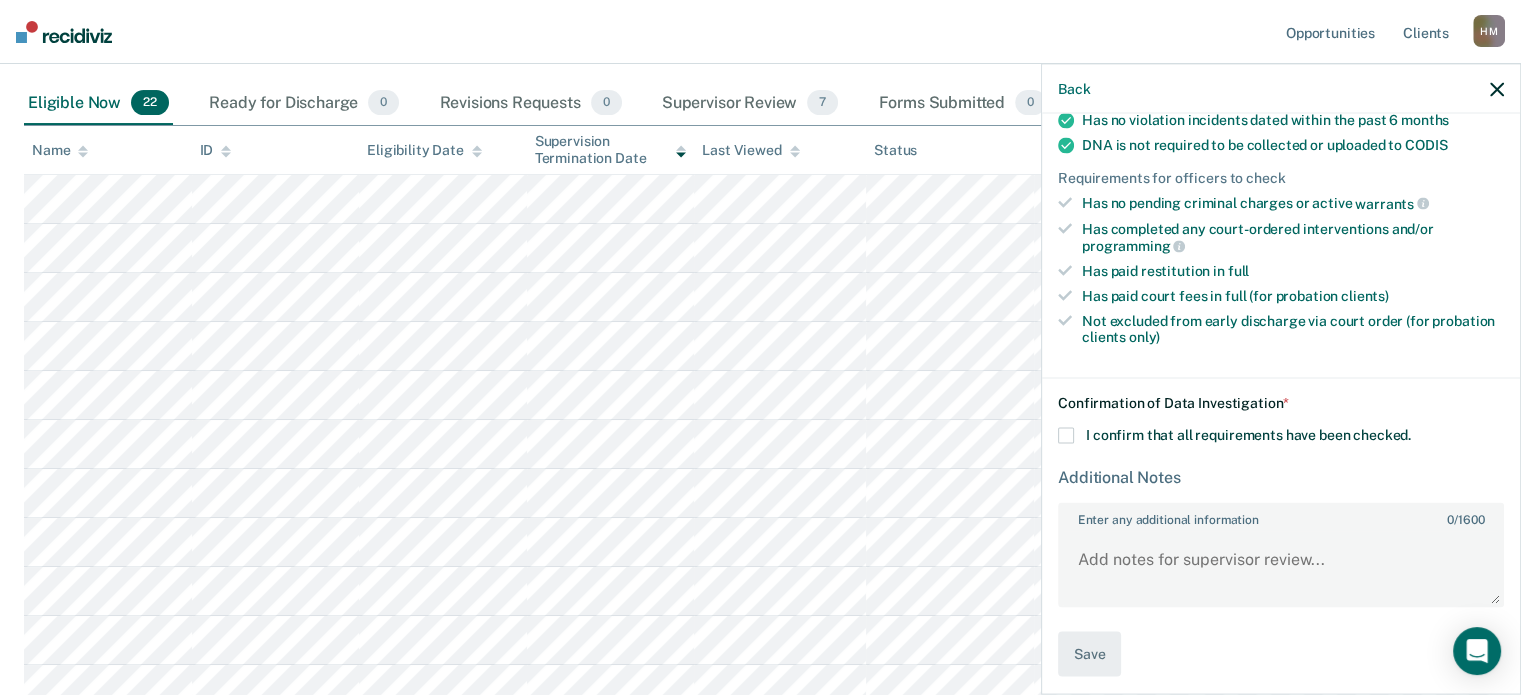 click at bounding box center [1066, 436] 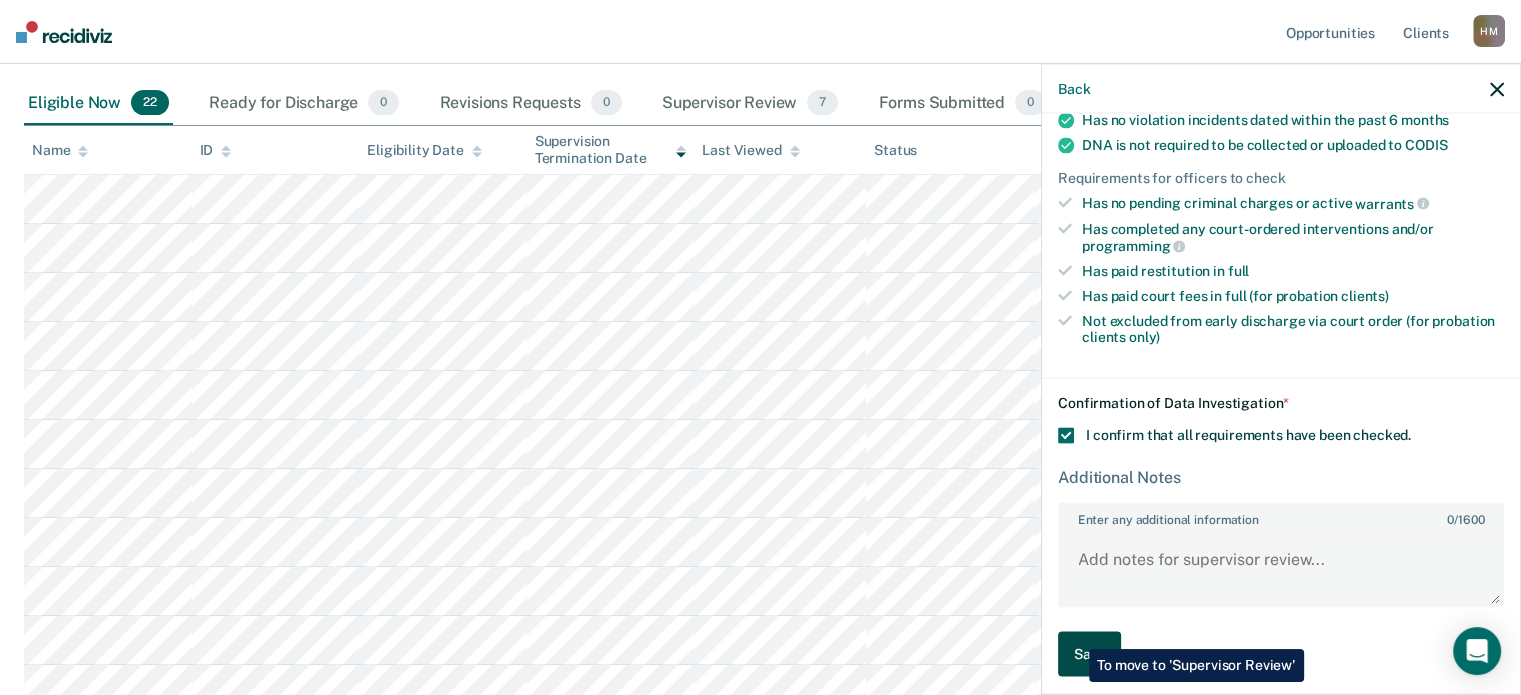 click on "Save" at bounding box center (1089, 653) 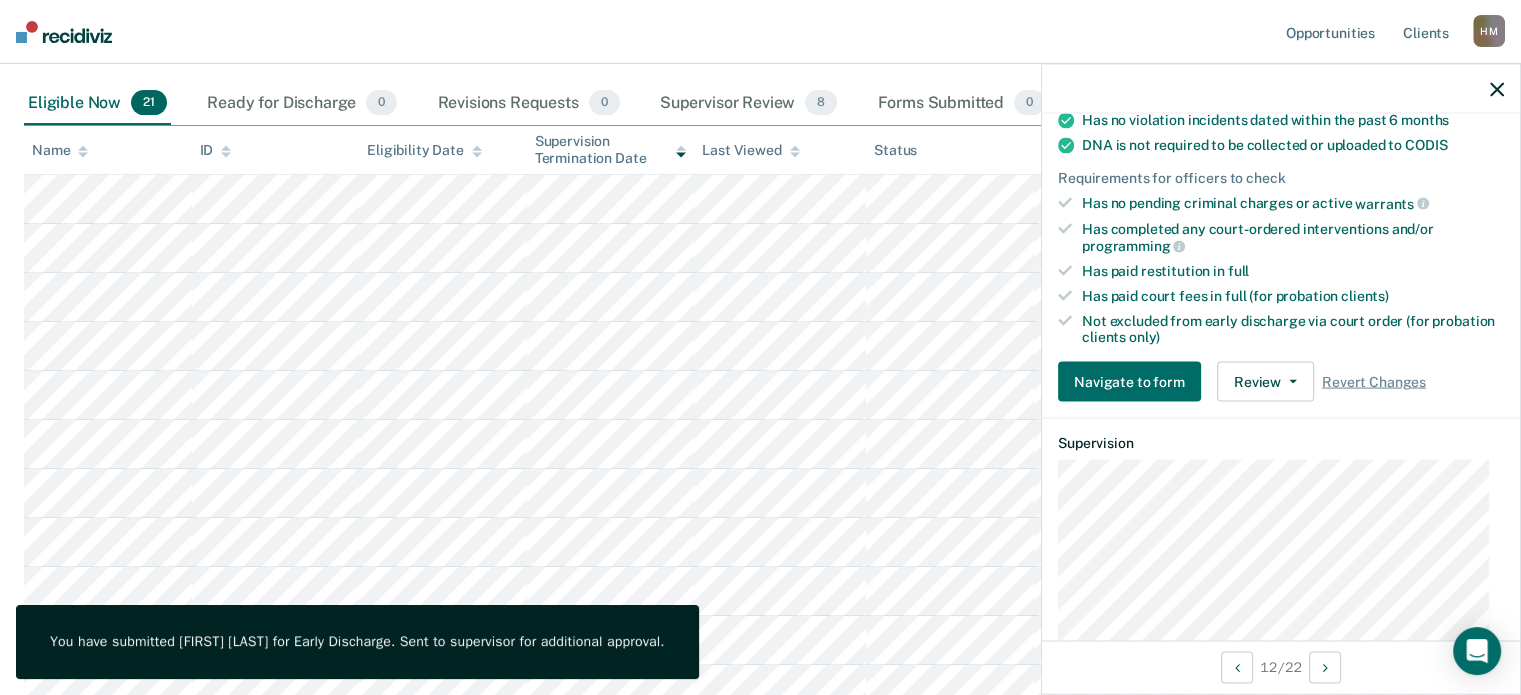 click 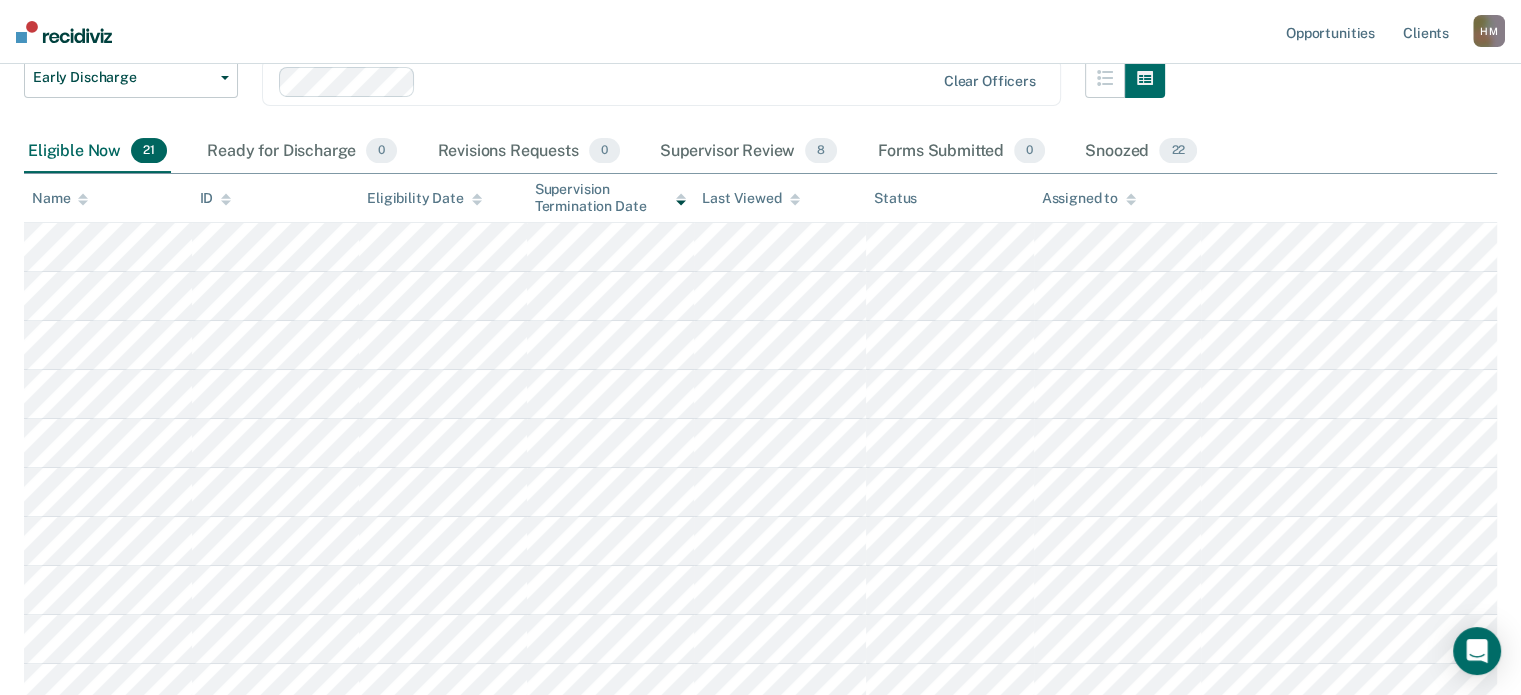 scroll, scrollTop: 152, scrollLeft: 0, axis: vertical 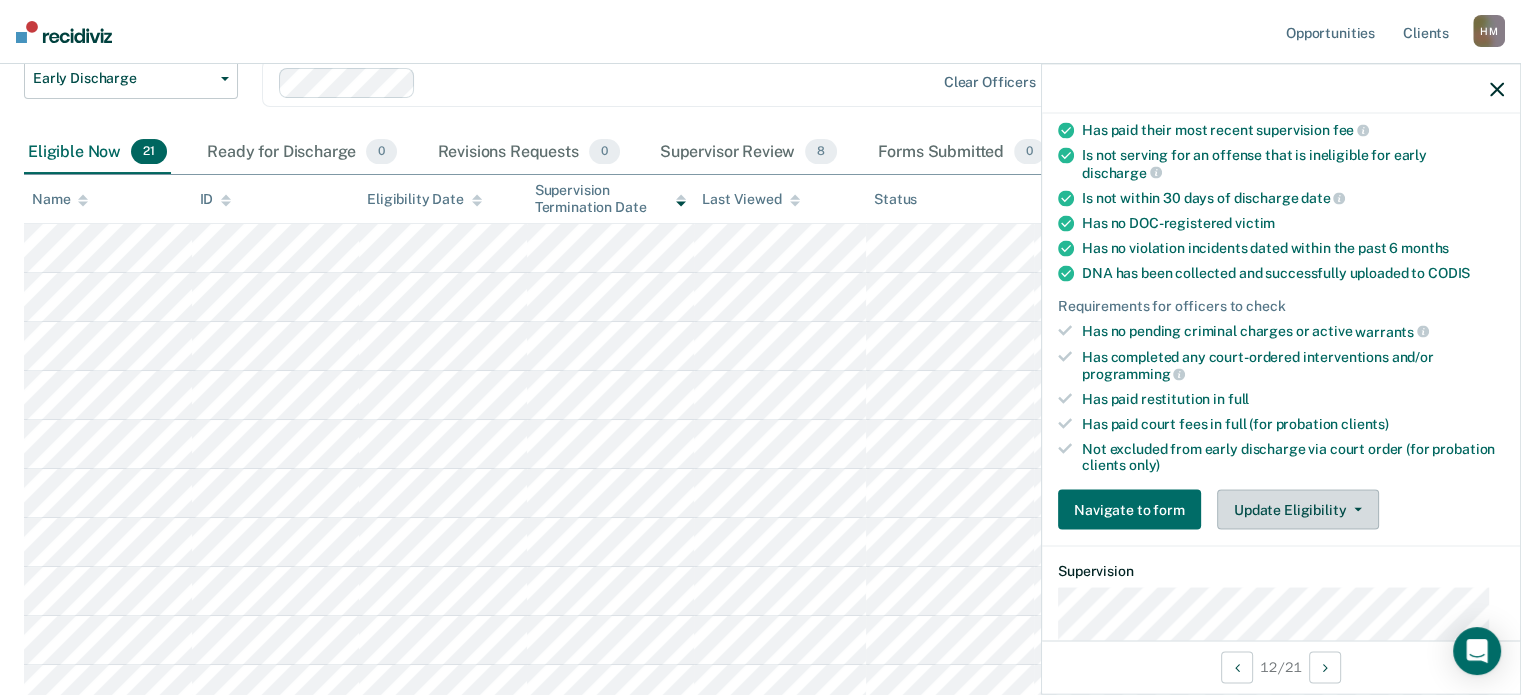 click on "Update Eligibility" at bounding box center [1298, 510] 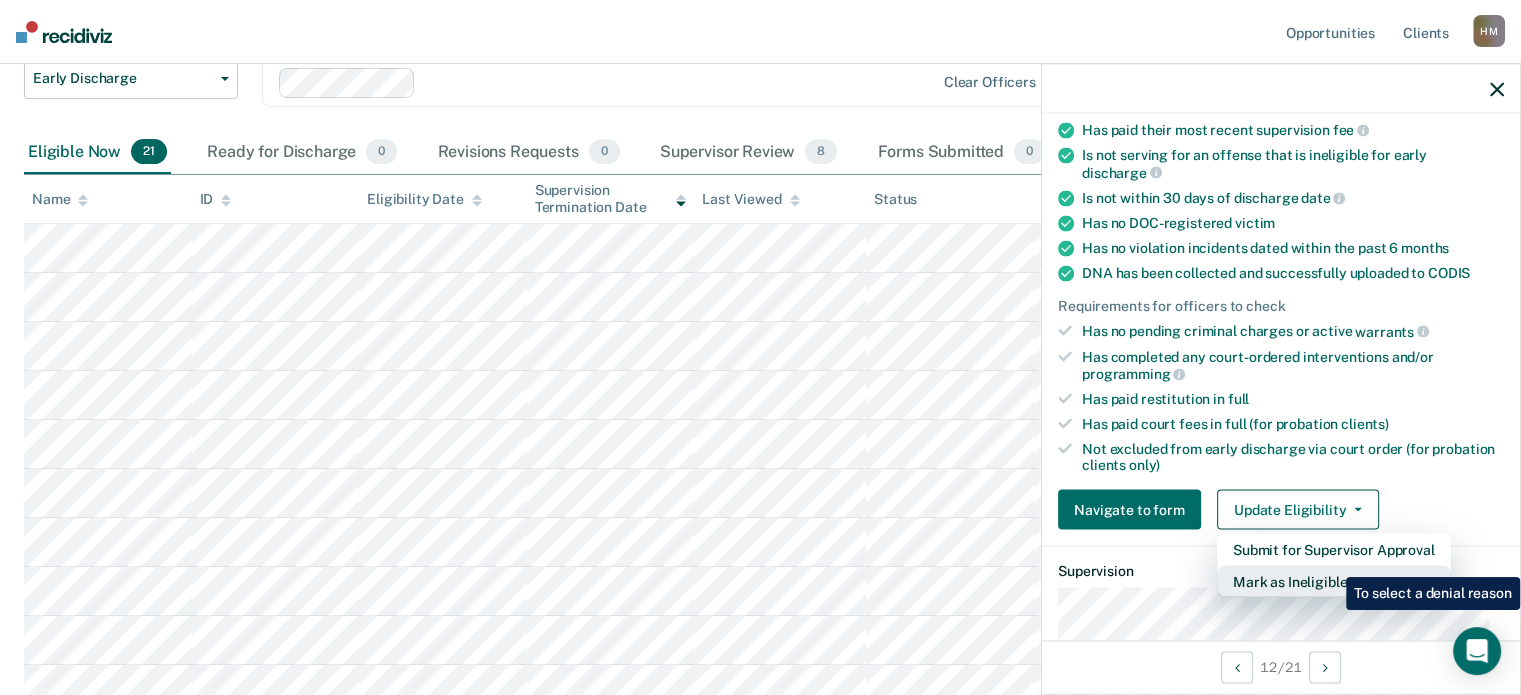 click on "Mark as Ineligible" at bounding box center [1334, 582] 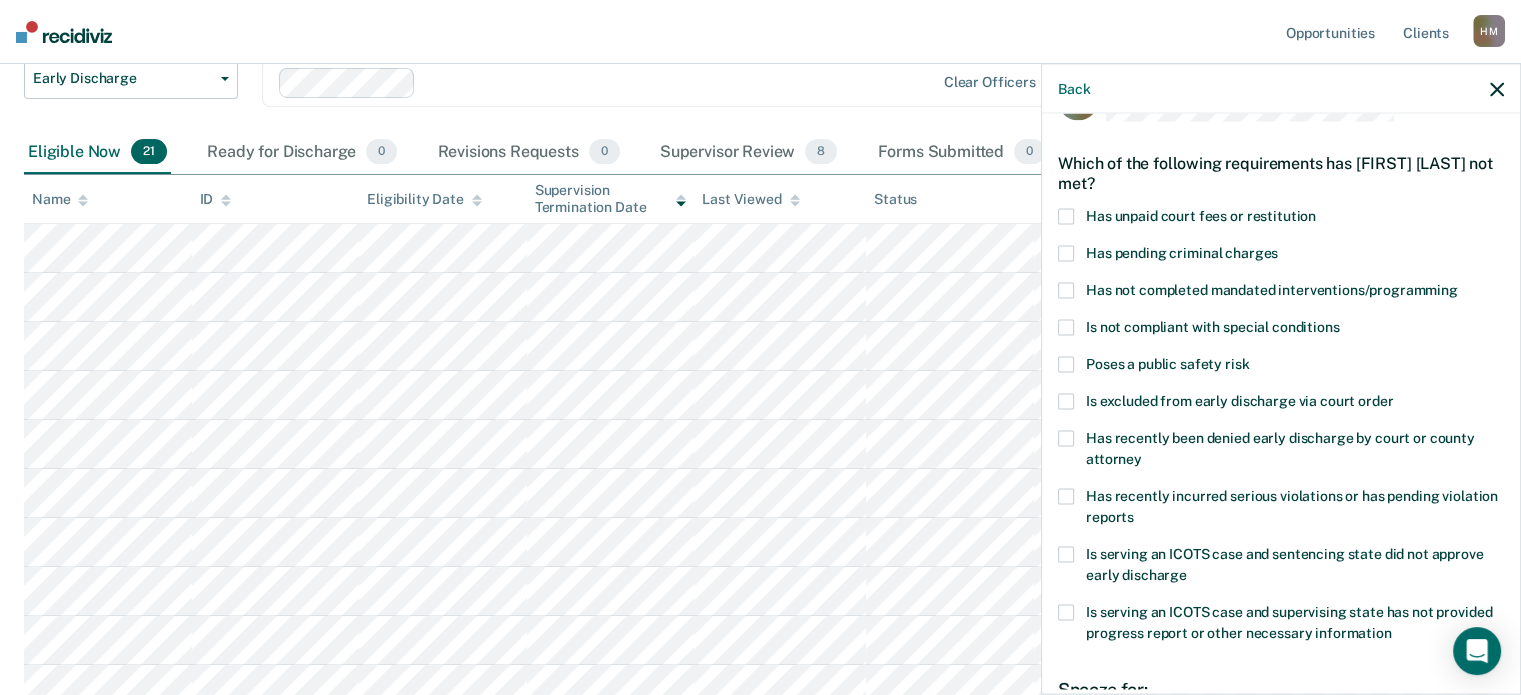 scroll, scrollTop: 0, scrollLeft: 0, axis: both 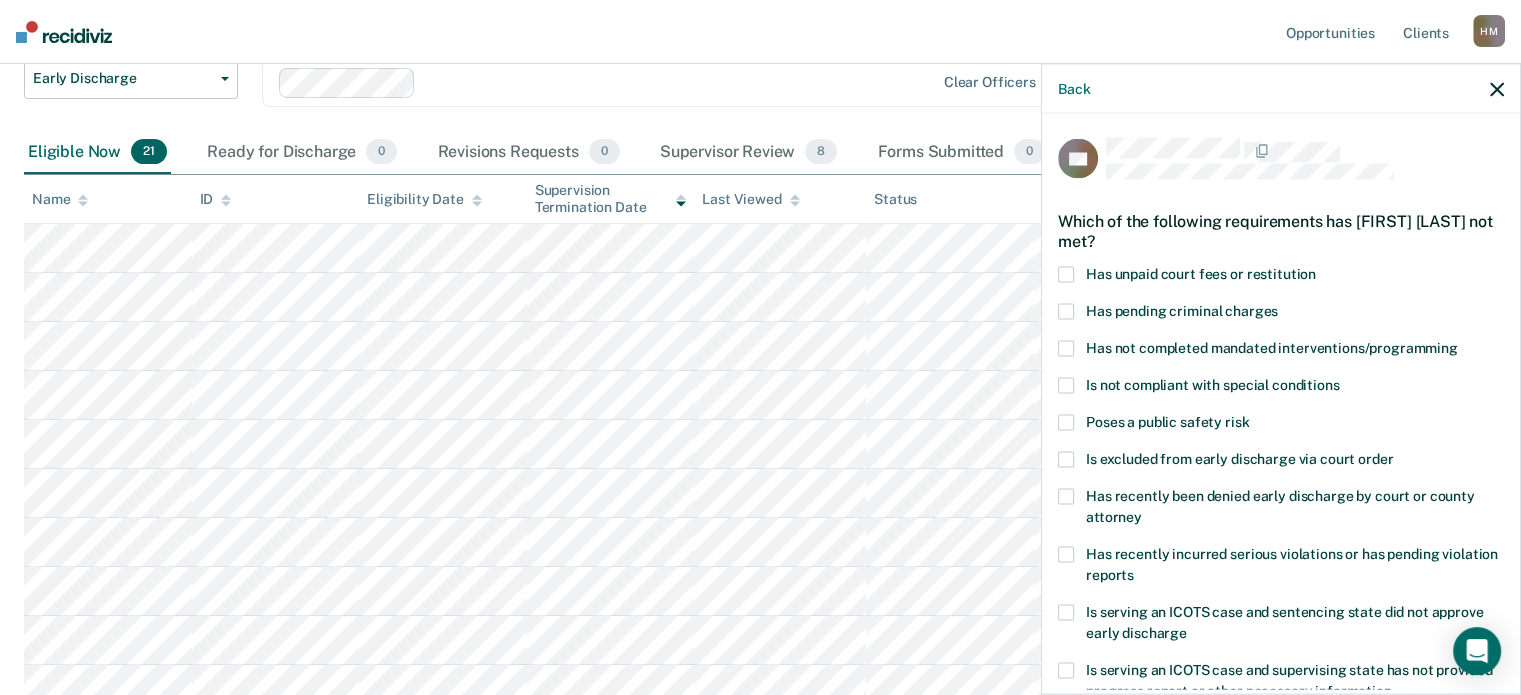 click on "Has unpaid court fees or restitution" at bounding box center [1201, 273] 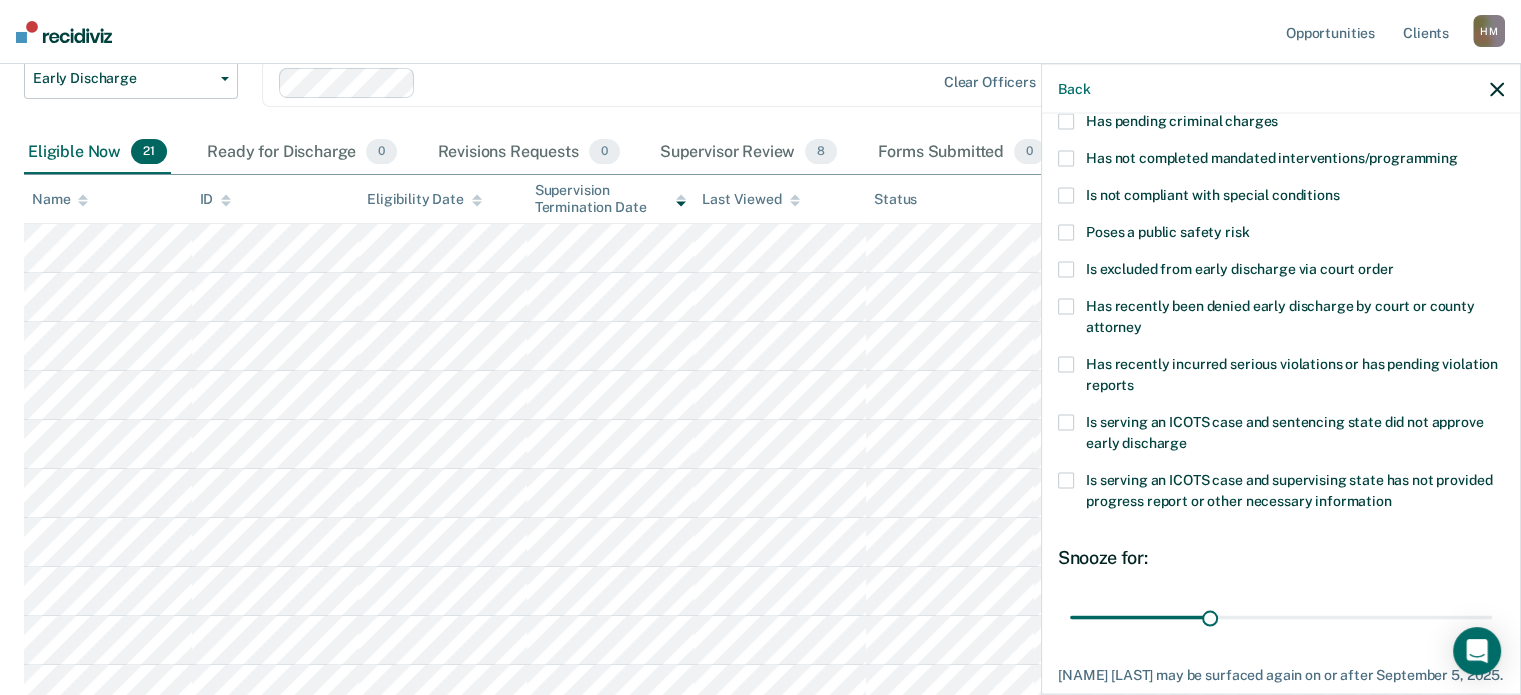 scroll, scrollTop: 324, scrollLeft: 0, axis: vertical 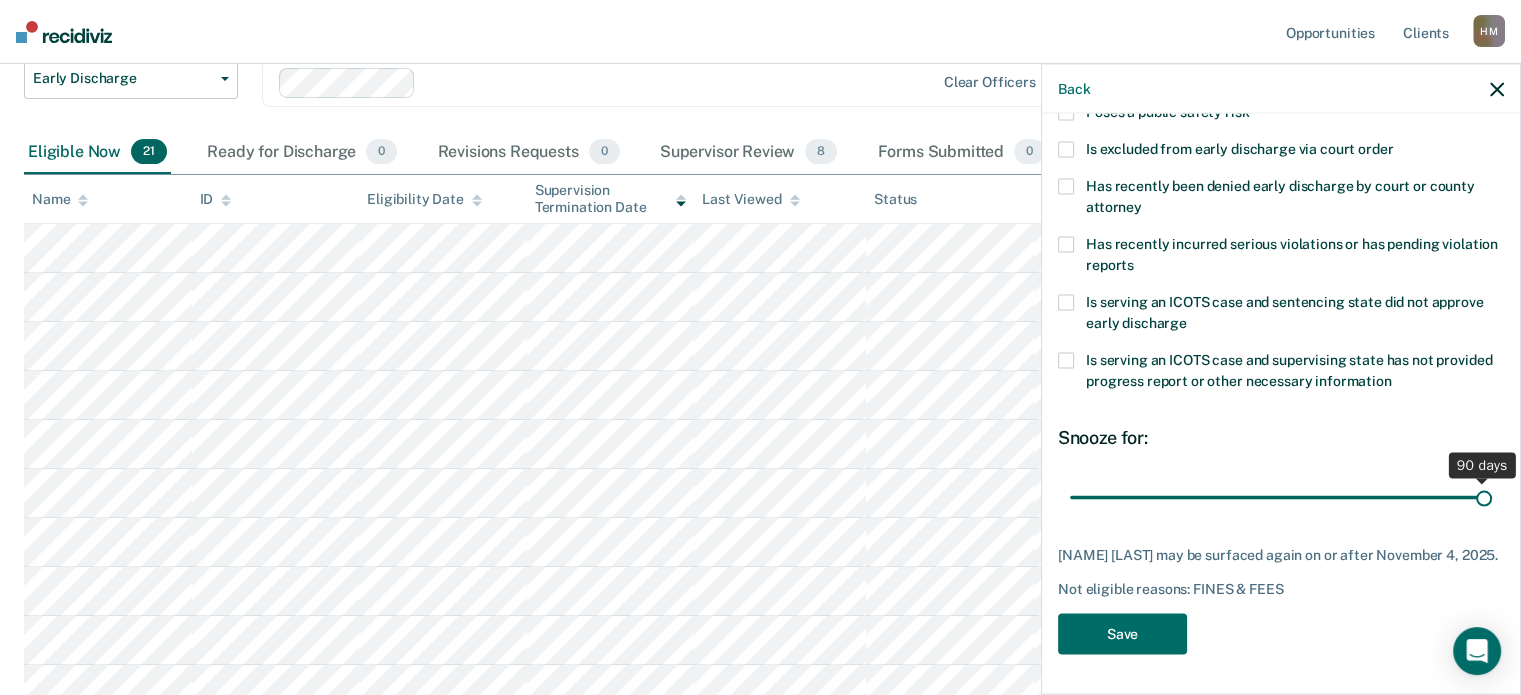 drag, startPoint x: 1213, startPoint y: 471, endPoint x: 1572, endPoint y: 524, distance: 362.89117 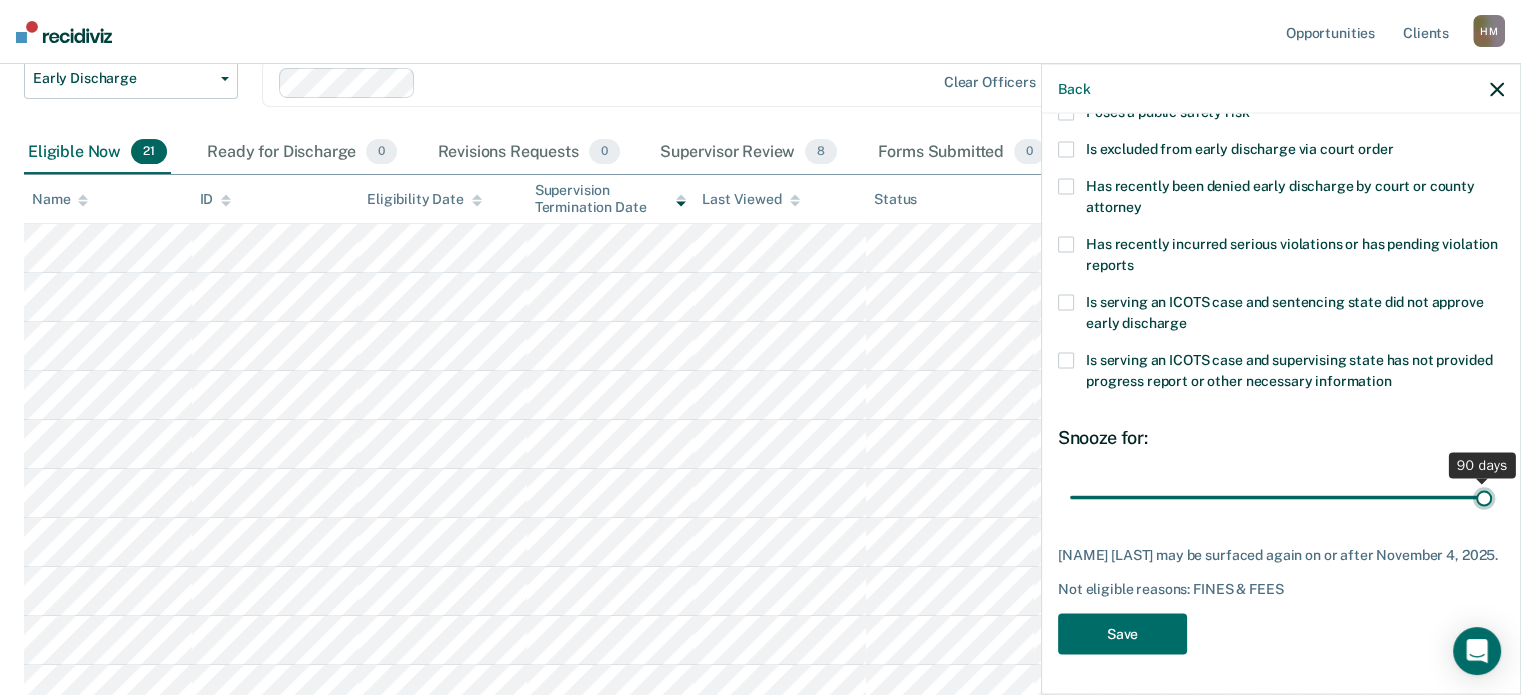 type on "90" 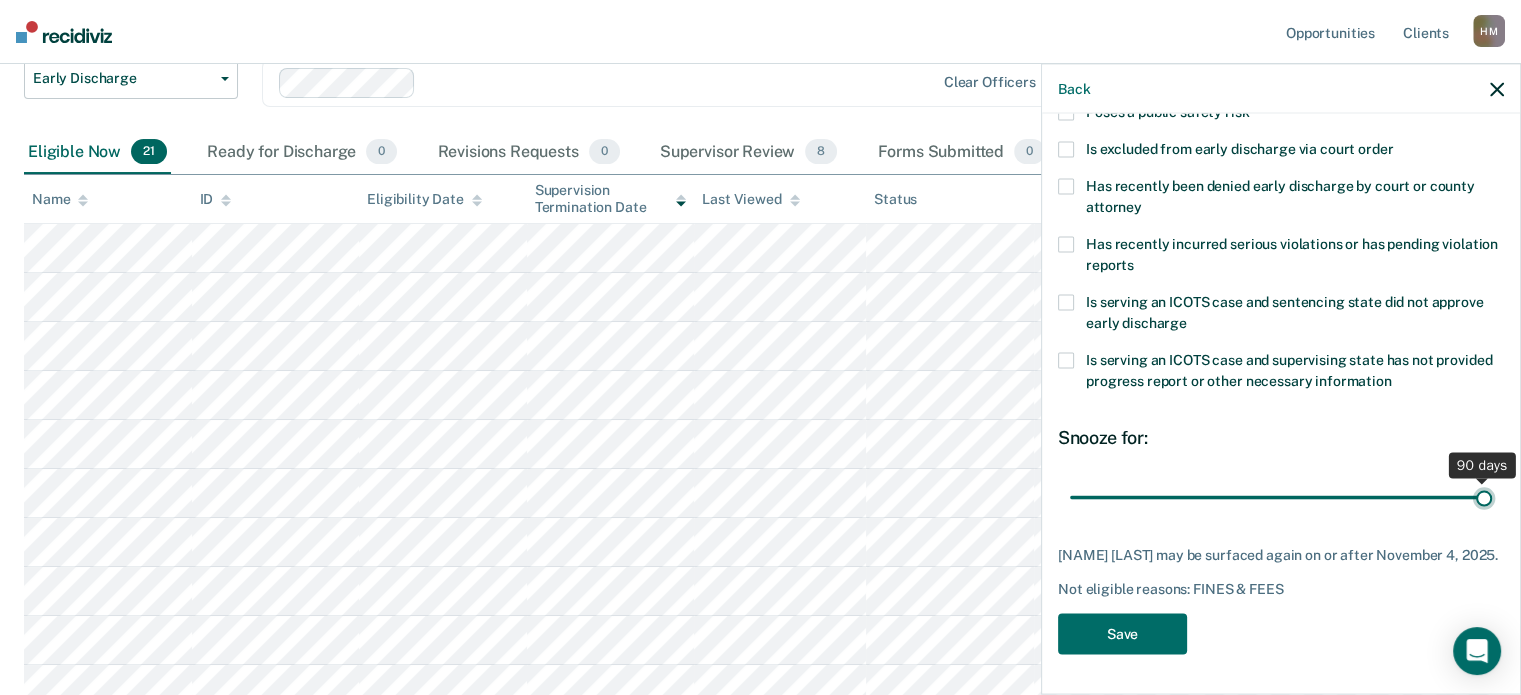 click at bounding box center (1281, 497) 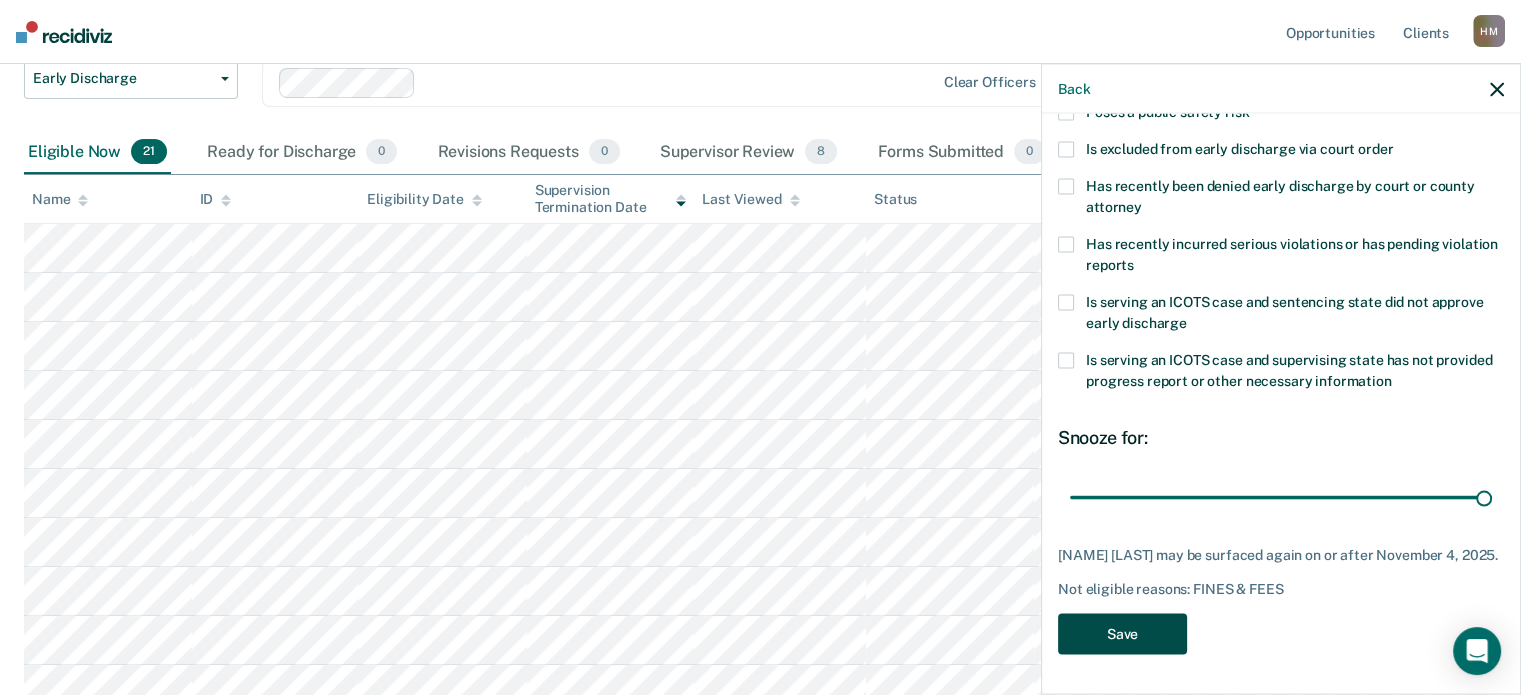 click on "Save" at bounding box center [1122, 633] 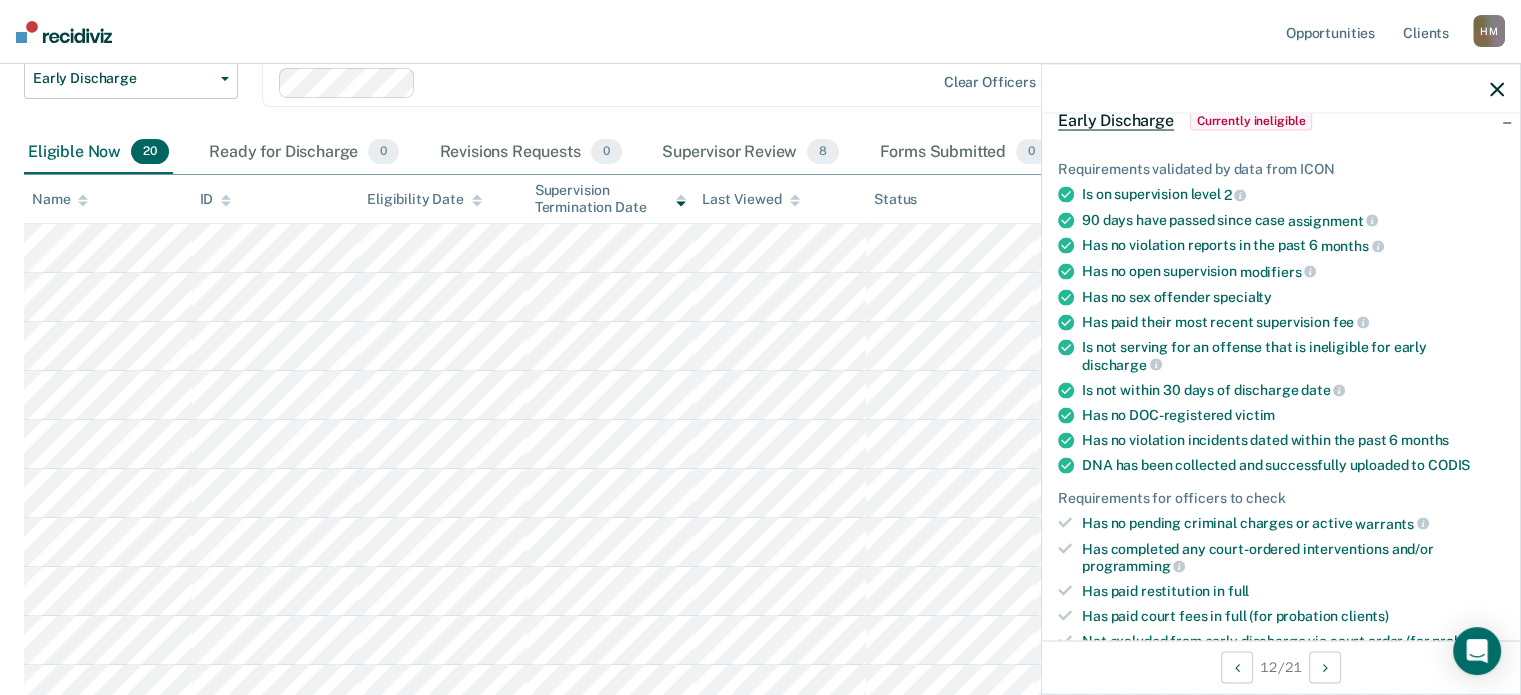 scroll, scrollTop: 0, scrollLeft: 0, axis: both 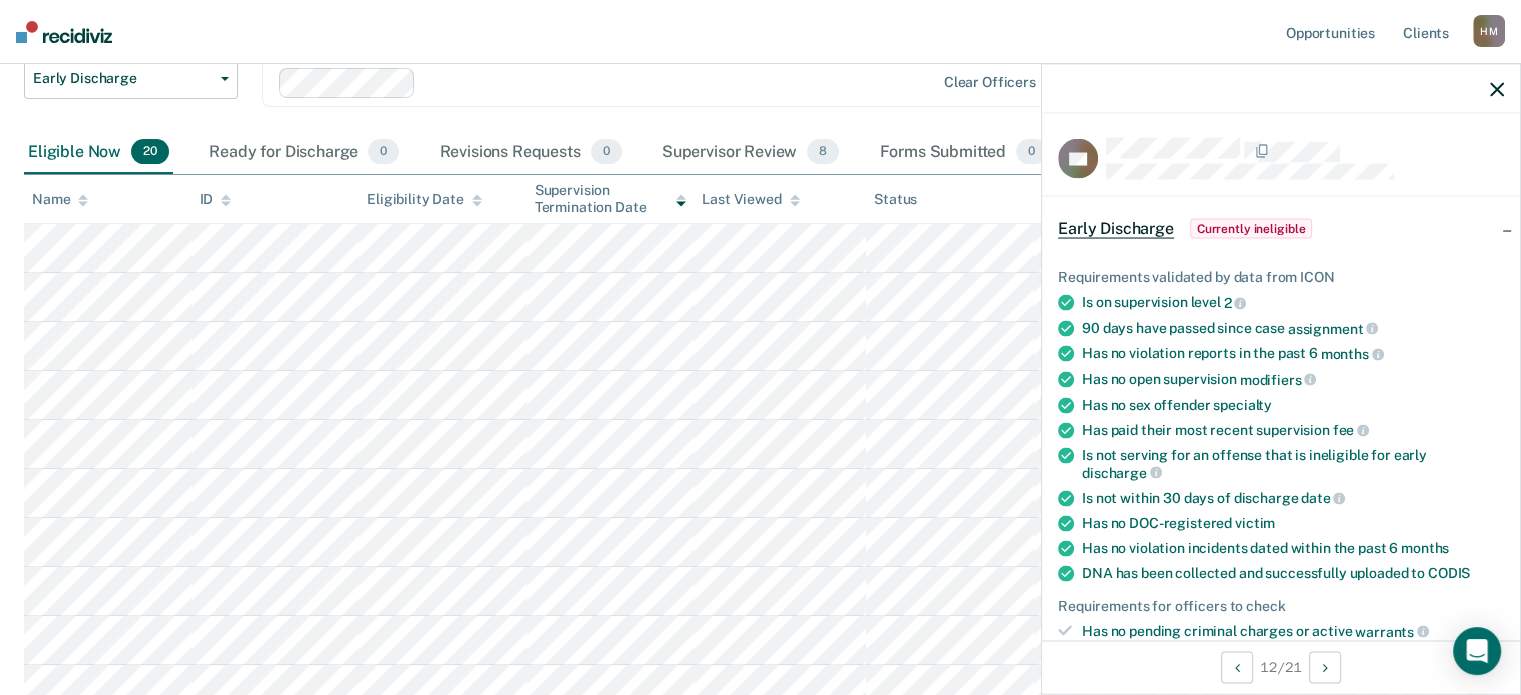 click 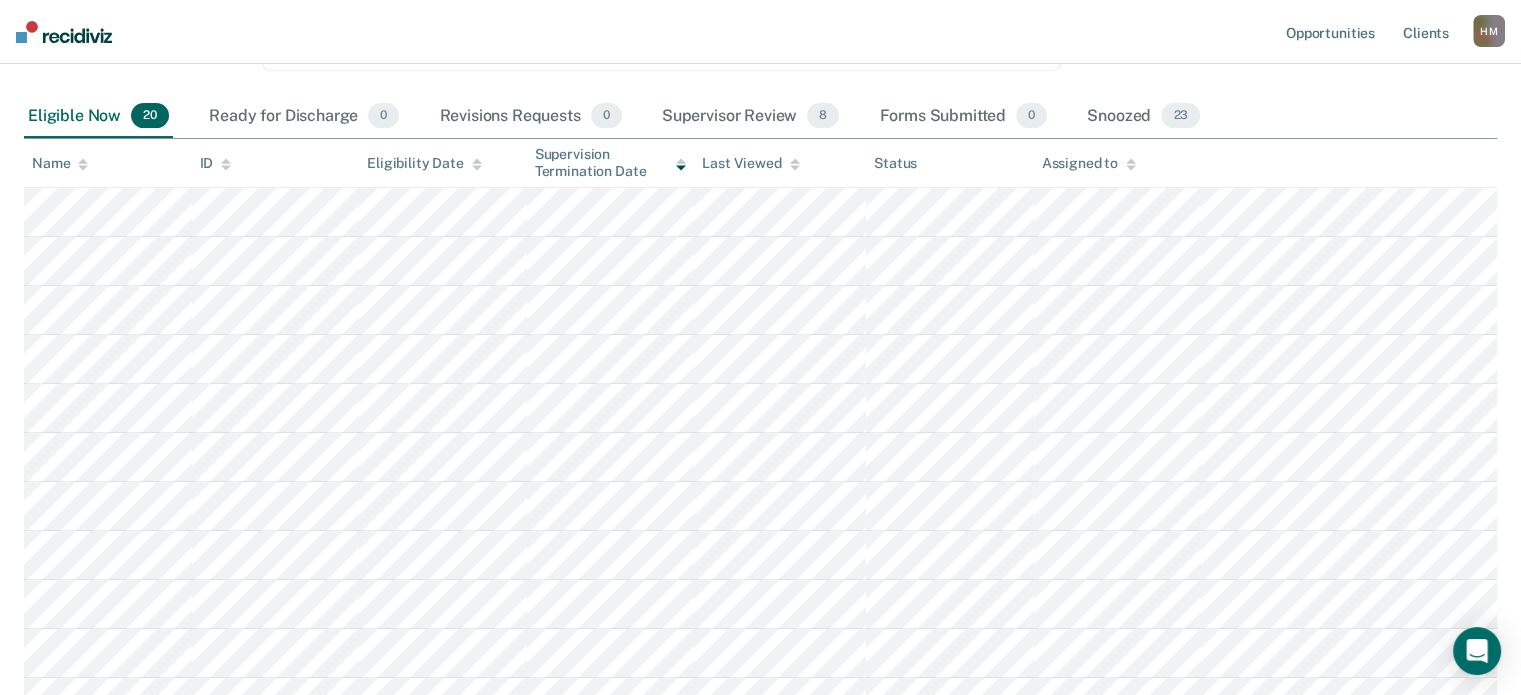 scroll, scrollTop: 200, scrollLeft: 0, axis: vertical 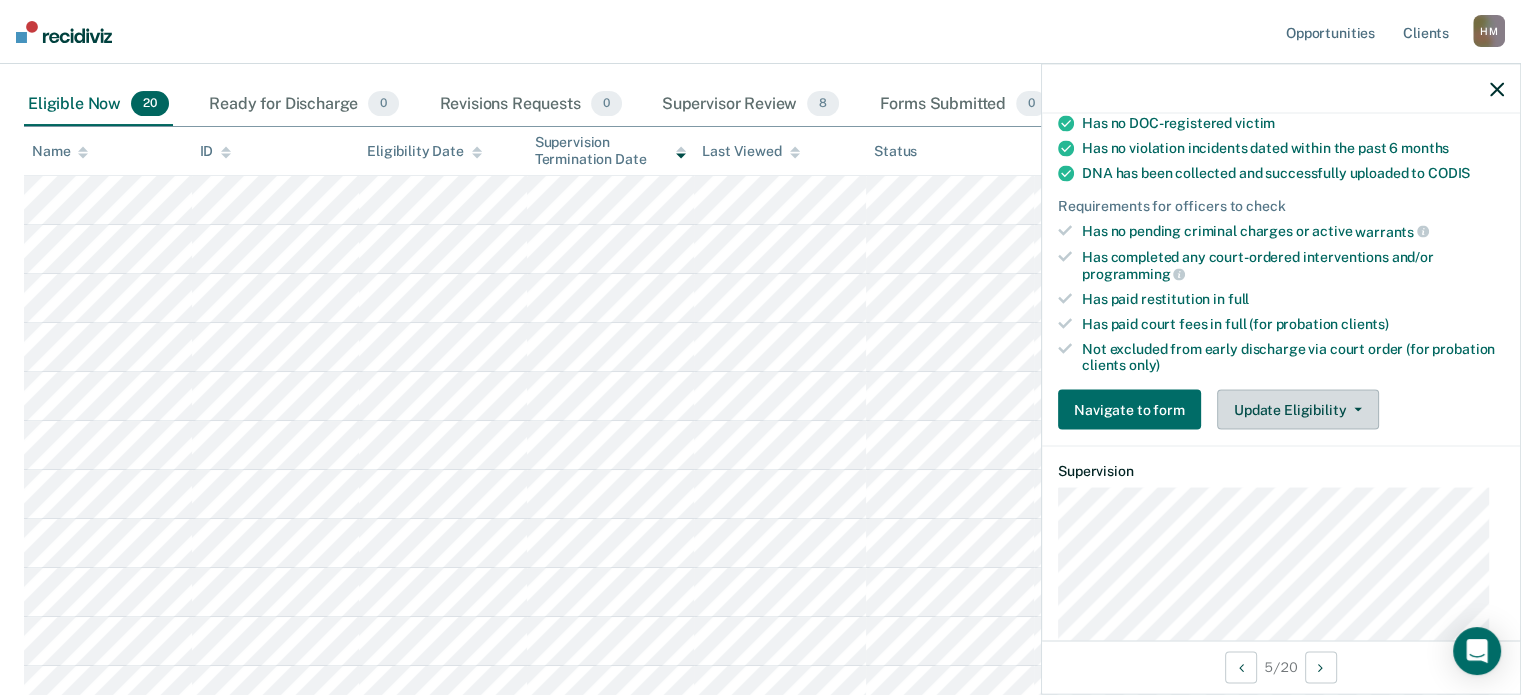 click on "Update Eligibility" at bounding box center [1298, 410] 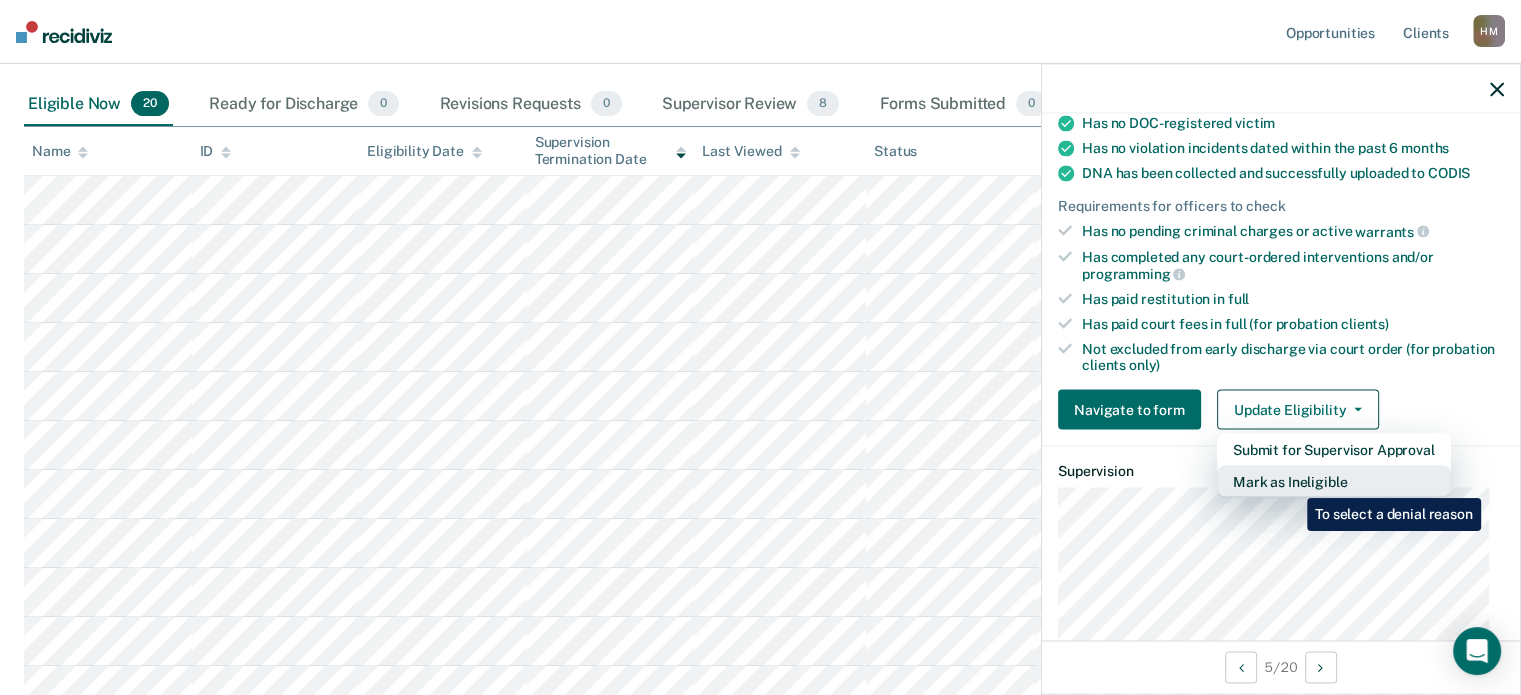 click on "Mark as Ineligible" at bounding box center [1334, 482] 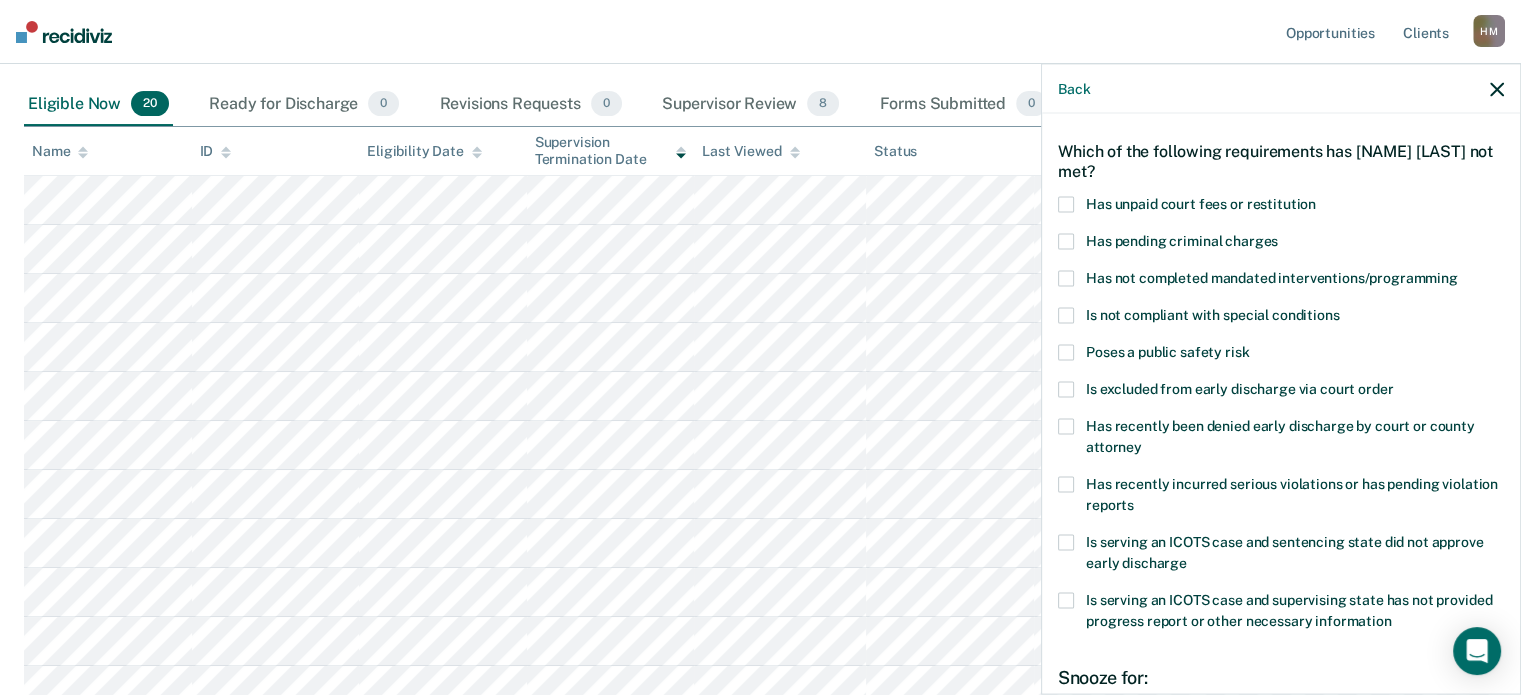 scroll, scrollTop: 0, scrollLeft: 0, axis: both 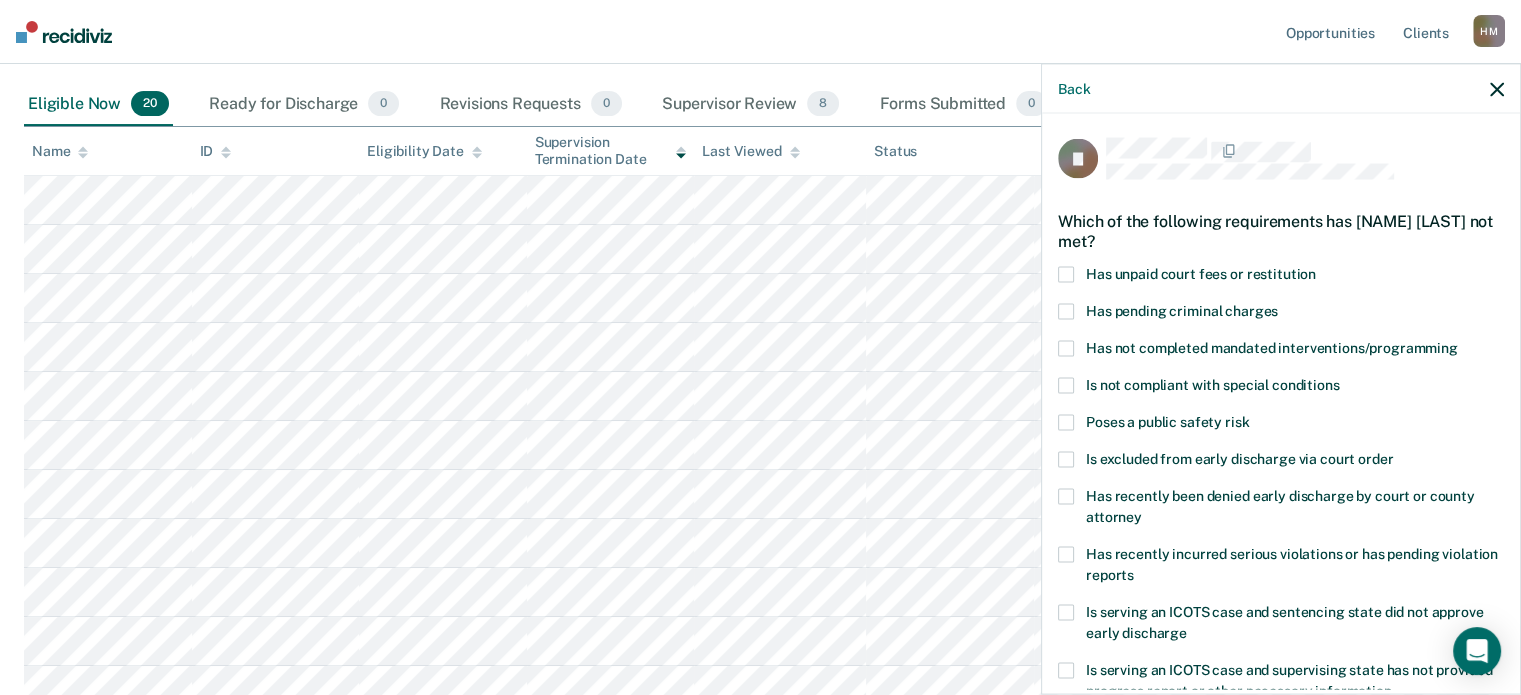click on "Has unpaid court fees or restitution" at bounding box center (1281, 276) 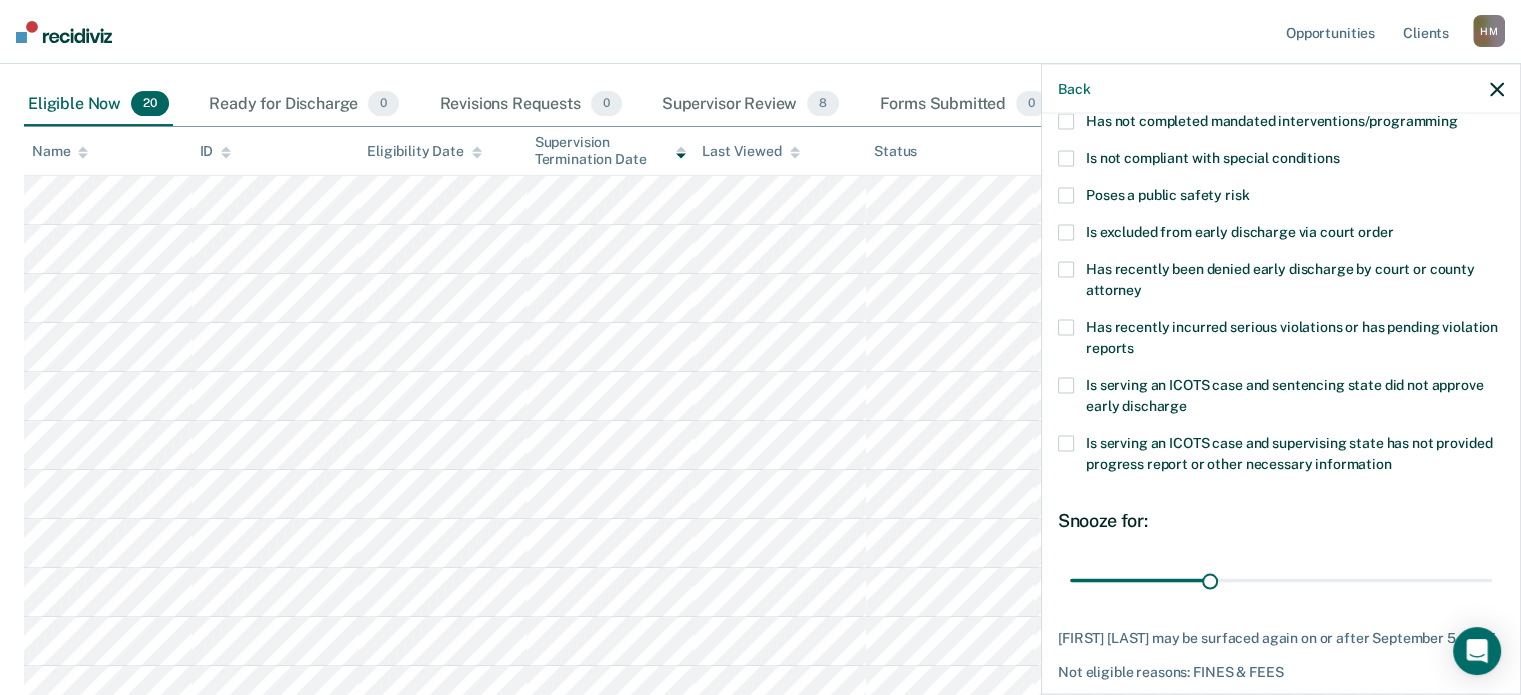 scroll, scrollTop: 307, scrollLeft: 0, axis: vertical 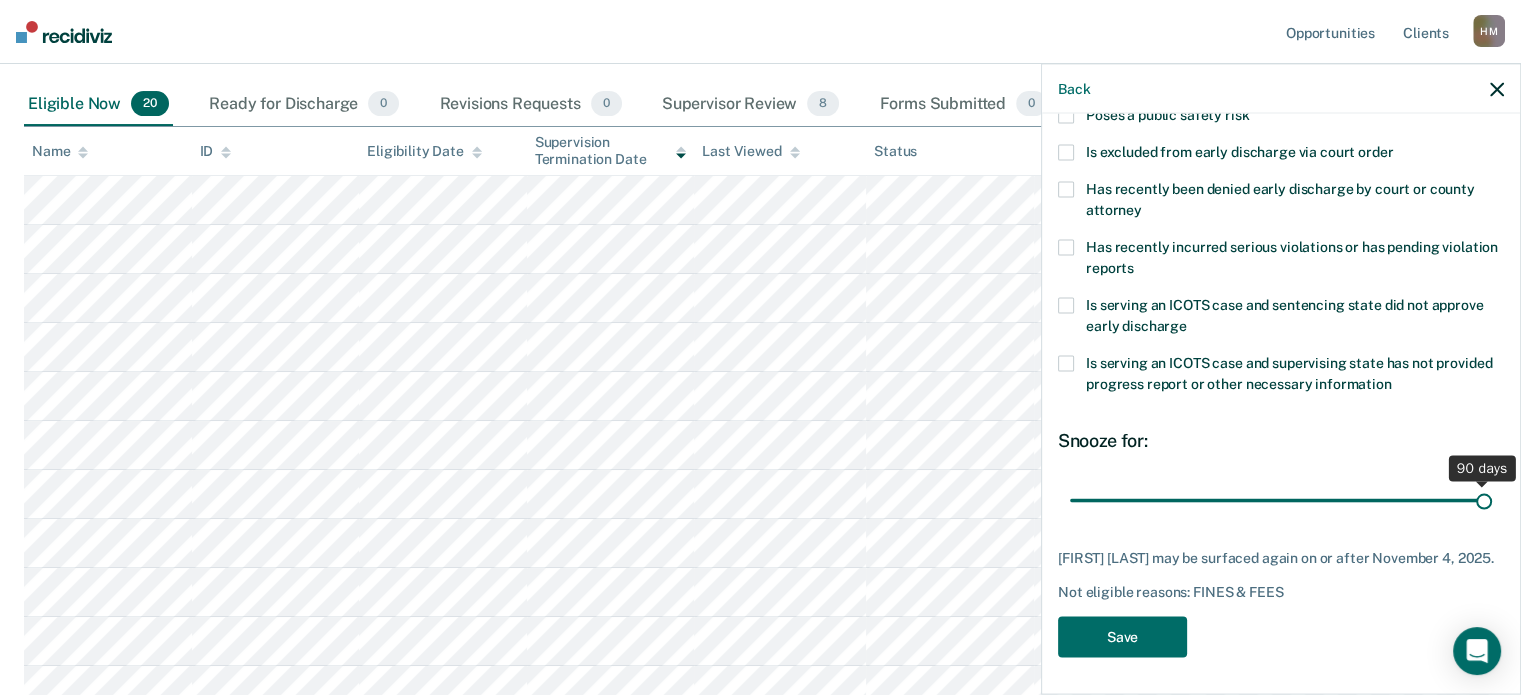 drag, startPoint x: 1209, startPoint y: 498, endPoint x: 1739, endPoint y: 546, distance: 532.1691 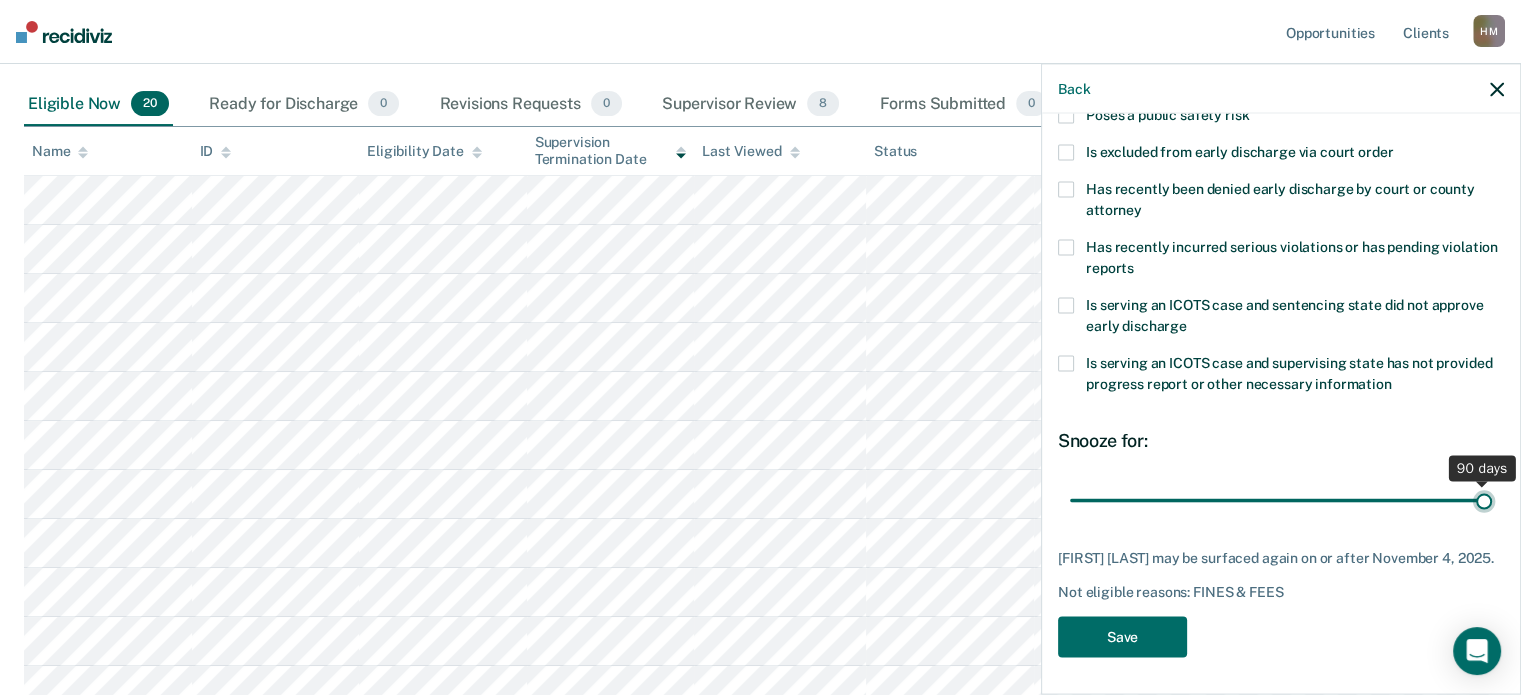 type on "90" 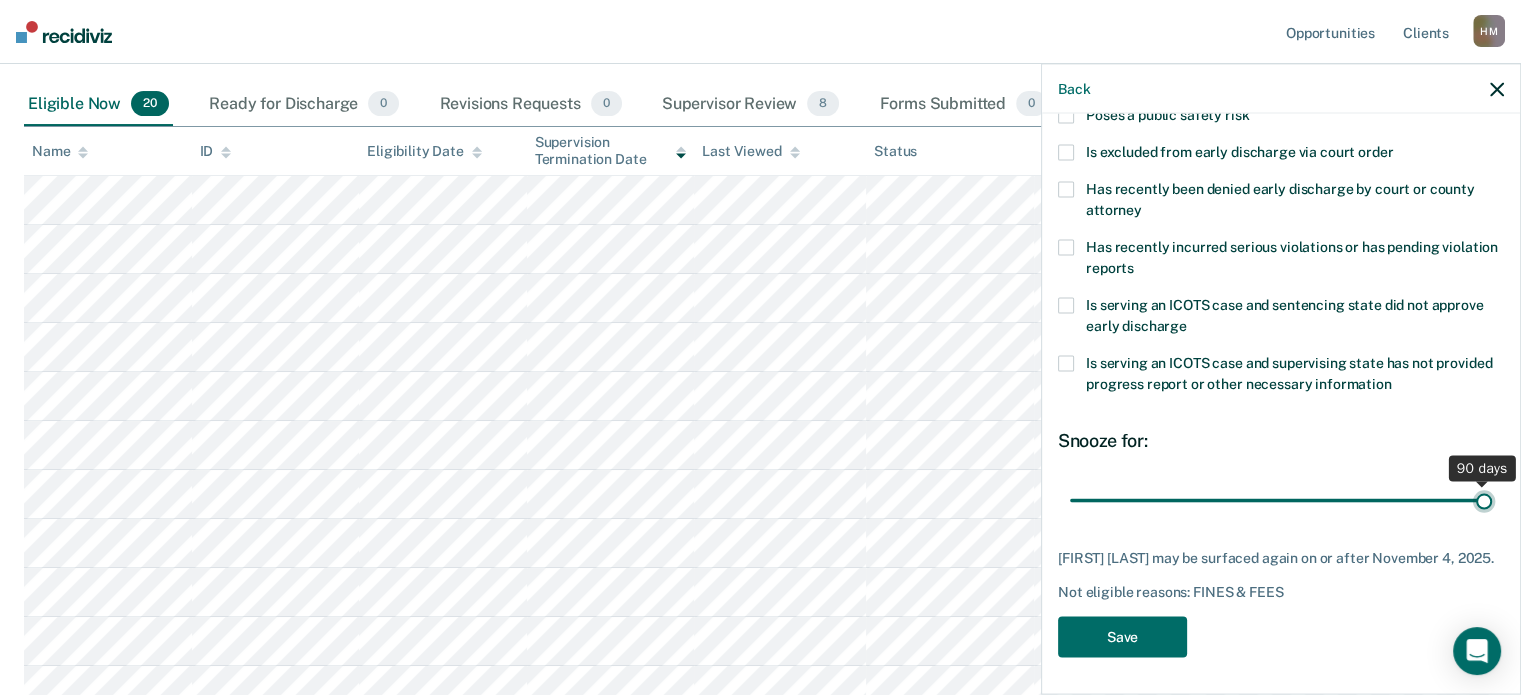 click at bounding box center [1281, 500] 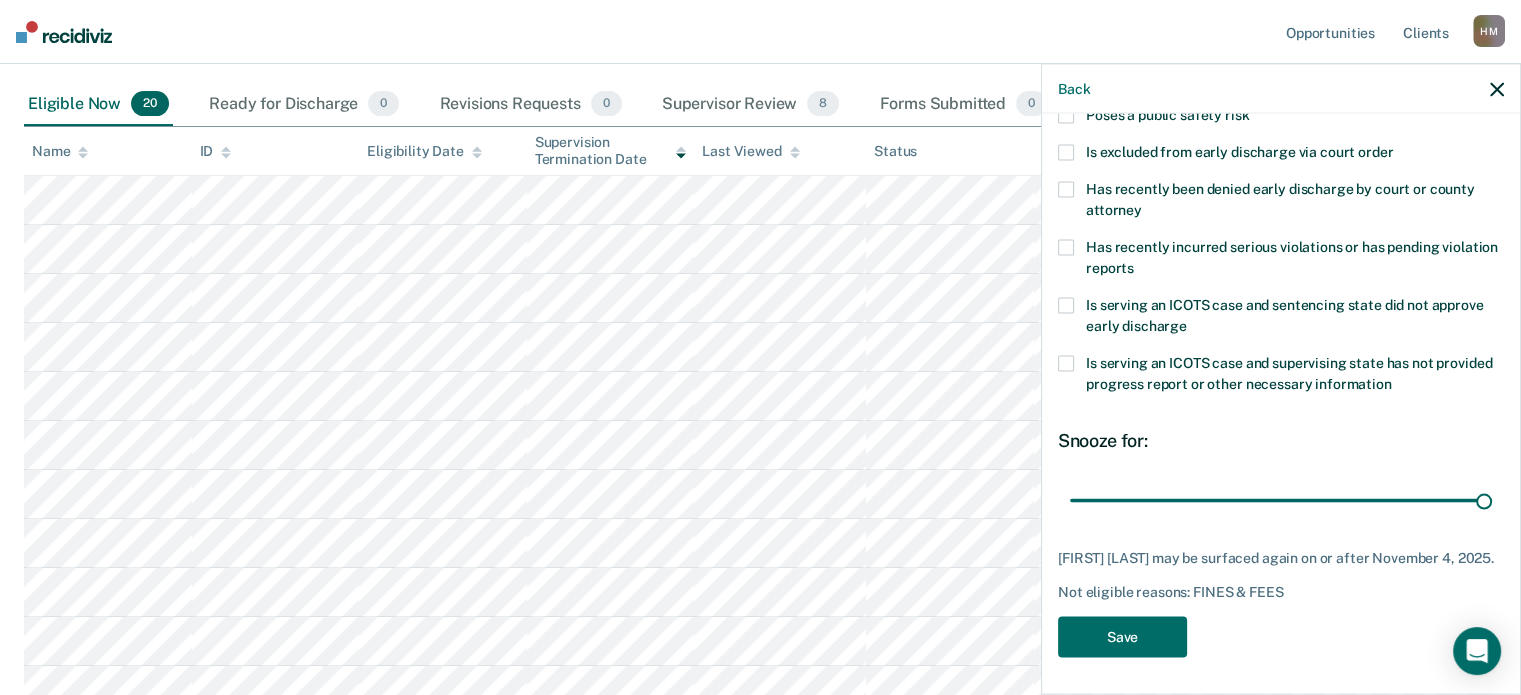 click on "JJ   Which of the following requirements has [NAME] not met? Has unpaid court fees or restitution  Has pending criminal charges Has not completed mandated interventions/programming Is not compliant with special conditions Poses a public safety risk Is excluded from early discharge via court order  Has recently been denied early discharge by court or county attorney Has recently incurred serious violations or has pending violation reports Is serving an ICOTS case and sentencing state did not approve early discharge Is serving an ICOTS case and supervising state has not provided progress report or other necessary information Snooze for: 90 days [NAME] may be surfaced again on or after November 4, 2025. Not eligible reasons: FINES & FEES Save" at bounding box center [1281, 250] 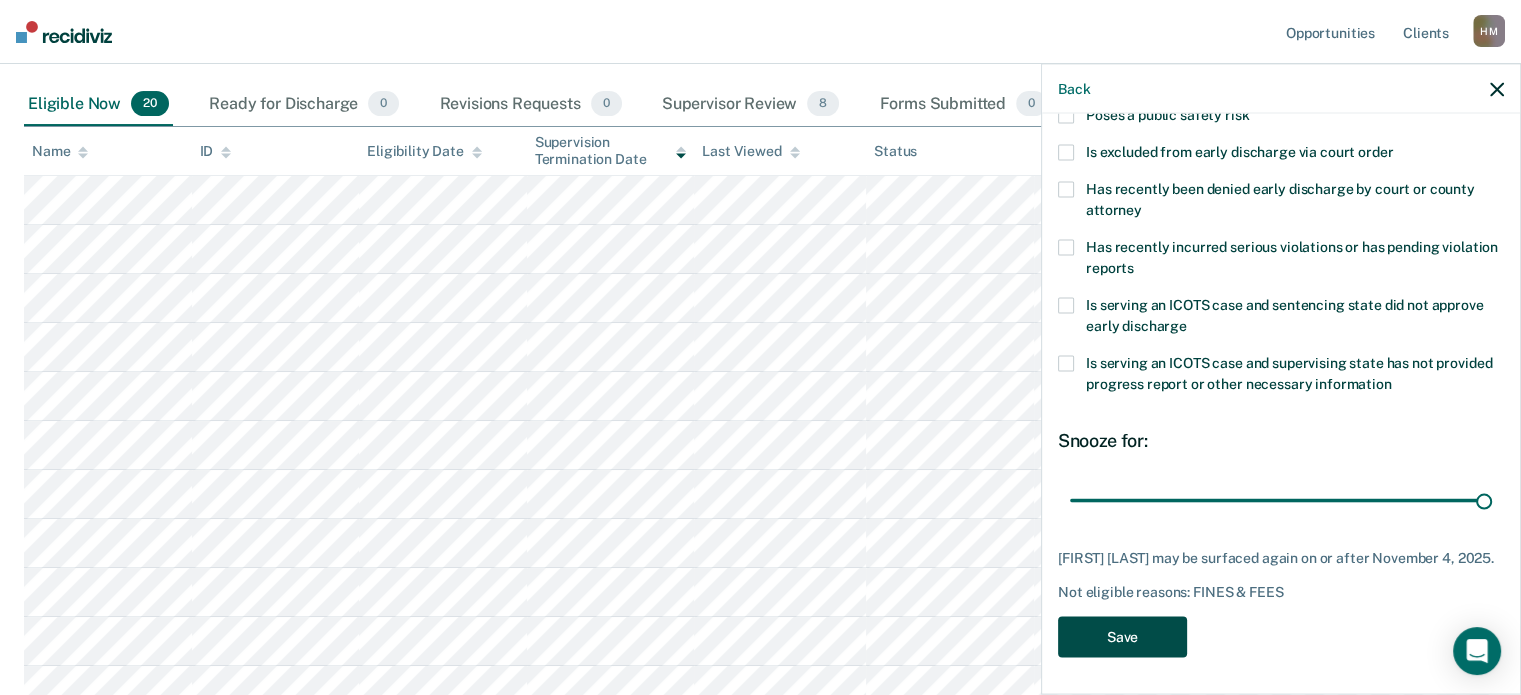 click on "Save" at bounding box center [1122, 636] 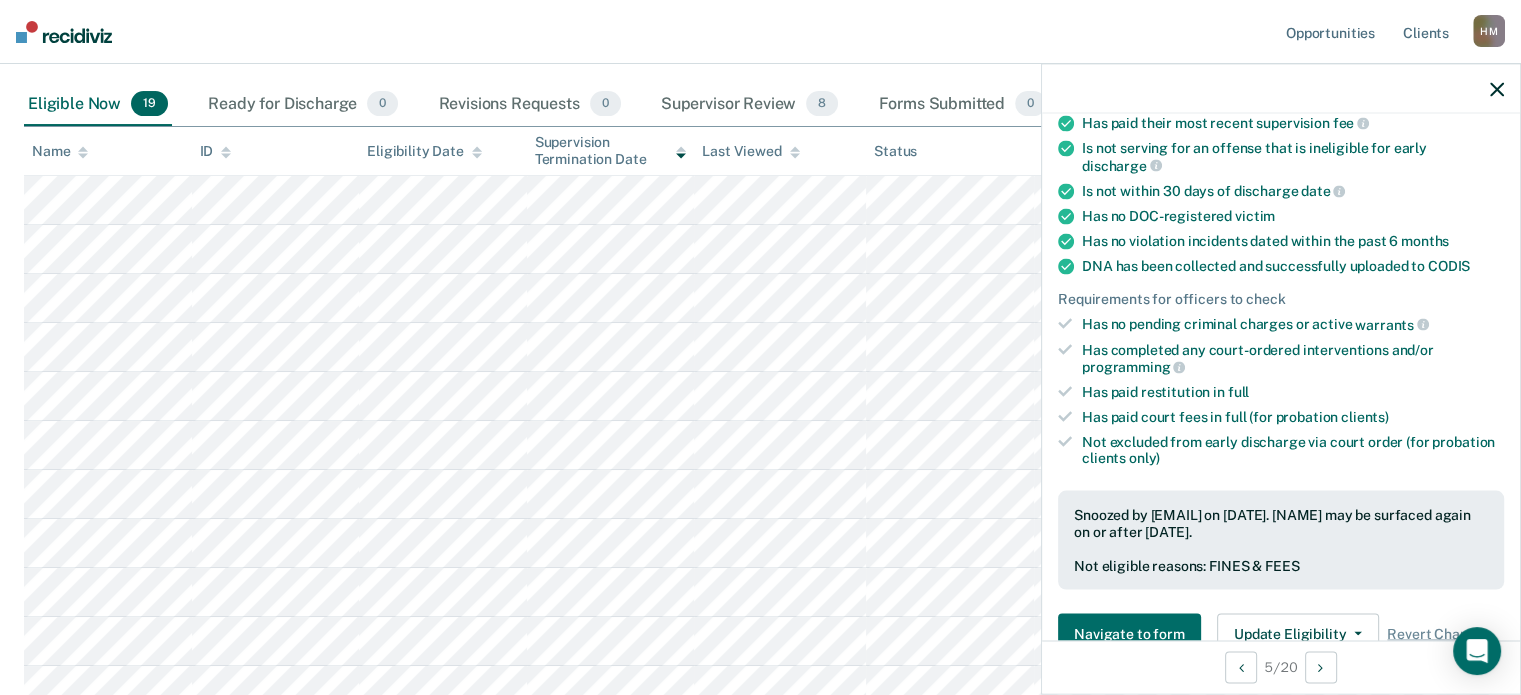 click 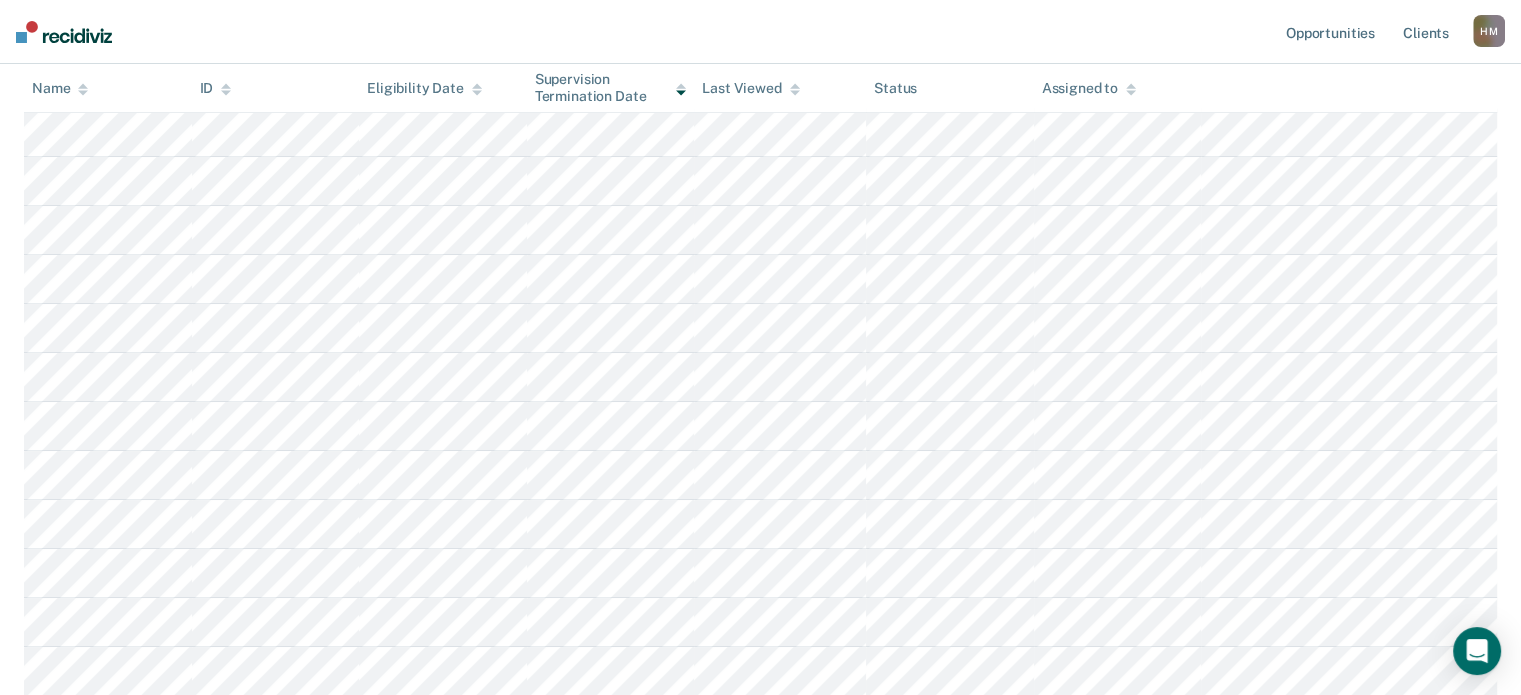 scroll, scrollTop: 254, scrollLeft: 0, axis: vertical 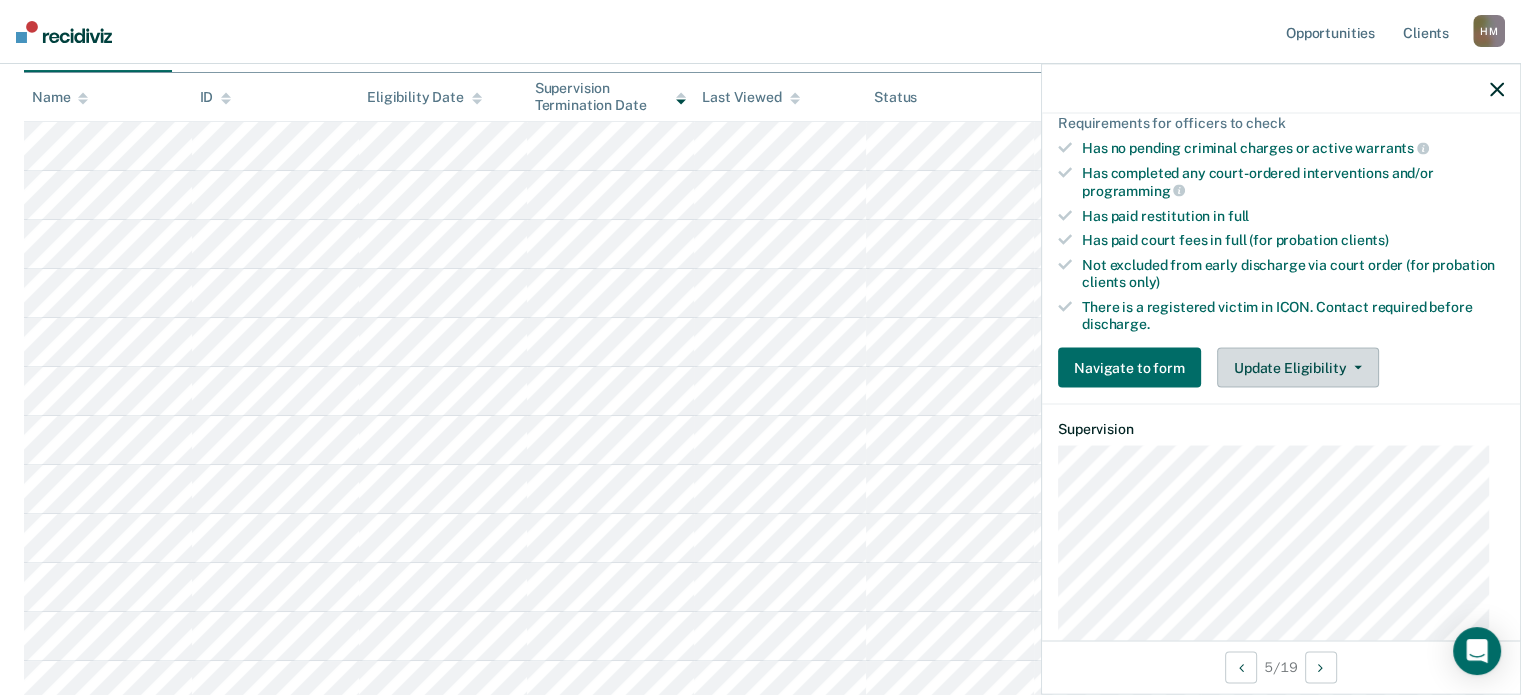 click on "Update Eligibility" at bounding box center [1298, 368] 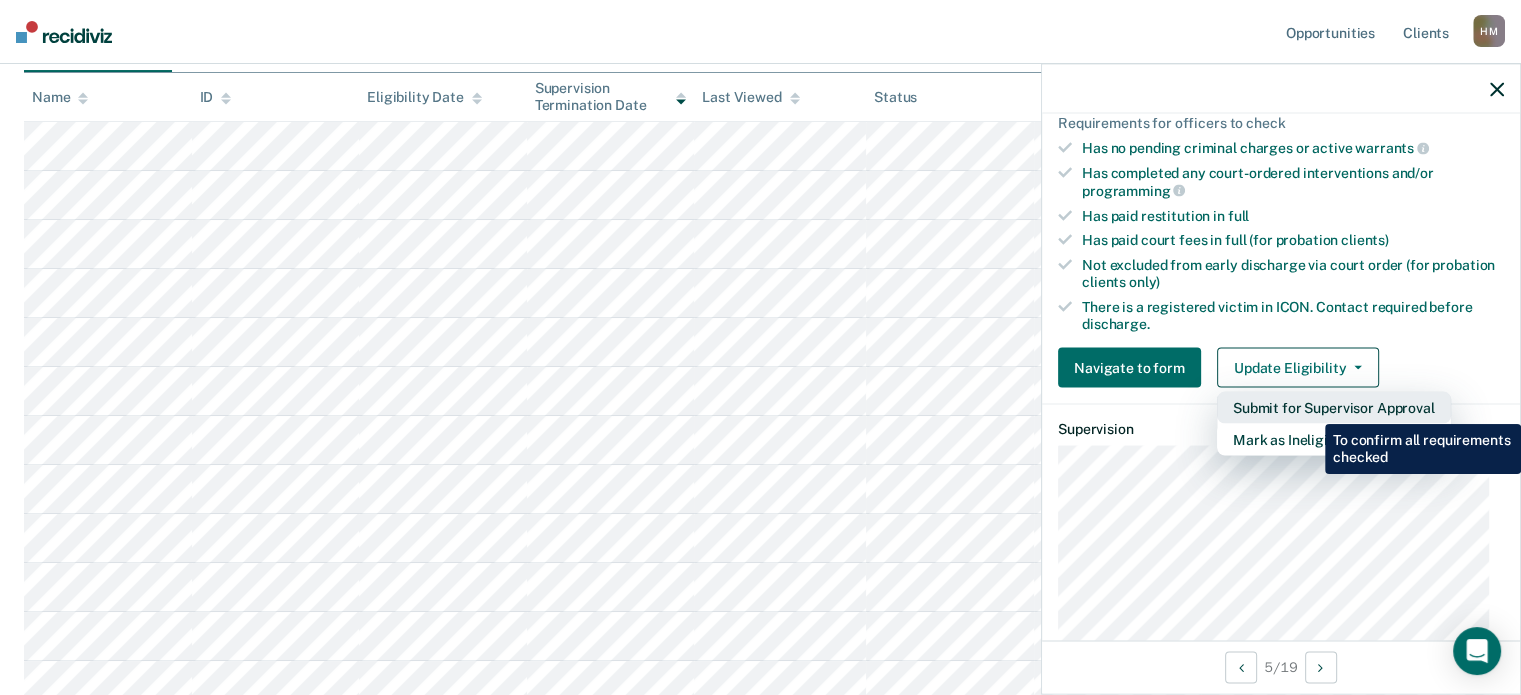 click on "Submit for Supervisor Approval" at bounding box center (1334, 408) 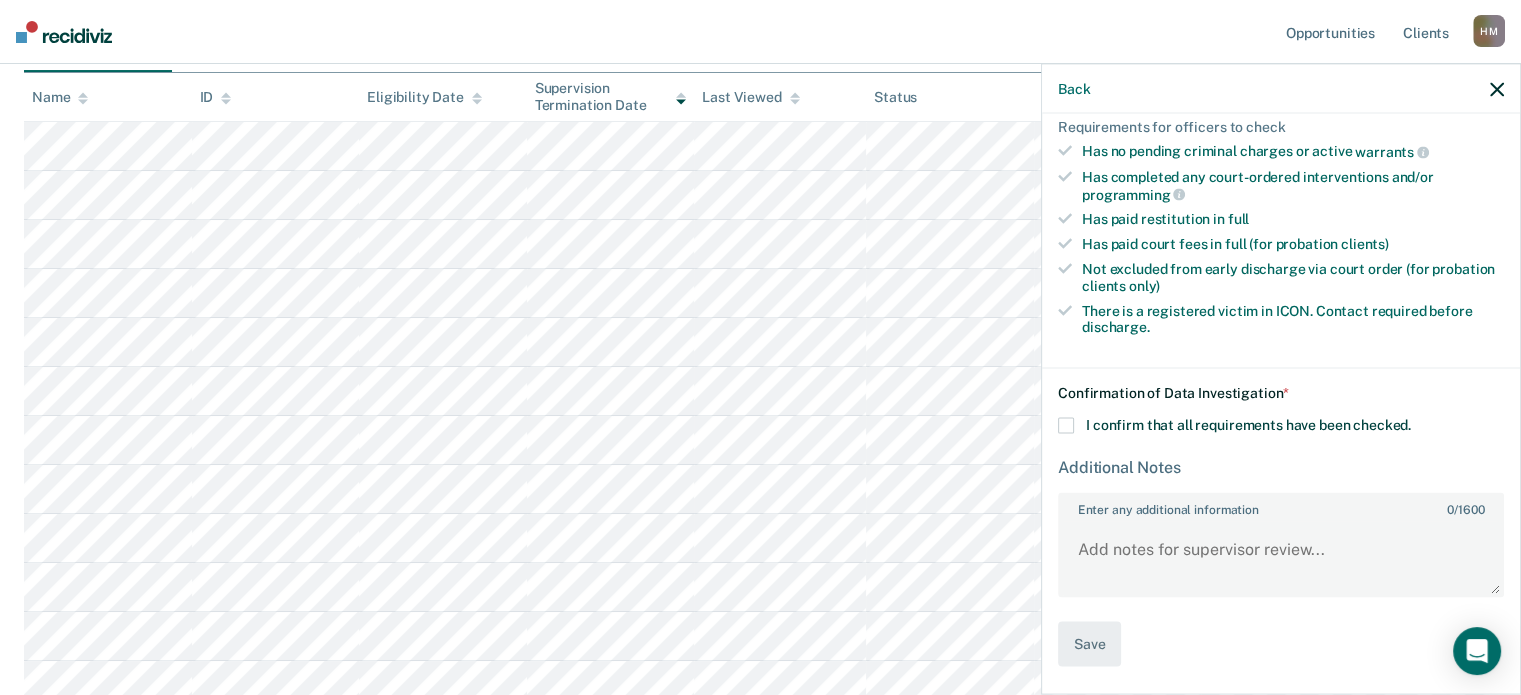 scroll, scrollTop: 485, scrollLeft: 0, axis: vertical 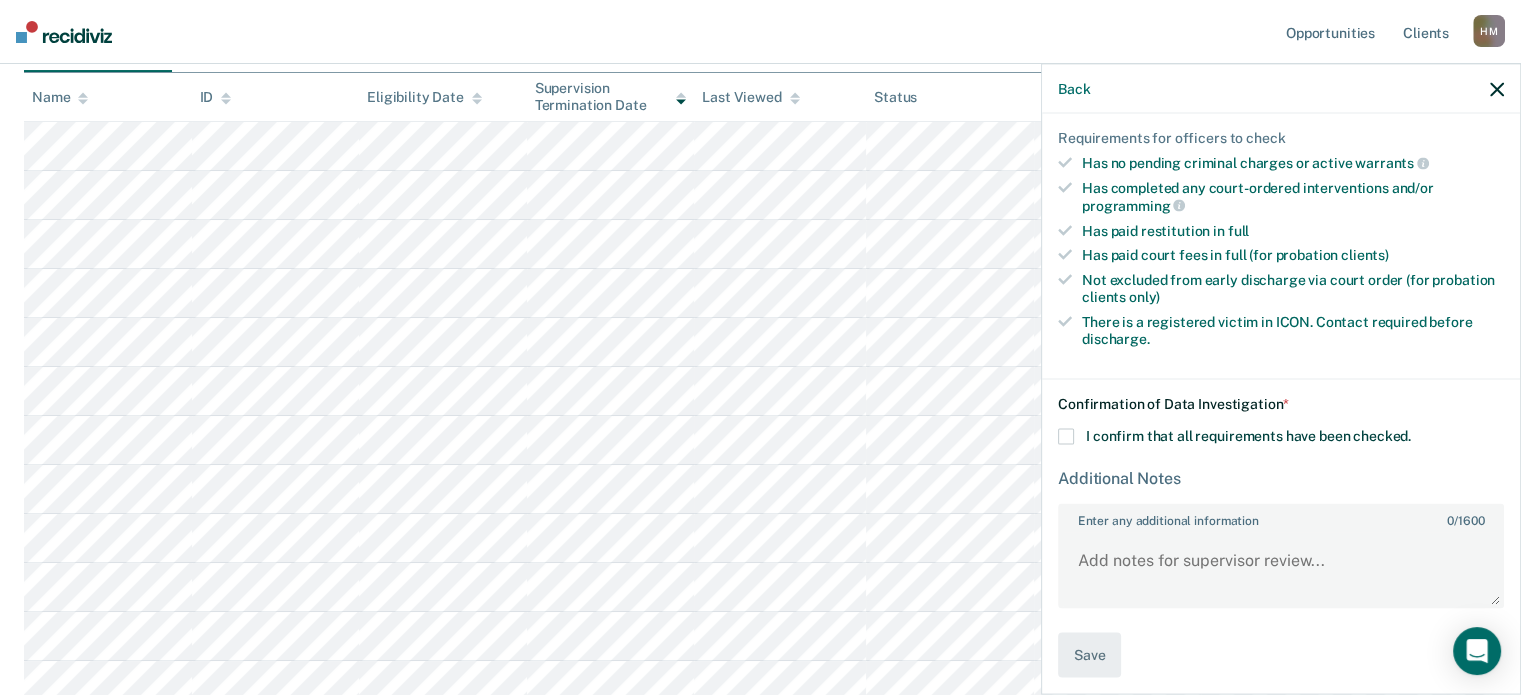 click at bounding box center (1066, 437) 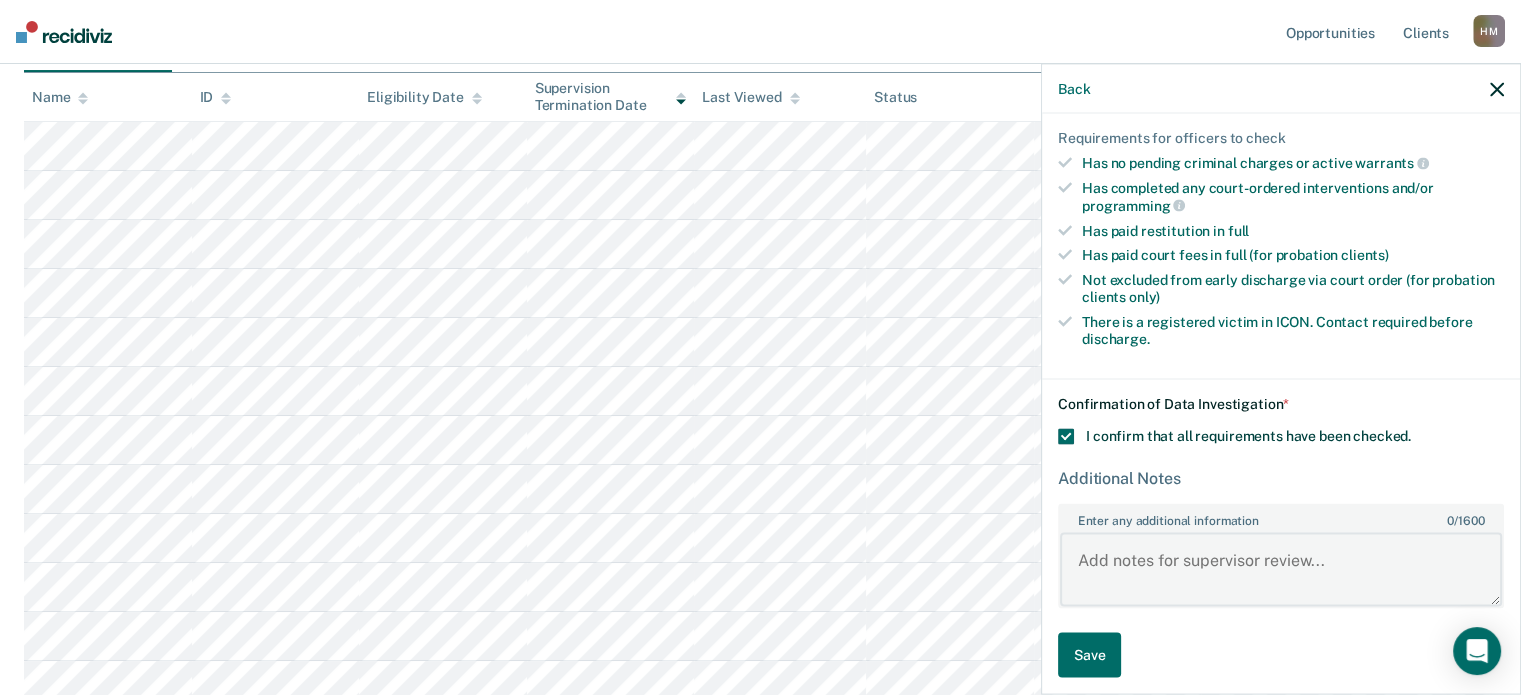 click on "Enter any additional information 0  /  1600" at bounding box center (1281, 569) 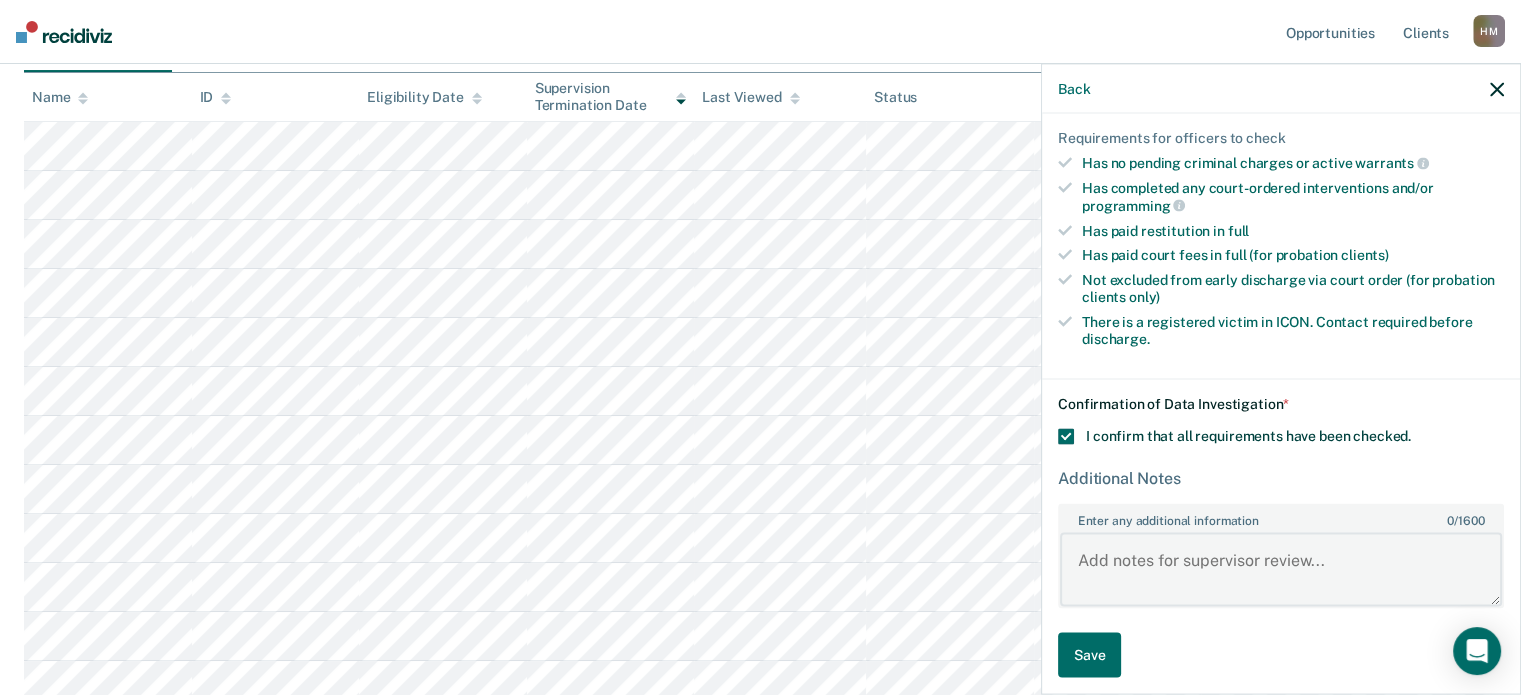 click on "Enter any additional information 0  /  1600" at bounding box center [1281, 569] 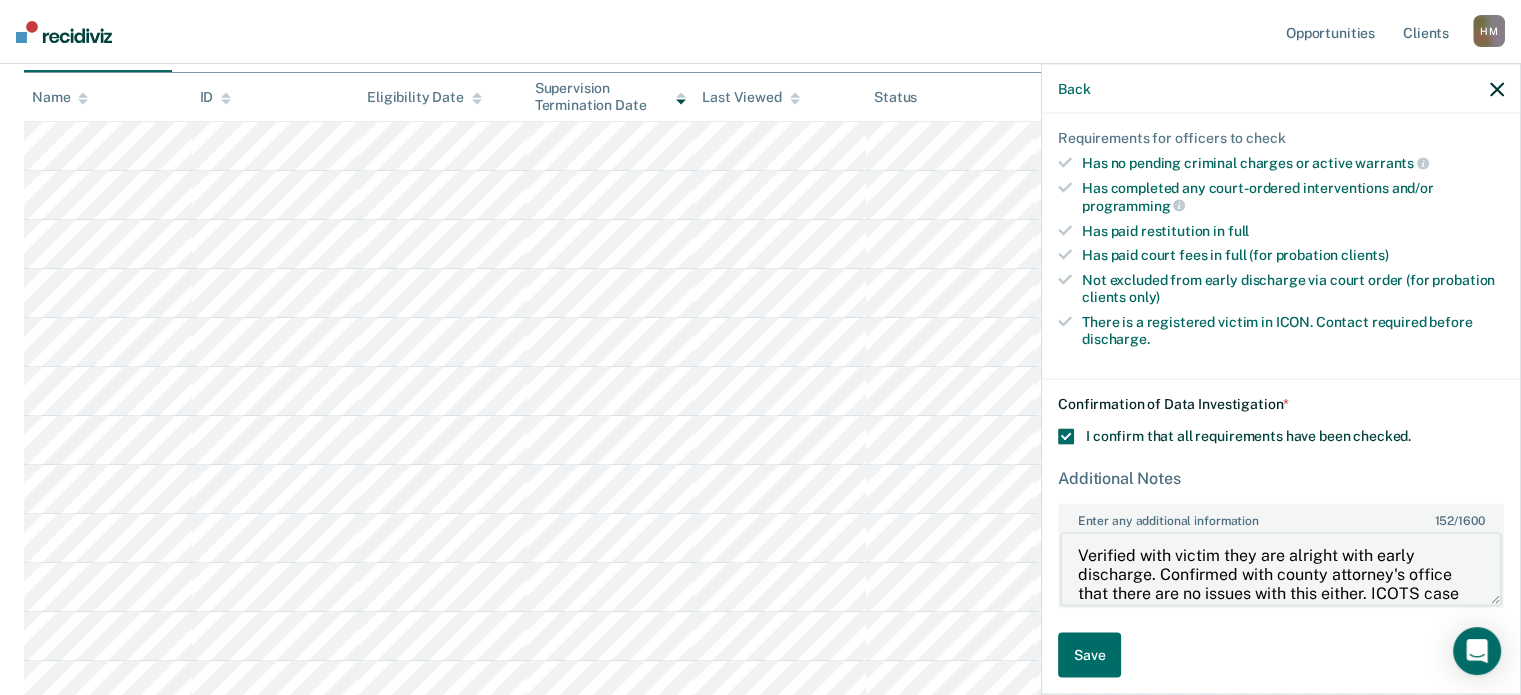 scroll, scrollTop: 23, scrollLeft: 0, axis: vertical 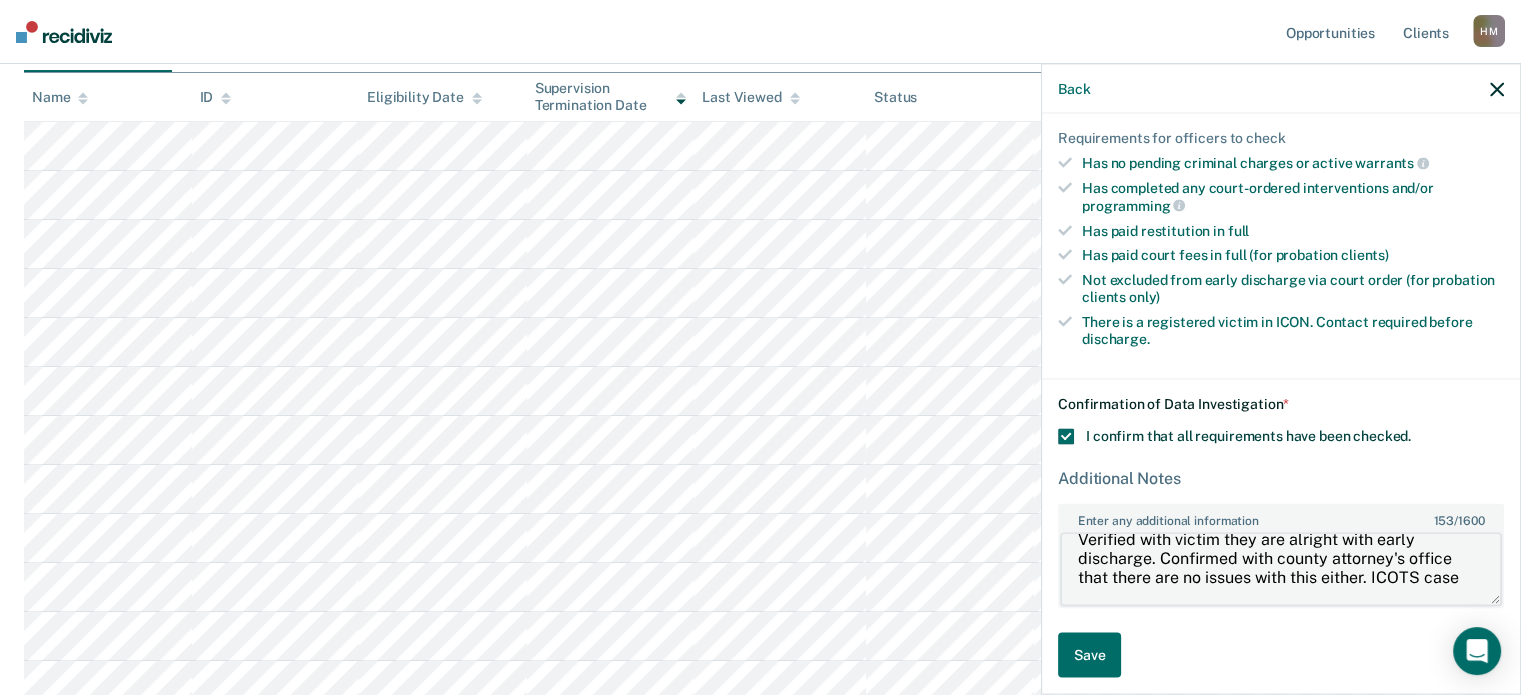 click on "Verified with victim they are alright with early discharge. Confirmed with county attorney's office that there are no issues with this either. ICOTS case" at bounding box center (1281, 569) 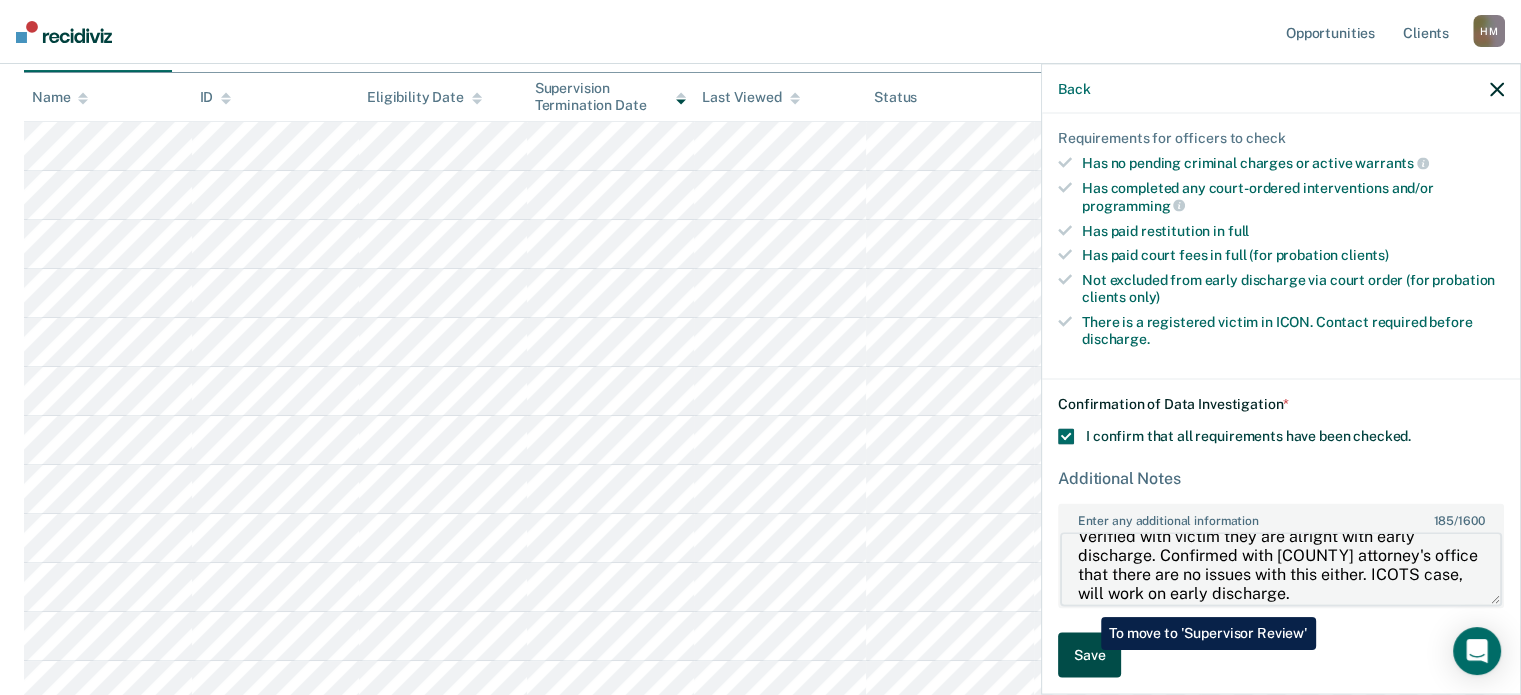 type on "Verified with victim they are alright with early discharge. Confirmed with [COUNTY] attorney's office that there are no issues with this either. ICOTS case, will work on early discharge." 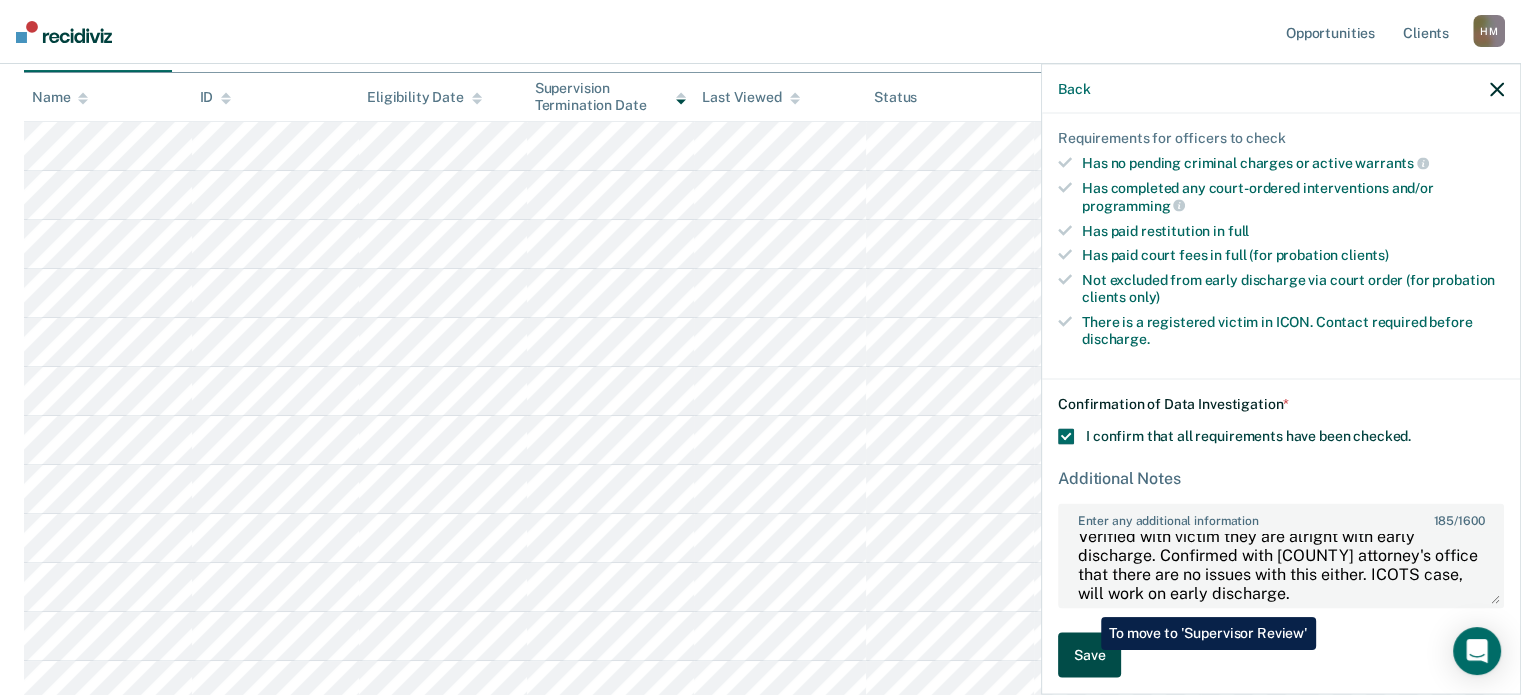 click on "Save" at bounding box center [1089, 655] 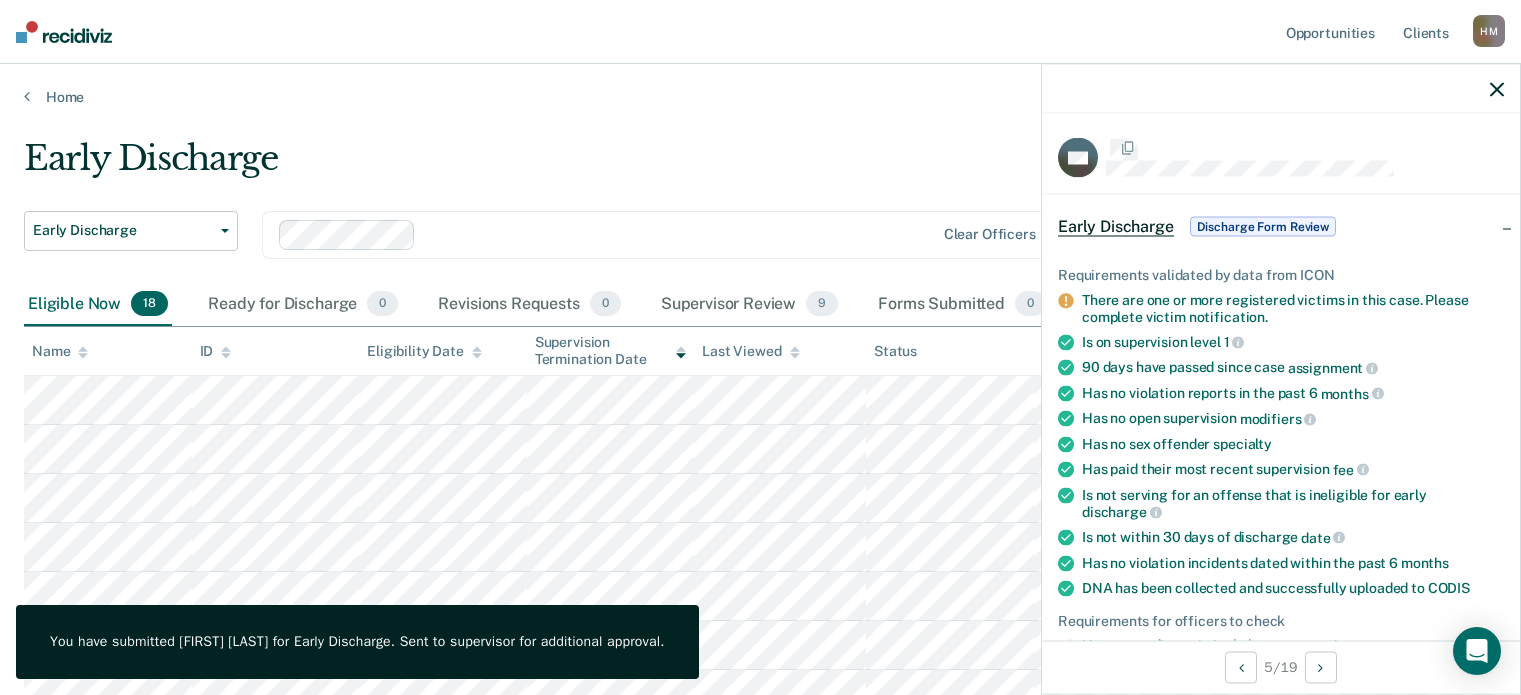 scroll, scrollTop: 254, scrollLeft: 0, axis: vertical 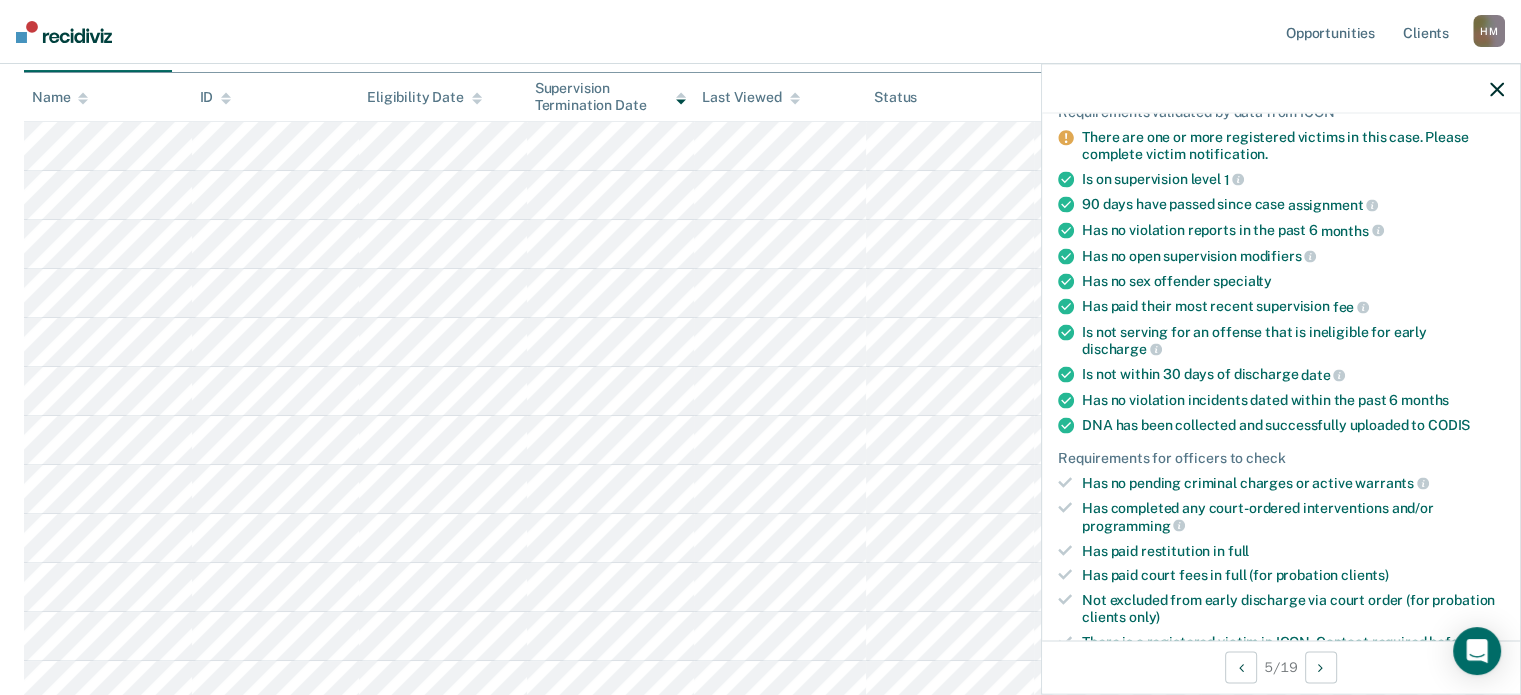 click at bounding box center (1497, 88) 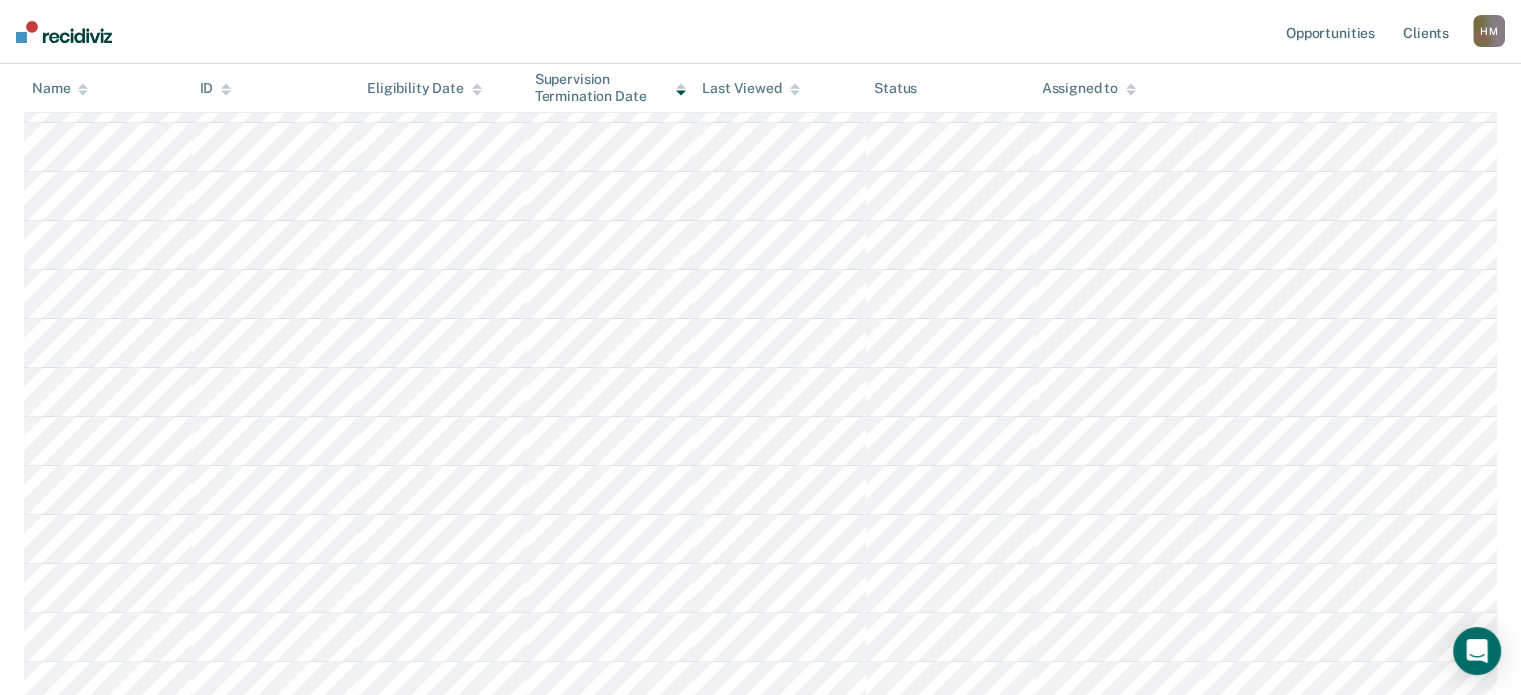 scroll, scrollTop: 354, scrollLeft: 0, axis: vertical 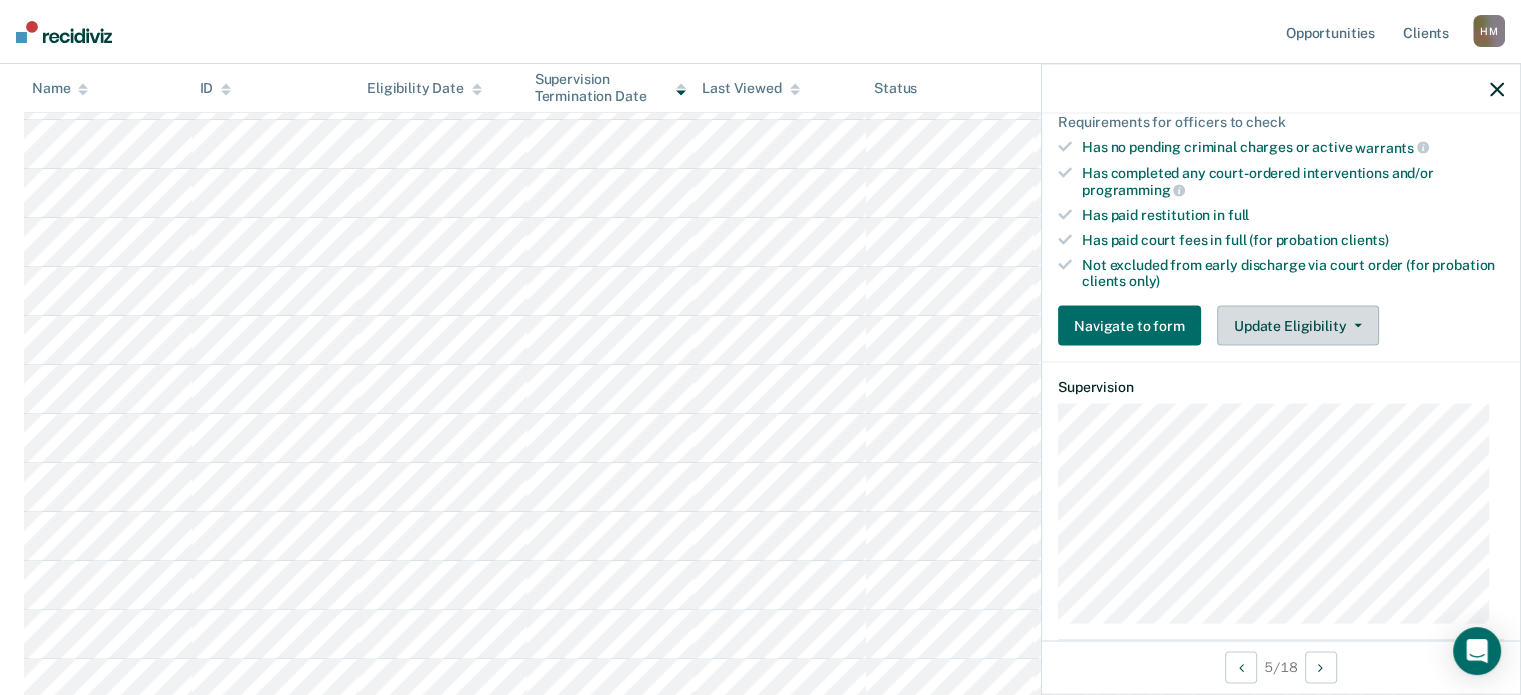 click on "Update Eligibility" at bounding box center (1298, 326) 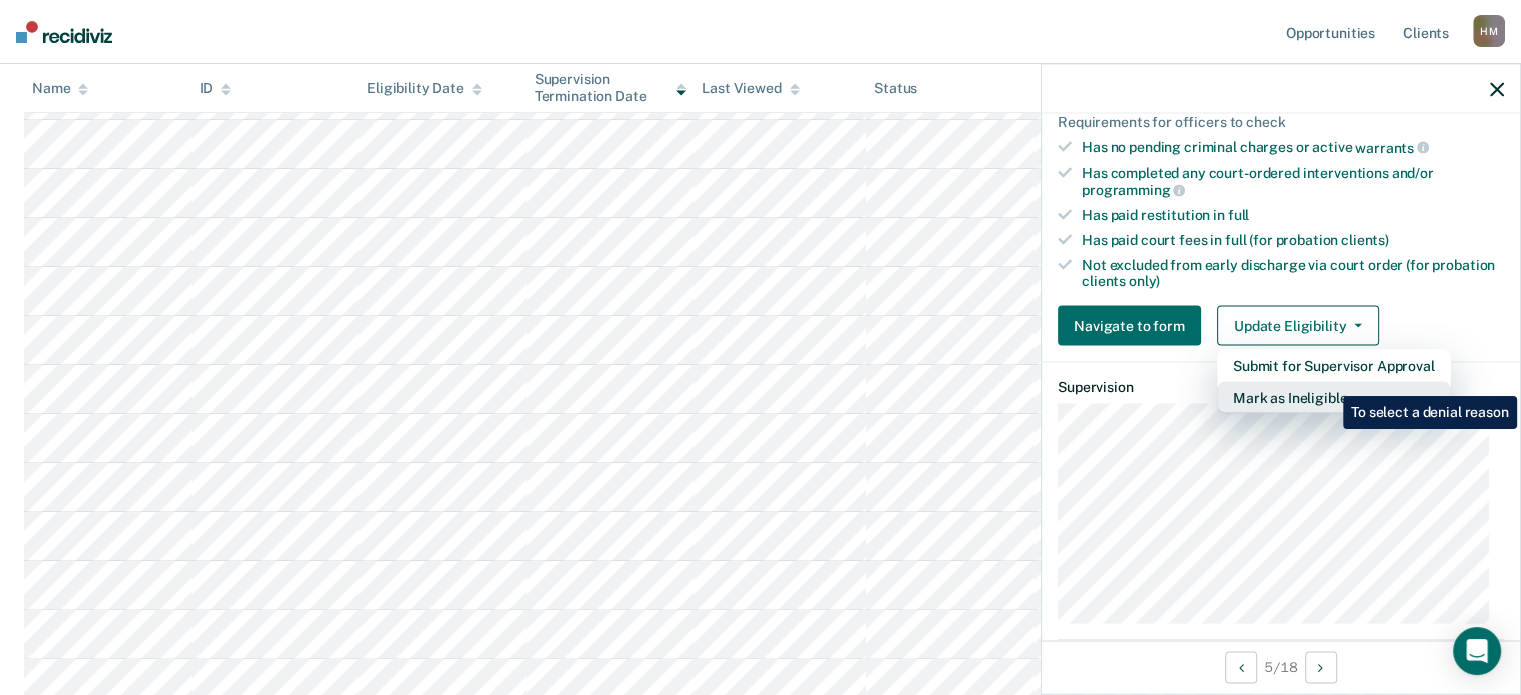 click on "Mark as Ineligible" at bounding box center [1334, 398] 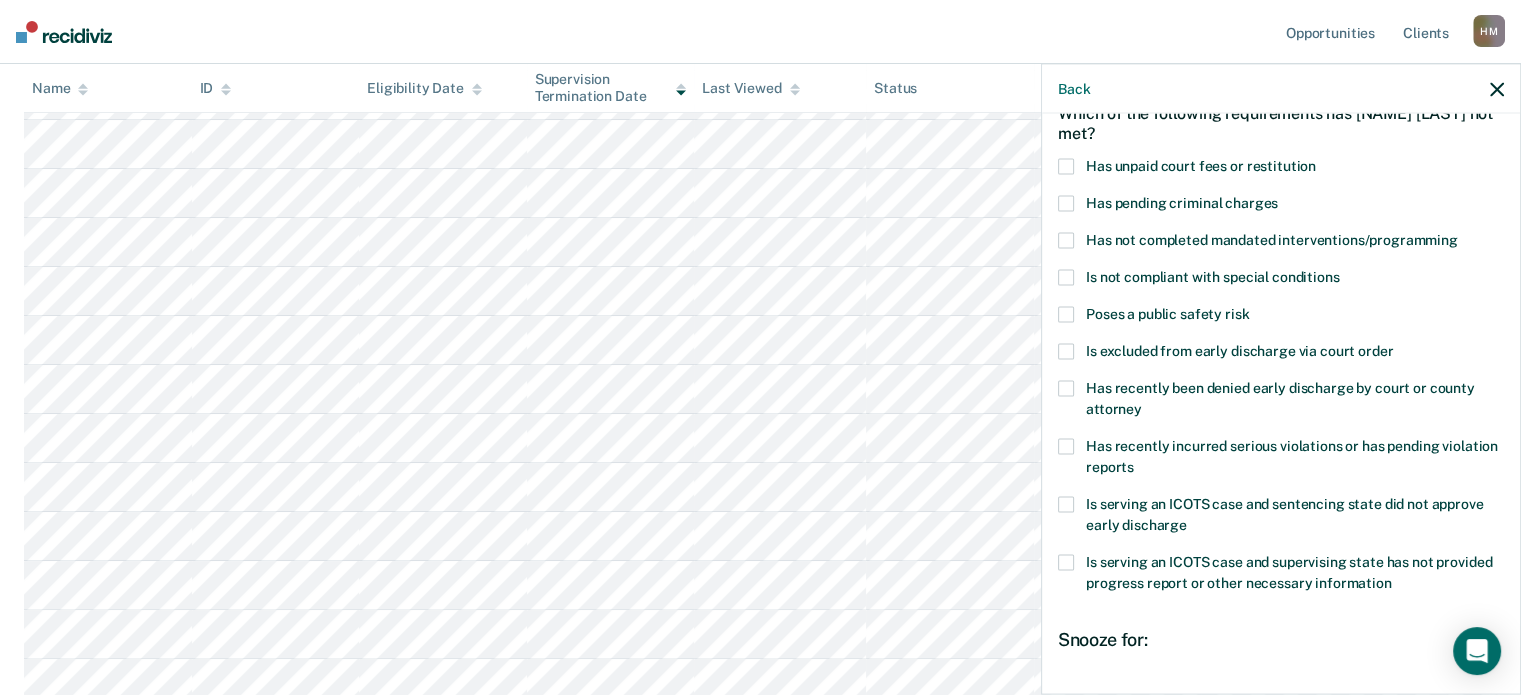 scroll, scrollTop: 0, scrollLeft: 0, axis: both 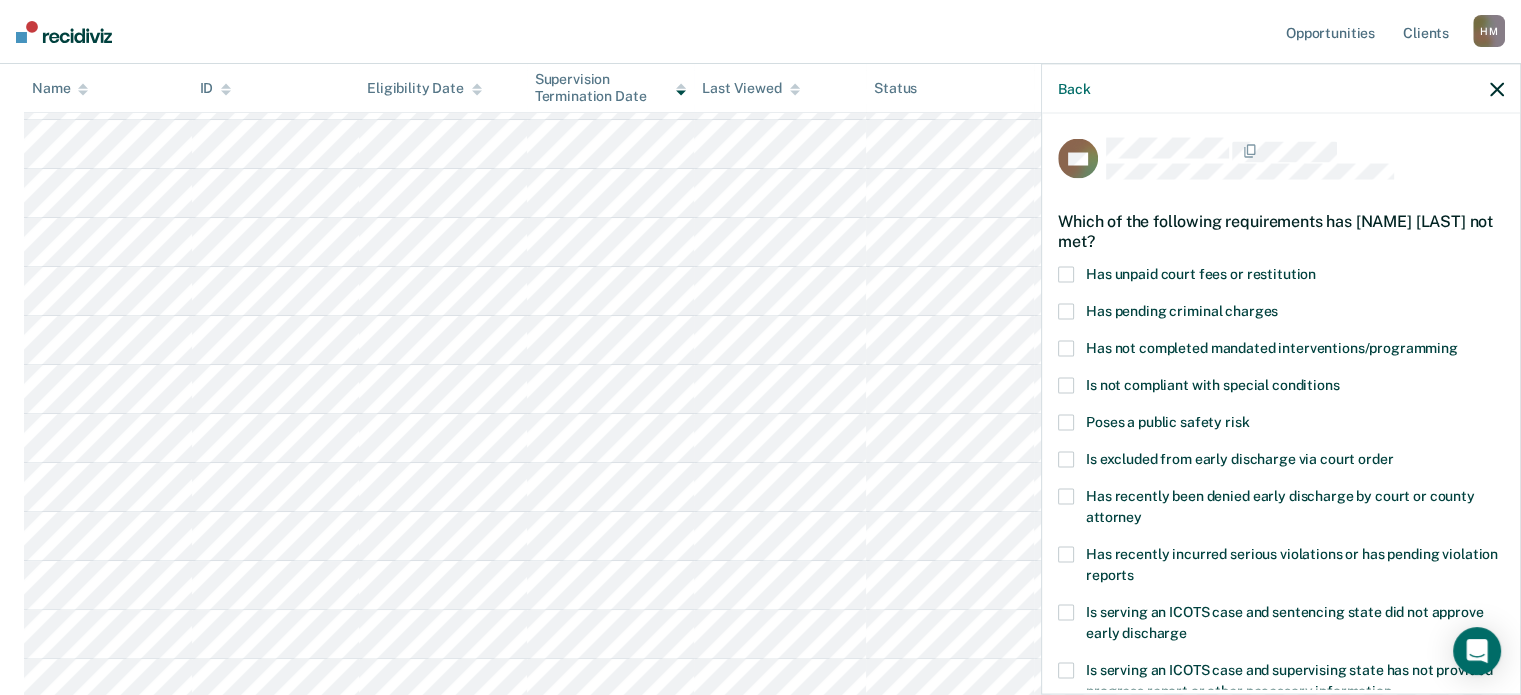 click on "Has unpaid court fees or restitution" at bounding box center [1201, 273] 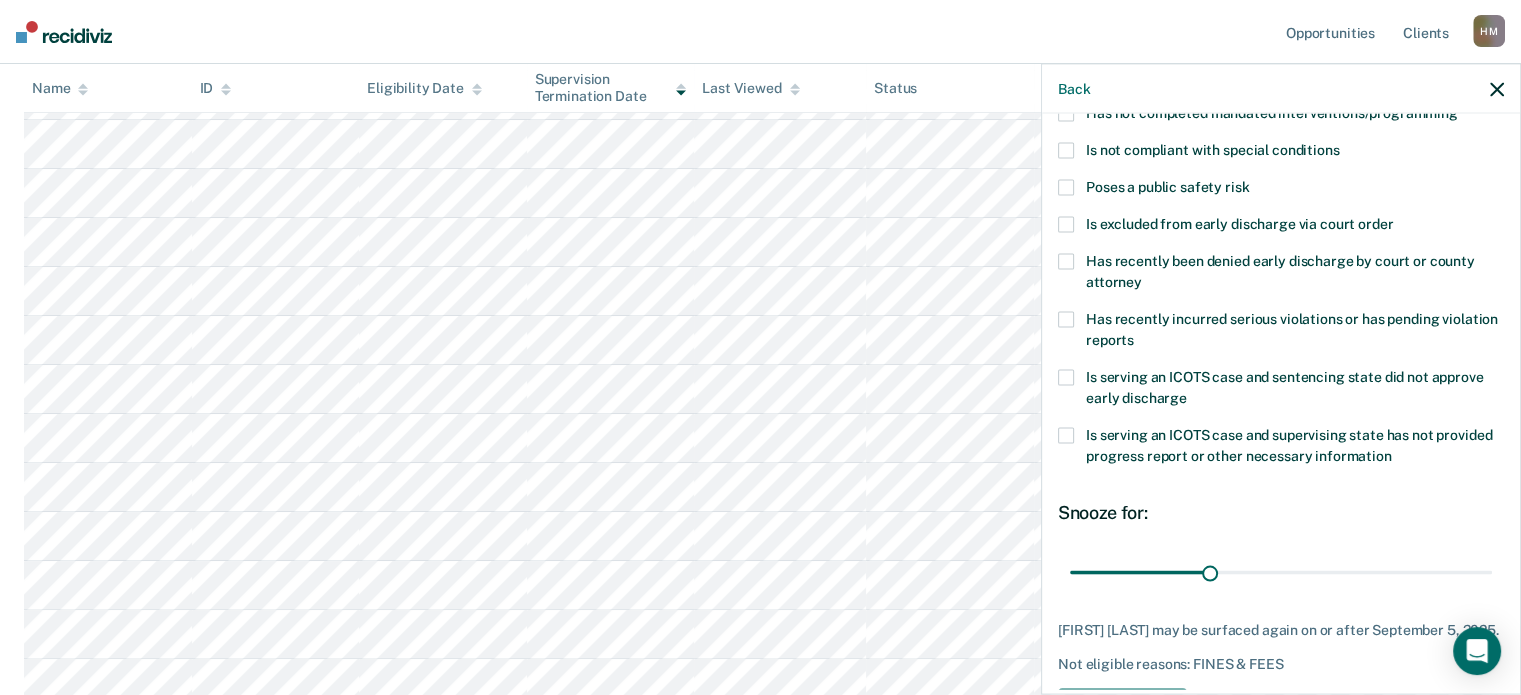 scroll, scrollTop: 324, scrollLeft: 0, axis: vertical 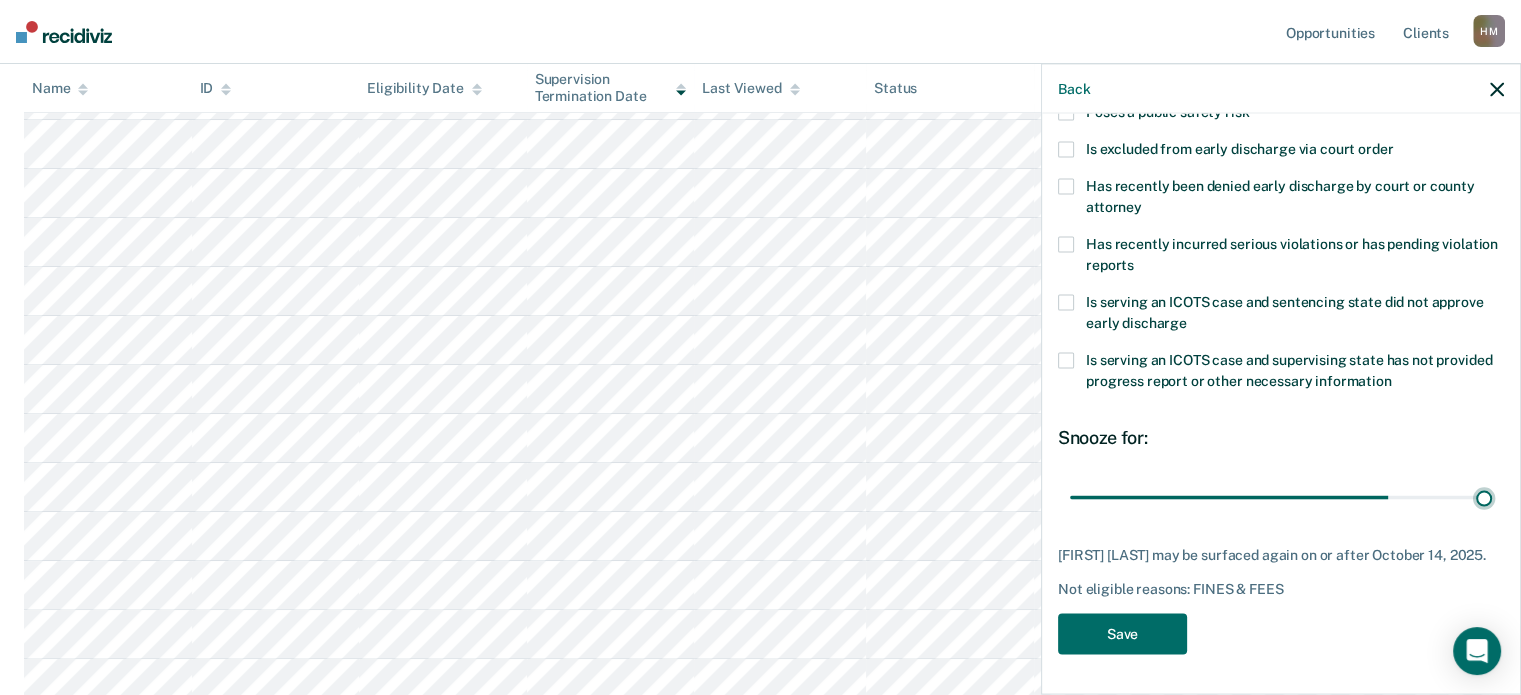 drag, startPoint x: 1198, startPoint y: 483, endPoint x: 1534, endPoint y: 486, distance: 336.0134 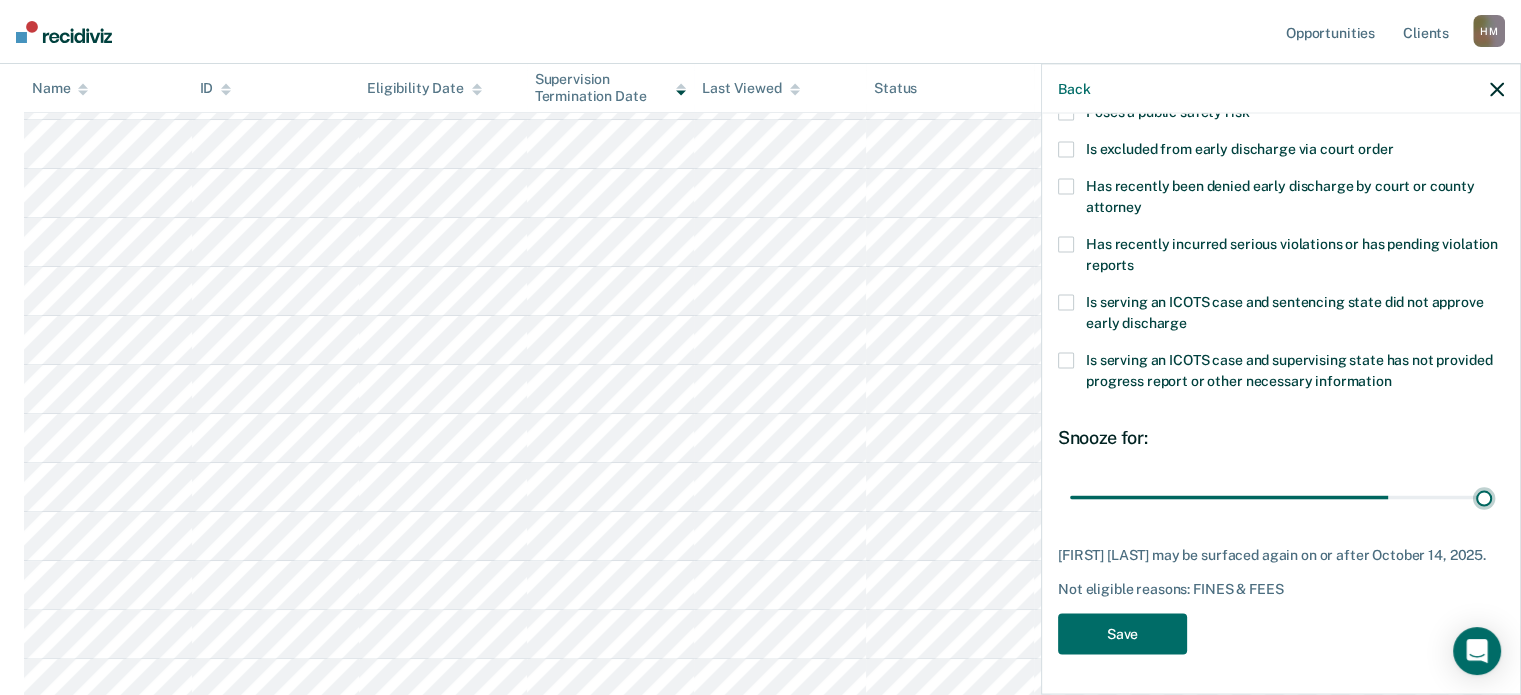 type on "90" 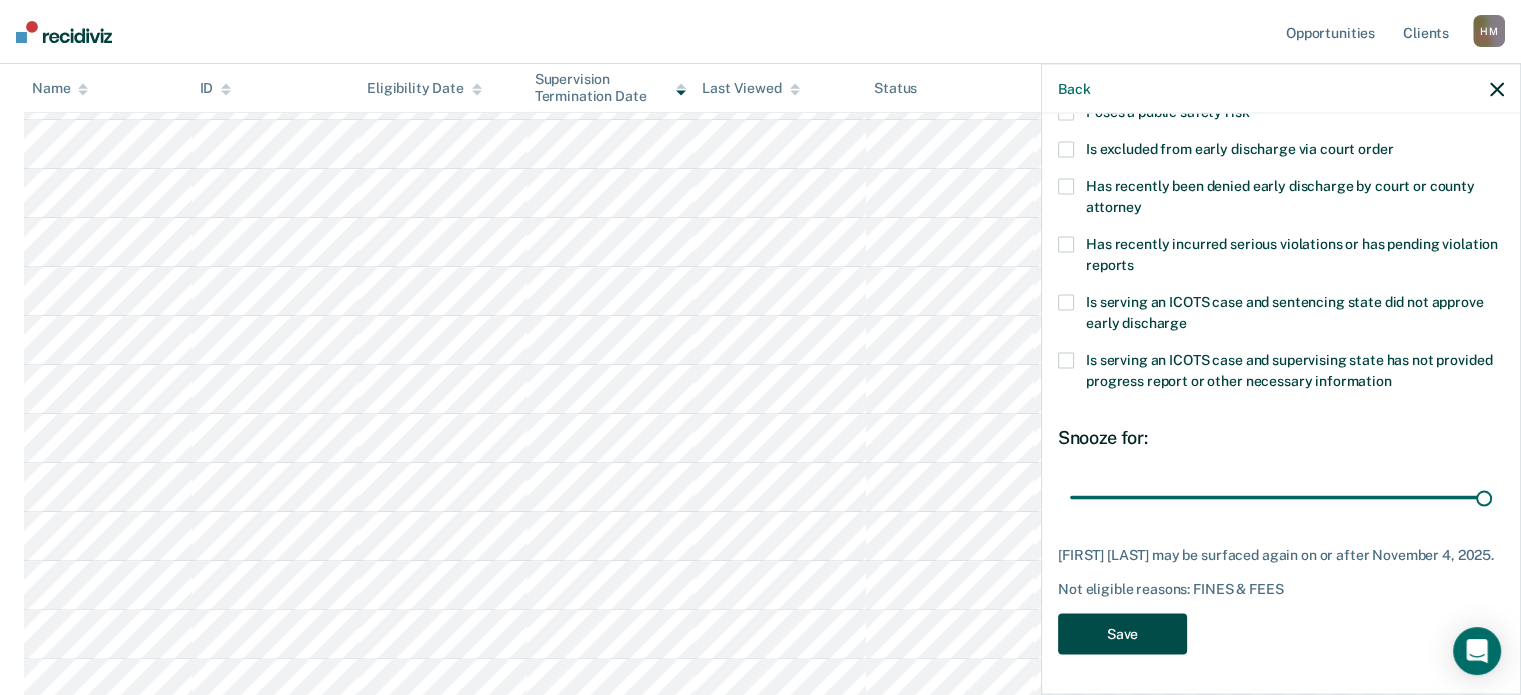 click on "Save" at bounding box center [1122, 633] 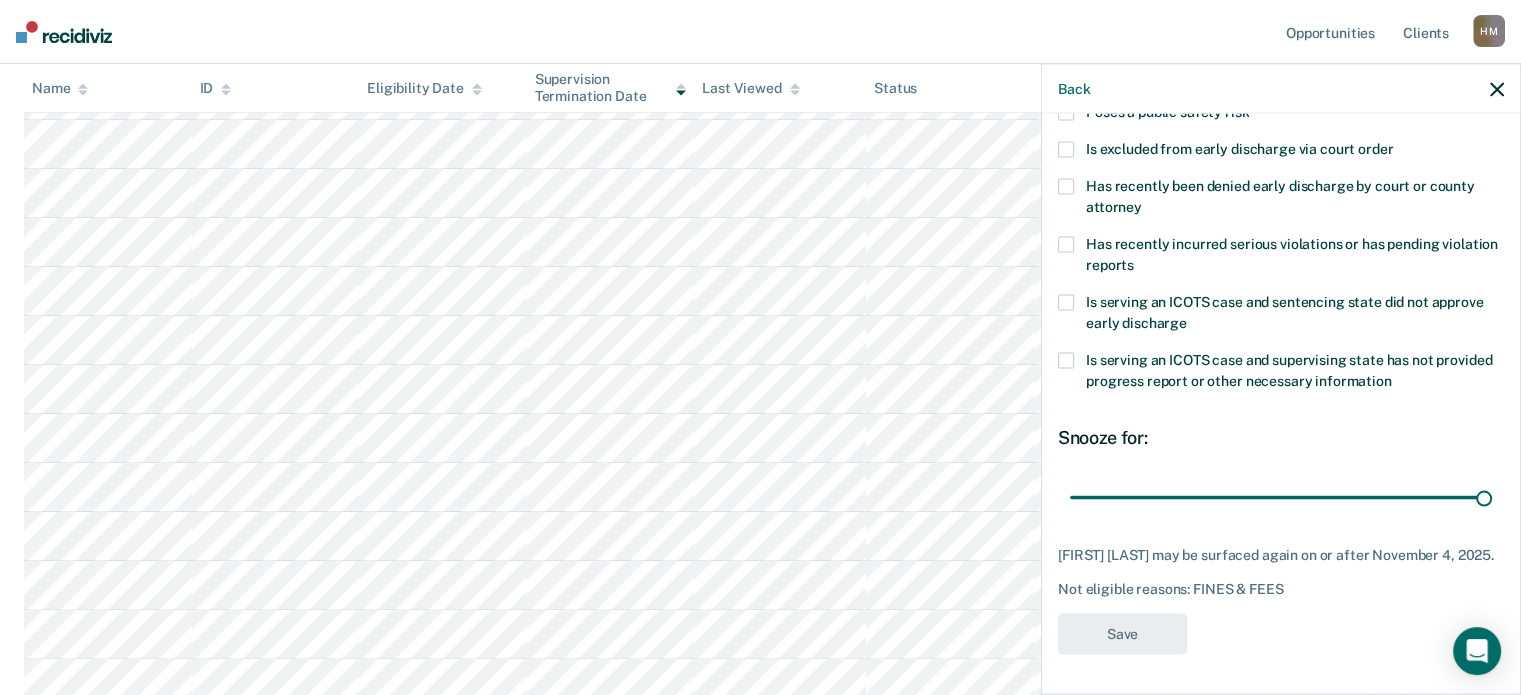 scroll, scrollTop: 108, scrollLeft: 0, axis: vertical 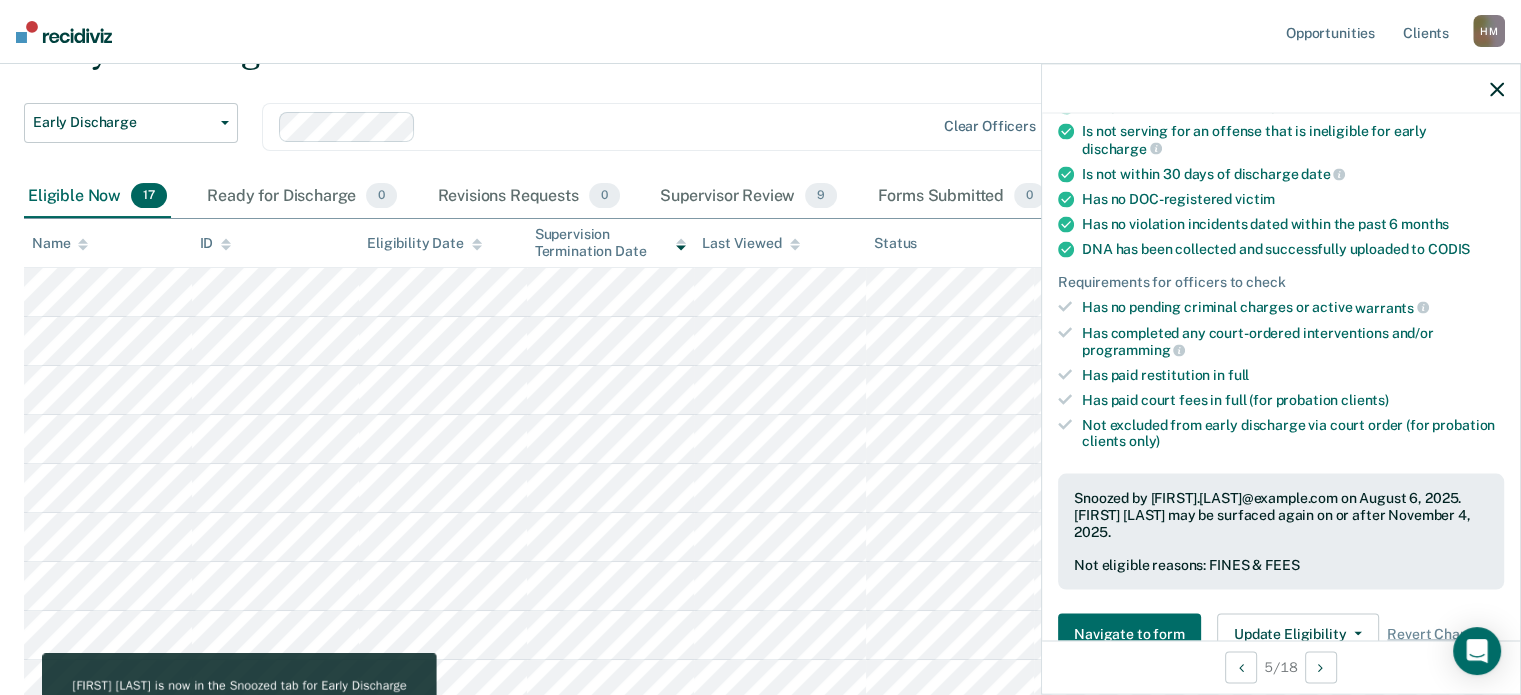 click 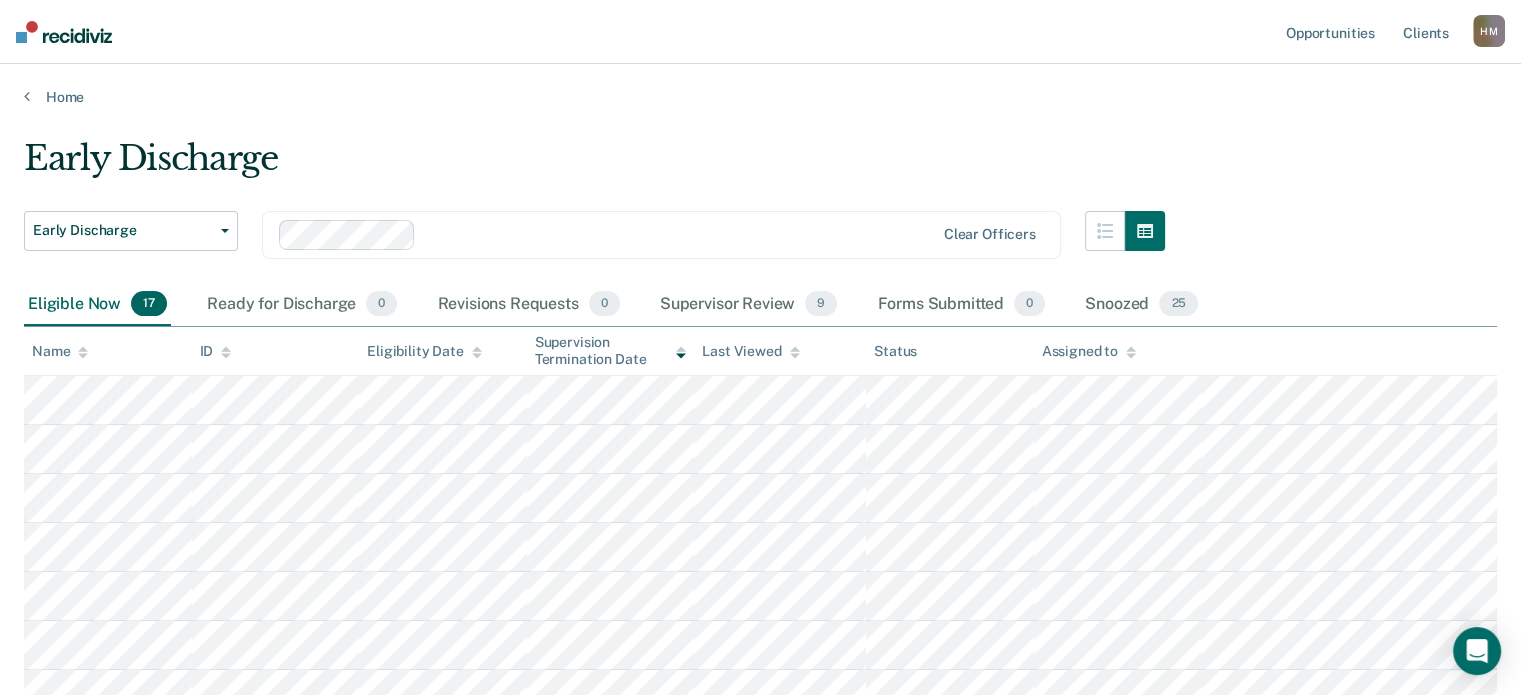 scroll, scrollTop: 200, scrollLeft: 0, axis: vertical 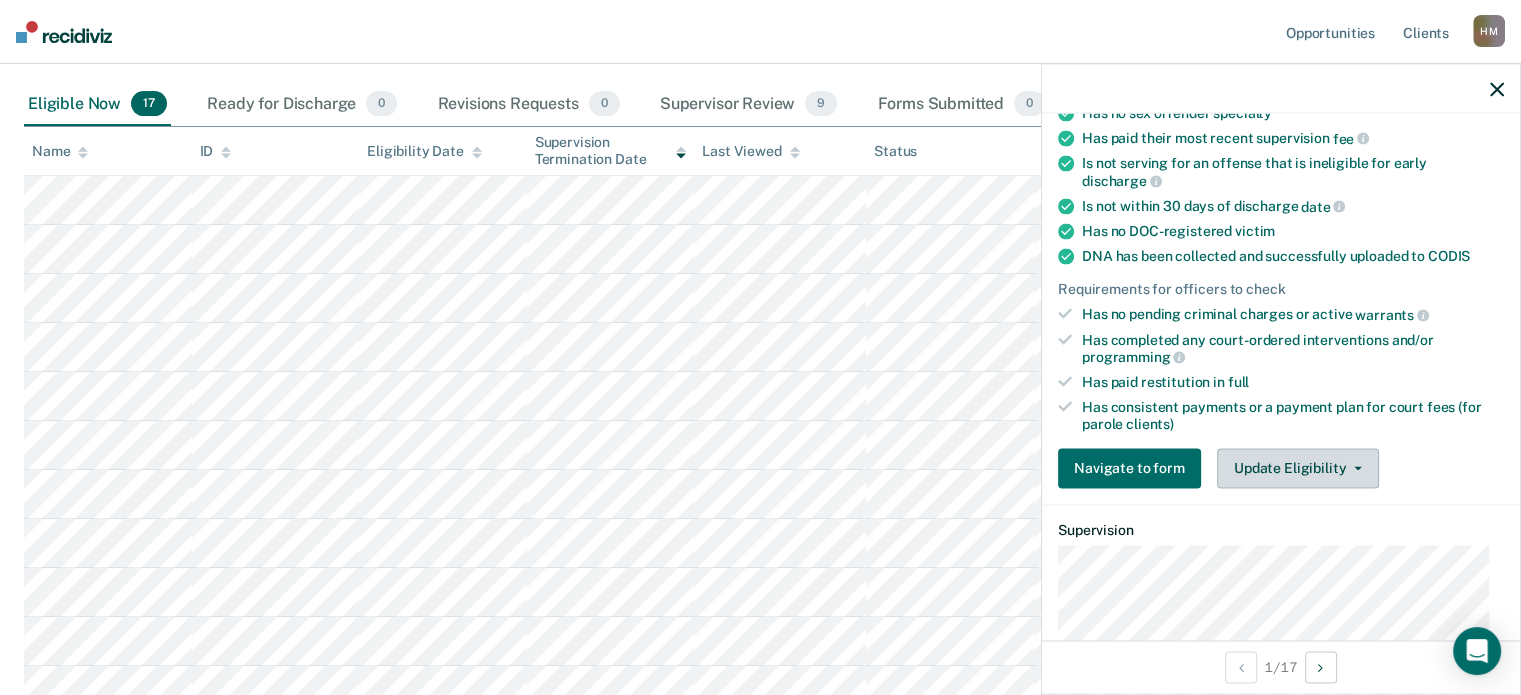 click on "Update Eligibility" at bounding box center (1298, 468) 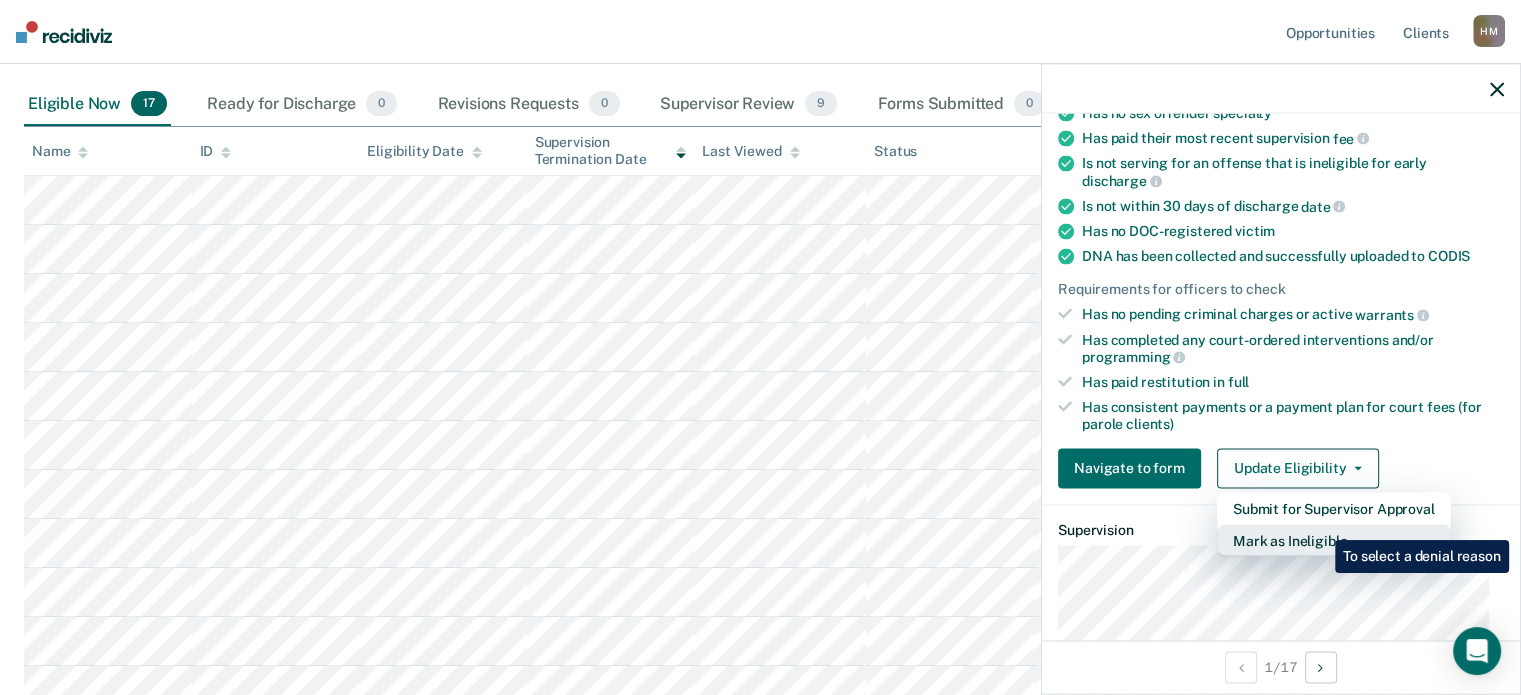 click on "Mark as Ineligible" at bounding box center [1334, 540] 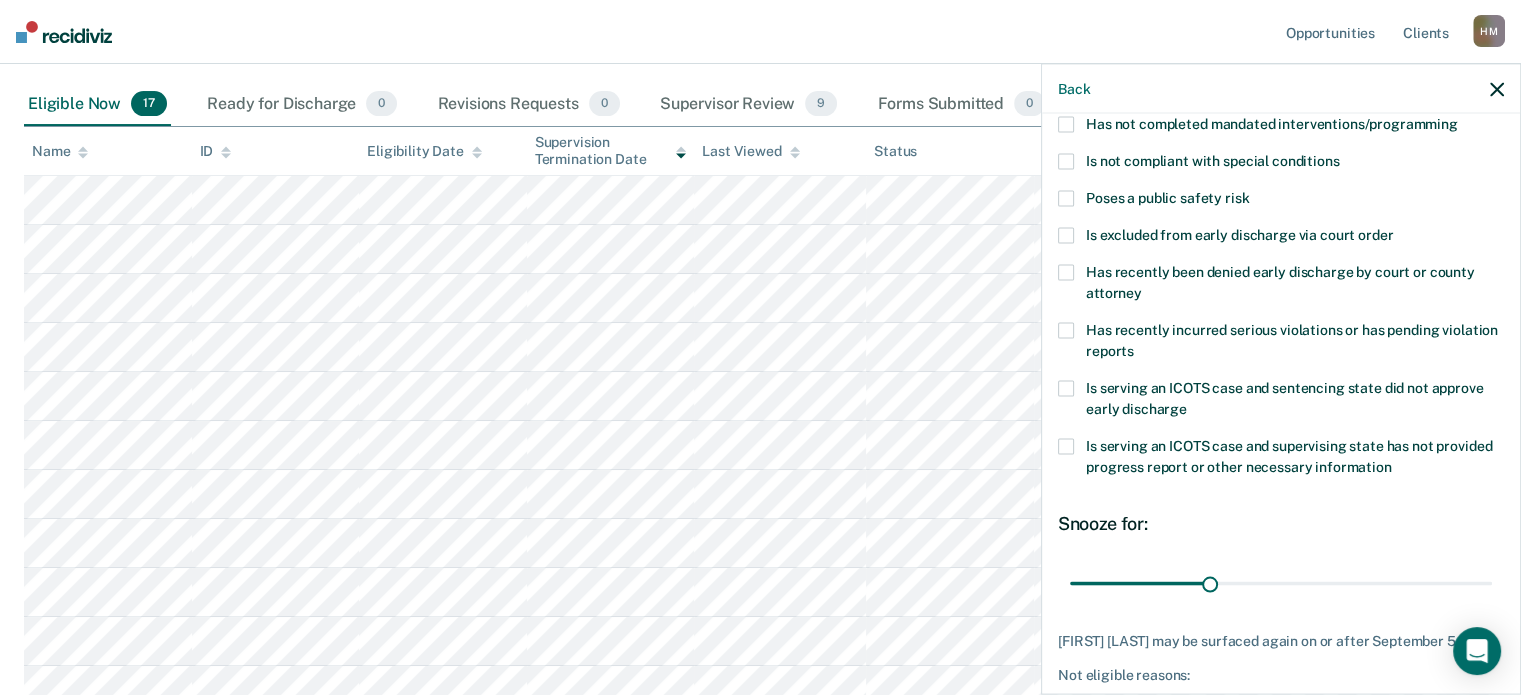 scroll, scrollTop: 124, scrollLeft: 0, axis: vertical 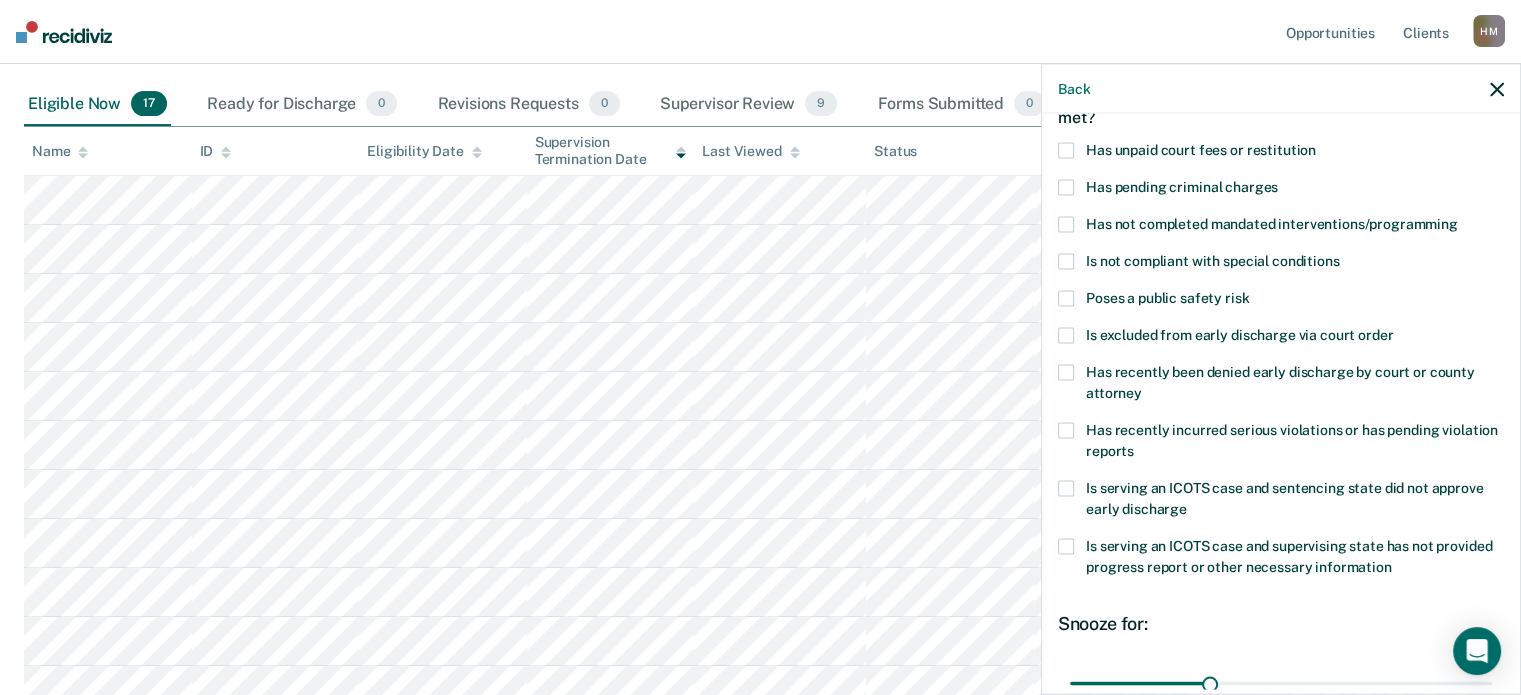 click on "Poses a public safety risk" at bounding box center [1167, 297] 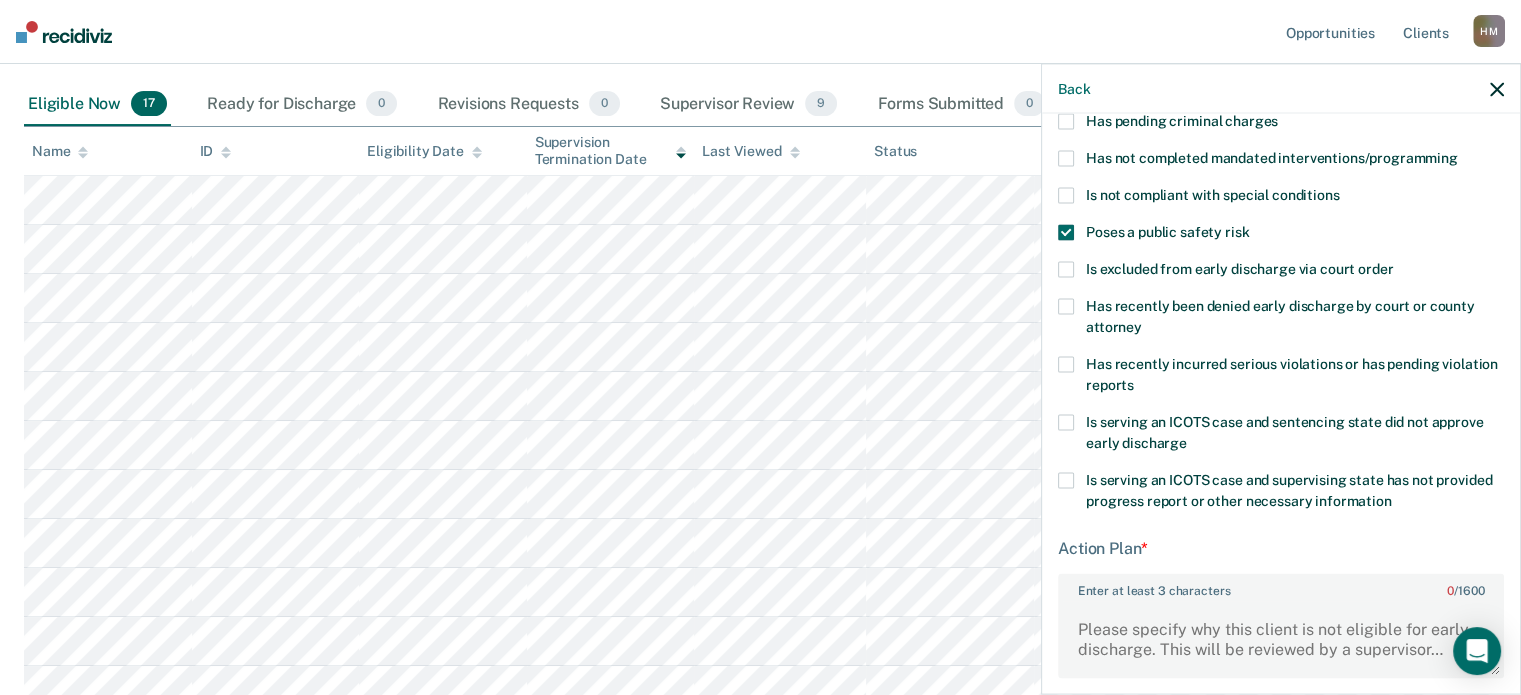 scroll, scrollTop: 224, scrollLeft: 0, axis: vertical 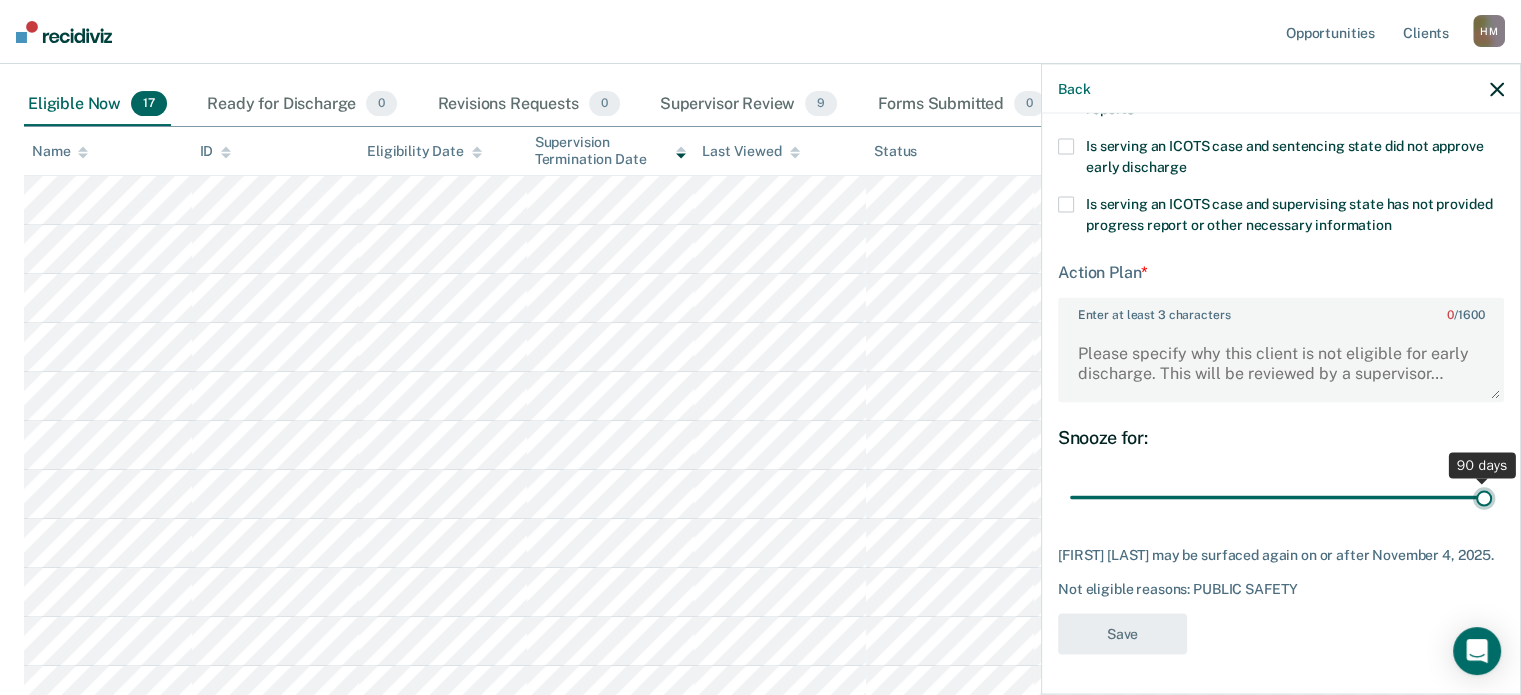 drag, startPoint x: 1209, startPoint y: 479, endPoint x: 1557, endPoint y: 487, distance: 348.09195 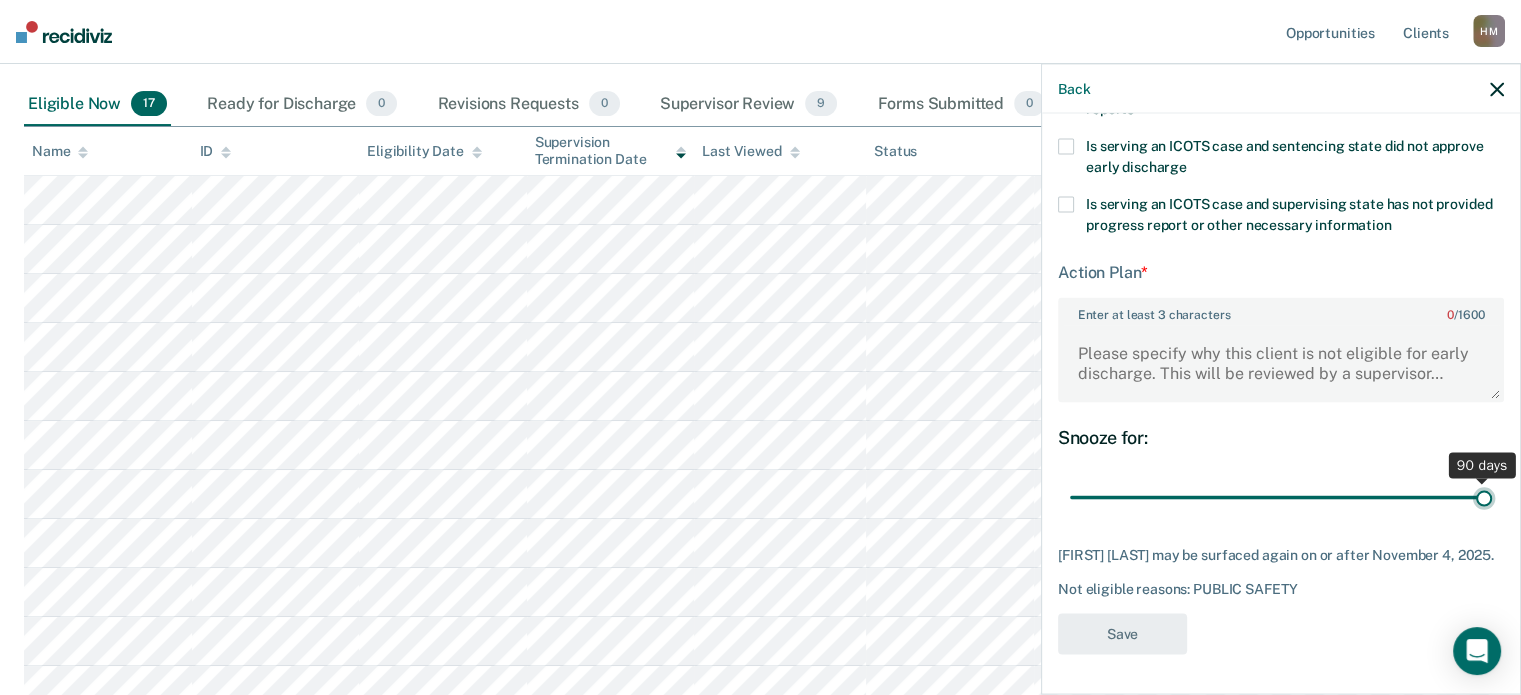 type on "90" 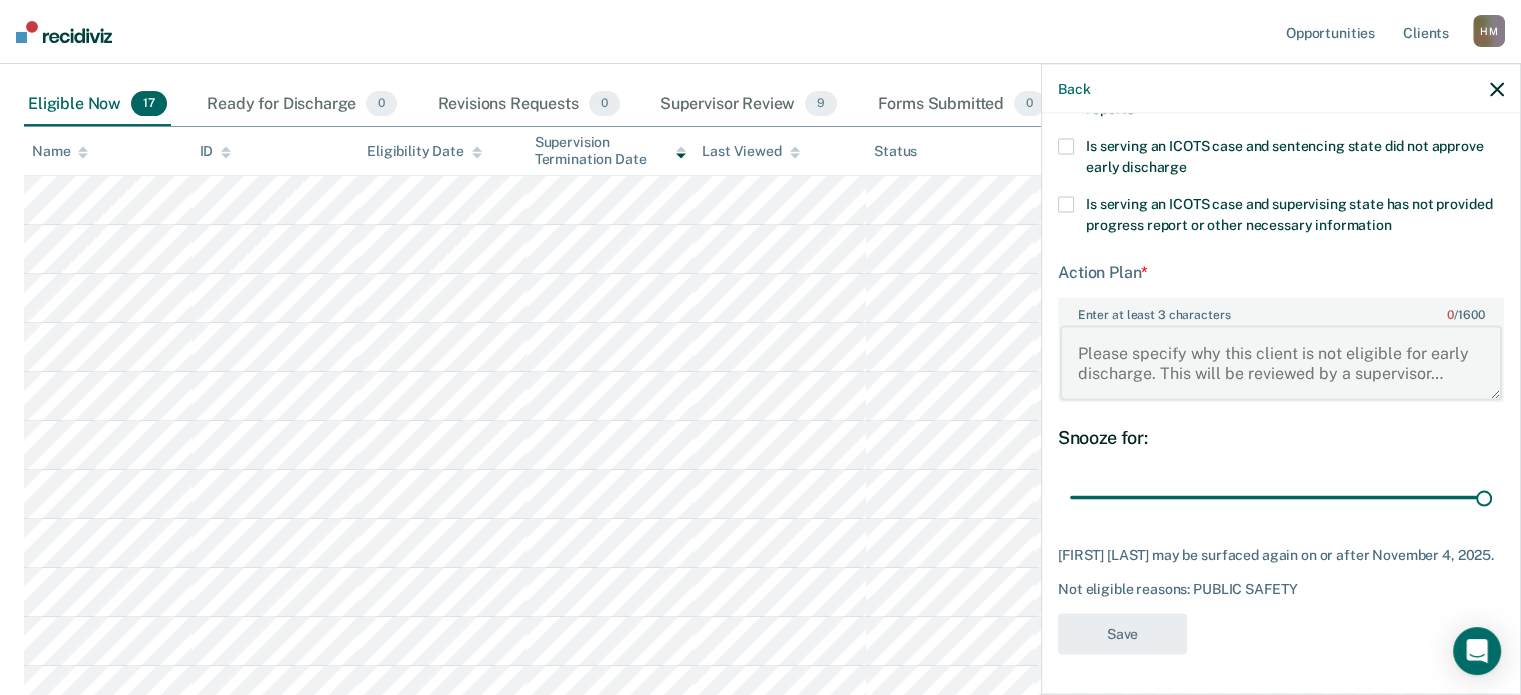 click on "Enter at least 3 characters 0  /  1600" at bounding box center [1281, 363] 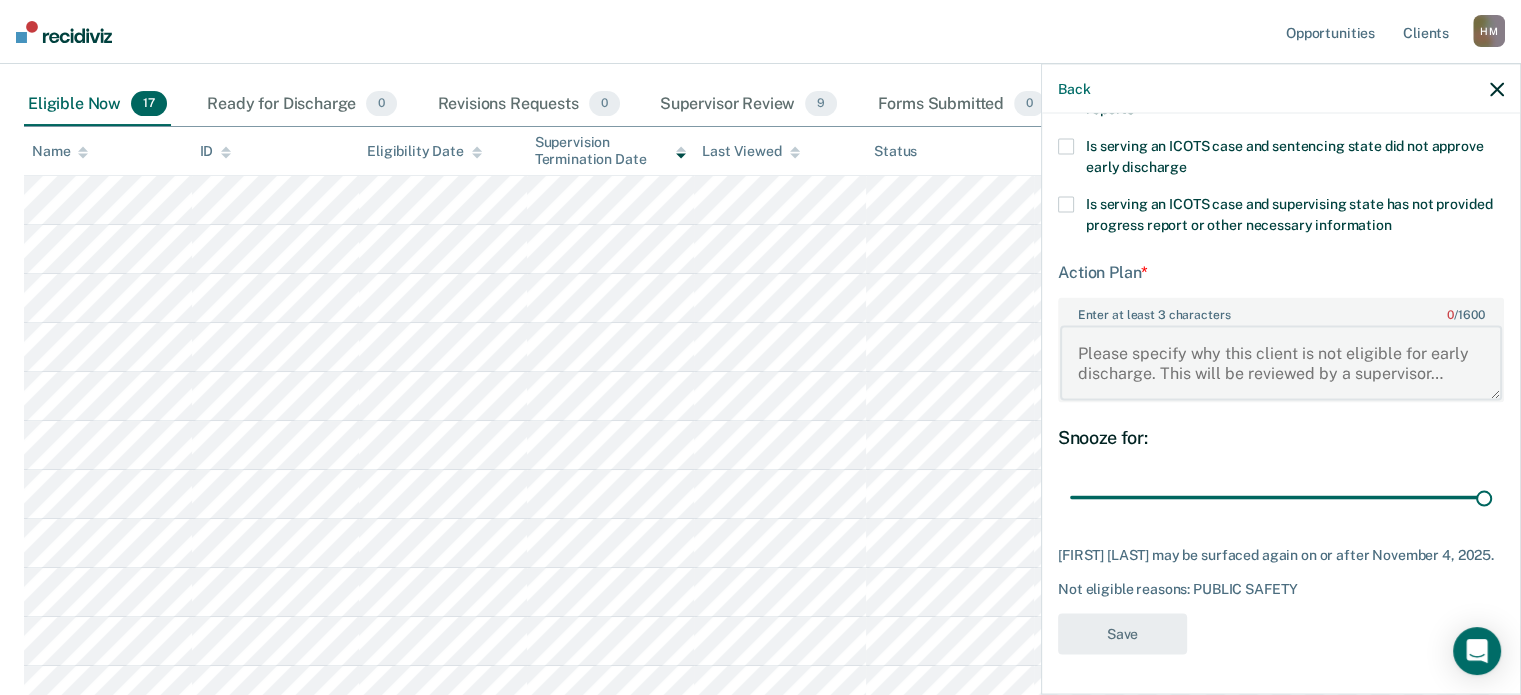click on "Enter at least 3 characters 0  /  1600" at bounding box center (1281, 363) 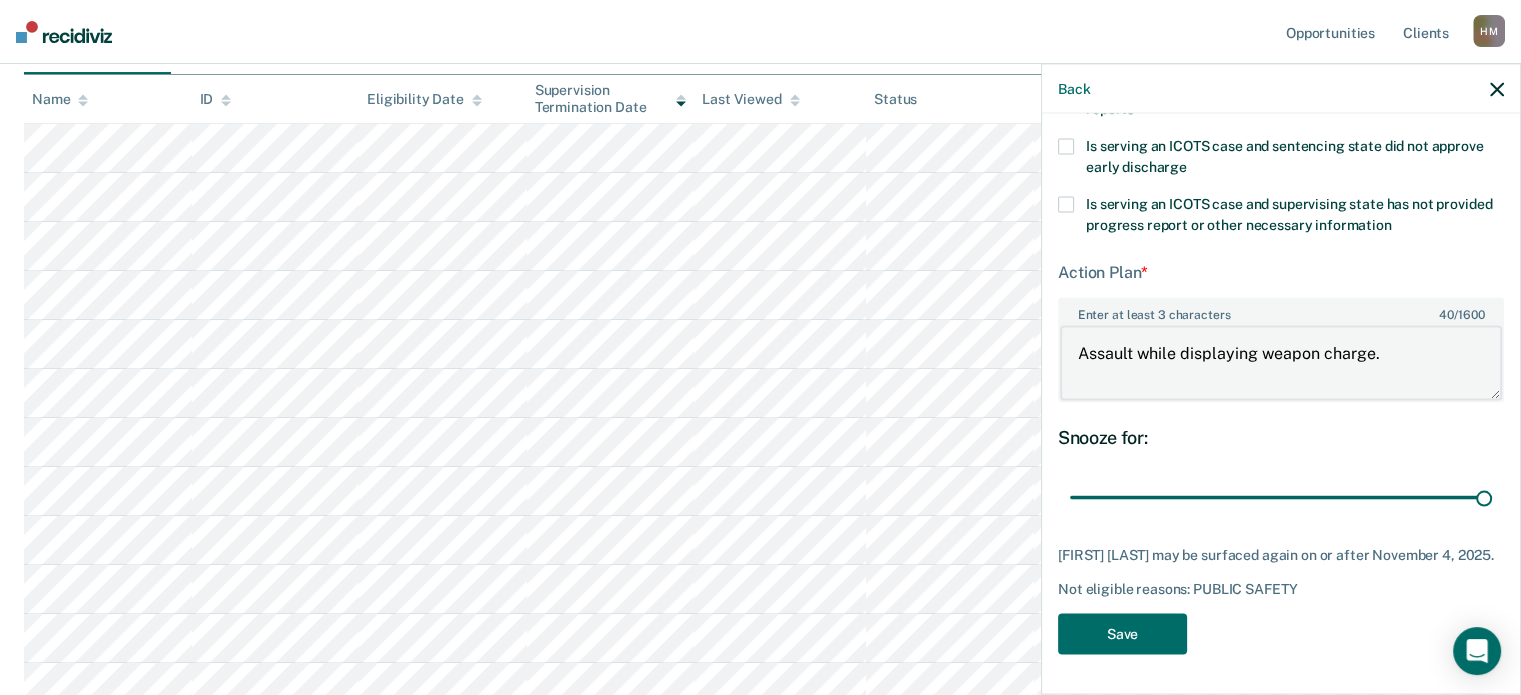 scroll, scrollTop: 300, scrollLeft: 0, axis: vertical 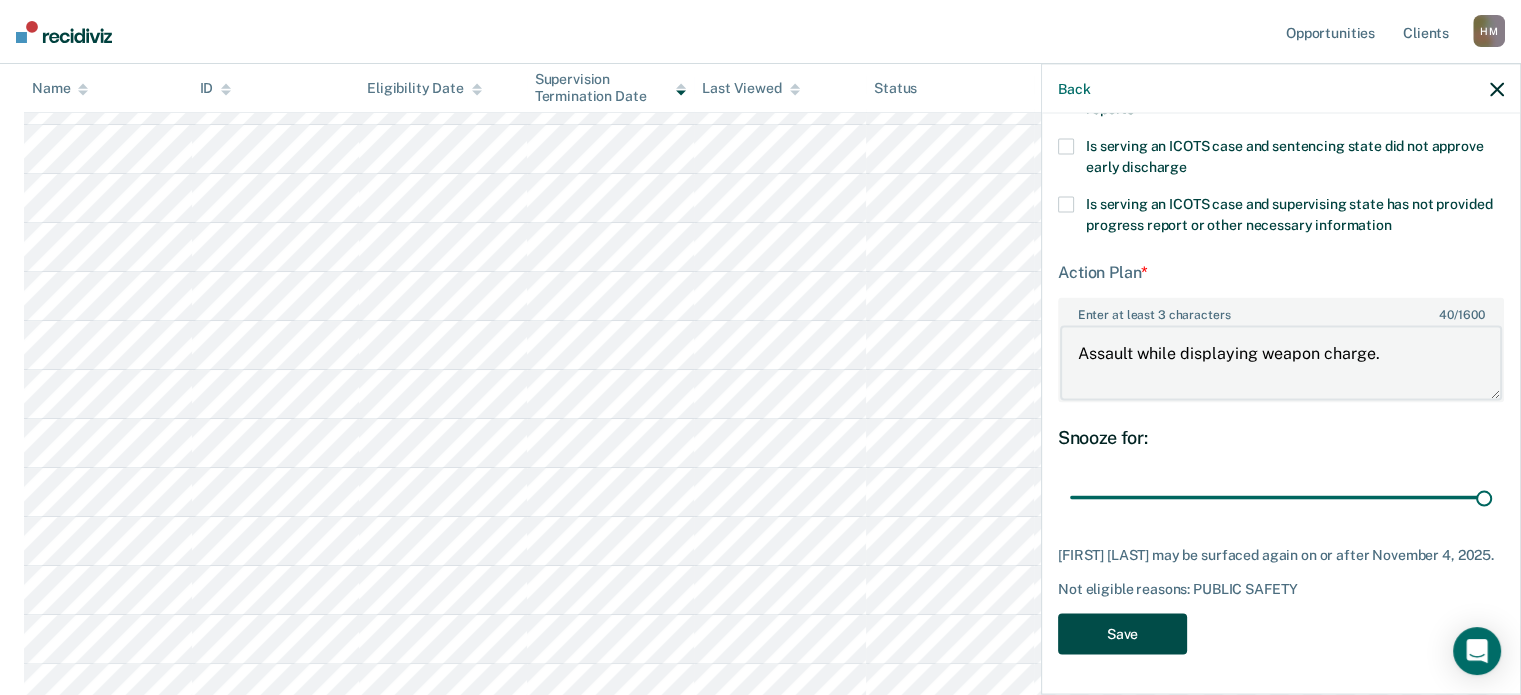 type on "Assault while displaying weapon charge." 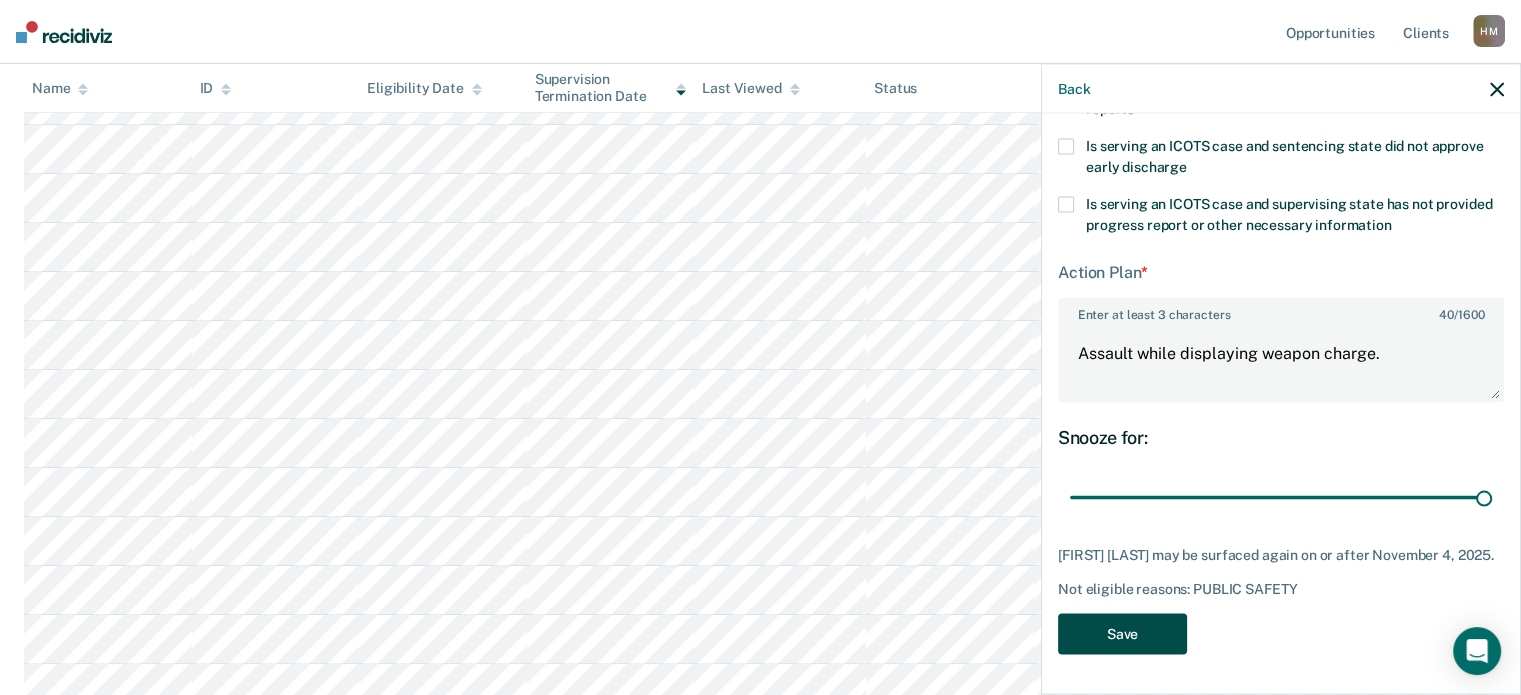 click on "Save" at bounding box center (1122, 633) 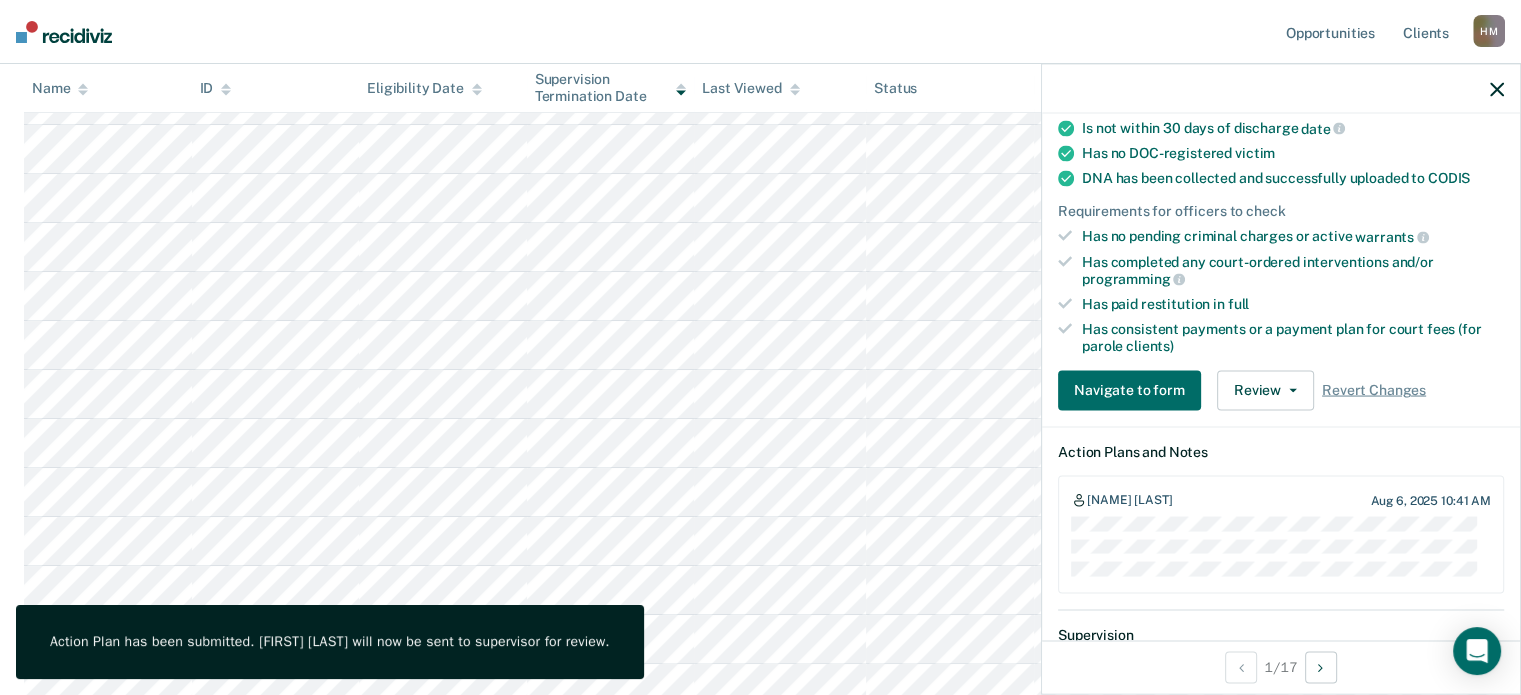 click on "Opportunities Client s [FIRST] [LAST] H M Profile How it works Log Out" at bounding box center (760, 32) 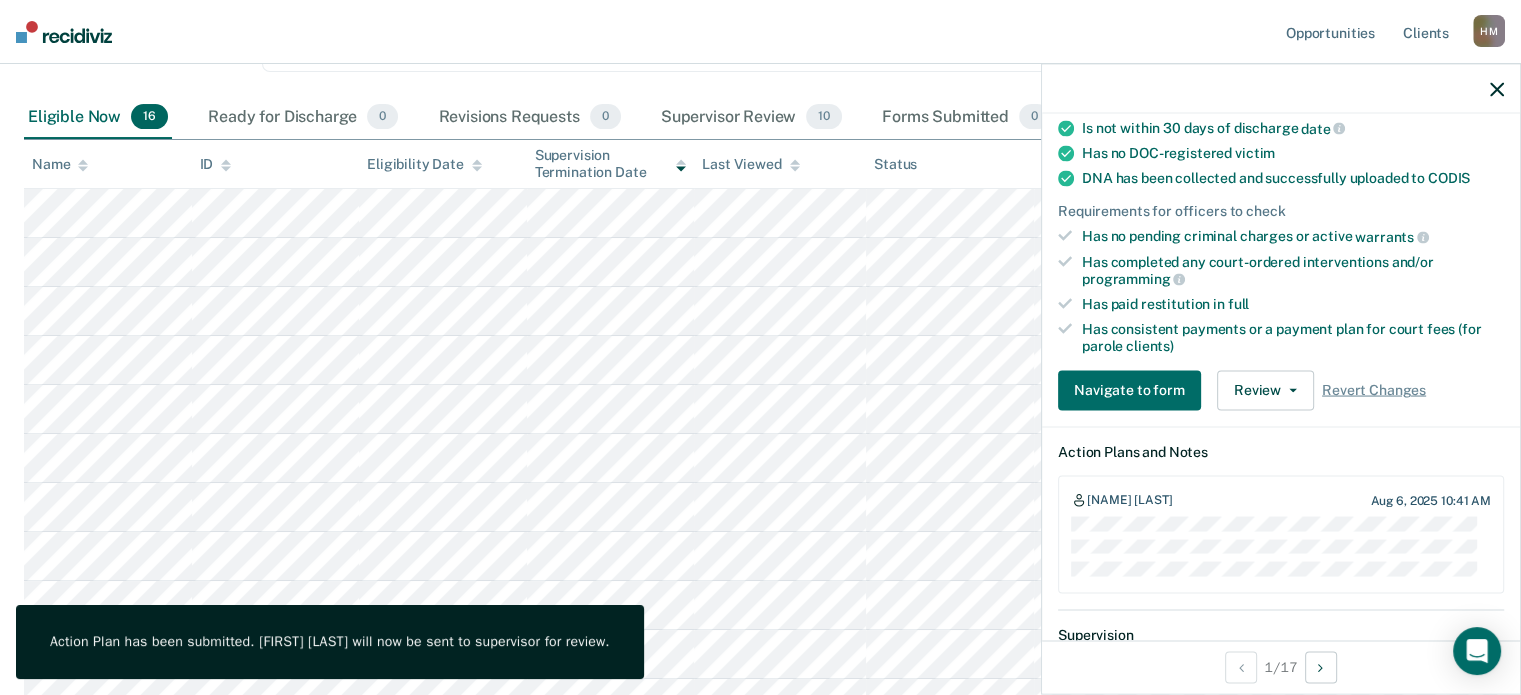 scroll, scrollTop: 200, scrollLeft: 0, axis: vertical 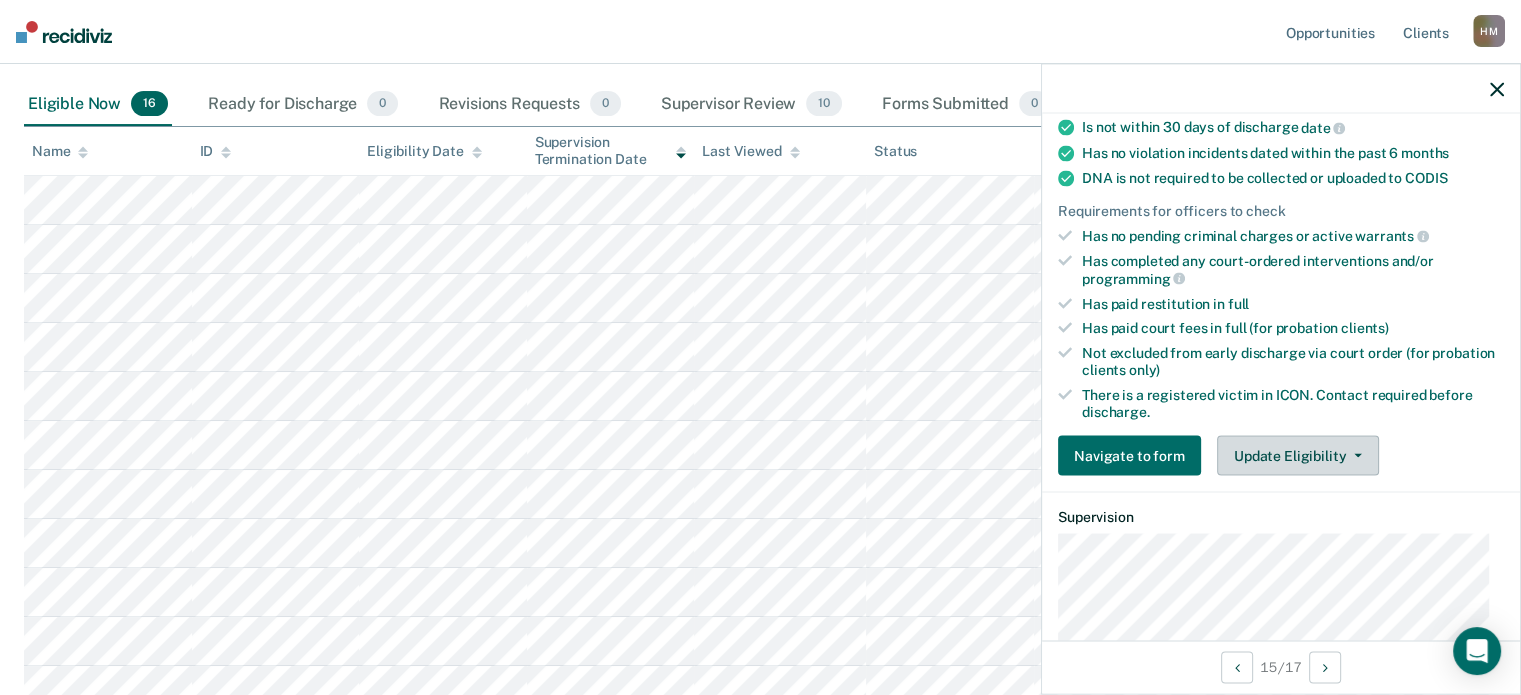 click on "Update Eligibility" at bounding box center [1298, 456] 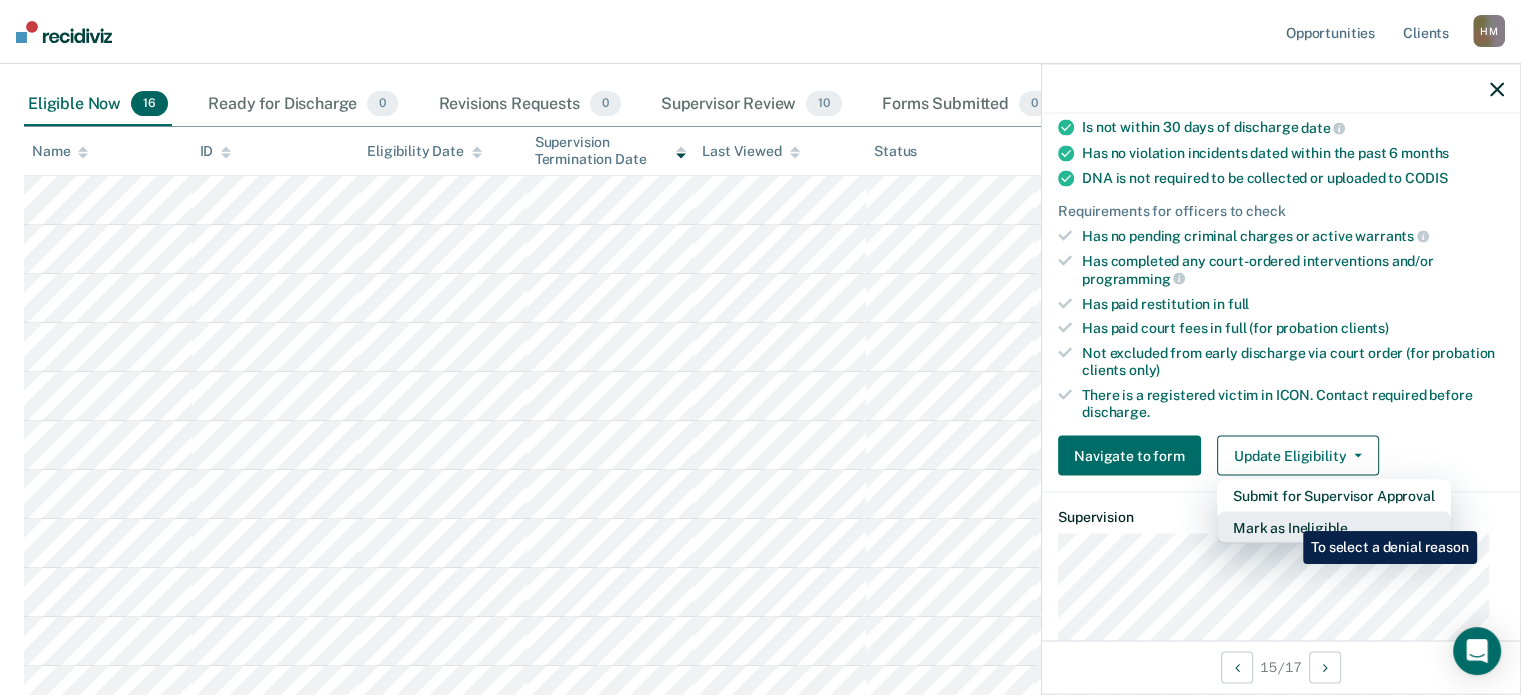click on "Mark as Ineligible" at bounding box center [1334, 528] 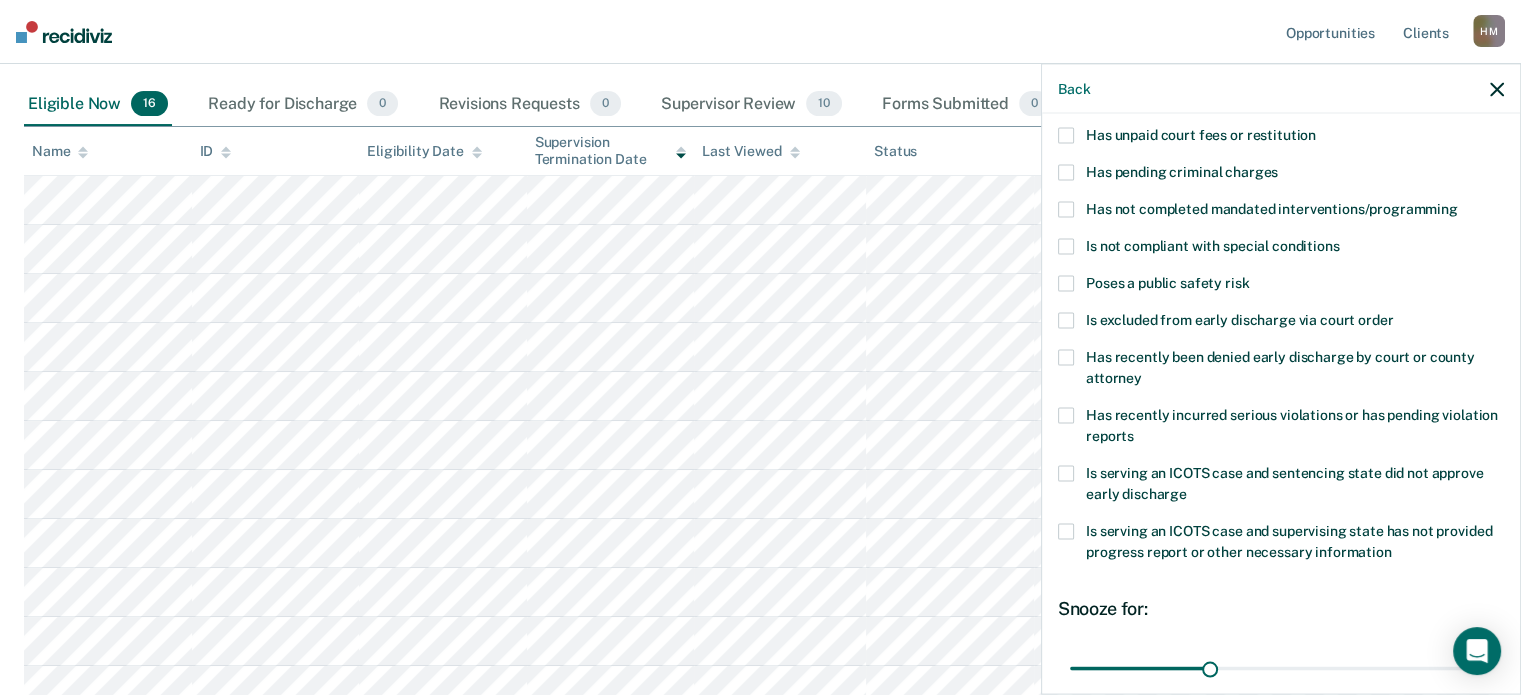 scroll, scrollTop: 0, scrollLeft: 0, axis: both 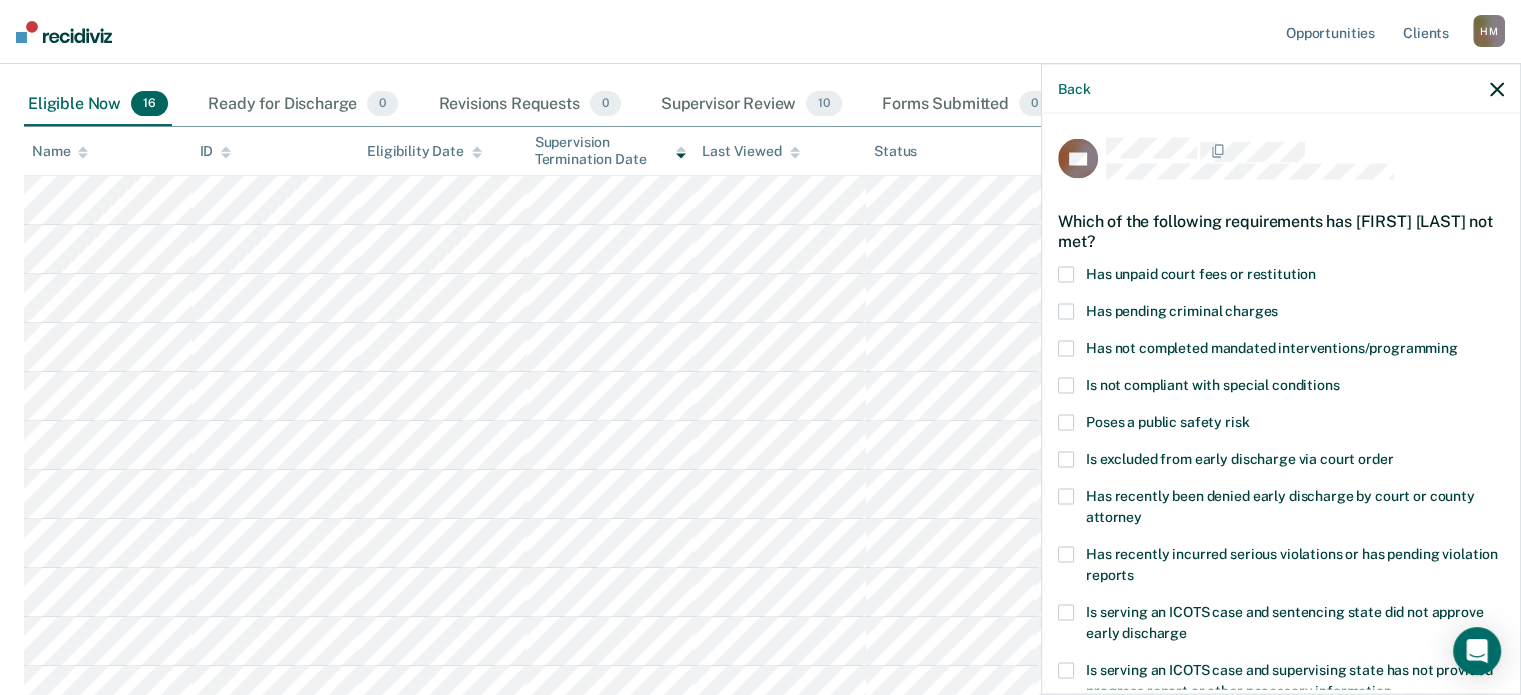 click on "Has unpaid court fees or restitution" at bounding box center [1201, 273] 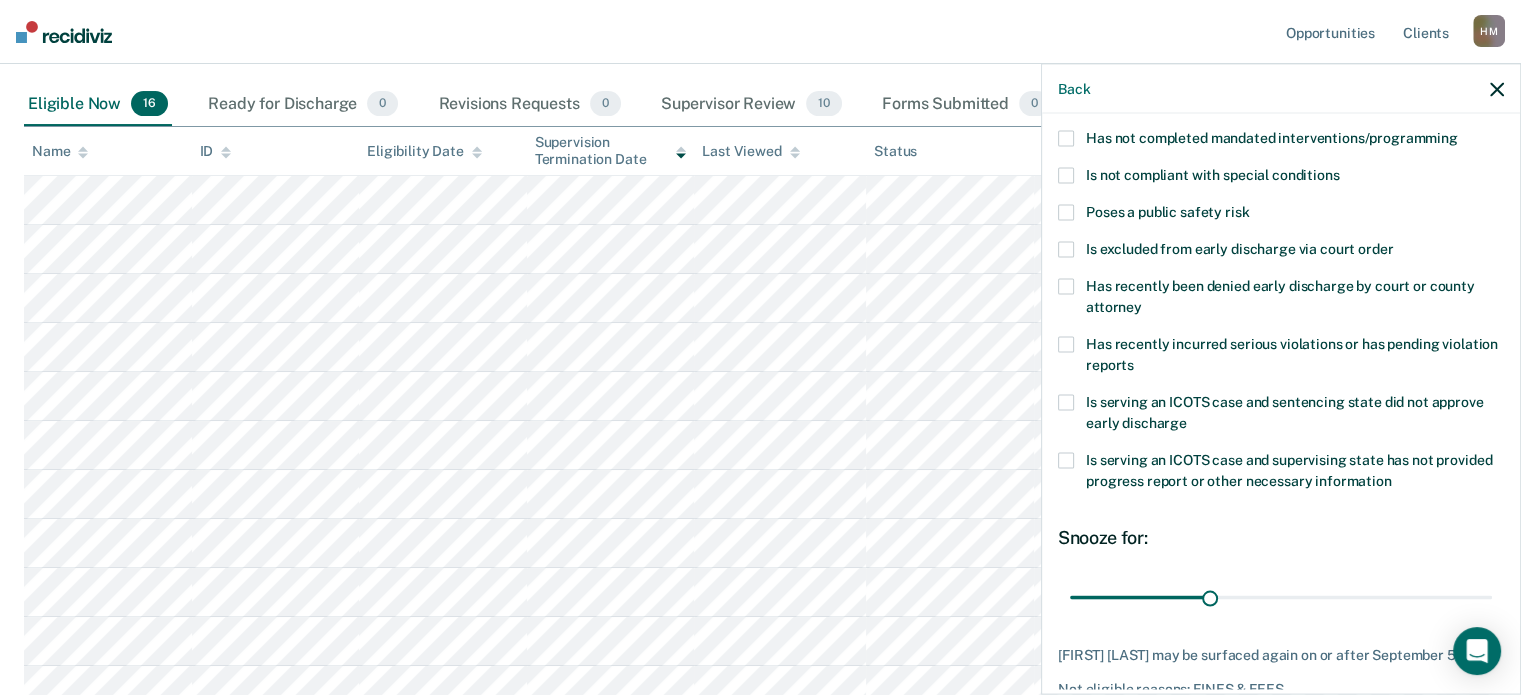 scroll, scrollTop: 307, scrollLeft: 0, axis: vertical 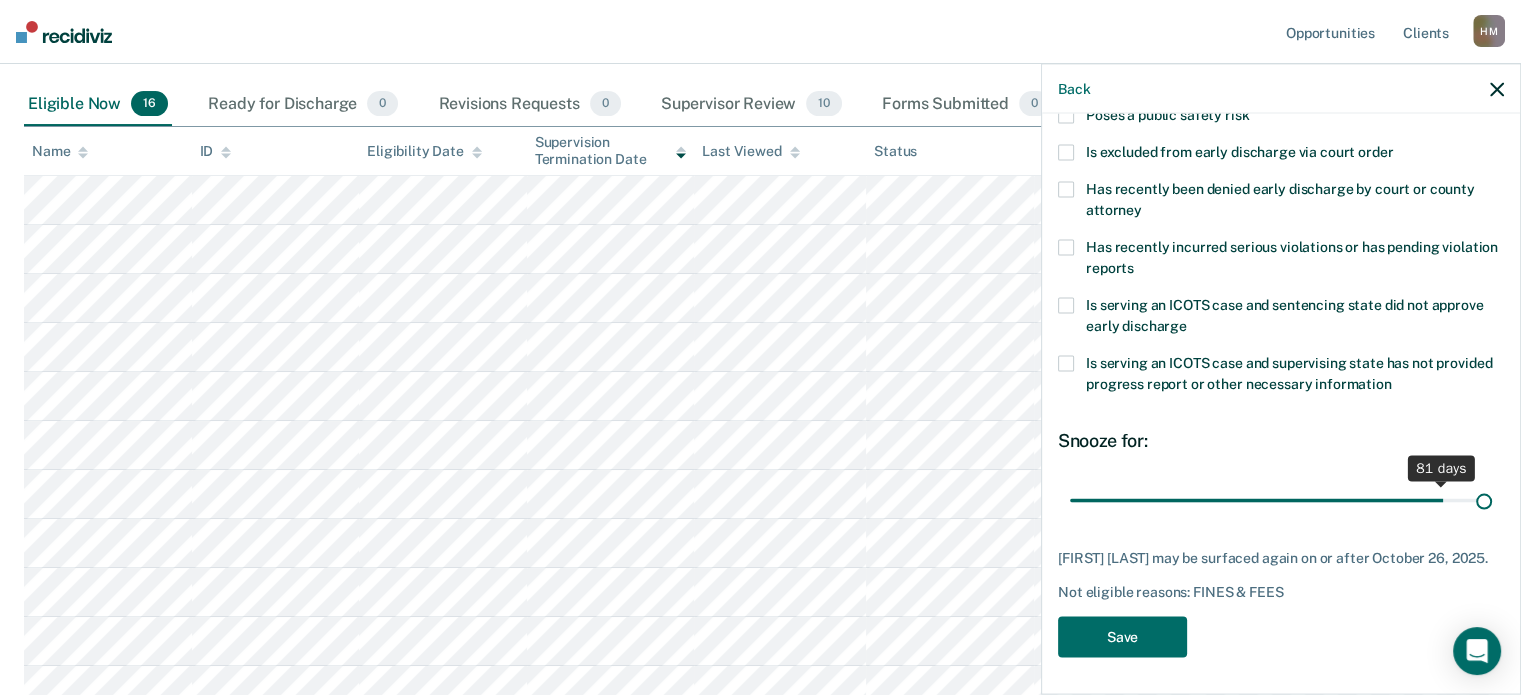 drag, startPoint x: 1210, startPoint y: 487, endPoint x: 1607, endPoint y: 502, distance: 397.28326 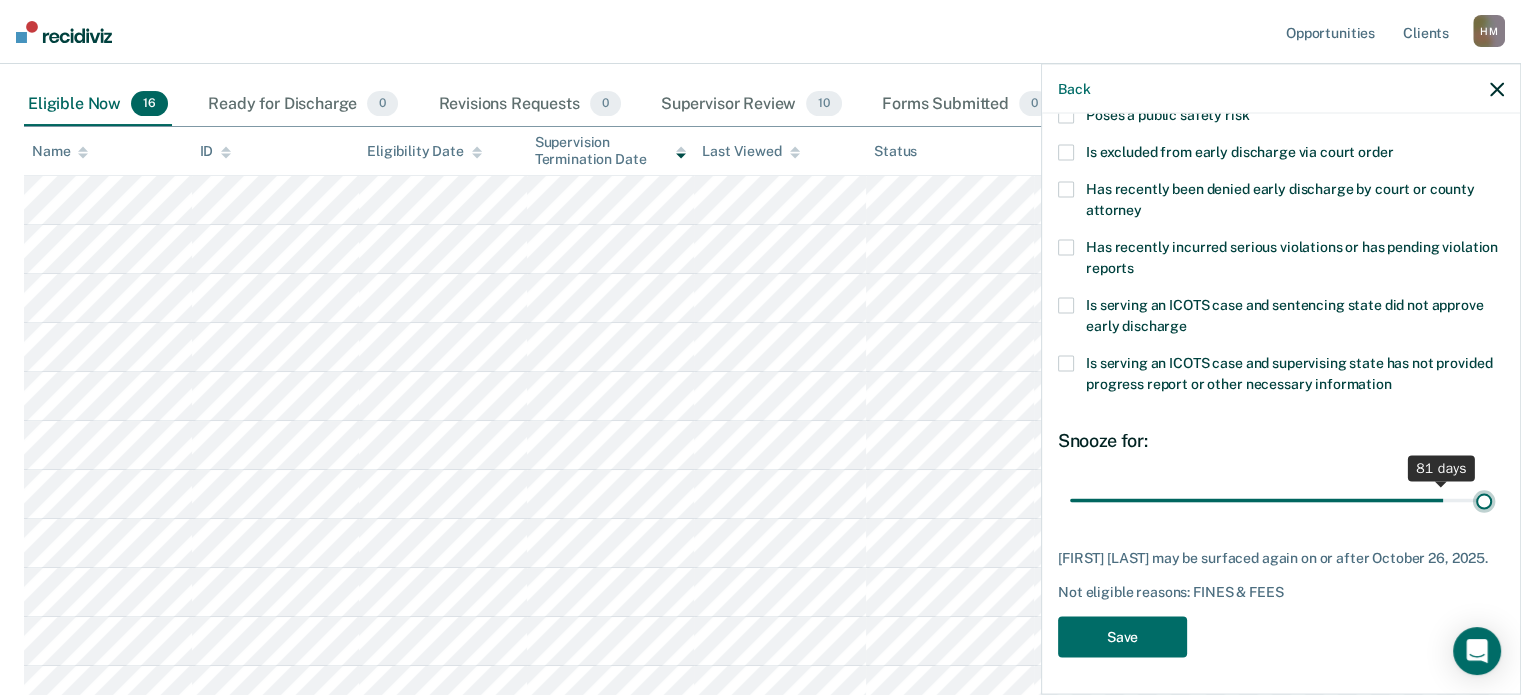type on "90" 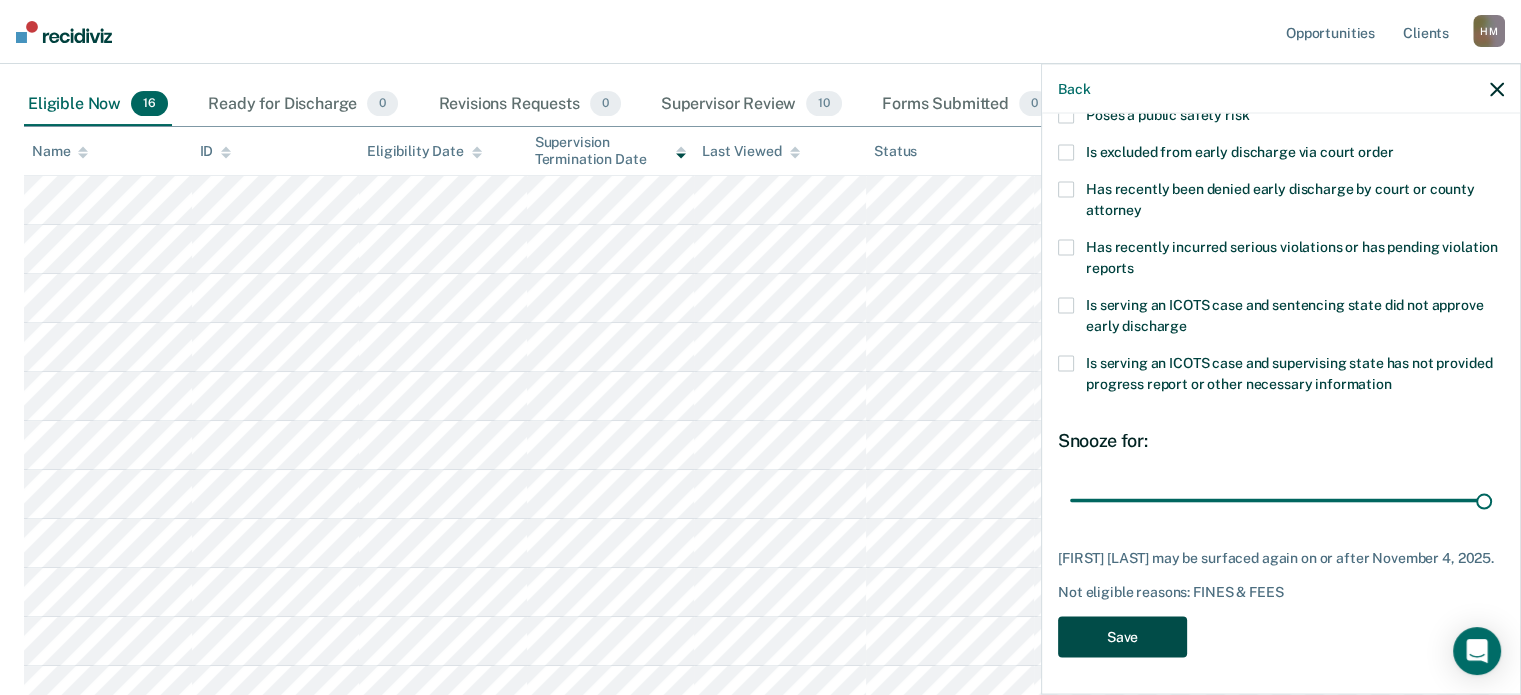 click on "Save" at bounding box center (1122, 636) 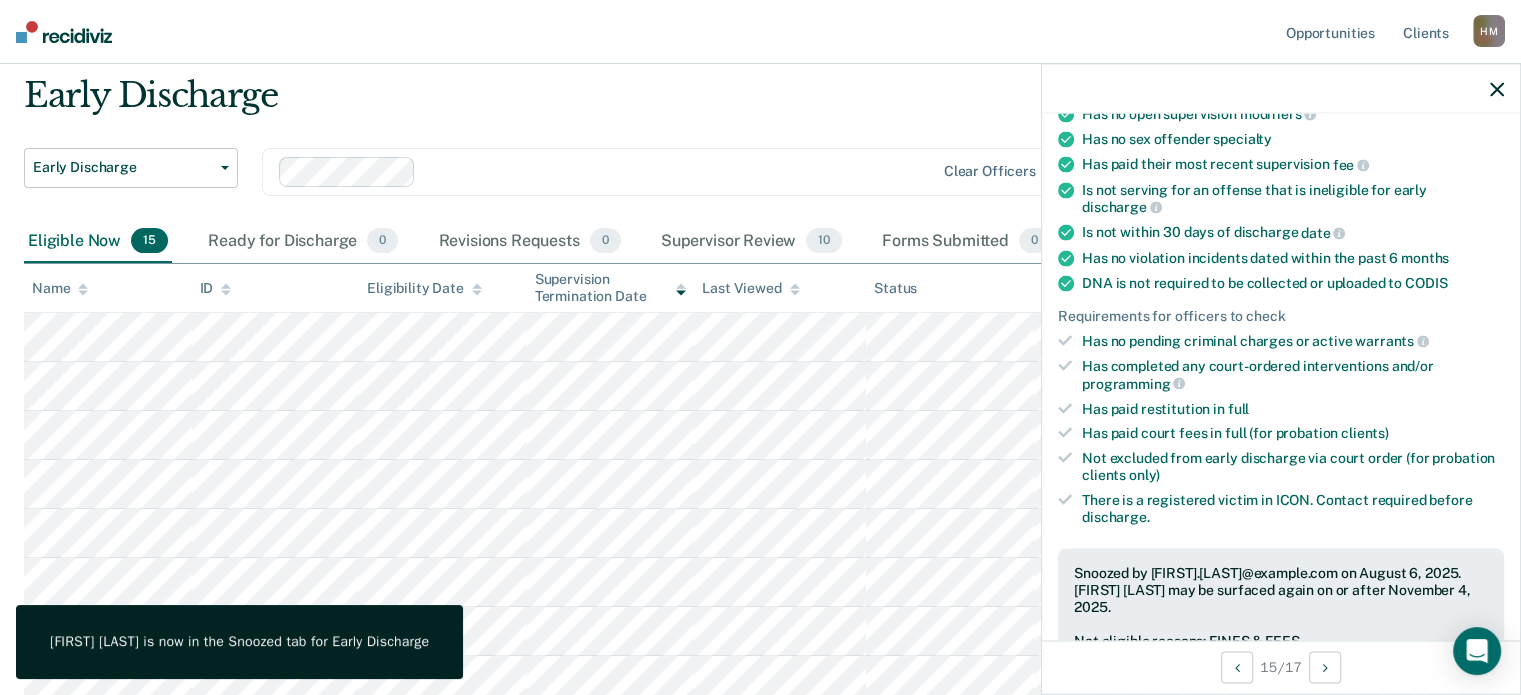 scroll, scrollTop: 58, scrollLeft: 0, axis: vertical 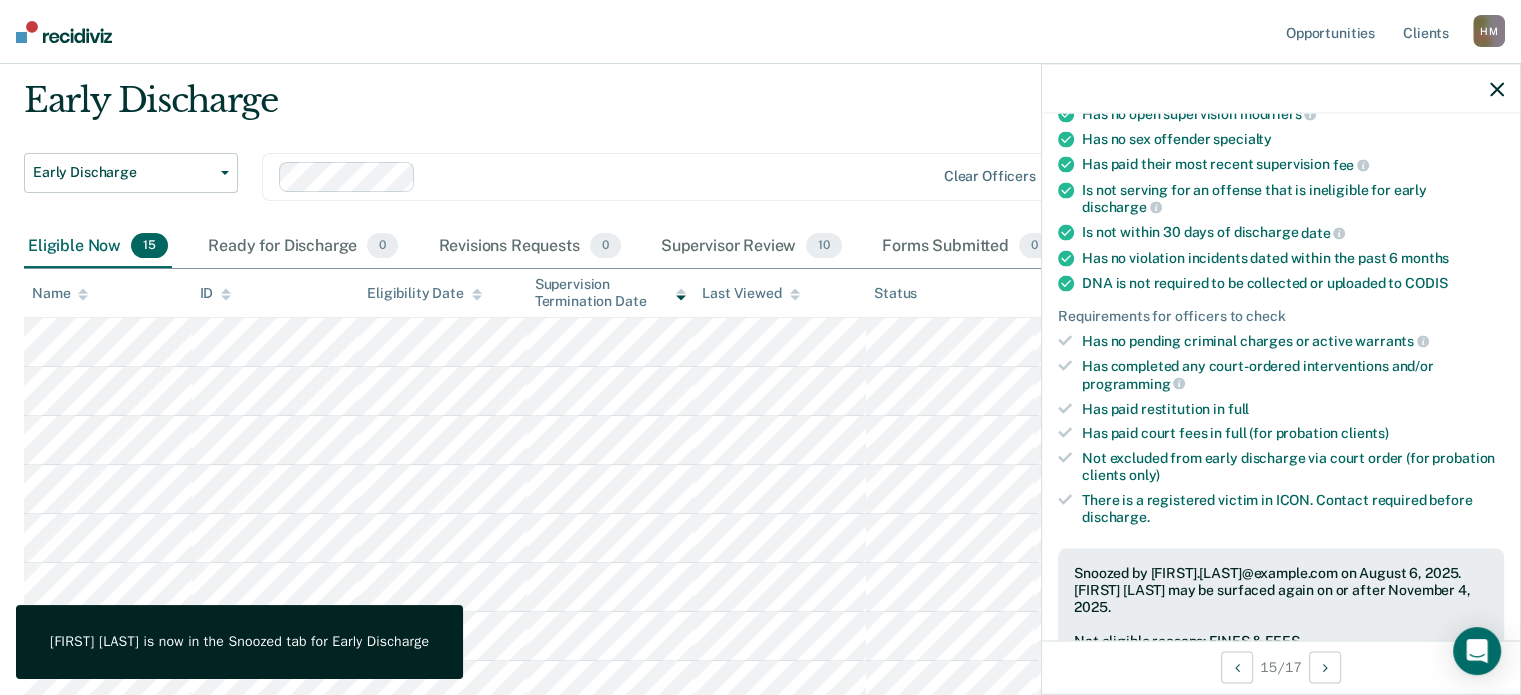 click at bounding box center (1281, 89) 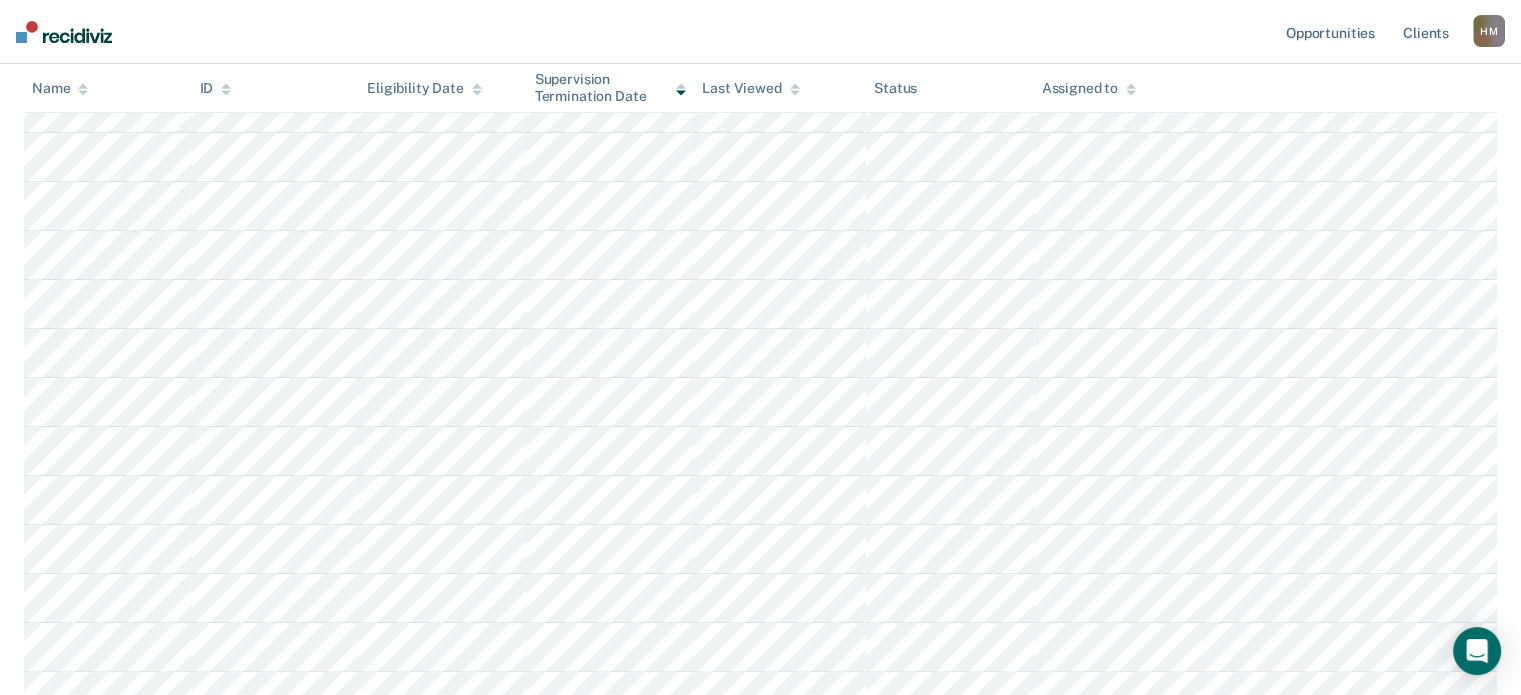 scroll, scrollTop: 258, scrollLeft: 0, axis: vertical 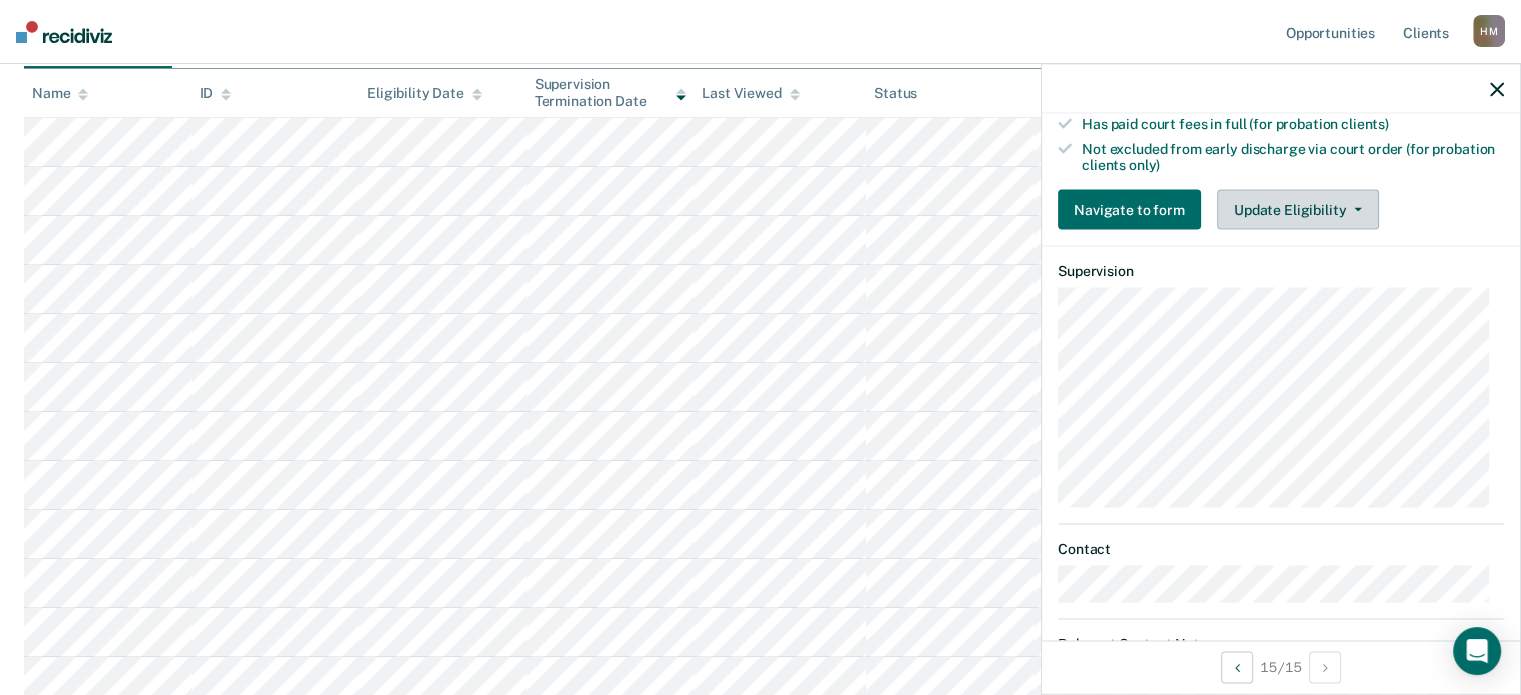 click on "Update Eligibility" at bounding box center (1298, 210) 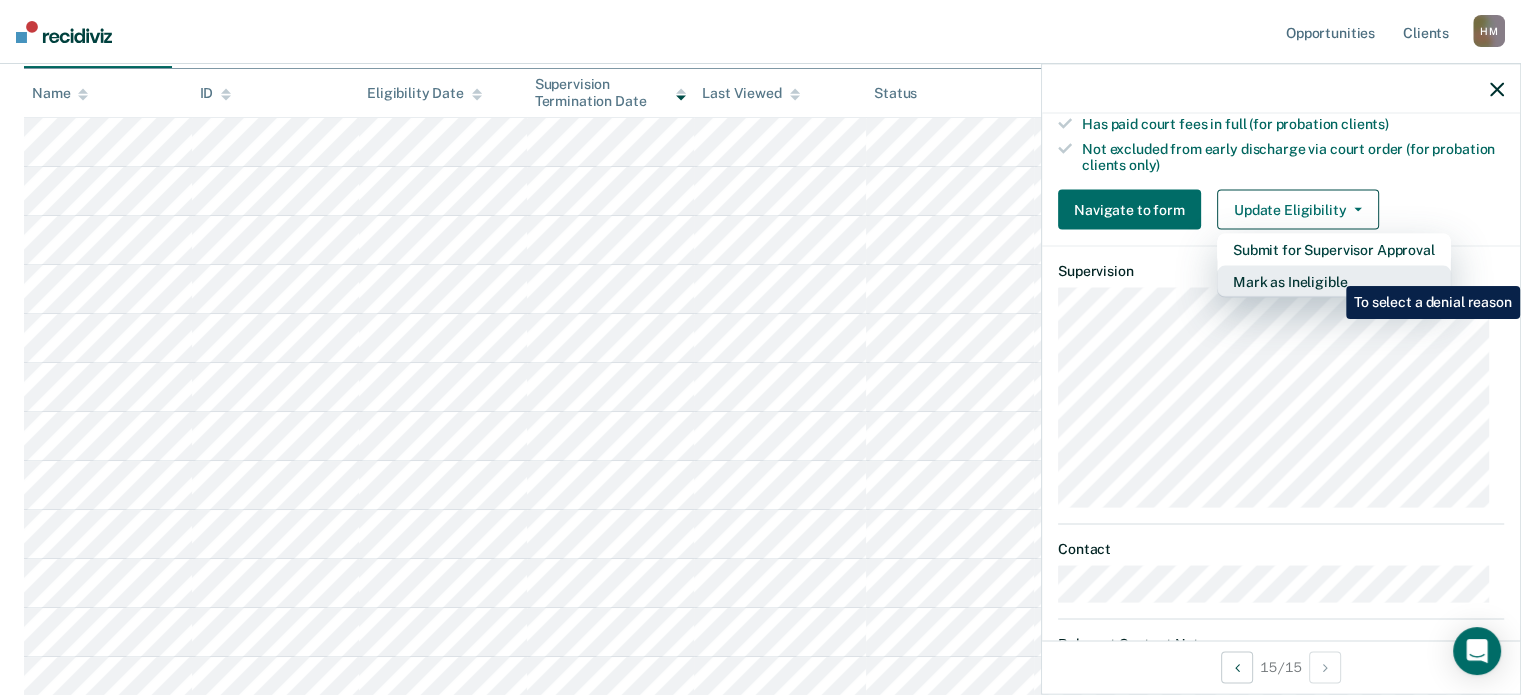 click on "Mark as Ineligible" at bounding box center (1334, 282) 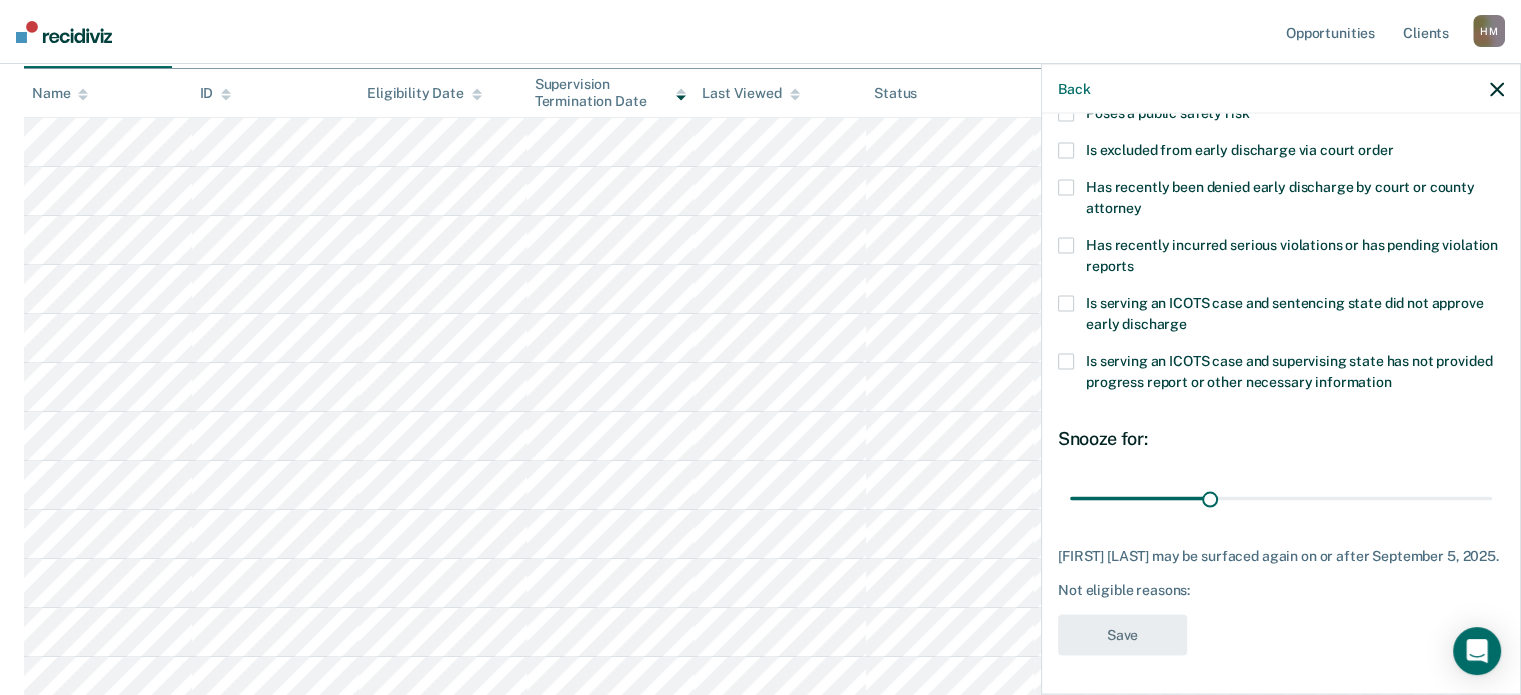 scroll, scrollTop: 324, scrollLeft: 0, axis: vertical 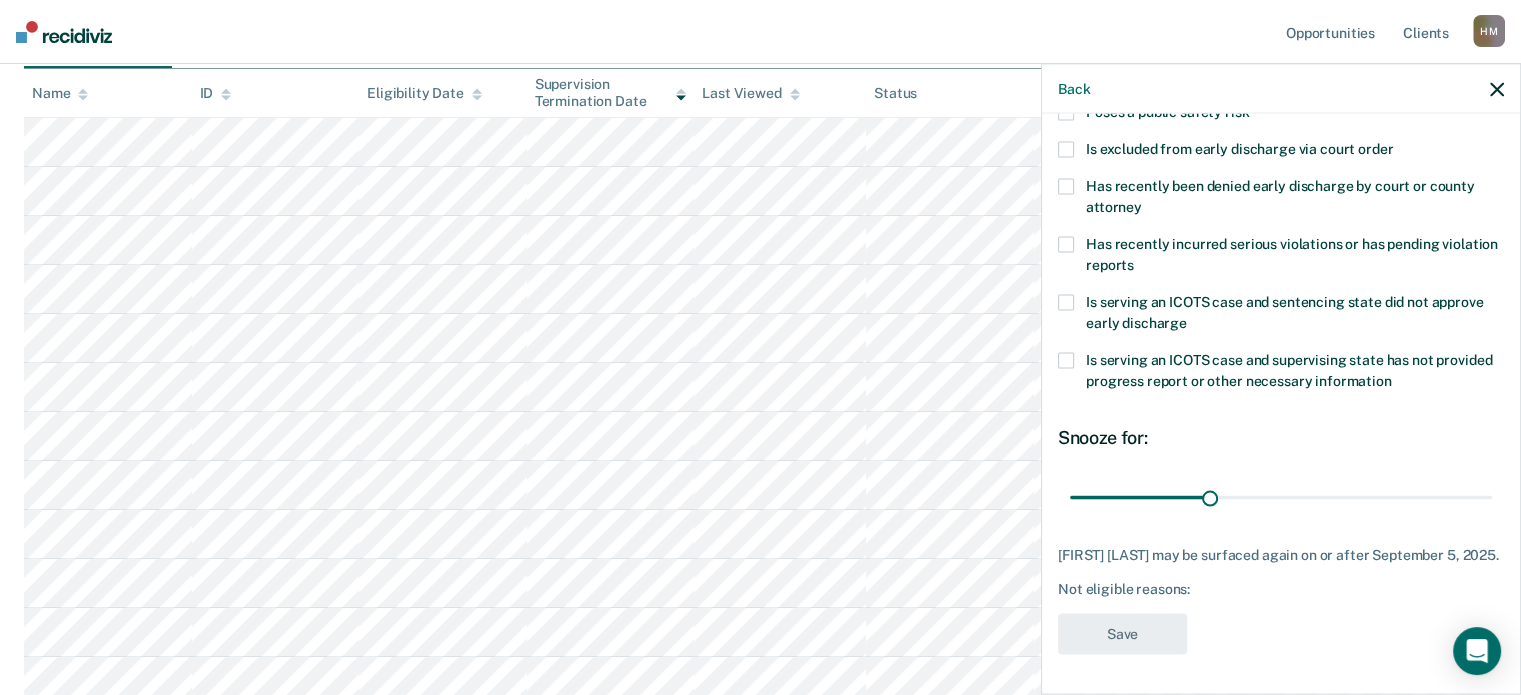 click 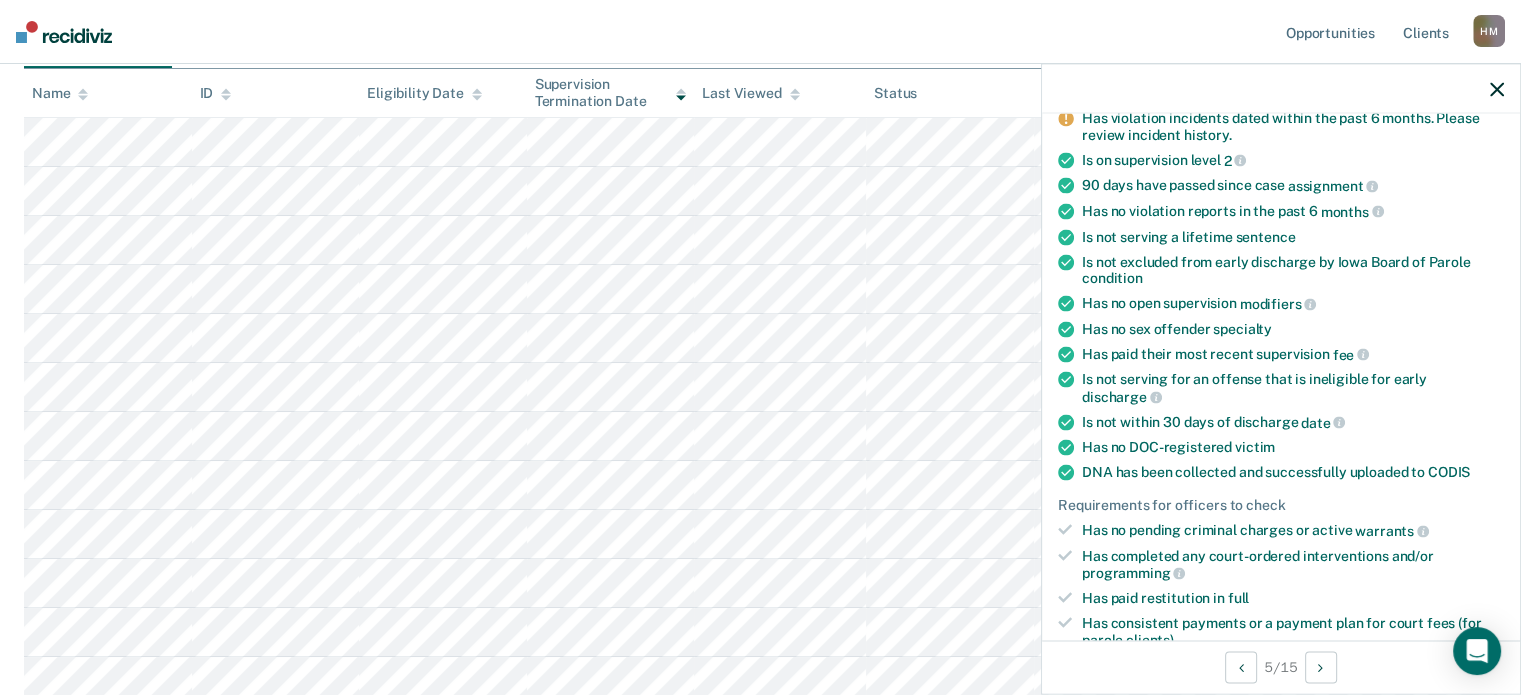 scroll, scrollTop: 300, scrollLeft: 0, axis: vertical 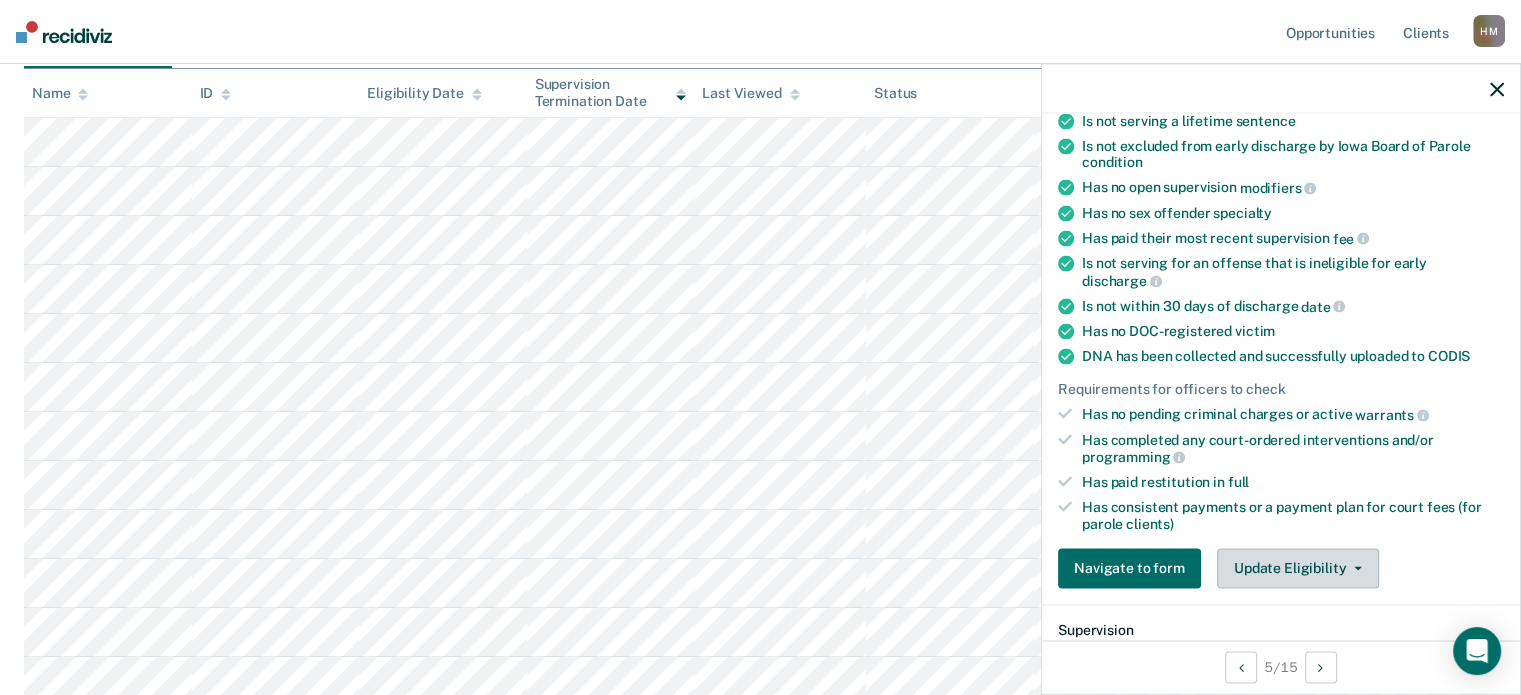click on "Update Eligibility" at bounding box center [1298, 568] 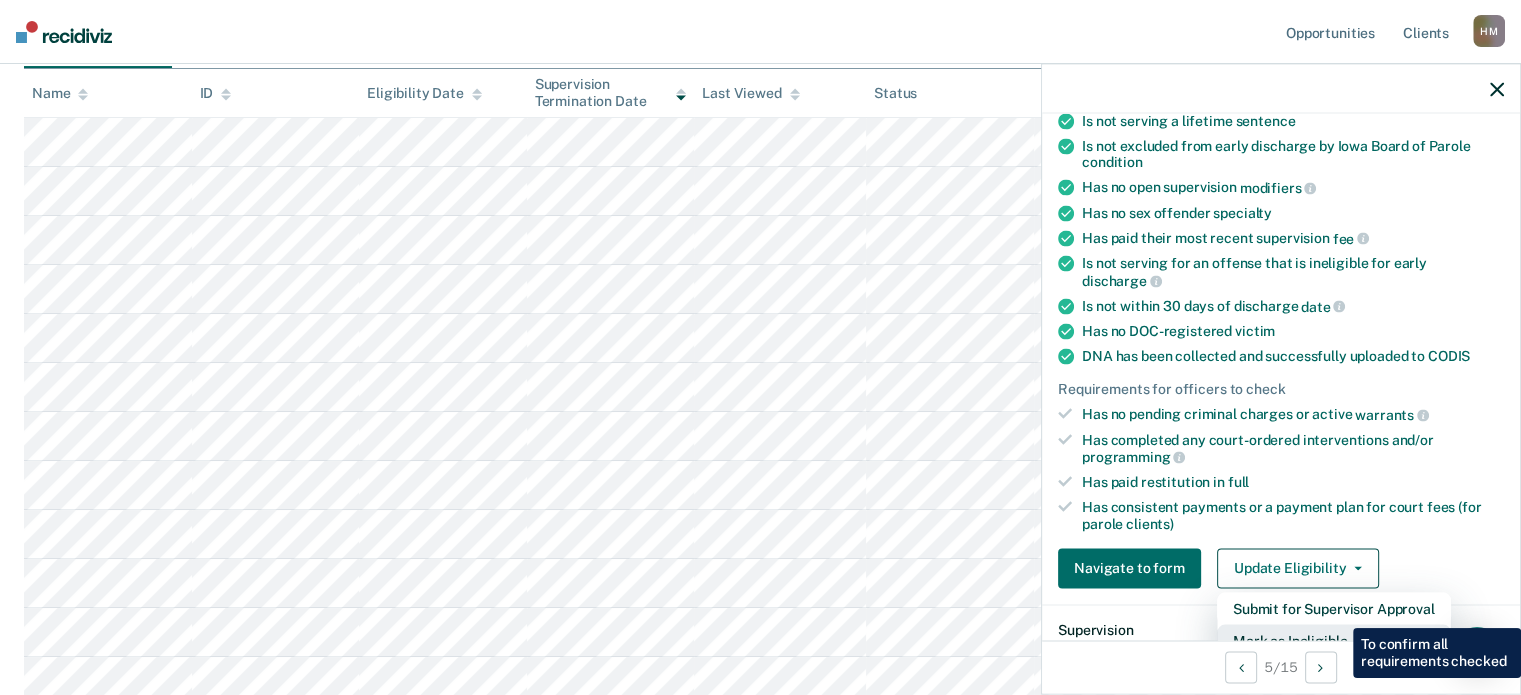 scroll, scrollTop: 307, scrollLeft: 0, axis: vertical 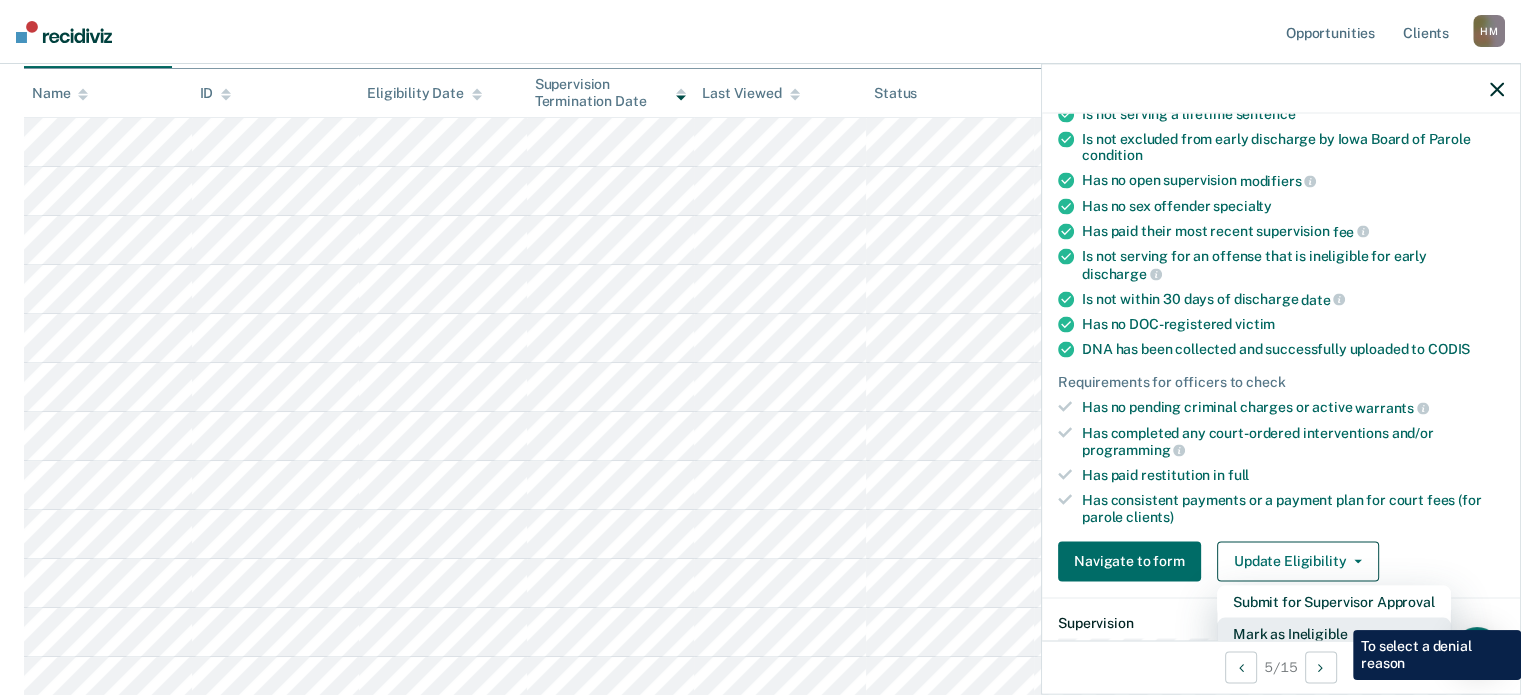 click on "Mark as Ineligible" at bounding box center (1334, 633) 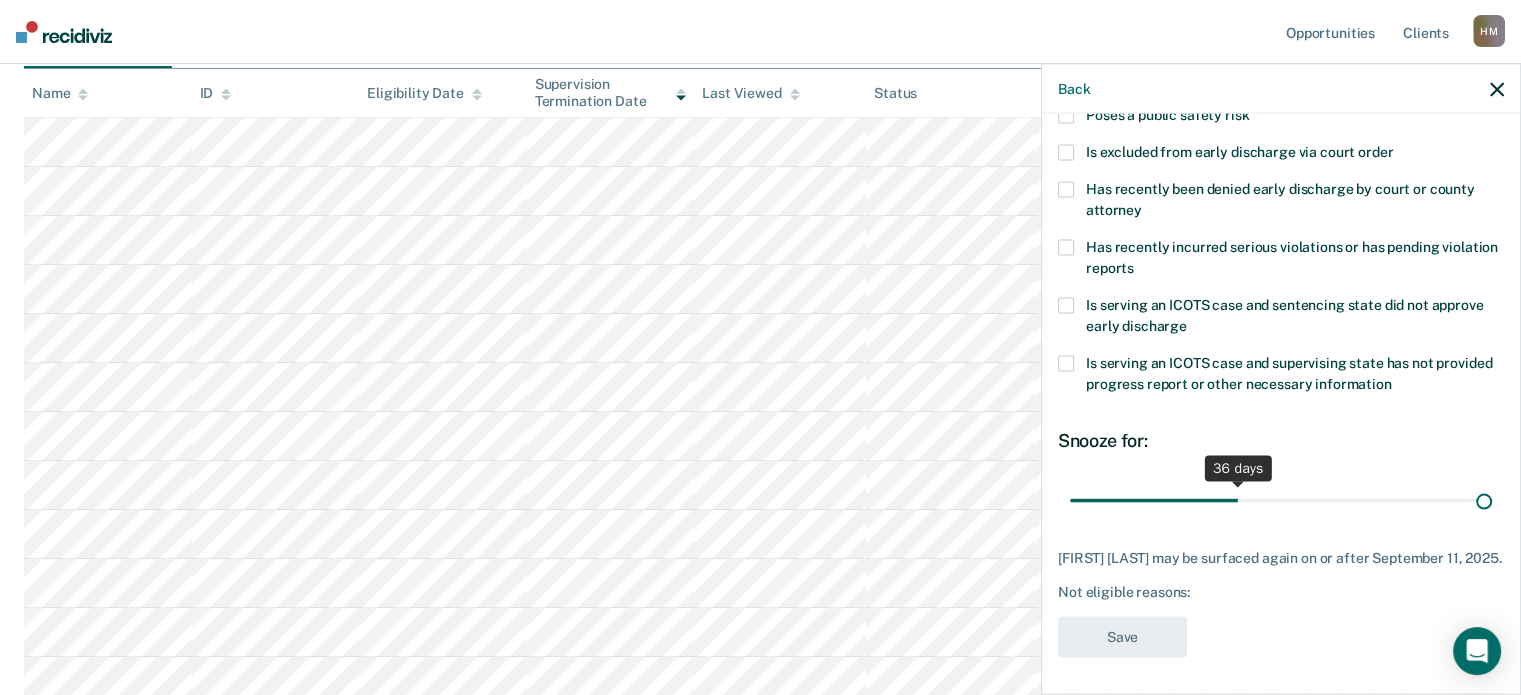 drag, startPoint x: 1228, startPoint y: 483, endPoint x: 1626, endPoint y: 524, distance: 400.10623 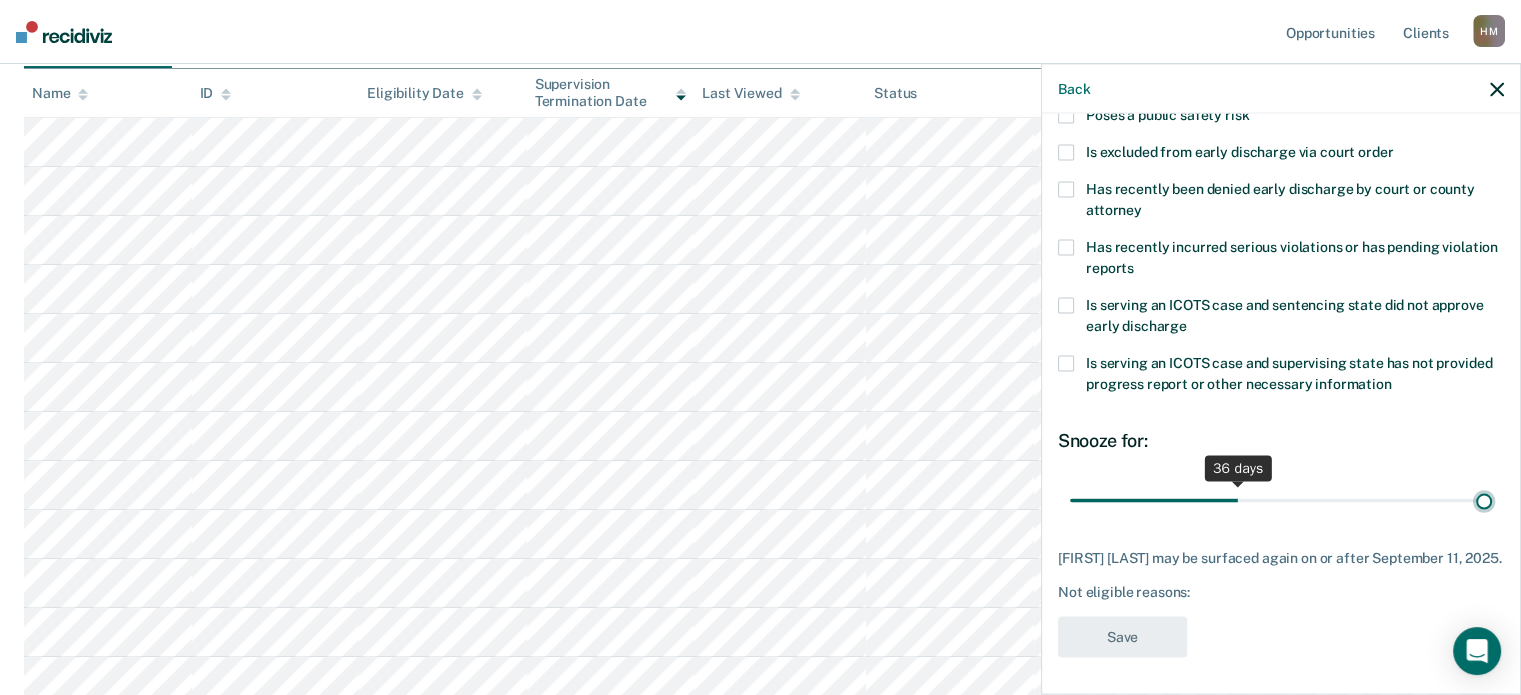 type on "90" 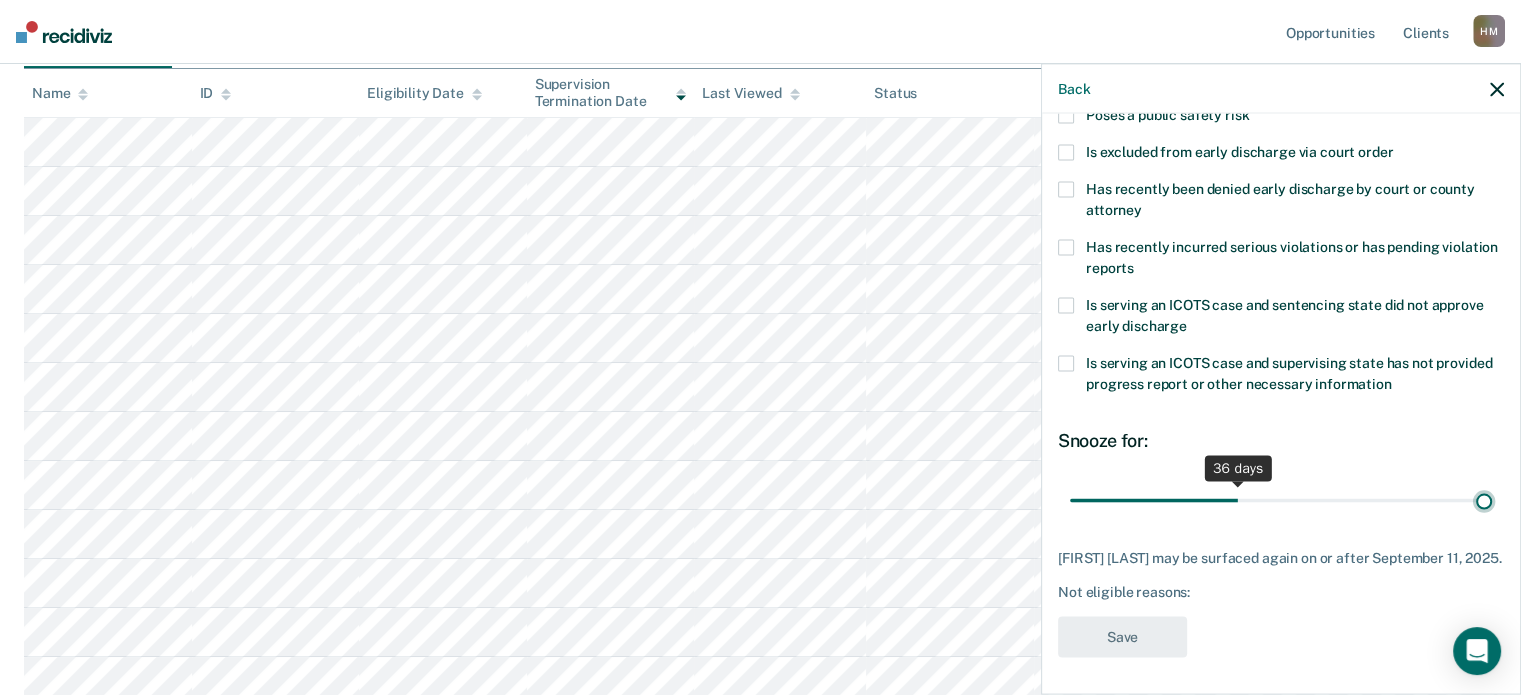 click at bounding box center (1281, 500) 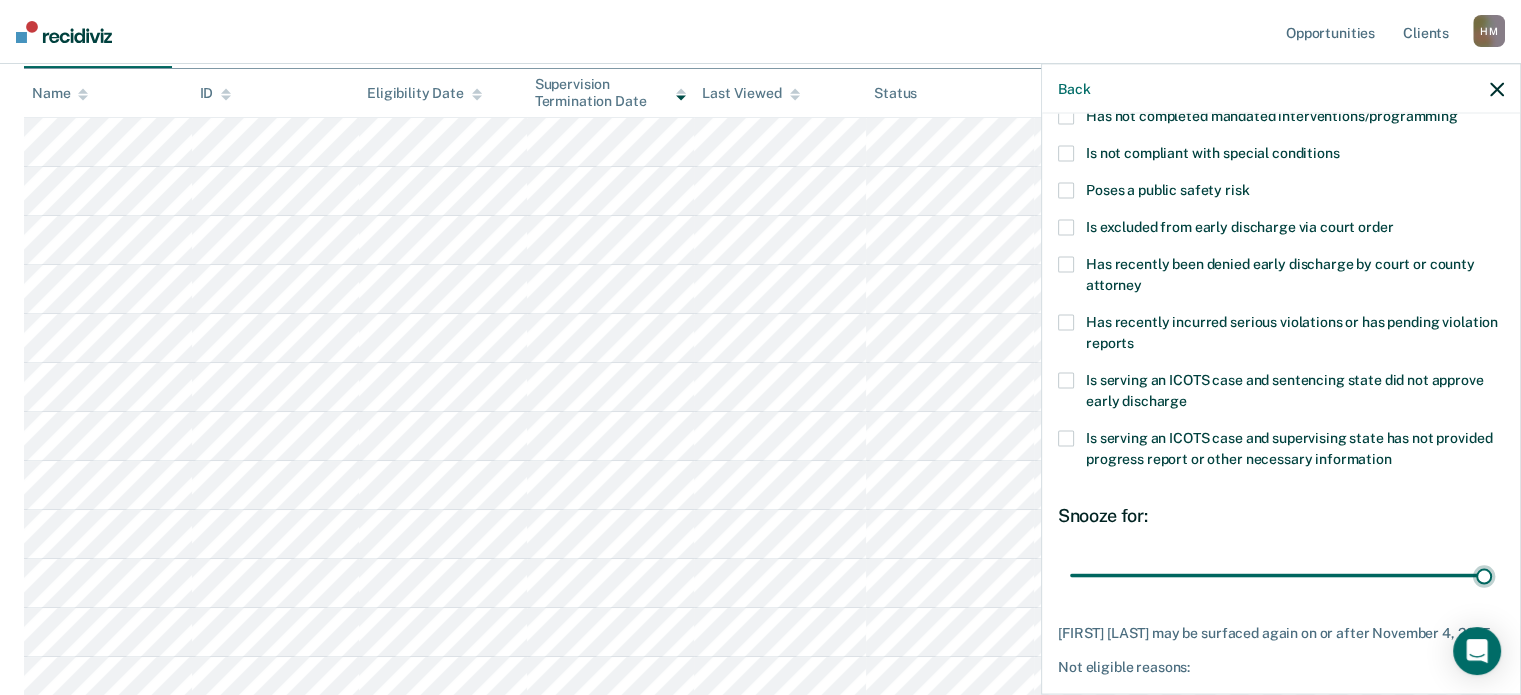 scroll, scrollTop: 207, scrollLeft: 0, axis: vertical 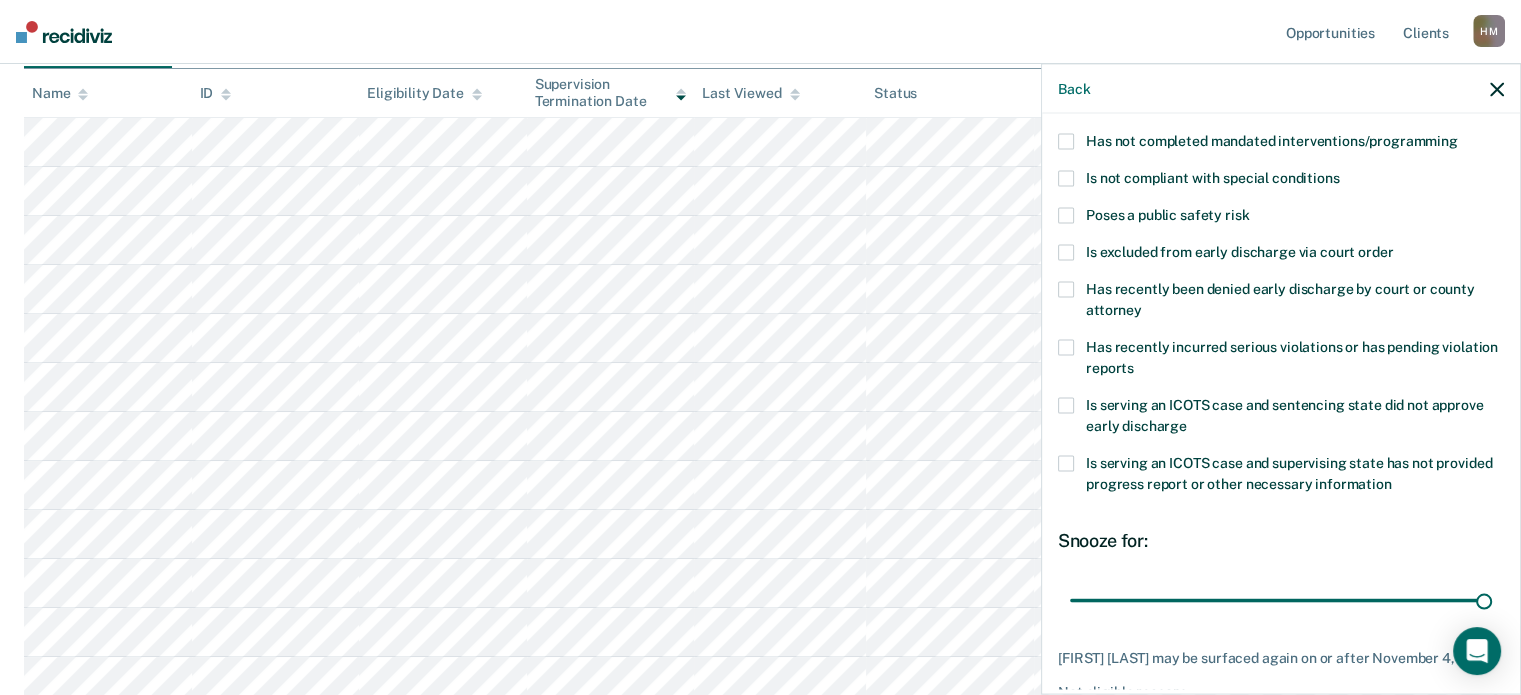 click on "Has recently incurred serious violations or has pending violation reports" at bounding box center (1281, 360) 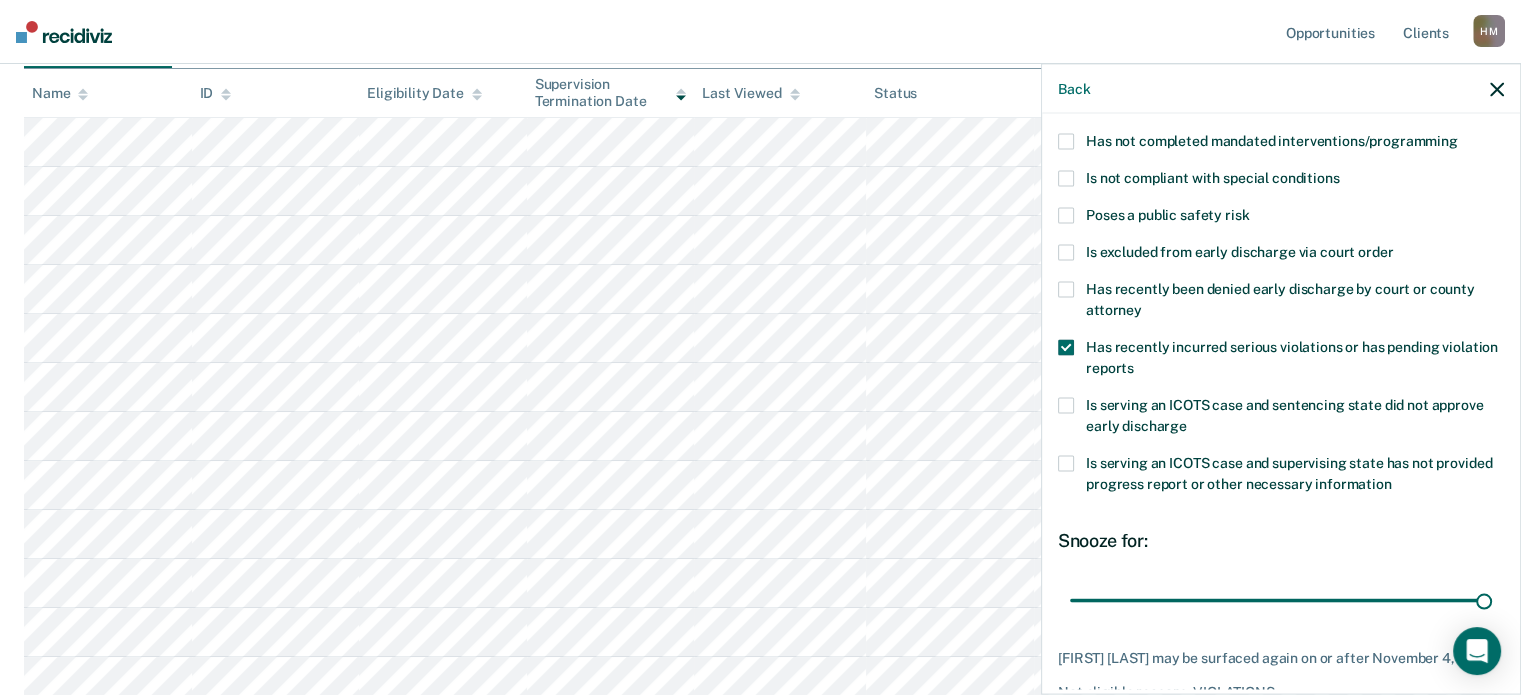 scroll, scrollTop: 307, scrollLeft: 0, axis: vertical 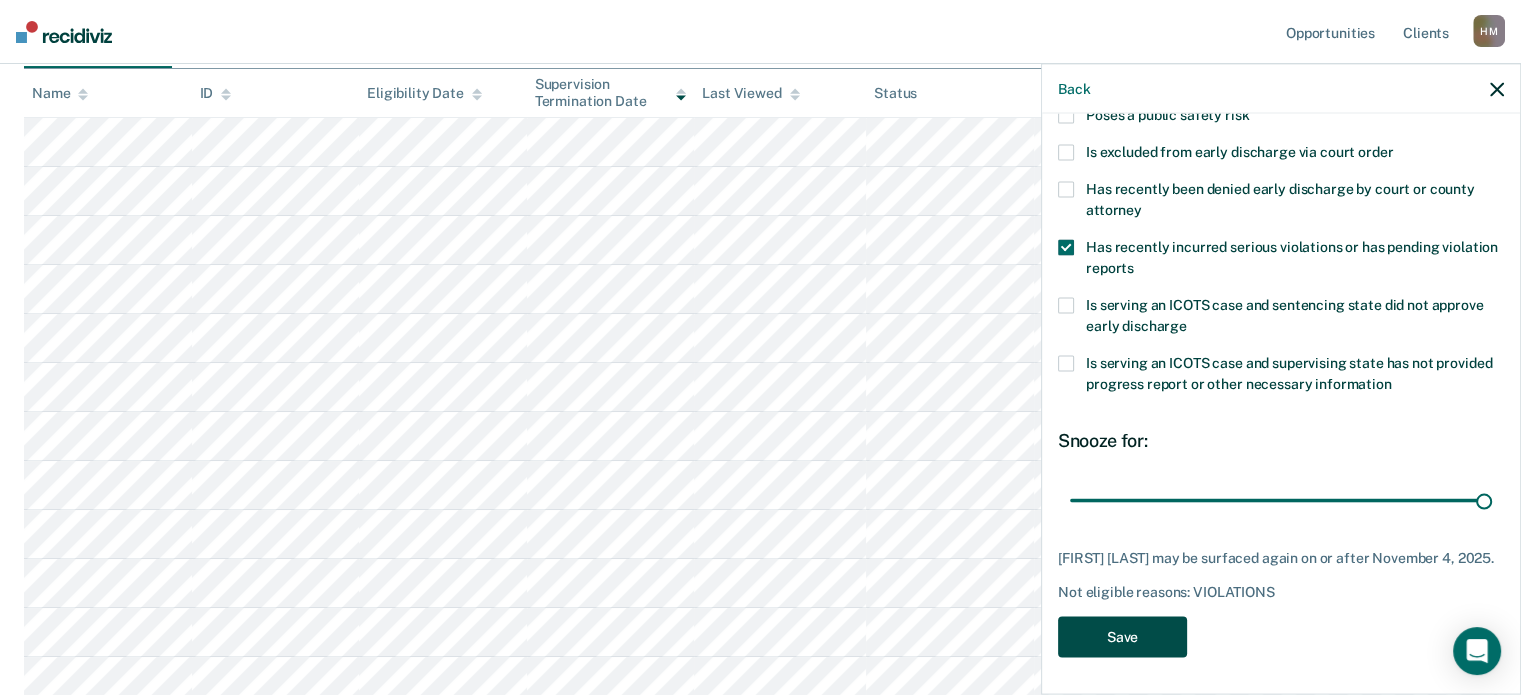 click on "Save" at bounding box center (1122, 636) 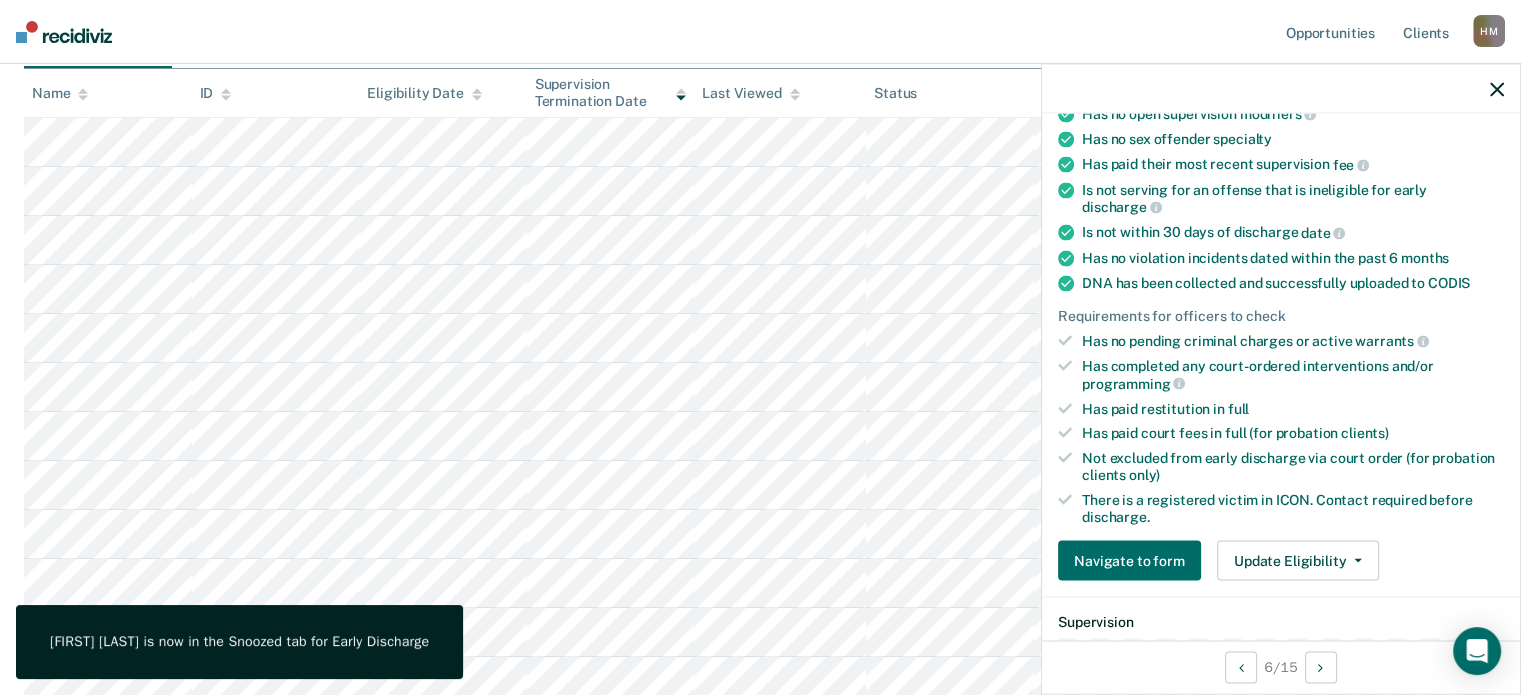scroll, scrollTop: 240, scrollLeft: 0, axis: vertical 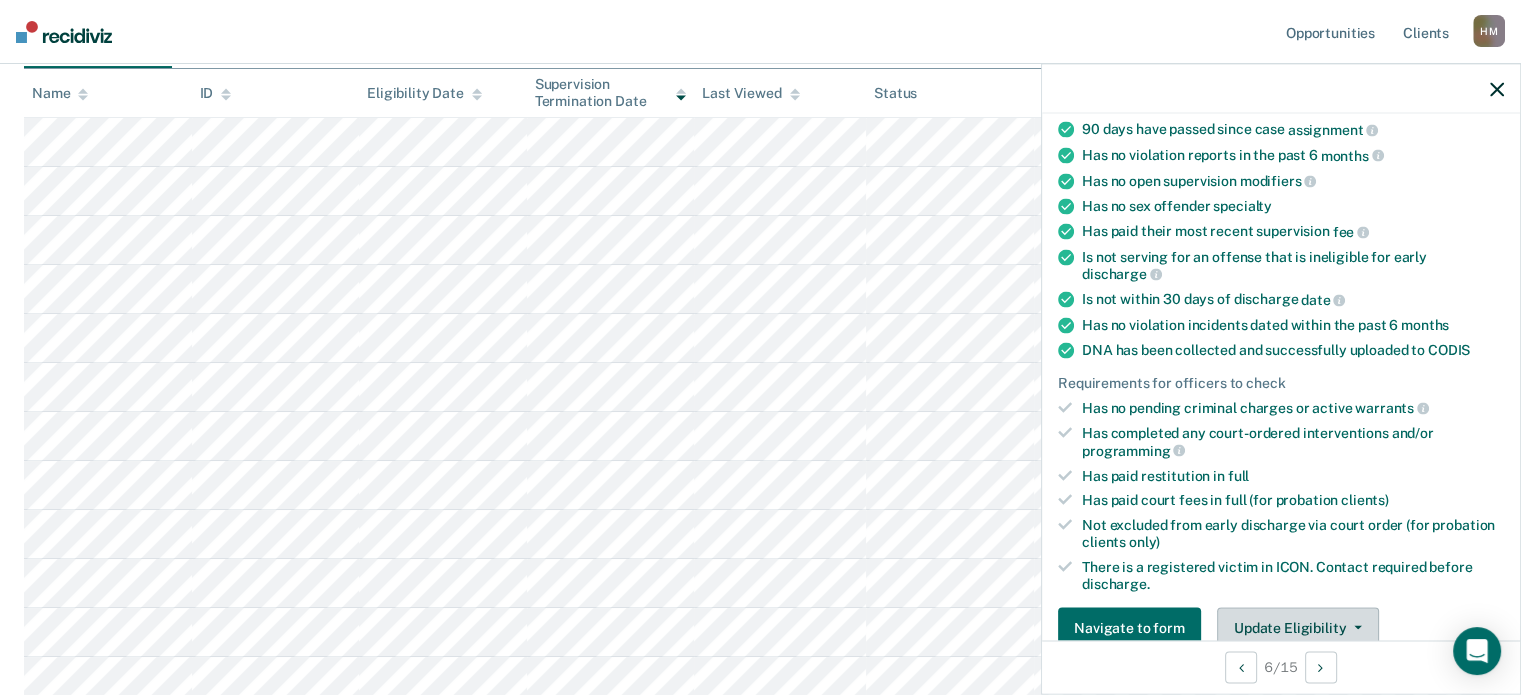 click on "Update Eligibility" at bounding box center (1298, 628) 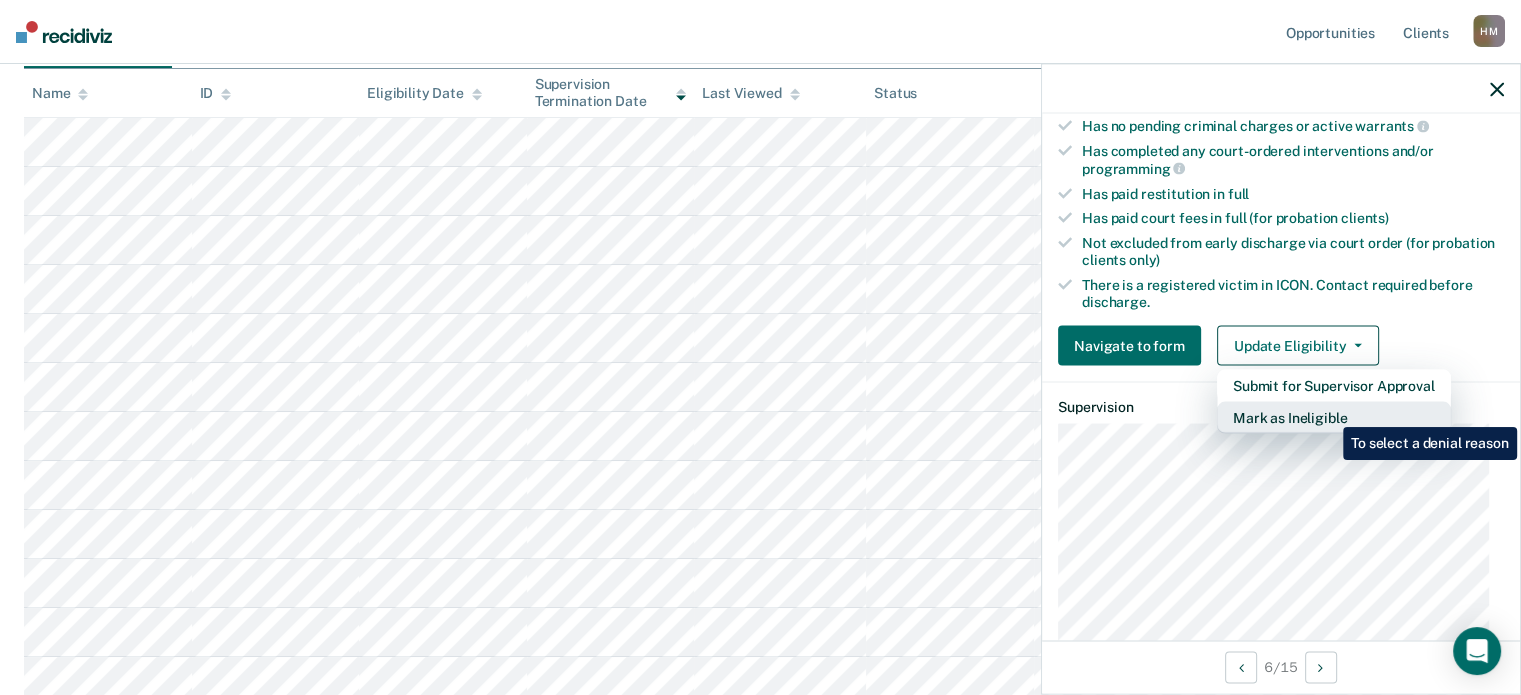 click on "Mark as Ineligible" at bounding box center (1334, 418) 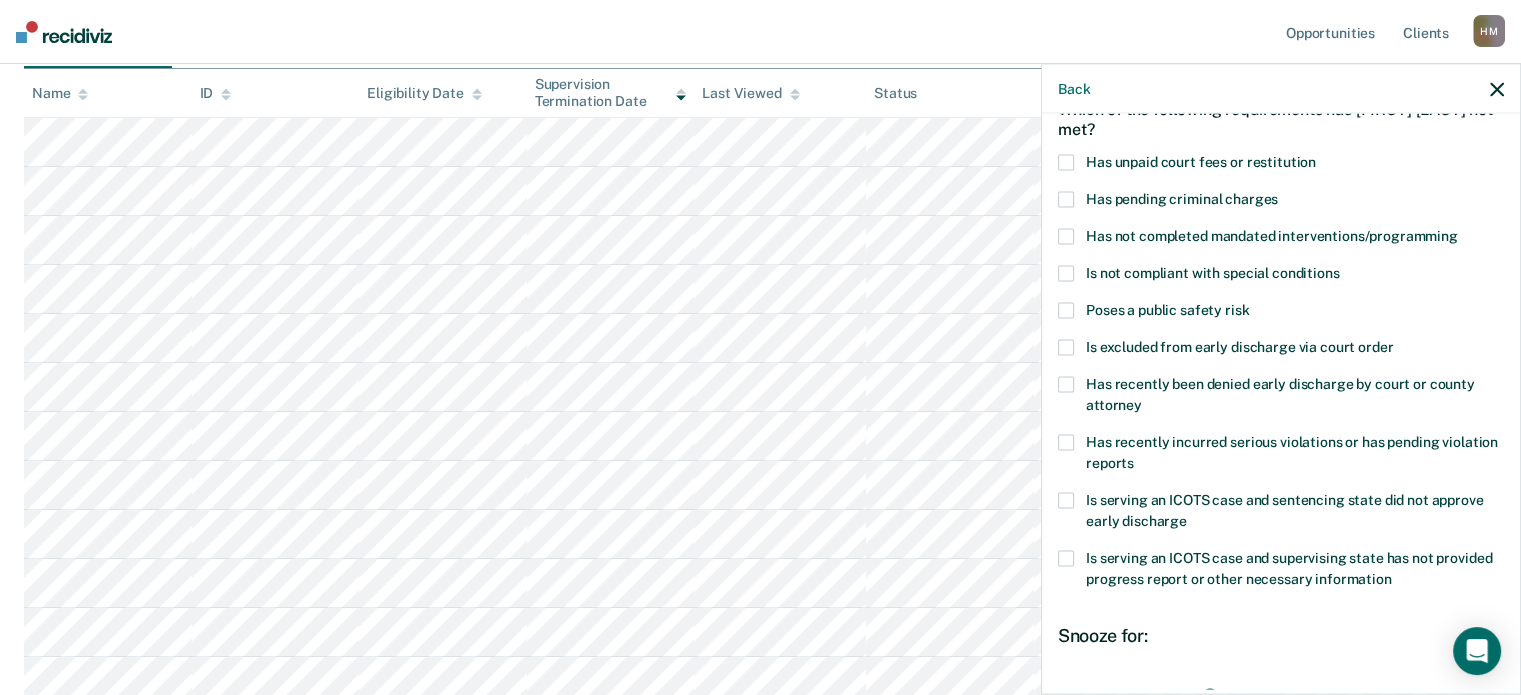 scroll, scrollTop: 0, scrollLeft: 0, axis: both 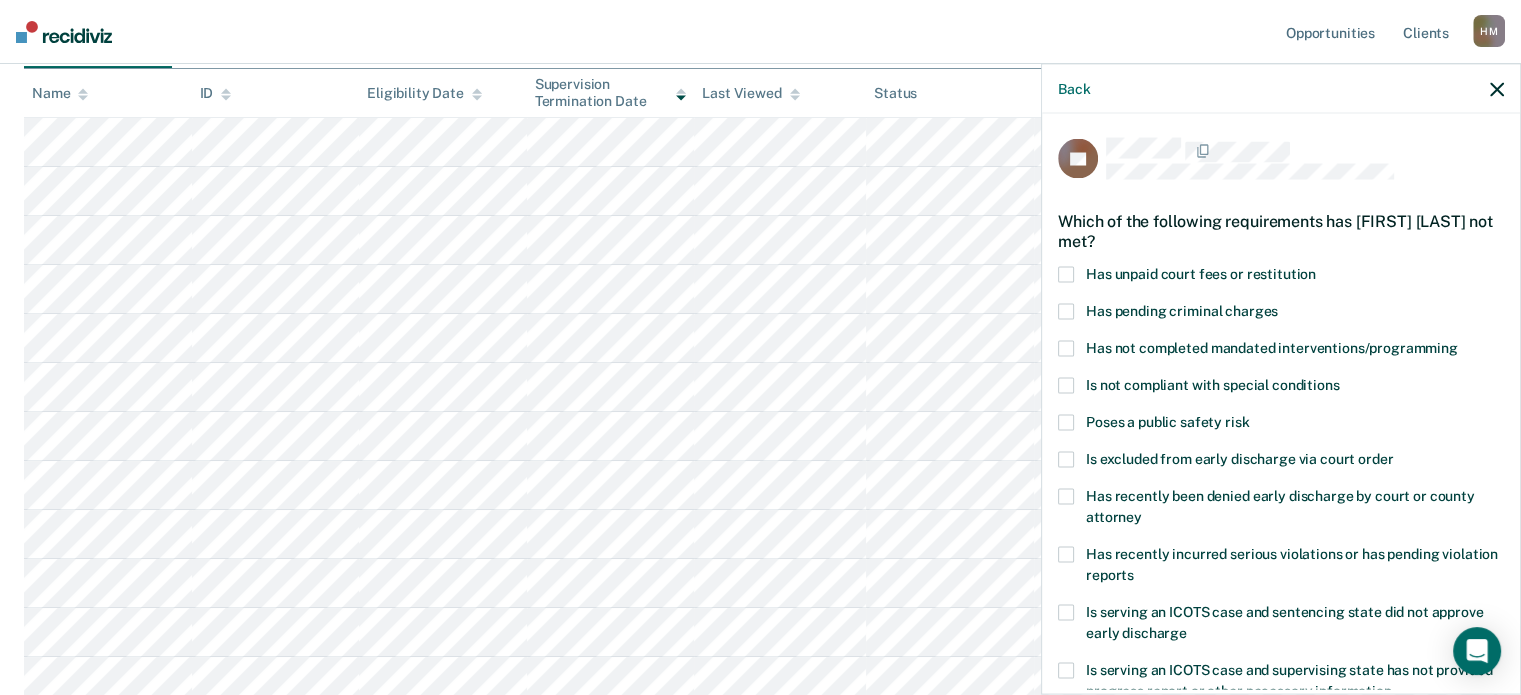 click on "Has unpaid court fees or restitution" at bounding box center [1201, 273] 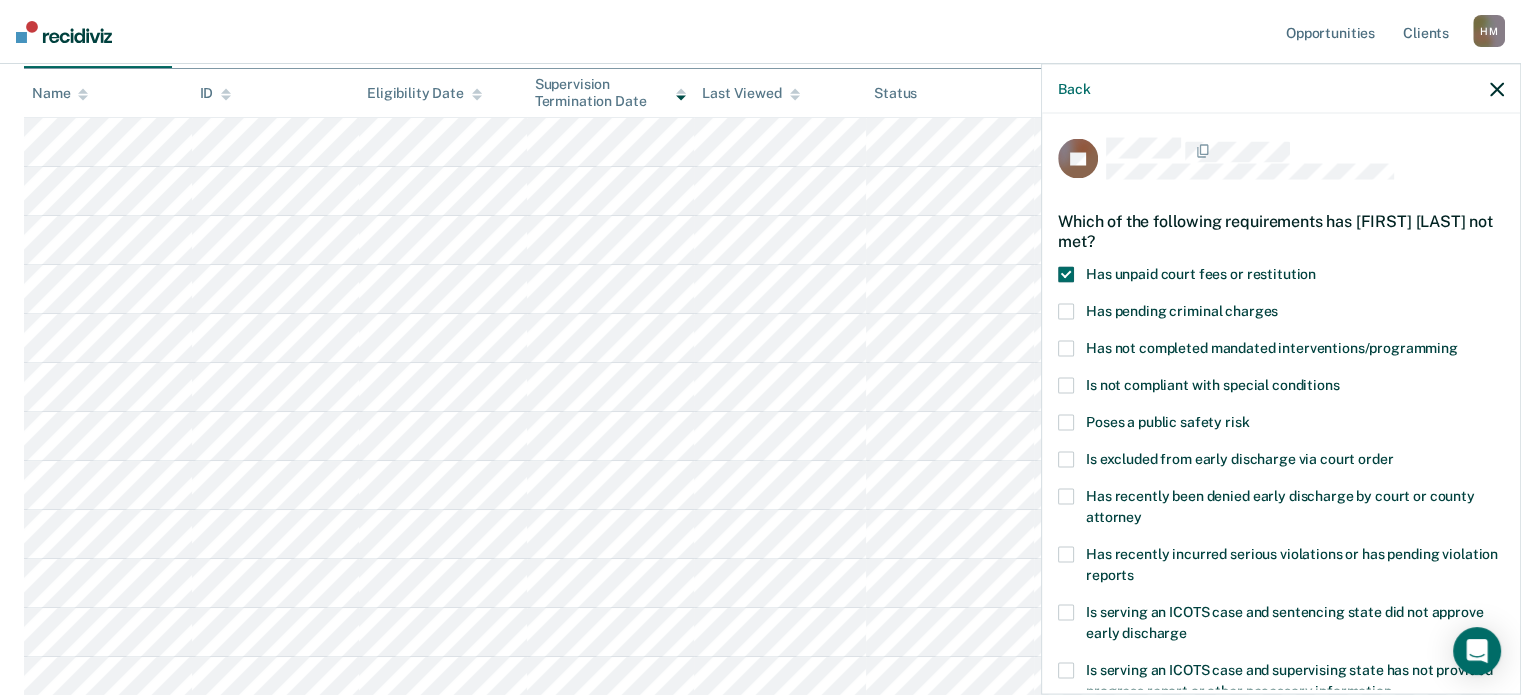 scroll, scrollTop: 300, scrollLeft: 0, axis: vertical 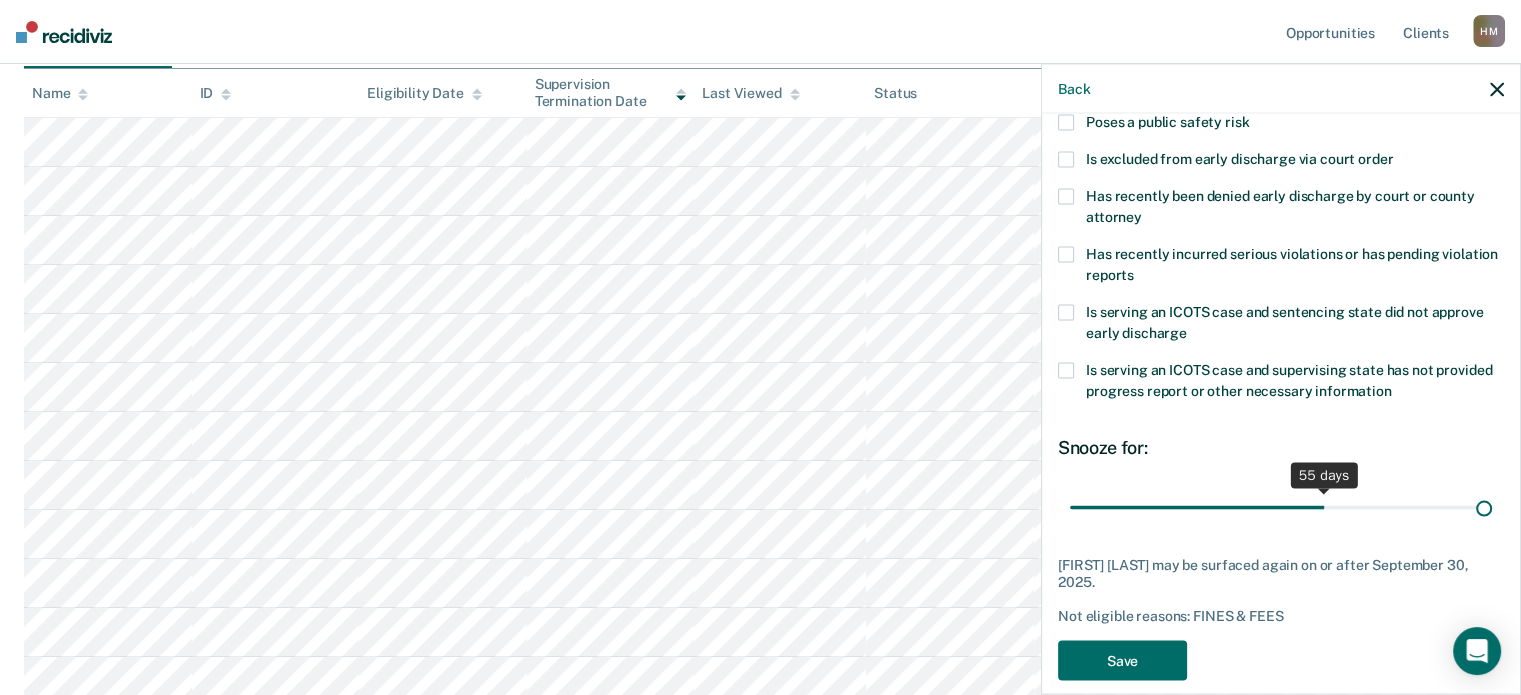 drag, startPoint x: 1315, startPoint y: 511, endPoint x: 1656, endPoint y: 517, distance: 341.0528 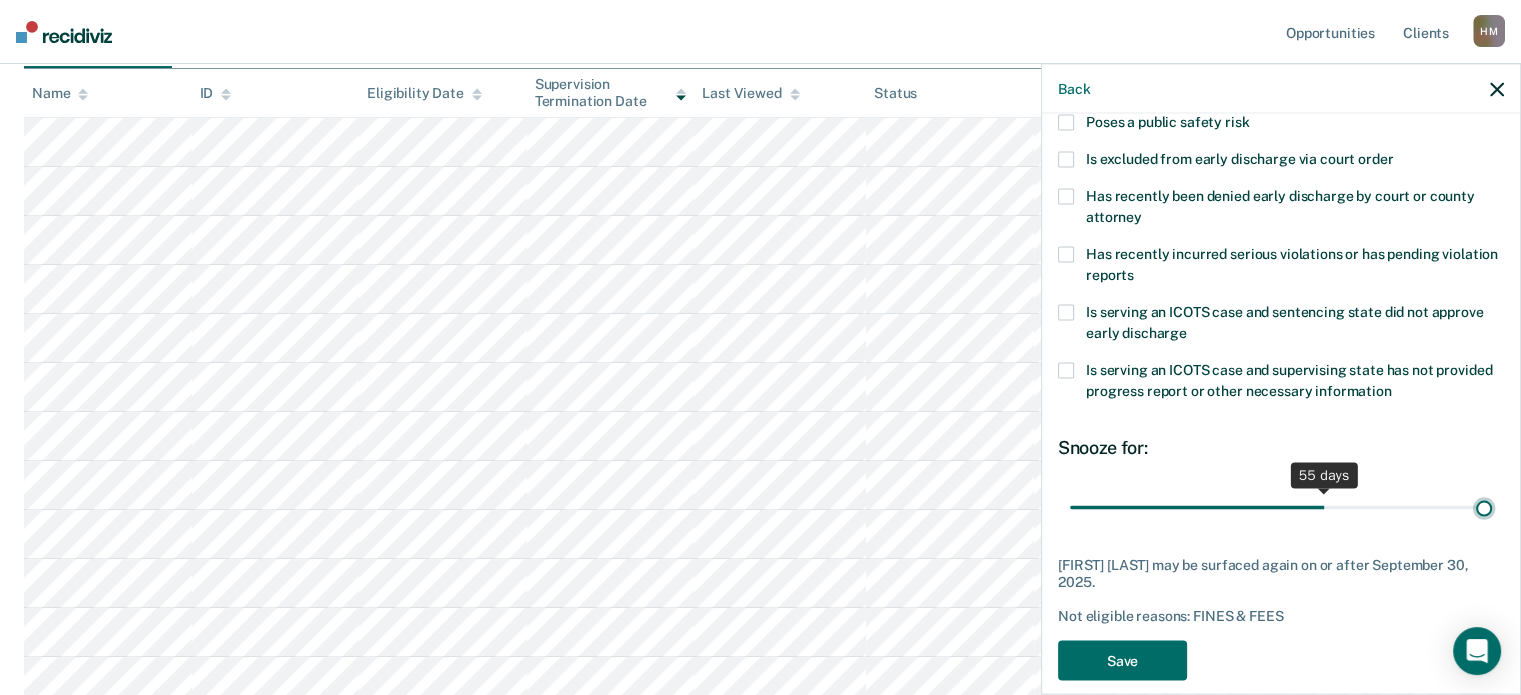 type on "90" 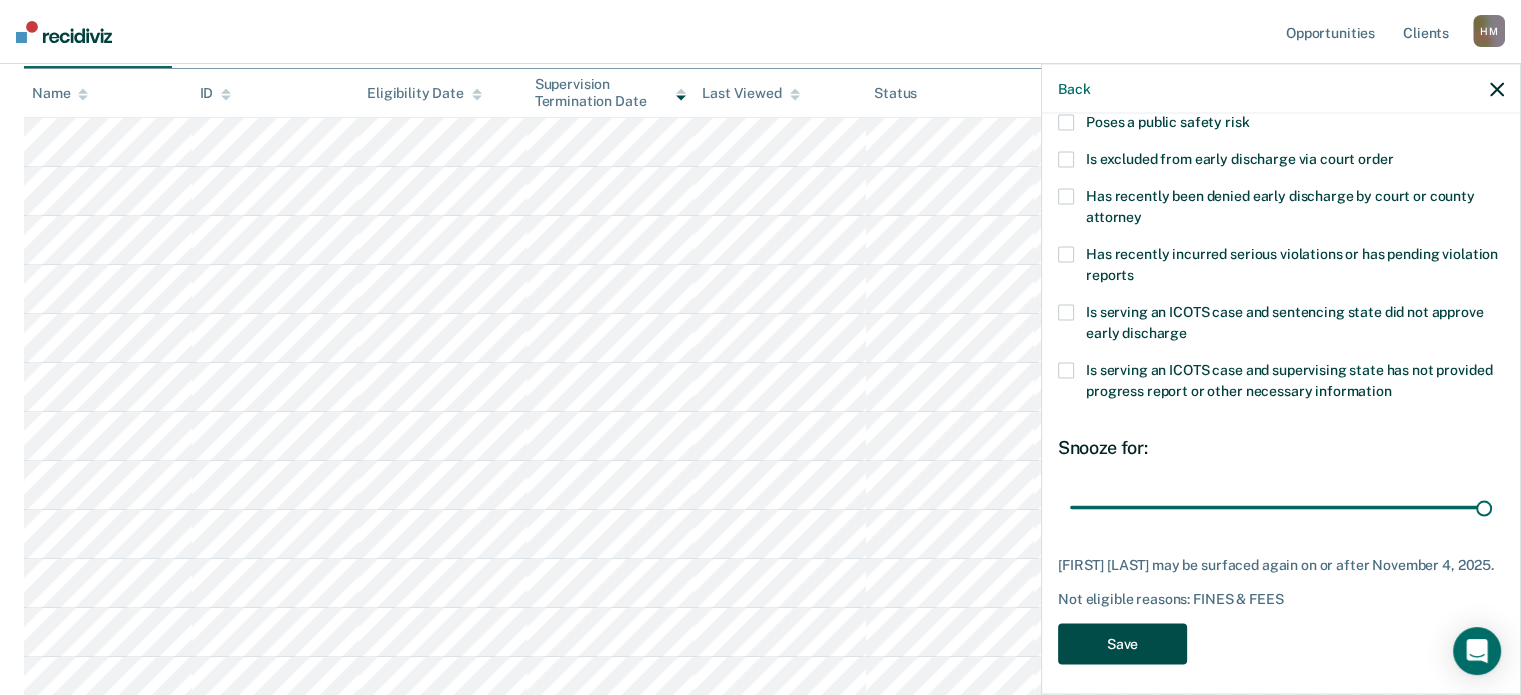 click on "Save" at bounding box center [1122, 643] 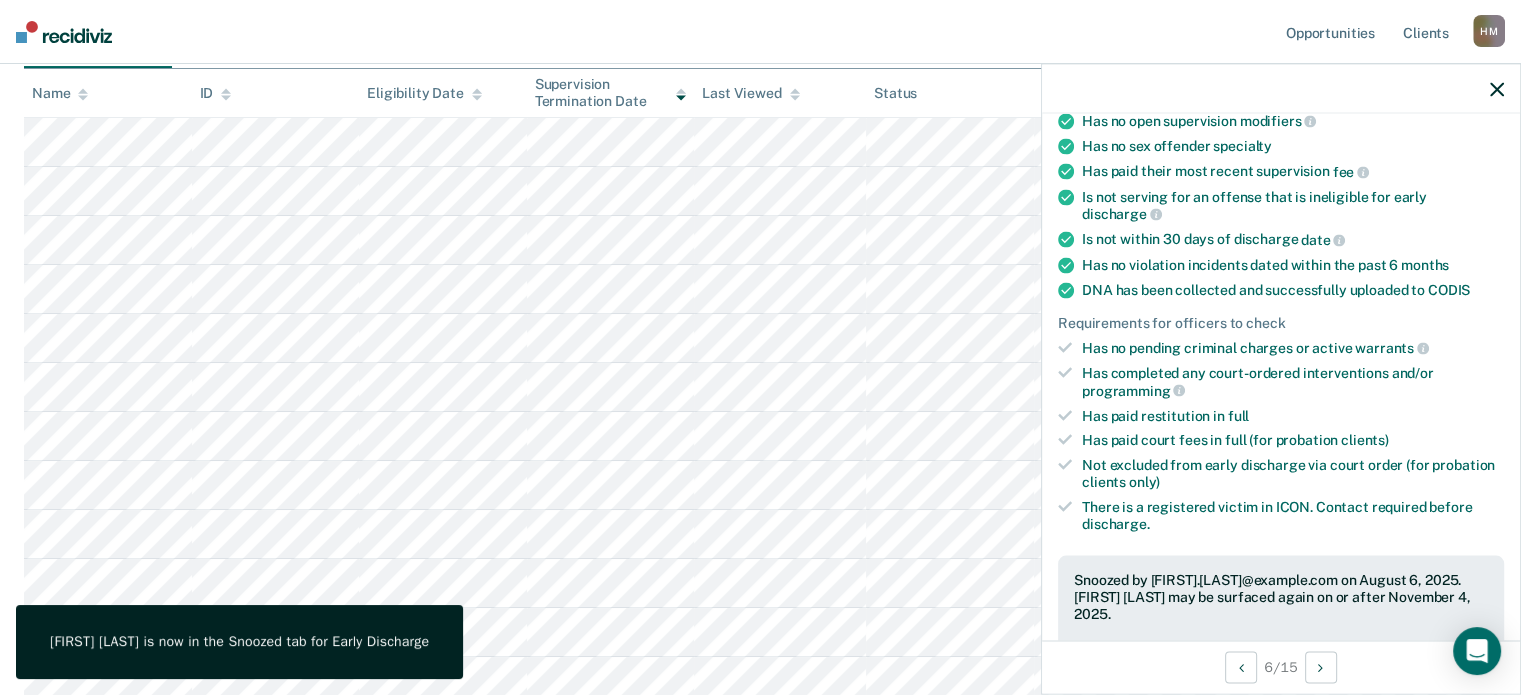 click 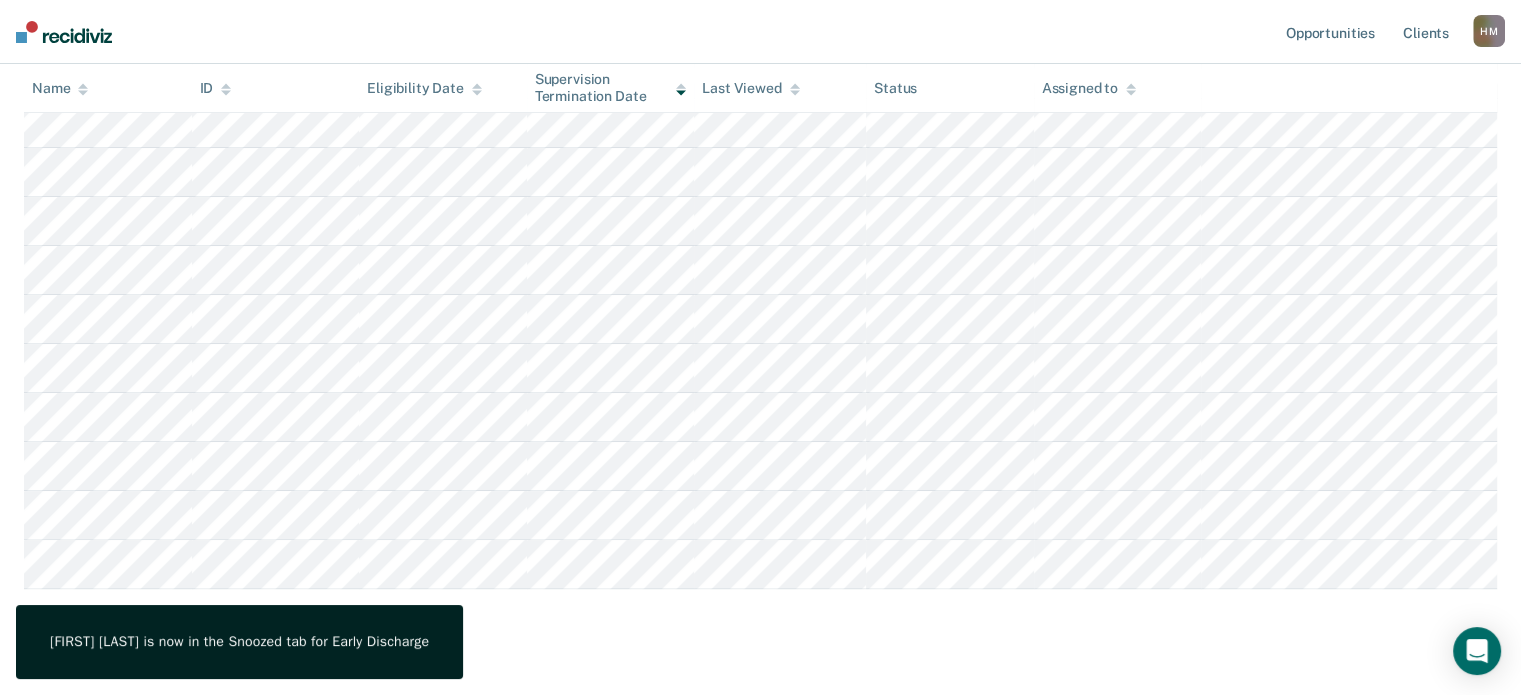 scroll, scrollTop: 458, scrollLeft: 0, axis: vertical 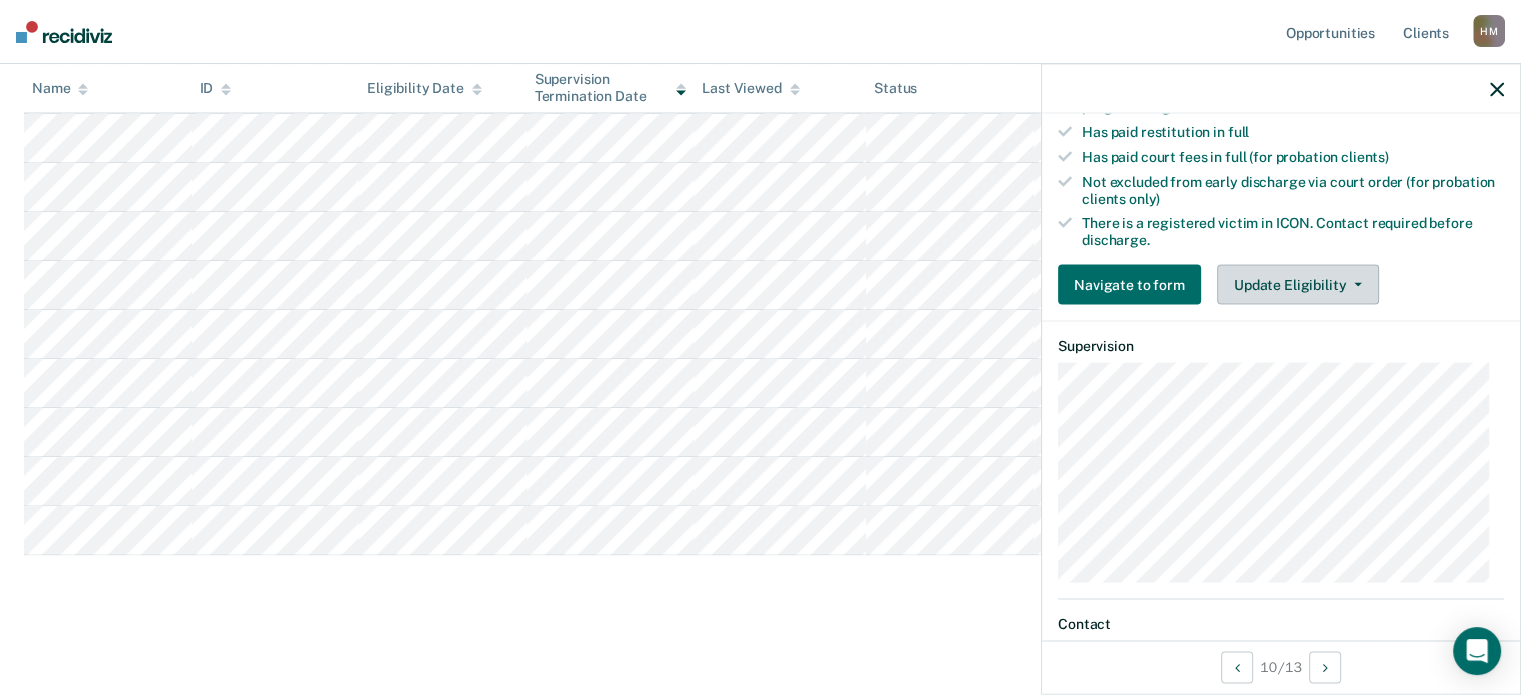 click on "Update Eligibility" at bounding box center (1298, 284) 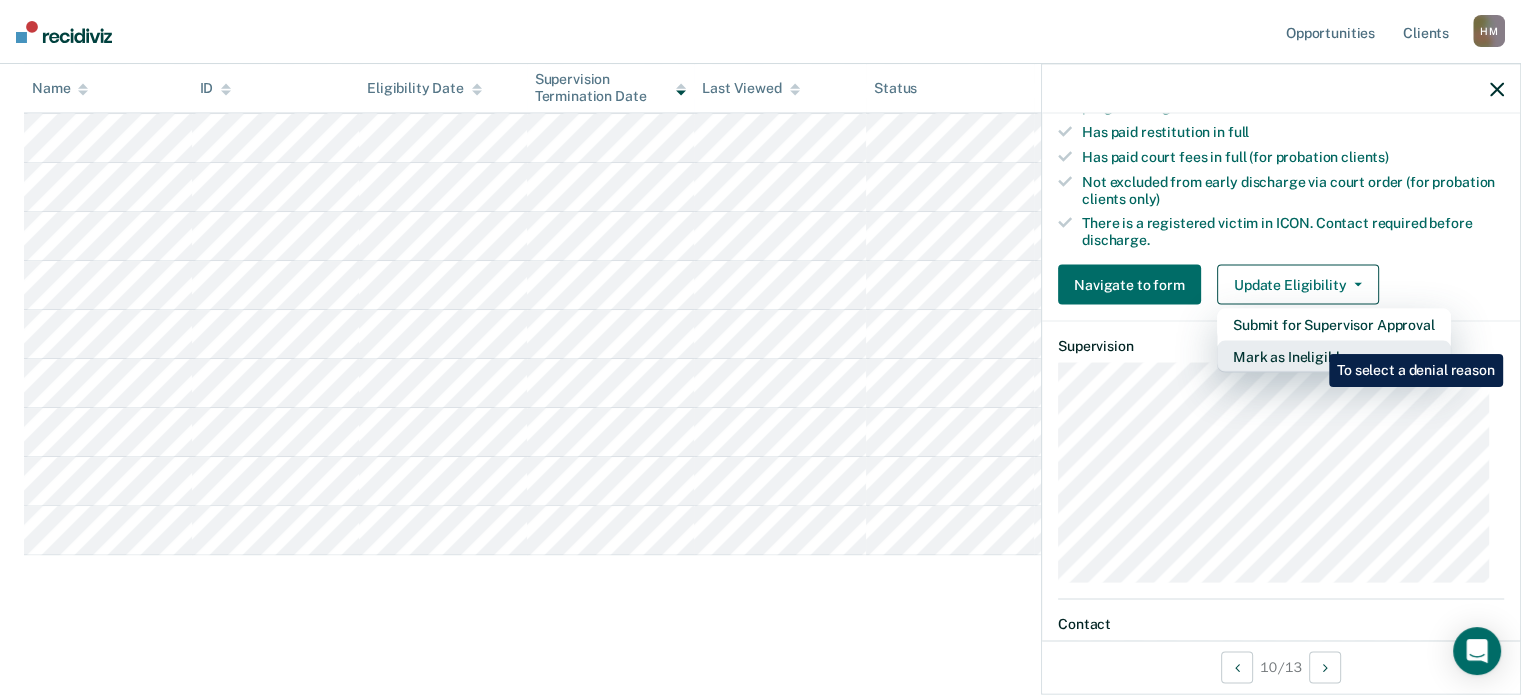click on "Mark as Ineligible" at bounding box center [1334, 356] 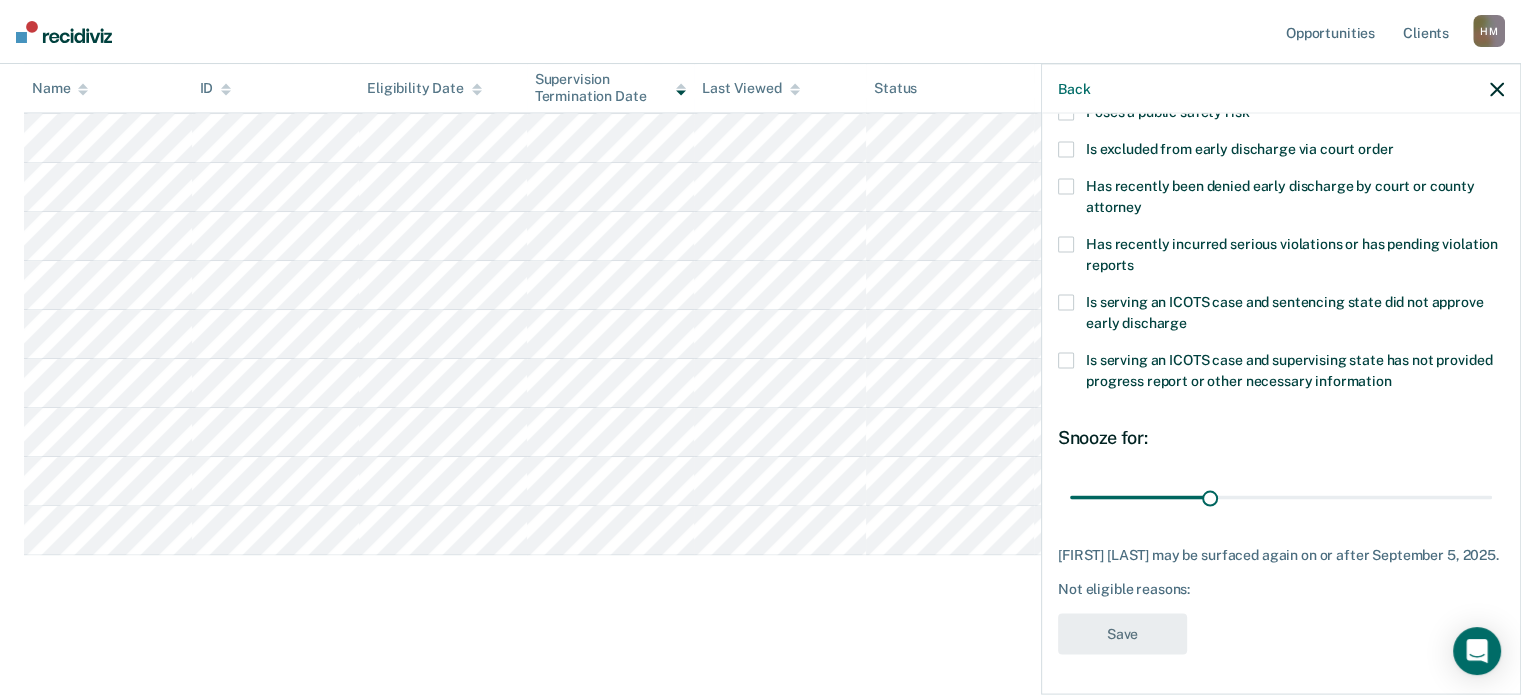 scroll, scrollTop: 124, scrollLeft: 0, axis: vertical 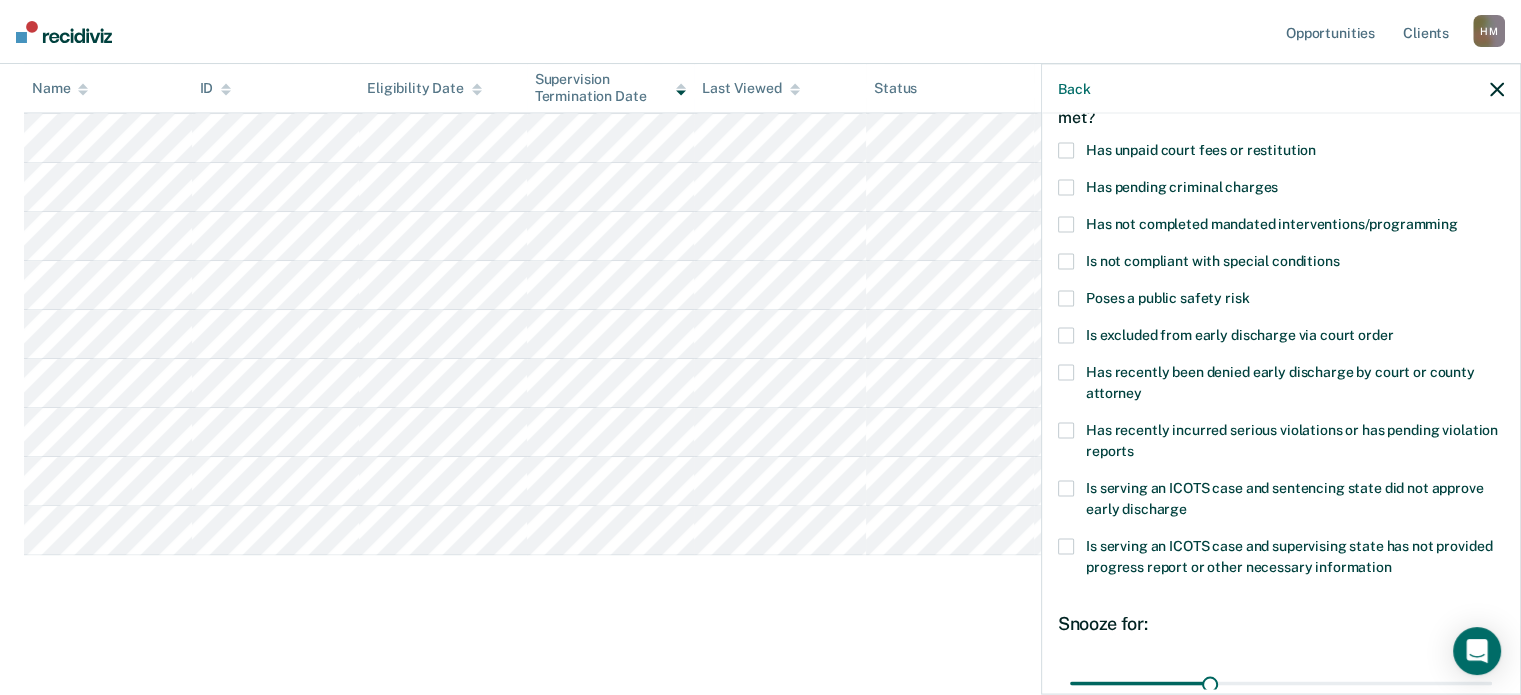 click on "Has recently incurred serious violations or has pending violation reports" at bounding box center [1292, 439] 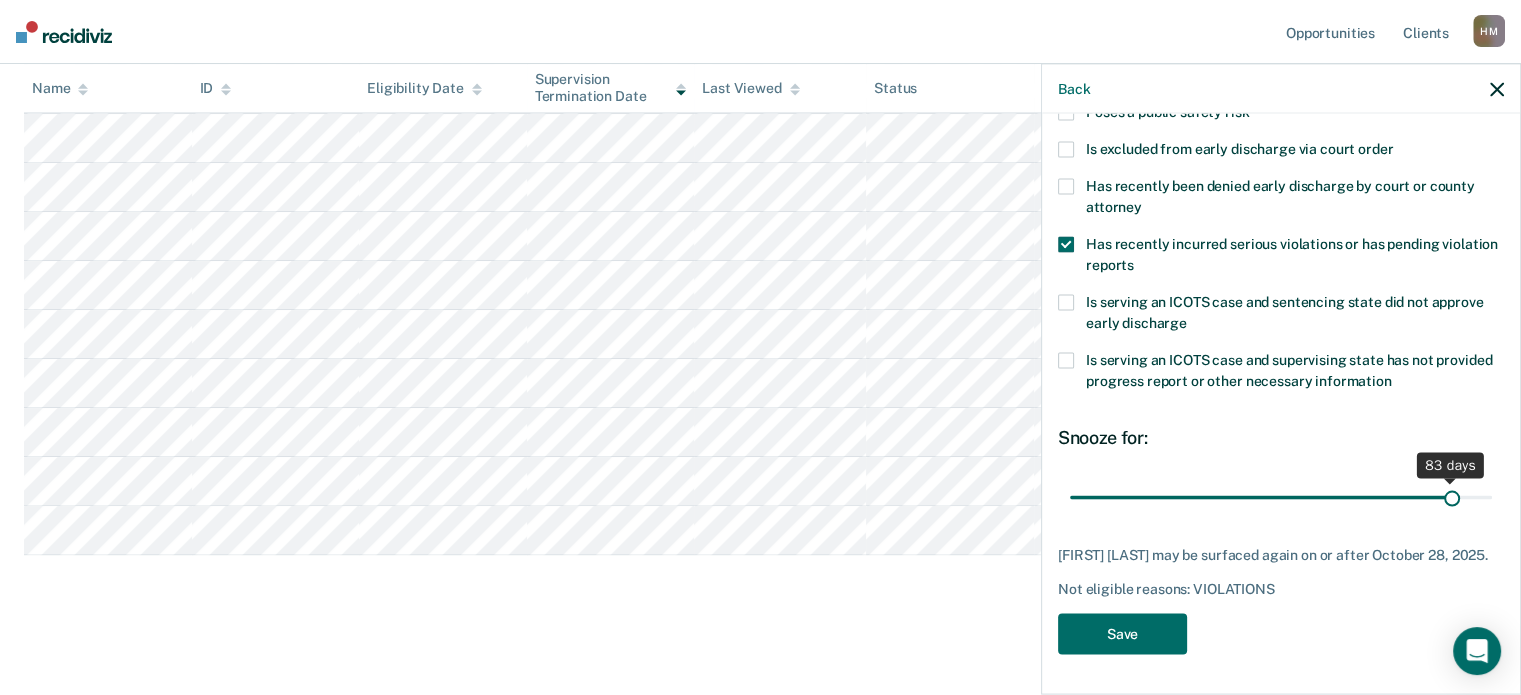 scroll, scrollTop: 324, scrollLeft: 0, axis: vertical 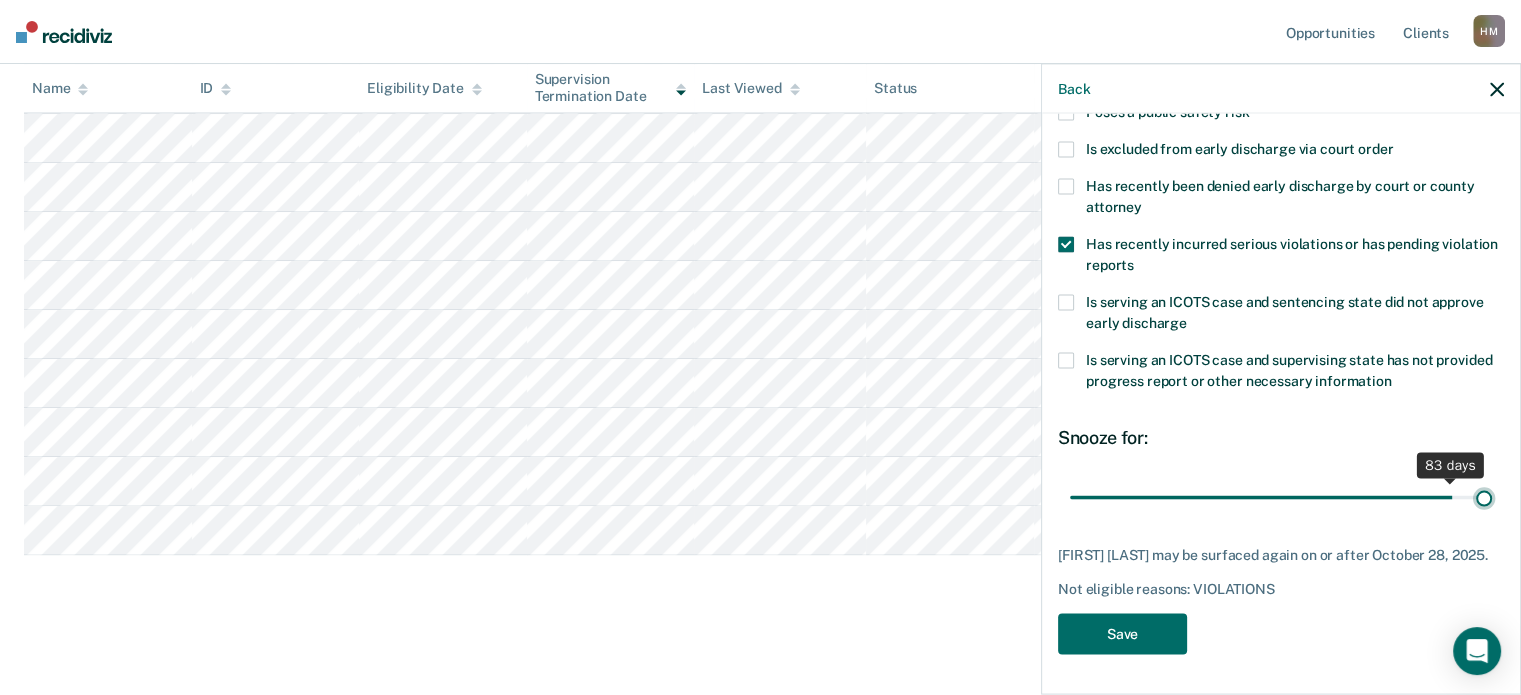 drag, startPoint x: 1375, startPoint y: 503, endPoint x: 1549, endPoint y: 535, distance: 176.91806 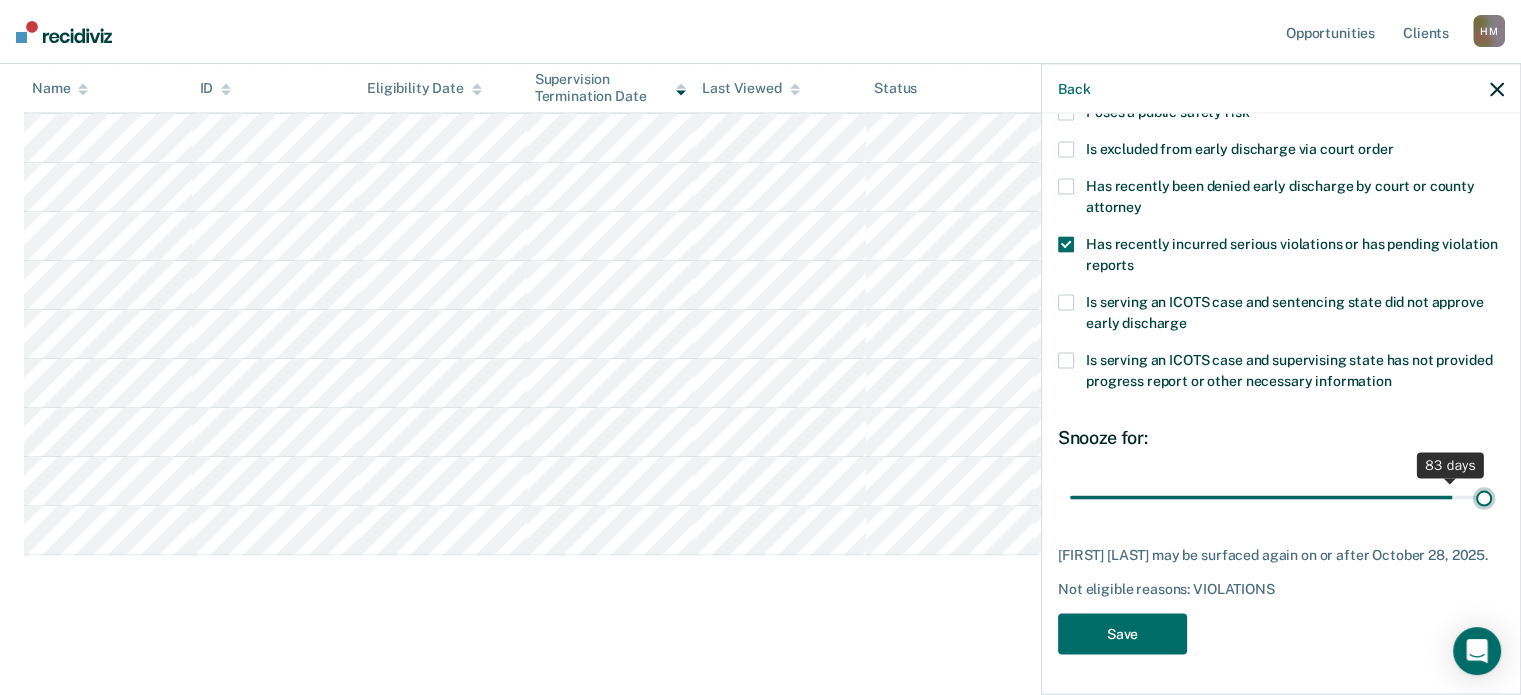 type on "90" 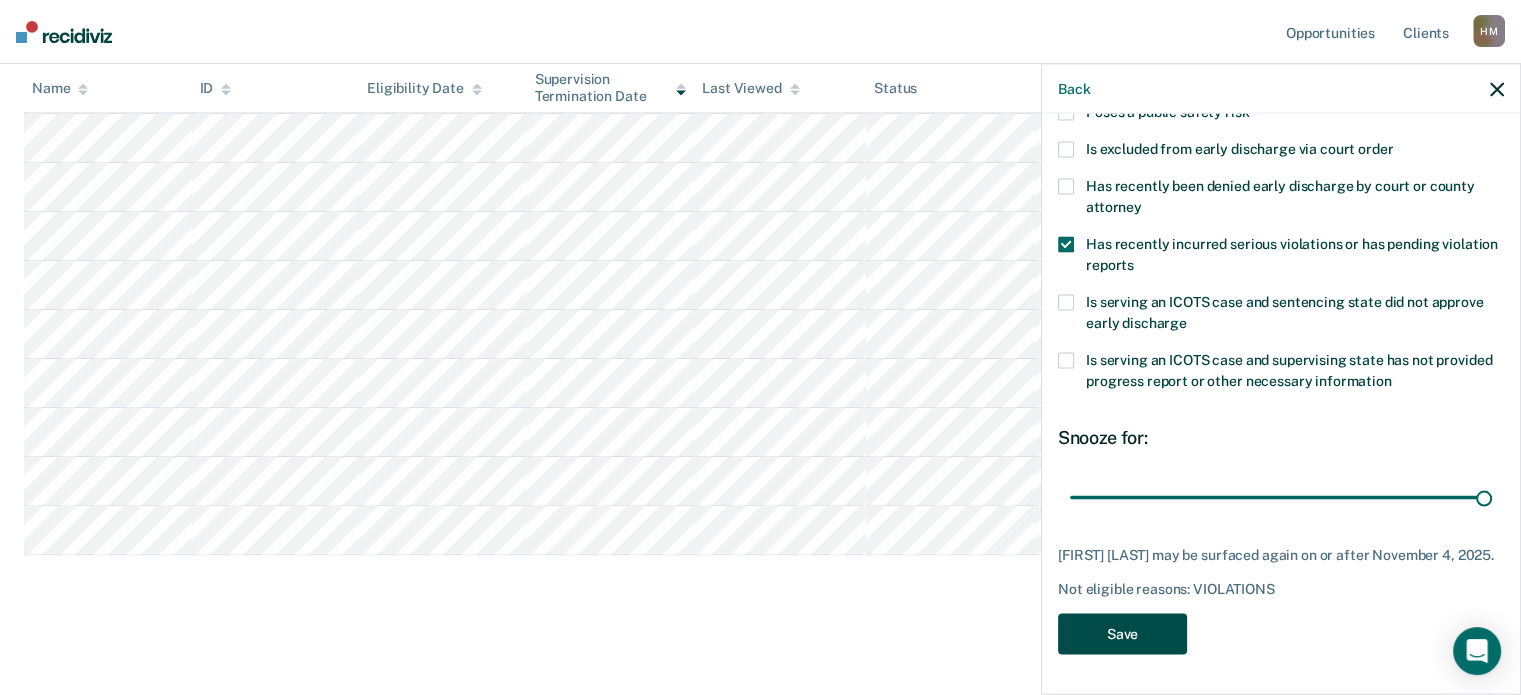 click on "Save" at bounding box center [1122, 633] 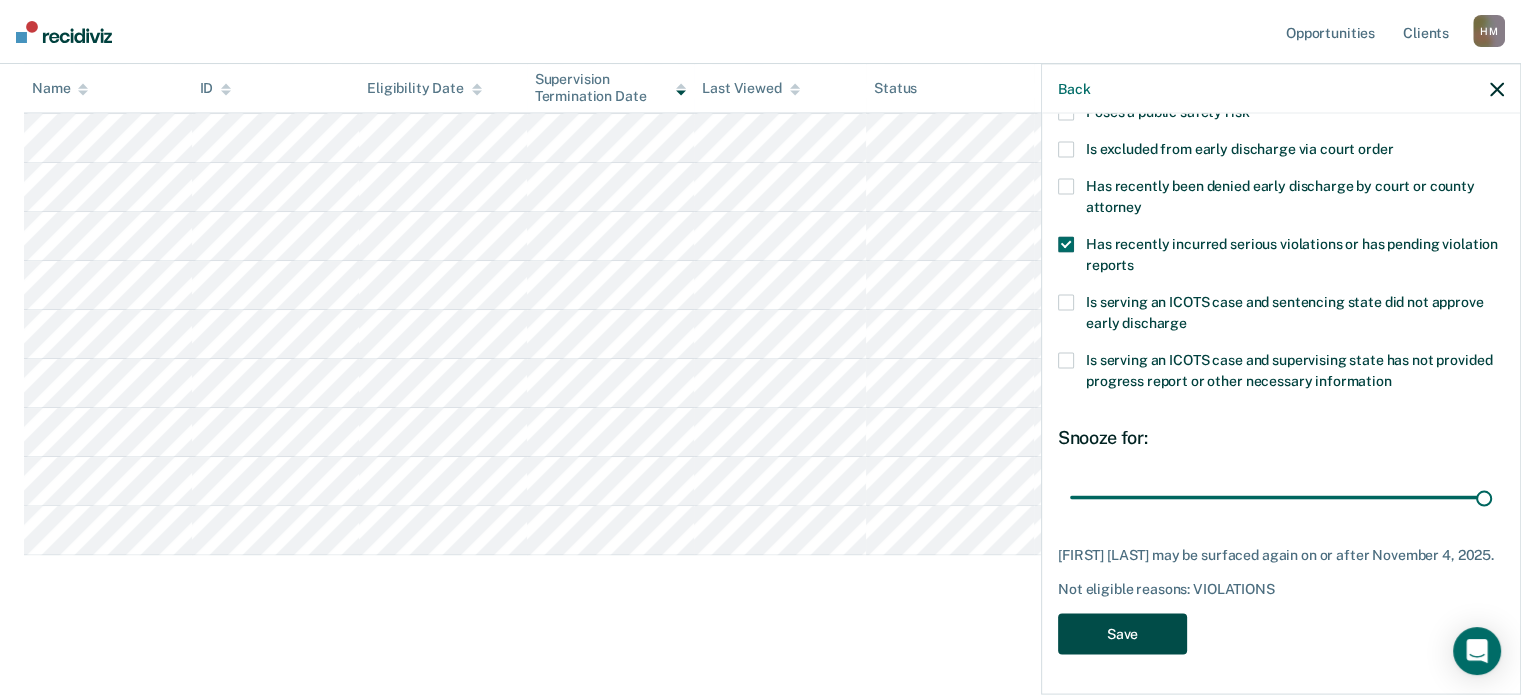scroll, scrollTop: 411, scrollLeft: 0, axis: vertical 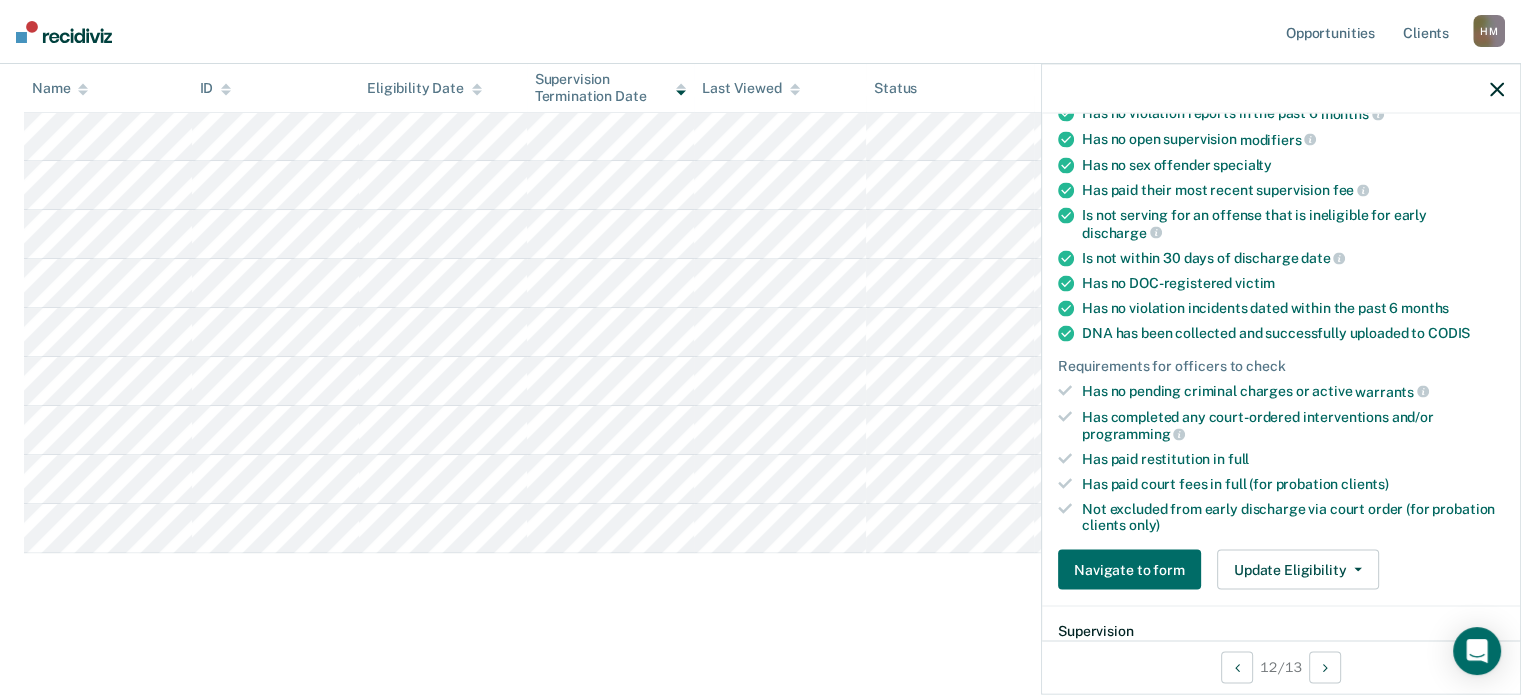 click on "Early Discharge   Early Discharge Early Discharge Clear   officers Eligible Now 12 Ready for Discharge 0 Revisions Requests 0 Supervisor Review 10 Forms Submitted 0 Snoozed 29
To pick up a draggable item, press the space bar.
While dragging, use the arrow keys to move the item.
Press space again to drop the item in its new position, or press escape to cancel.
Name ID Eligibility Date Supervision Termination Date Last Viewed Status Assigned to" at bounding box center [760, 193] 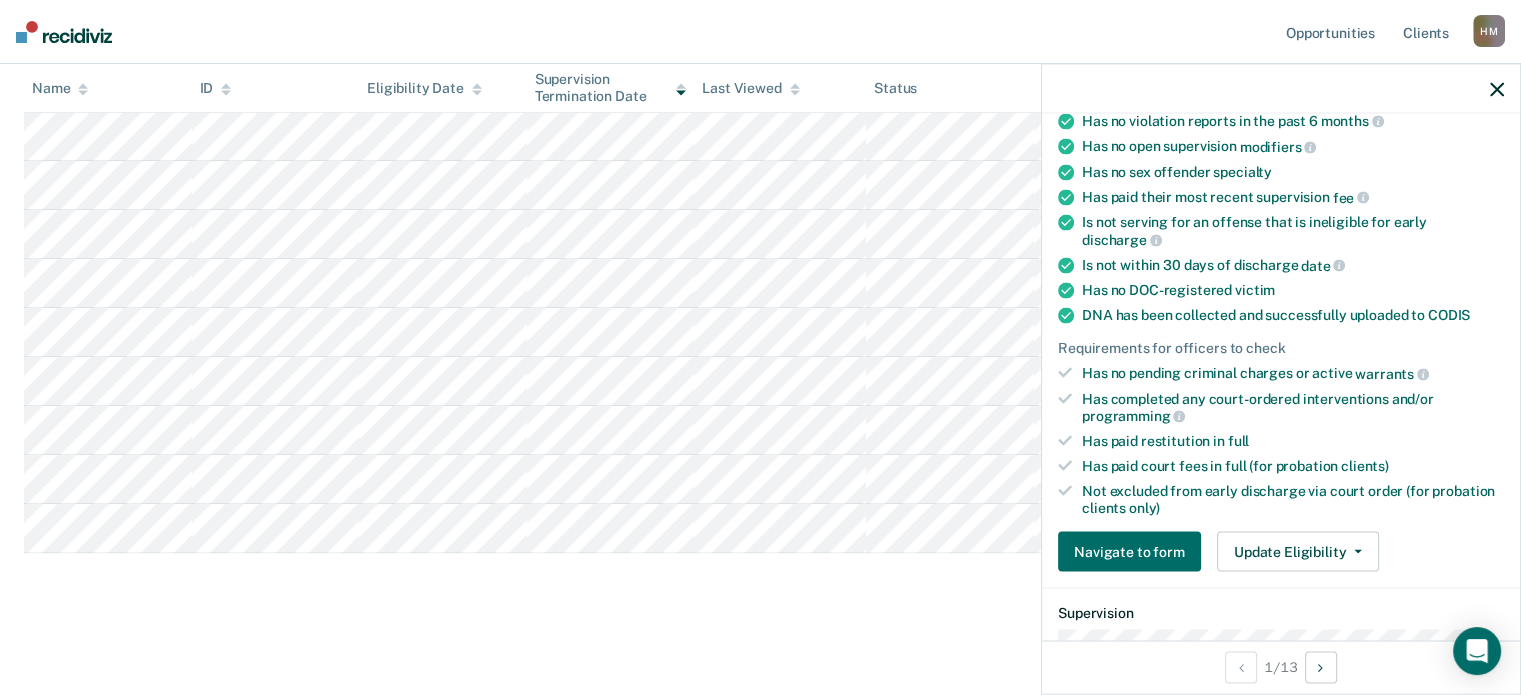 scroll, scrollTop: 400, scrollLeft: 0, axis: vertical 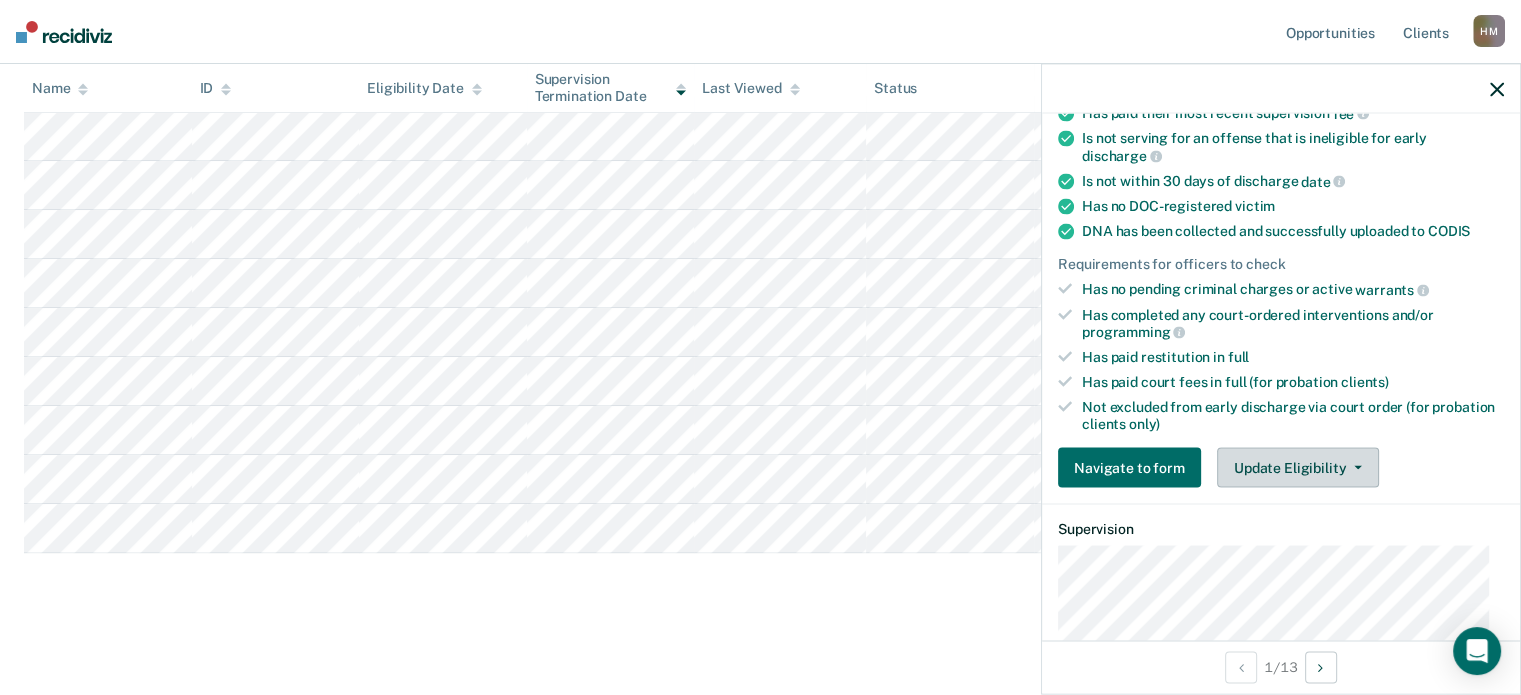 click on "Update Eligibility" at bounding box center [1298, 468] 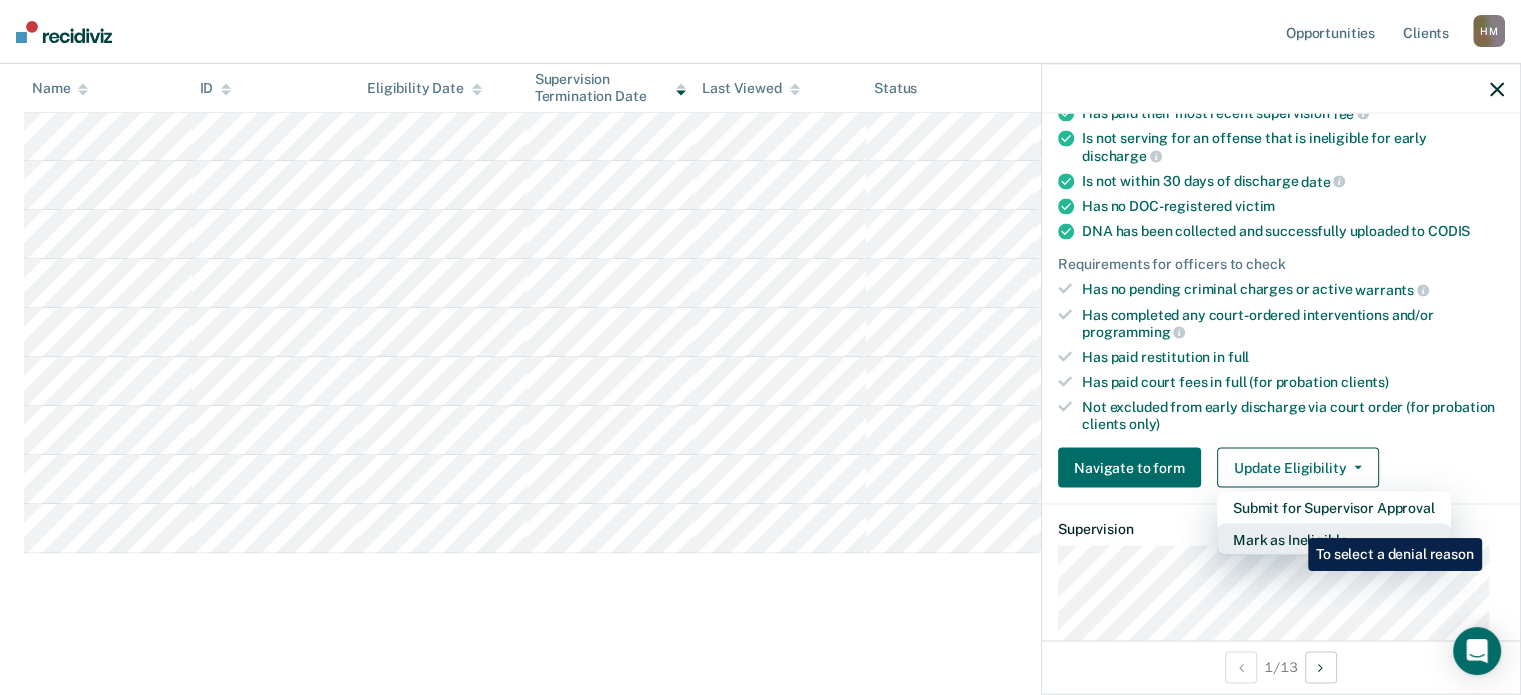 click on "Mark as Ineligible" at bounding box center [1334, 540] 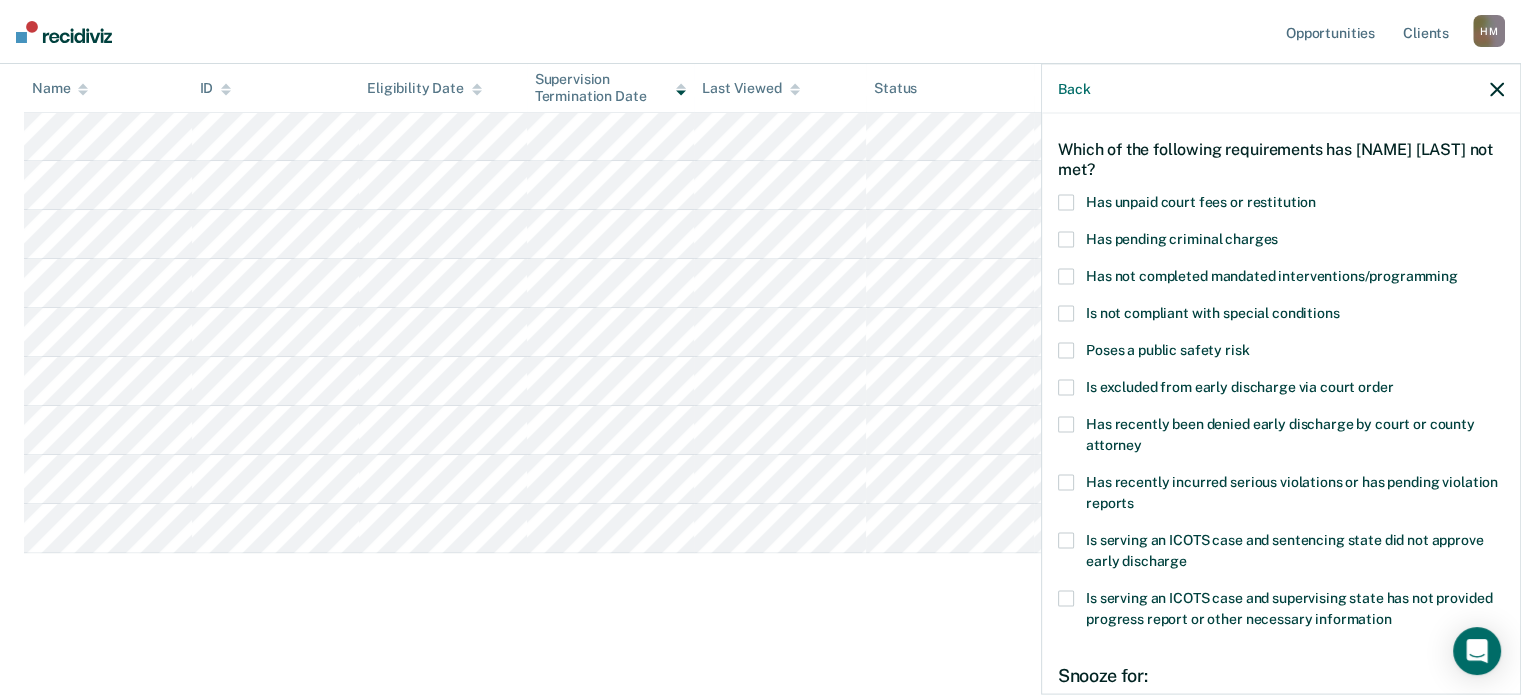 scroll, scrollTop: 200, scrollLeft: 0, axis: vertical 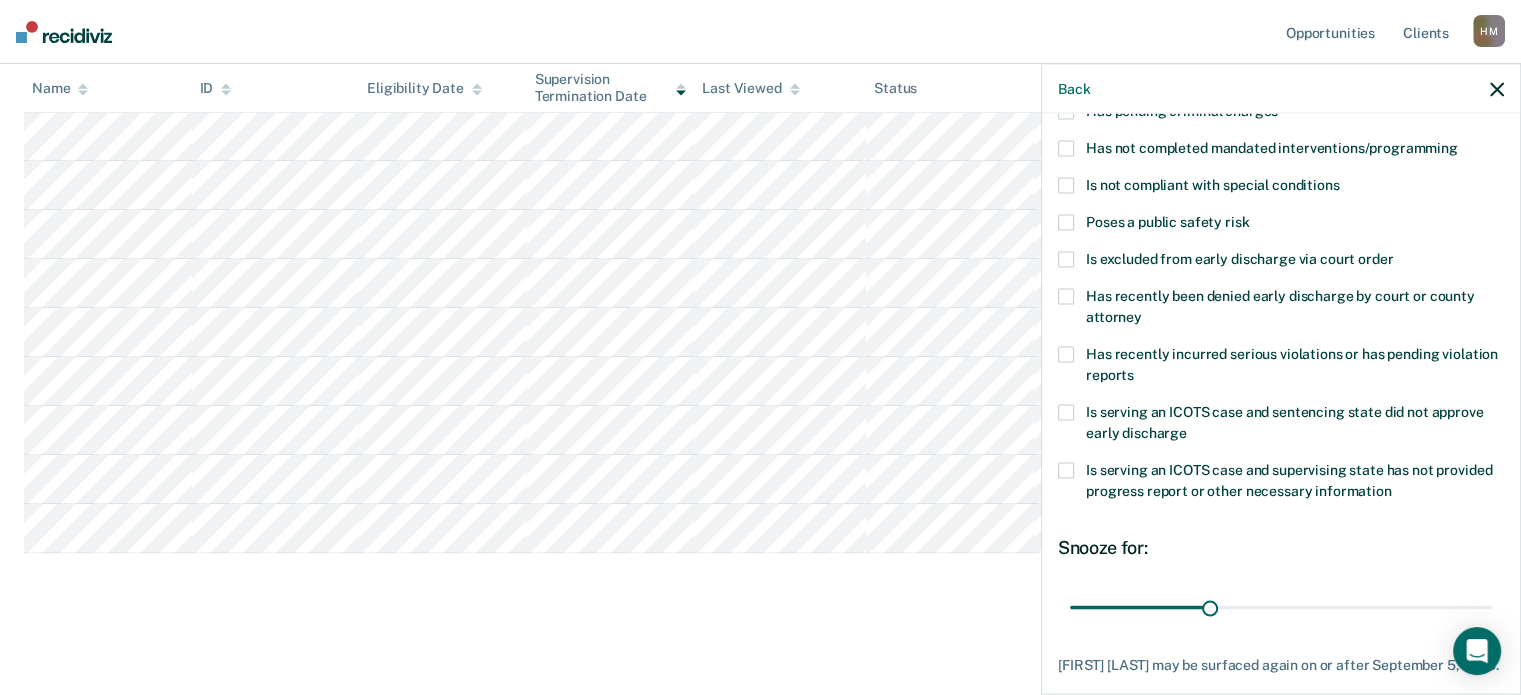 click on "Has recently incurred serious violations or has pending violation reports" at bounding box center [1292, 363] 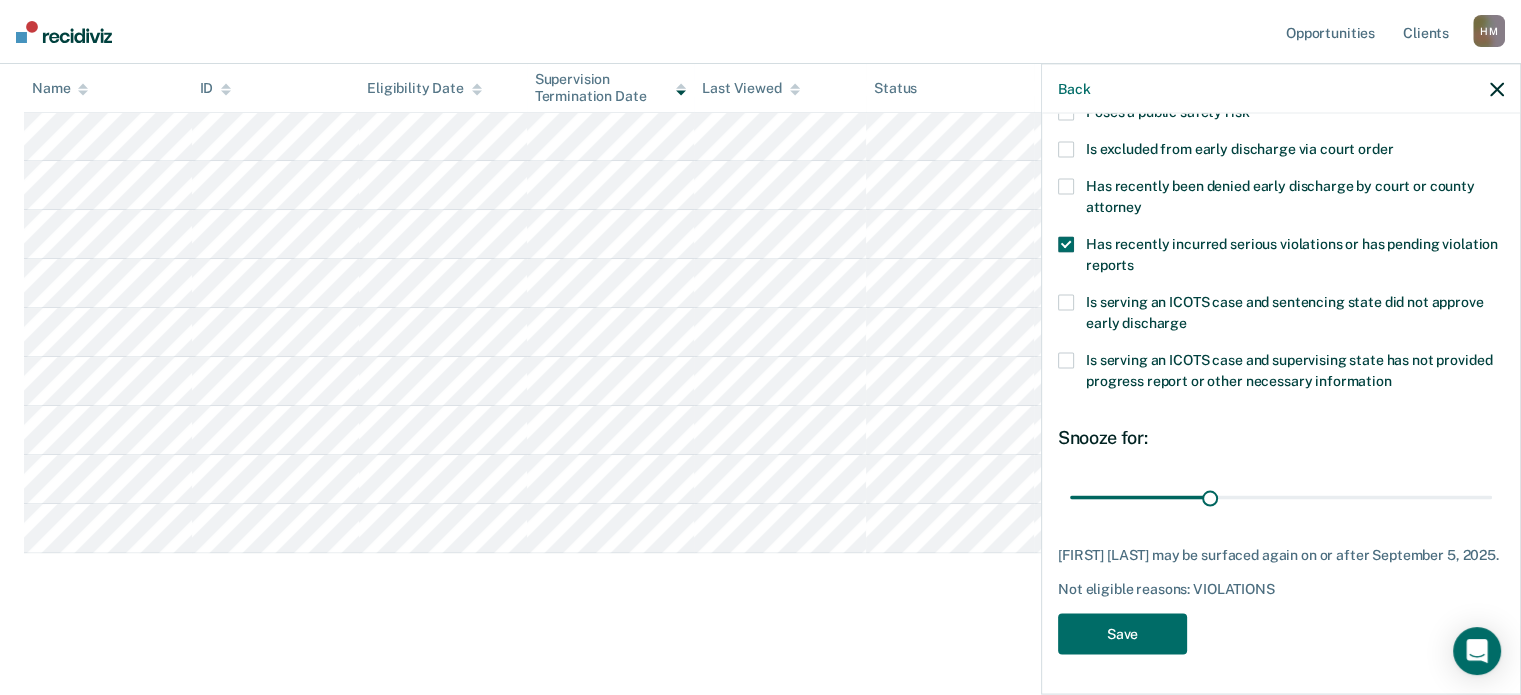 scroll, scrollTop: 324, scrollLeft: 0, axis: vertical 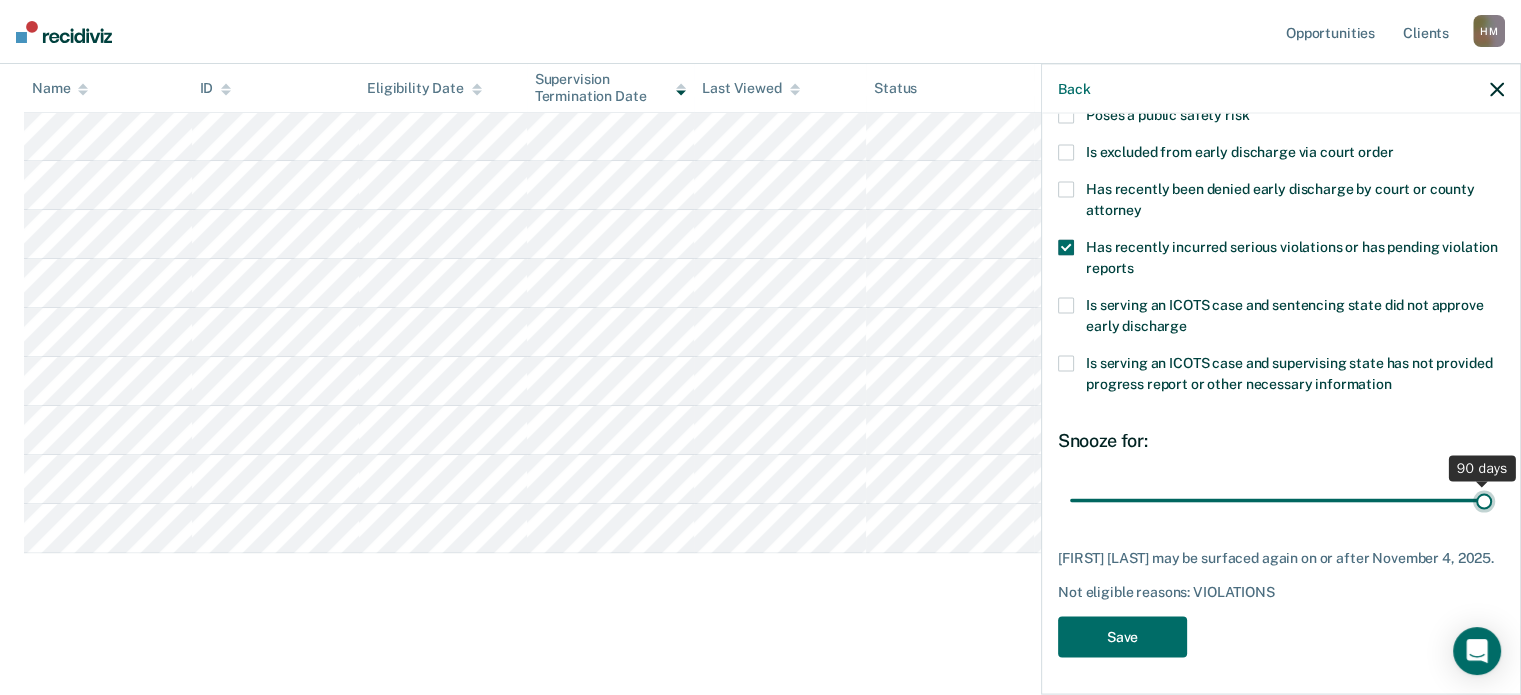 drag, startPoint x: 1217, startPoint y: 479, endPoint x: 1599, endPoint y: 519, distance: 384.08853 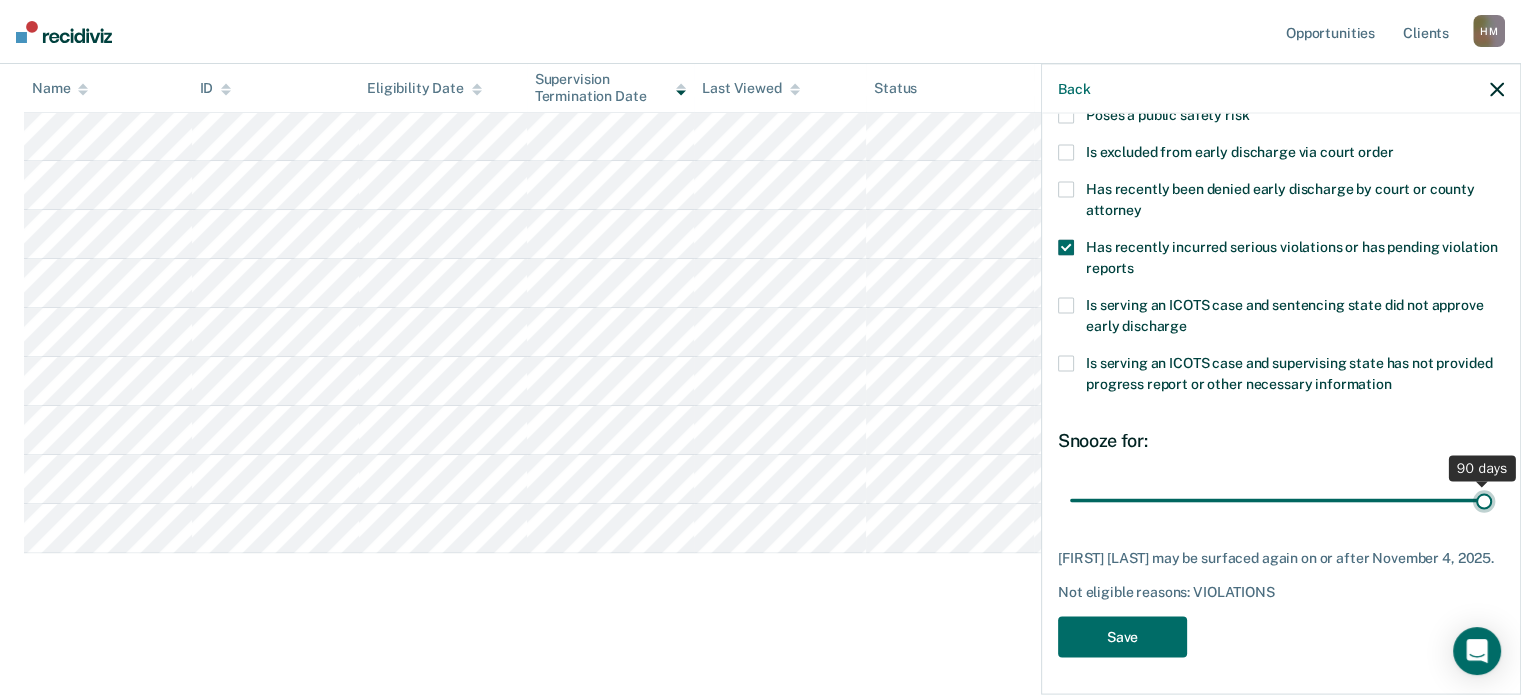 type on "90" 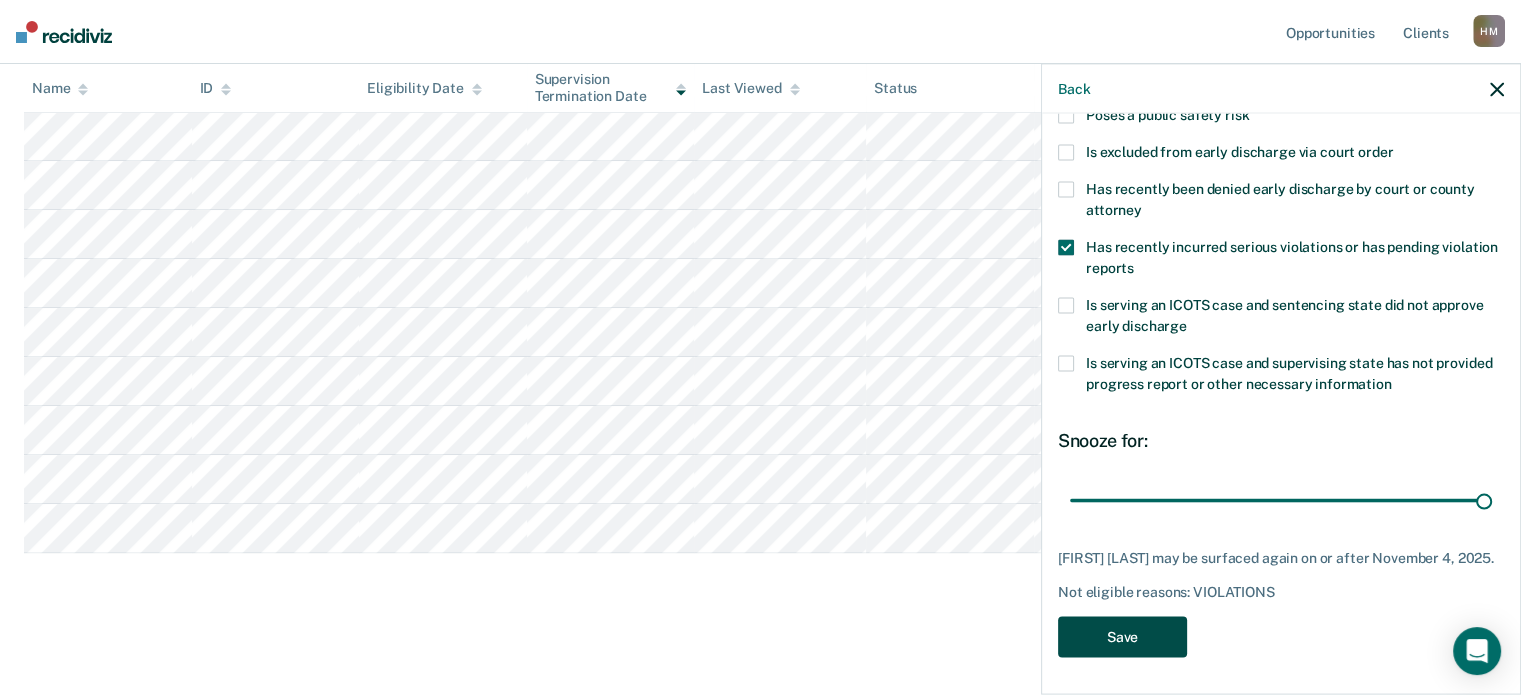 click on "Save" at bounding box center (1122, 636) 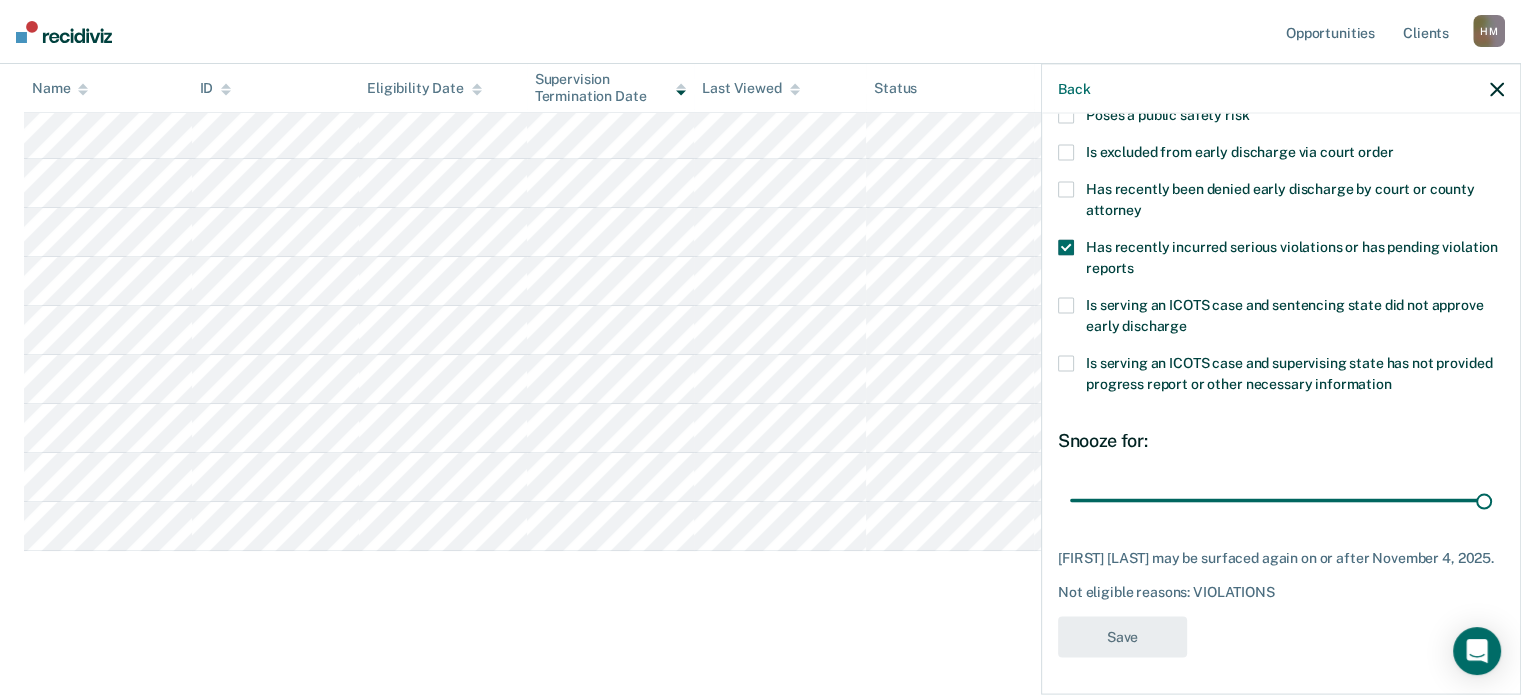 scroll, scrollTop: 264, scrollLeft: 0, axis: vertical 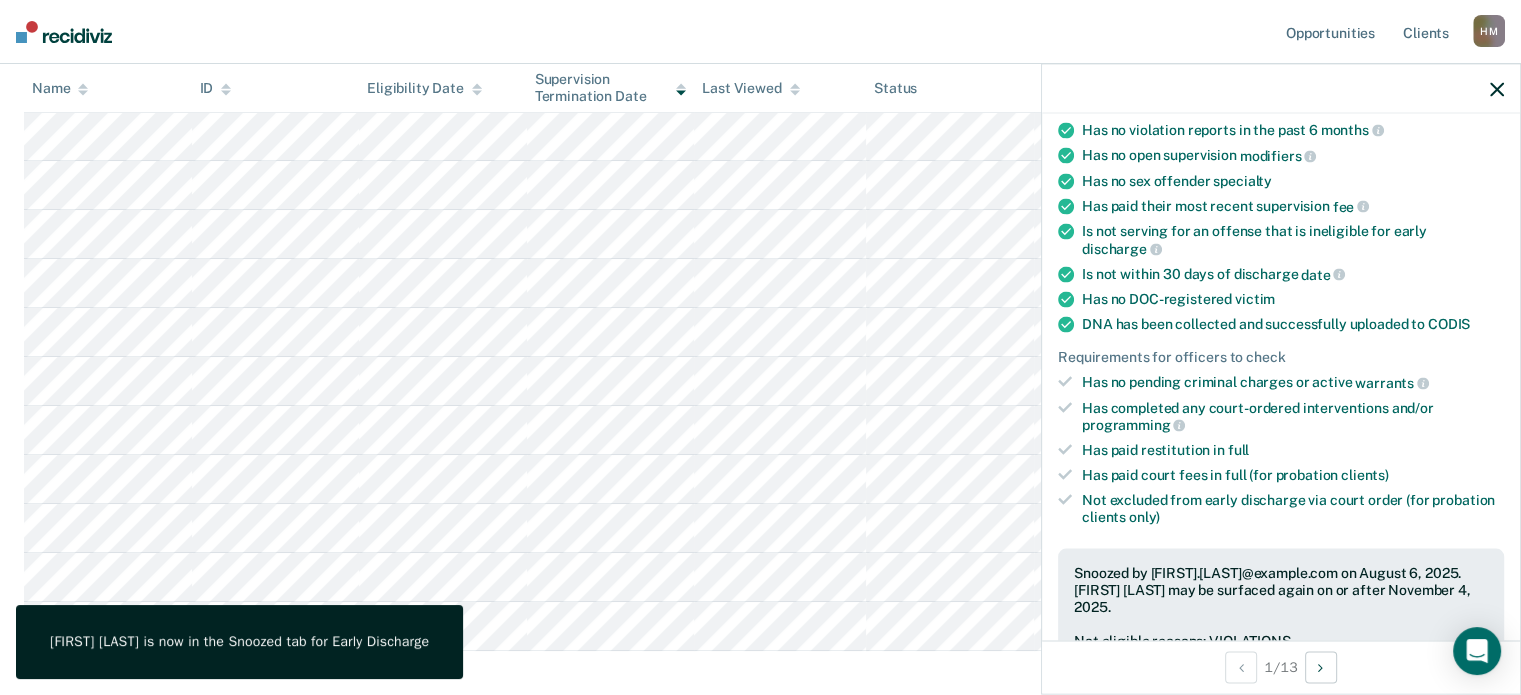 click 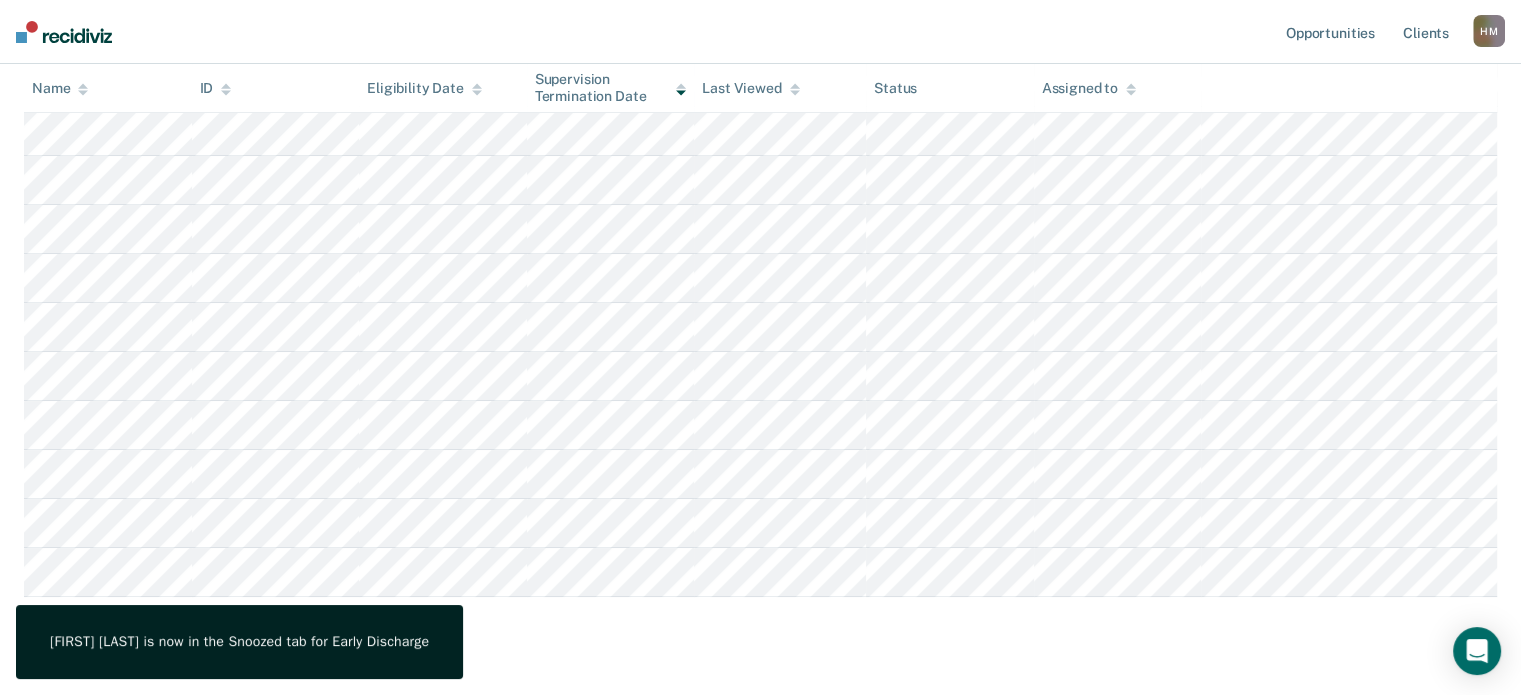 scroll, scrollTop: 362, scrollLeft: 0, axis: vertical 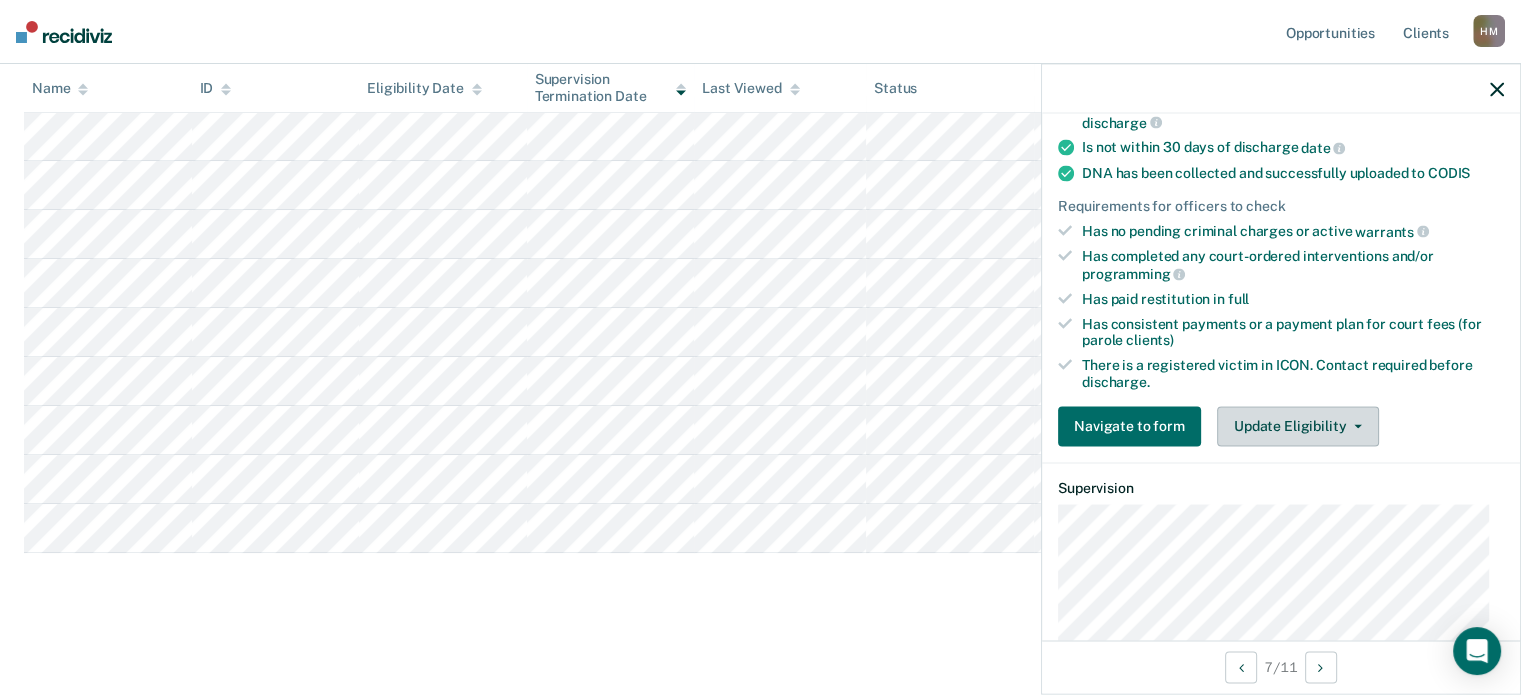 click on "Update Eligibility" at bounding box center [1298, 426] 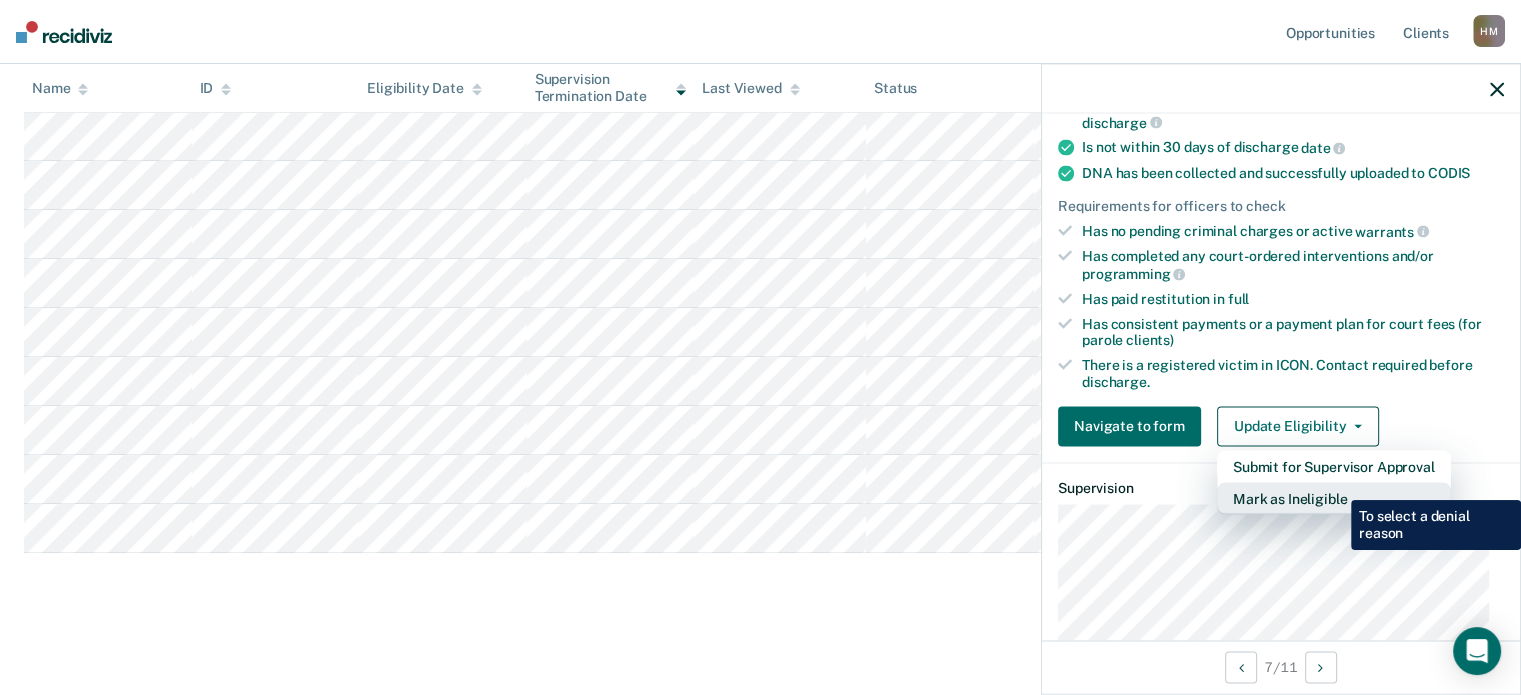click on "Mark as Ineligible" at bounding box center (1334, 498) 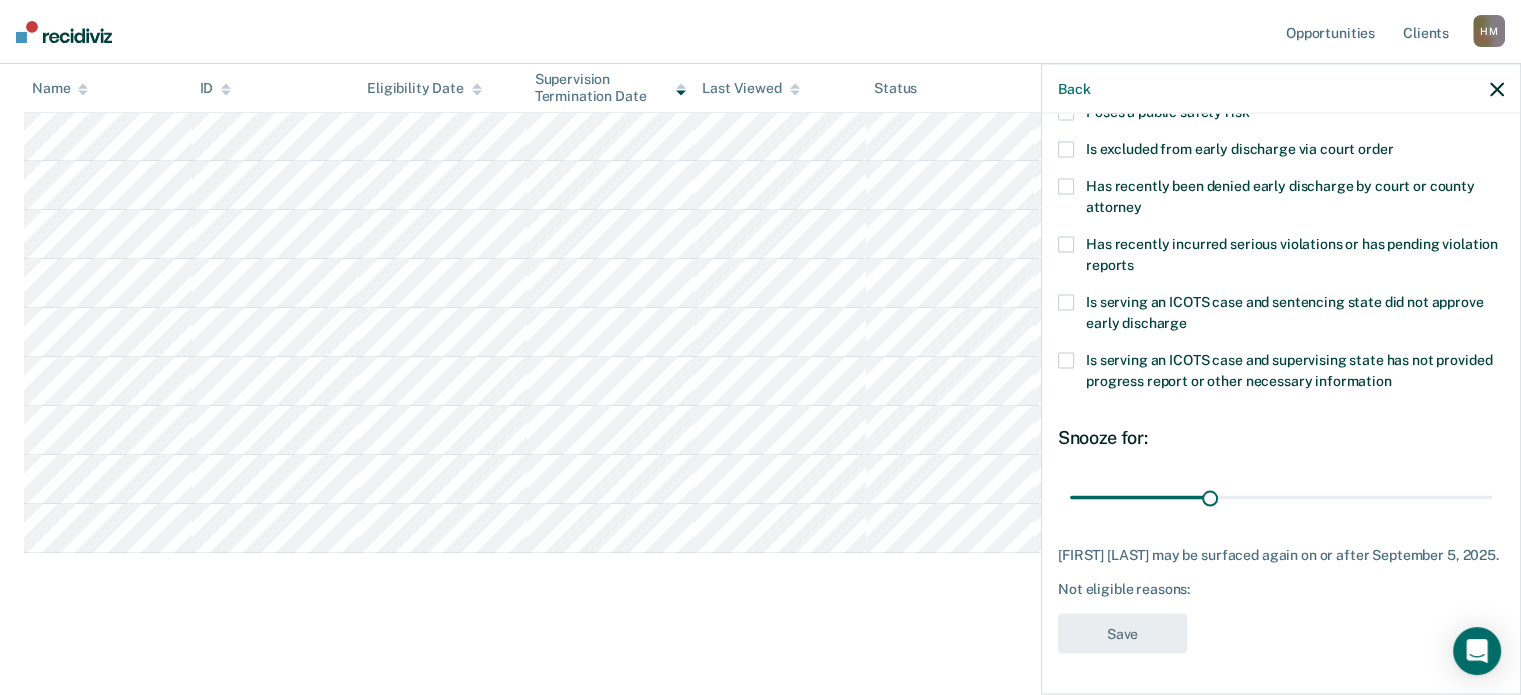 scroll, scrollTop: 324, scrollLeft: 0, axis: vertical 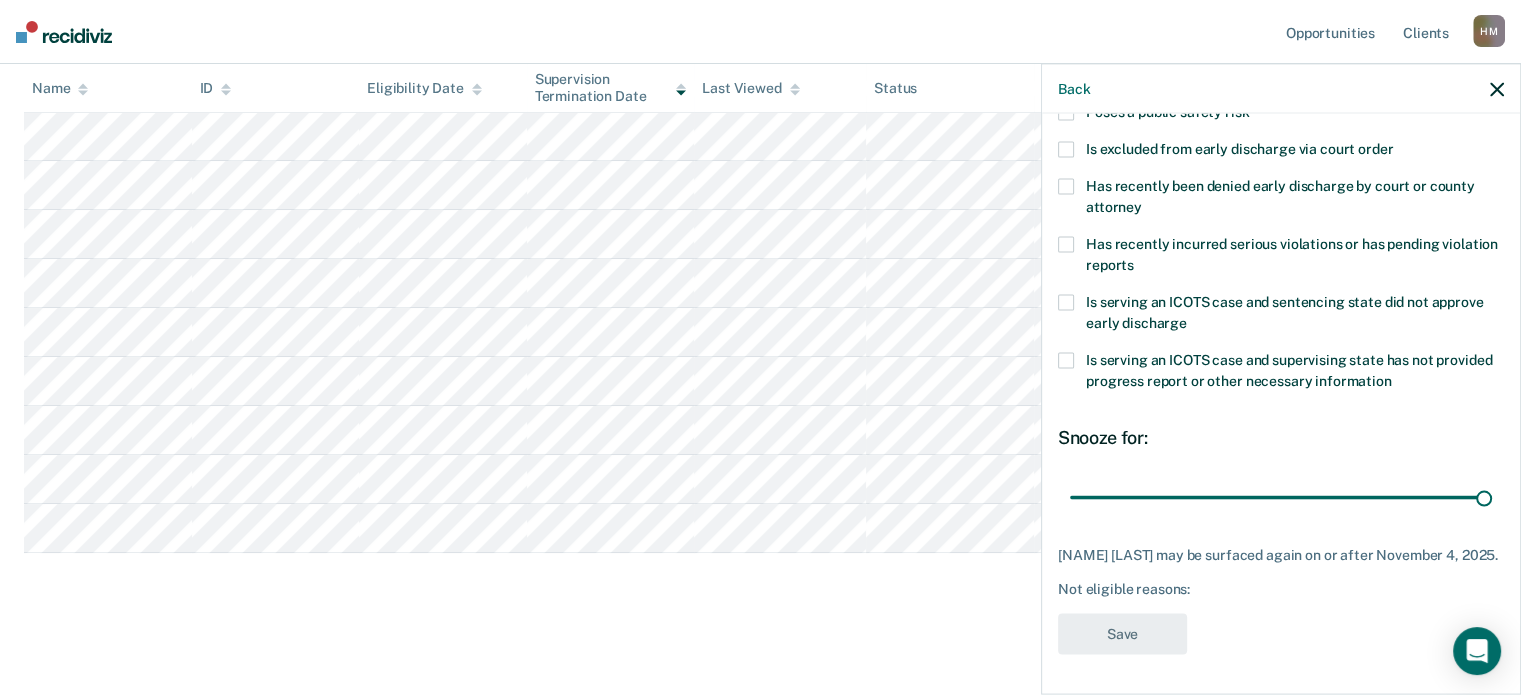 drag, startPoint x: 1237, startPoint y: 478, endPoint x: 1535, endPoint y: 492, distance: 298.32867 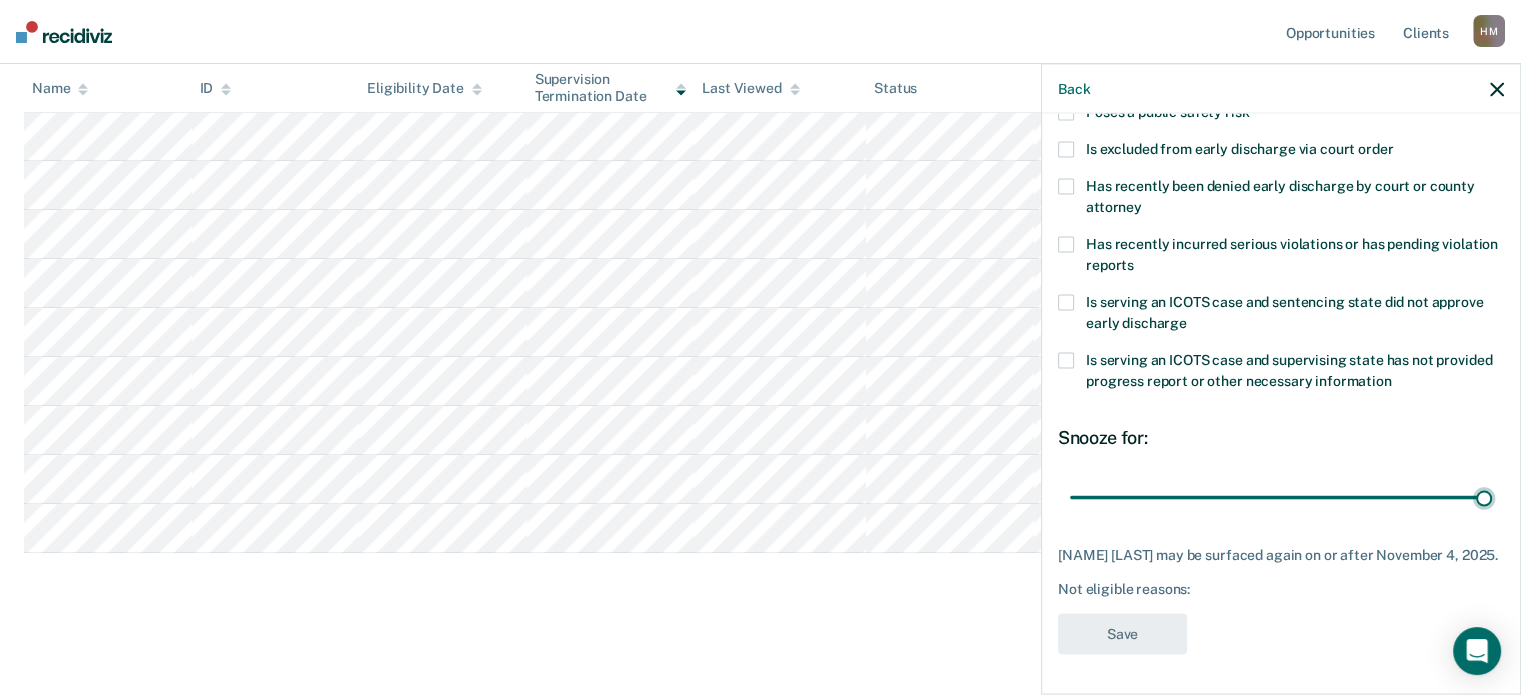 type on "90" 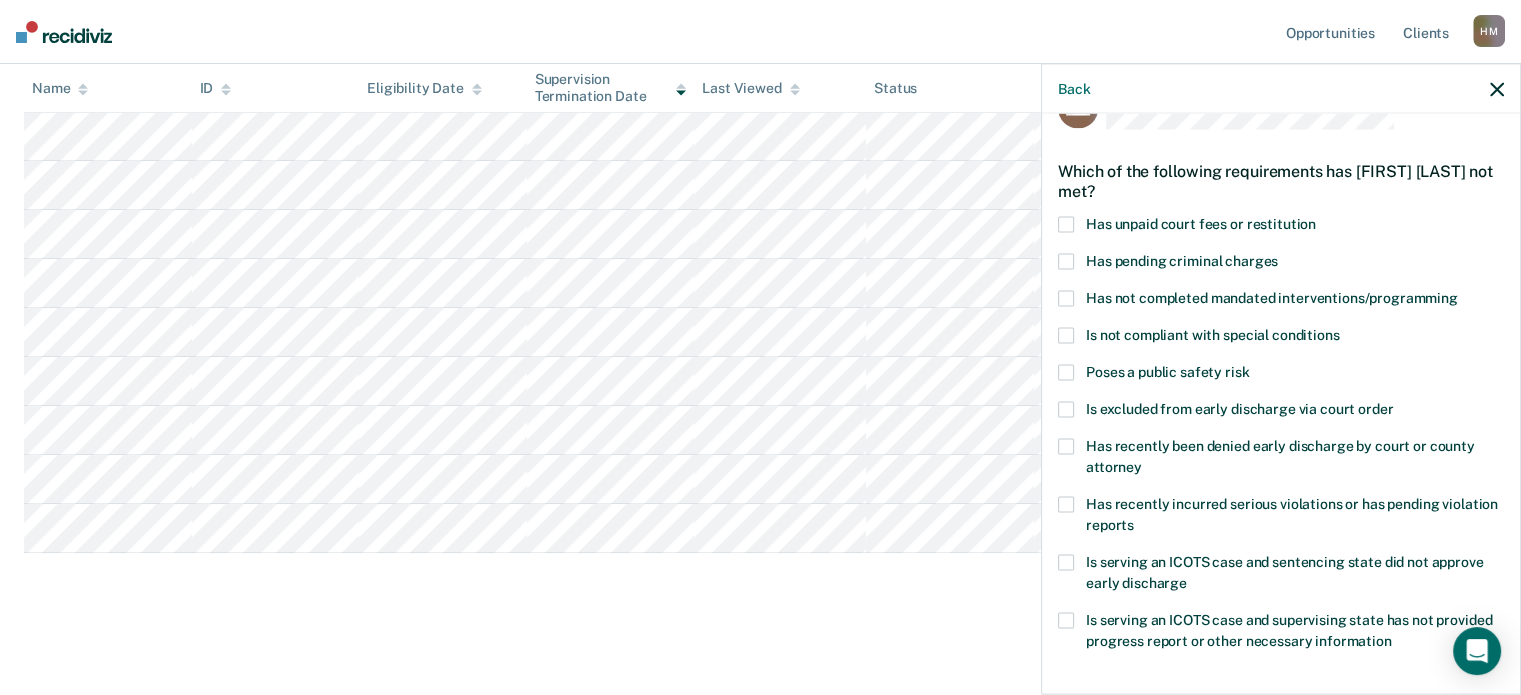 scroll, scrollTop: 124, scrollLeft: 0, axis: vertical 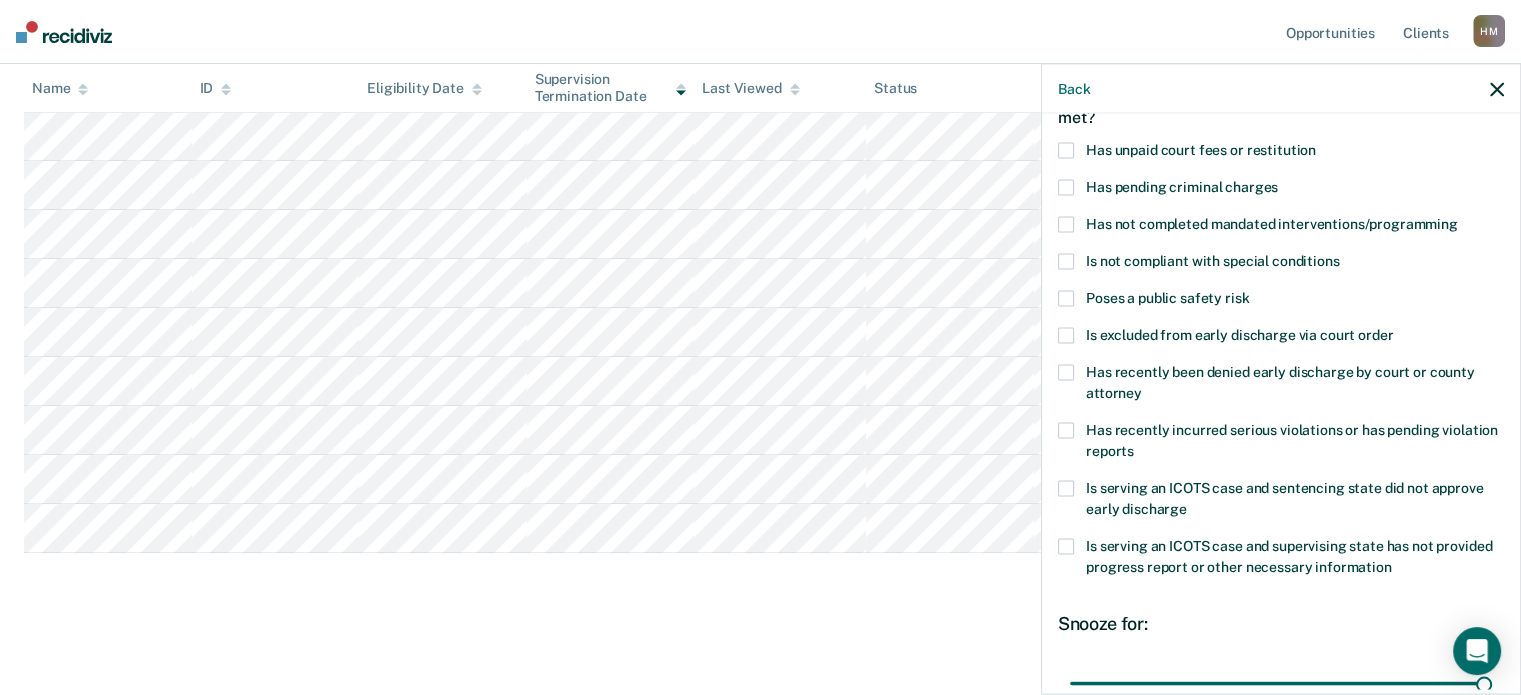 click on "Has recently incurred serious violations or has pending violation reports" at bounding box center [1281, 443] 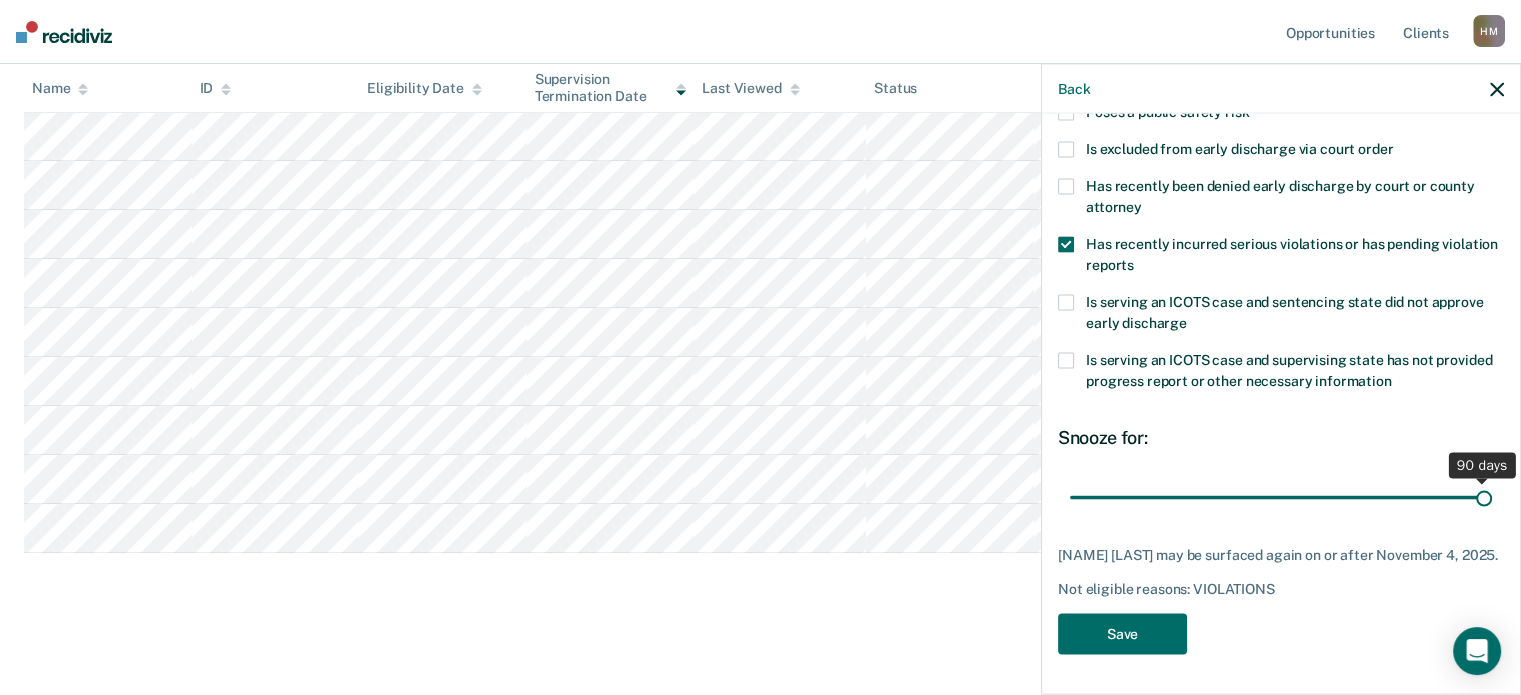 scroll, scrollTop: 324, scrollLeft: 0, axis: vertical 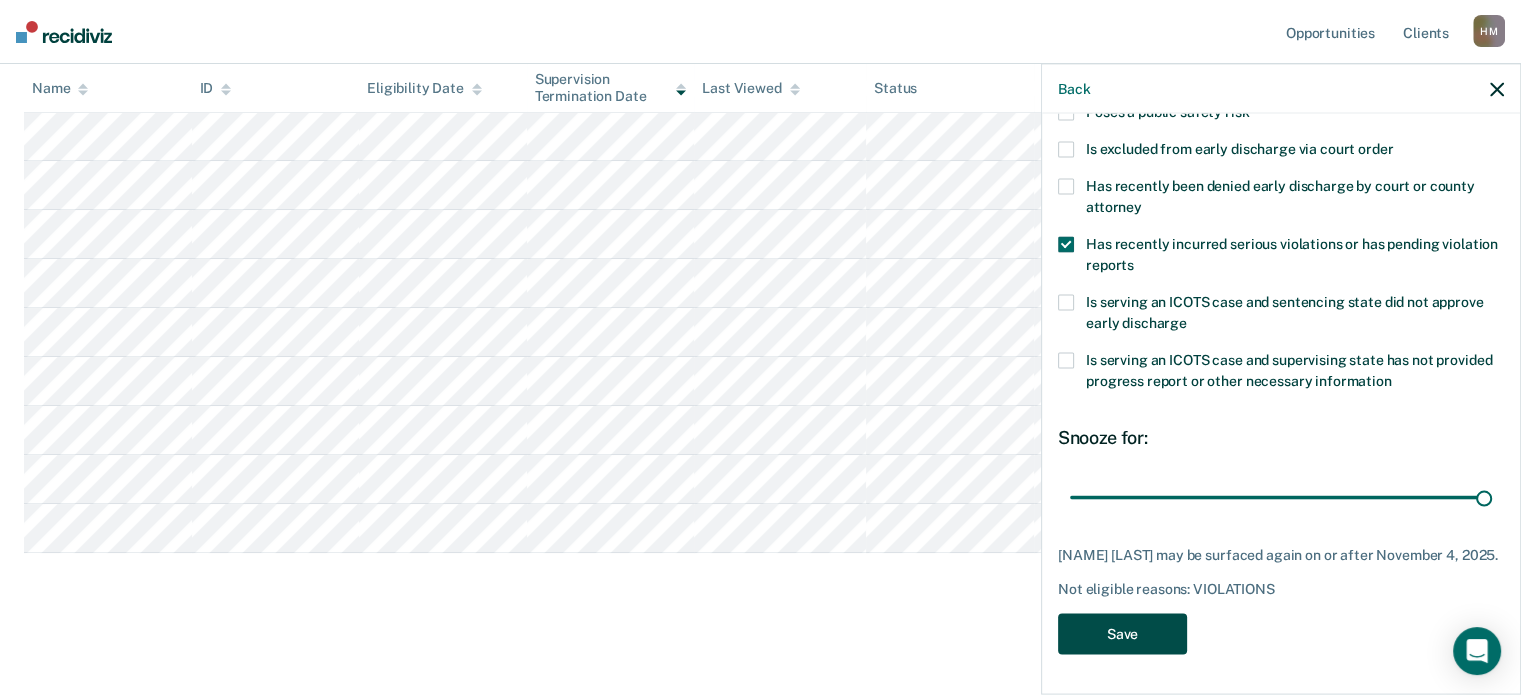 click on "Save" at bounding box center (1122, 633) 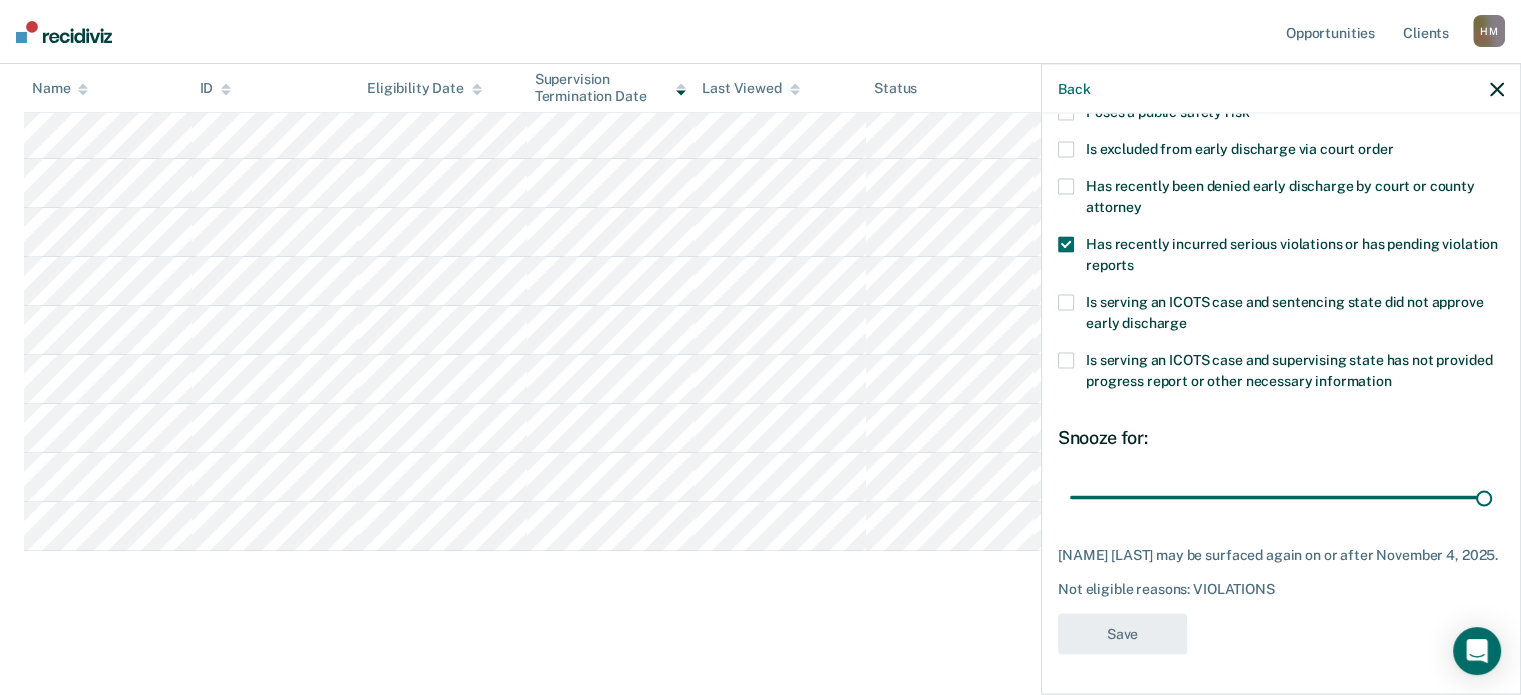 scroll, scrollTop: 313, scrollLeft: 0, axis: vertical 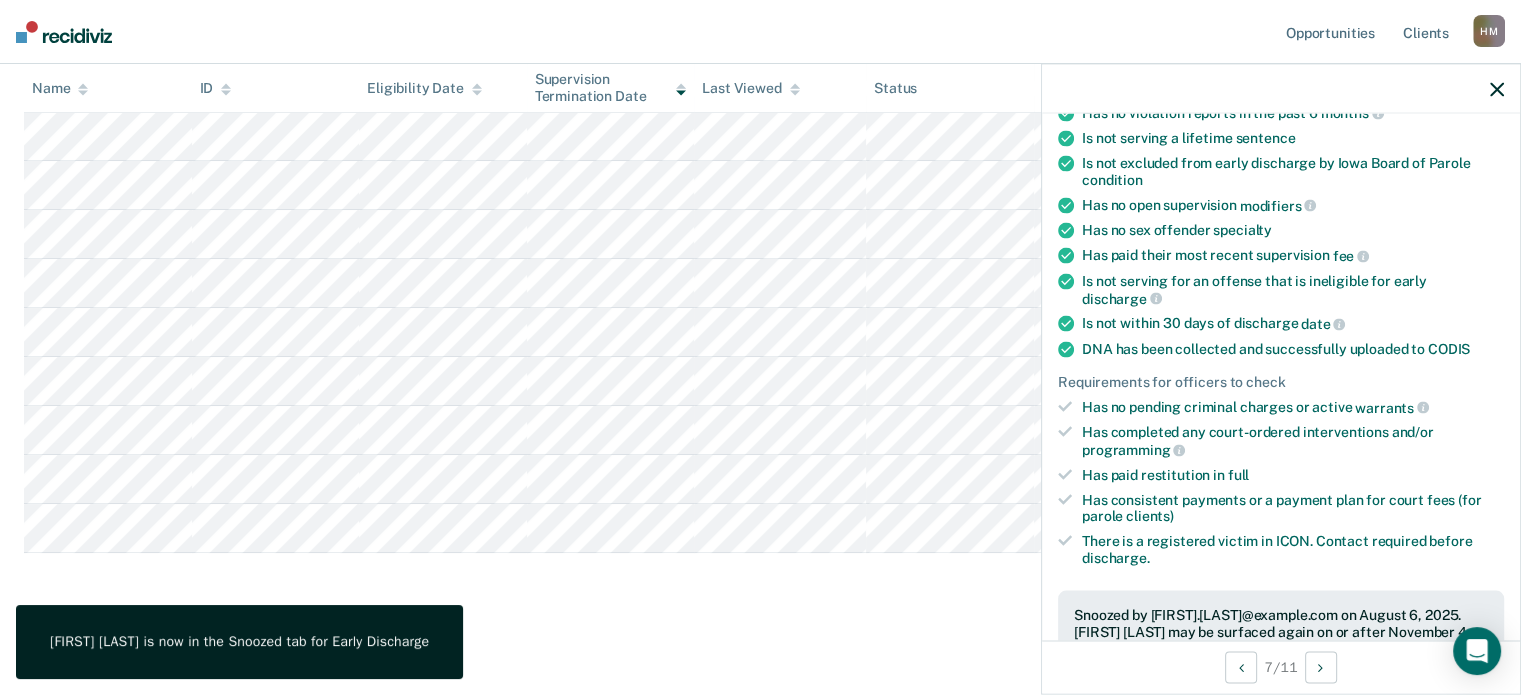 click 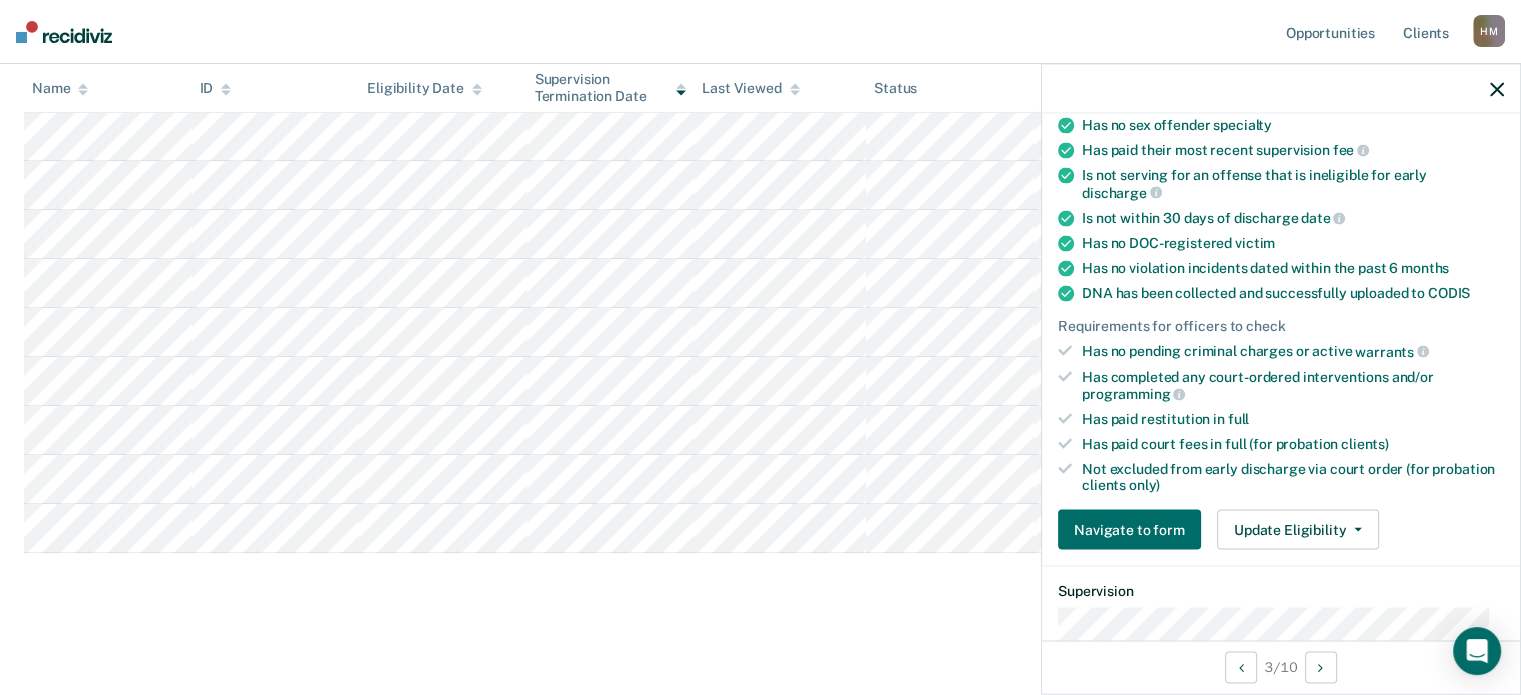 scroll, scrollTop: 400, scrollLeft: 0, axis: vertical 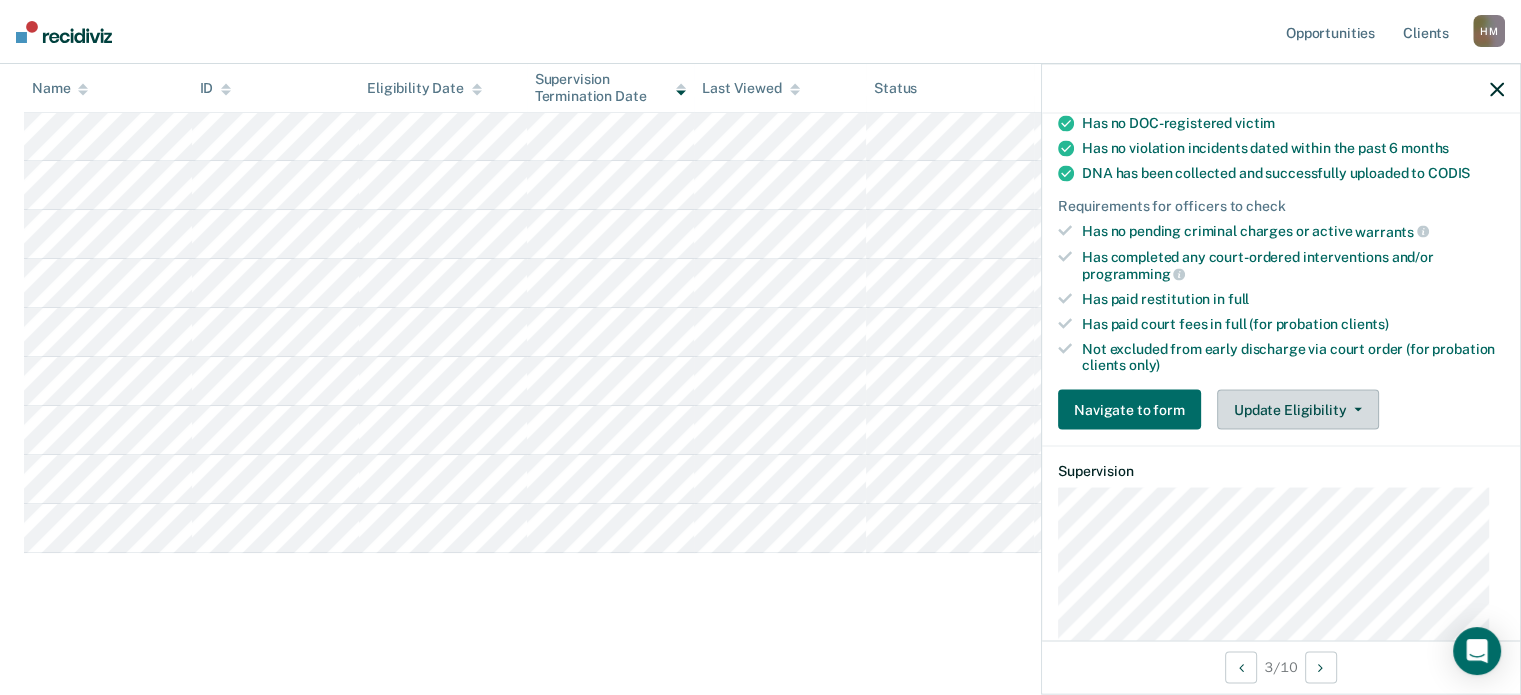 click on "Update Eligibility" at bounding box center [1298, 410] 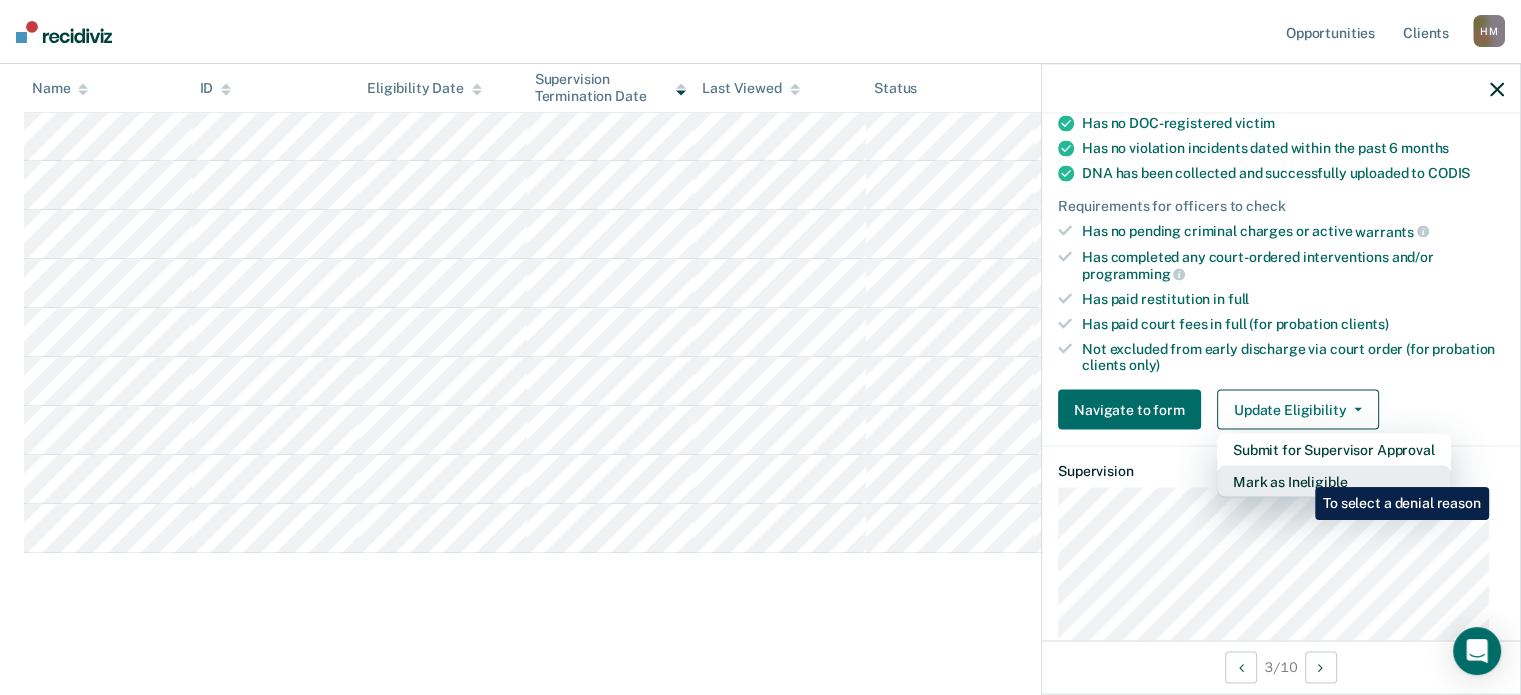 click on "Mark as Ineligible" at bounding box center (1334, 482) 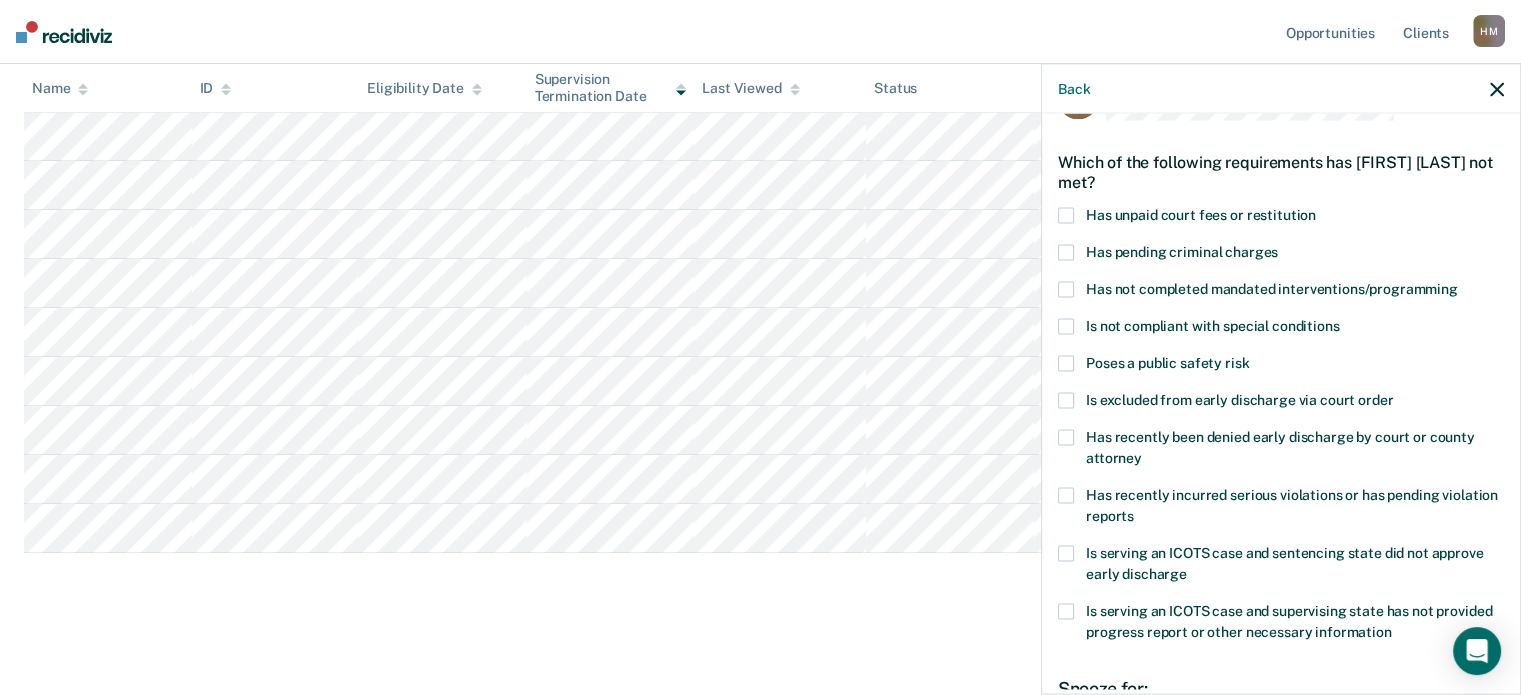 scroll, scrollTop: 24, scrollLeft: 0, axis: vertical 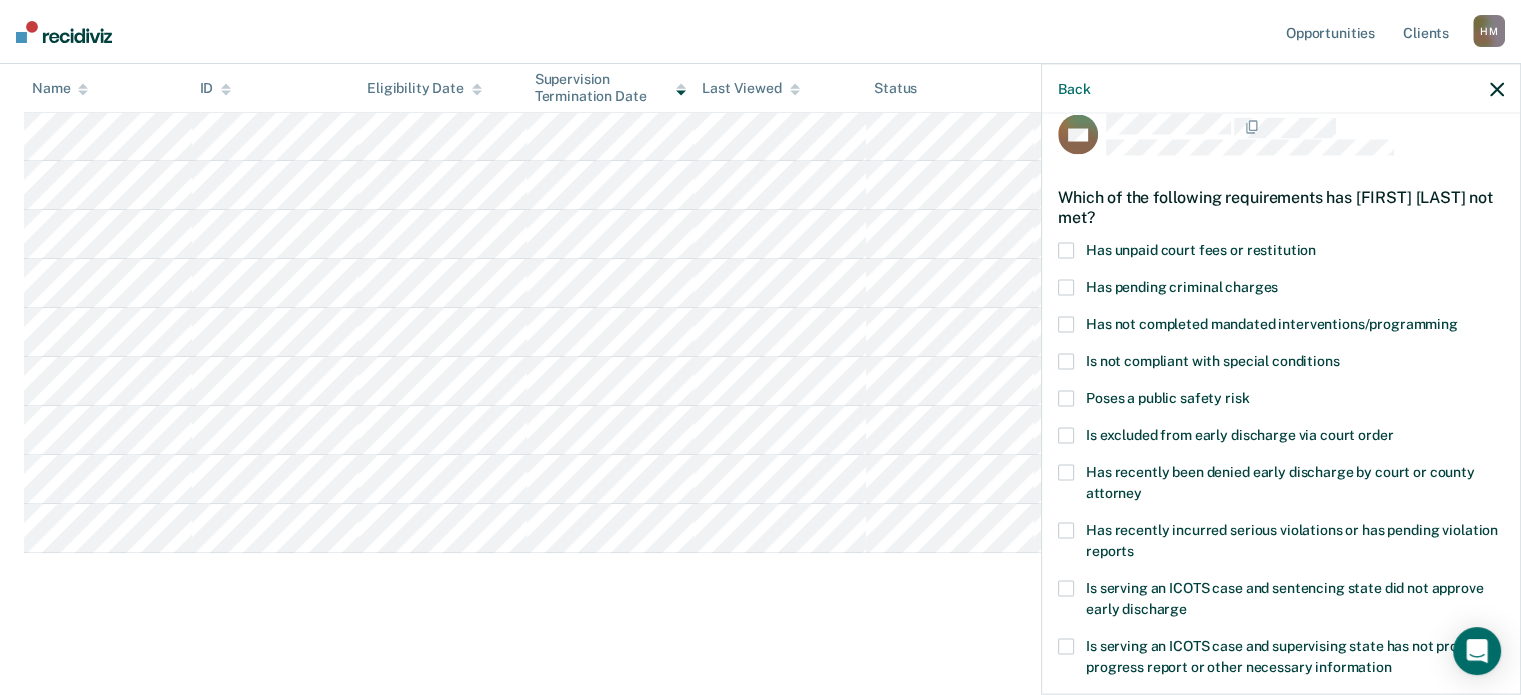 click on "Has unpaid court fees or restitution" at bounding box center [1201, 249] 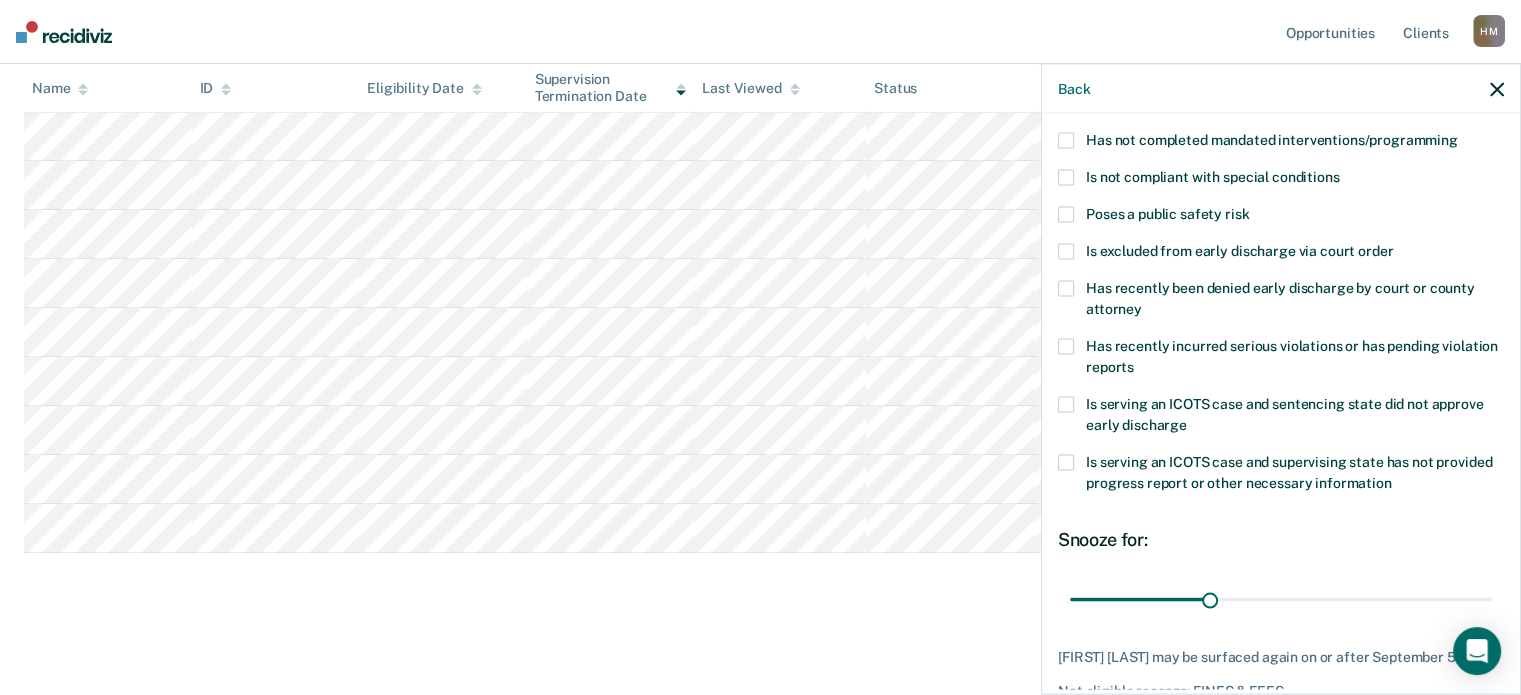 scroll, scrollTop: 324, scrollLeft: 0, axis: vertical 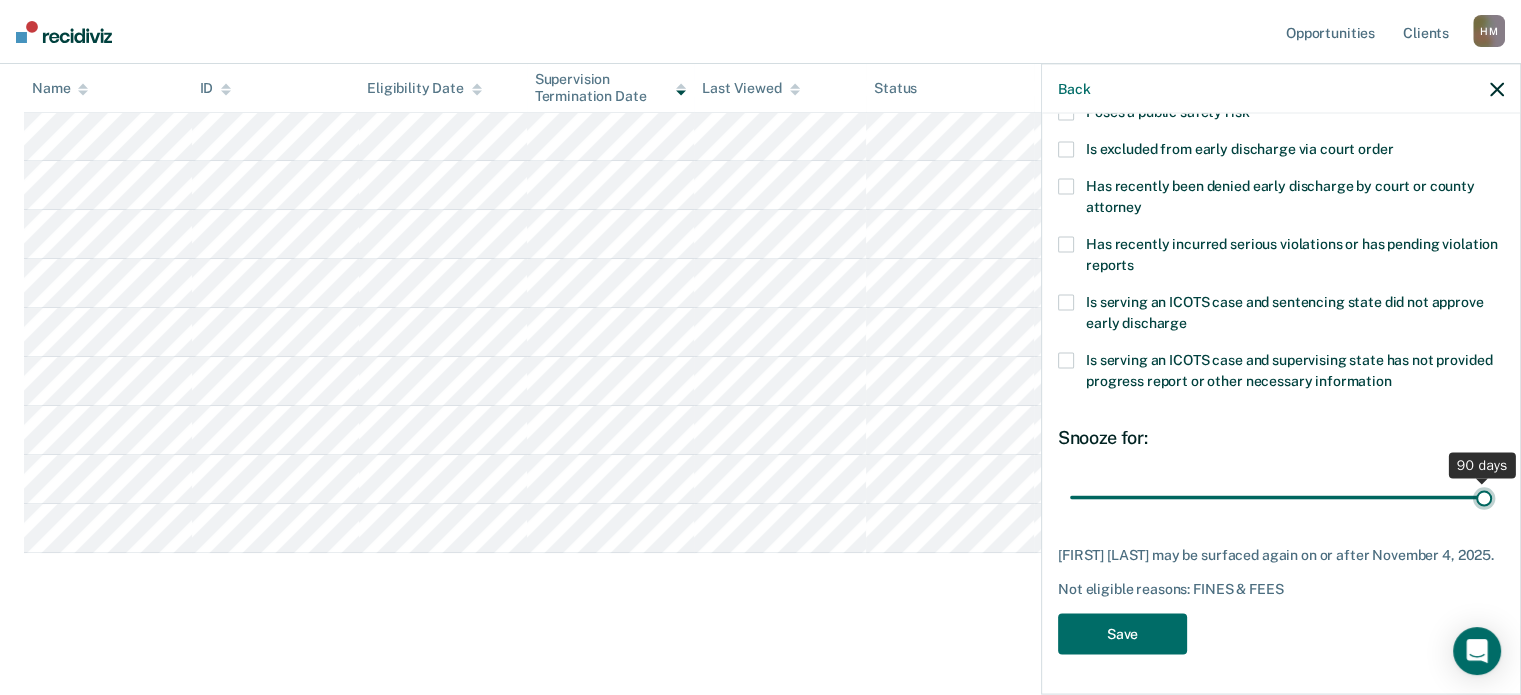 drag, startPoint x: 1203, startPoint y: 483, endPoint x: 1576, endPoint y: 506, distance: 373.70844 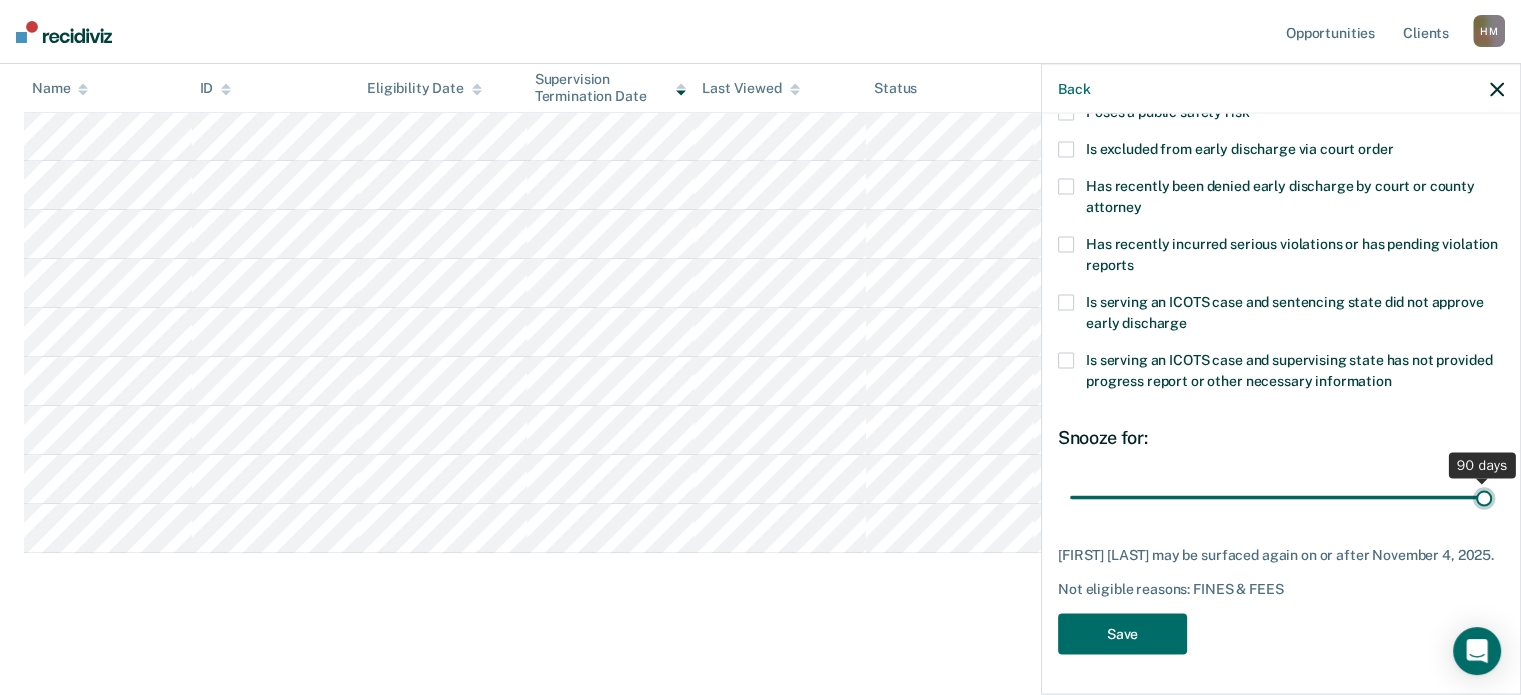 type on "90" 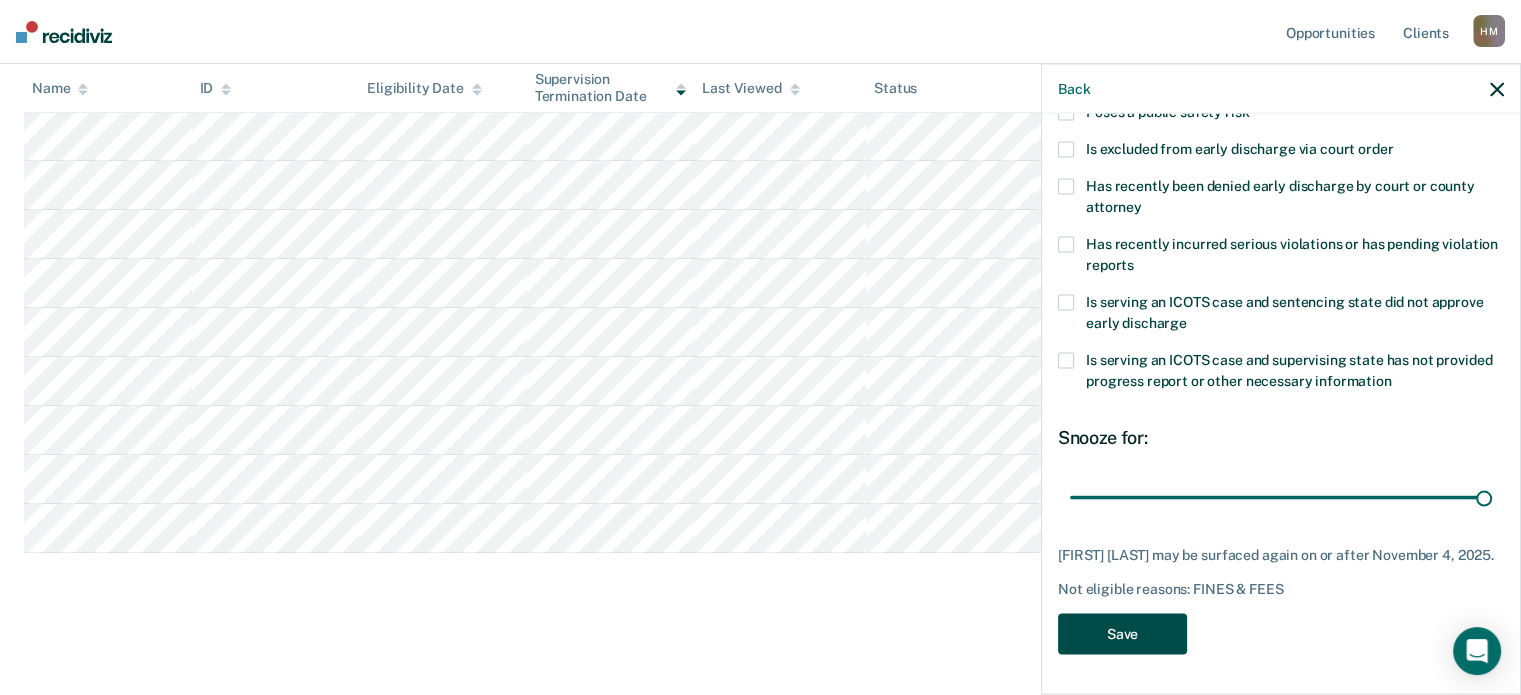 click on "Save" at bounding box center (1122, 633) 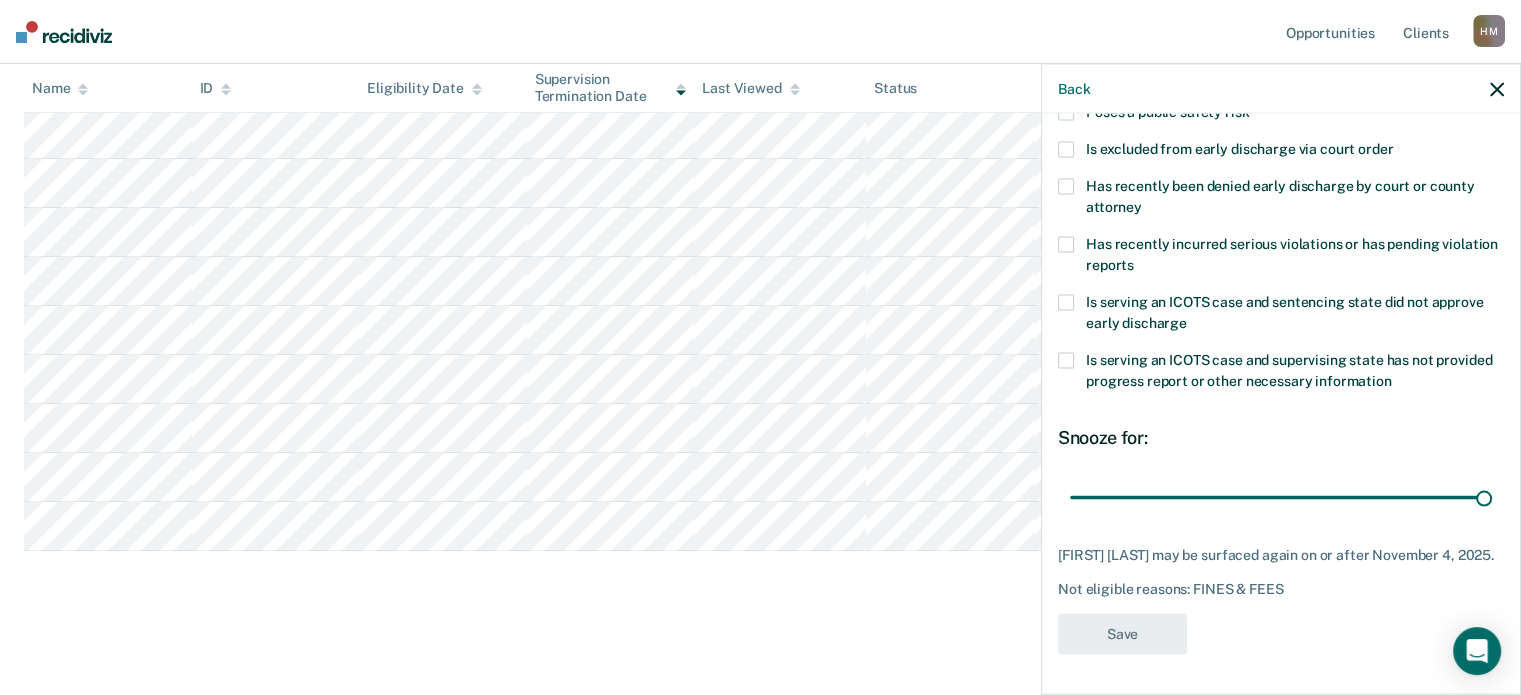 scroll, scrollTop: 264, scrollLeft: 0, axis: vertical 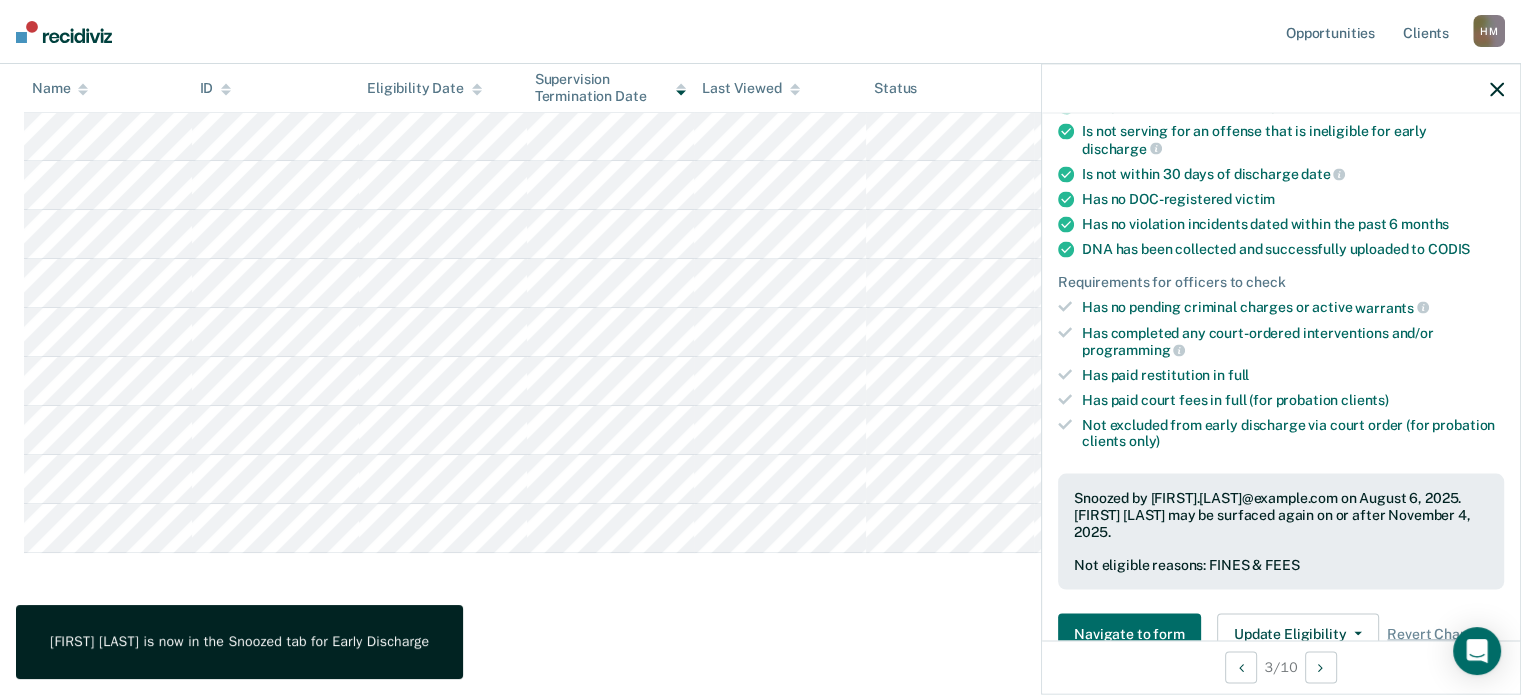 click 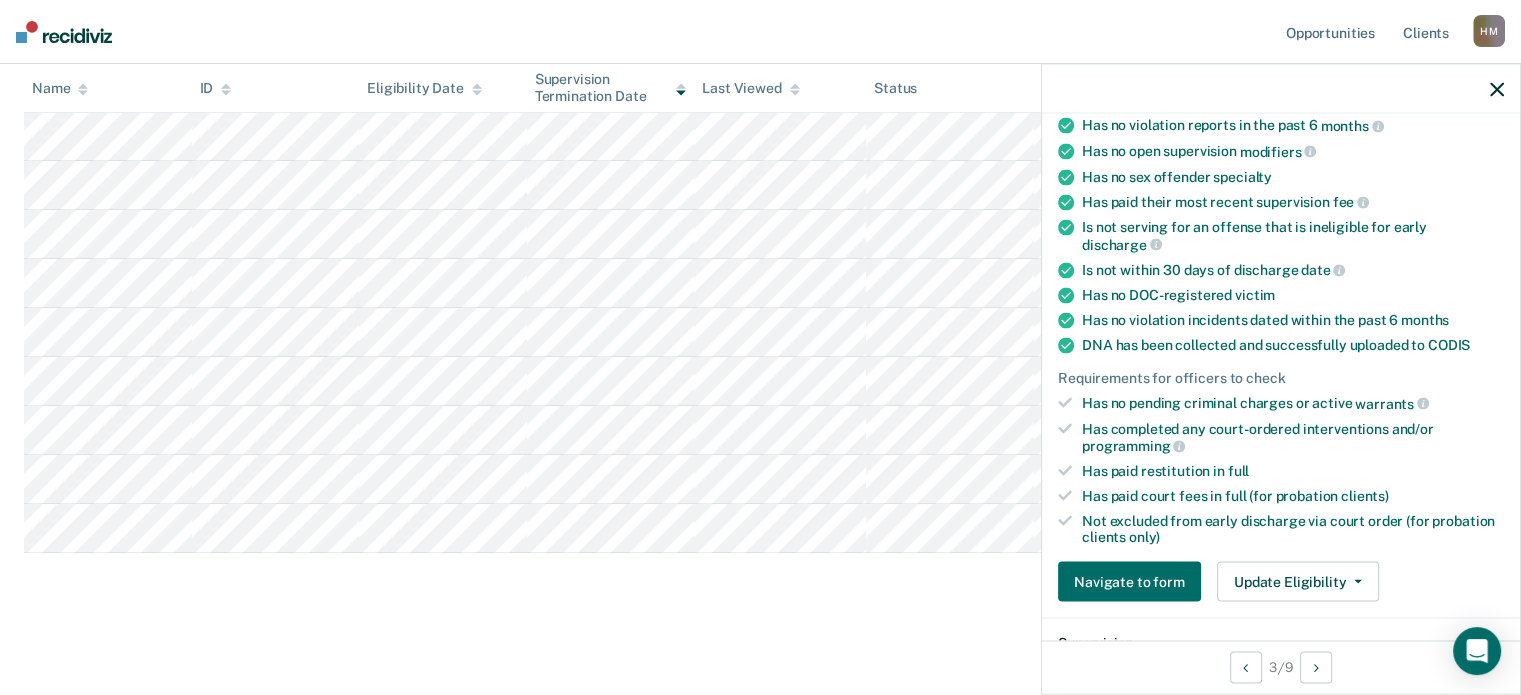 scroll, scrollTop: 500, scrollLeft: 0, axis: vertical 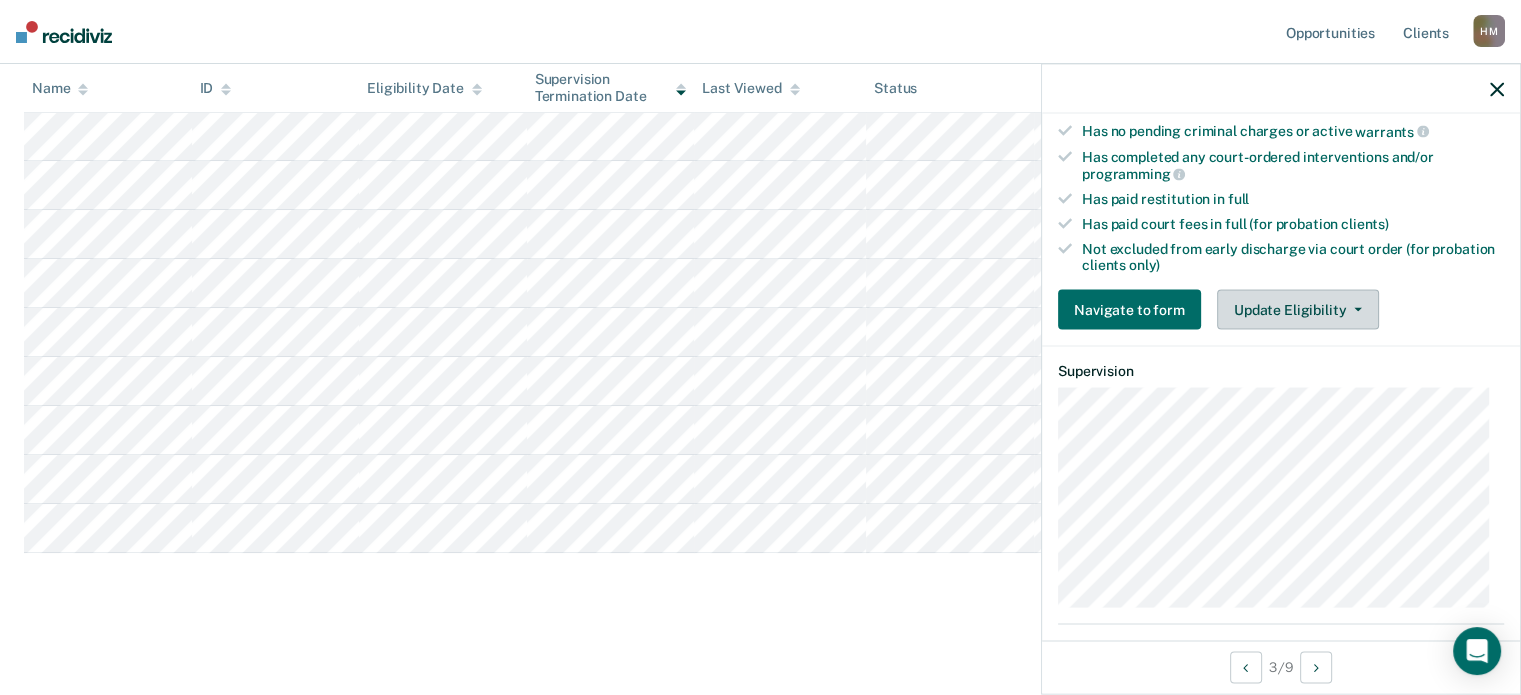 click on "Update Eligibility" at bounding box center [1298, 310] 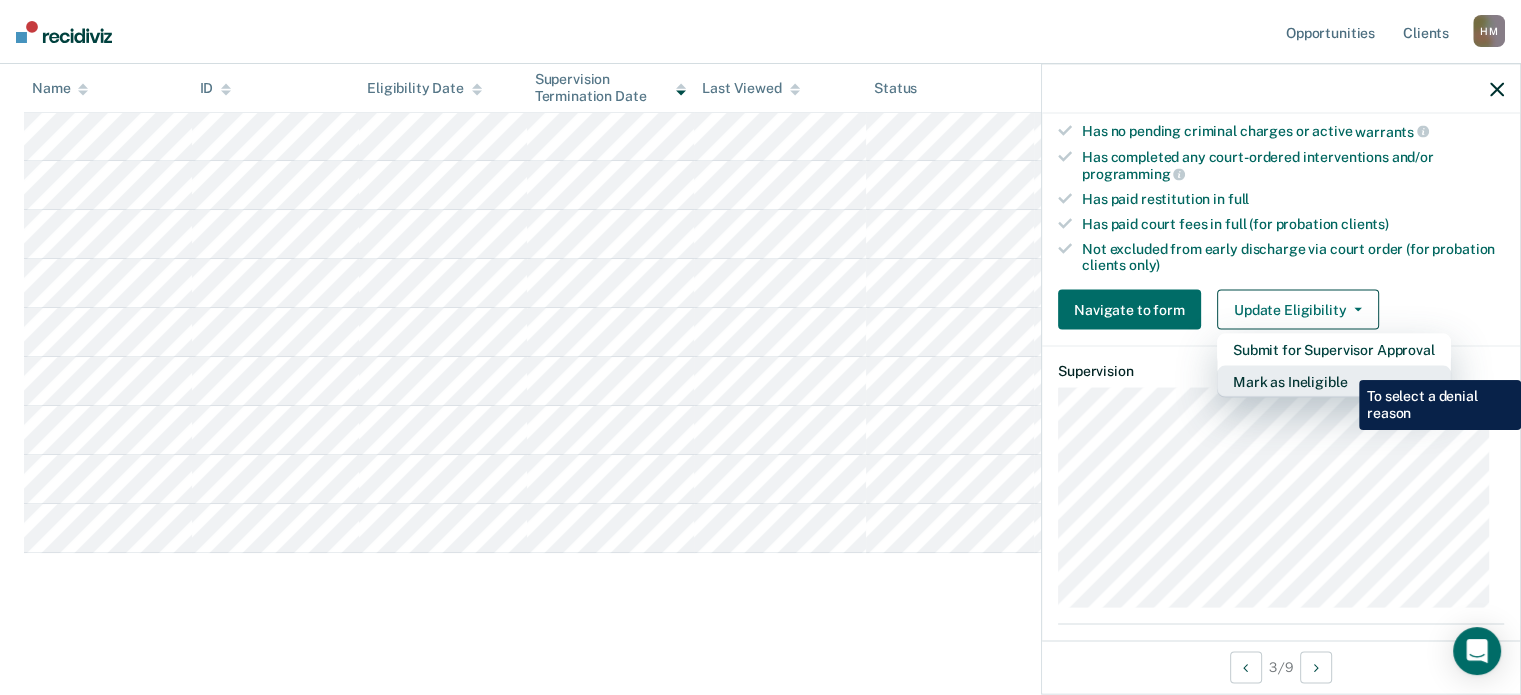 click on "Mark as Ineligible" at bounding box center (1334, 382) 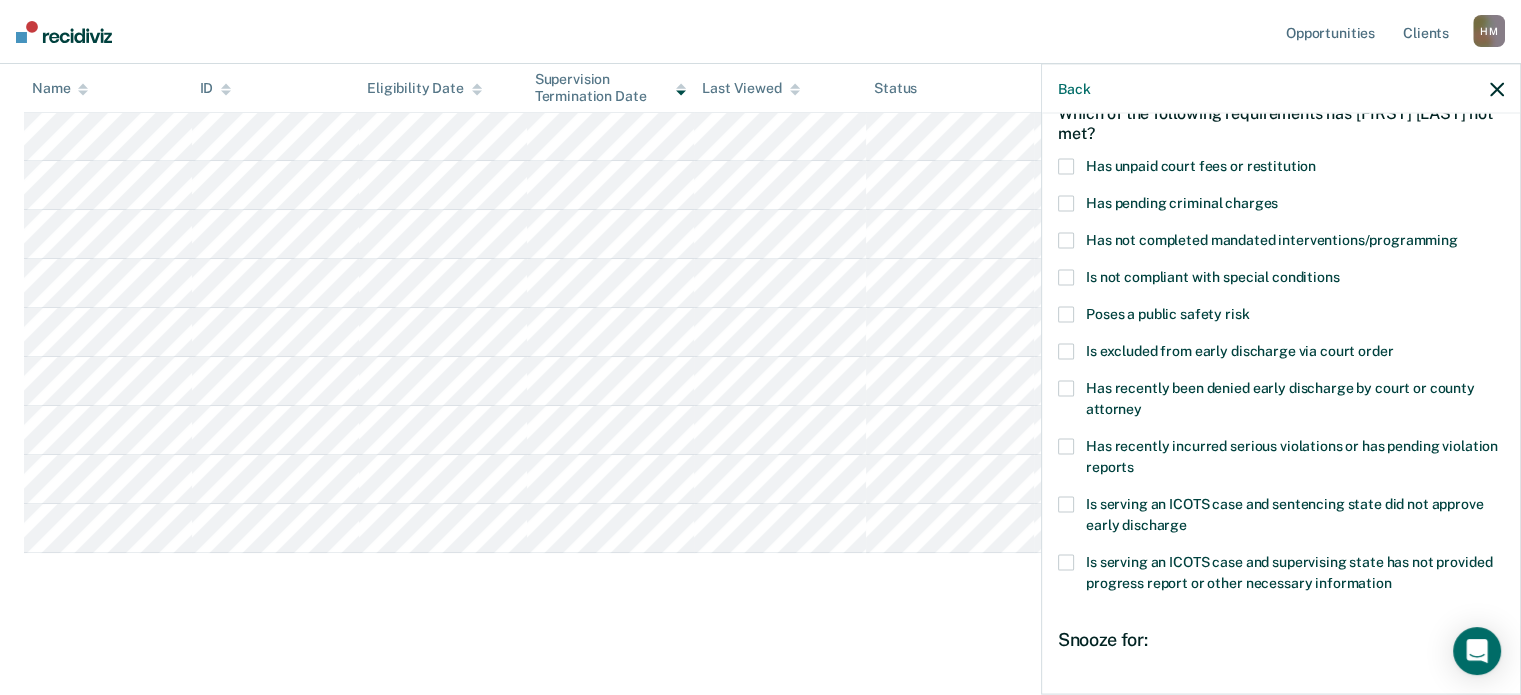 scroll, scrollTop: 108, scrollLeft: 0, axis: vertical 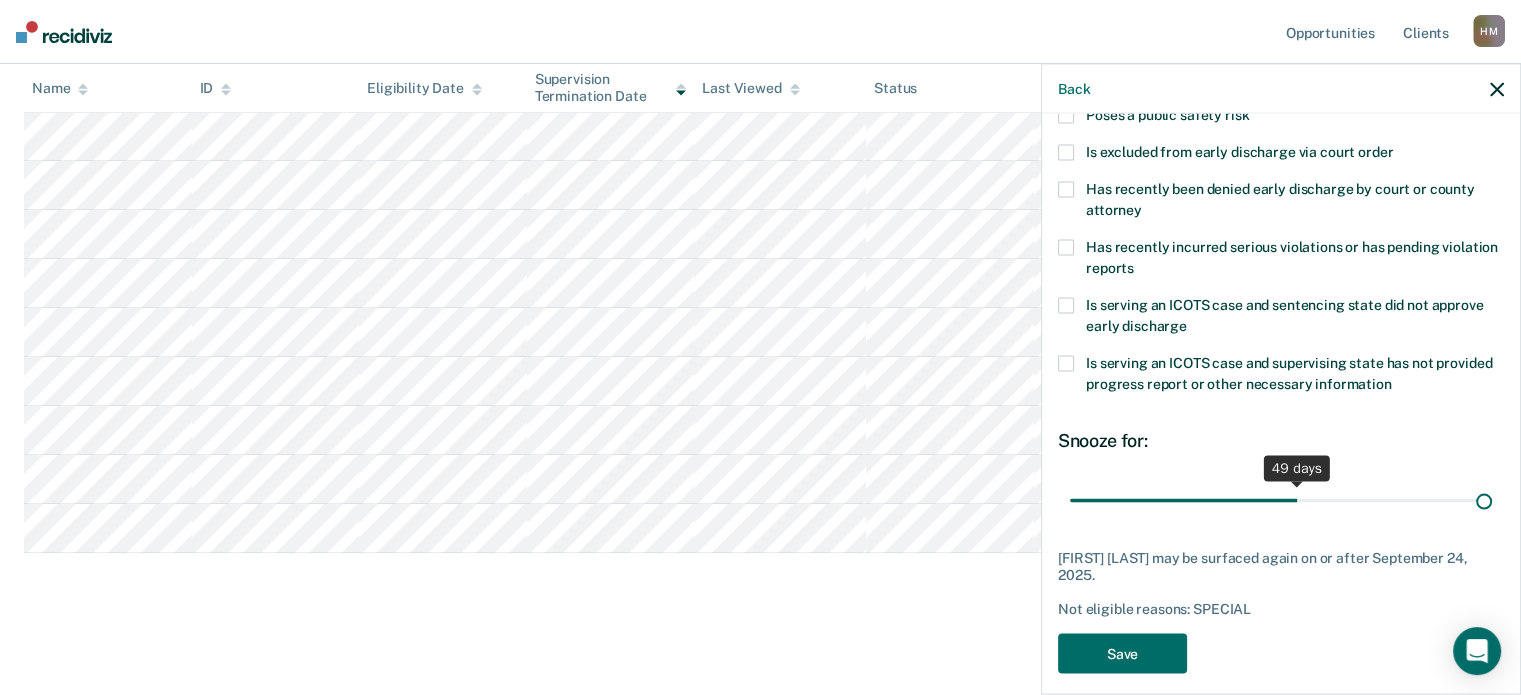 drag, startPoint x: 1220, startPoint y: 503, endPoint x: 1563, endPoint y: 522, distance: 343.52585 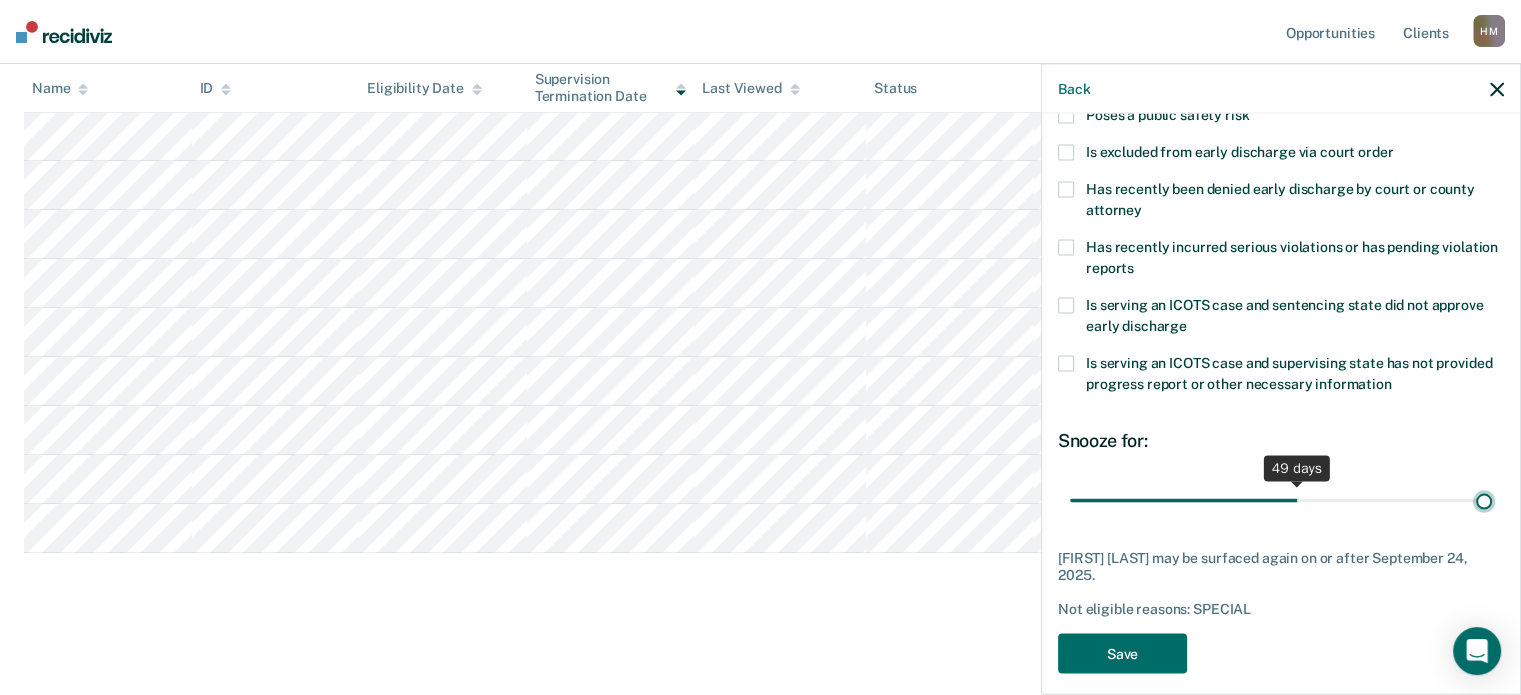 type on "90" 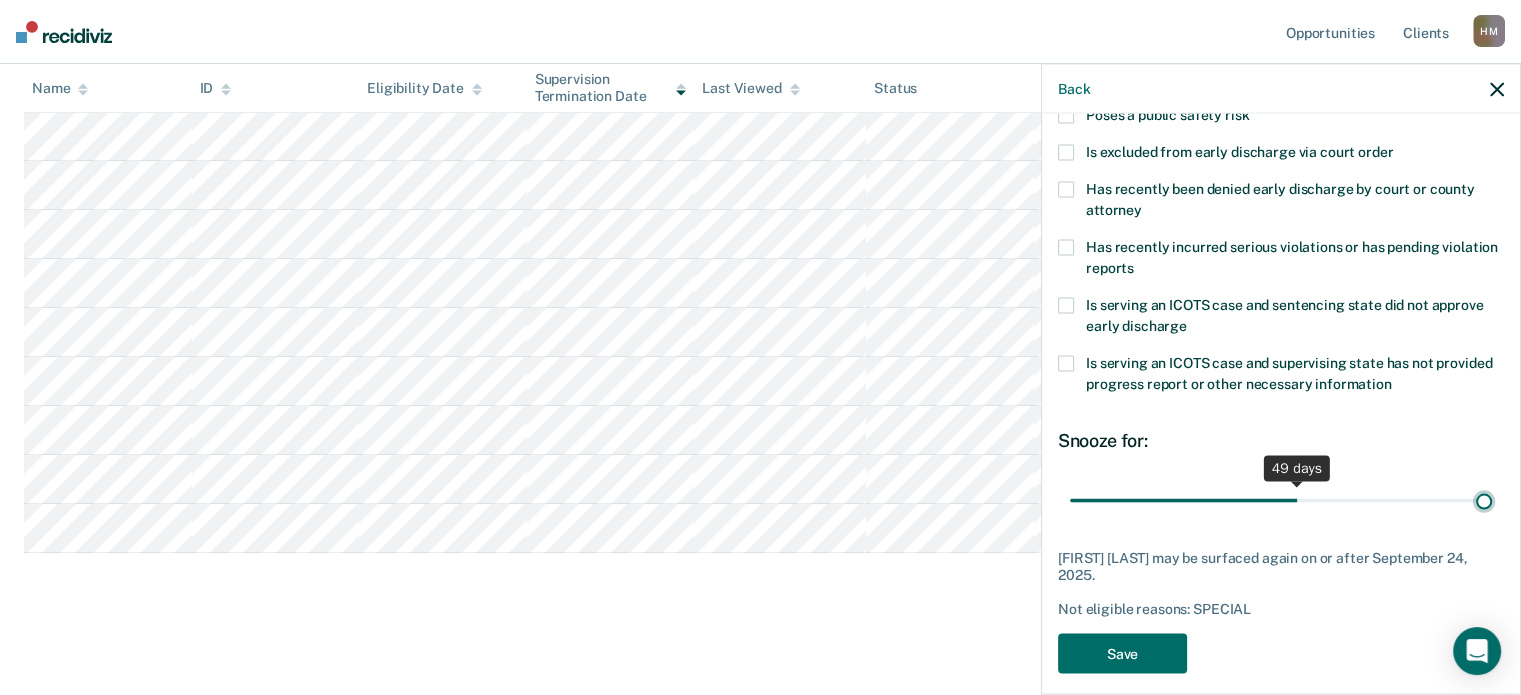 click at bounding box center [1281, 500] 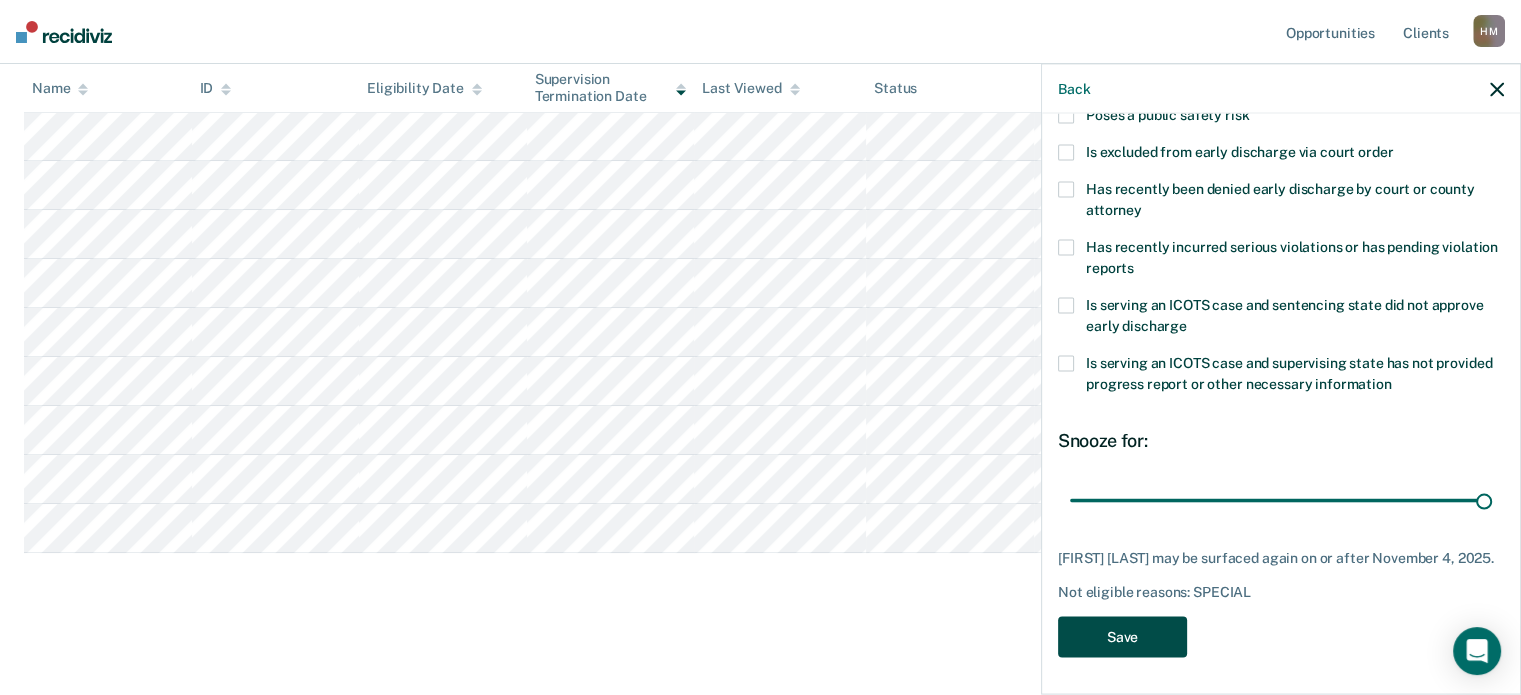 click on "Save" at bounding box center (1122, 636) 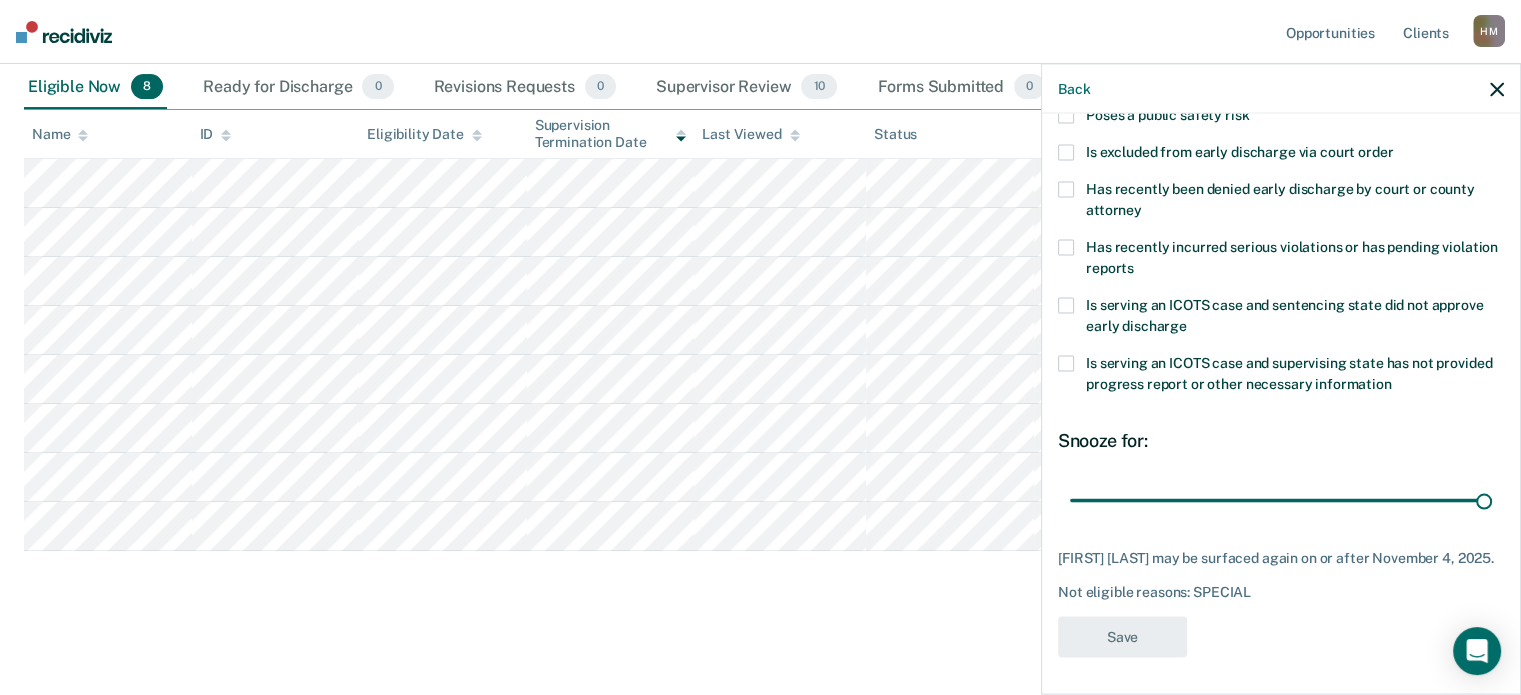 scroll, scrollTop: 215, scrollLeft: 0, axis: vertical 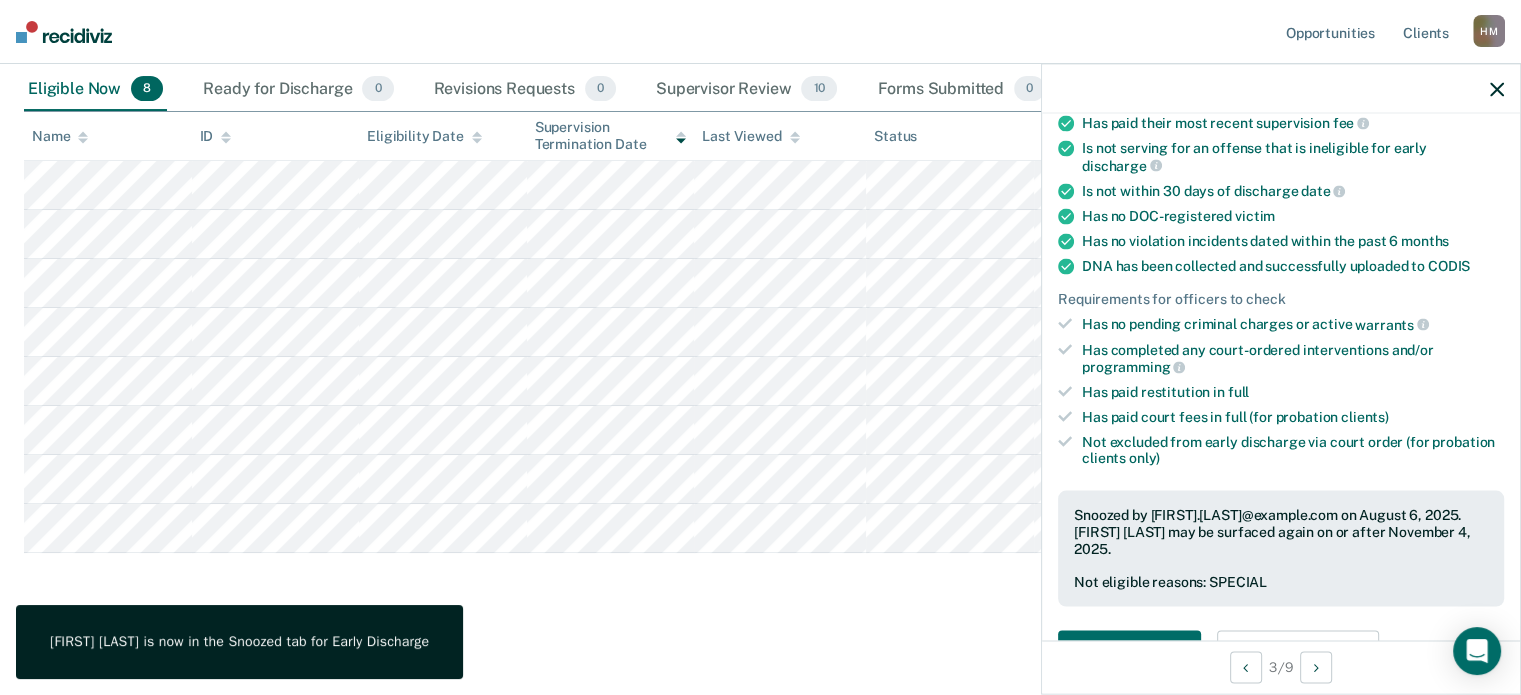 click on "Early Discharge   Early Discharge Early Discharge Clear   officers Eligible Now 8 Ready for Discharge 0 Revisions Requests 0 Supervisor Review 10 Forms Submitted 0 Snoozed 33
To pick up a draggable item, press the space bar.
While dragging, use the arrow keys to move the item.
Press space again to drop the item in its new position, or press escape to cancel.
Name ID Eligibility Date Supervision Termination Date Last Viewed Status Assigned to" at bounding box center [760, 267] 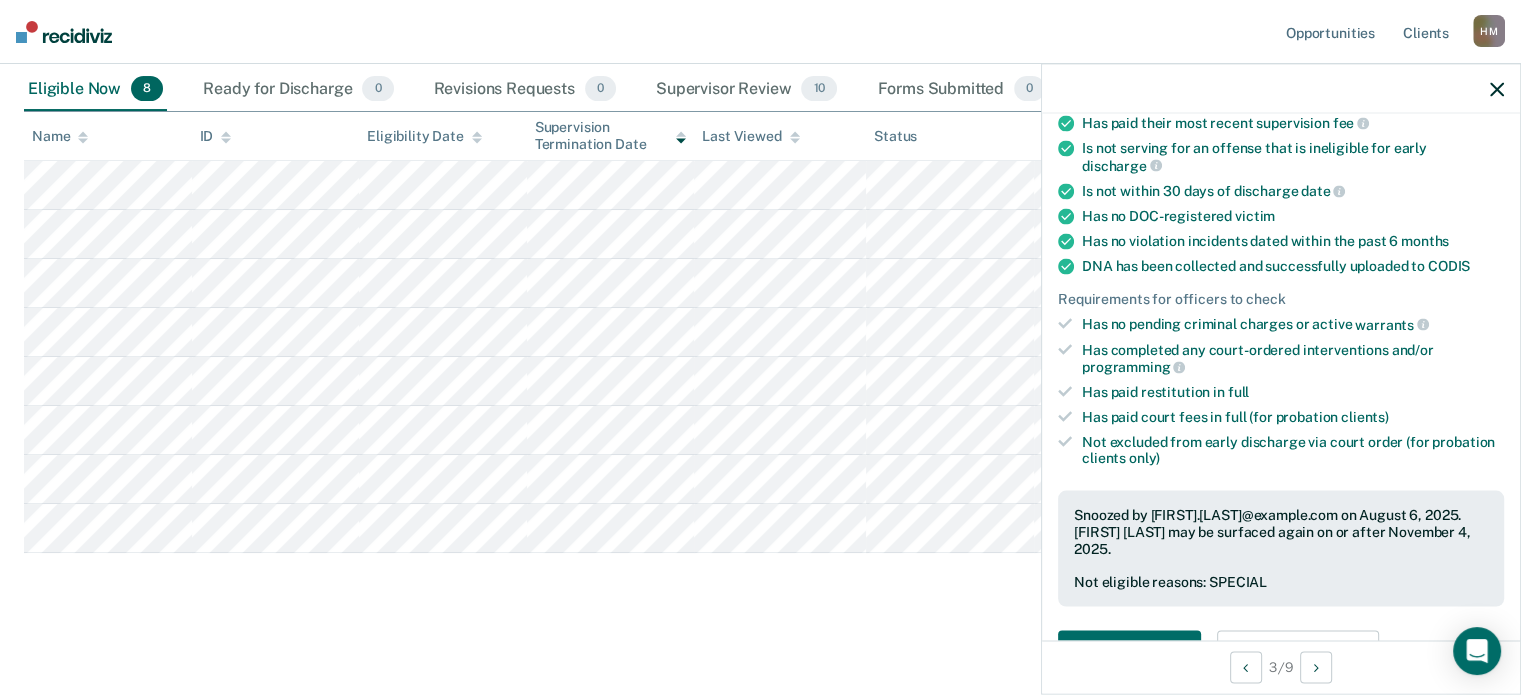 click on "Early Discharge   Early Discharge Early Discharge Clear   officers Eligible Now 8 Ready for Discharge 0 Revisions Requests 0 Supervisor Review 10 Forms Submitted 0 Snoozed 33
To pick up a draggable item, press the space bar.
While dragging, use the arrow keys to move the item.
Press space again to drop the item in its new position, or press escape to cancel.
Name ID Eligibility Date Supervision Termination Date Last Viewed Status Assigned to" at bounding box center (760, 291) 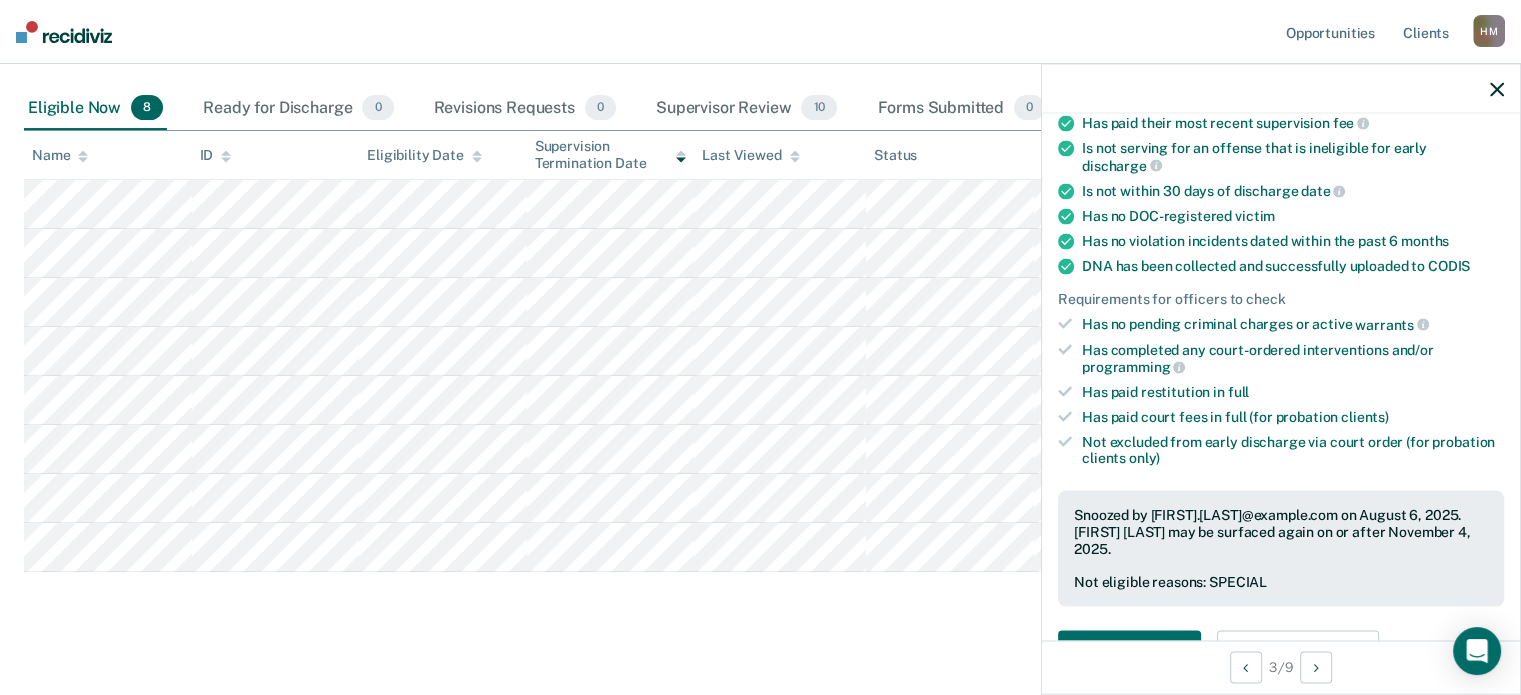 scroll, scrollTop: 200, scrollLeft: 0, axis: vertical 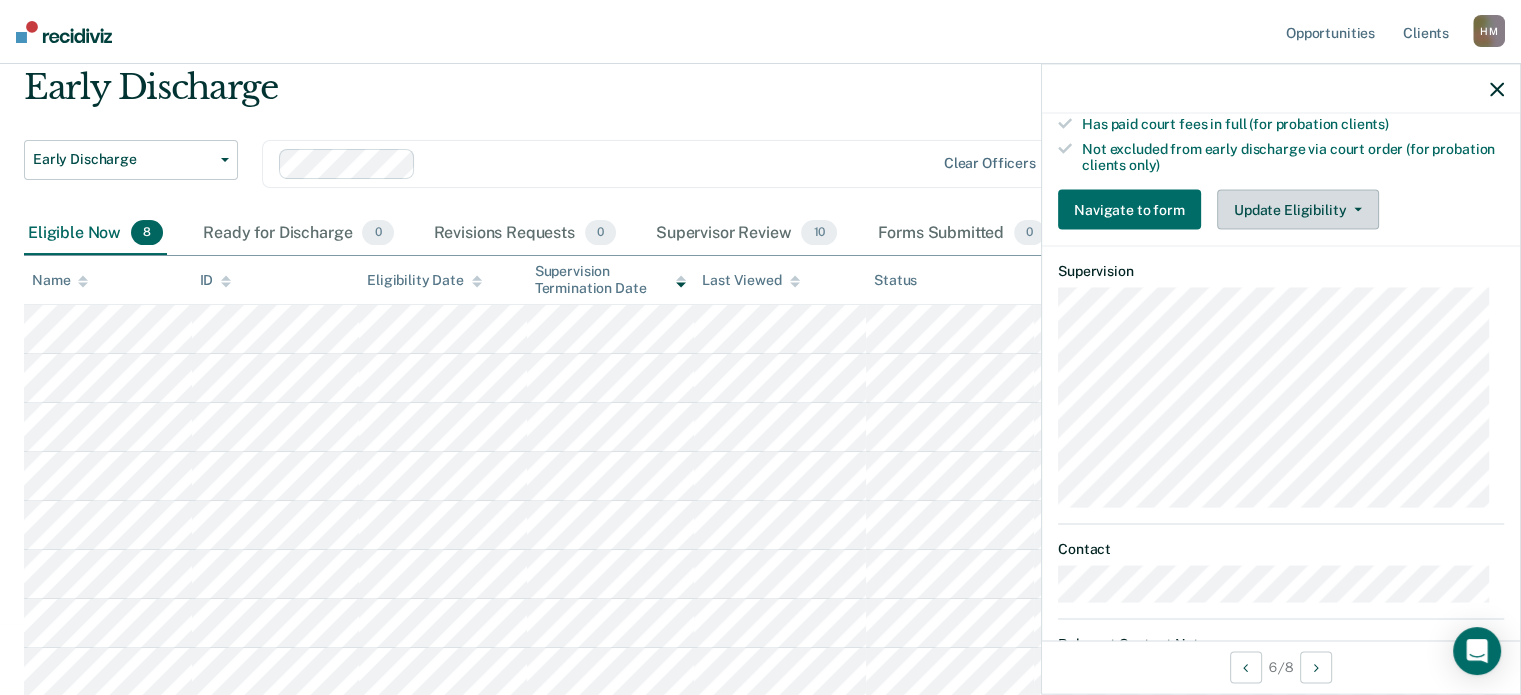 click on "Update Eligibility" at bounding box center [1298, 210] 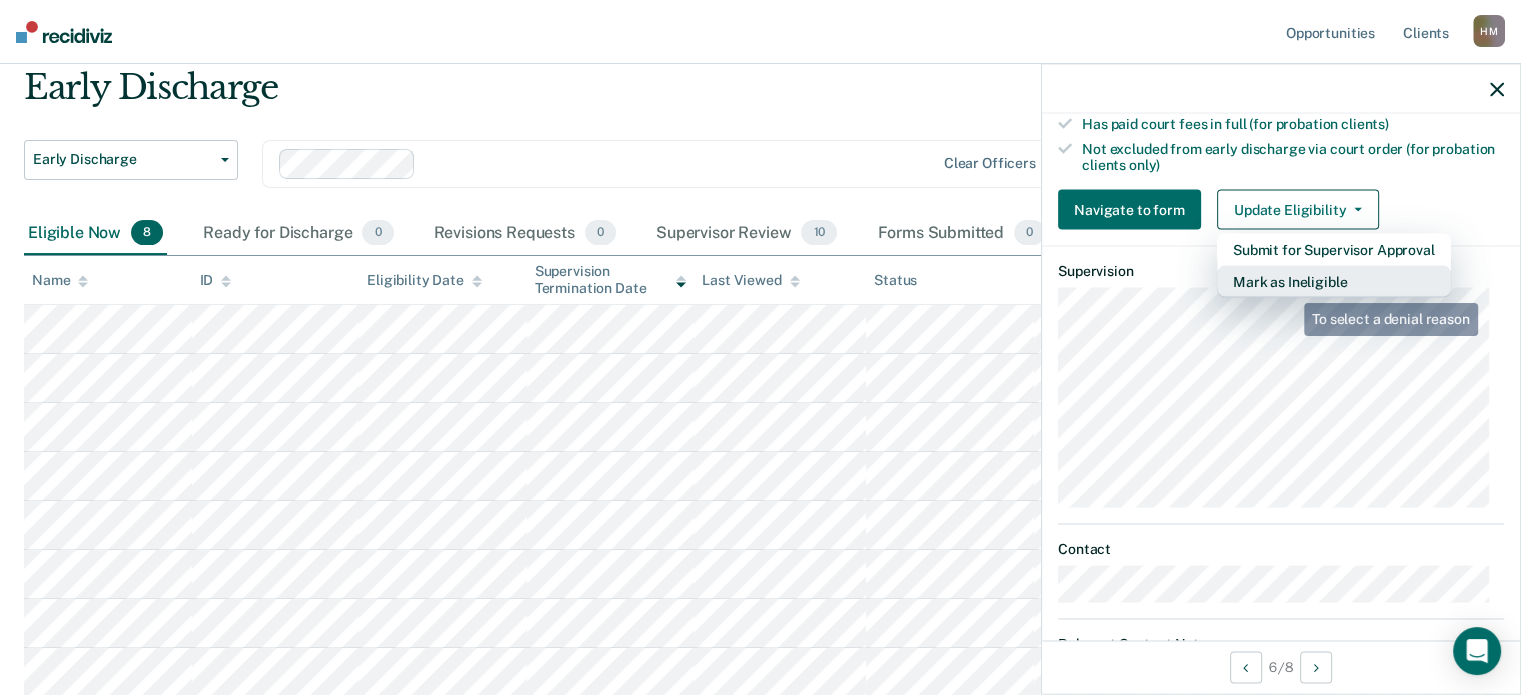 click on "Mark as Ineligible" at bounding box center (1334, 282) 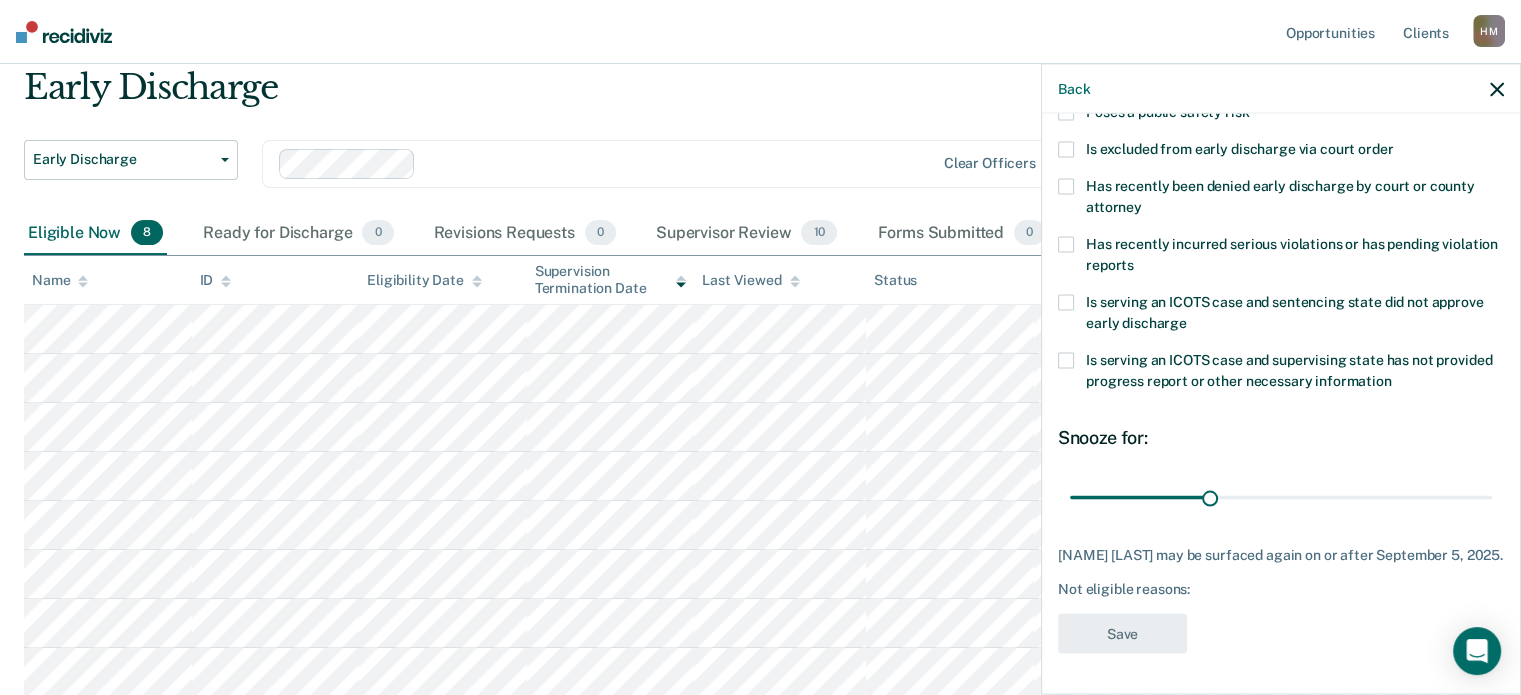 scroll, scrollTop: 324, scrollLeft: 0, axis: vertical 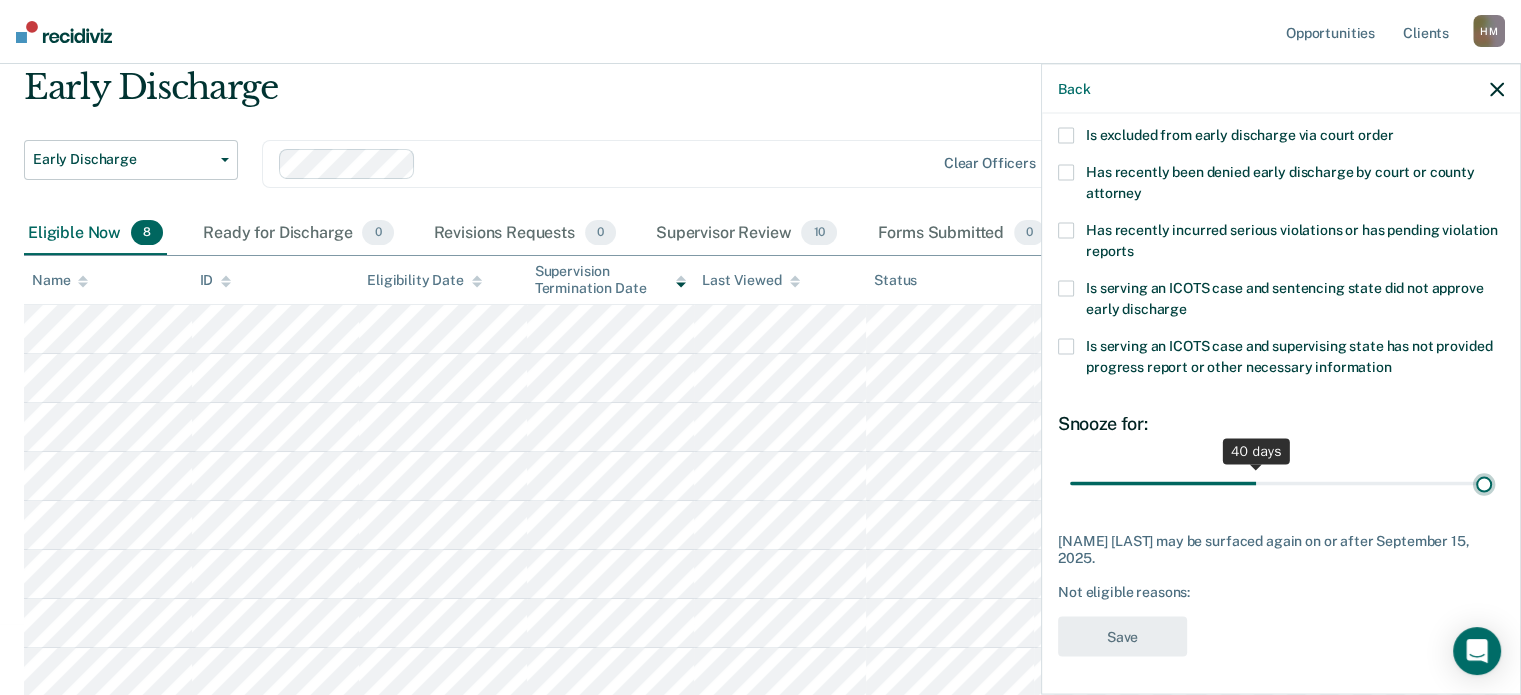 drag, startPoint x: 1250, startPoint y: 486, endPoint x: 1686, endPoint y: 533, distance: 438.52594 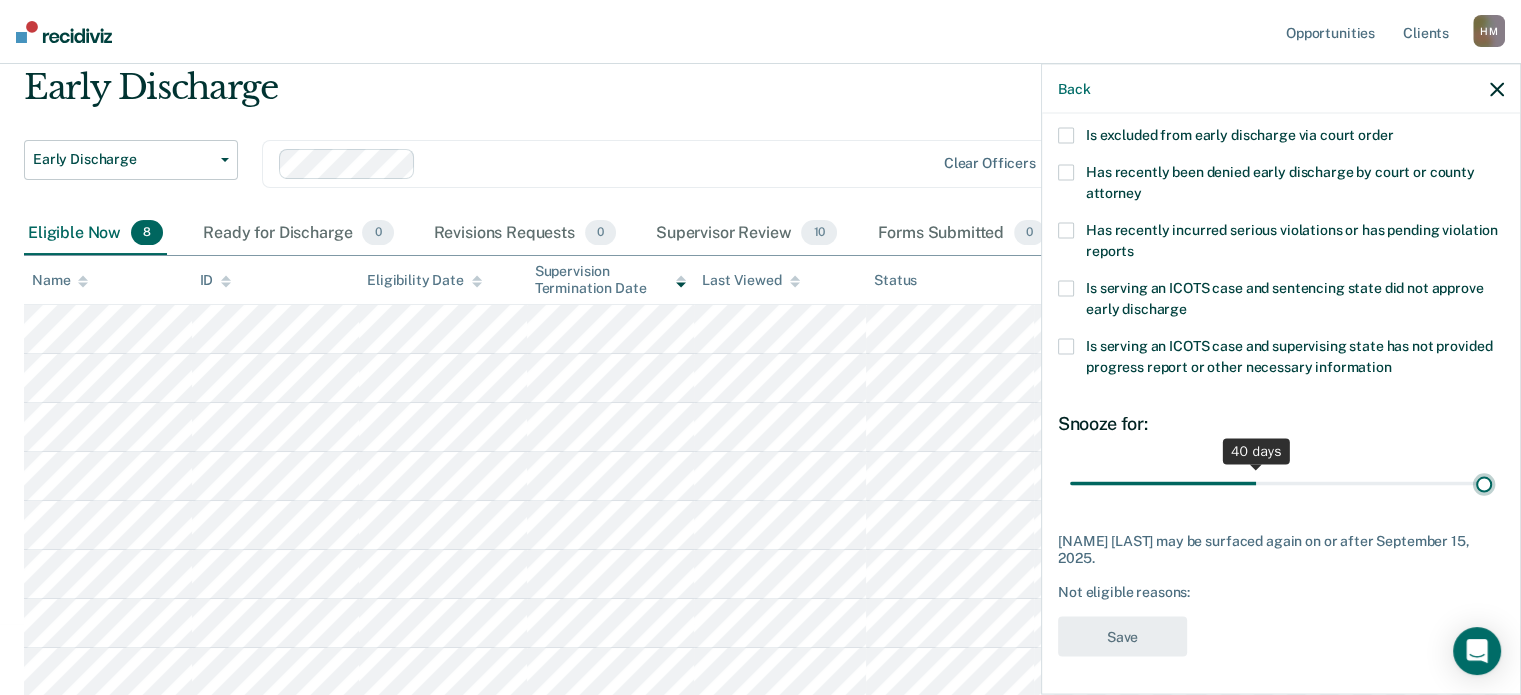 type on "90" 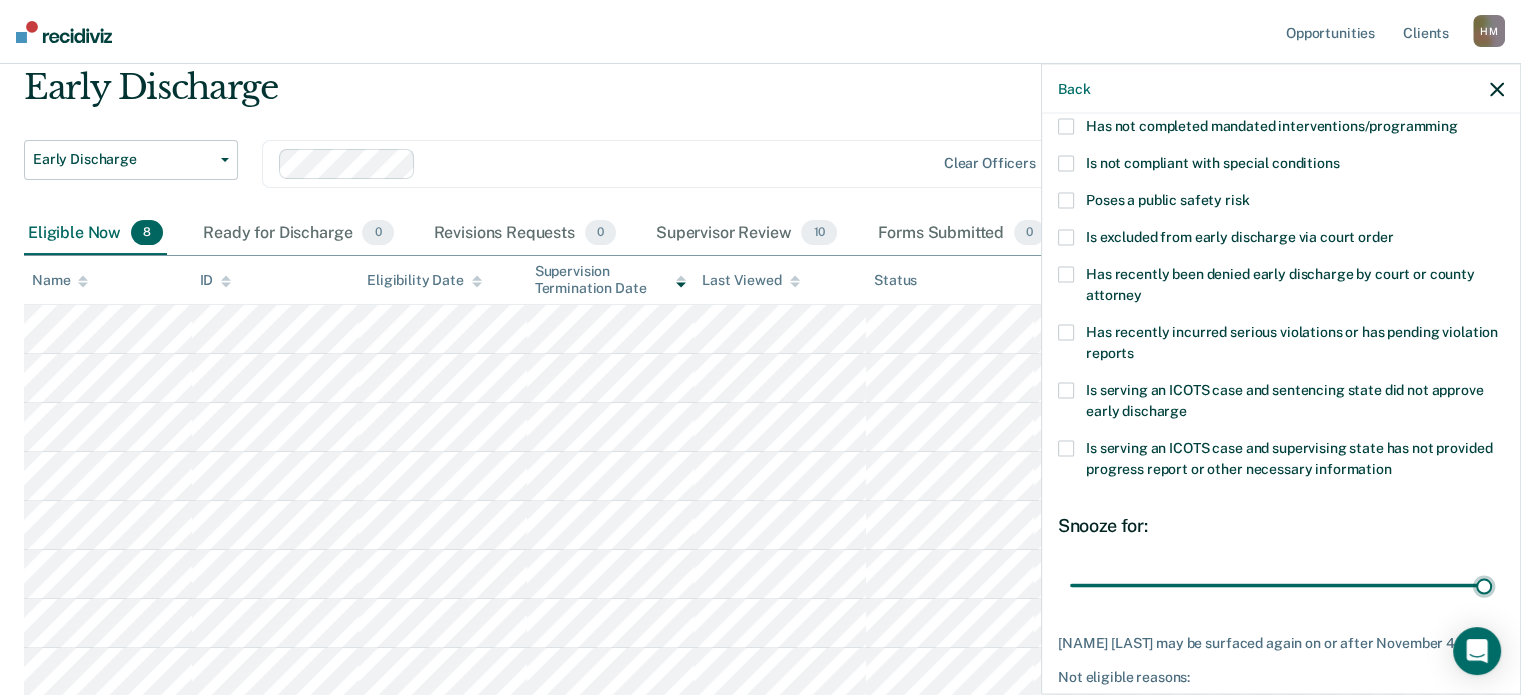 scroll, scrollTop: 24, scrollLeft: 0, axis: vertical 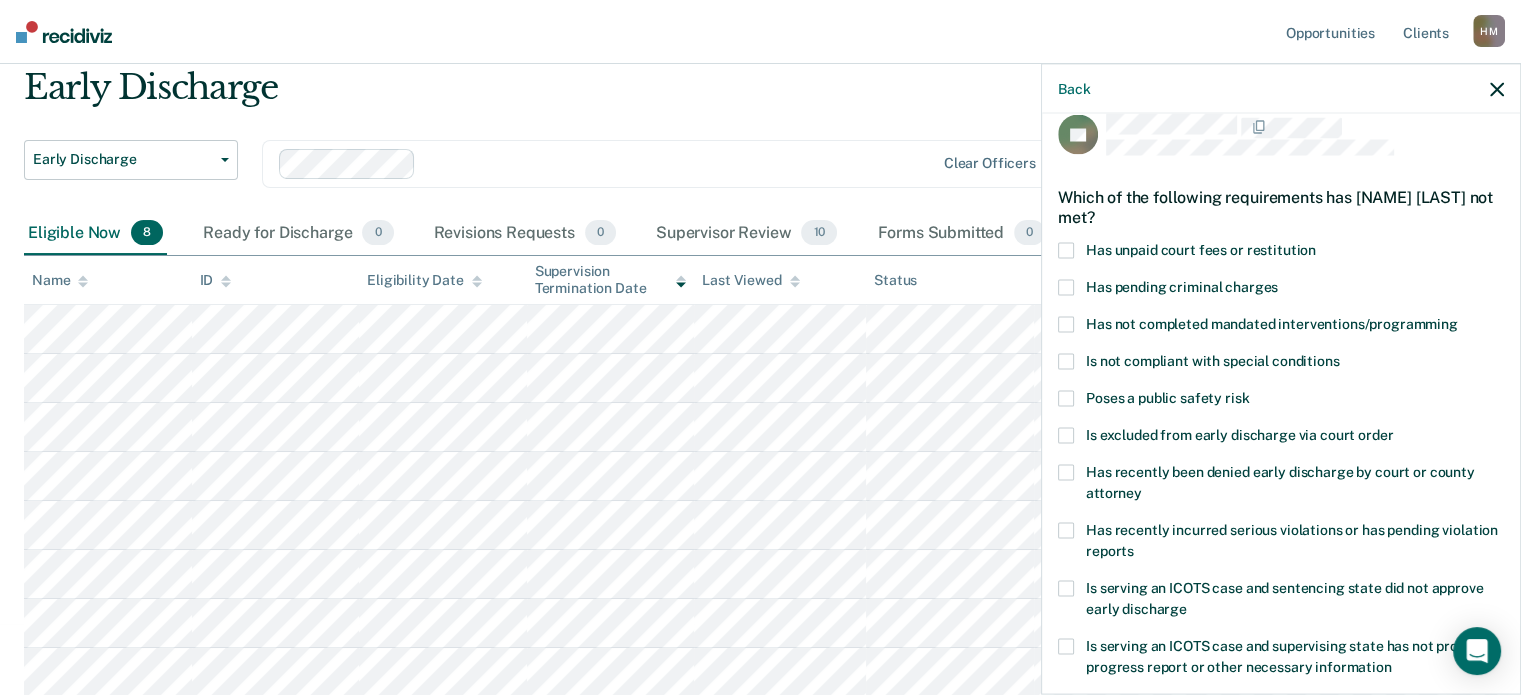 click on "Has unpaid court fees or restitution" at bounding box center (1201, 249) 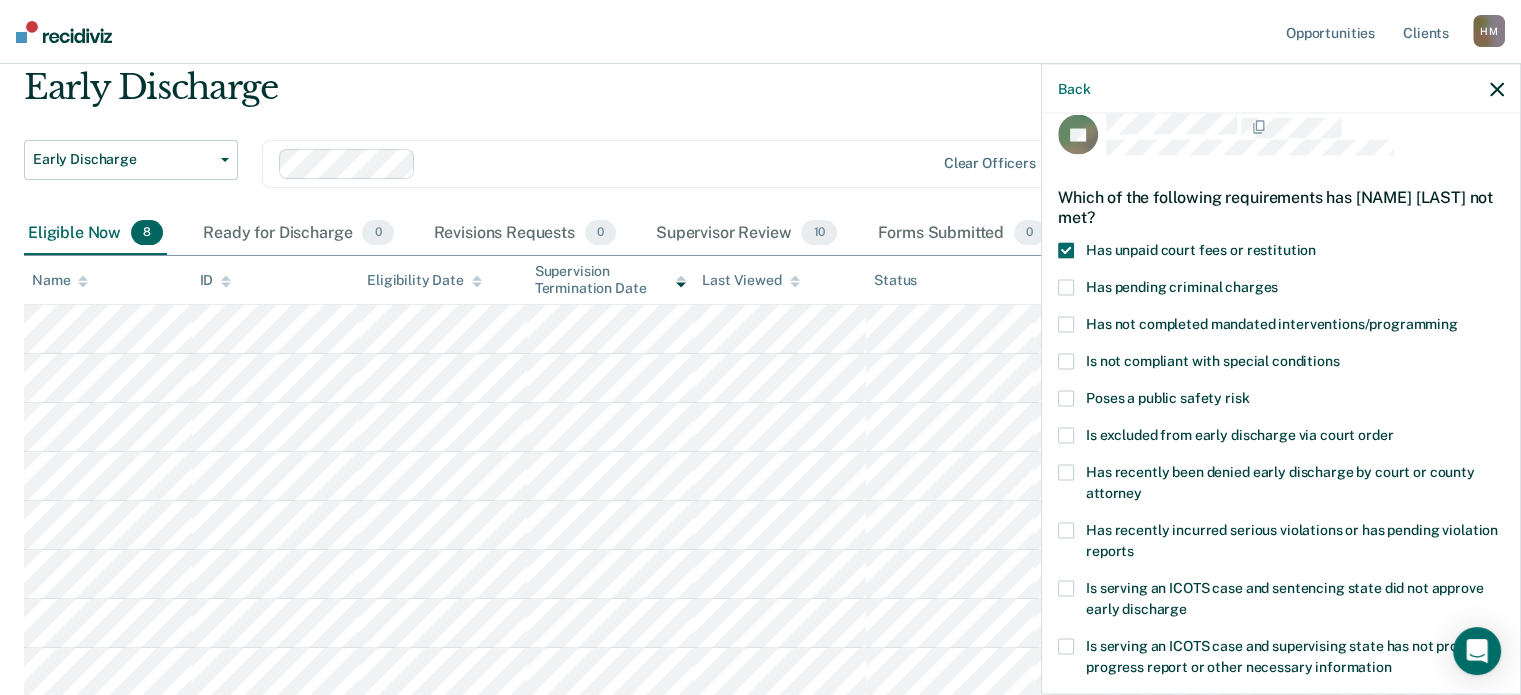 click on "Has not completed mandated interventions/programming" at bounding box center [1272, 323] 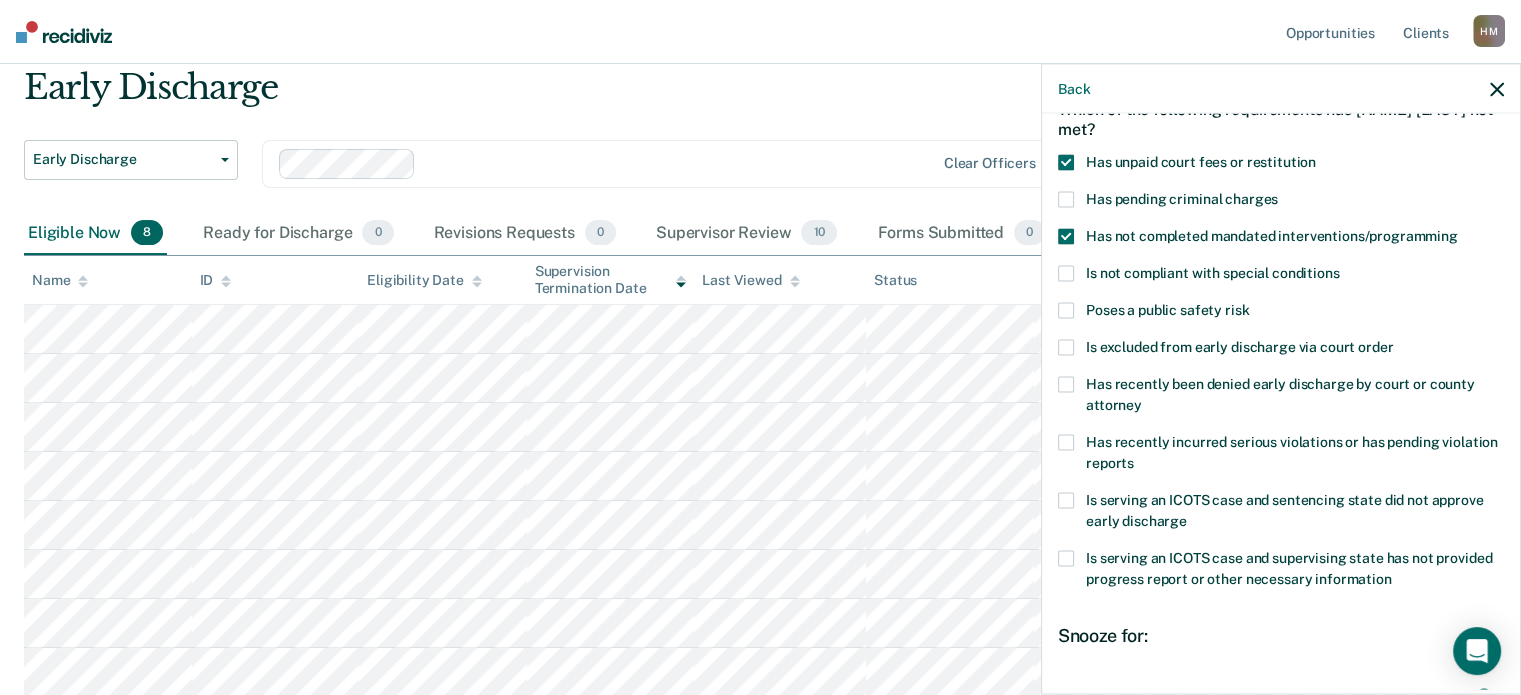 scroll, scrollTop: 324, scrollLeft: 0, axis: vertical 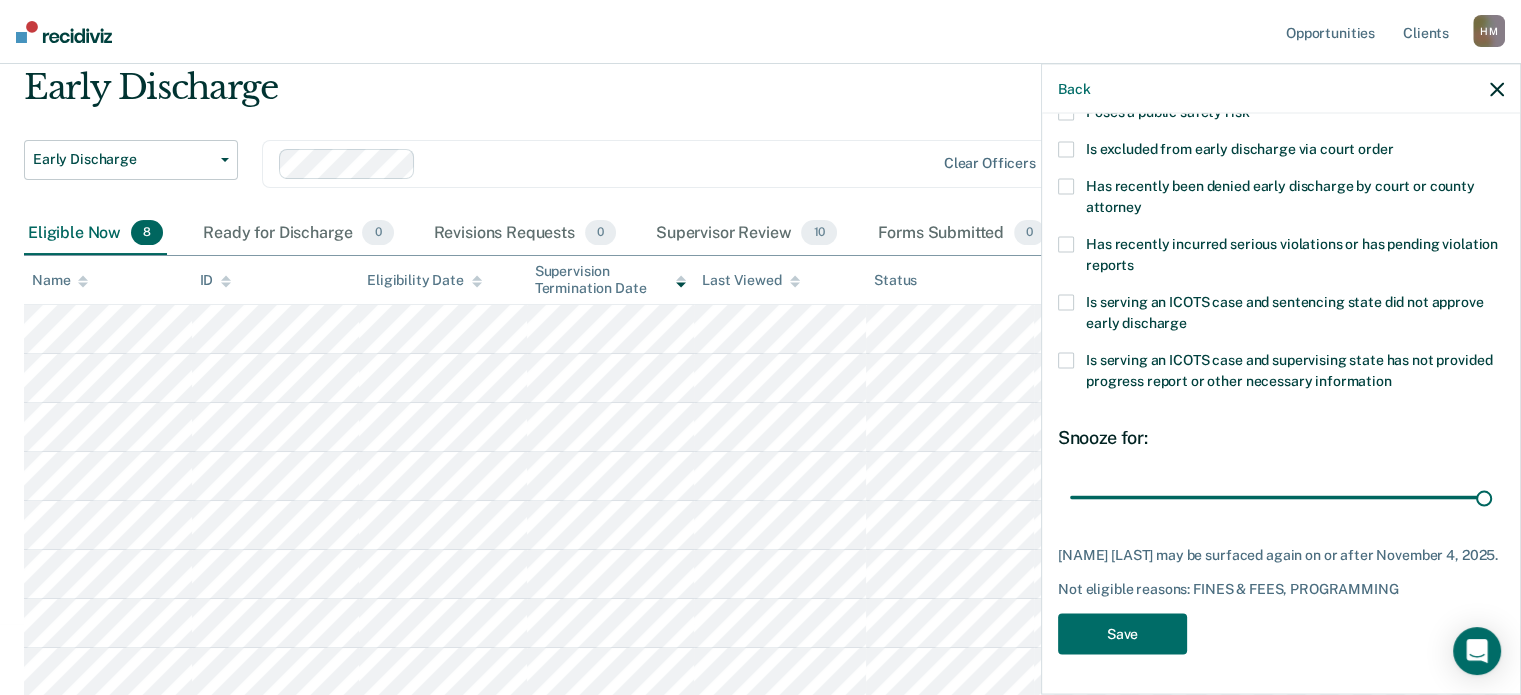 click on "BT   Which of the following requirements has Brian Thompson not met? Has unpaid court fees or restitution  Has pending criminal charges Has not completed mandated interventions/programming Is not compliant with special conditions Poses a public safety risk Is excluded from early discharge via court order  Has recently been denied early discharge by court or county attorney Has recently incurred serious violations or has pending violation reports Is serving an ICOTS case and sentencing state did not approve early discharge Is serving an ICOTS case and supervising state has not provided progress report or other necessary information Snooze for: 90 days Brian Thompson may be surfaced again on or after November 4, 2025. Not eligible reasons: FINES & FEES, PROGRAMMING Save" at bounding box center (1281, 247) 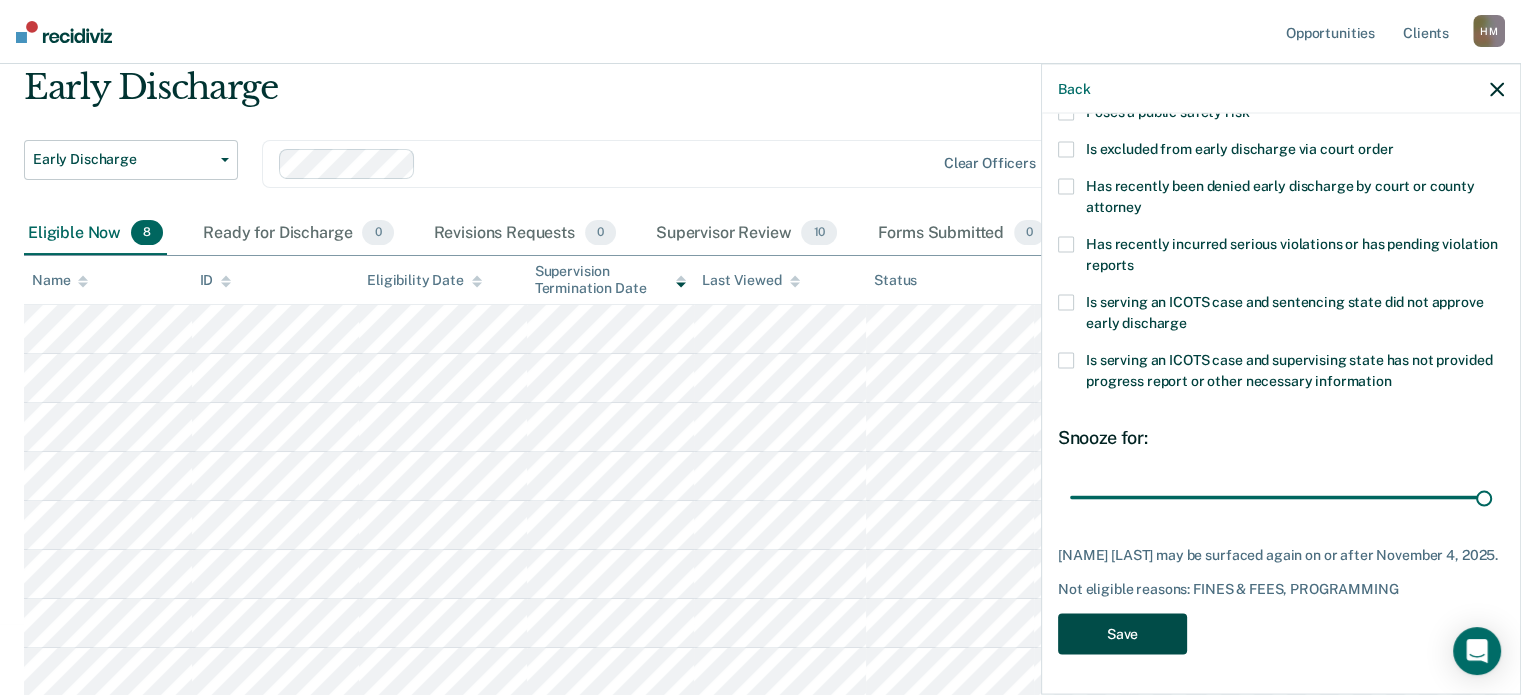 click on "Save" at bounding box center (1122, 633) 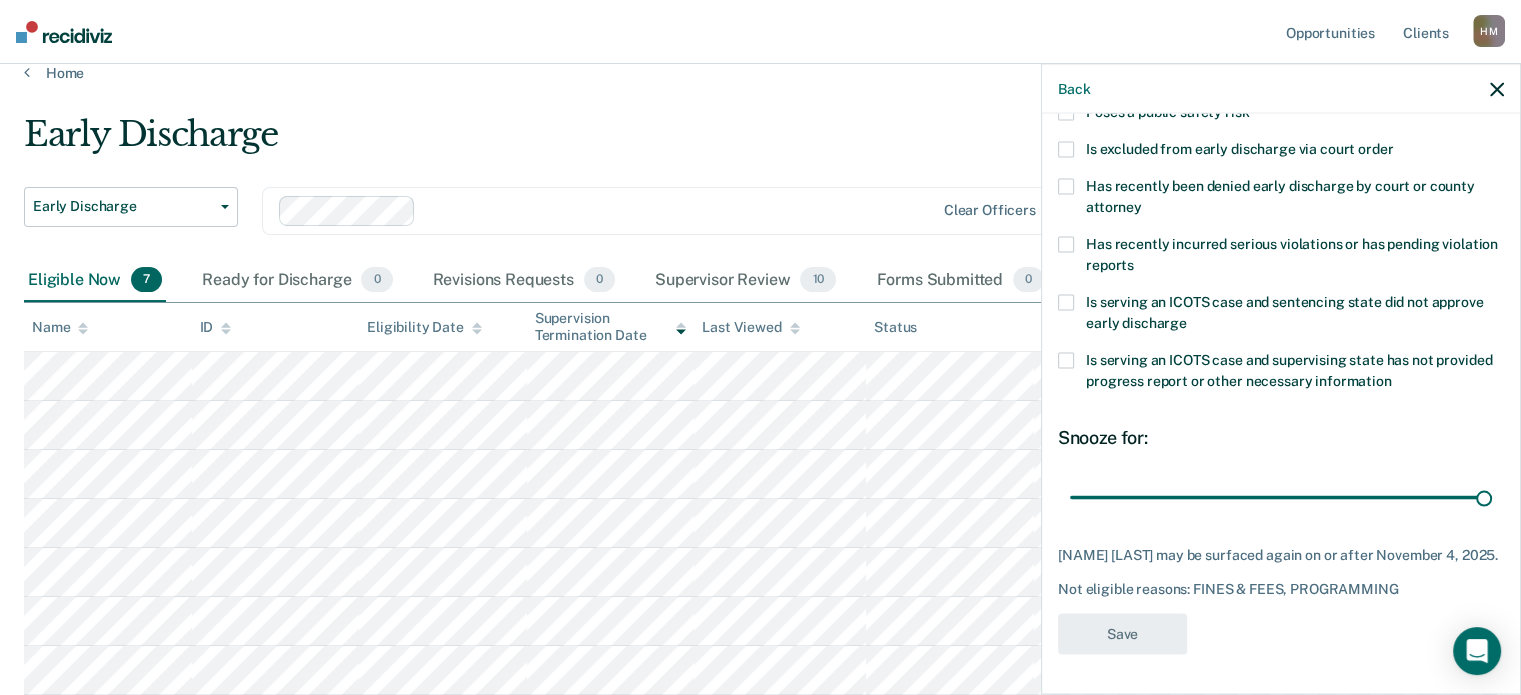 scroll, scrollTop: 22, scrollLeft: 0, axis: vertical 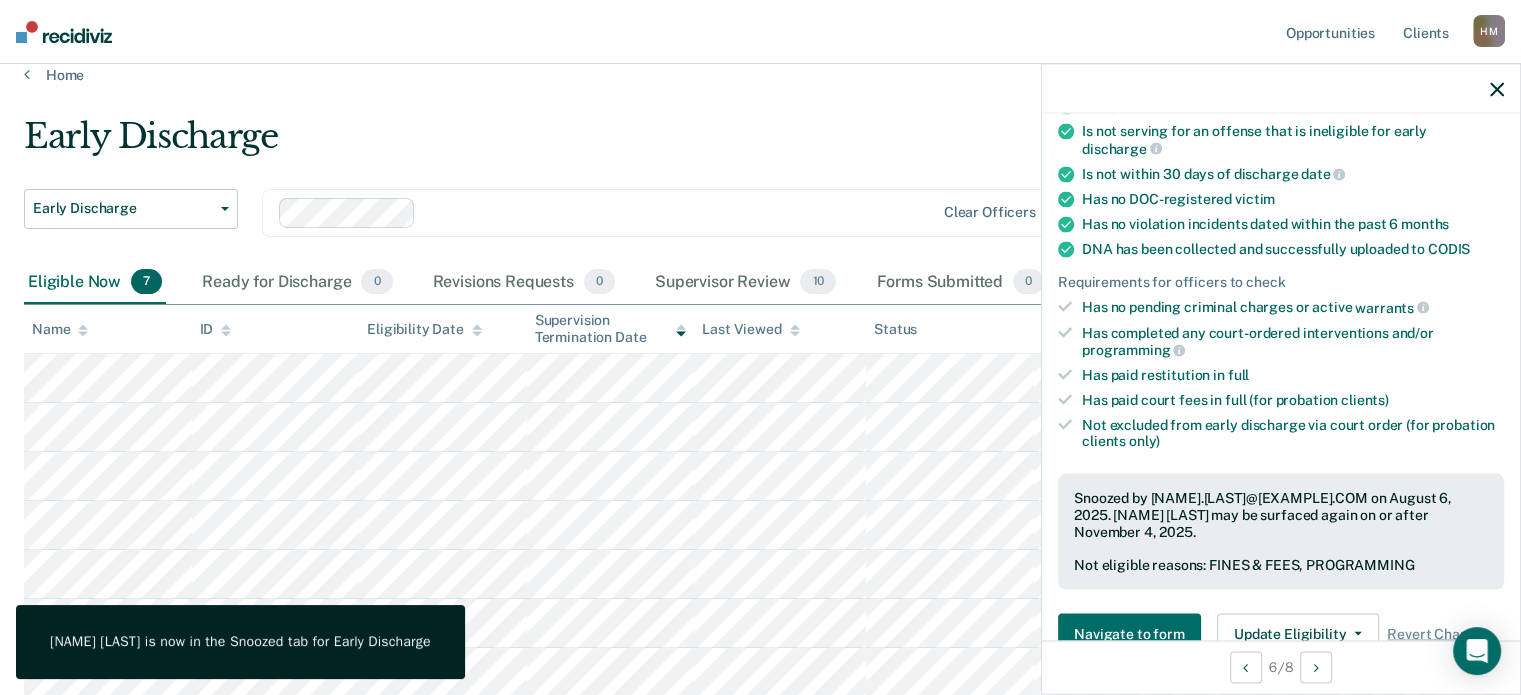 click on "Early Discharge" at bounding box center (594, 144) 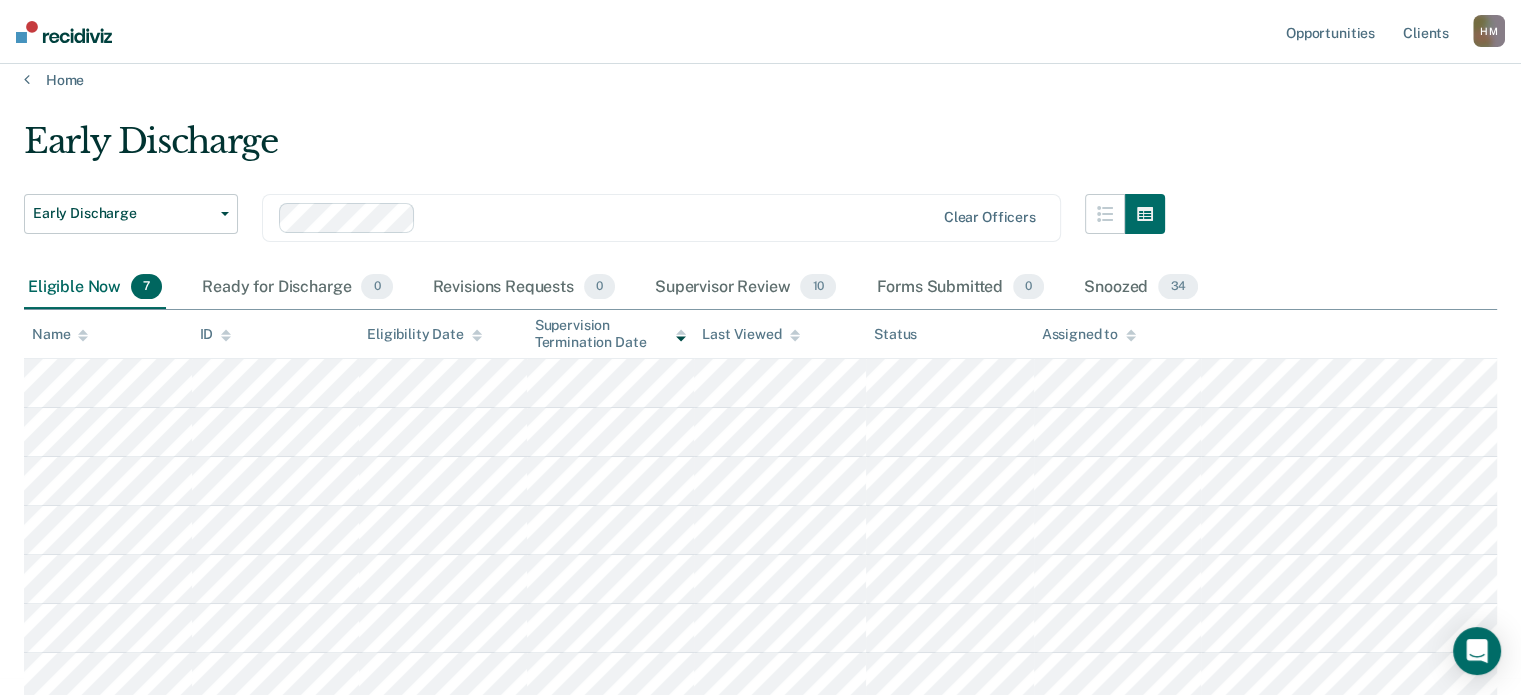 scroll, scrollTop: 22, scrollLeft: 0, axis: vertical 